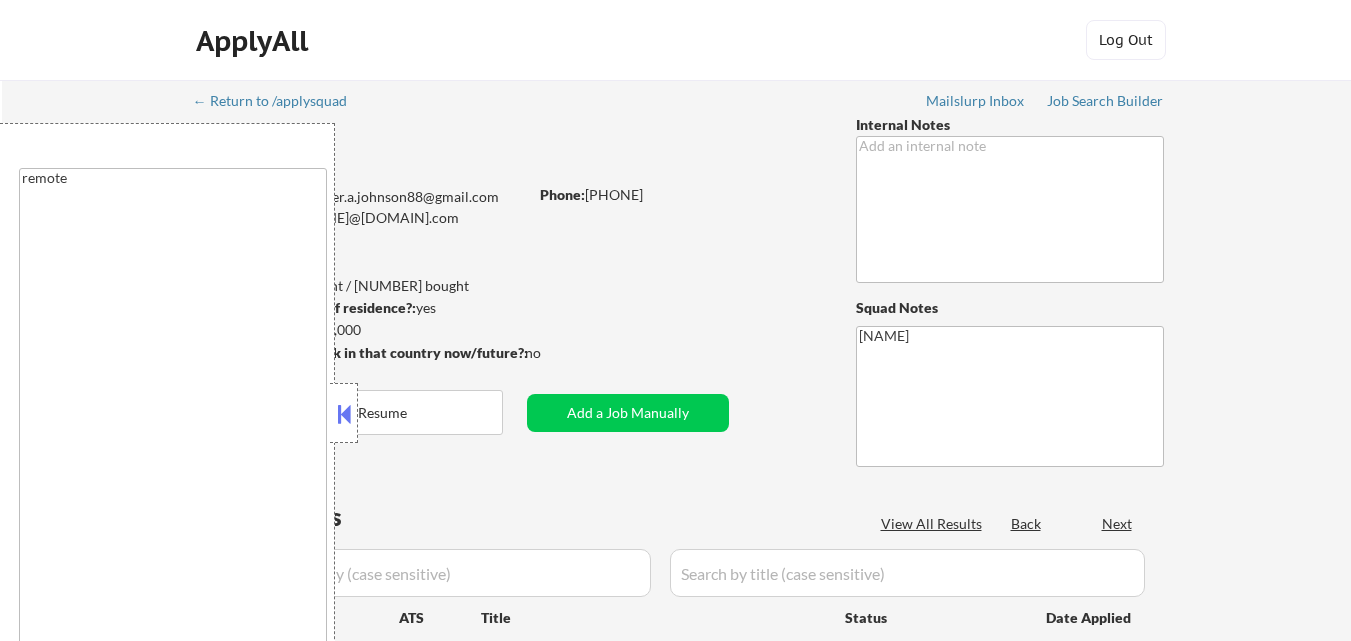 select on ""applied"" 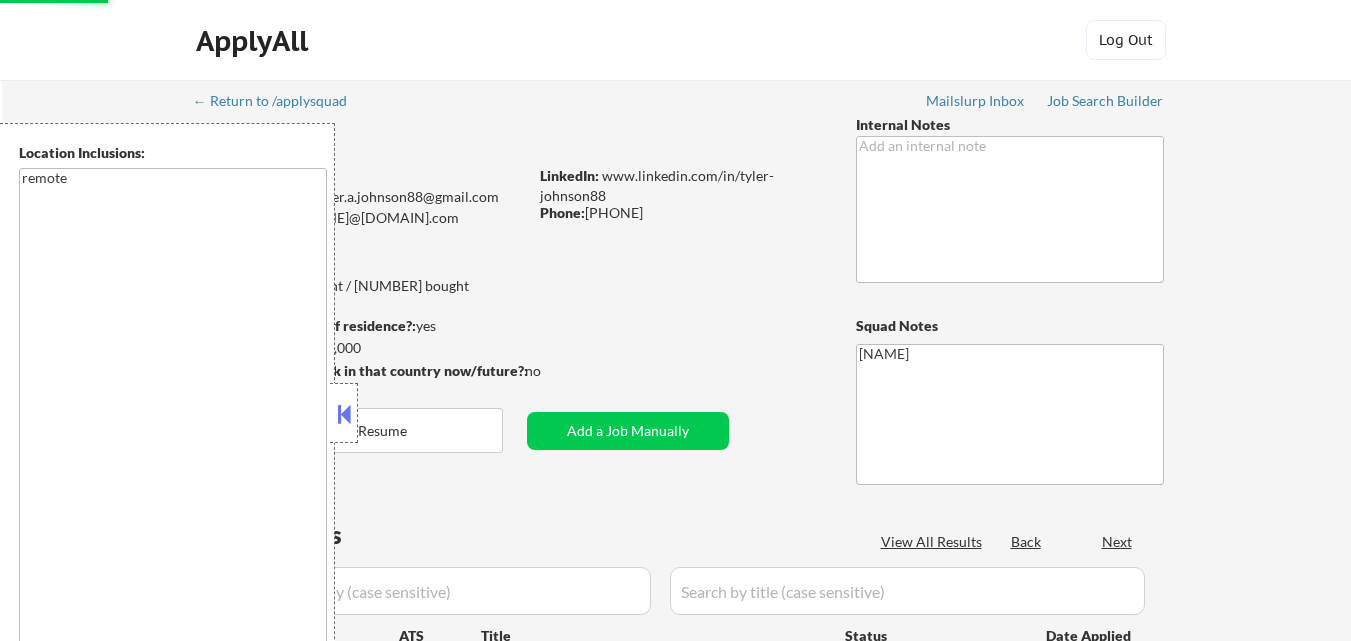 select on ""pending"" 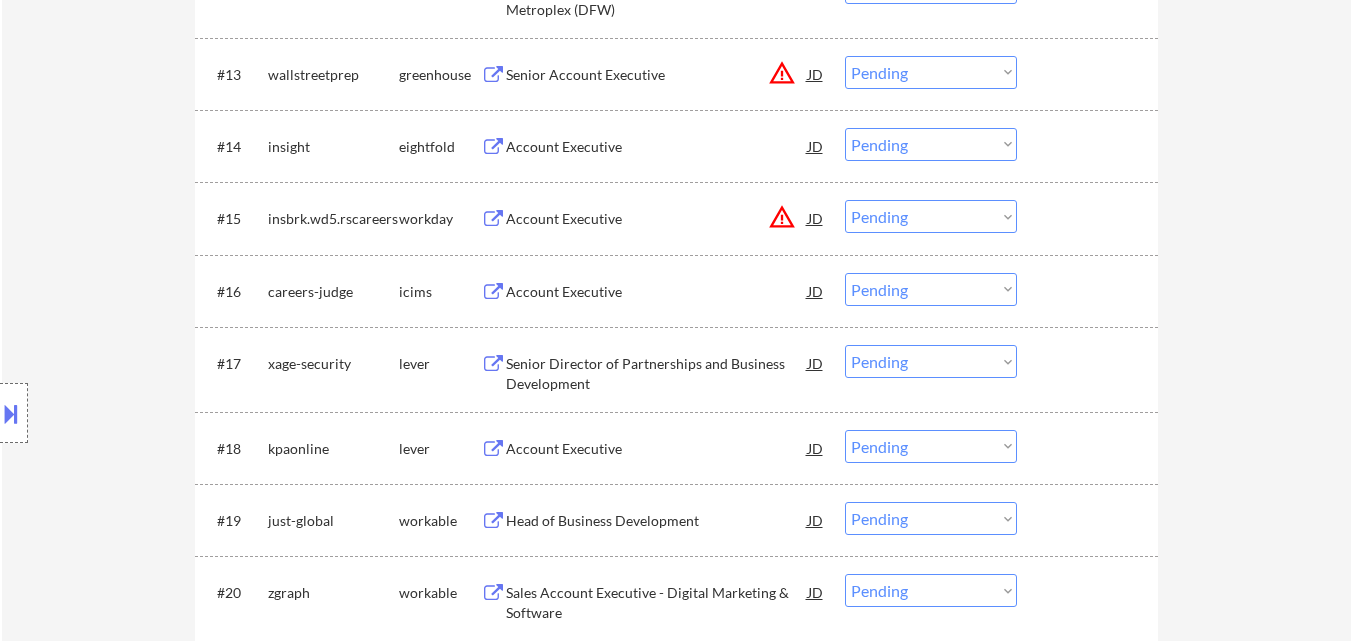 scroll, scrollTop: 1800, scrollLeft: 0, axis: vertical 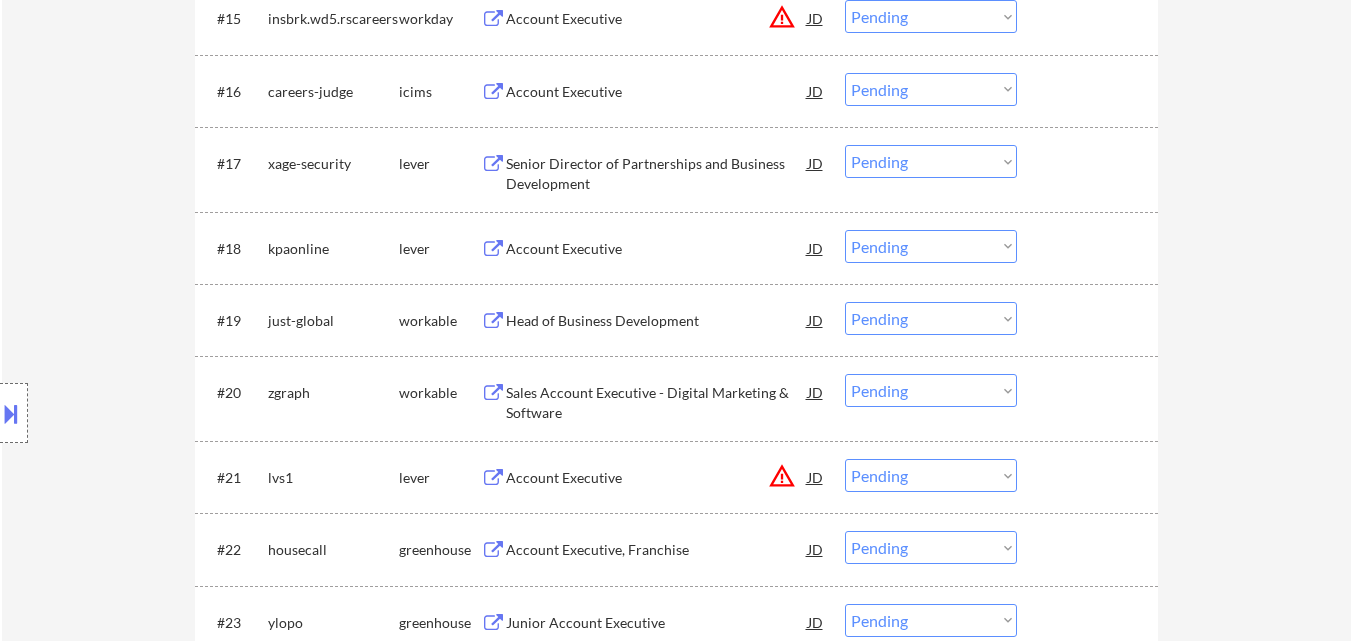 drag, startPoint x: 569, startPoint y: 250, endPoint x: 566, endPoint y: 260, distance: 10.440307 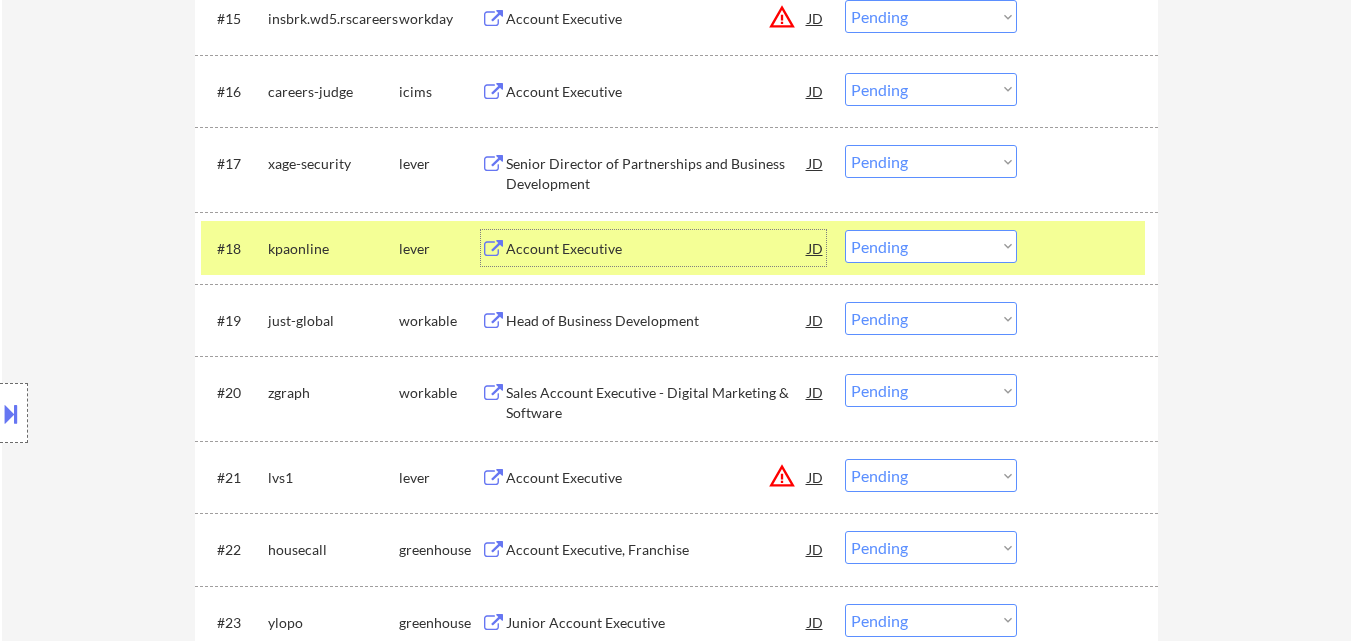 drag, startPoint x: 927, startPoint y: 242, endPoint x: 932, endPoint y: 259, distance: 17.720045 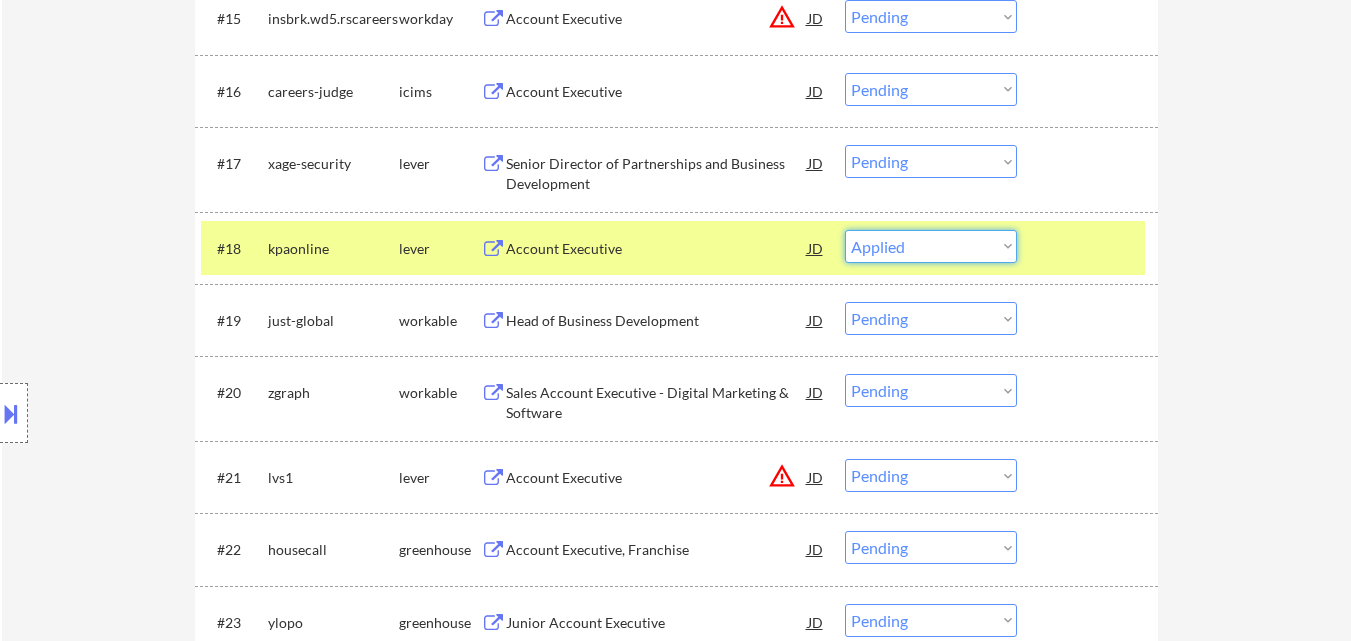 click on "Choose an option... Pending Applied Excluded (Questions) Excluded (Expired) Excluded (Location) Excluded (Bad Match) Excluded (Blocklist) Excluded (Salary) Excluded (Other)" at bounding box center (931, 246) 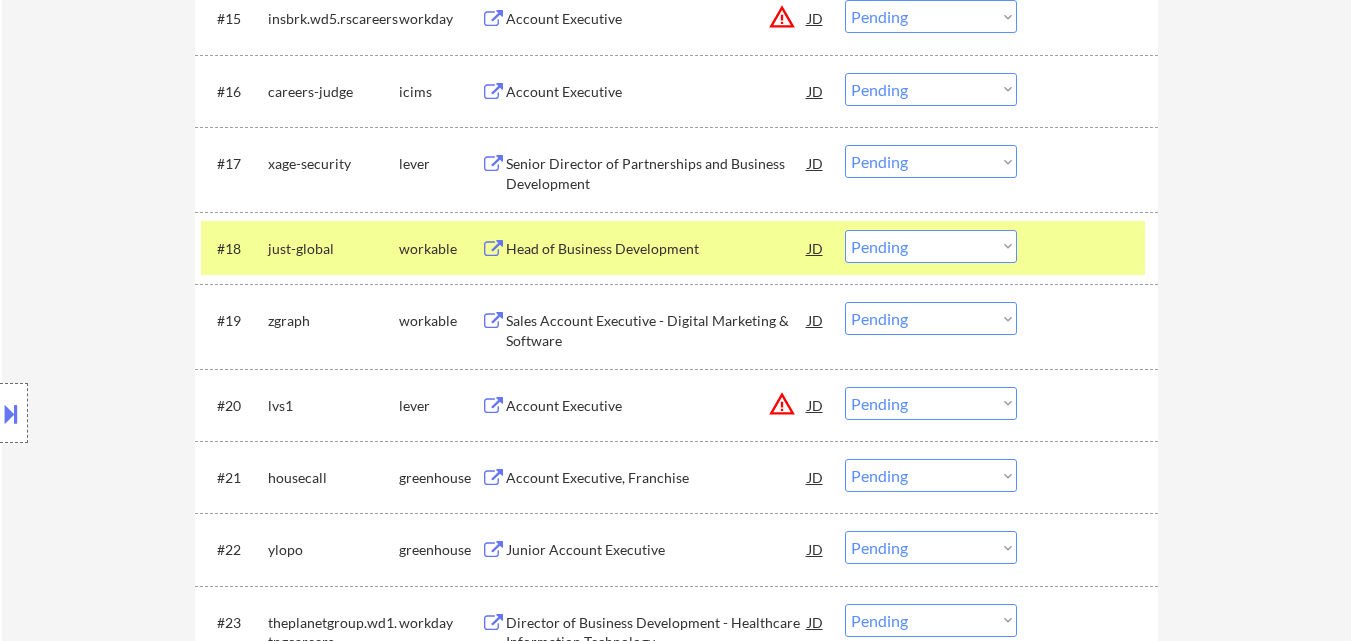 click on "Head of Business Development" at bounding box center [657, 249] 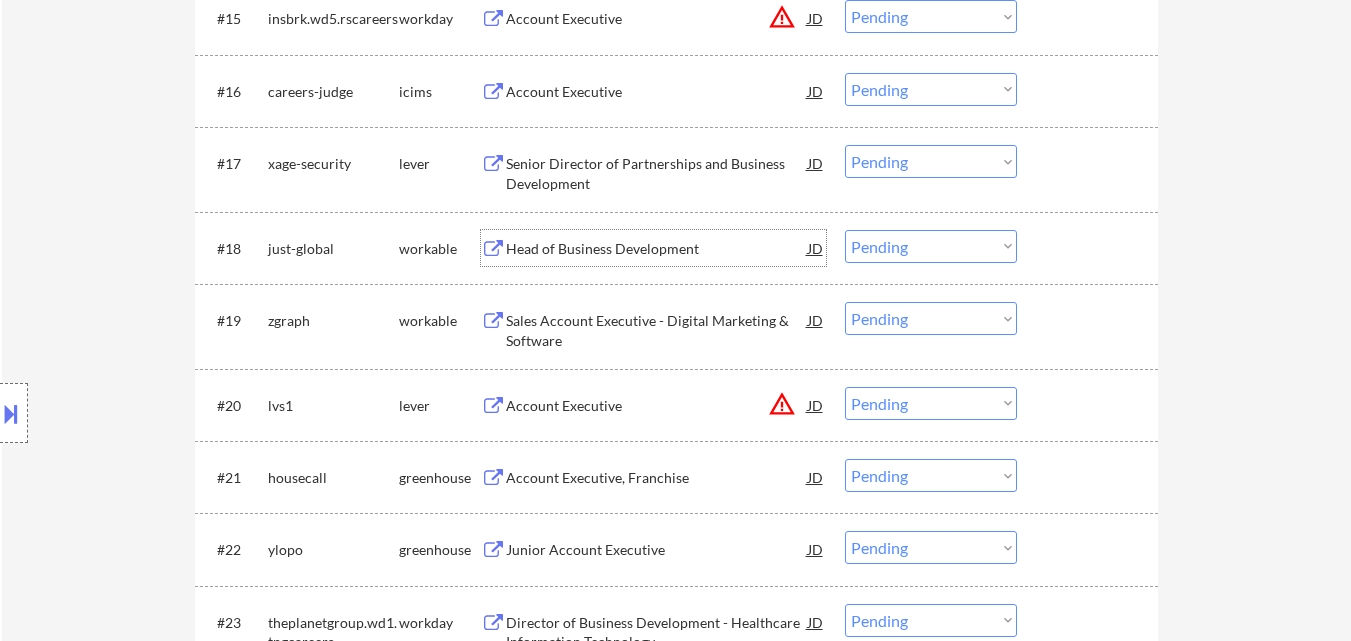 click on "Choose an option... Pending Applied Excluded (Questions) Excluded (Expired) Excluded (Location) Excluded (Bad Match) Excluded (Blocklist) Excluded (Salary) Excluded (Other)" at bounding box center [931, 246] 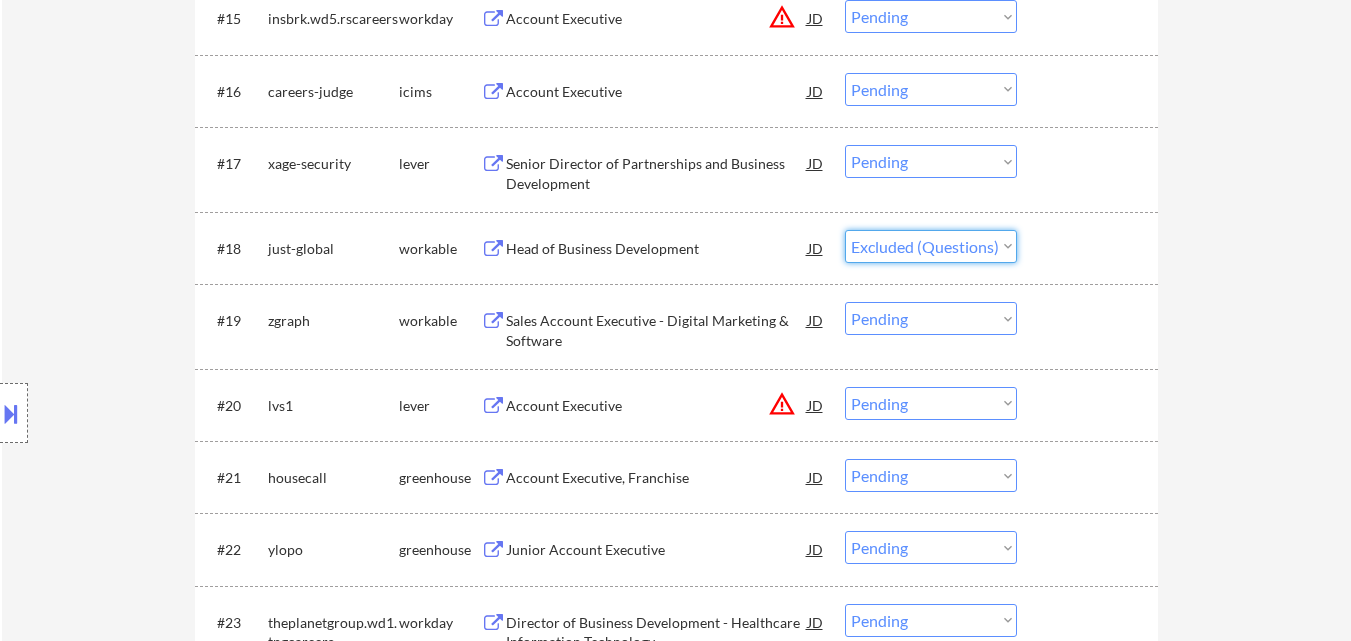 click on "Choose an option... Pending Applied Excluded (Questions) Excluded (Expired) Excluded (Location) Excluded (Bad Match) Excluded (Blocklist) Excluded (Salary) Excluded (Other)" at bounding box center (931, 246) 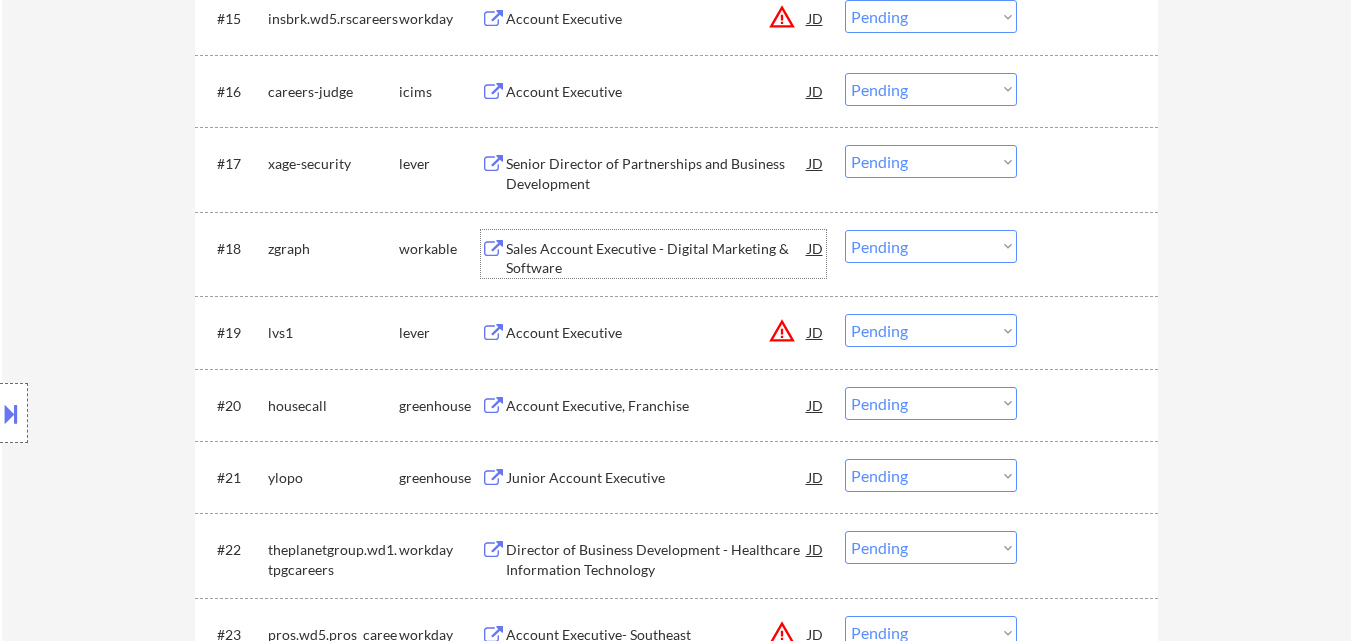 click on "Sales Account Executive - Digital Marketing & Software" at bounding box center [657, 258] 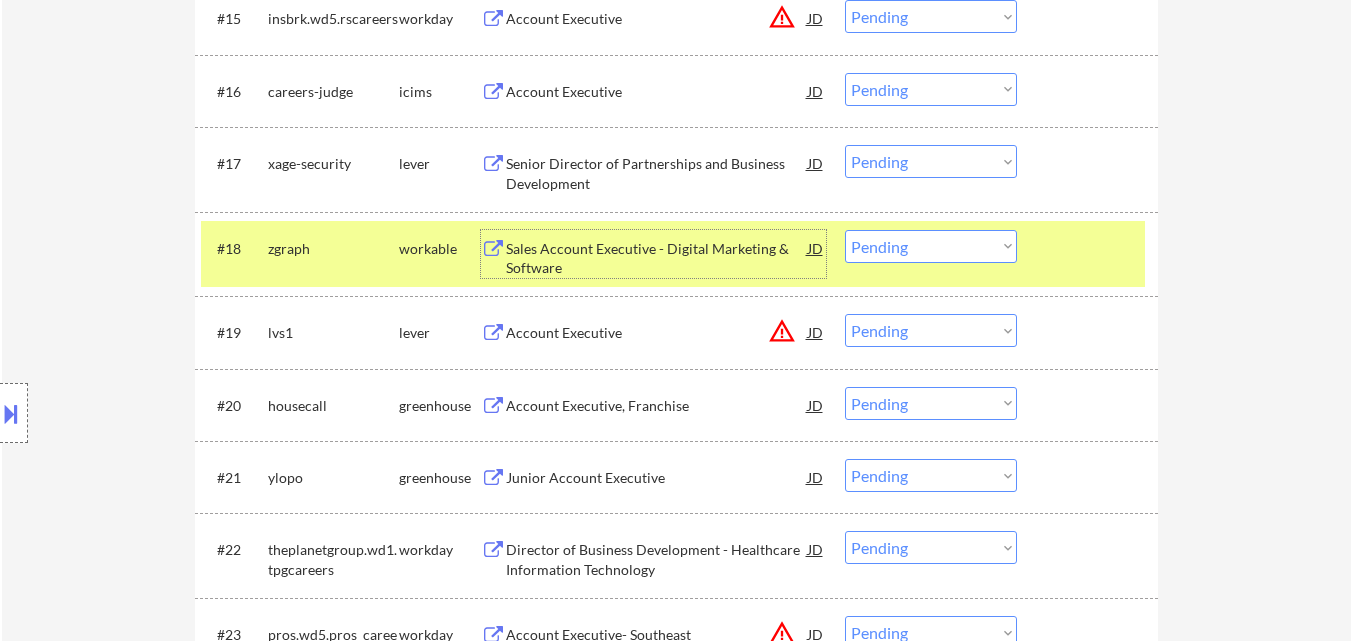 drag, startPoint x: 946, startPoint y: 249, endPoint x: 946, endPoint y: 262, distance: 13 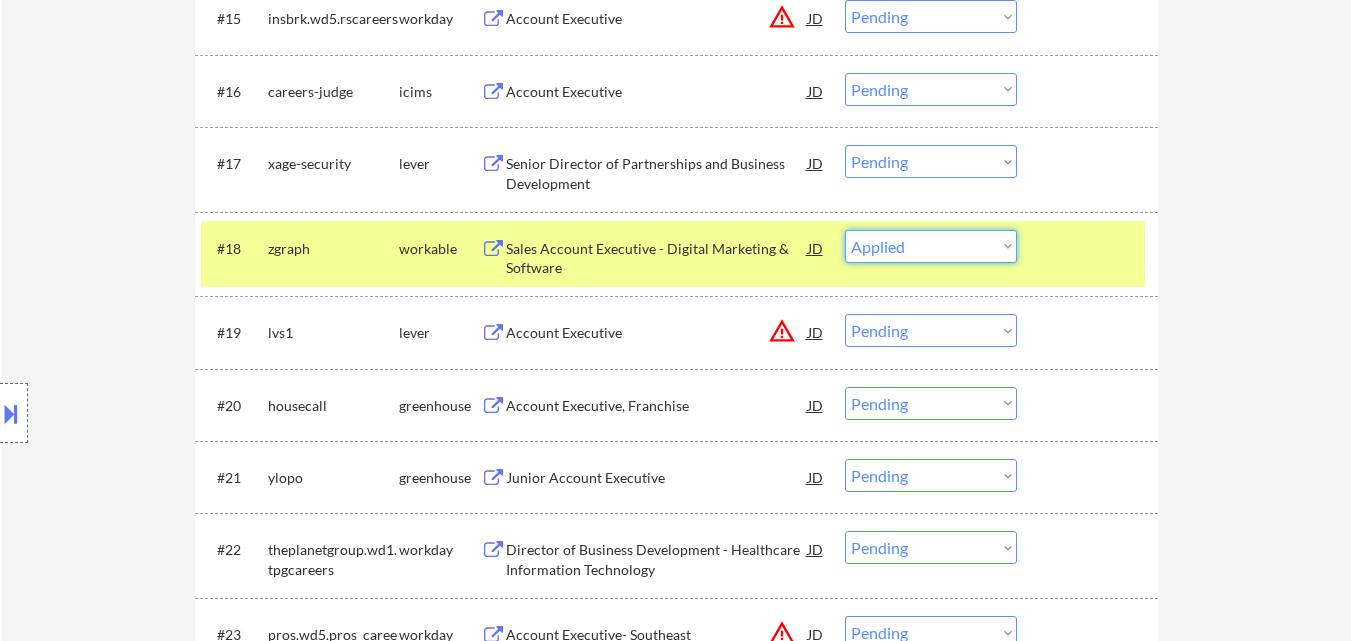 click on "Choose an option... Pending Applied Excluded (Questions) Excluded (Expired) Excluded (Location) Excluded (Bad Match) Excluded (Blocklist) Excluded (Salary) Excluded (Other)" at bounding box center [931, 246] 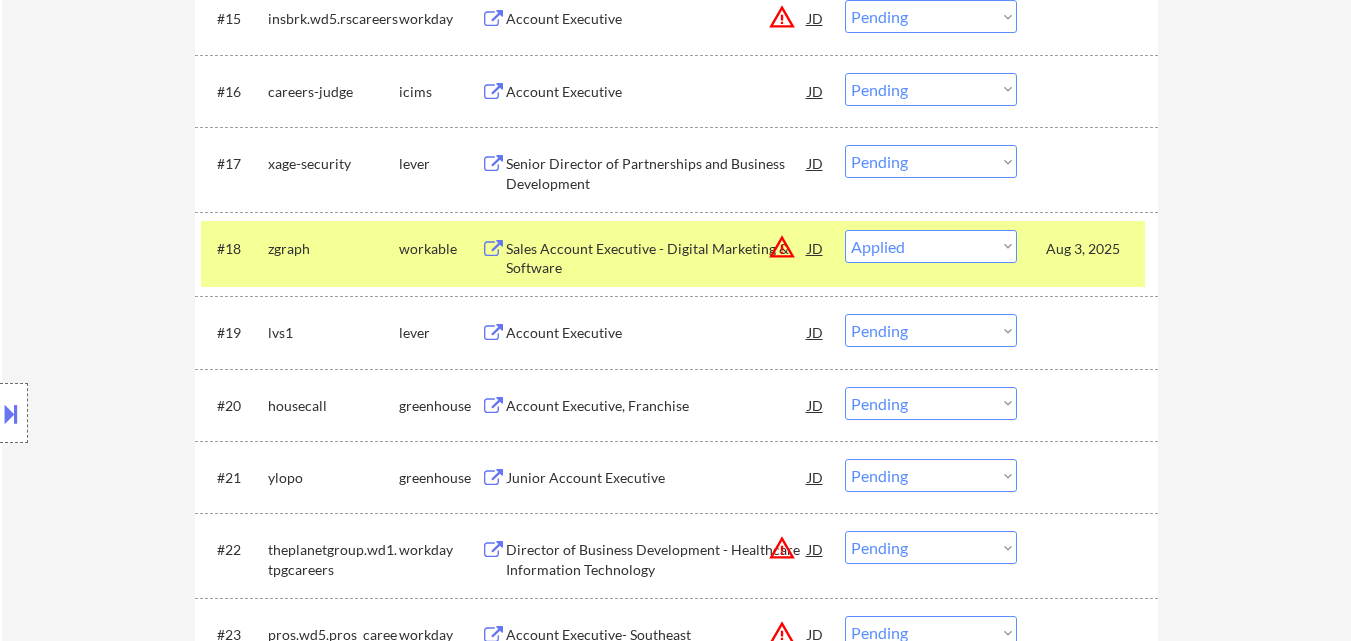 type 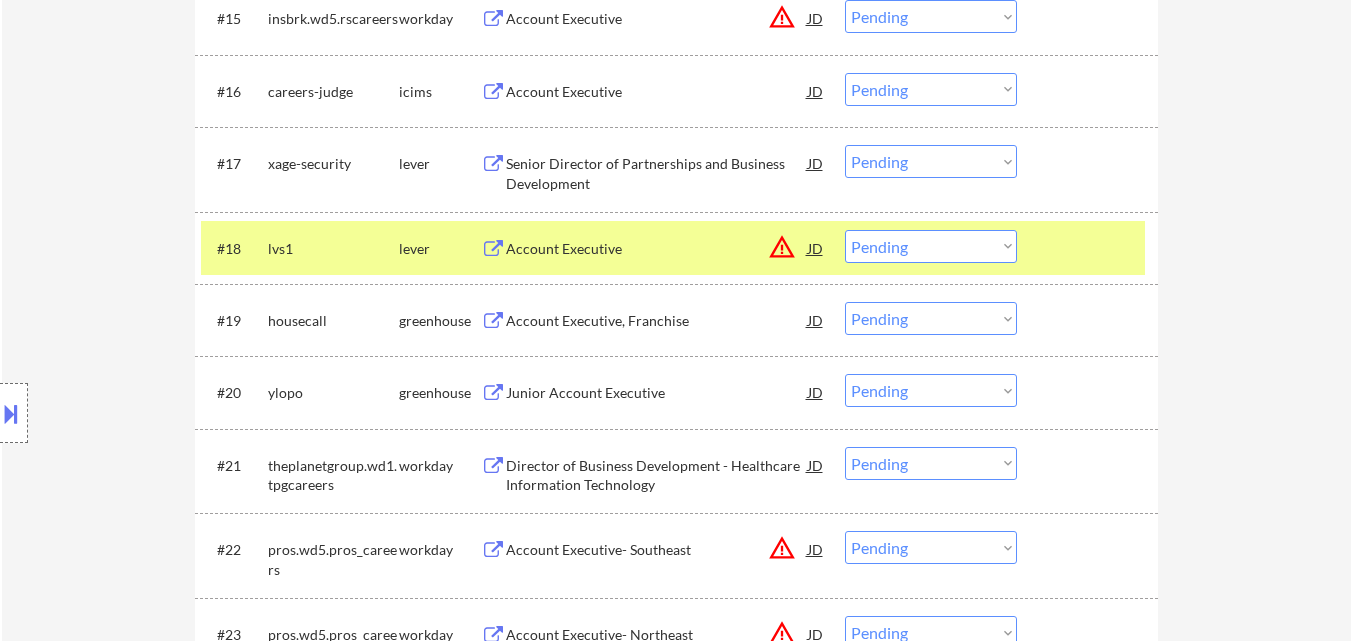 click on "Account Executive, Franchise" at bounding box center (657, 321) 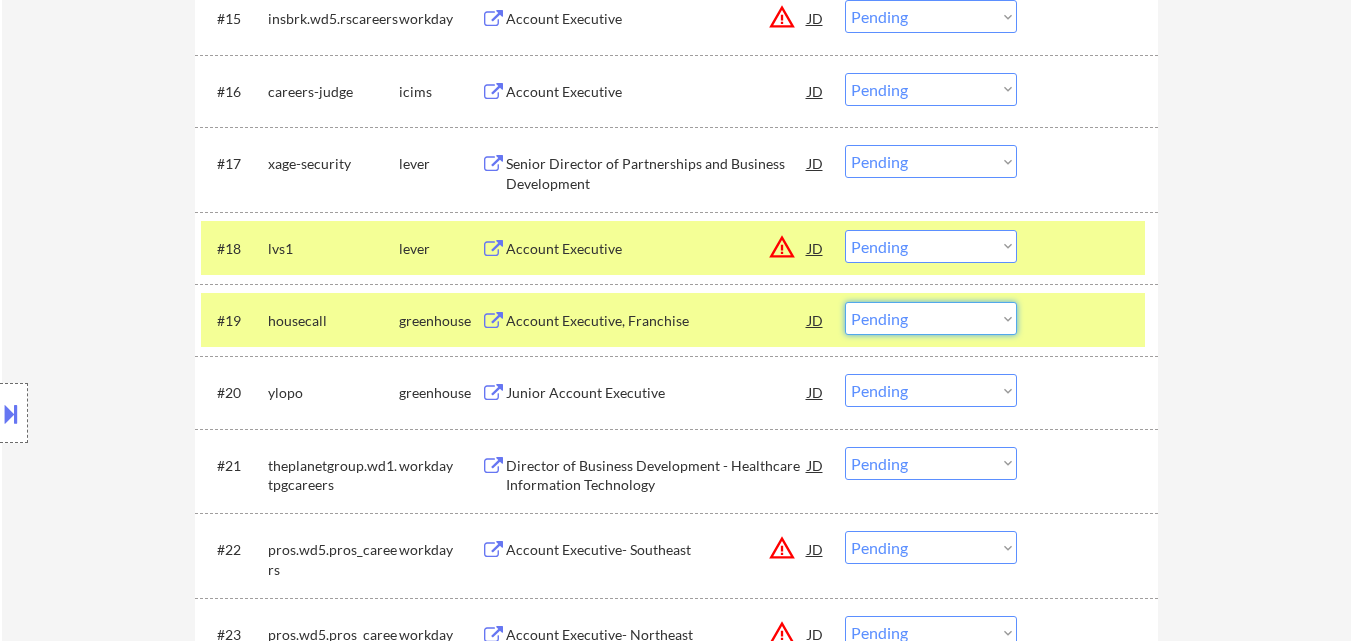 click on "Choose an option... Pending Applied Excluded (Questions) Excluded (Expired) Excluded (Location) Excluded (Bad Match) Excluded (Blocklist) Excluded (Salary) Excluded (Other)" at bounding box center [931, 318] 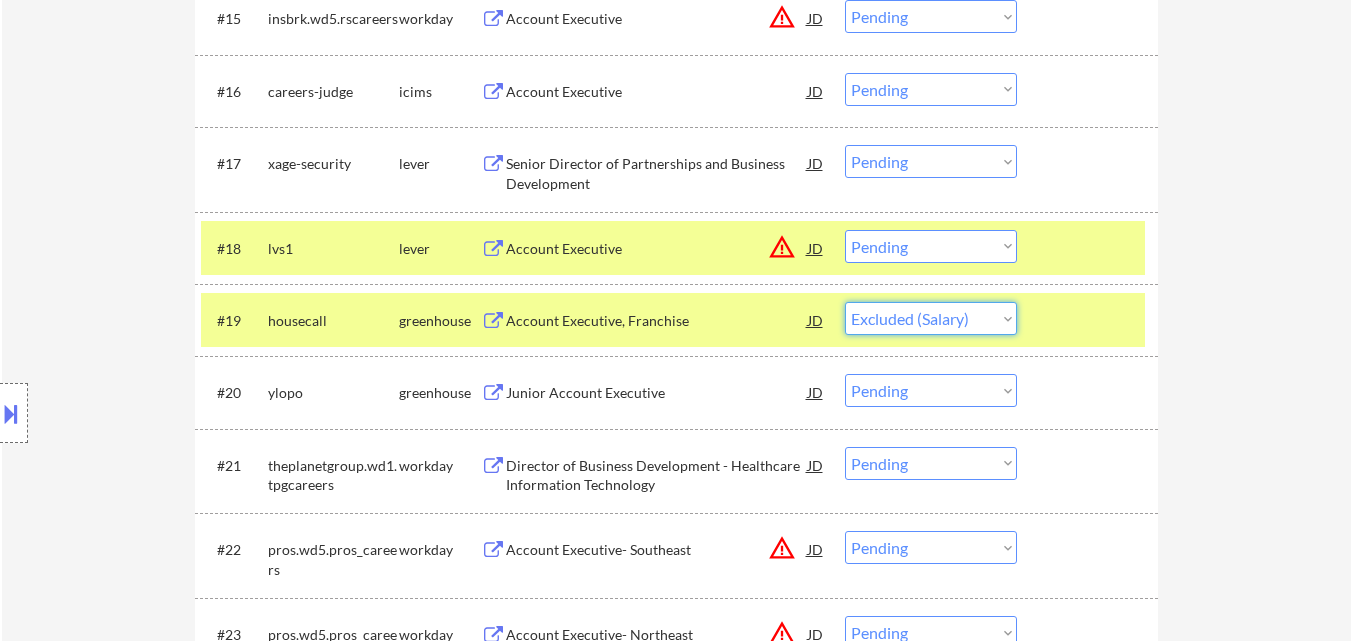 click on "Choose an option... Pending Applied Excluded (Questions) Excluded (Expired) Excluded (Location) Excluded (Bad Match) Excluded (Blocklist) Excluded (Salary) Excluded (Other)" at bounding box center [931, 318] 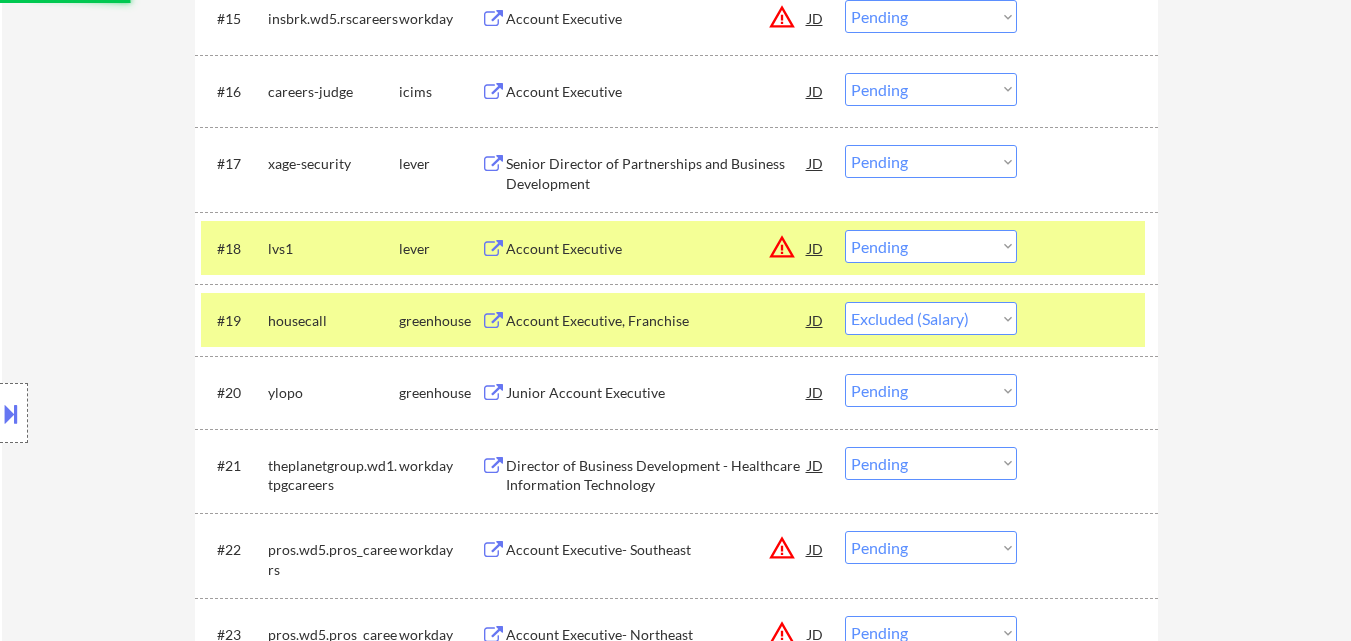 scroll, scrollTop: 1700, scrollLeft: 0, axis: vertical 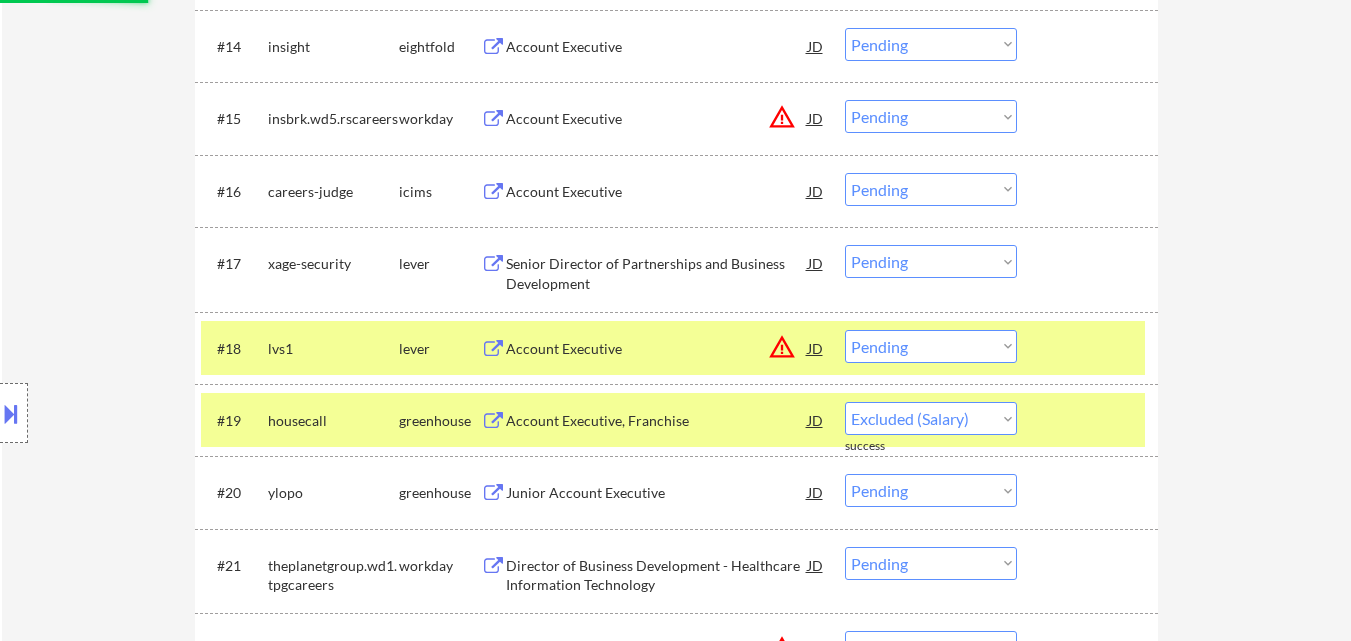 click on "JD" at bounding box center [816, 118] 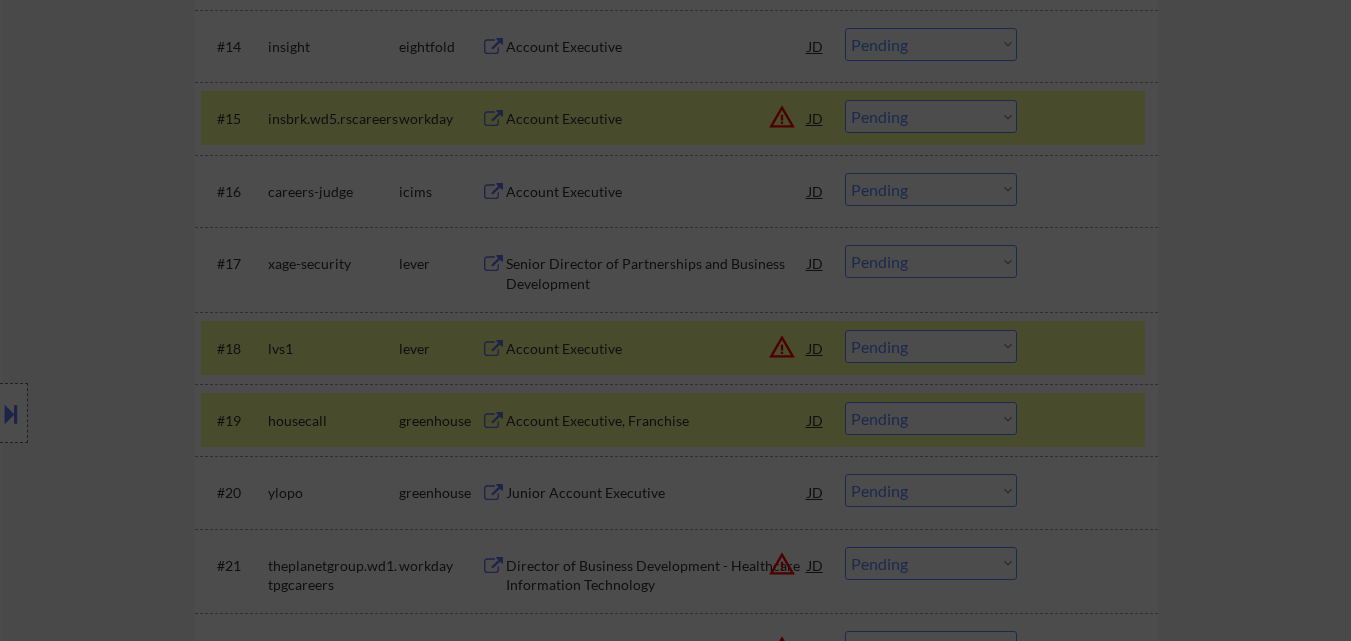 click at bounding box center [675, 320] 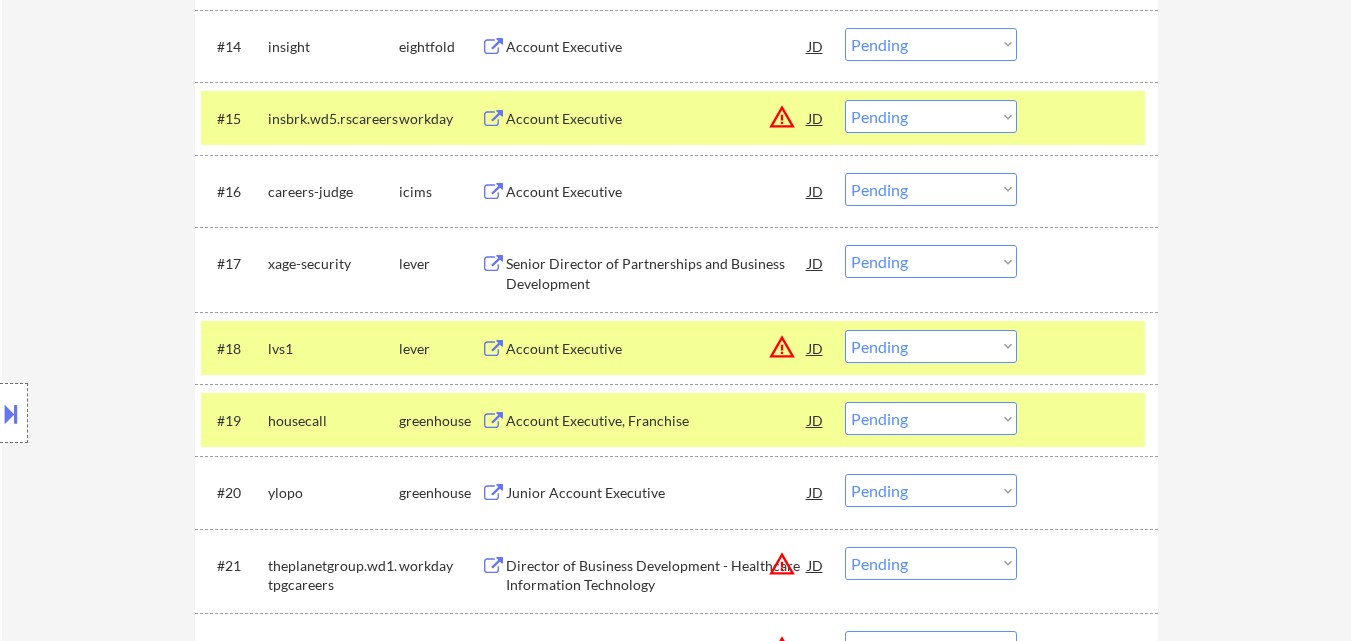 click on "JD" at bounding box center [816, 118] 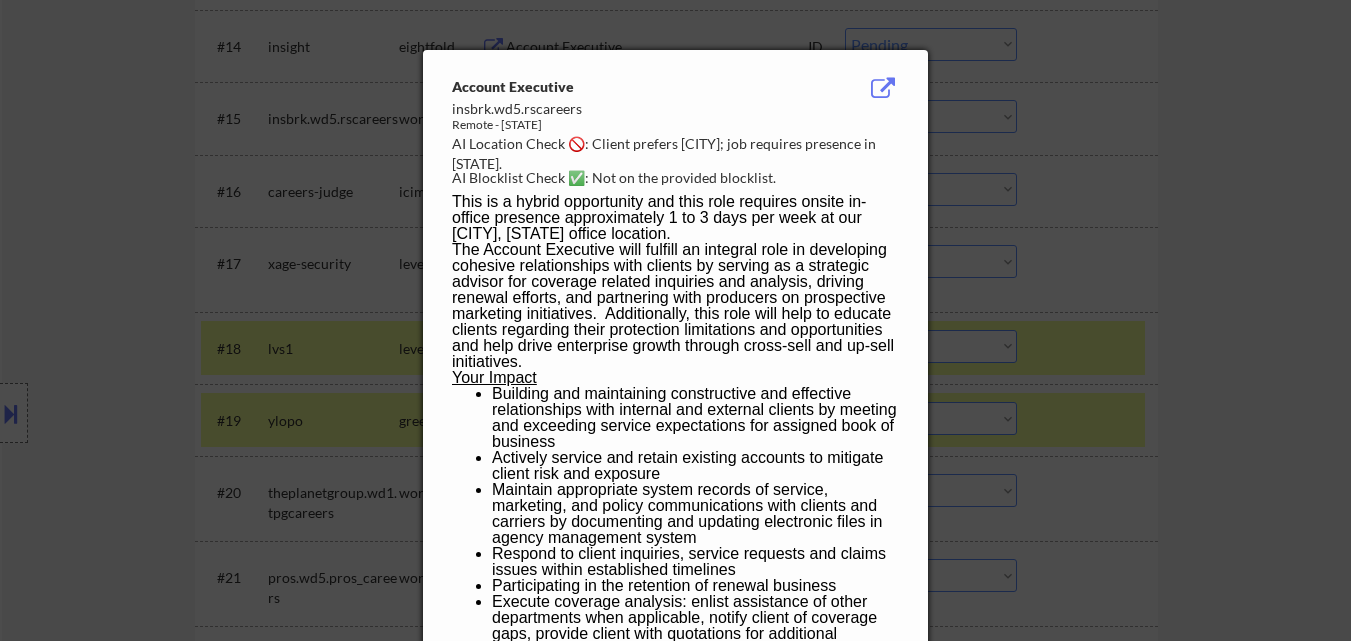 click at bounding box center (675, 320) 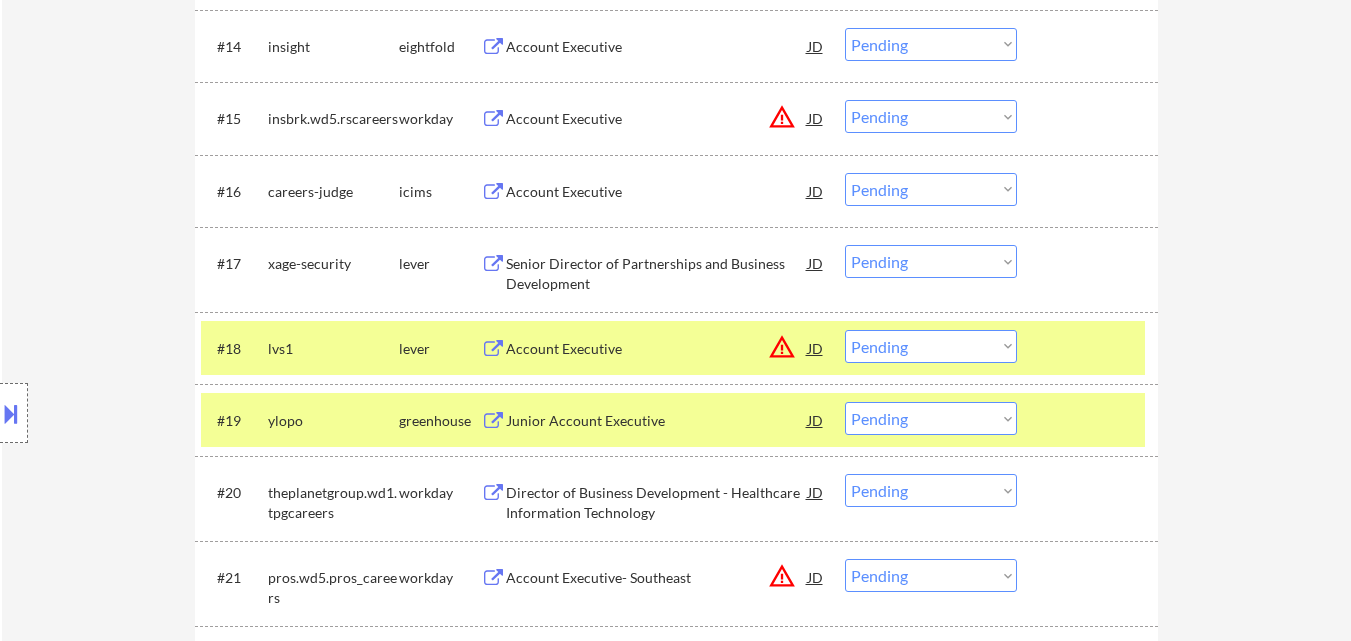 click on "Choose an option... Pending Applied Excluded (Questions) Excluded (Expired) Excluded (Location) Excluded (Bad Match) Excluded (Blocklist) Excluded (Salary) Excluded (Other)" at bounding box center (931, 116) 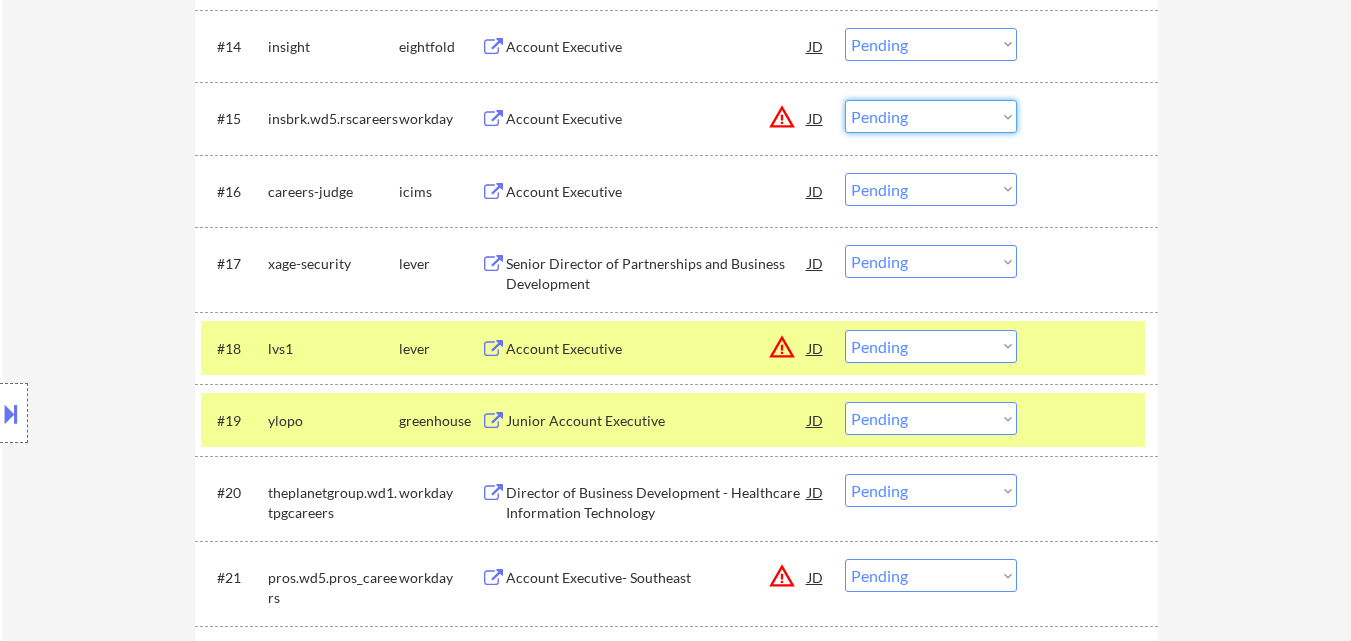 click on "Choose an option... Pending Applied Excluded (Questions) Excluded (Expired) Excluded (Location) Excluded (Bad Match) Excluded (Blocklist) Excluded (Salary) Excluded (Other)" at bounding box center [931, 116] 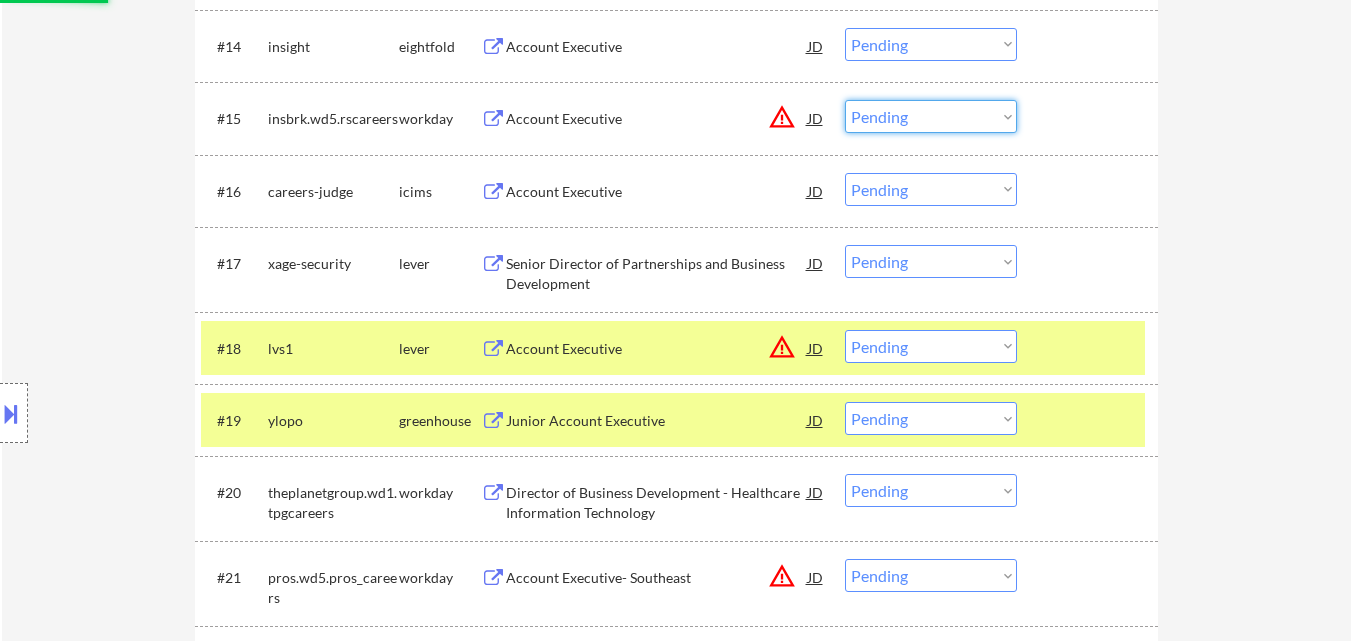click on "← Return to /applysquad Mailslurp Inbox Job Search Builder Tyler Johnson User Email:  tyler.a.johnson88@gmail.com Application Email:  Tyler.a.johnson88@gmail.com Mailslurp Email:  tyler.johnson@mailflux.com LinkedIn:   www.linkedin.com/in/tyler-johnson88
Phone:  707-481-3583 Current Location:  Sacramento, California Applies:  72 sent / 200 bought Internal Notes Can work in country of residence?:  yes Squad Notes Minimum salary:  $100,000 Will need Visa to work in that country now/future?:   no Download Resume Add a Job Manually Chielo Applications Pending (225) Excluded (505) Applied (83) All (813) View All Results Back 1 / 3
Next Company ATS Title Status Date Applied #1 siemens eightfold Business Development Manager – Data Center & Semiconductor JD Choose an option... Pending Applied Excluded (Questions) Excluded (Expired) Excluded (Location) Excluded (Bad Match) Excluded (Blocklist) Excluded (Salary) Excluded (Other) #2 convatec.wd1.convatec workday JD Choose an option... Pending Applied #3 workday" at bounding box center [676, 2528] 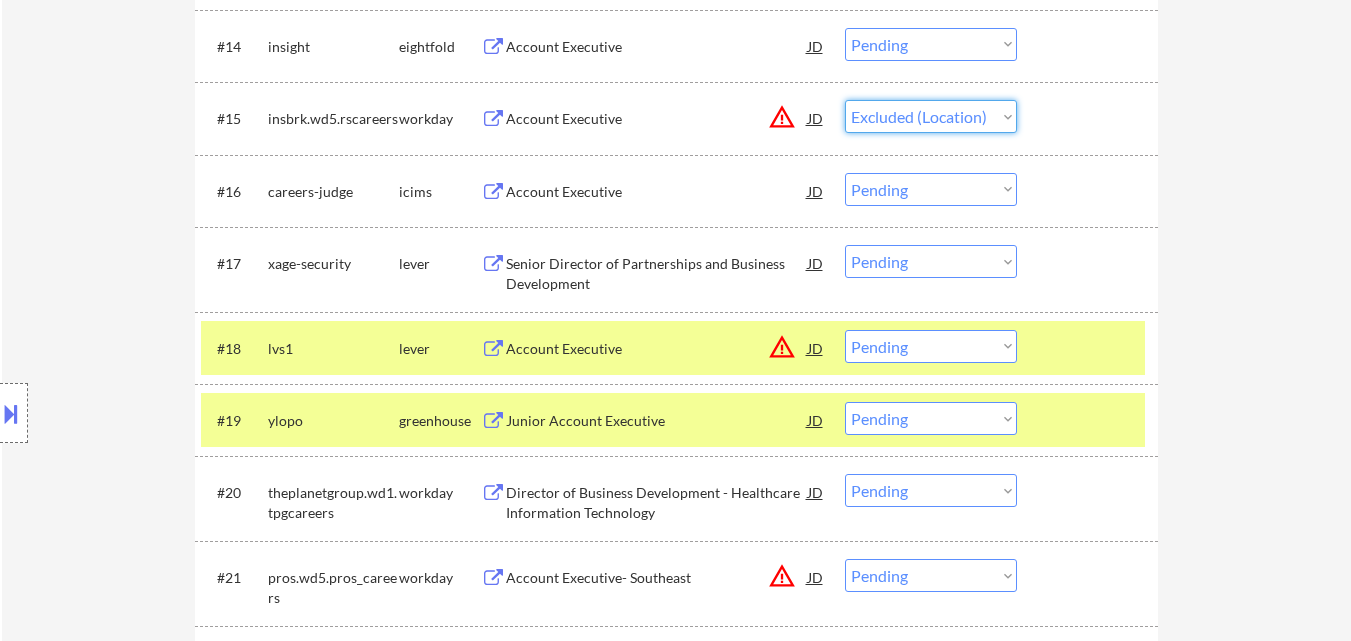 click on "Choose an option... Pending Applied Excluded (Questions) Excluded (Expired) Excluded (Location) Excluded (Bad Match) Excluded (Blocklist) Excluded (Salary) Excluded (Other)" at bounding box center (931, 116) 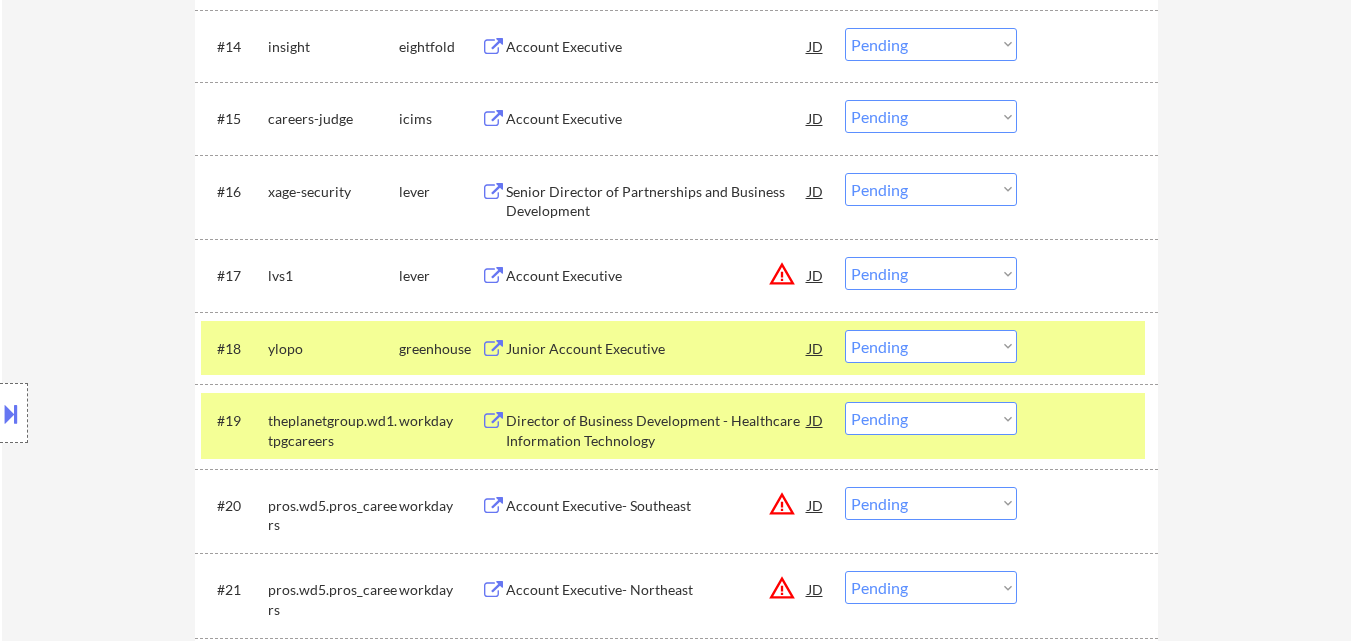 click on "Junior Account Executive" at bounding box center (657, 349) 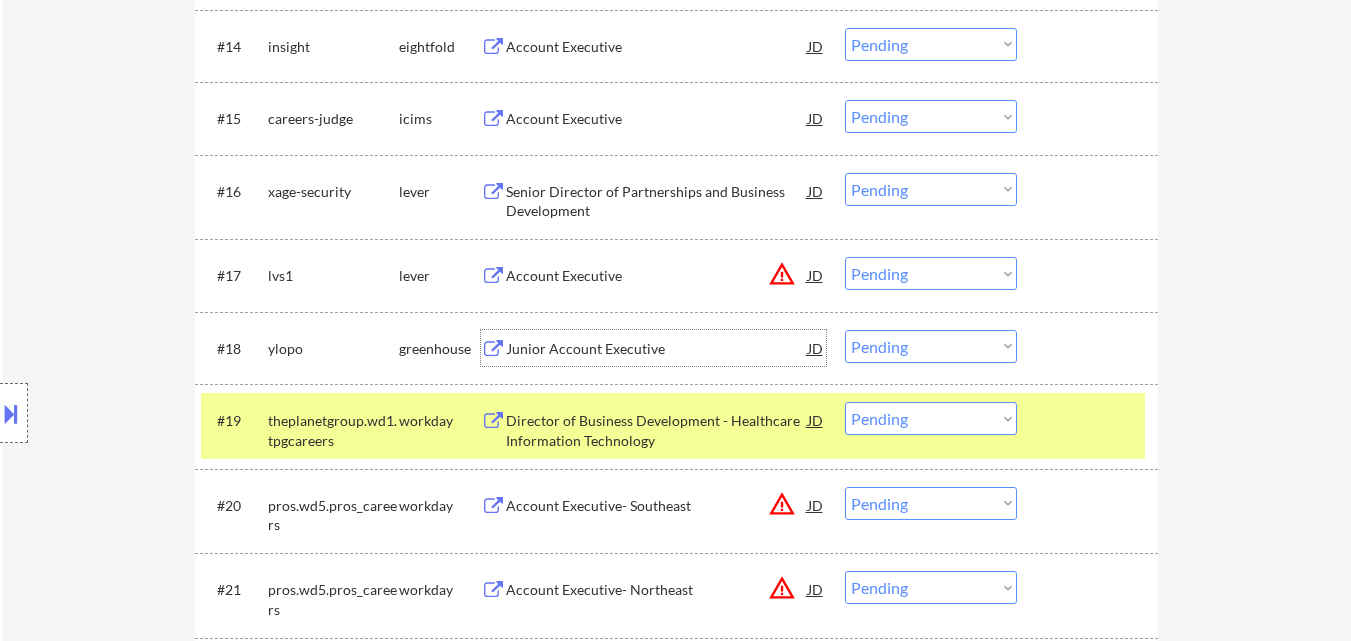 click on "#18 ylopo greenhouse Junior Account Executive JD warning_amber Choose an option... Pending Applied Excluded (Questions) Excluded (Expired) Excluded (Location) Excluded (Bad Match) Excluded (Blocklist) Excluded (Salary) Excluded (Other)" at bounding box center (673, 348) 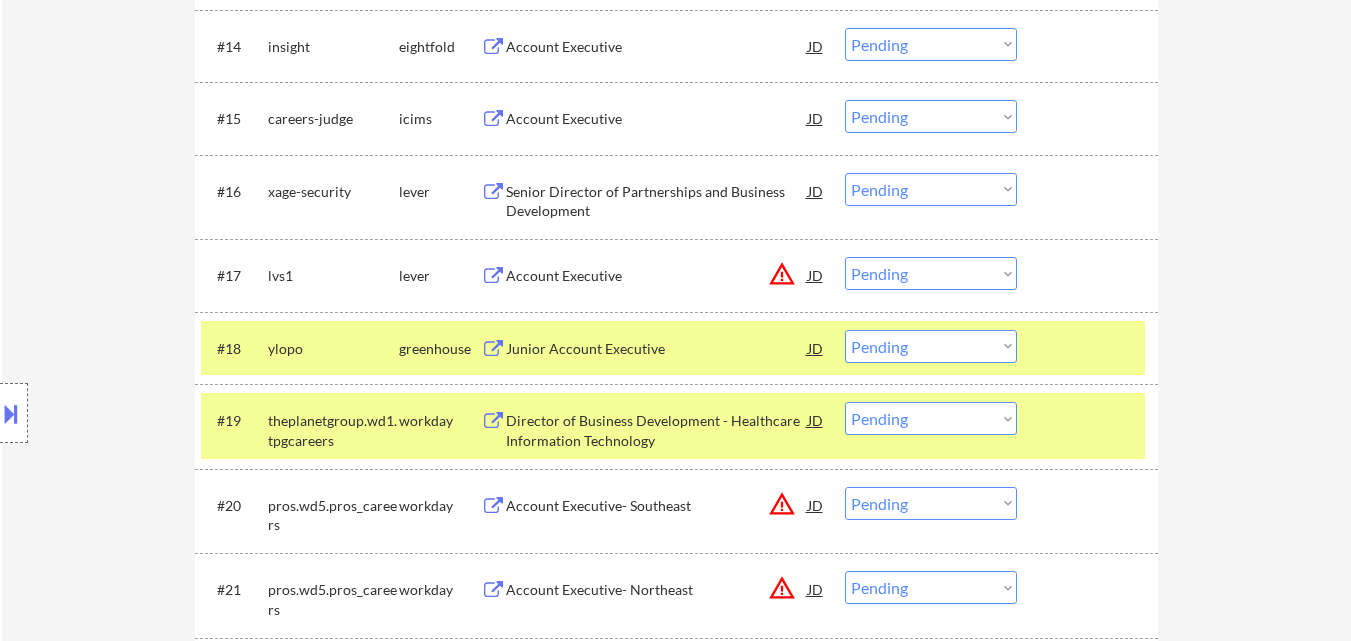 drag, startPoint x: 912, startPoint y: 345, endPoint x: 915, endPoint y: 359, distance: 14.3178215 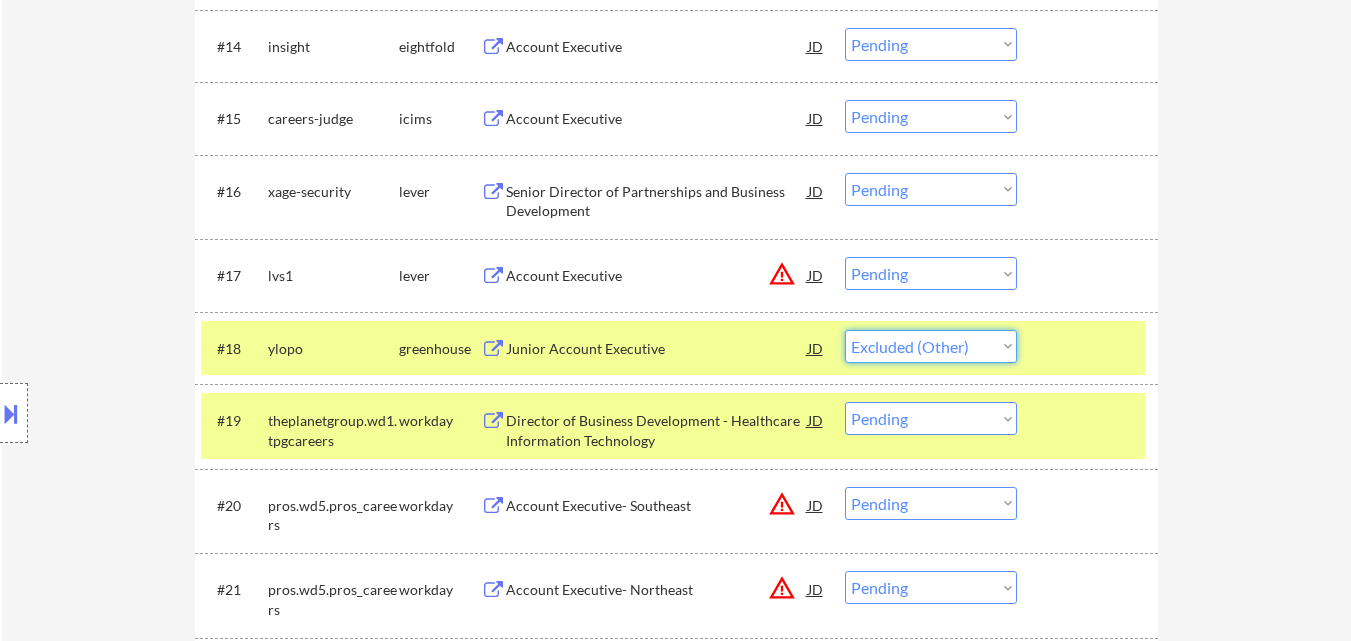 click on "Choose an option... Pending Applied Excluded (Questions) Excluded (Expired) Excluded (Location) Excluded (Bad Match) Excluded (Blocklist) Excluded (Salary) Excluded (Other)" at bounding box center (931, 346) 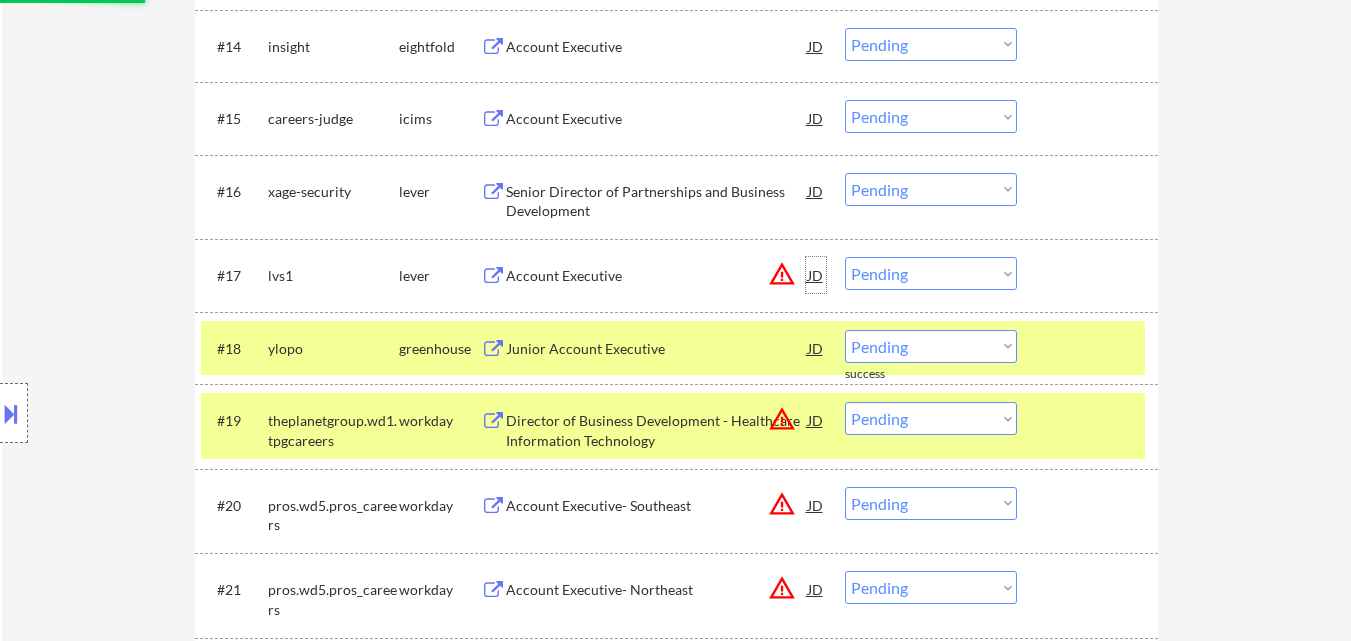 click on "JD" at bounding box center (816, 275) 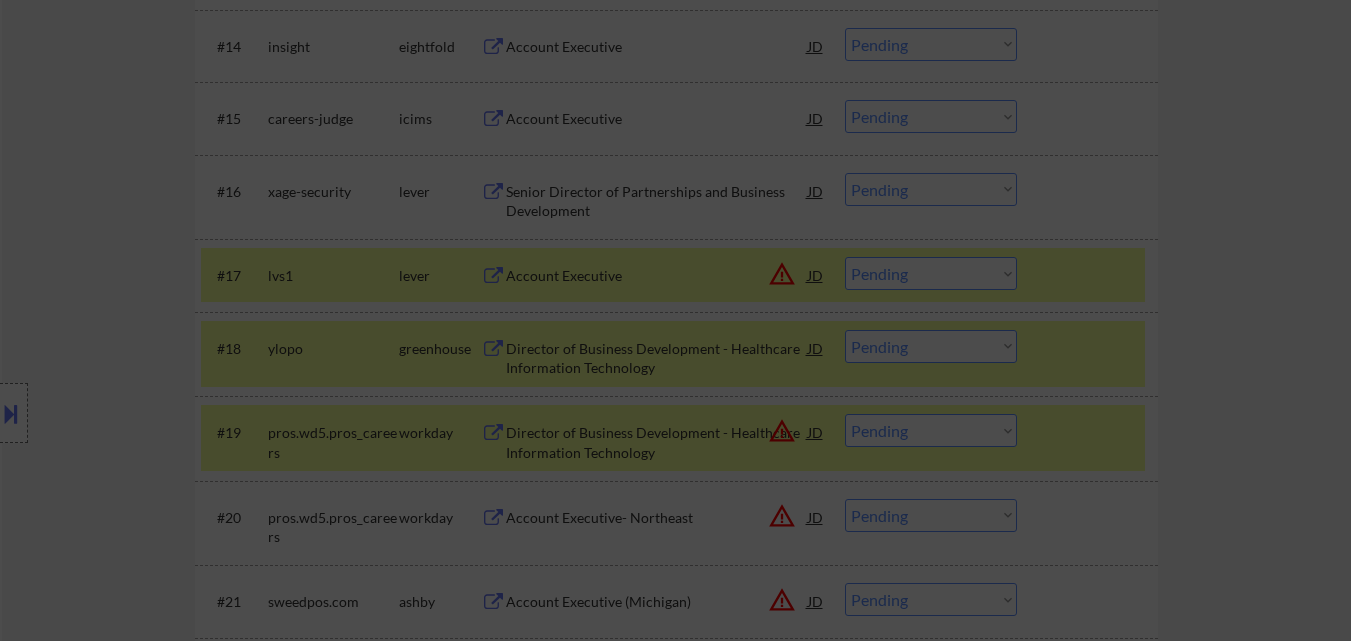click at bounding box center [675, 320] 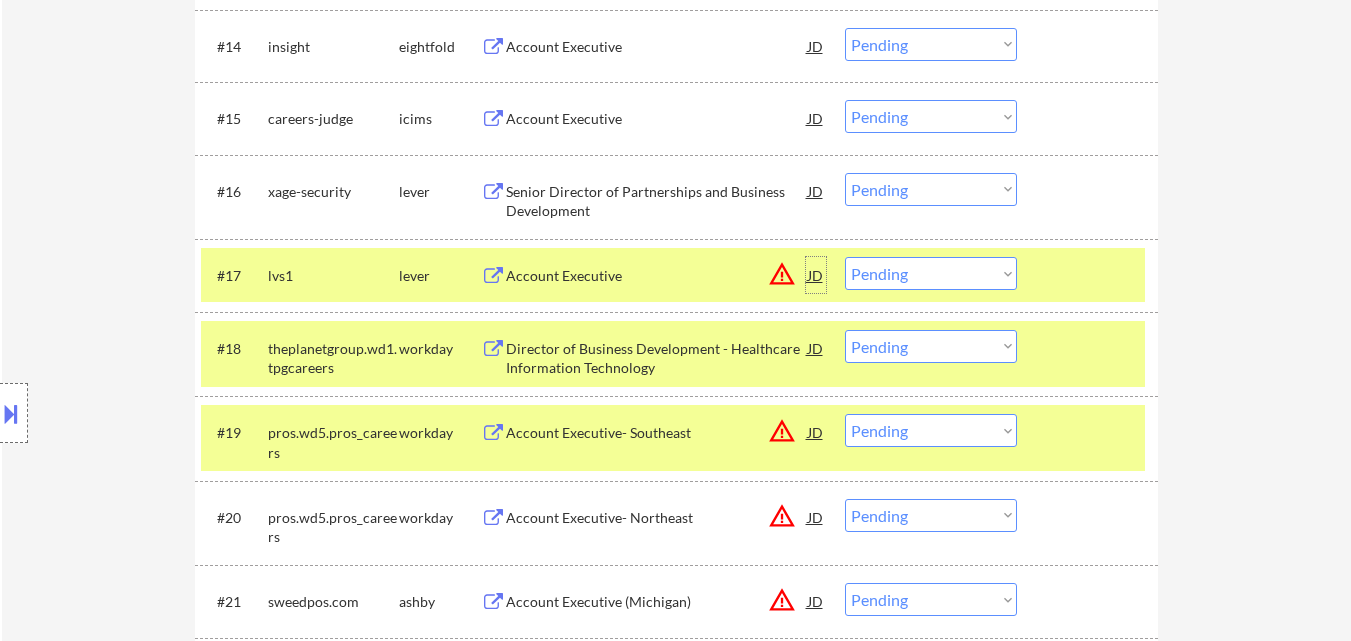 click on "JD" at bounding box center (816, 275) 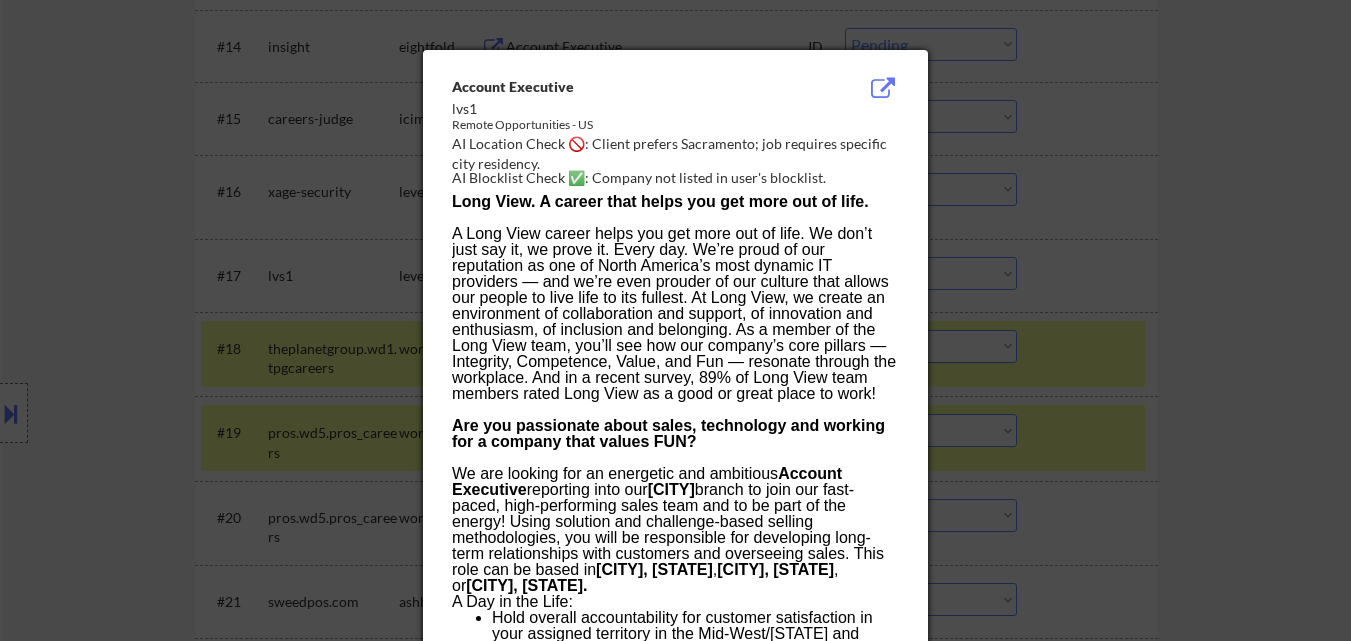 click at bounding box center (675, 320) 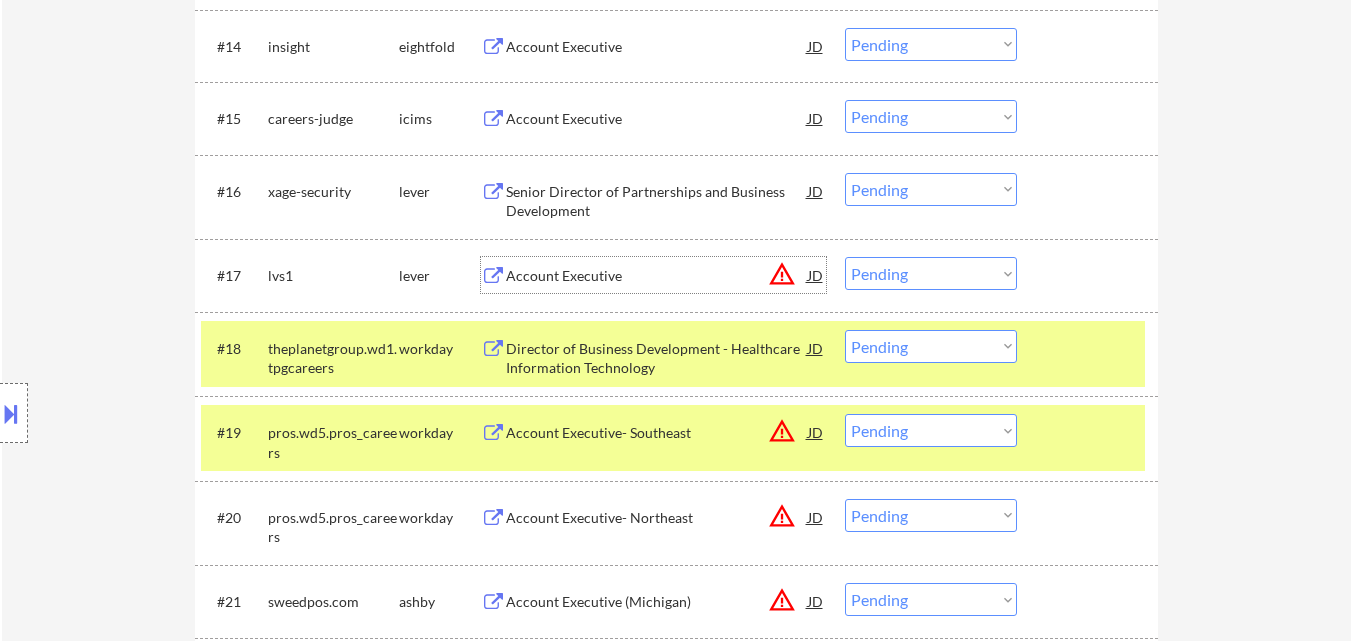 click on "Account Executive" at bounding box center (657, 276) 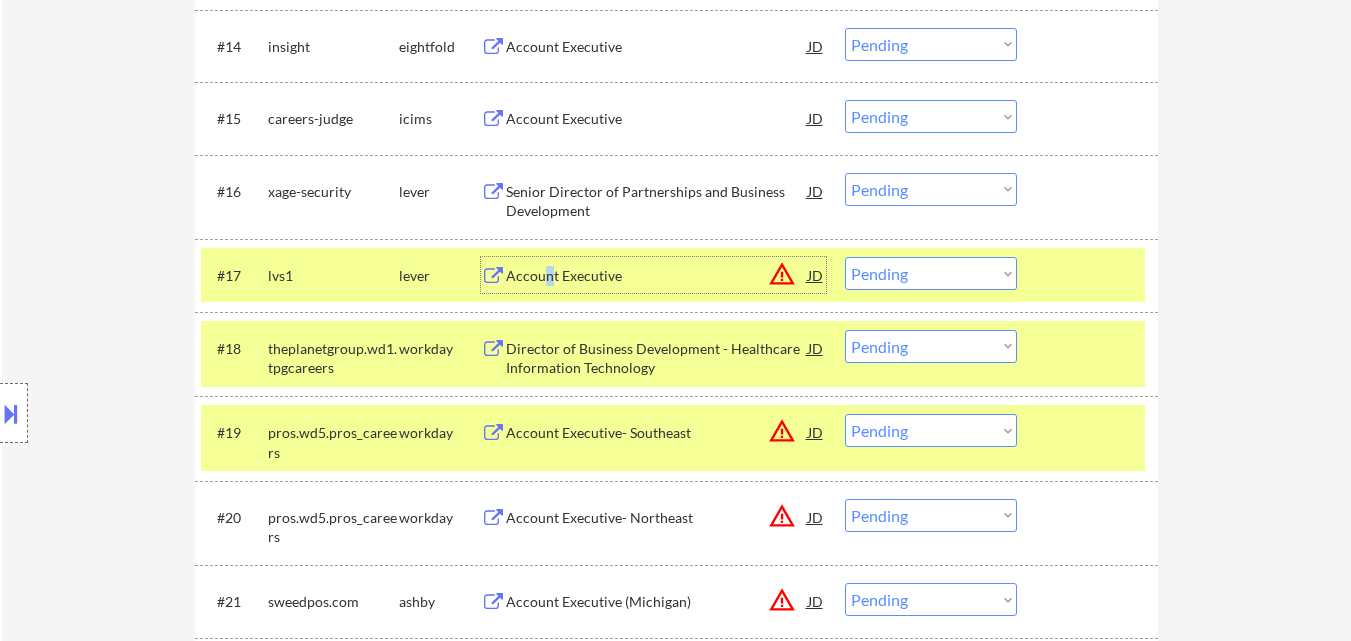 click on "Choose an option... Pending Applied Excluded (Questions) Excluded (Expired) Excluded (Location) Excluded (Bad Match) Excluded (Blocklist) Excluded (Salary) Excluded (Other)" at bounding box center (931, 273) 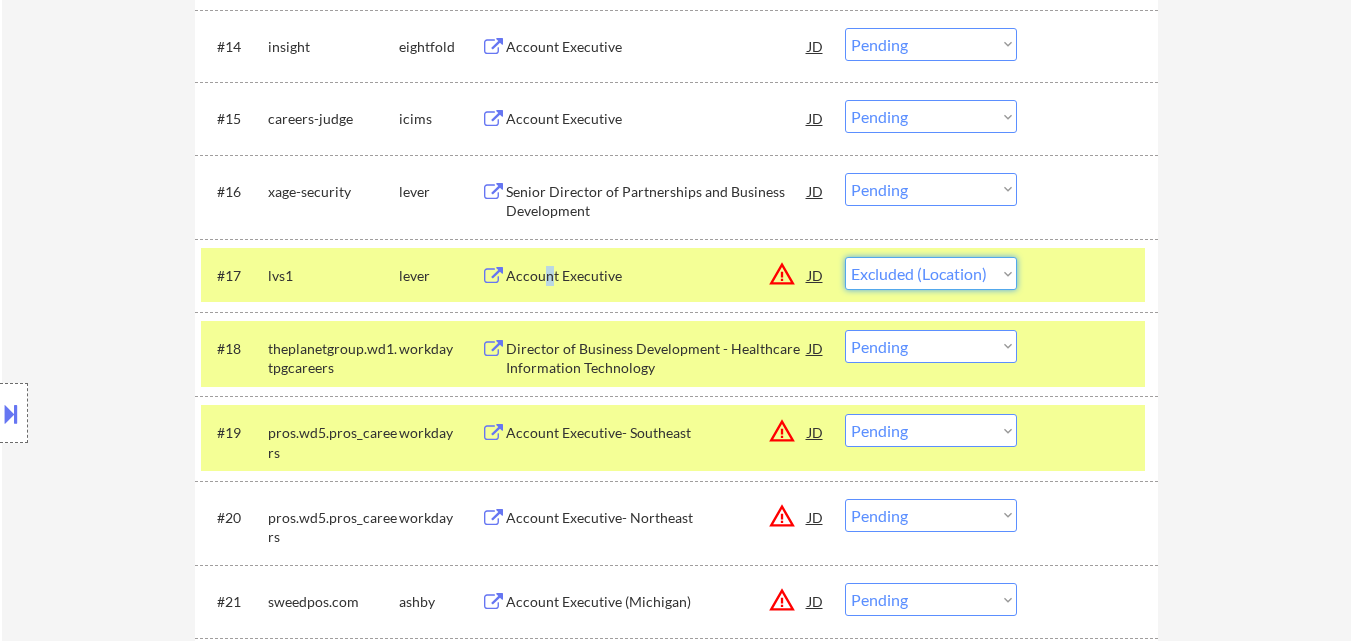 click on "Choose an option... Pending Applied Excluded (Questions) Excluded (Expired) Excluded (Location) Excluded (Bad Match) Excluded (Blocklist) Excluded (Salary) Excluded (Other)" at bounding box center [931, 273] 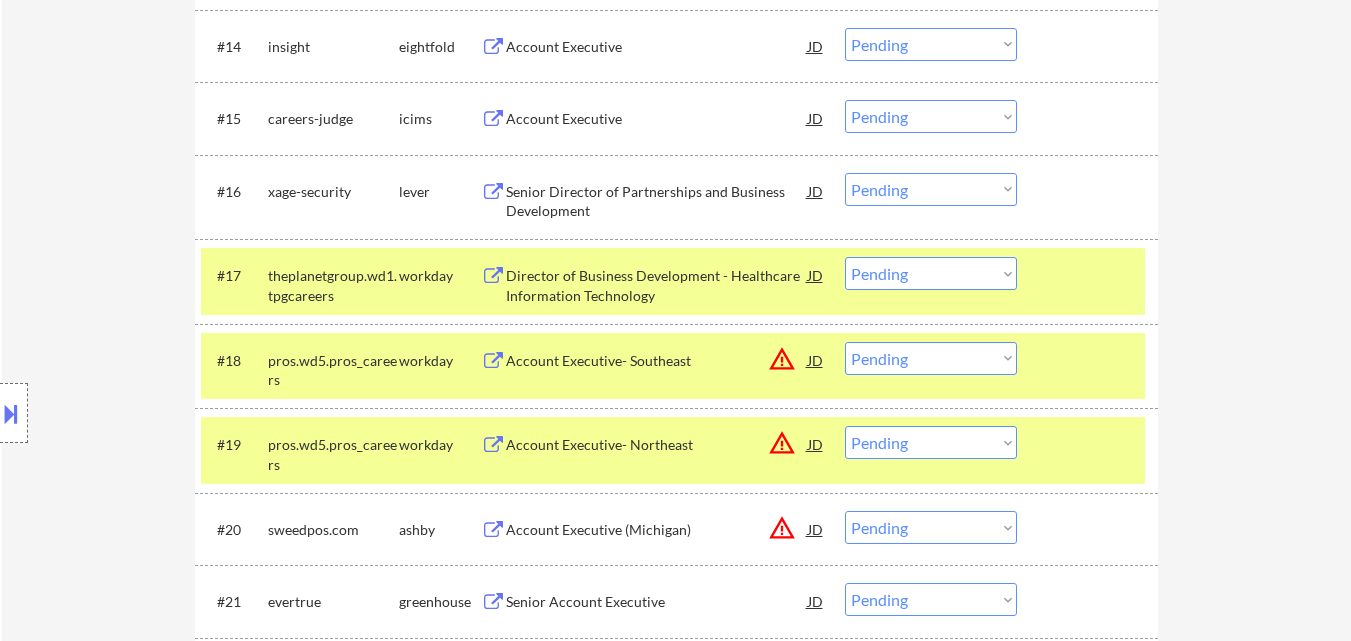 scroll, scrollTop: 1800, scrollLeft: 0, axis: vertical 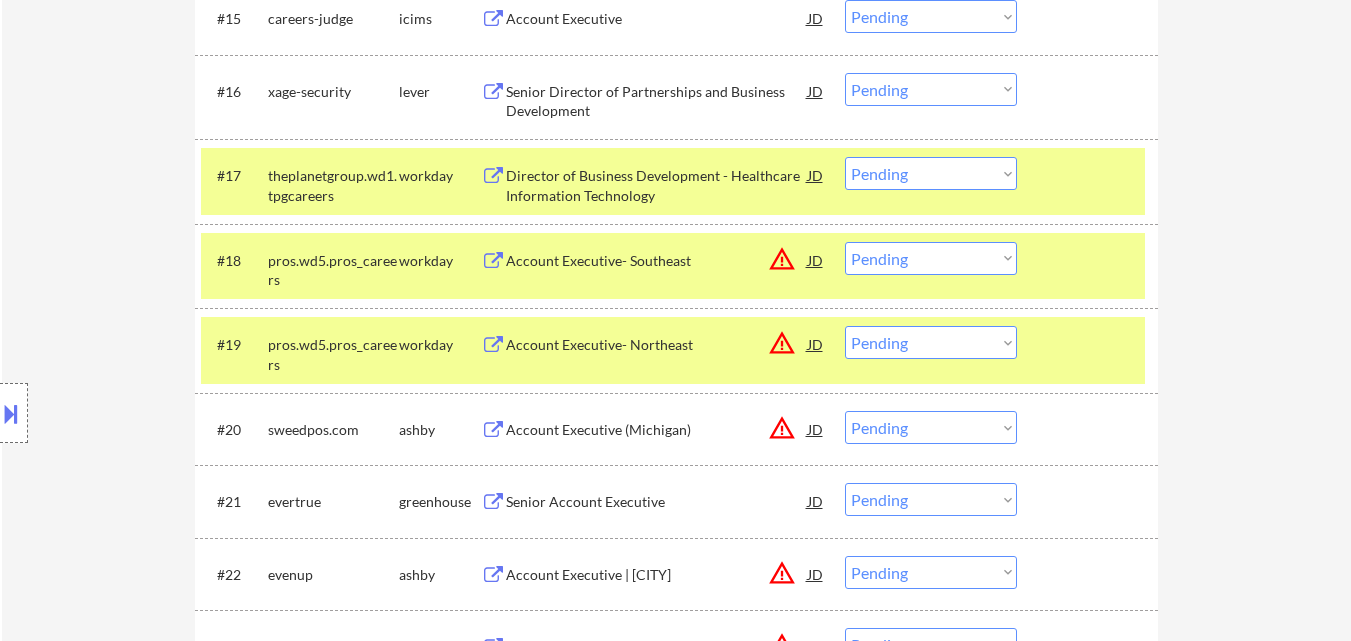click on "JD" at bounding box center (816, 260) 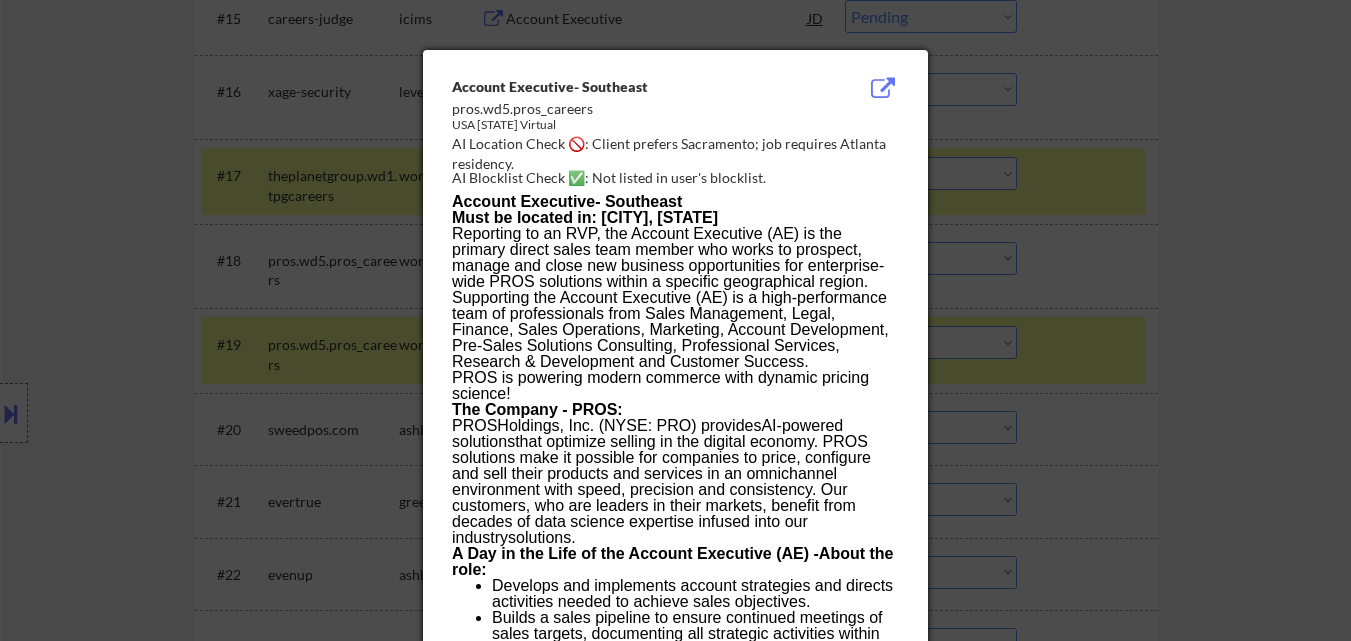click at bounding box center (675, 320) 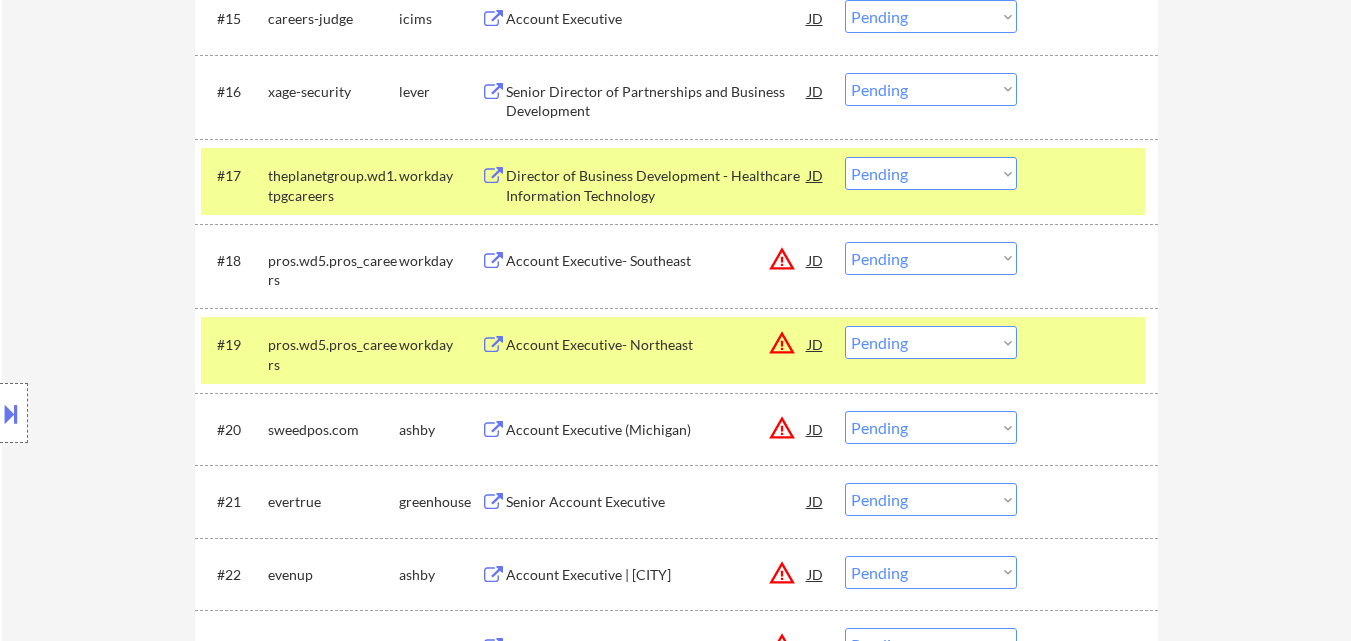 click on "Choose an option... Pending Applied Excluded (Questions) Excluded (Expired) Excluded (Location) Excluded (Bad Match) Excluded (Blocklist) Excluded (Salary) Excluded (Other)" at bounding box center (931, 258) 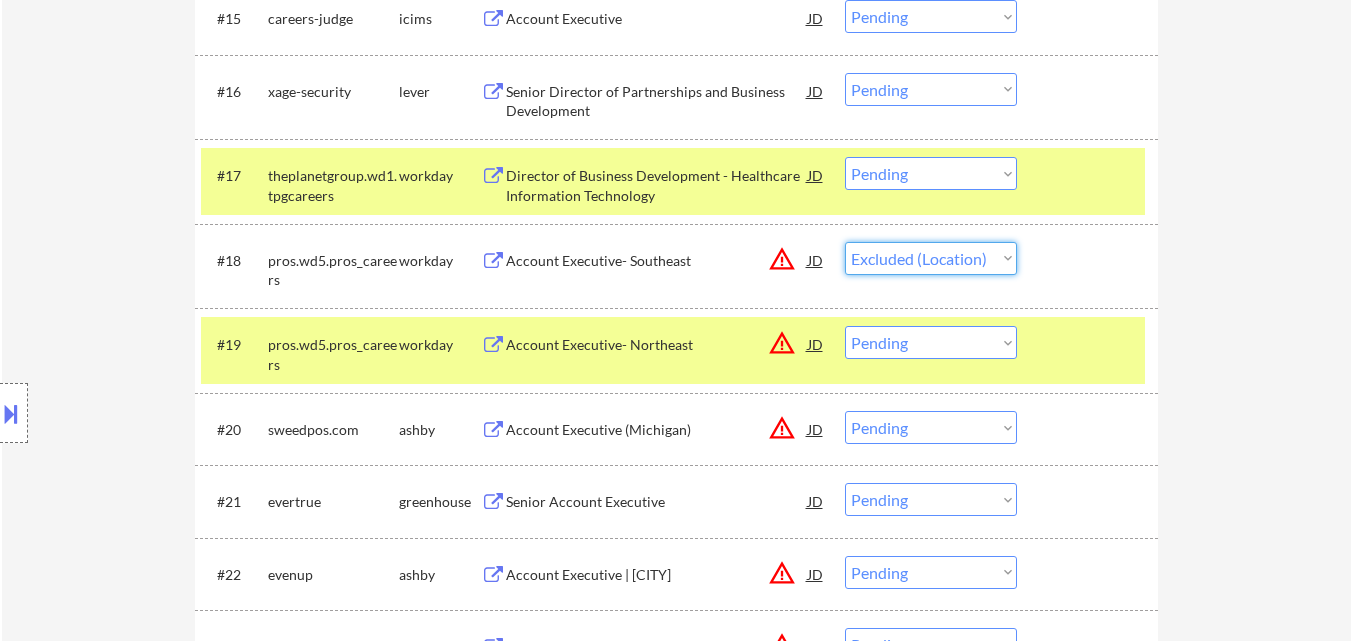 click on "Choose an option... Pending Applied Excluded (Questions) Excluded (Expired) Excluded (Location) Excluded (Bad Match) Excluded (Blocklist) Excluded (Salary) Excluded (Other)" at bounding box center (931, 258) 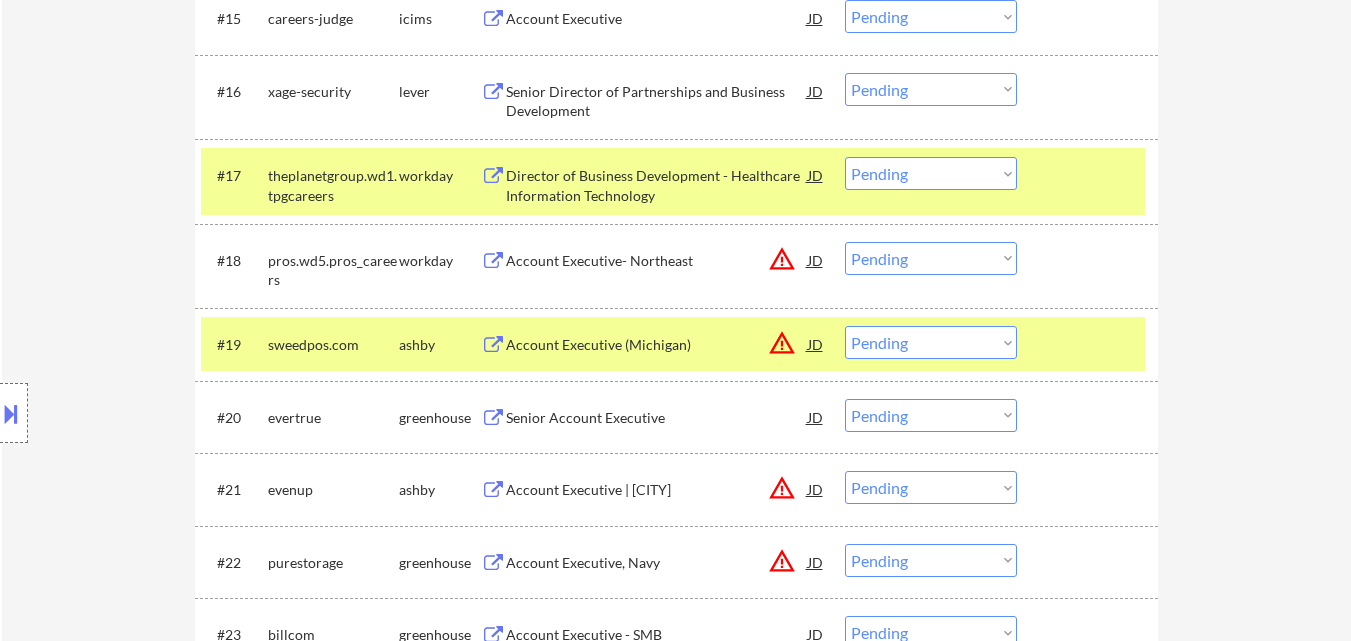 click on "JD" at bounding box center (816, 260) 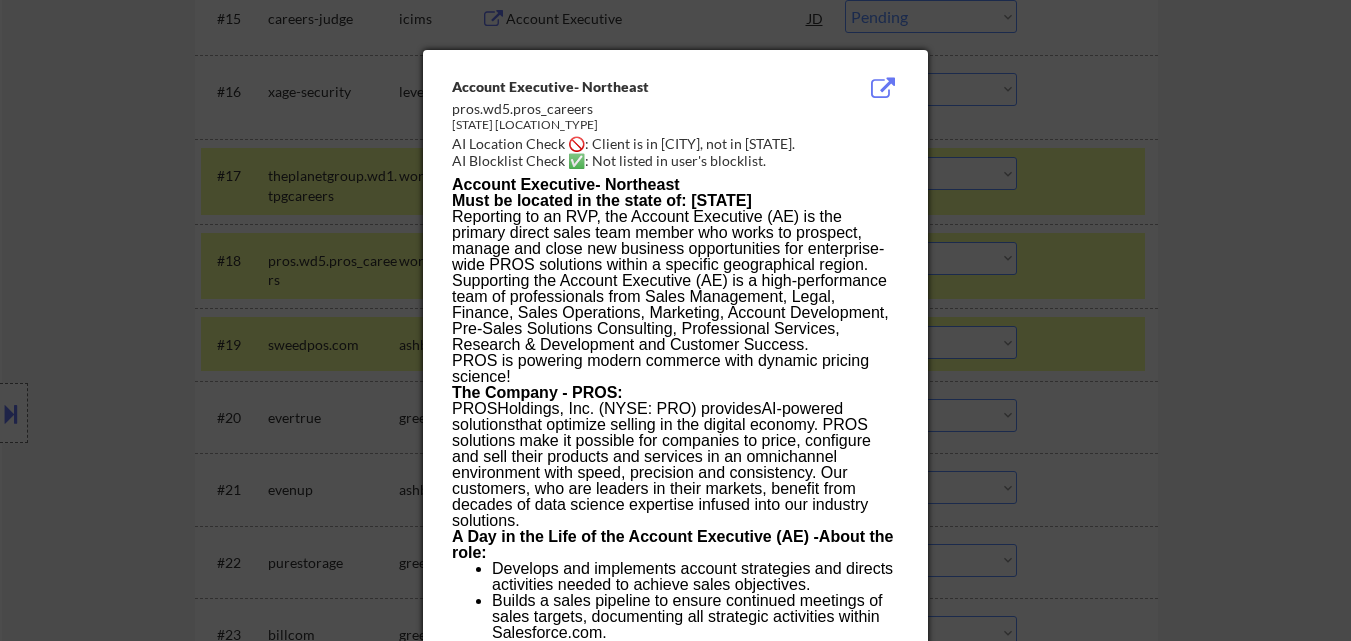 click at bounding box center [675, 320] 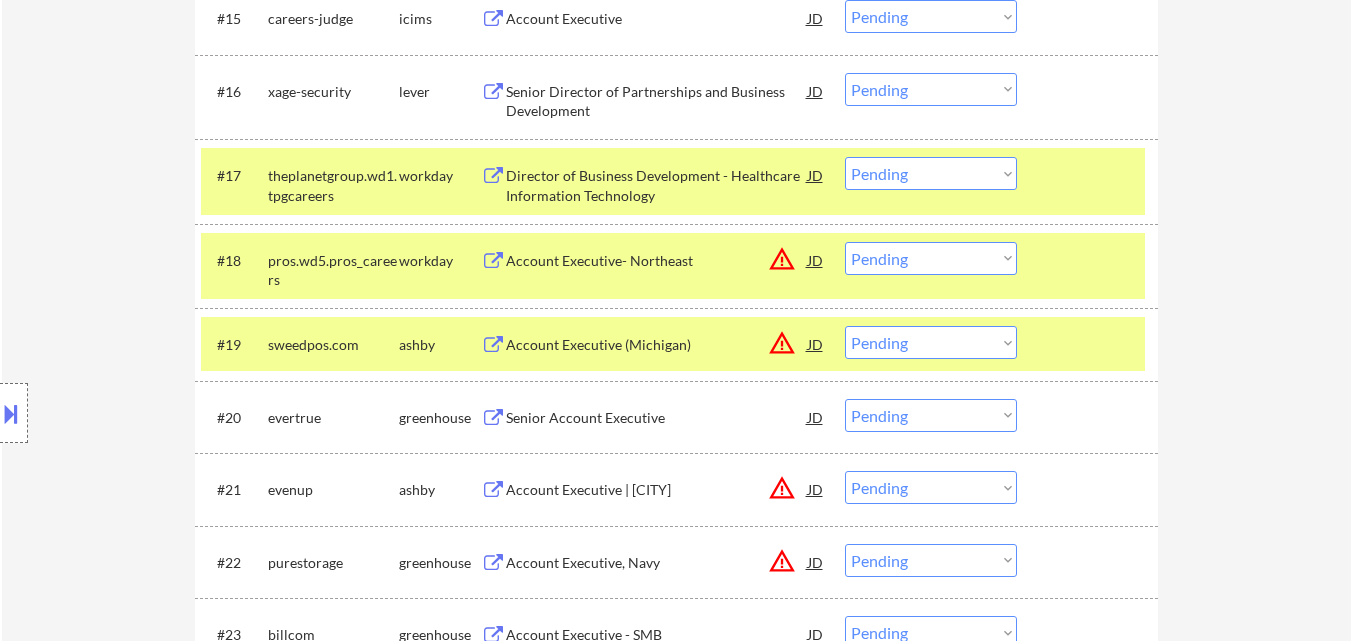 click on "Choose an option... Pending Applied Excluded (Questions) Excluded (Expired) Excluded (Location) Excluded (Bad Match) Excluded (Blocklist) Excluded (Salary) Excluded (Other)" at bounding box center [931, 258] 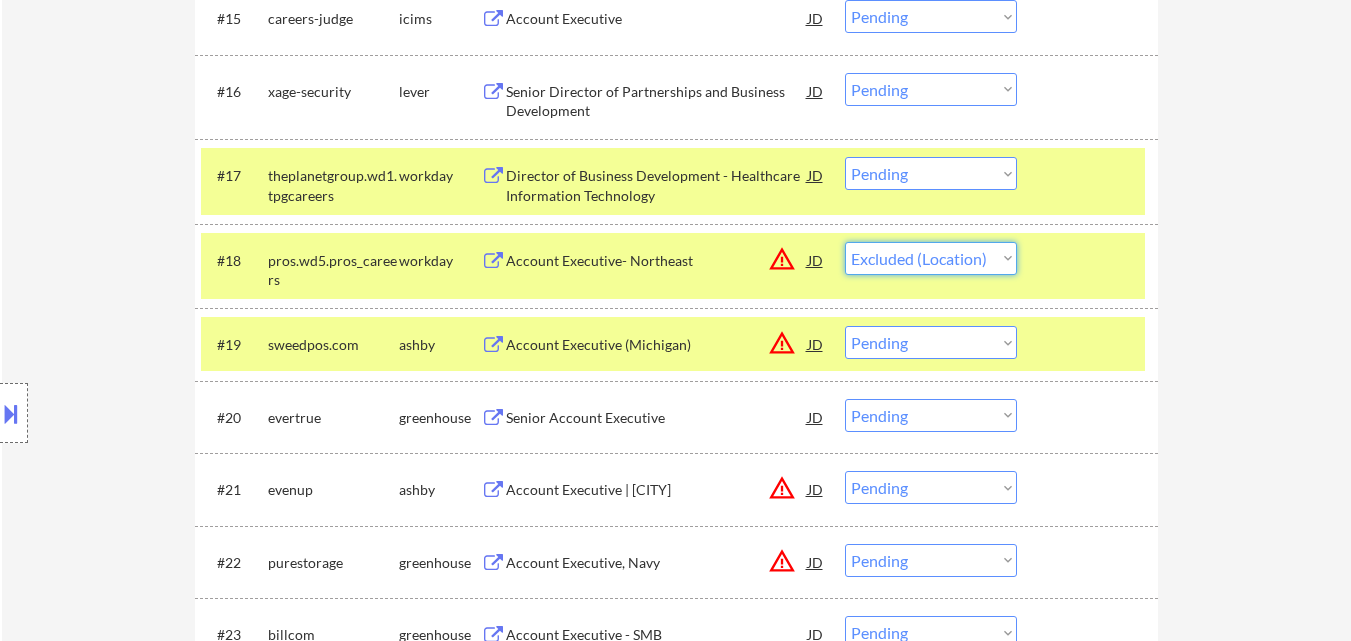 click on "Choose an option... Pending Applied Excluded (Questions) Excluded (Expired) Excluded (Location) Excluded (Bad Match) Excluded (Blocklist) Excluded (Salary) Excluded (Other)" at bounding box center (931, 258) 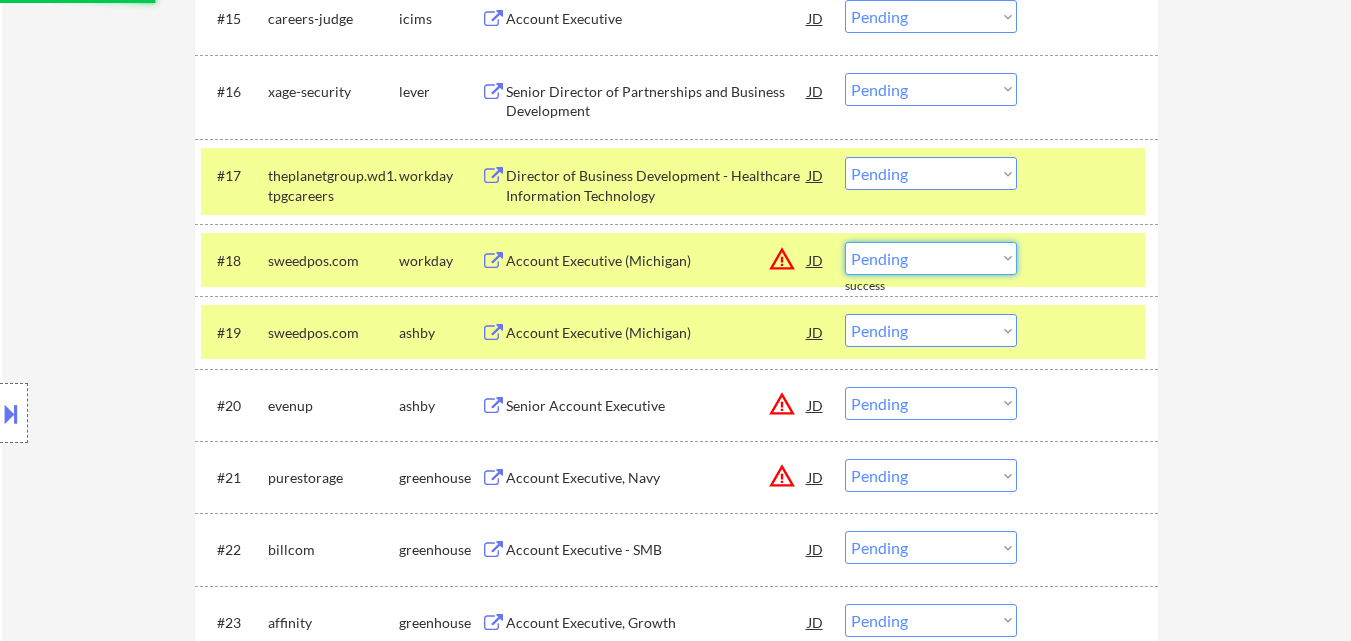 click on "Choose an option... Pending Applied Excluded (Questions) Excluded (Expired) Excluded (Location) Excluded (Bad Match) Excluded (Blocklist) Excluded (Salary) Excluded (Other)" at bounding box center [931, 258] 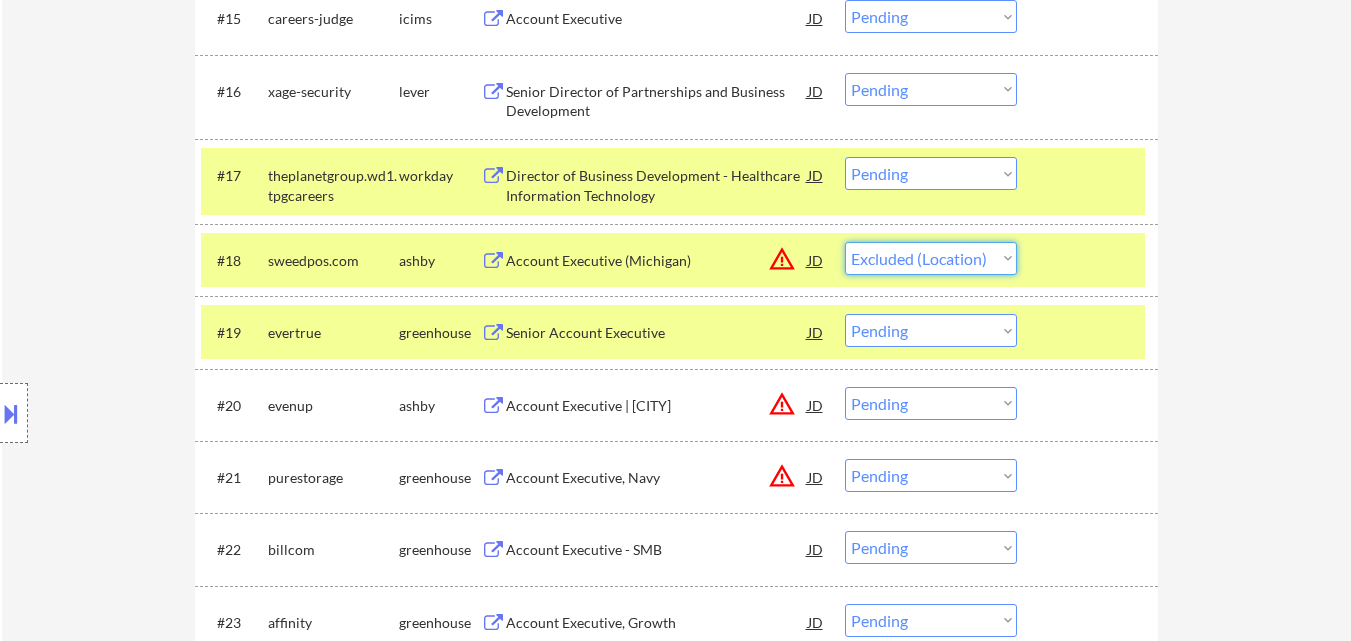 click on "Choose an option... Pending Applied Excluded (Questions) Excluded (Expired) Excluded (Location) Excluded (Bad Match) Excluded (Blocklist) Excluded (Salary) Excluded (Other)" at bounding box center [931, 258] 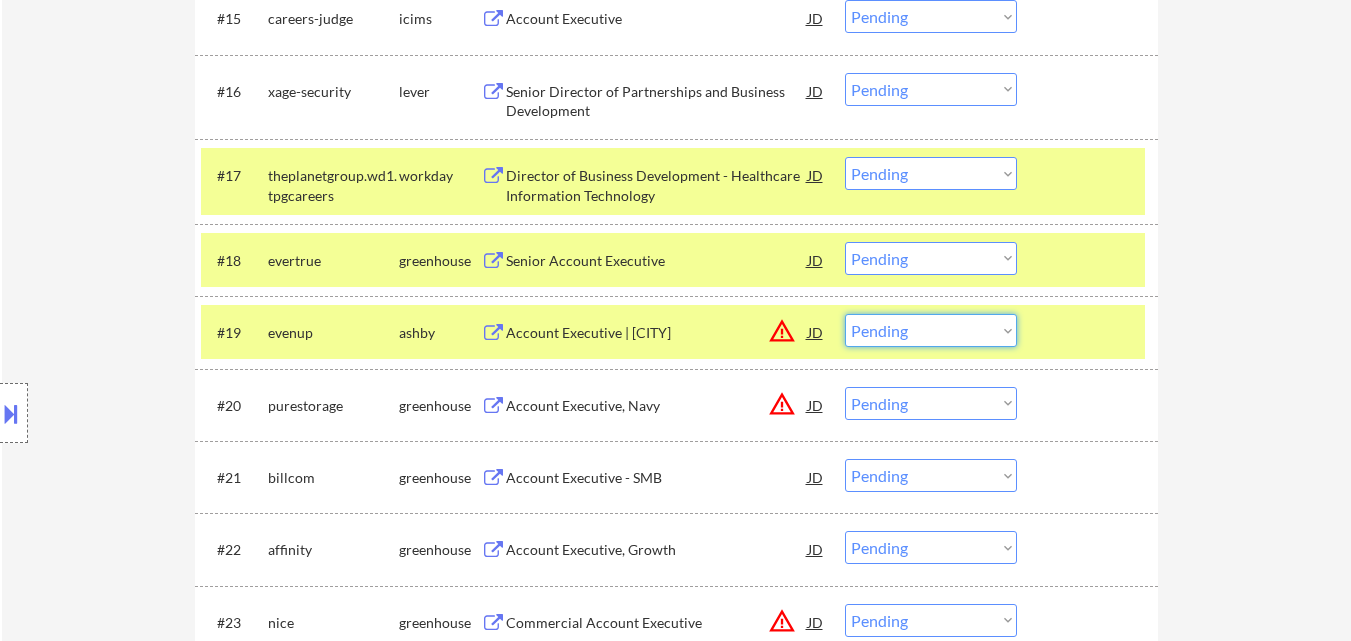 click on "Choose an option... Pending Applied Excluded (Questions) Excluded (Expired) Excluded (Location) Excluded (Bad Match) Excluded (Blocklist) Excluded (Salary) Excluded (Other)" at bounding box center (931, 330) 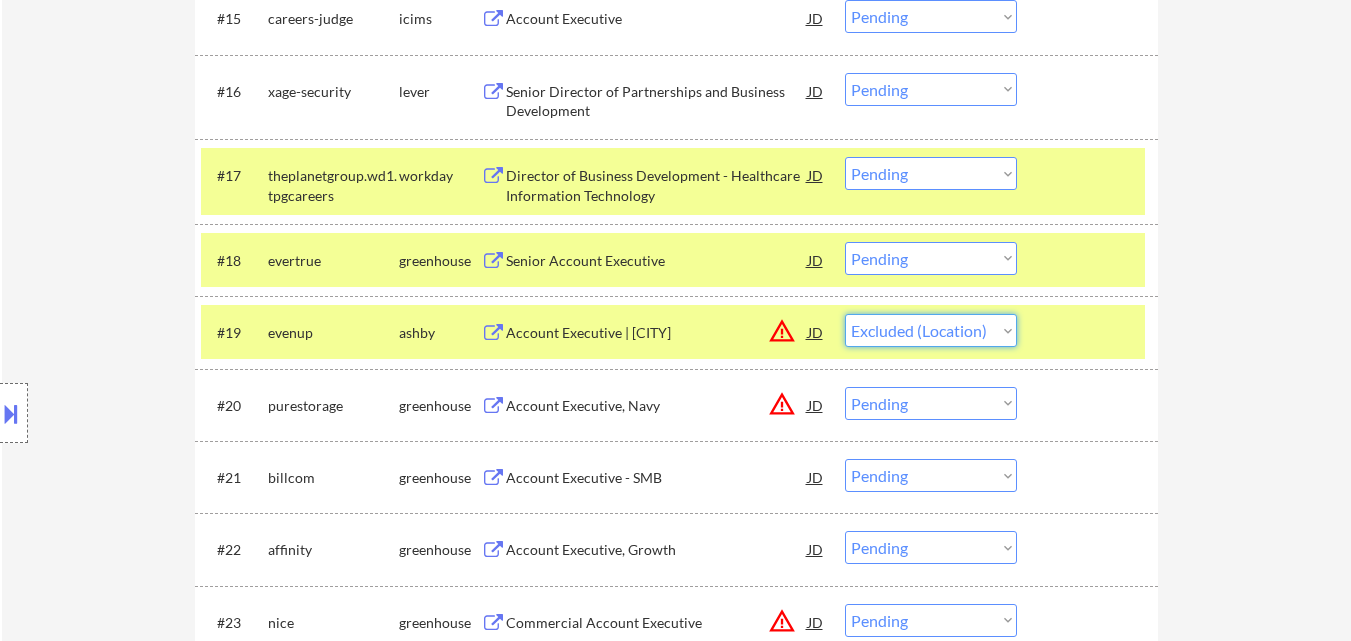 click on "Choose an option... Pending Applied Excluded (Questions) Excluded (Expired) Excluded (Location) Excluded (Bad Match) Excluded (Blocklist) Excluded (Salary) Excluded (Other)" at bounding box center (931, 330) 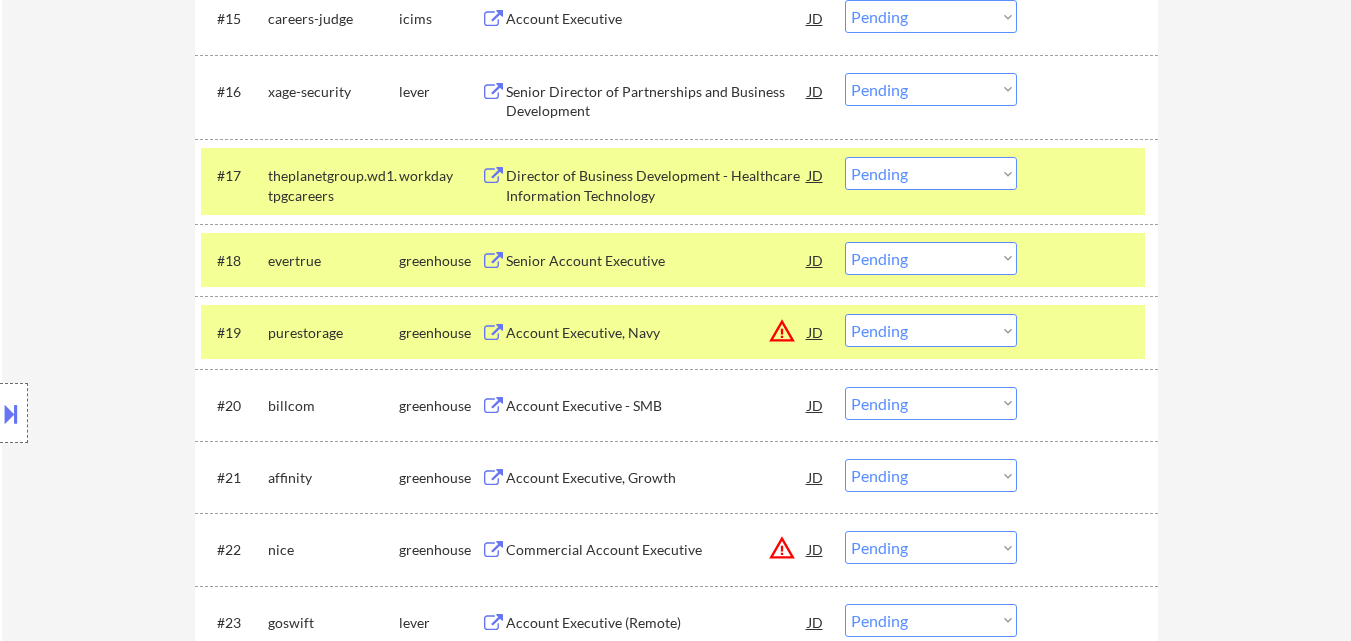click on "Senior Account Executive" at bounding box center (657, 261) 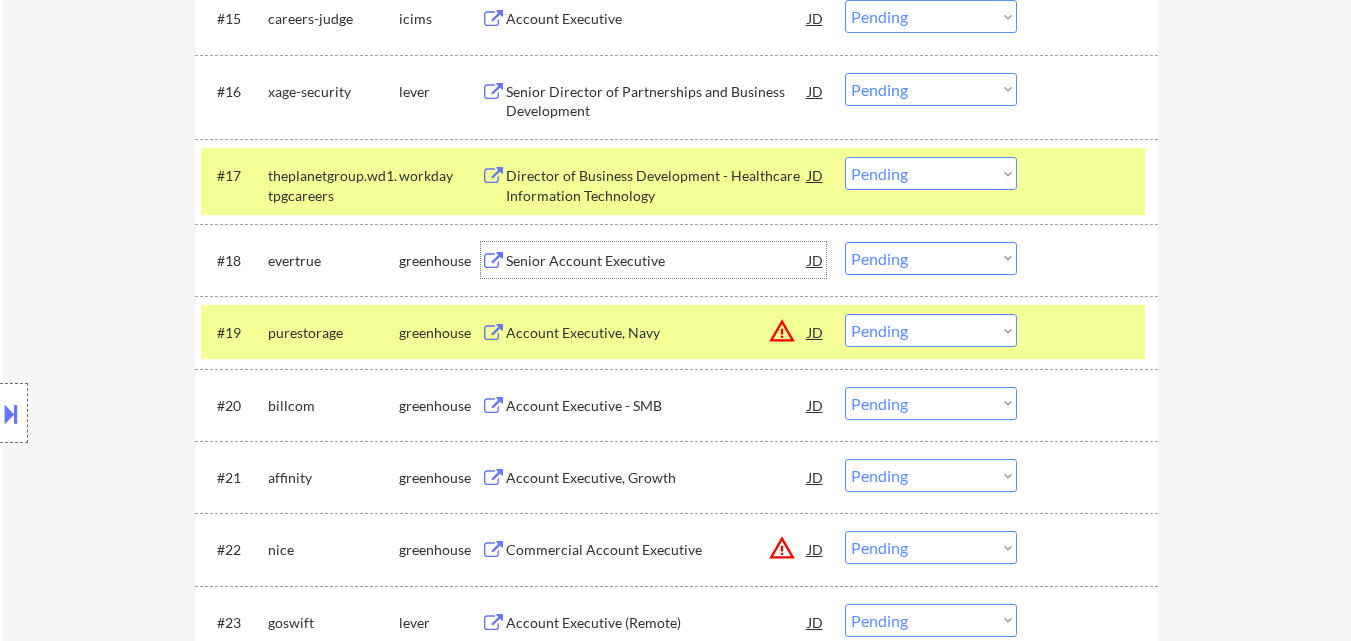 click on "Choose an option... Pending Applied Excluded (Questions) Excluded (Expired) Excluded (Location) Excluded (Bad Match) Excluded (Blocklist) Excluded (Salary) Excluded (Other)" at bounding box center (931, 258) 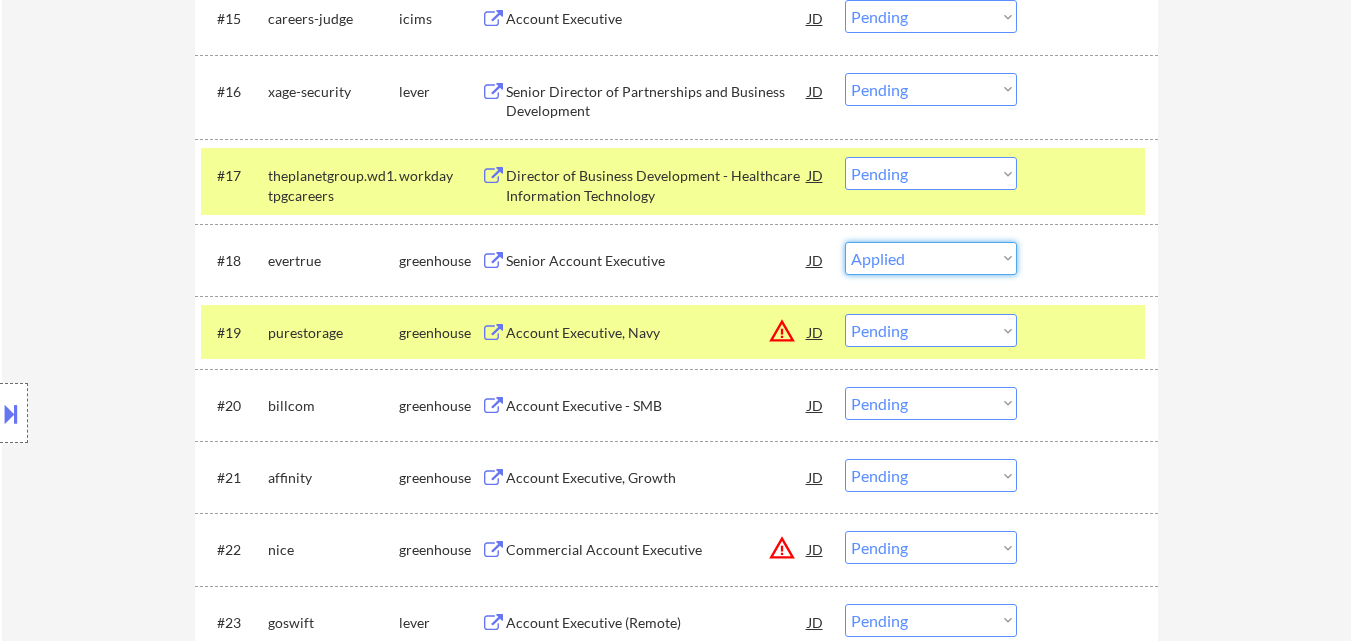 click on "Choose an option... Pending Applied Excluded (Questions) Excluded (Expired) Excluded (Location) Excluded (Bad Match) Excluded (Blocklist) Excluded (Salary) Excluded (Other)" at bounding box center [931, 258] 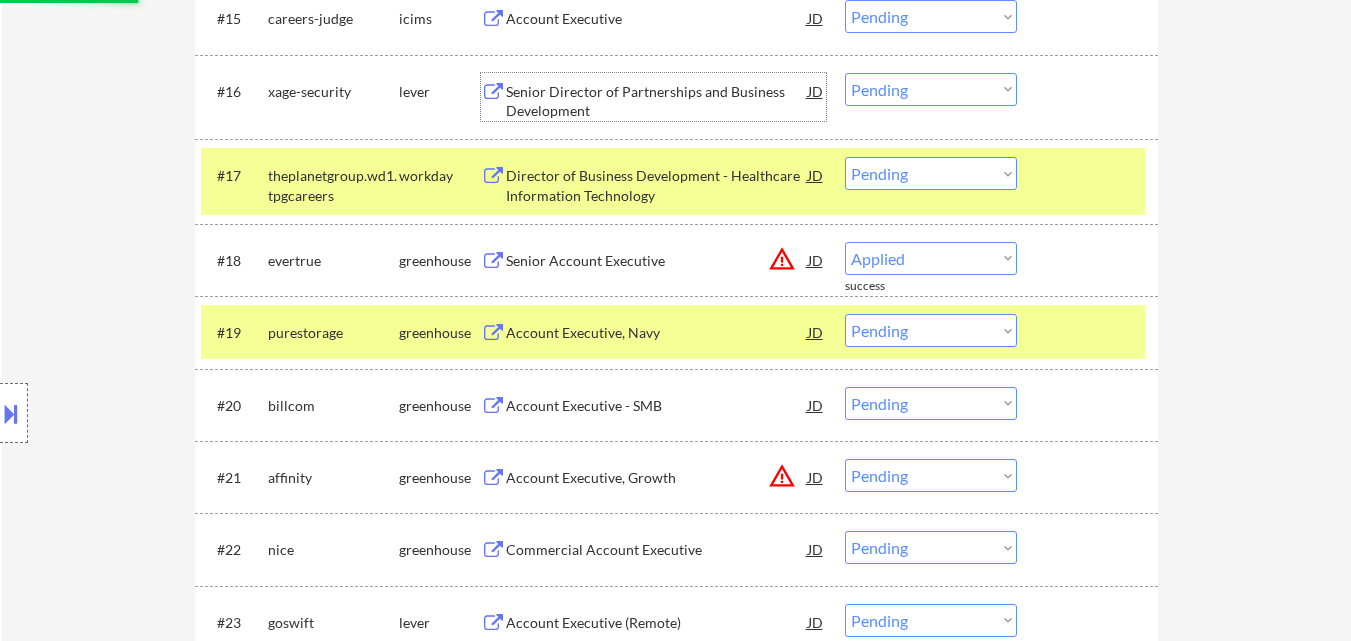 click on "Senior Director of Partnerships and Business Development" at bounding box center (657, 101) 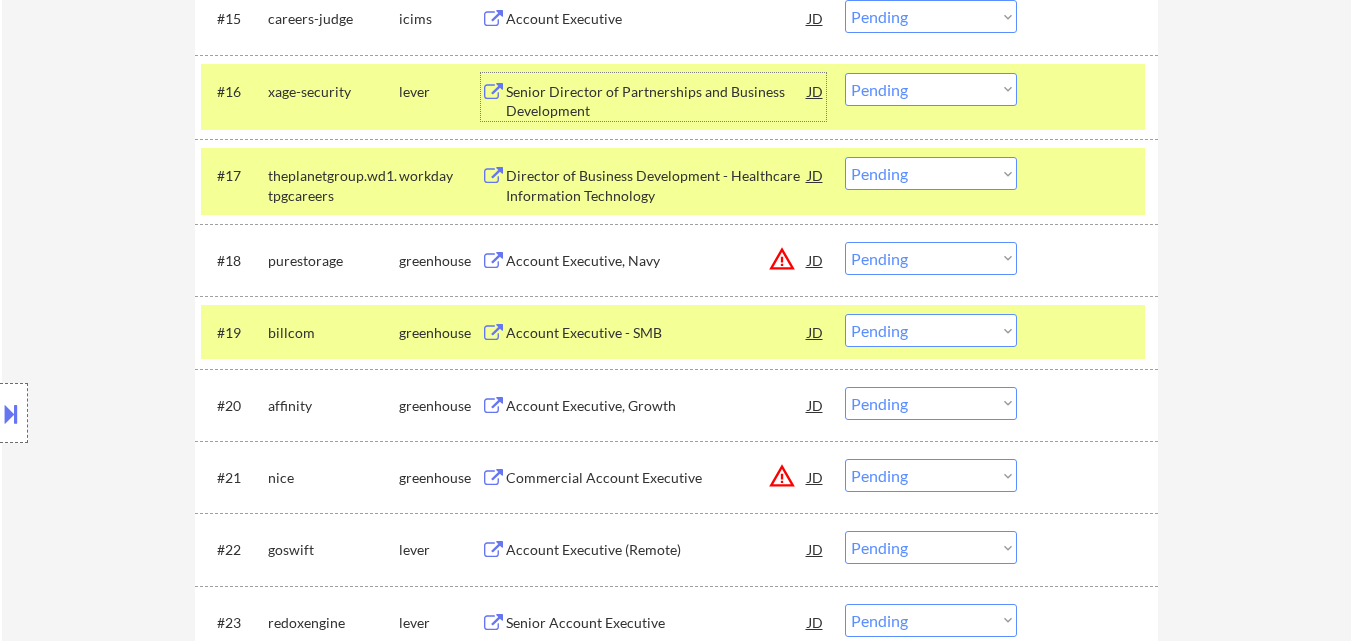 drag, startPoint x: 945, startPoint y: 83, endPoint x: 954, endPoint y: 104, distance: 22.847319 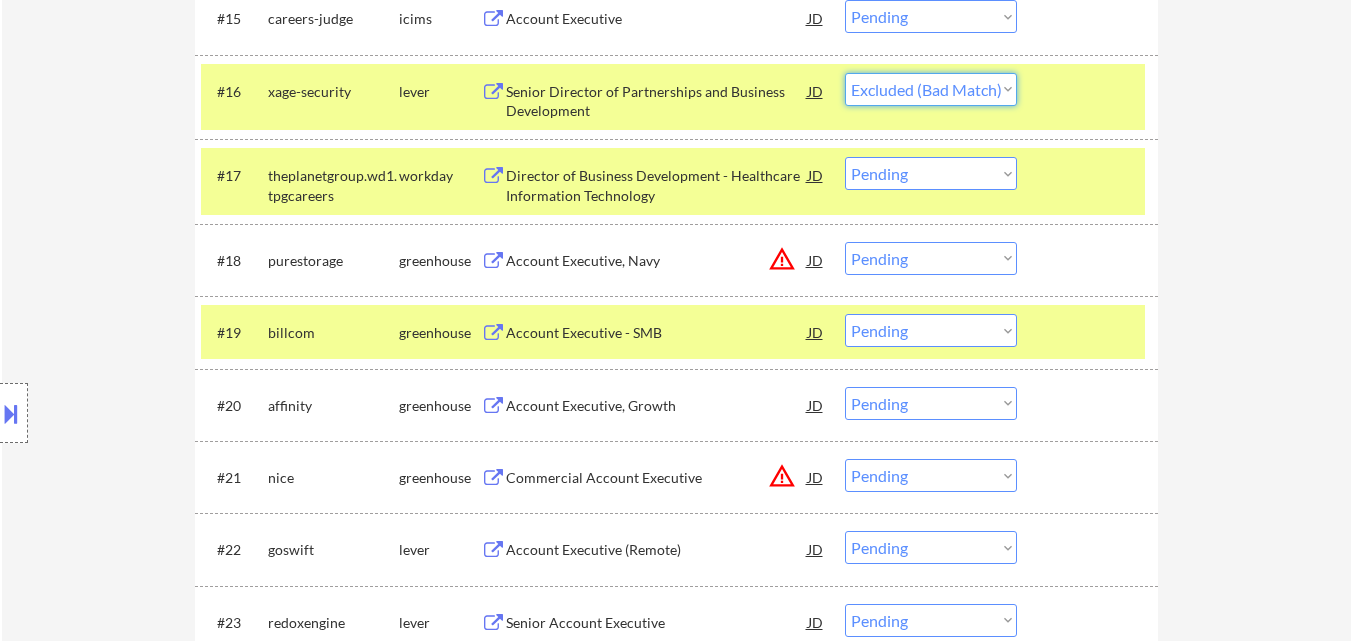 click on "Choose an option... Pending Applied Excluded (Questions) Excluded (Expired) Excluded (Location) Excluded (Bad Match) Excluded (Blocklist) Excluded (Salary) Excluded (Other)" at bounding box center [931, 89] 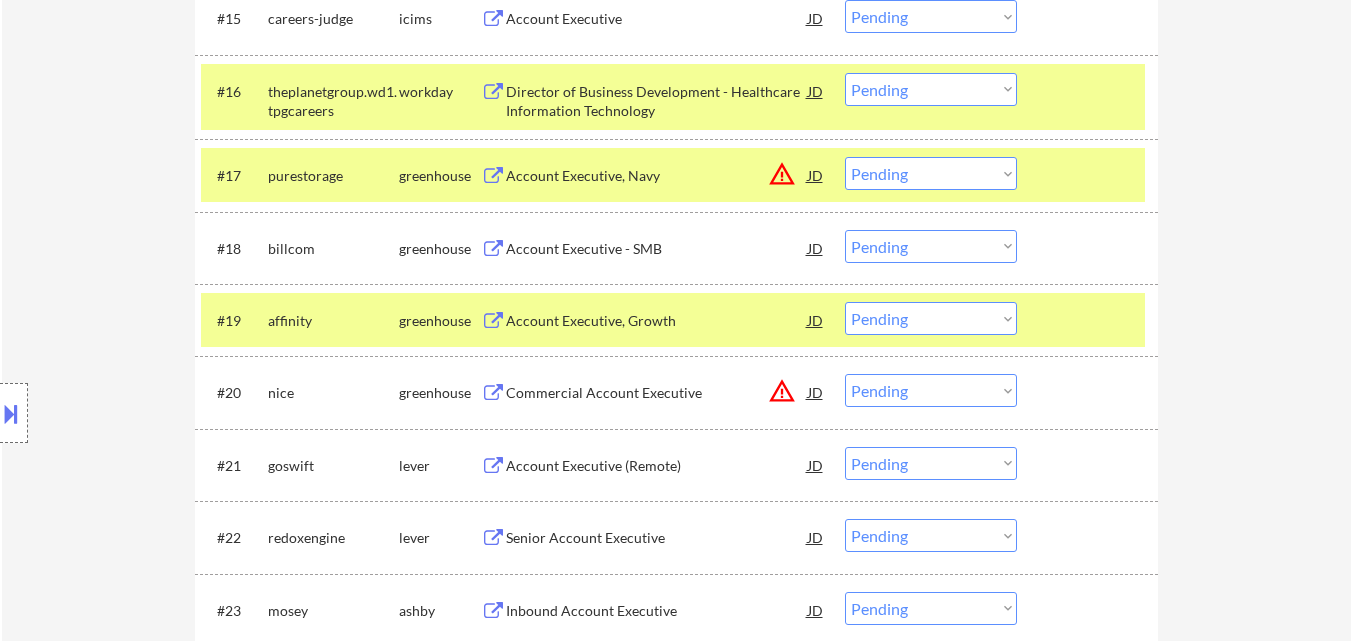 click on "Account Executive - SMB" at bounding box center (657, 249) 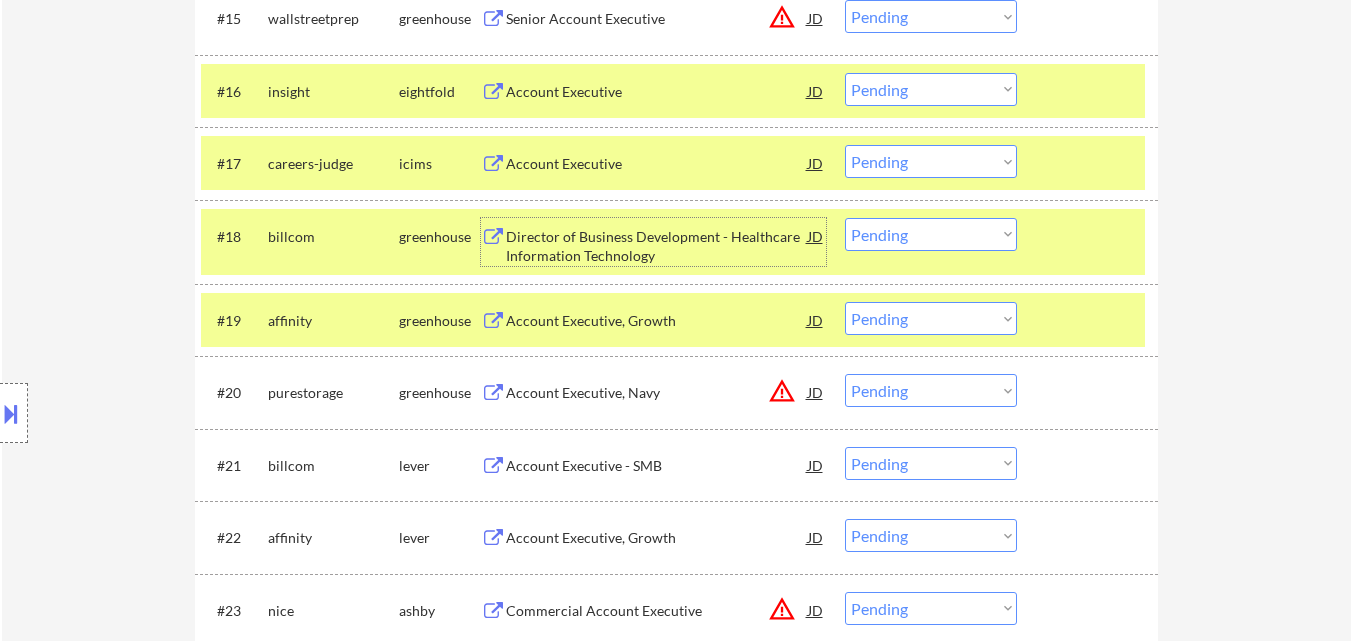 click at bounding box center (11, 413) 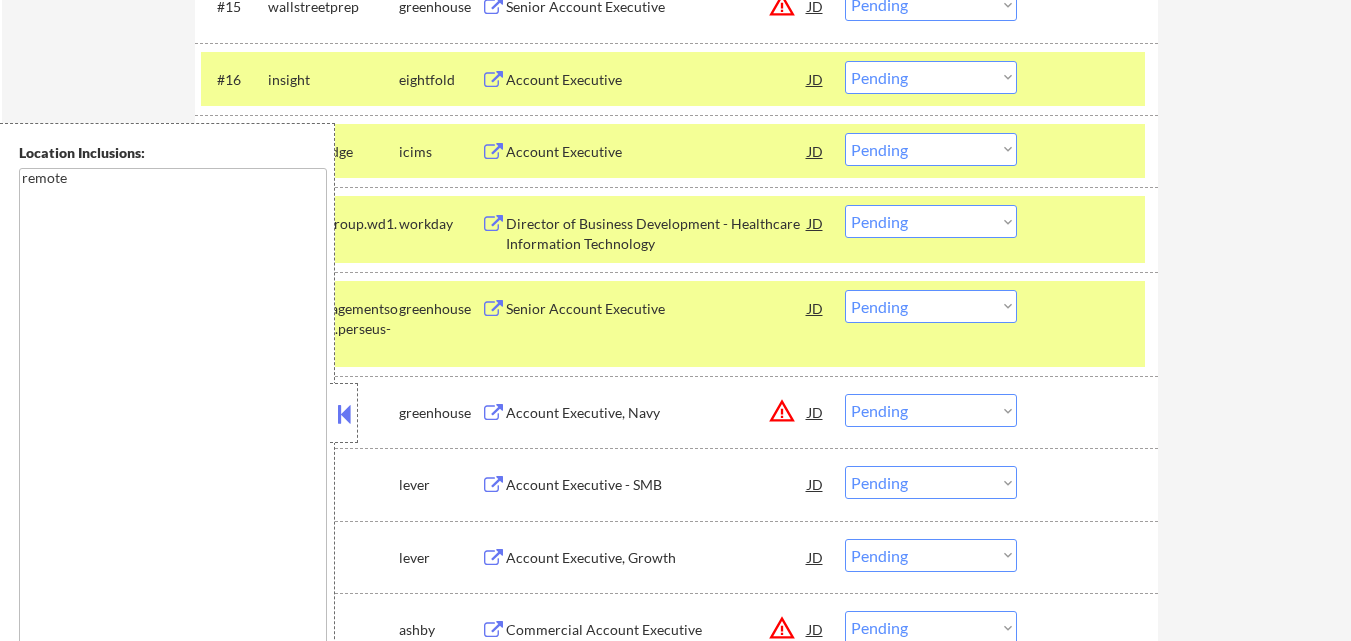 click at bounding box center (344, 414) 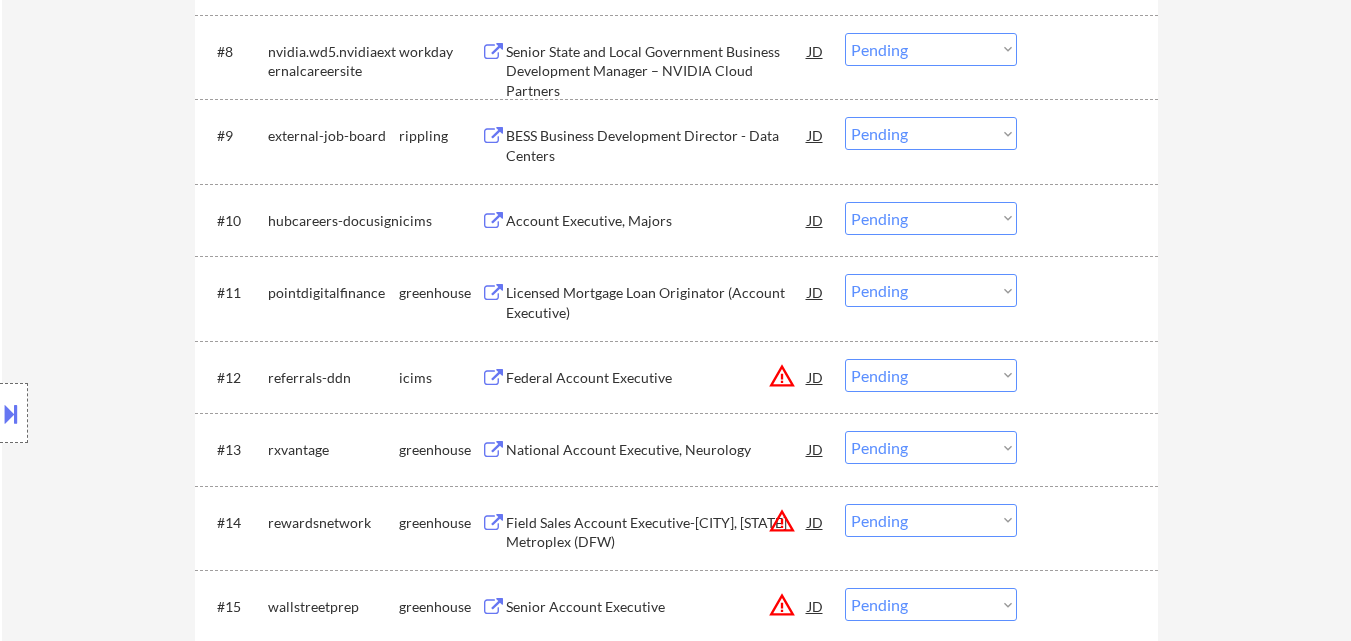 scroll, scrollTop: 1800, scrollLeft: 0, axis: vertical 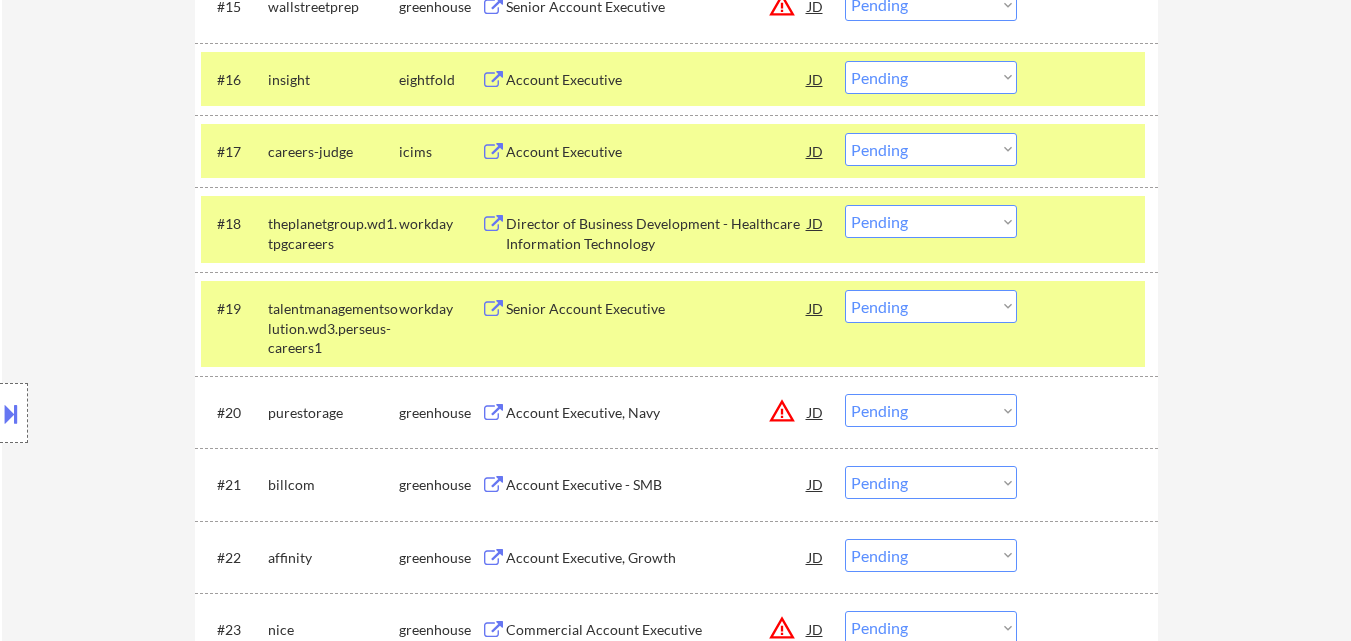 click on "Account Executive - SMB" at bounding box center [657, 485] 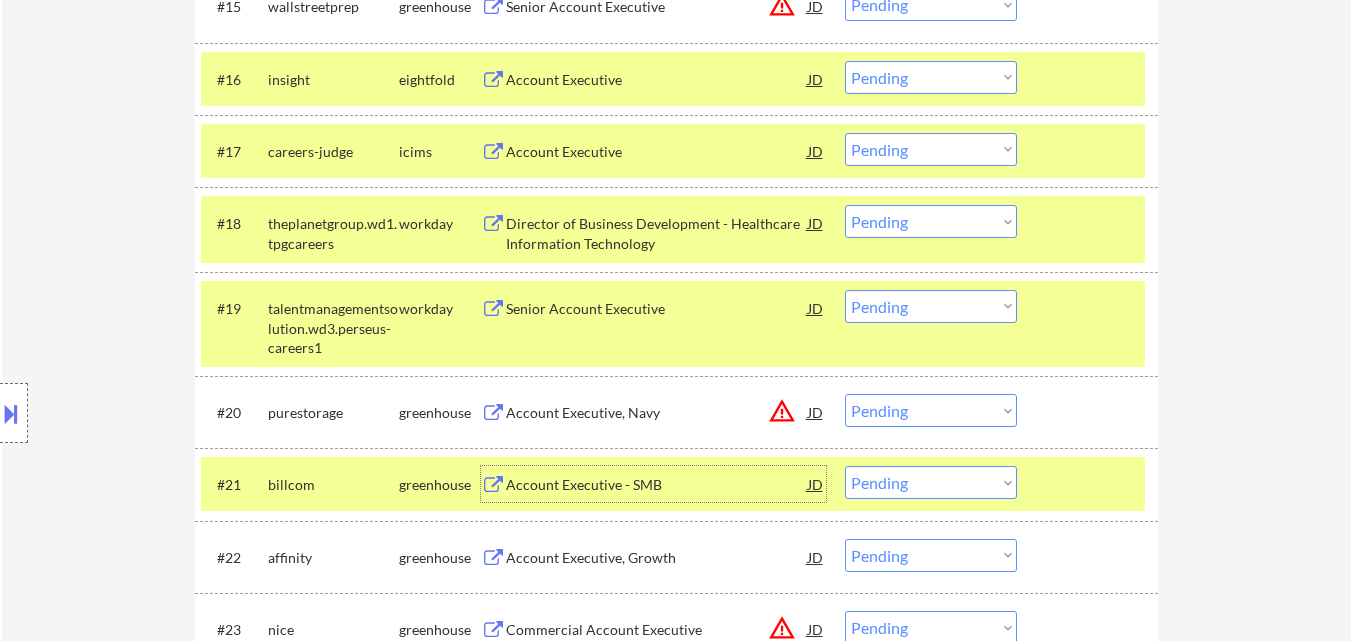 scroll, scrollTop: 2000, scrollLeft: 0, axis: vertical 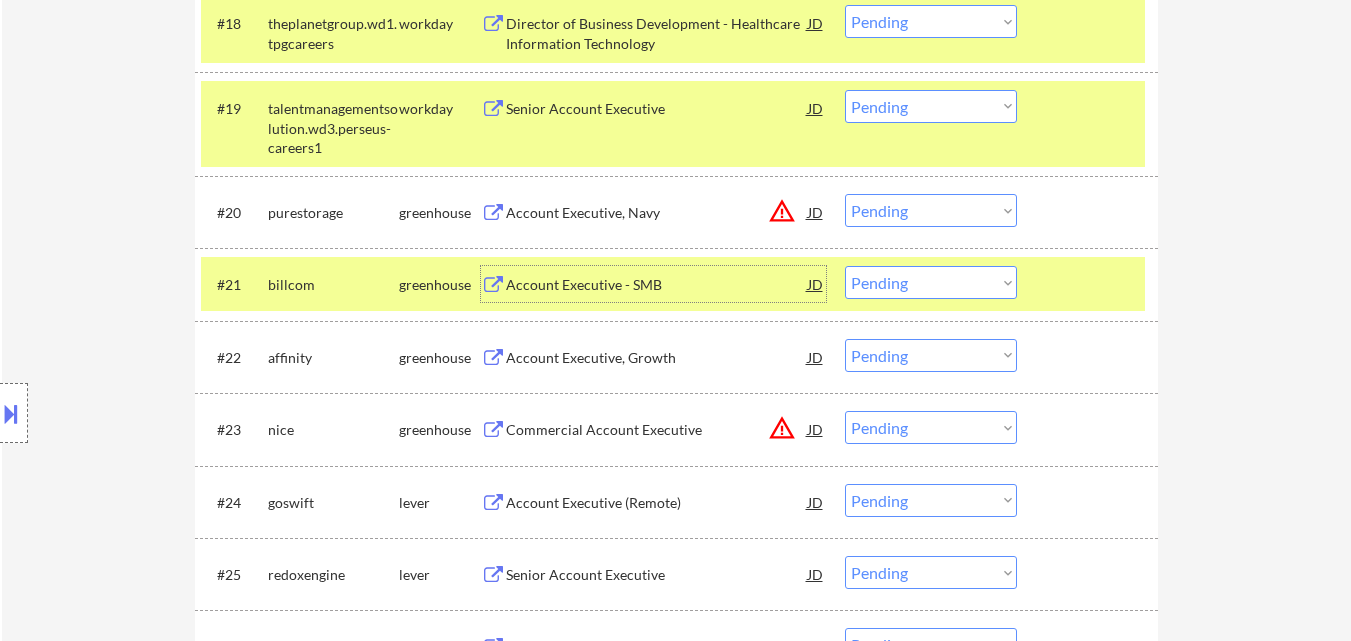 click on "Choose an option... Pending Applied Excluded (Questions) Excluded (Expired) Excluded (Location) Excluded (Bad Match) Excluded (Blocklist) Excluded (Salary) Excluded (Other)" at bounding box center [931, 282] 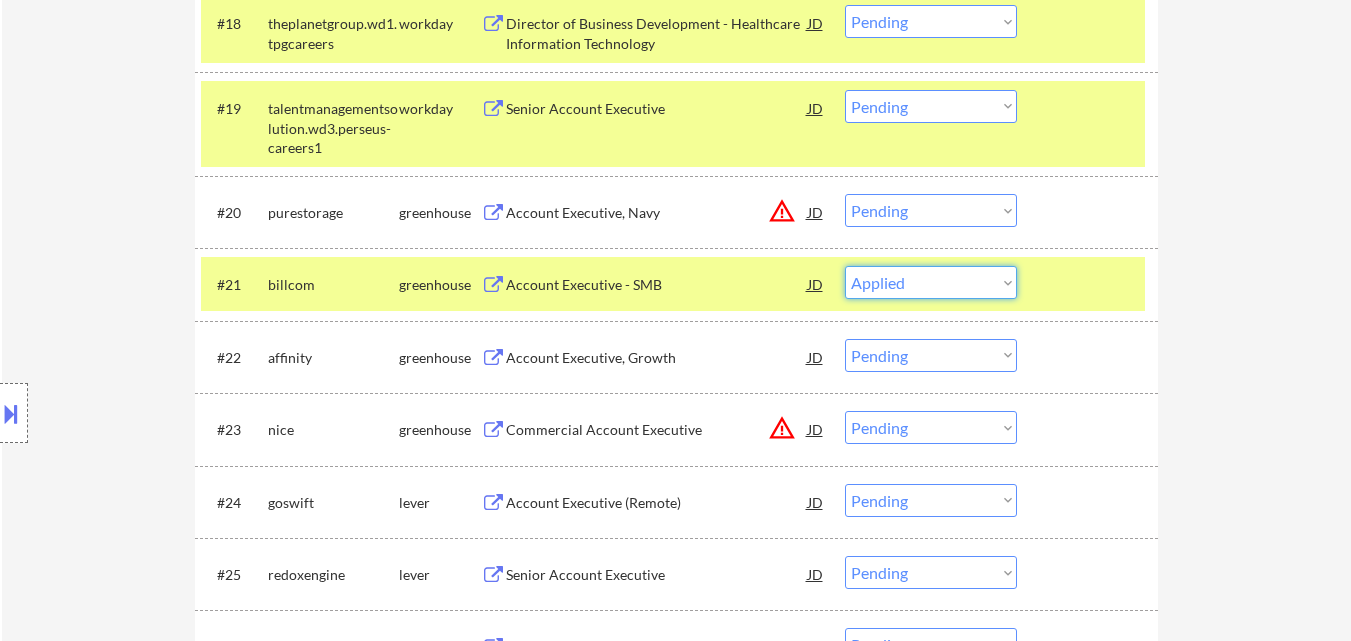 click on "Choose an option... Pending Applied Excluded (Questions) Excluded (Expired) Excluded (Location) Excluded (Bad Match) Excluded (Blocklist) Excluded (Salary) Excluded (Other)" at bounding box center [931, 282] 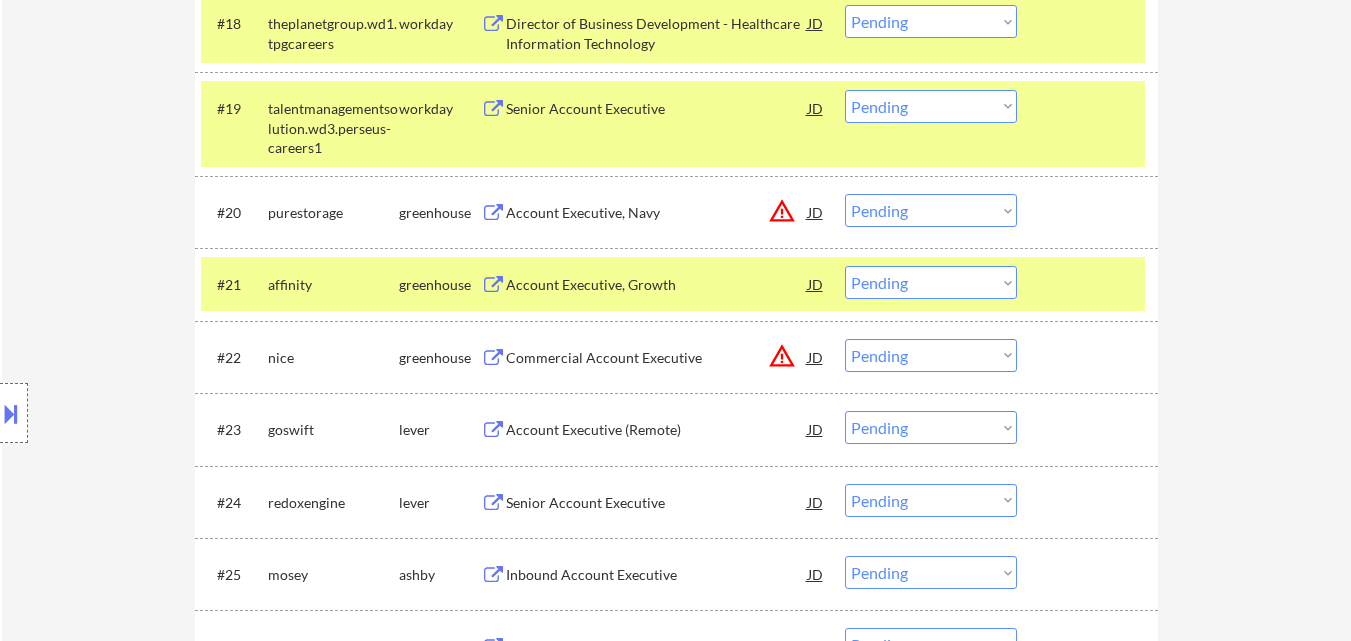 click on "Account Executive (Remote)" at bounding box center (657, 430) 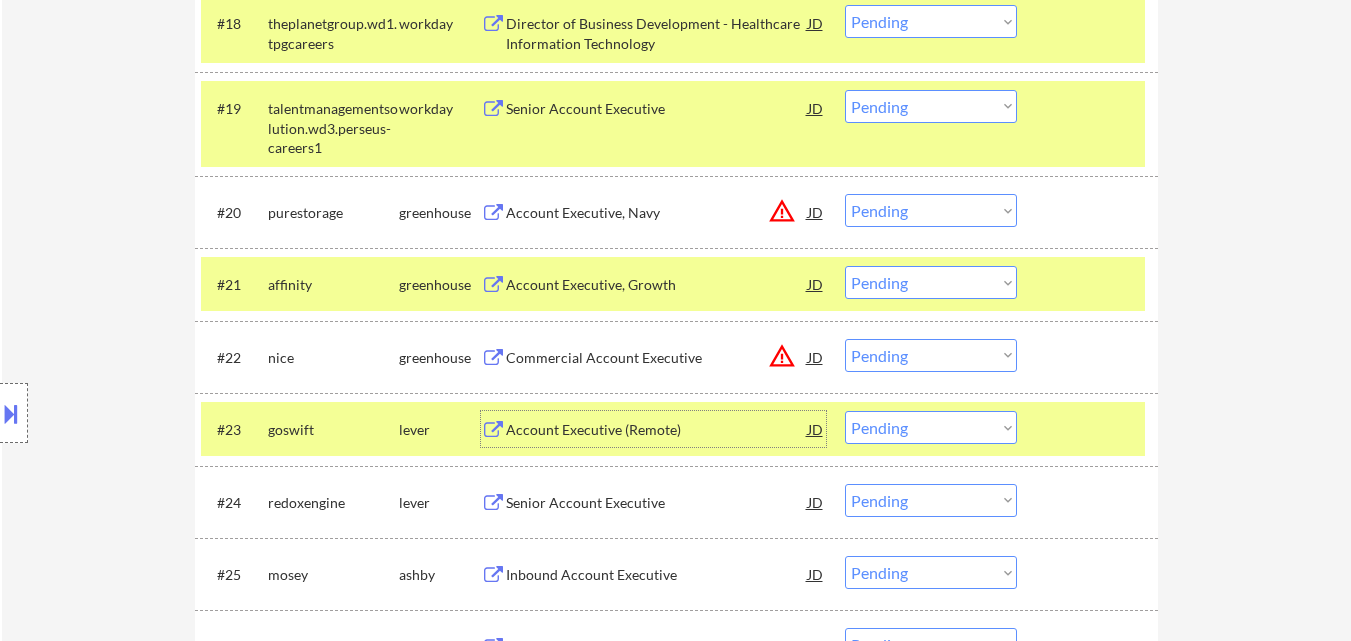 scroll, scrollTop: 2200, scrollLeft: 0, axis: vertical 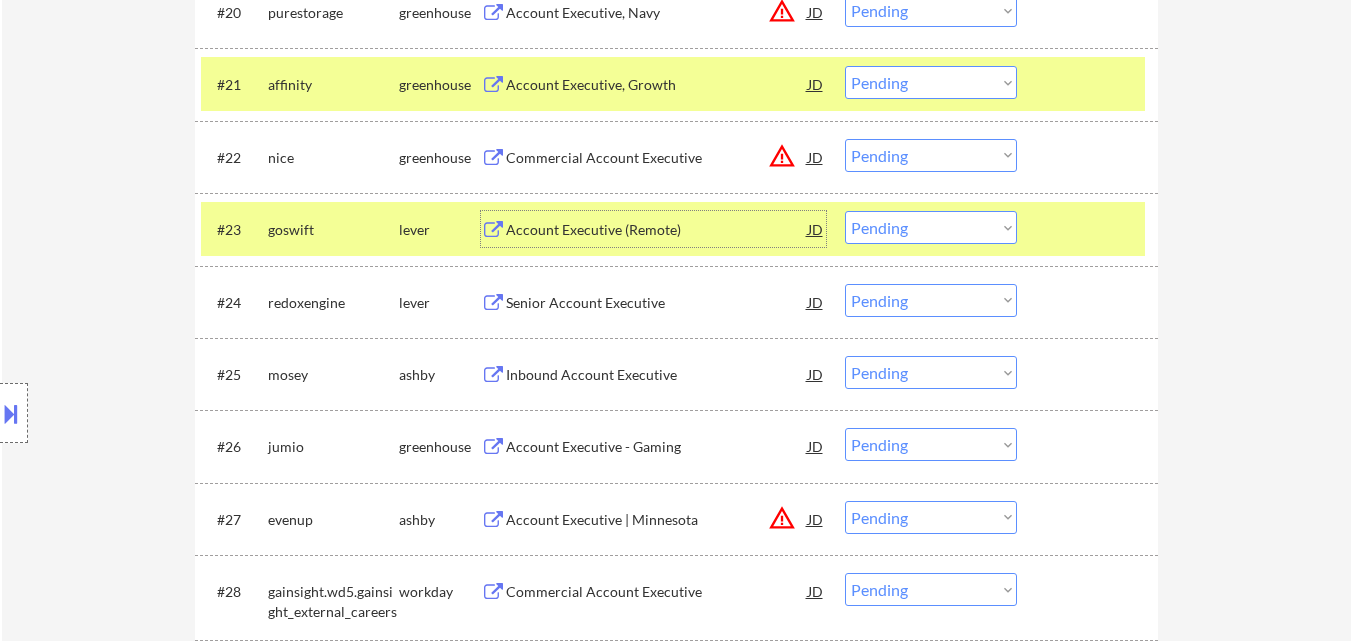 click on "Choose an option... Pending Applied Excluded (Questions) Excluded (Expired) Excluded (Location) Excluded (Bad Match) Excluded (Blocklist) Excluded (Salary) Excluded (Other)" at bounding box center [931, 227] 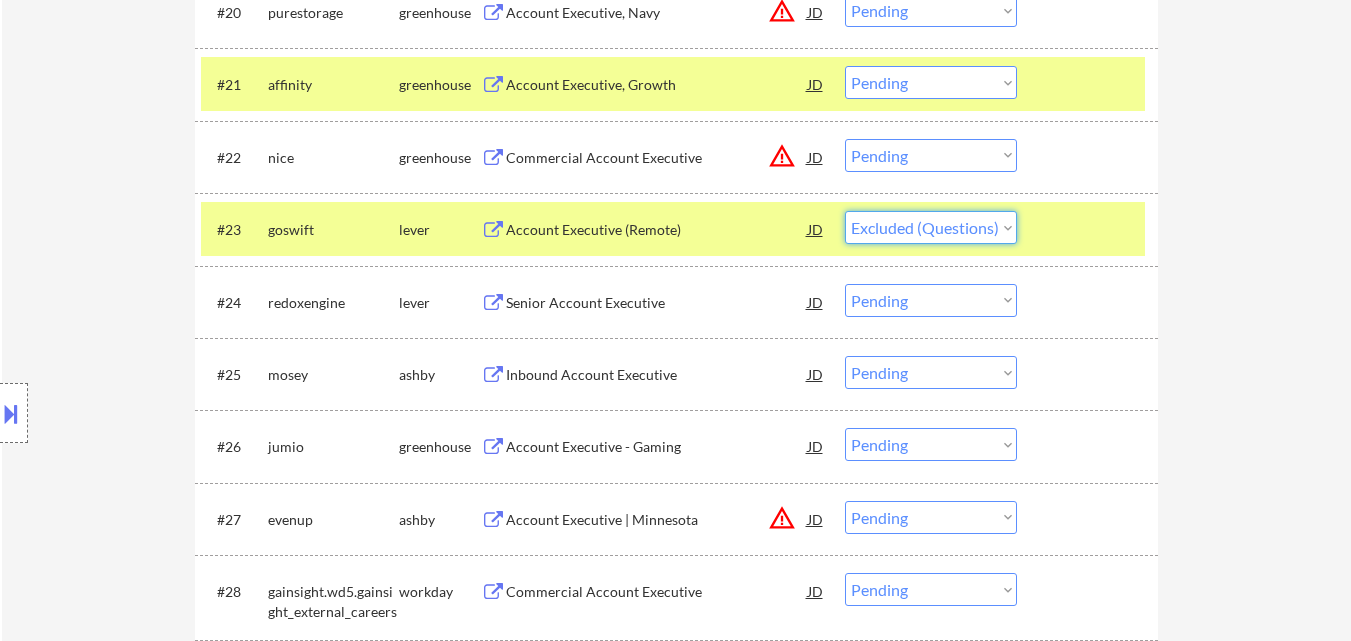 click on "Choose an option... Pending Applied Excluded (Questions) Excluded (Expired) Excluded (Location) Excluded (Bad Match) Excluded (Blocklist) Excluded (Salary) Excluded (Other)" at bounding box center [931, 227] 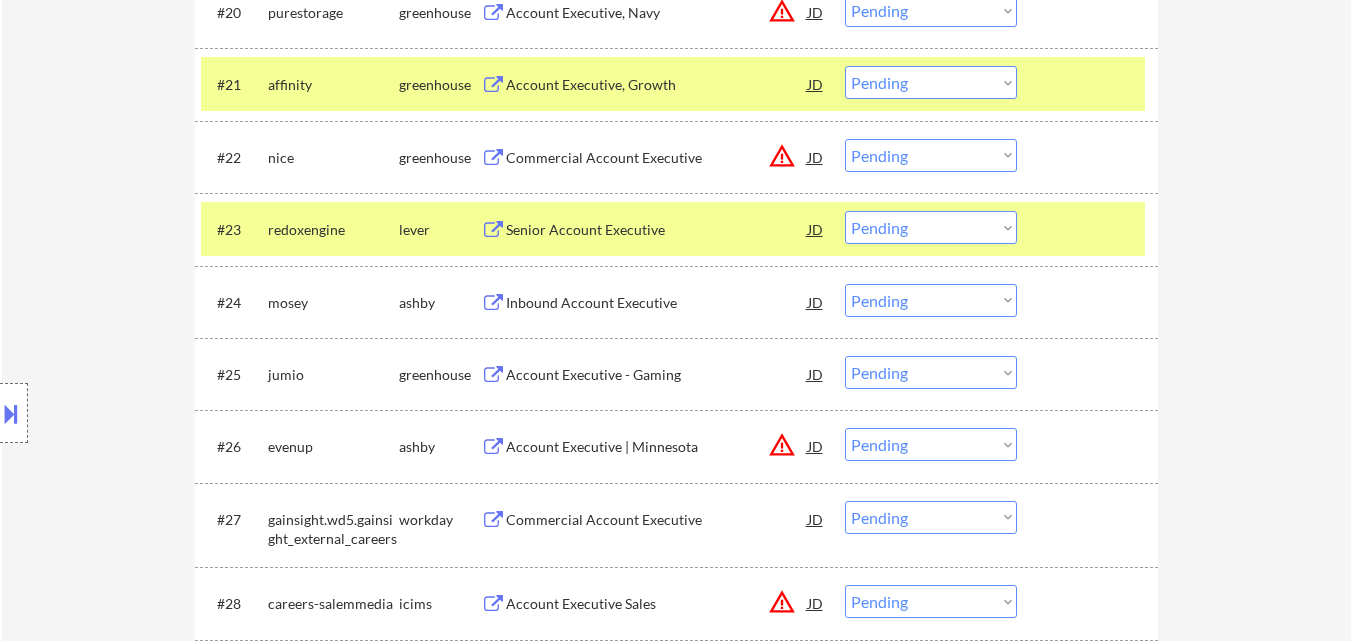 click on "Senior Account Executive" at bounding box center [657, 230] 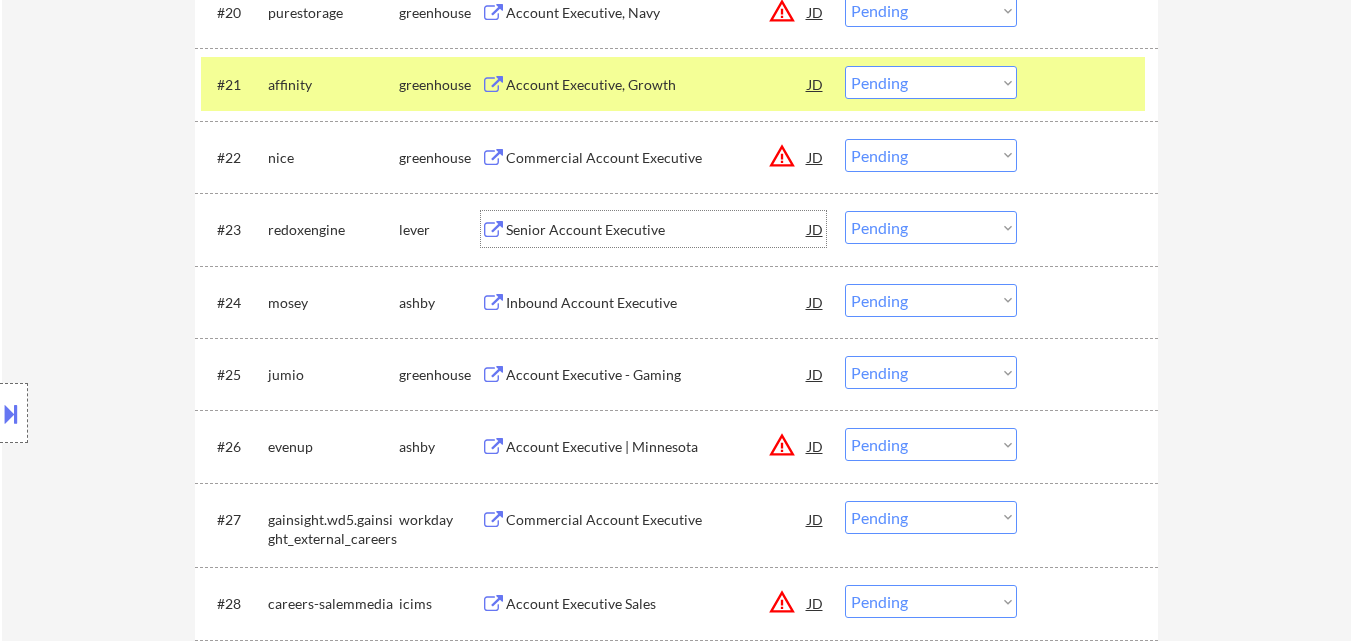 click on "Choose an option... Pending Applied Excluded (Questions) Excluded (Expired) Excluded (Location) Excluded (Bad Match) Excluded (Blocklist) Excluded (Salary) Excluded (Other)" at bounding box center [931, 227] 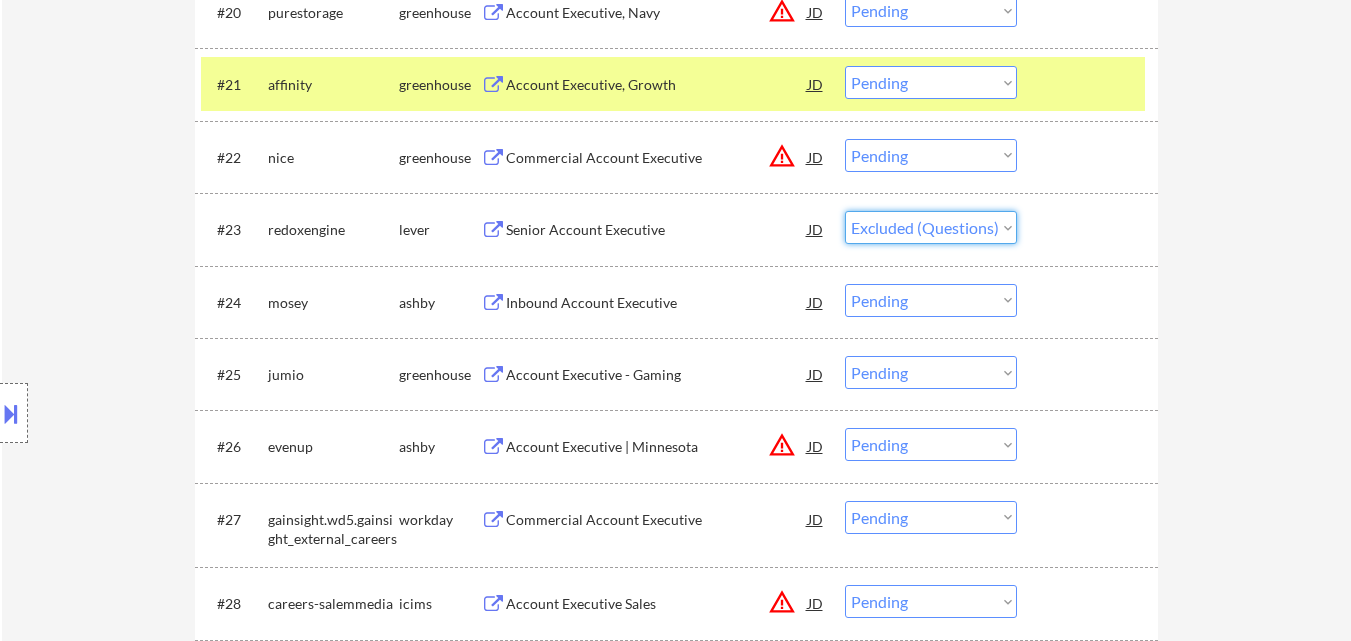 click on "Choose an option... Pending Applied Excluded (Questions) Excluded (Expired) Excluded (Location) Excluded (Bad Match) Excluded (Blocklist) Excluded (Salary) Excluded (Other)" at bounding box center [931, 227] 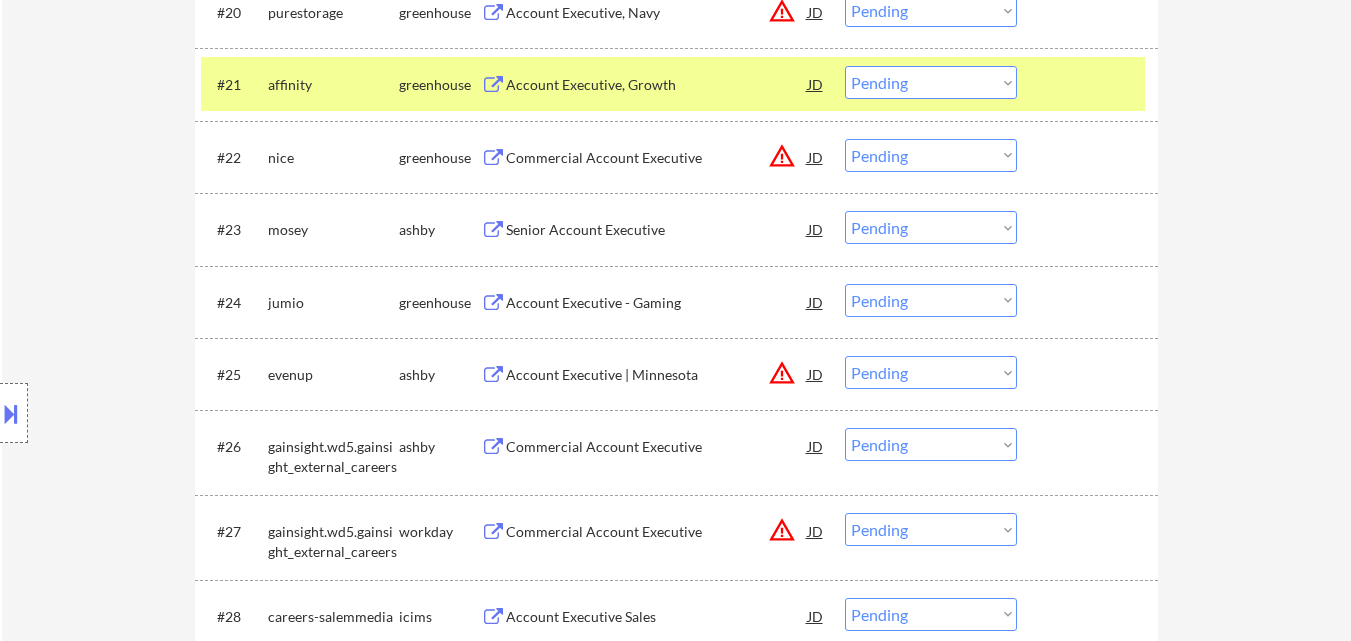 click on "Account Executive - Gaming" at bounding box center (657, 303) 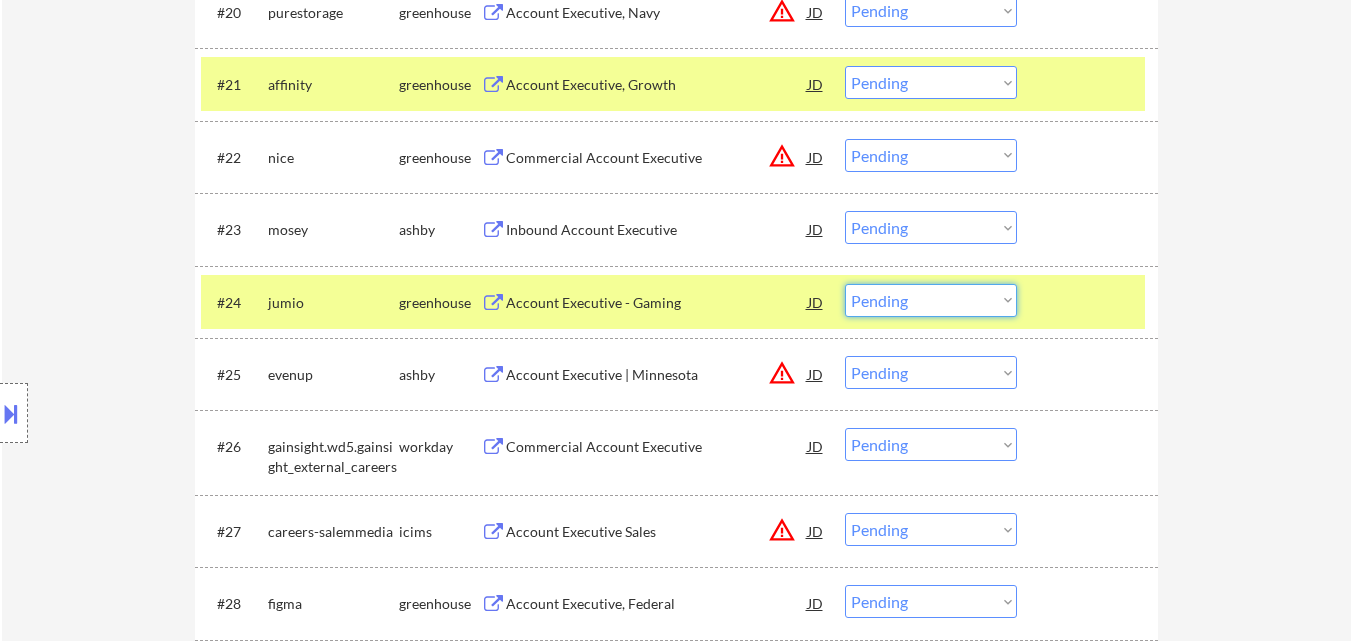 drag, startPoint x: 986, startPoint y: 293, endPoint x: 988, endPoint y: 310, distance: 17.117243 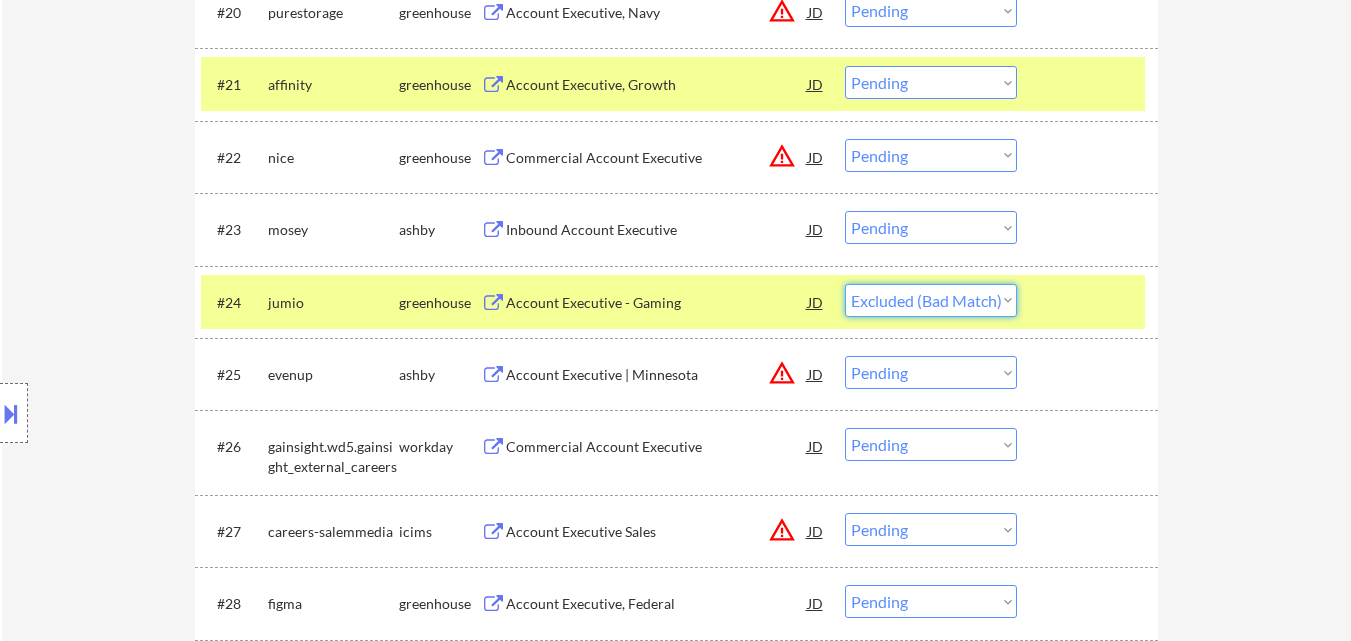 click on "Choose an option... Pending Applied Excluded (Questions) Excluded (Expired) Excluded (Location) Excluded (Bad Match) Excluded (Blocklist) Excluded (Salary) Excluded (Other)" at bounding box center [931, 300] 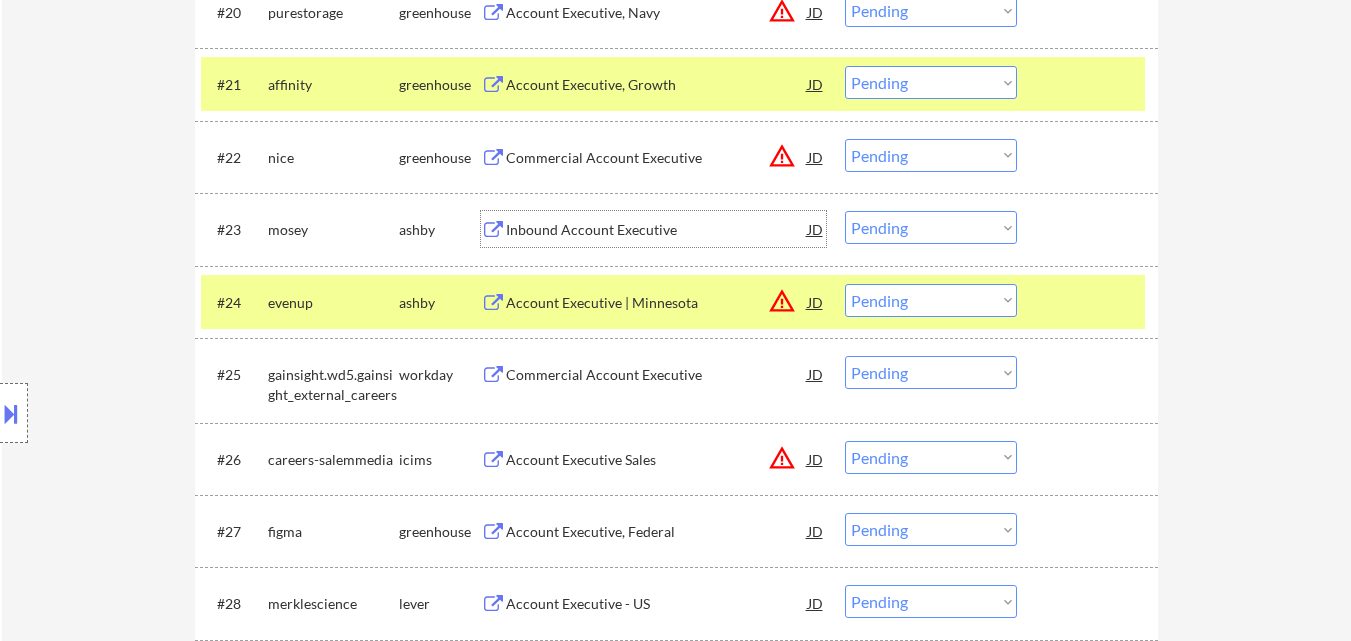 click on "Inbound Account Executive" at bounding box center [657, 230] 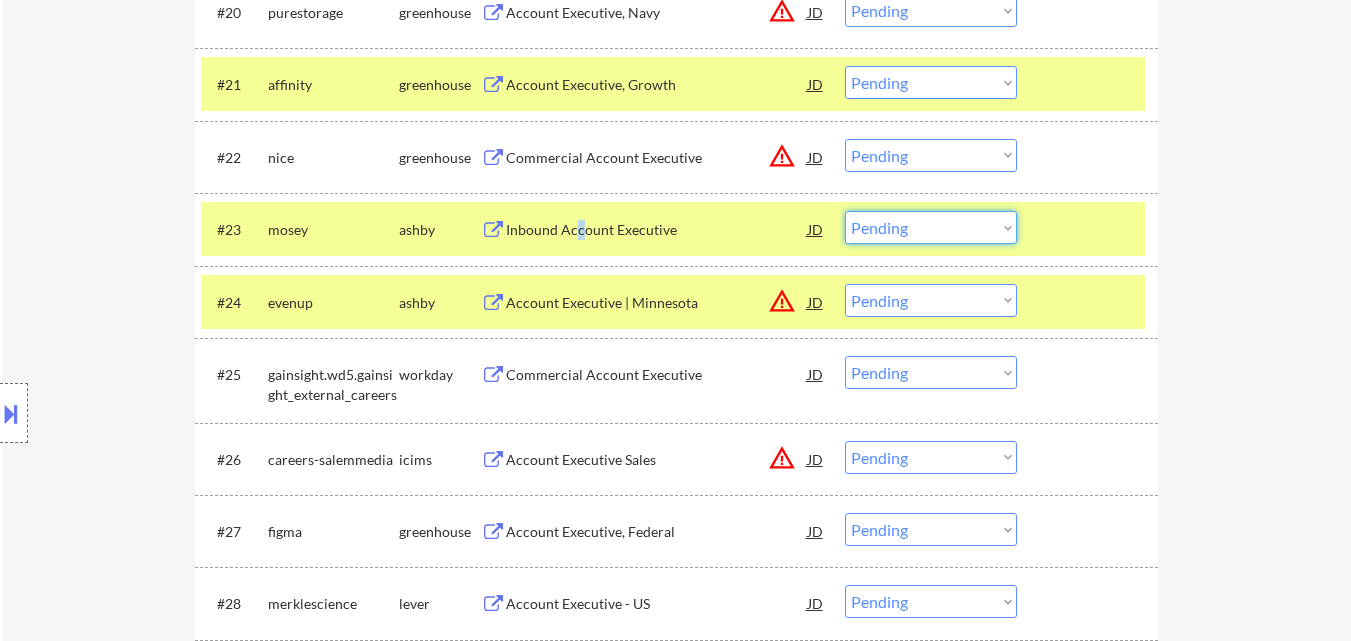 click on "Choose an option... Pending Applied Excluded (Questions) Excluded (Expired) Excluded (Location) Excluded (Bad Match) Excluded (Blocklist) Excluded (Salary) Excluded (Other)" at bounding box center (931, 227) 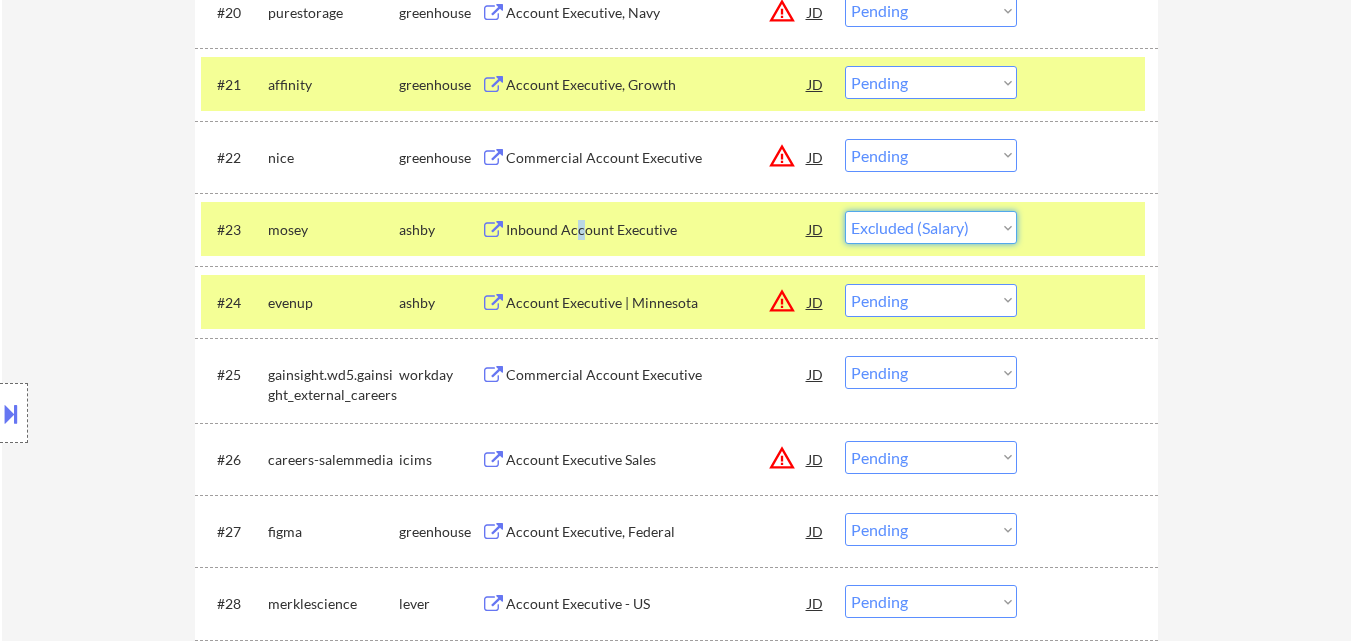 click on "Choose an option... Pending Applied Excluded (Questions) Excluded (Expired) Excluded (Location) Excluded (Bad Match) Excluded (Blocklist) Excluded (Salary) Excluded (Other)" at bounding box center [931, 227] 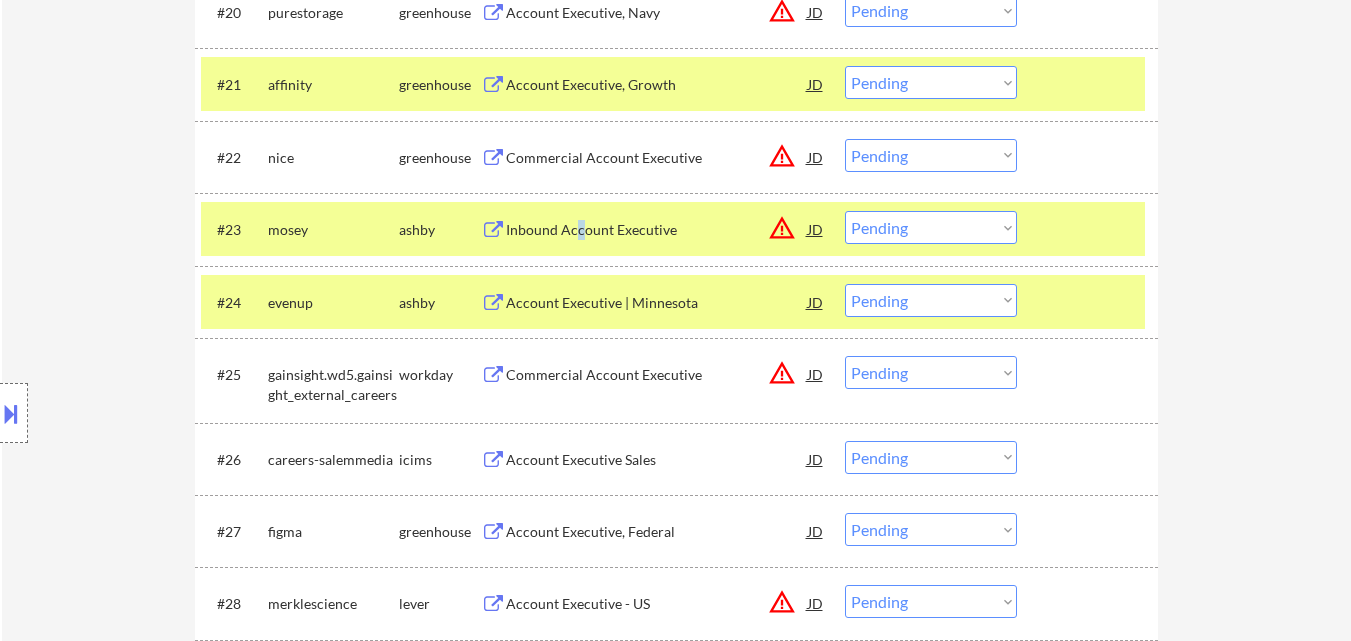 click on "JD" at bounding box center (816, 157) 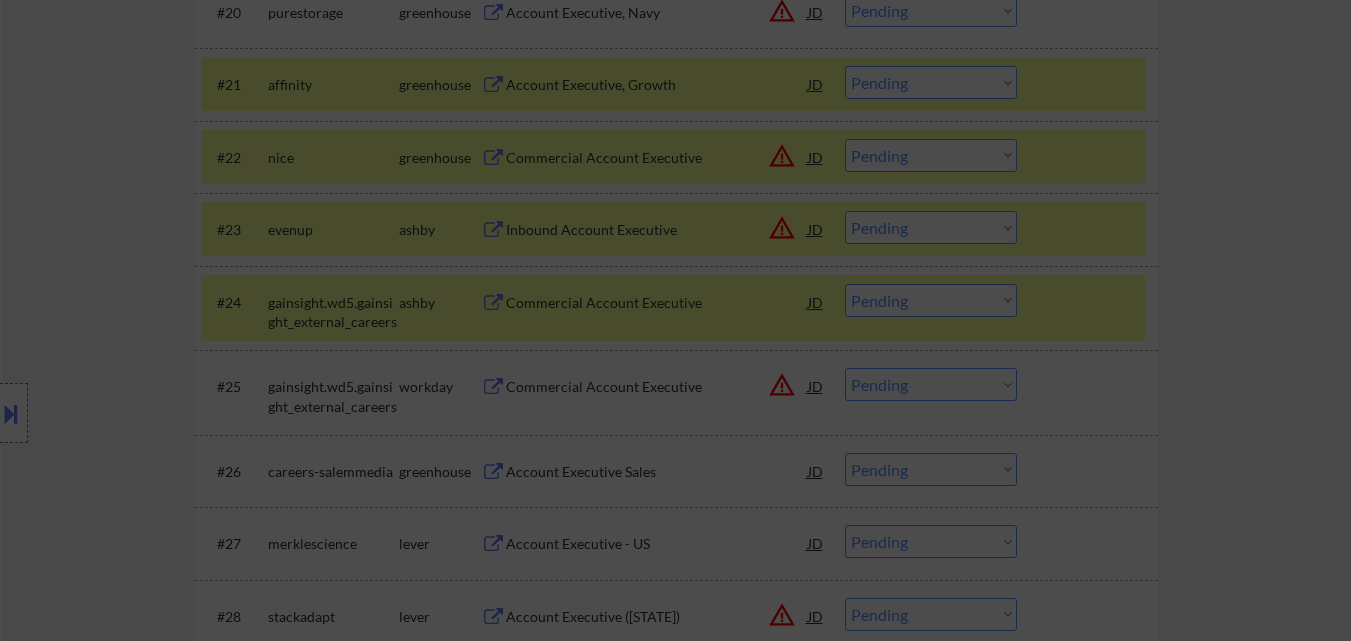 click on "AI Location Check 🚫: Client prefers Sacramento; job requires Arizona residence." at bounding box center [679, 153] 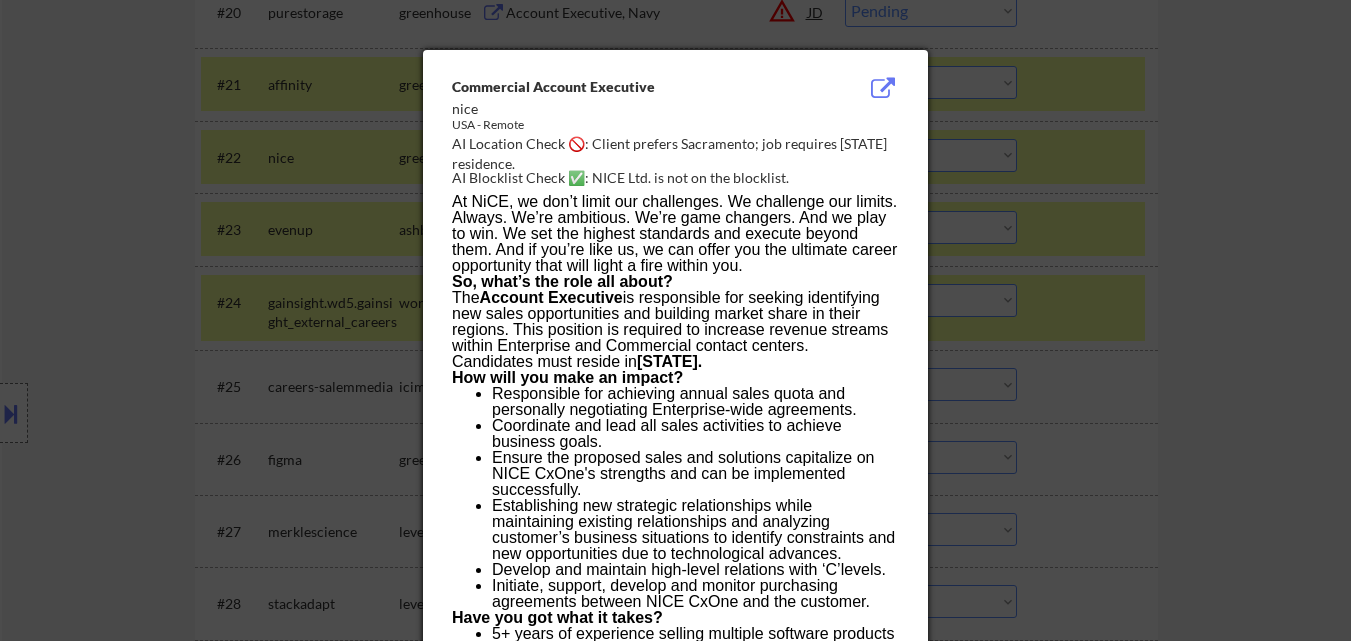 click at bounding box center (675, 320) 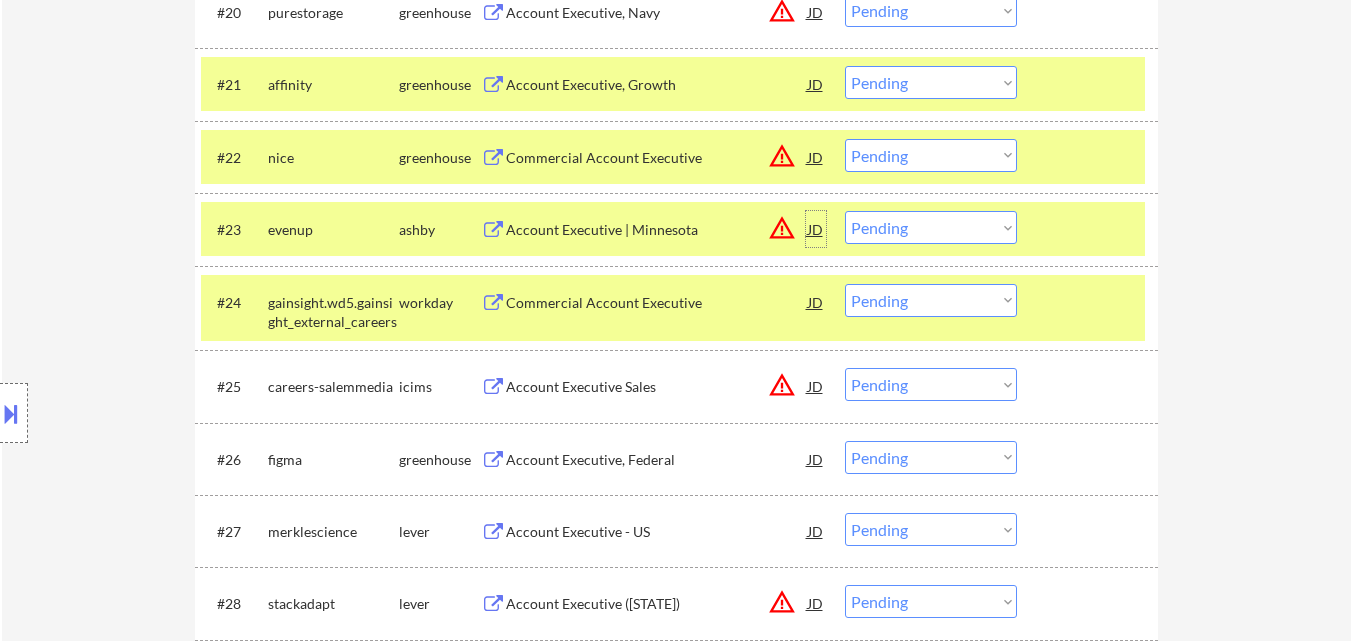 click on "JD" at bounding box center [816, 229] 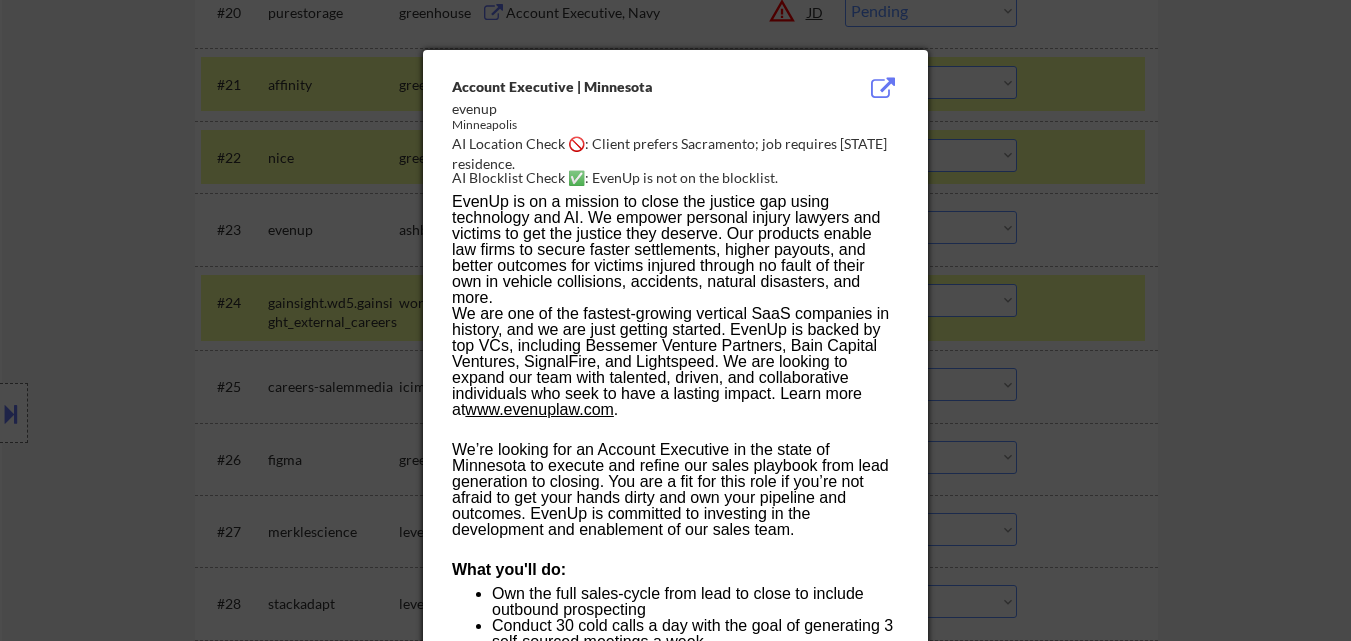 click at bounding box center (675, 320) 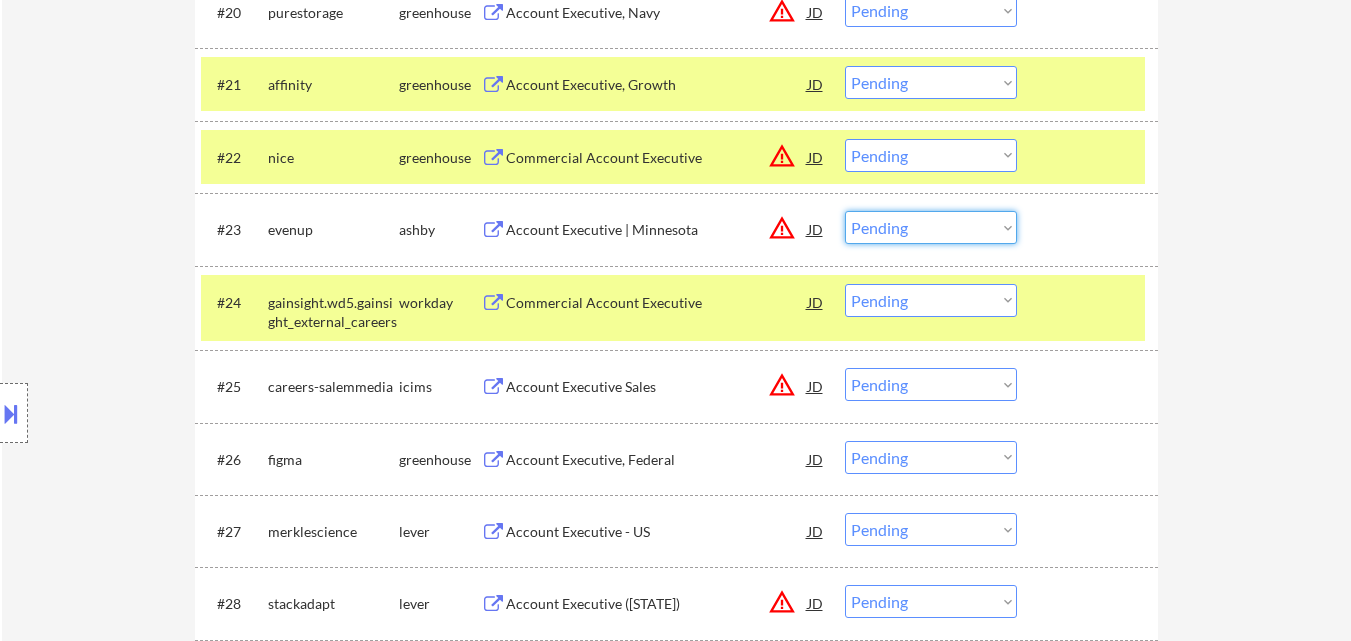 drag, startPoint x: 920, startPoint y: 220, endPoint x: 934, endPoint y: 238, distance: 22.803509 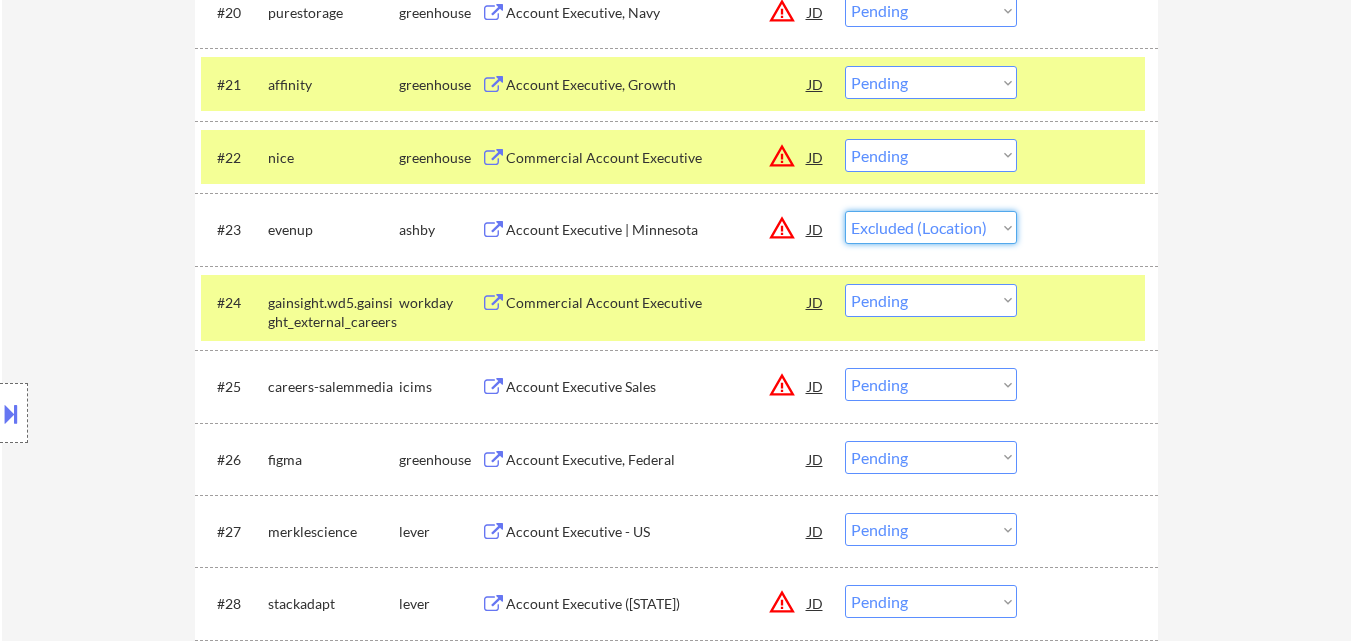 click on "Choose an option... Pending Applied Excluded (Questions) Excluded (Expired) Excluded (Location) Excluded (Bad Match) Excluded (Blocklist) Excluded (Salary) Excluded (Other)" at bounding box center [931, 227] 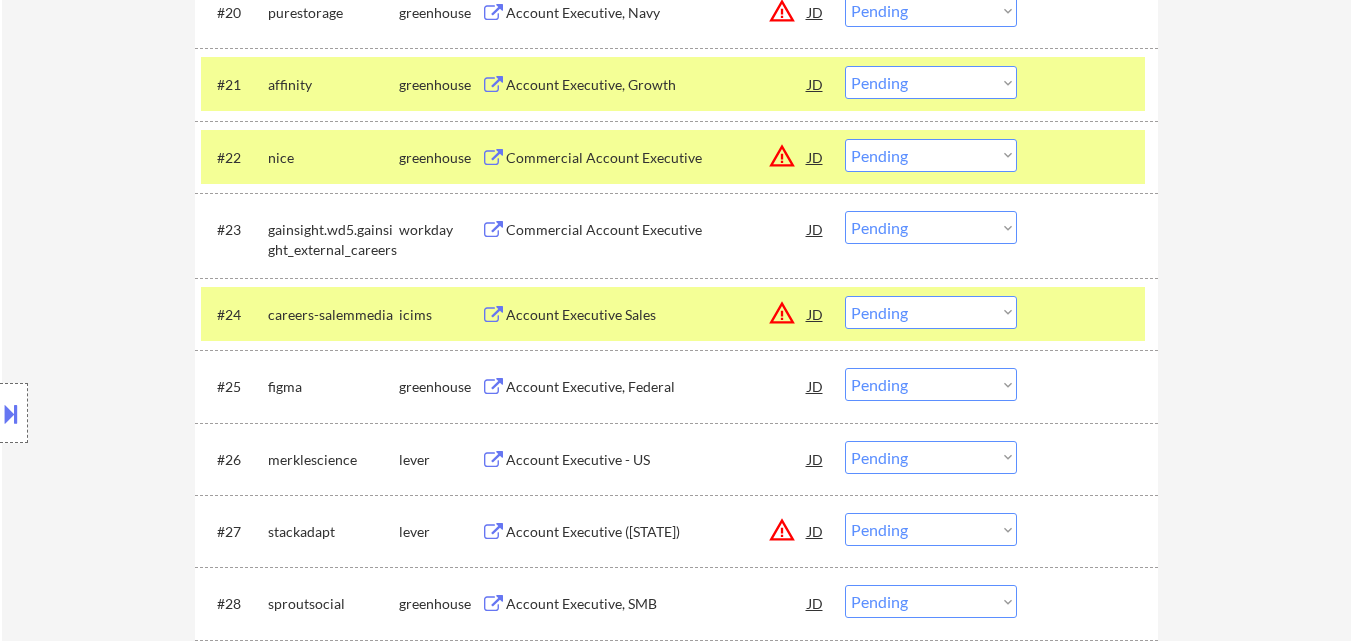scroll, scrollTop: 2300, scrollLeft: 0, axis: vertical 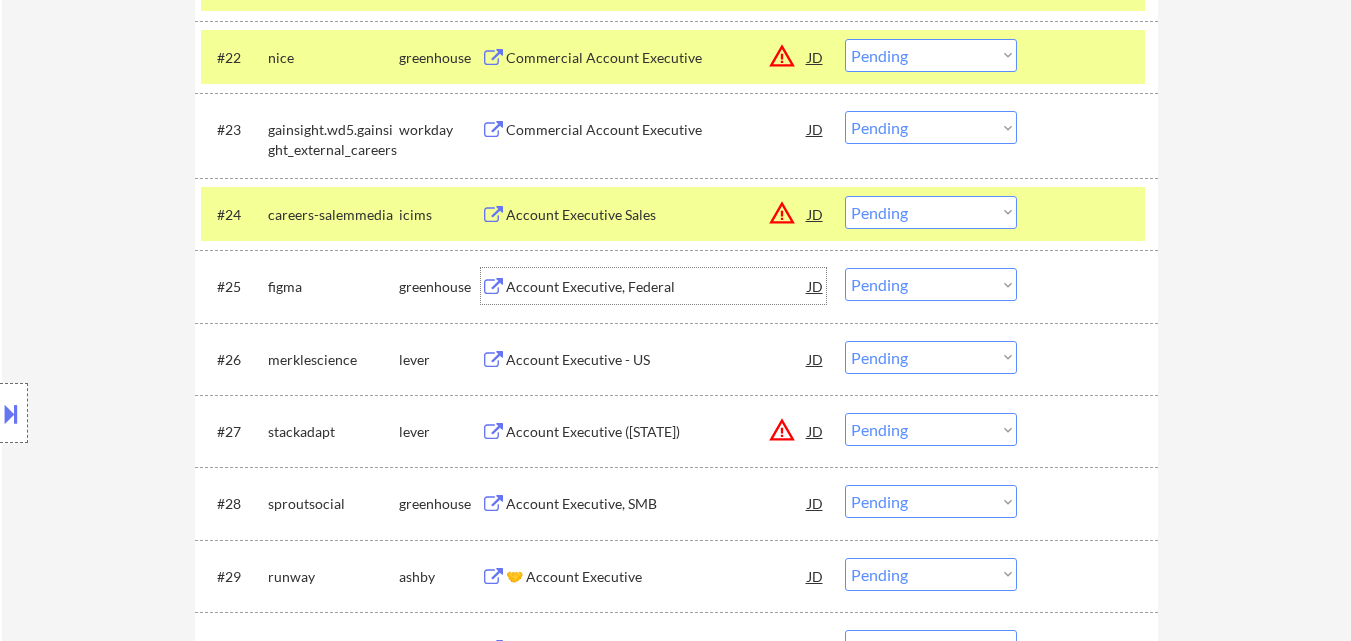 click on "Account Executive, Federal" at bounding box center (657, 287) 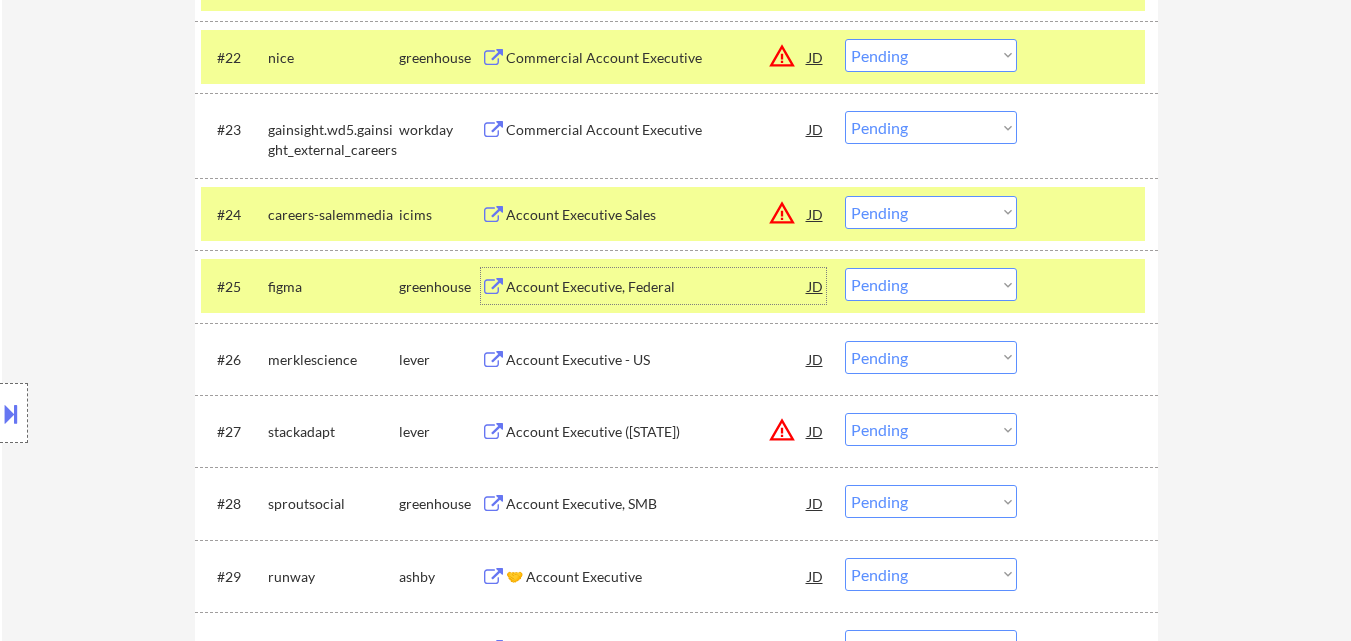 click on "Choose an option... Pending Applied Excluded (Questions) Excluded (Expired) Excluded (Location) Excluded (Bad Match) Excluded (Blocklist) Excluded (Salary) Excluded (Other)" at bounding box center [931, 284] 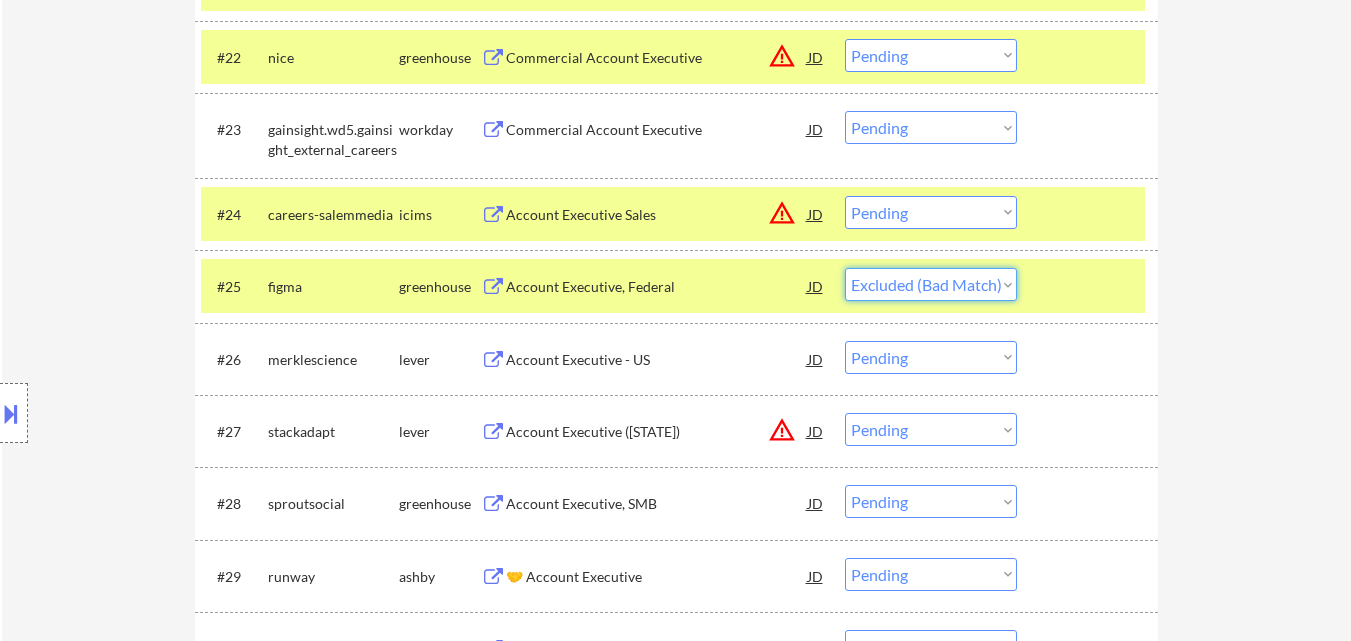 click on "Choose an option... Pending Applied Excluded (Questions) Excluded (Expired) Excluded (Location) Excluded (Bad Match) Excluded (Blocklist) Excluded (Salary) Excluded (Other)" at bounding box center (931, 284) 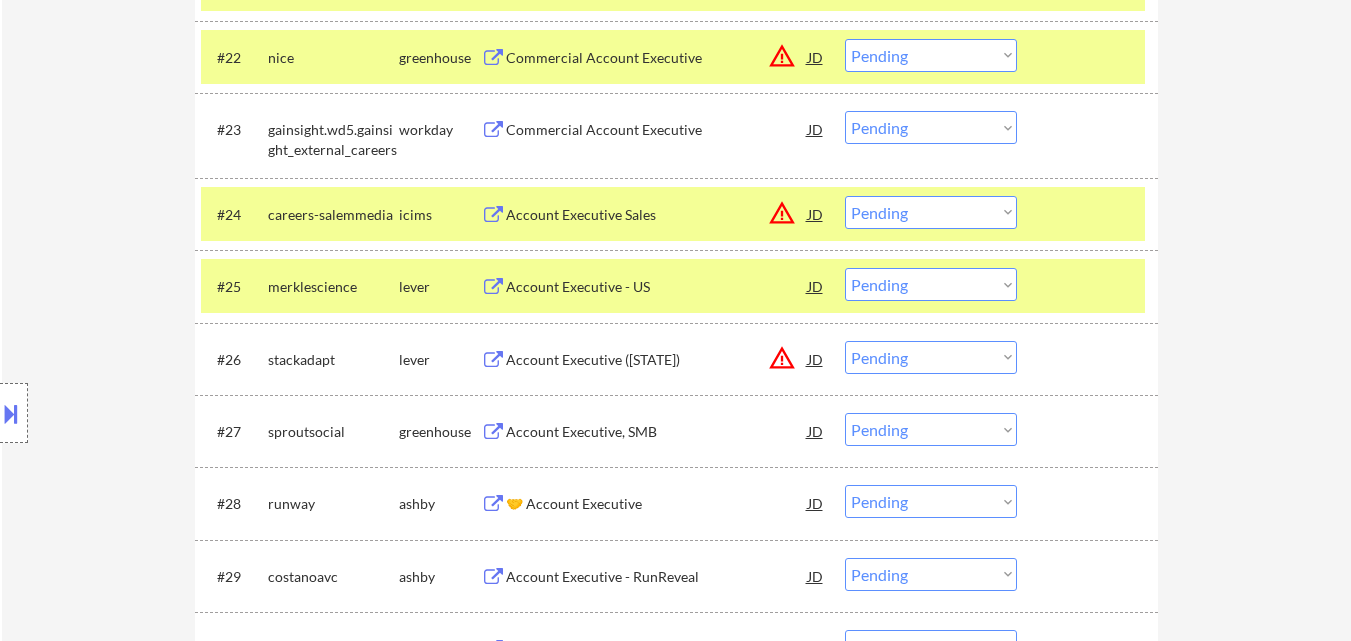 click on "Account Executive - US" at bounding box center (657, 287) 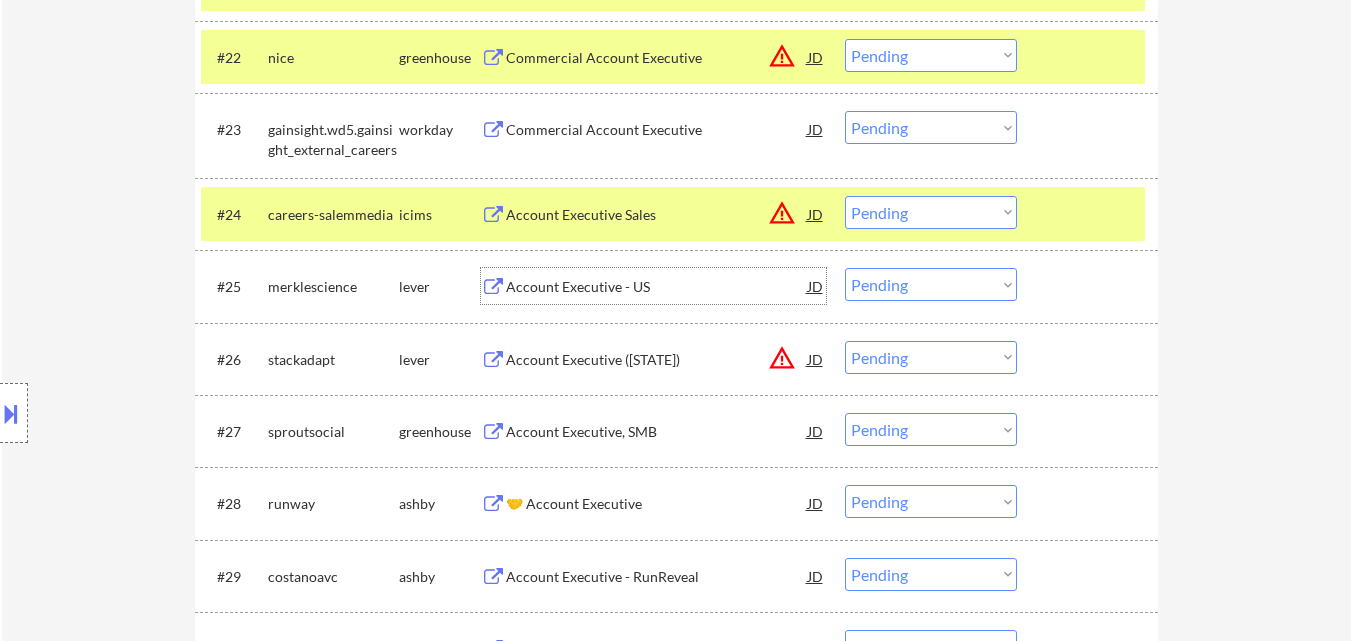 click on "Choose an option... Pending Applied Excluded (Questions) Excluded (Expired) Excluded (Location) Excluded (Bad Match) Excluded (Blocklist) Excluded (Salary) Excluded (Other)" at bounding box center [931, 284] 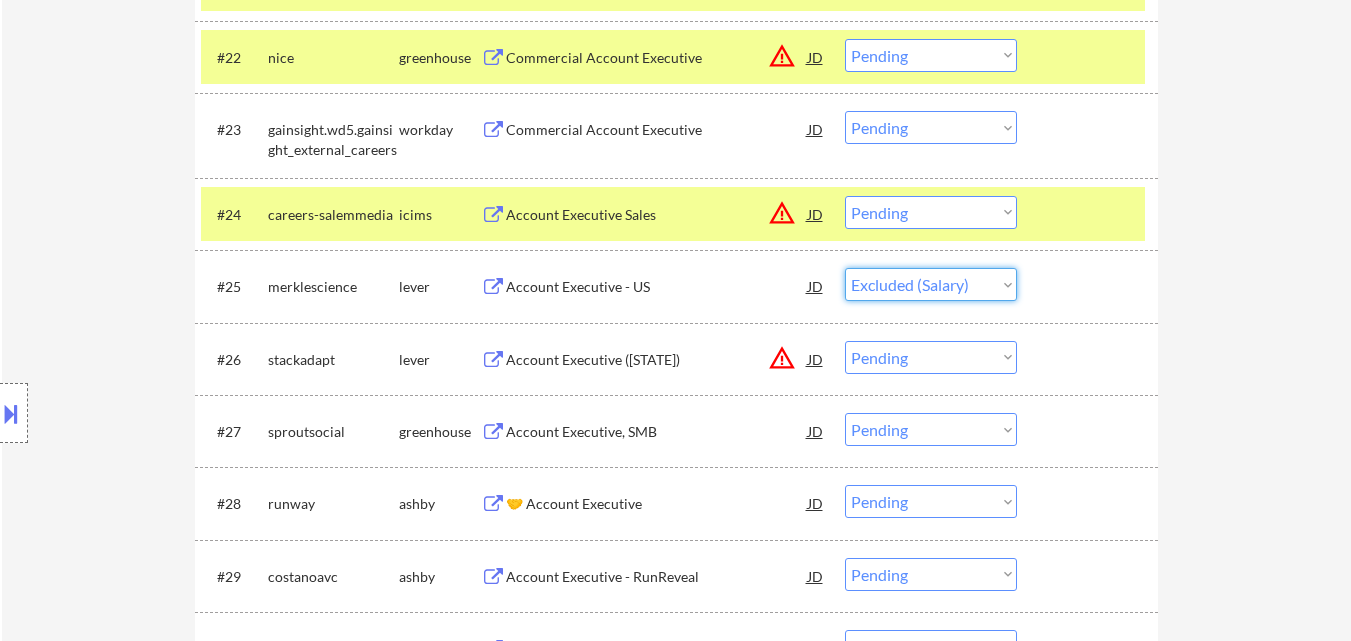 click on "Choose an option... Pending Applied Excluded (Questions) Excluded (Expired) Excluded (Location) Excluded (Bad Match) Excluded (Blocklist) Excluded (Salary) Excluded (Other)" at bounding box center (931, 284) 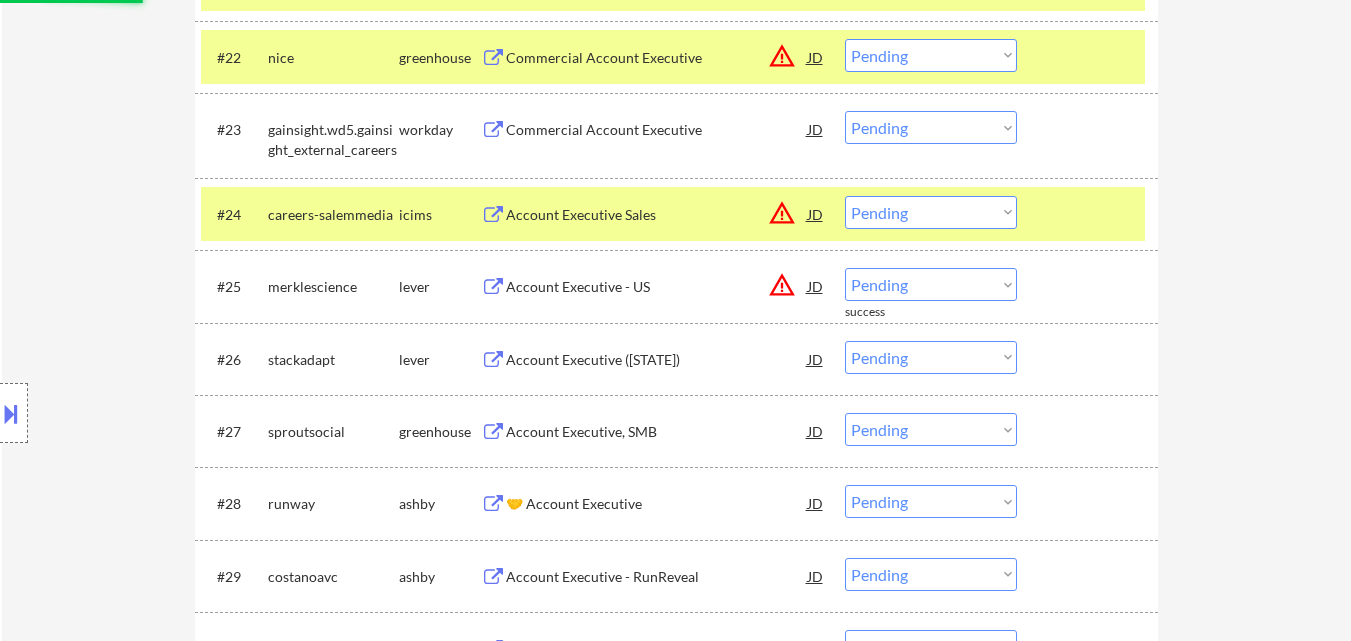 click on "JD" at bounding box center [816, 57] 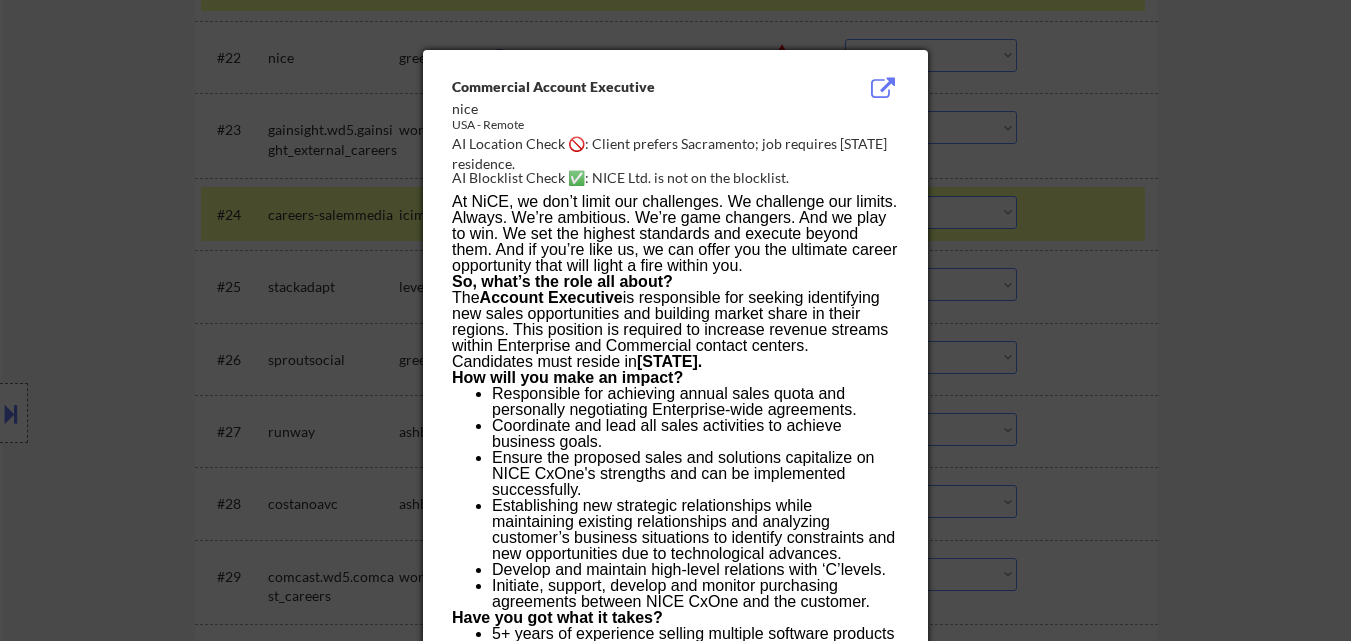 click at bounding box center [675, 320] 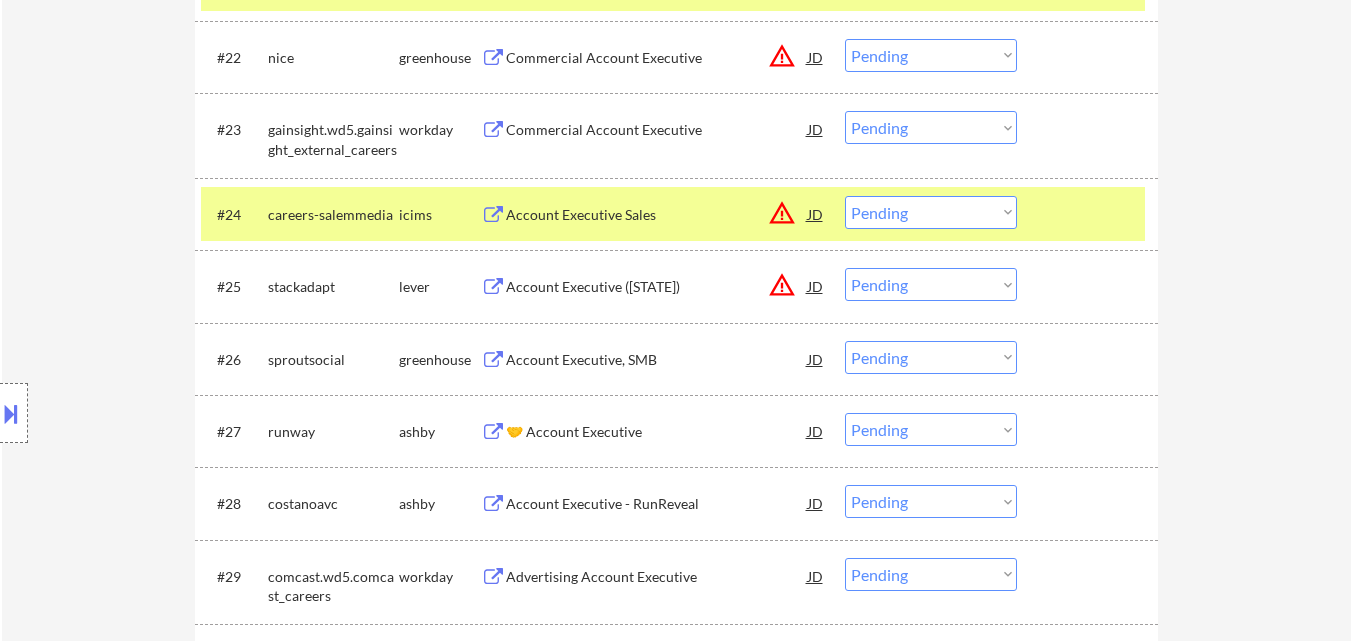 click on "Choose an option... Pending Applied Excluded (Questions) Excluded (Expired) Excluded (Location) Excluded (Bad Match) Excluded (Blocklist) Excluded (Salary) Excluded (Other)" at bounding box center [931, 55] 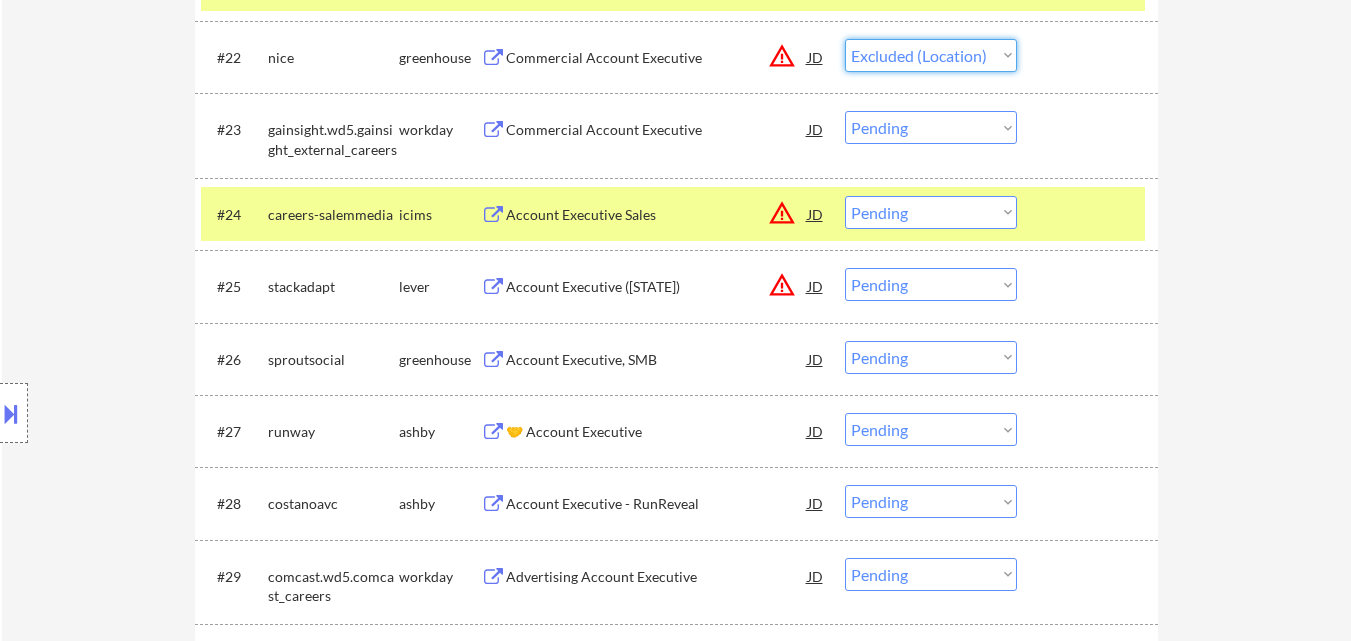 click on "Choose an option... Pending Applied Excluded (Questions) Excluded (Expired) Excluded (Location) Excluded (Bad Match) Excluded (Blocklist) Excluded (Salary) Excluded (Other)" at bounding box center [931, 55] 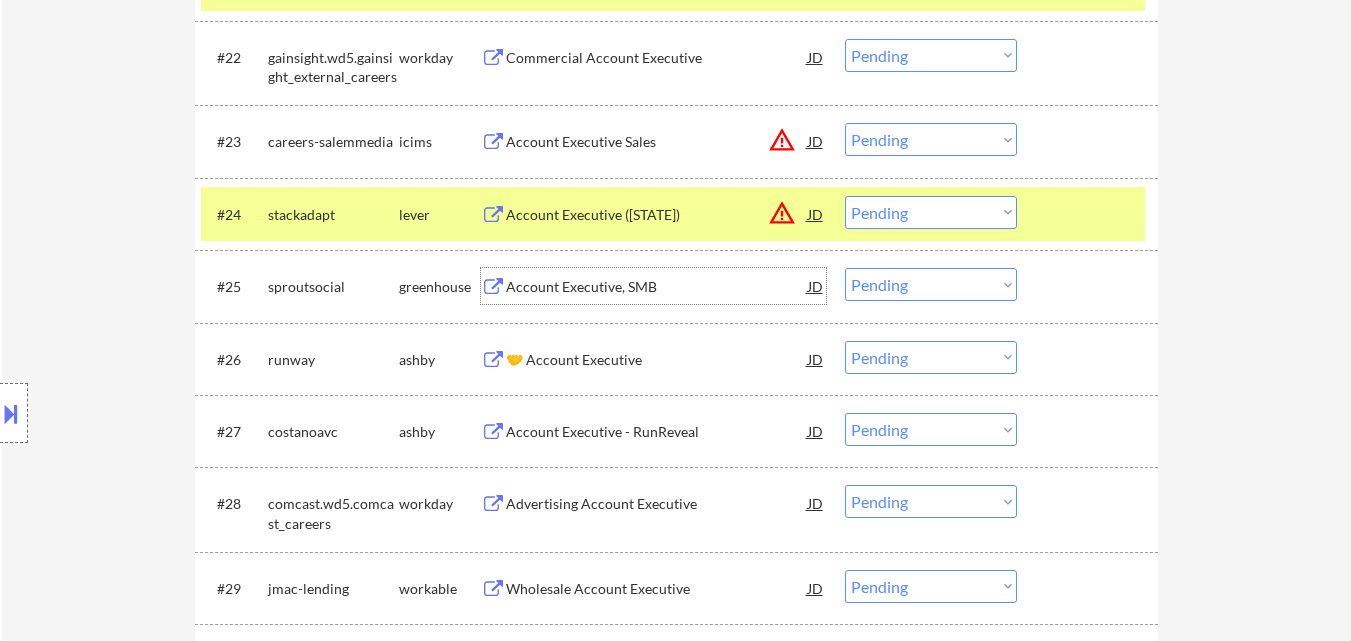 click on "Account Executive, SMB" at bounding box center (657, 287) 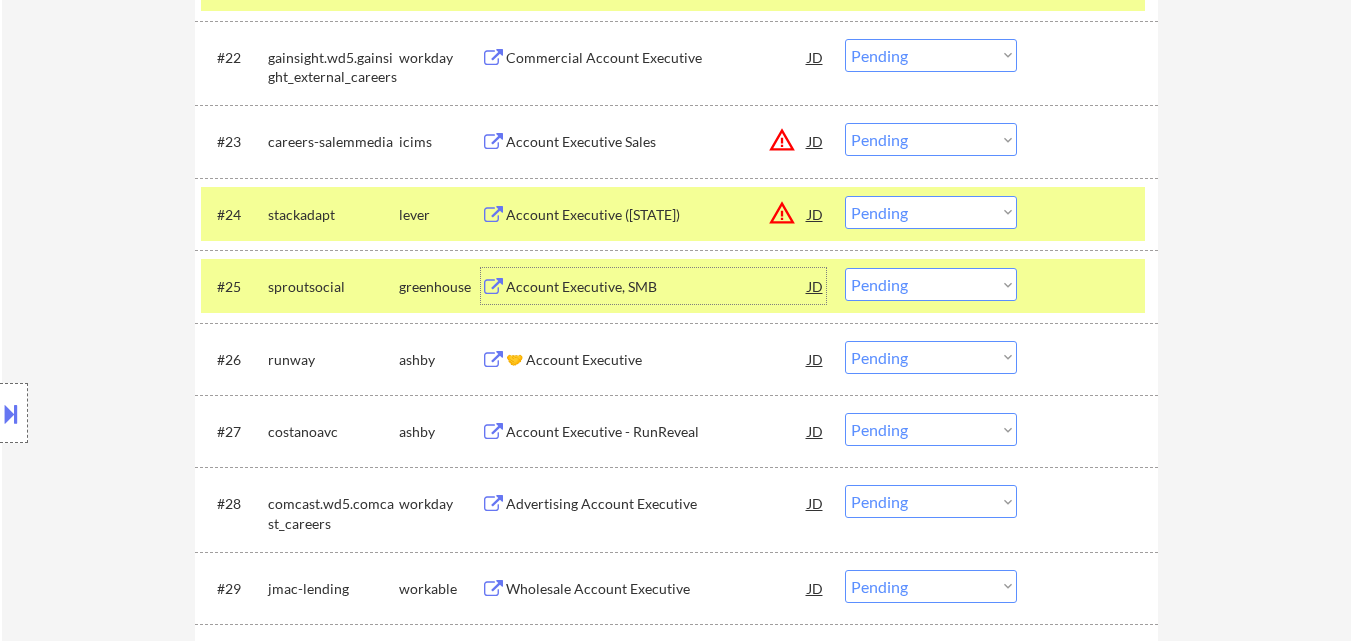 click on "Choose an option... Pending Applied Excluded (Questions) Excluded (Expired) Excluded (Location) Excluded (Bad Match) Excluded (Blocklist) Excluded (Salary) Excluded (Other)" at bounding box center (931, 284) 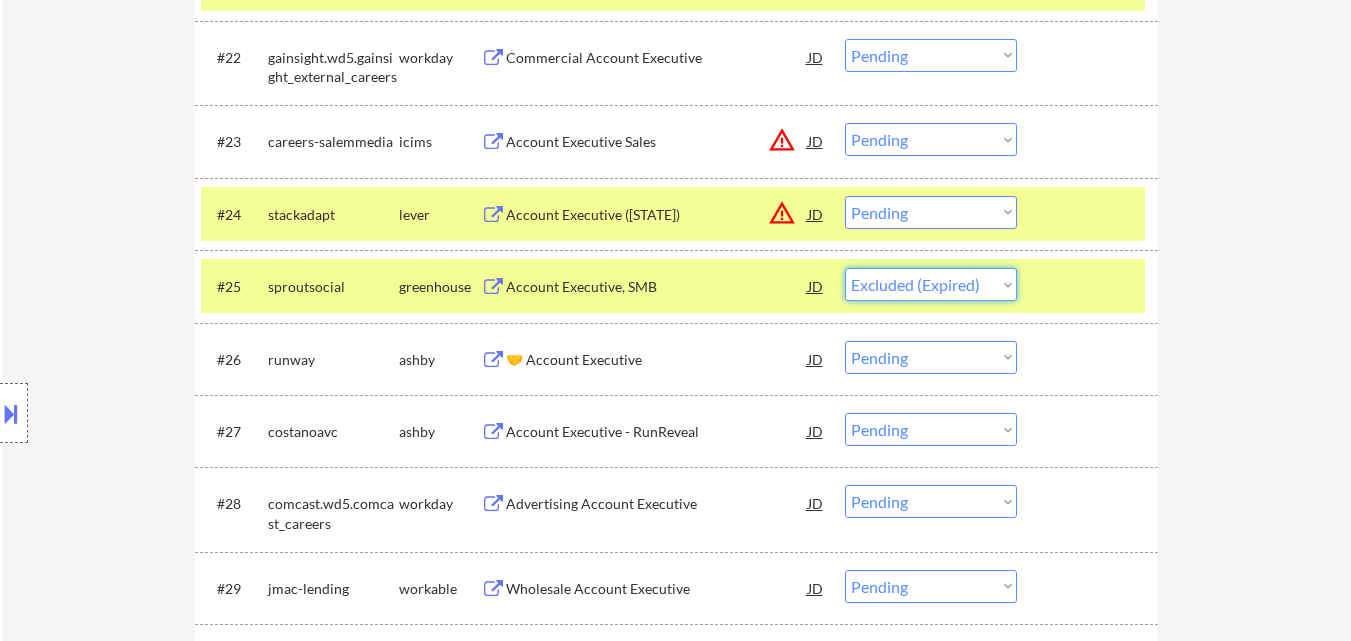 click on "Choose an option... Pending Applied Excluded (Questions) Excluded (Expired) Excluded (Location) Excluded (Bad Match) Excluded (Blocklist) Excluded (Salary) Excluded (Other)" at bounding box center (931, 284) 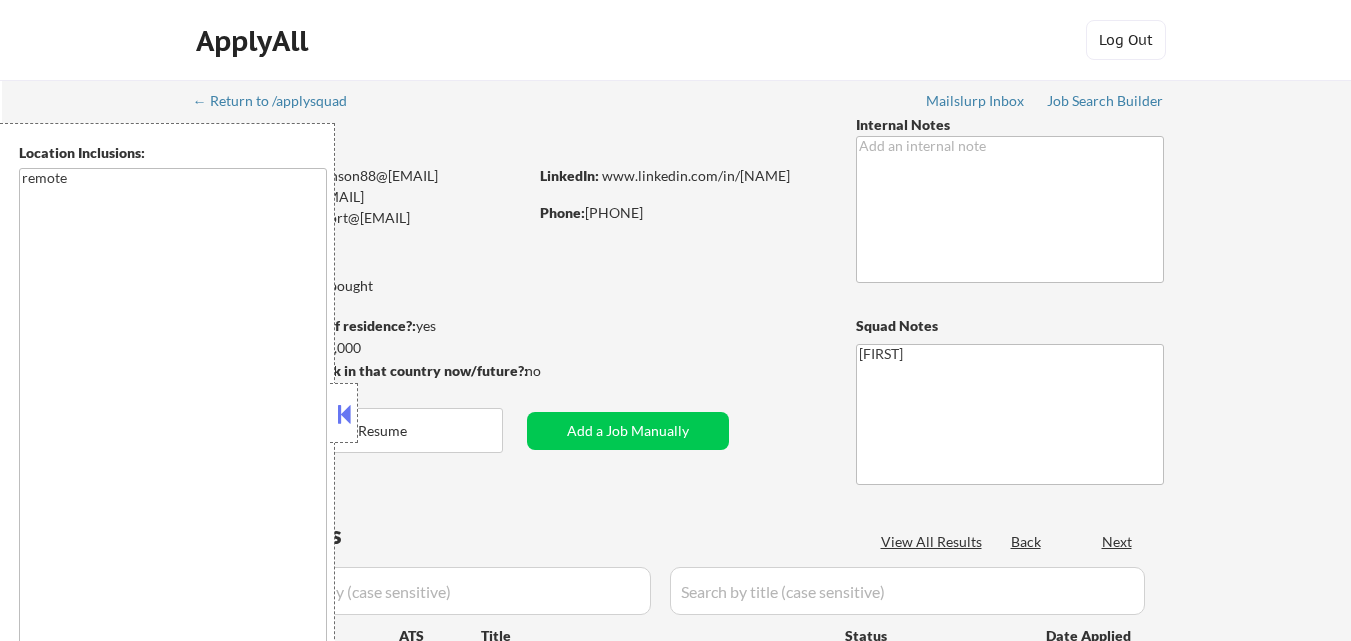scroll, scrollTop: 0, scrollLeft: 0, axis: both 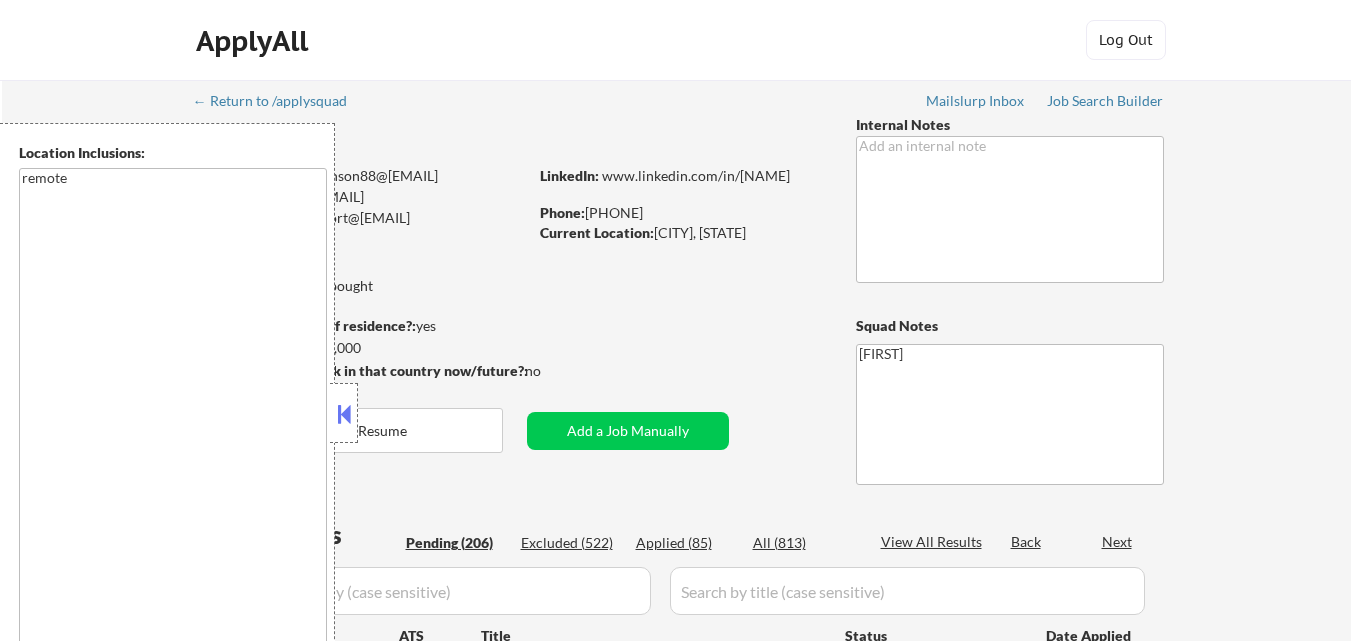 click at bounding box center [344, 414] 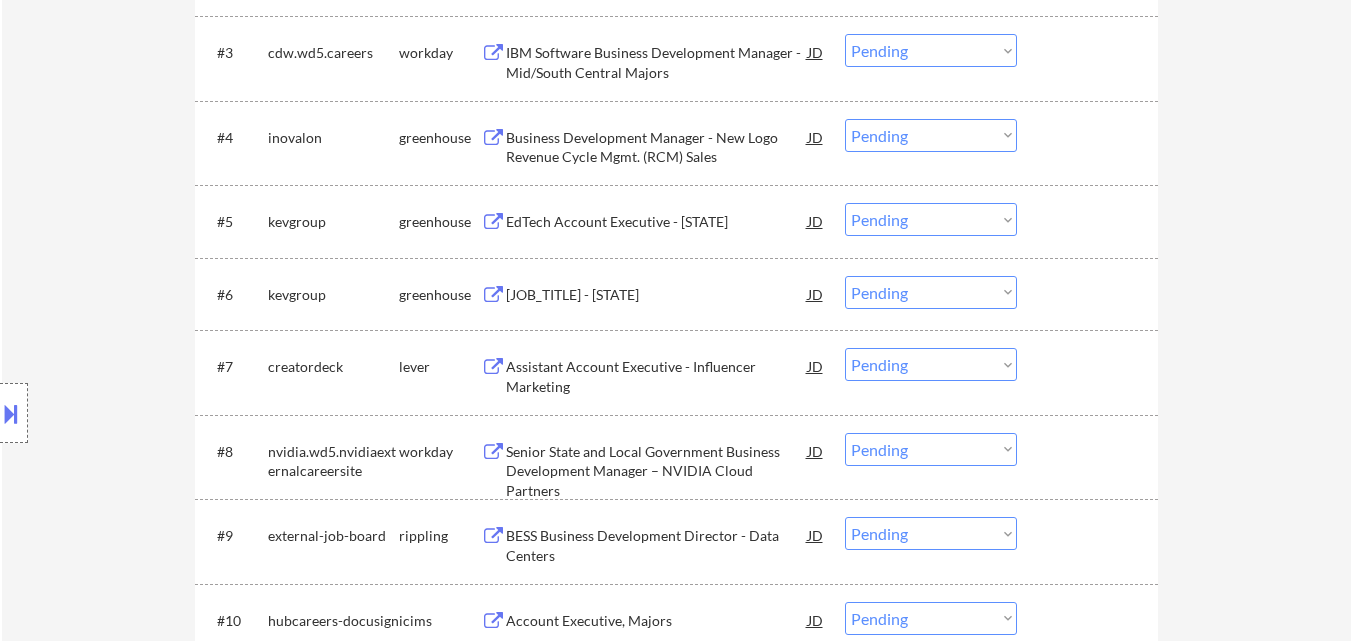 scroll, scrollTop: 1300, scrollLeft: 0, axis: vertical 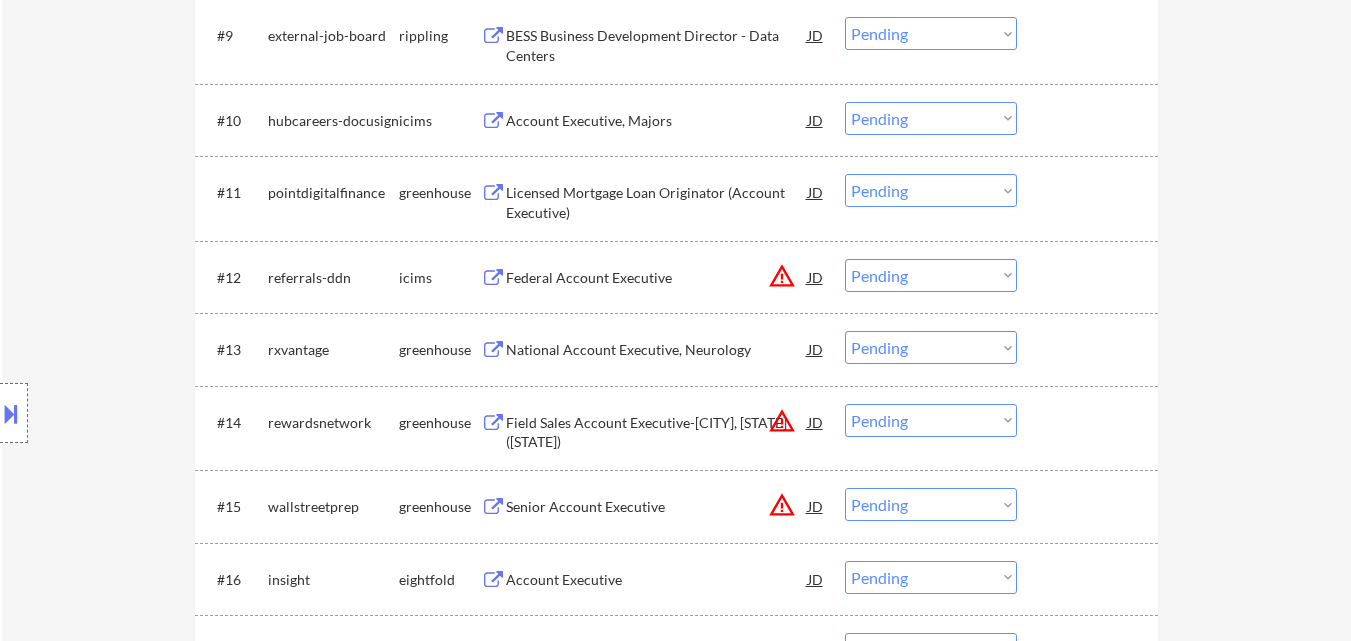 click on "JD" at bounding box center [816, 506] 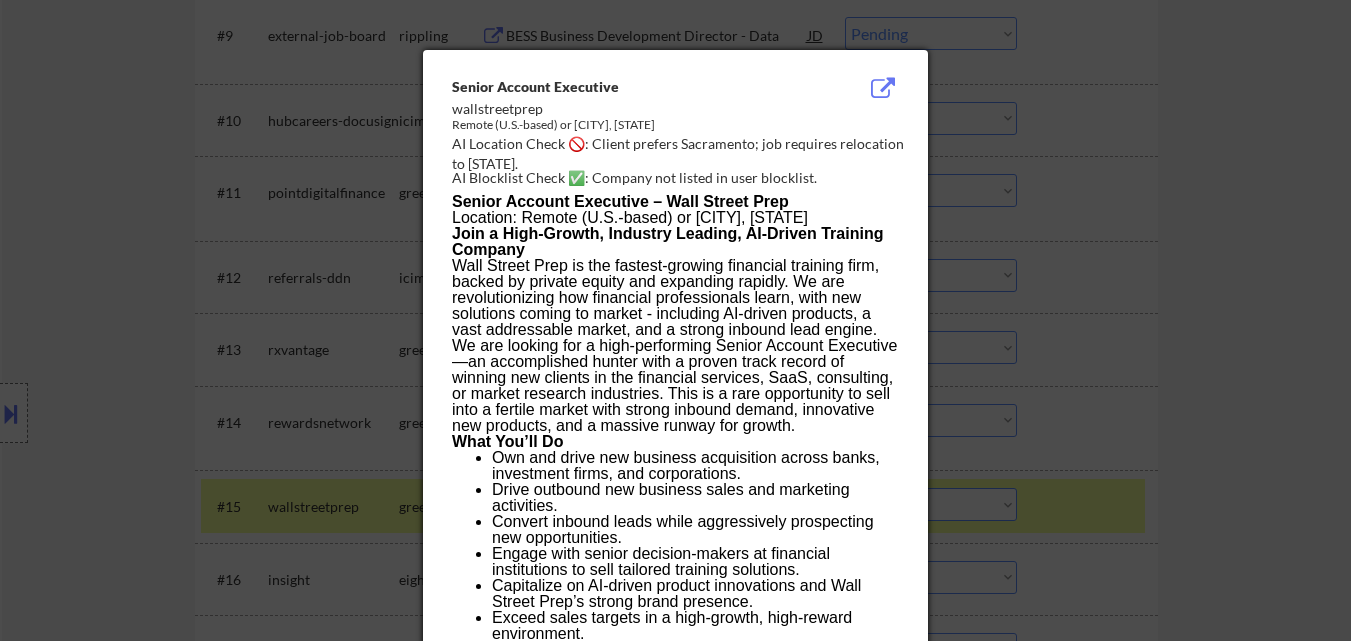scroll, scrollTop: 1860, scrollLeft: 0, axis: vertical 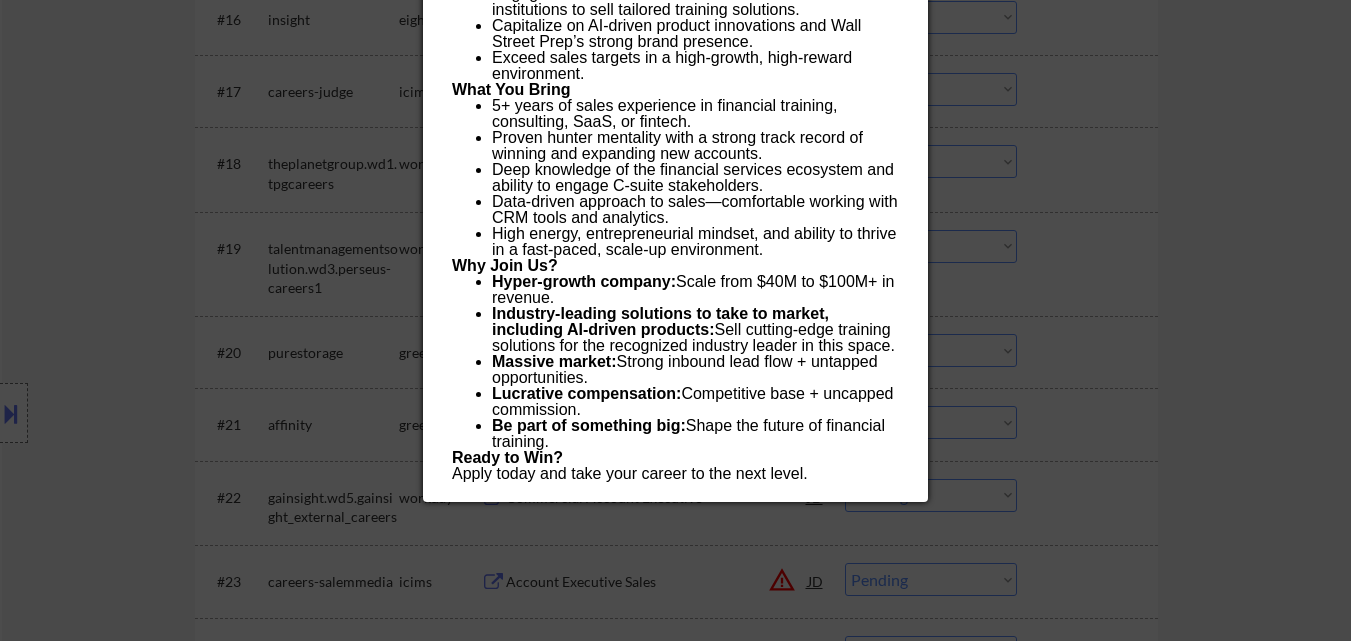 click at bounding box center (675, 320) 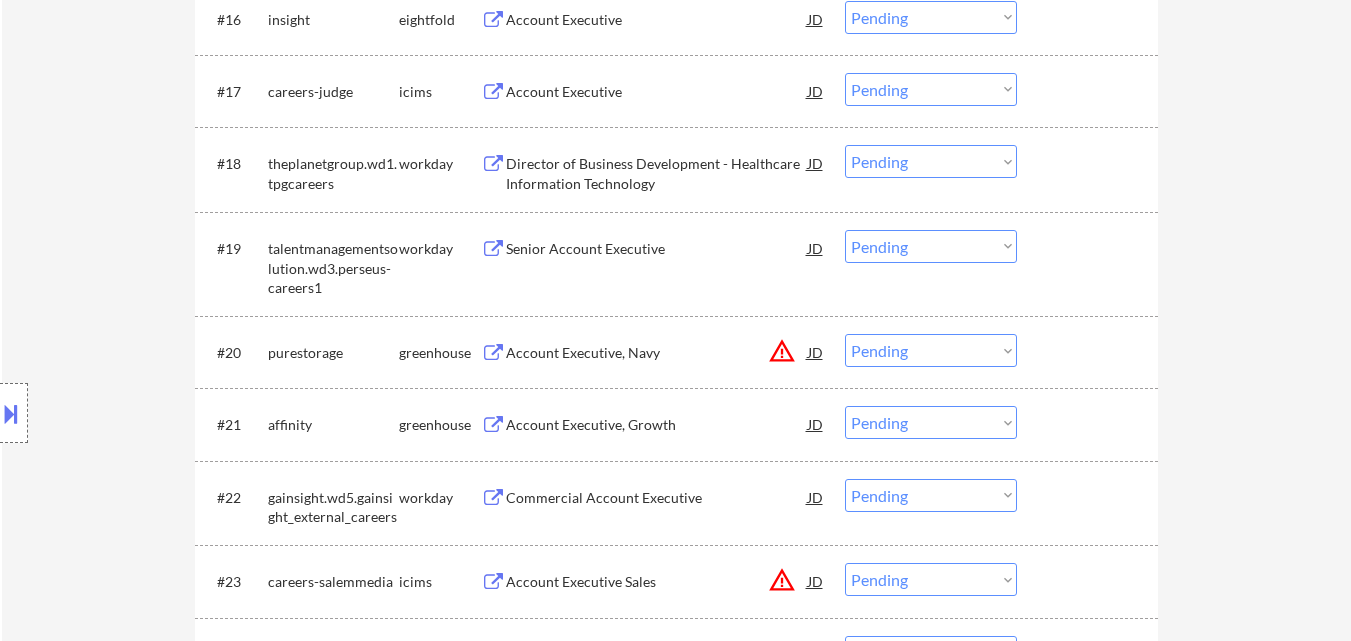 drag, startPoint x: 909, startPoint y: 342, endPoint x: 927, endPoint y: 359, distance: 24.758837 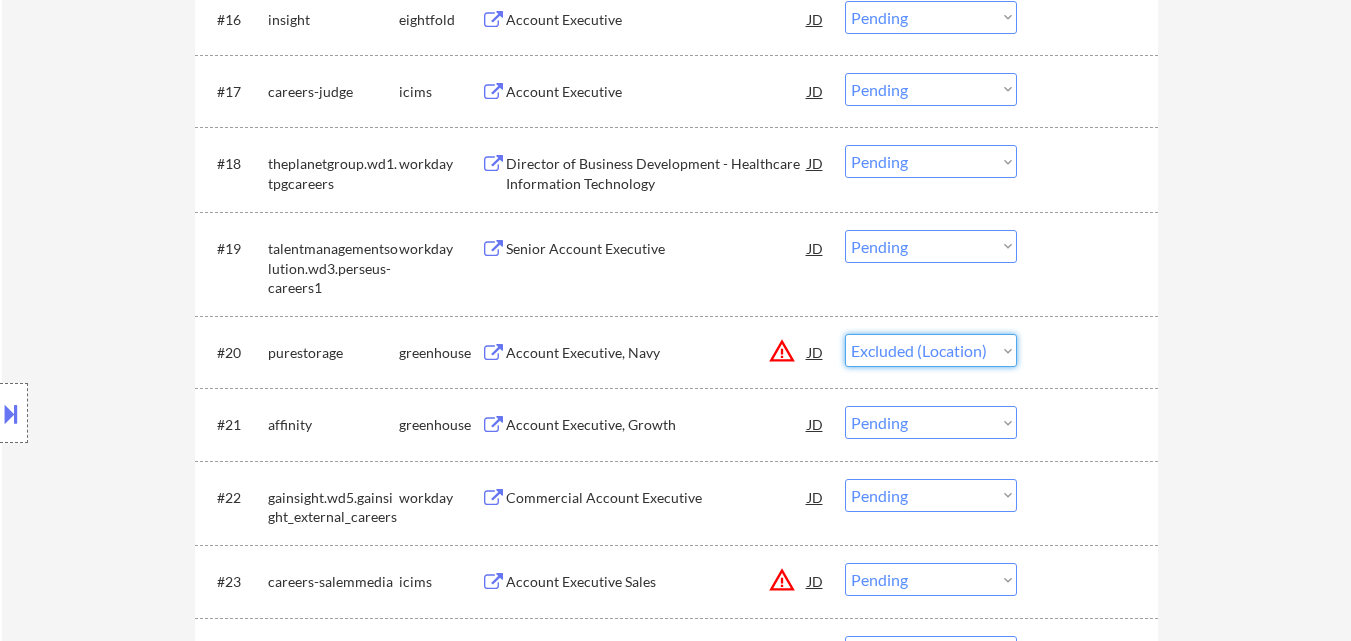 click on "Choose an option... Pending Applied Excluded (Questions) Excluded (Expired) Excluded (Location) Excluded (Bad Match) Excluded (Blocklist) Excluded (Salary) Excluded (Other)" at bounding box center (931, 350) 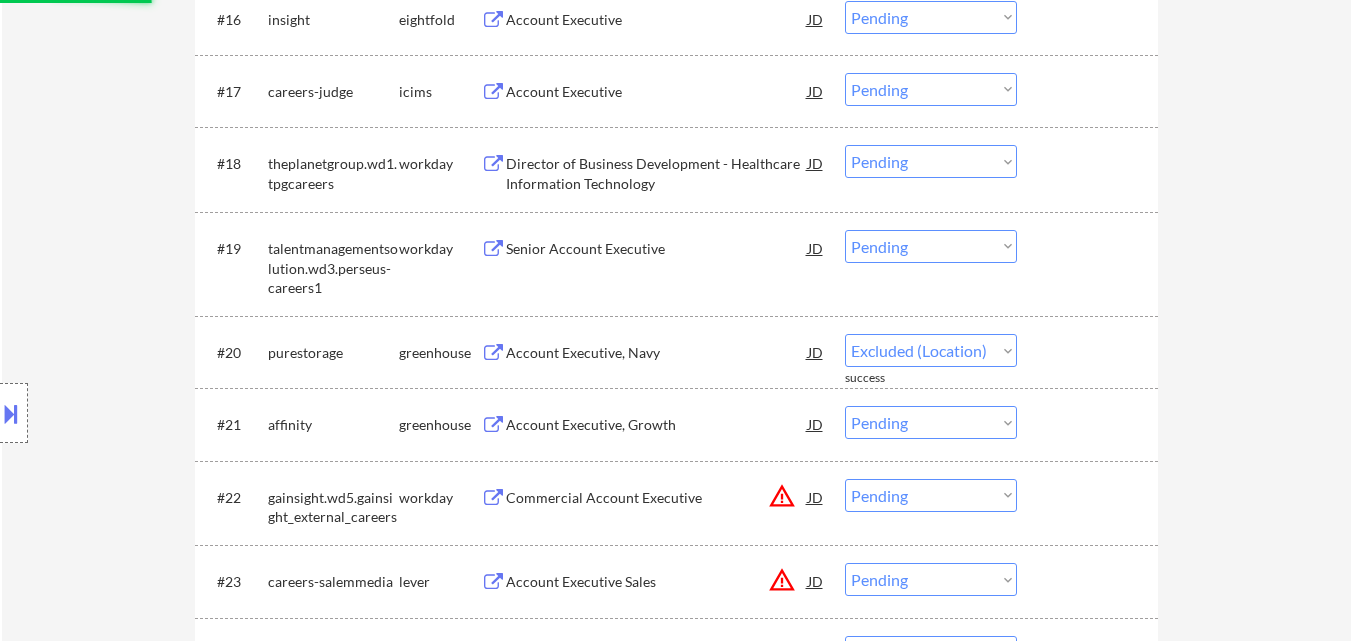 select on ""pending"" 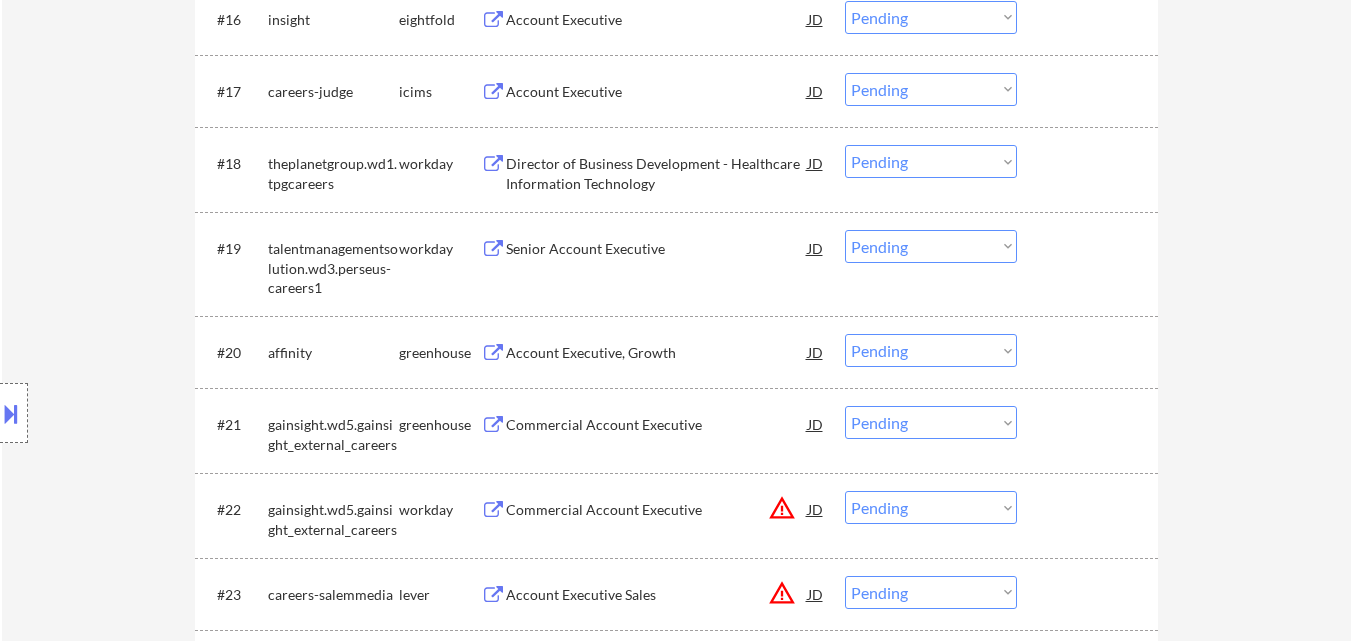 scroll, scrollTop: 847, scrollLeft: 0, axis: vertical 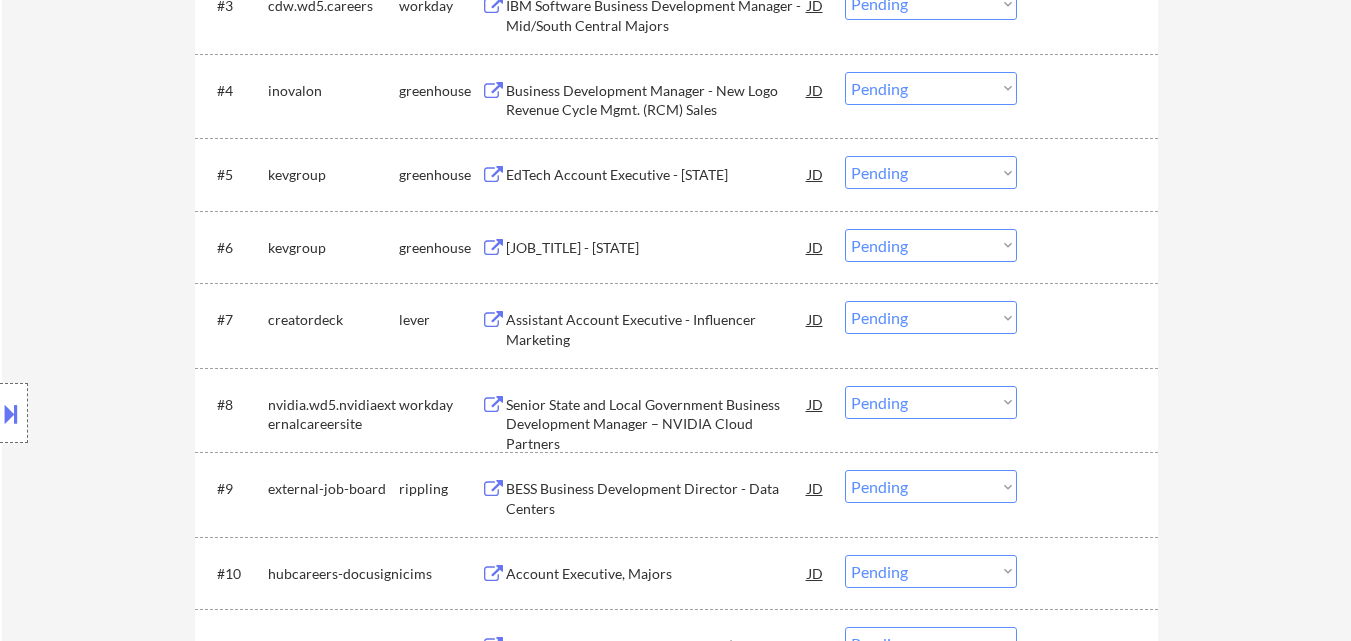 click on "Assistant Account Executive - Influencer Marketing" at bounding box center [657, 329] 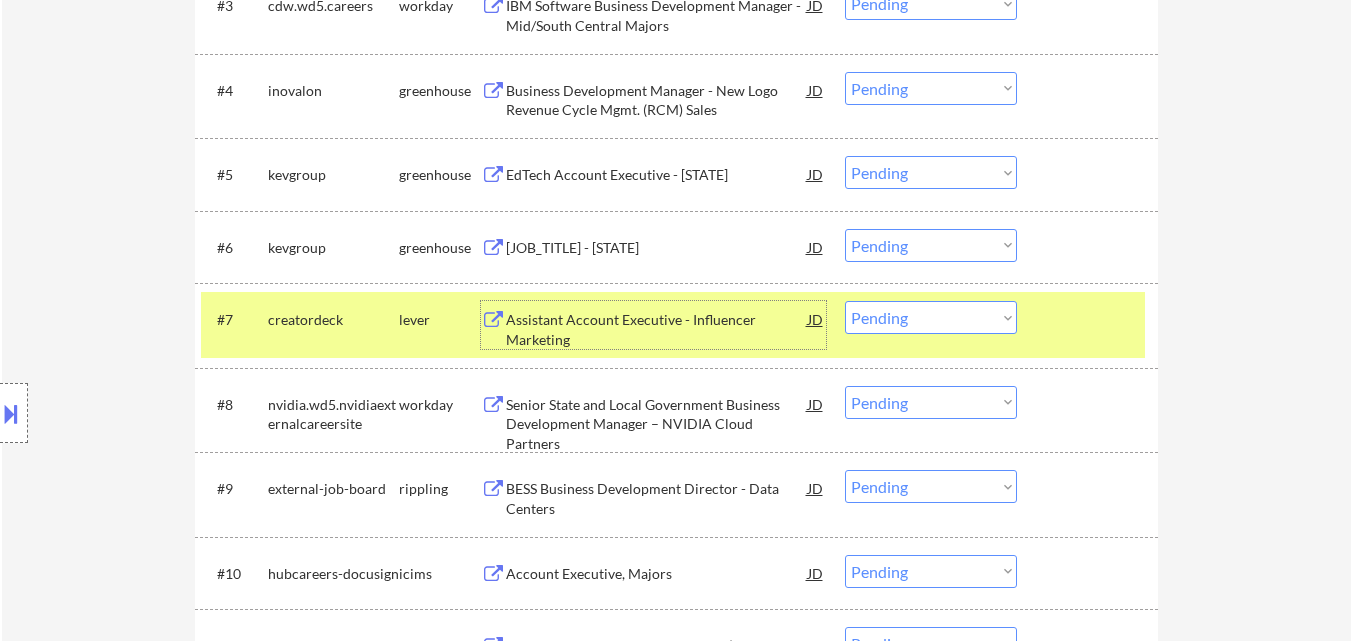 click on "Choose an option... Pending Applied Excluded (Questions) Excluded (Expired) Excluded (Location) Excluded (Bad Match) Excluded (Blocklist) Excluded (Salary) Excluded (Other)" at bounding box center (931, 317) 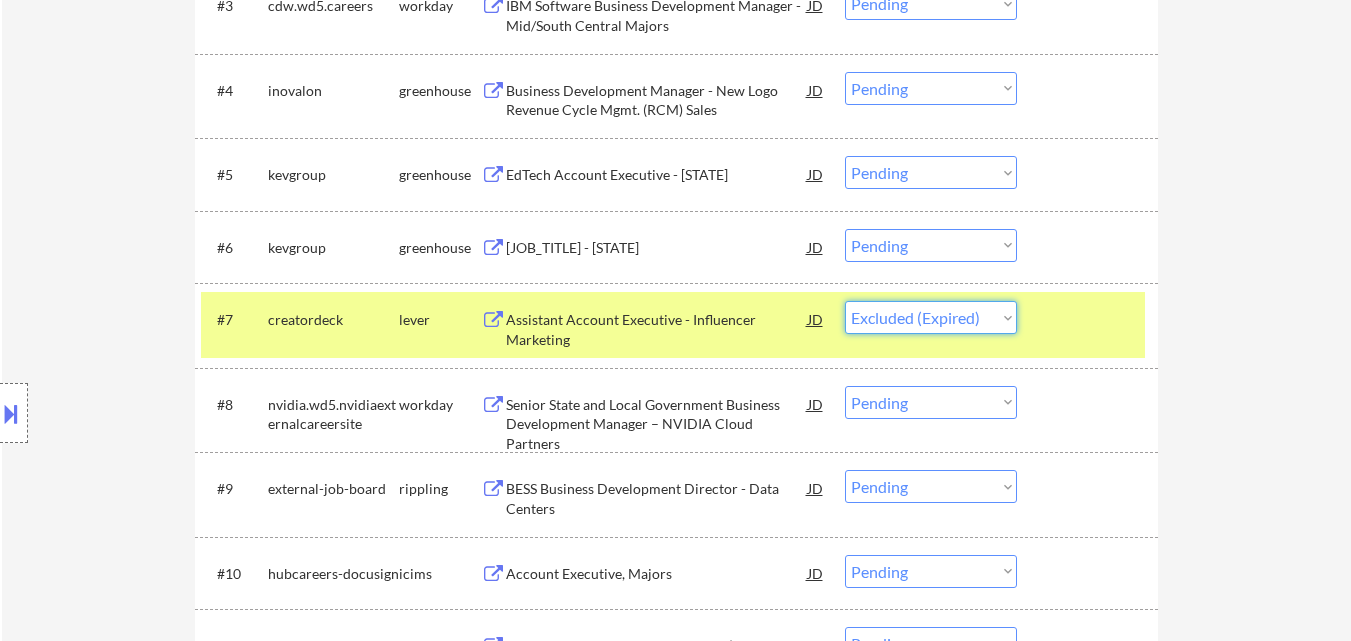 click on "Choose an option... Pending Applied Excluded (Questions) Excluded (Expired) Excluded (Location) Excluded (Bad Match) Excluded (Blocklist) Excluded (Salary) Excluded (Other)" at bounding box center (931, 317) 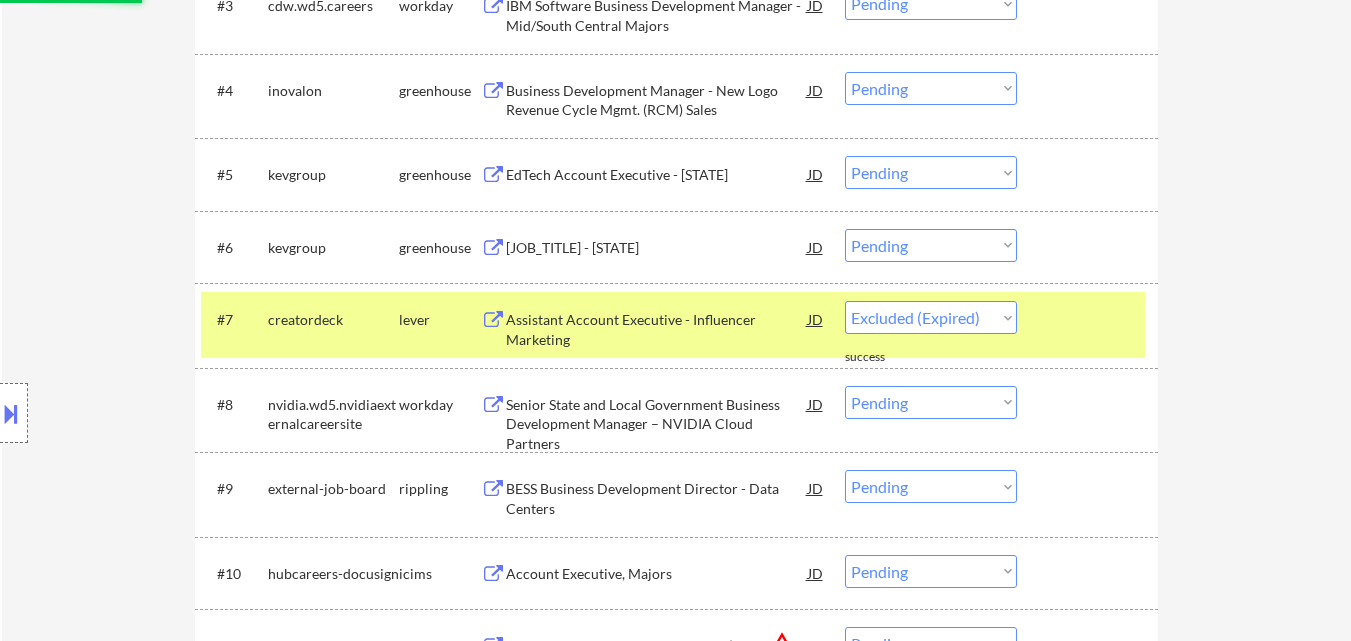 select on ""pending"" 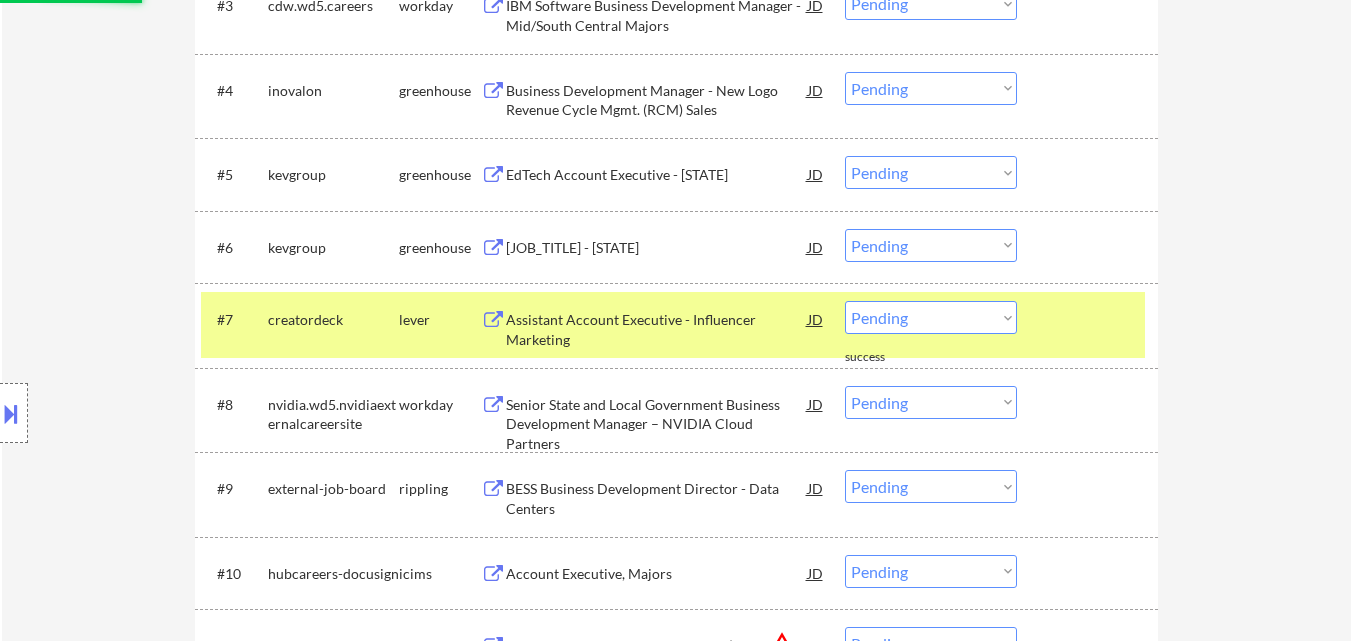 scroll, scrollTop: 947, scrollLeft: 0, axis: vertical 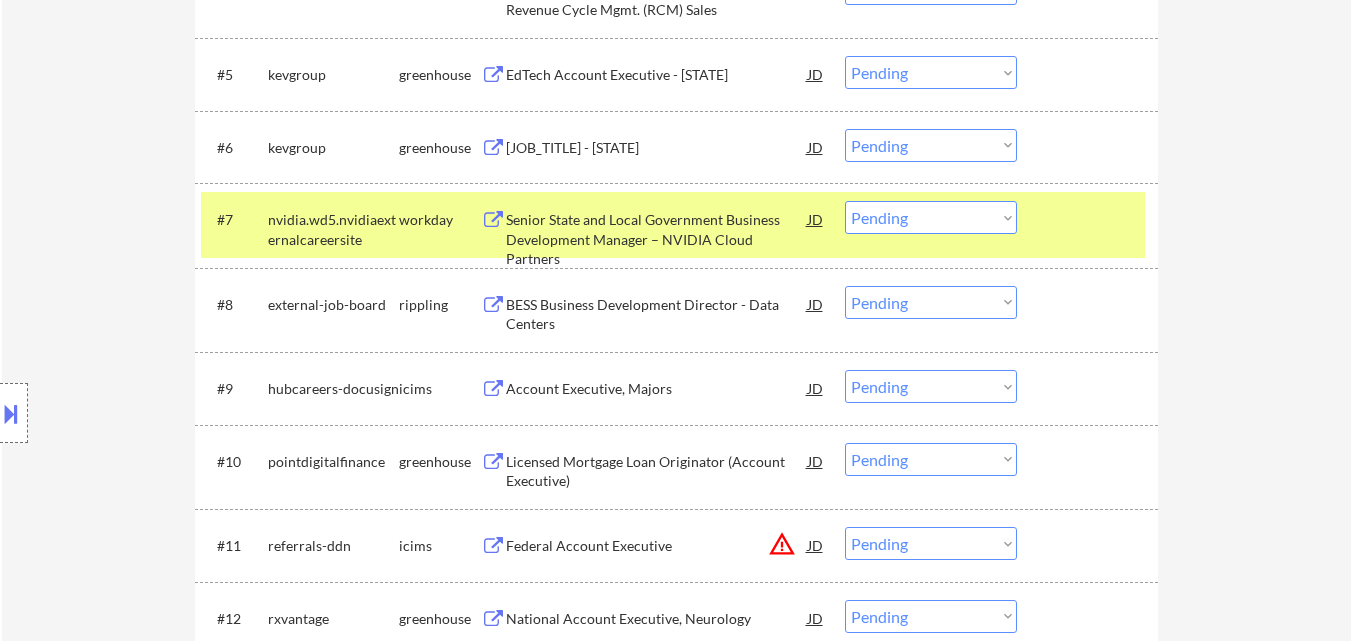 click on "EdTech Account Executive - Ohio" at bounding box center (657, 148) 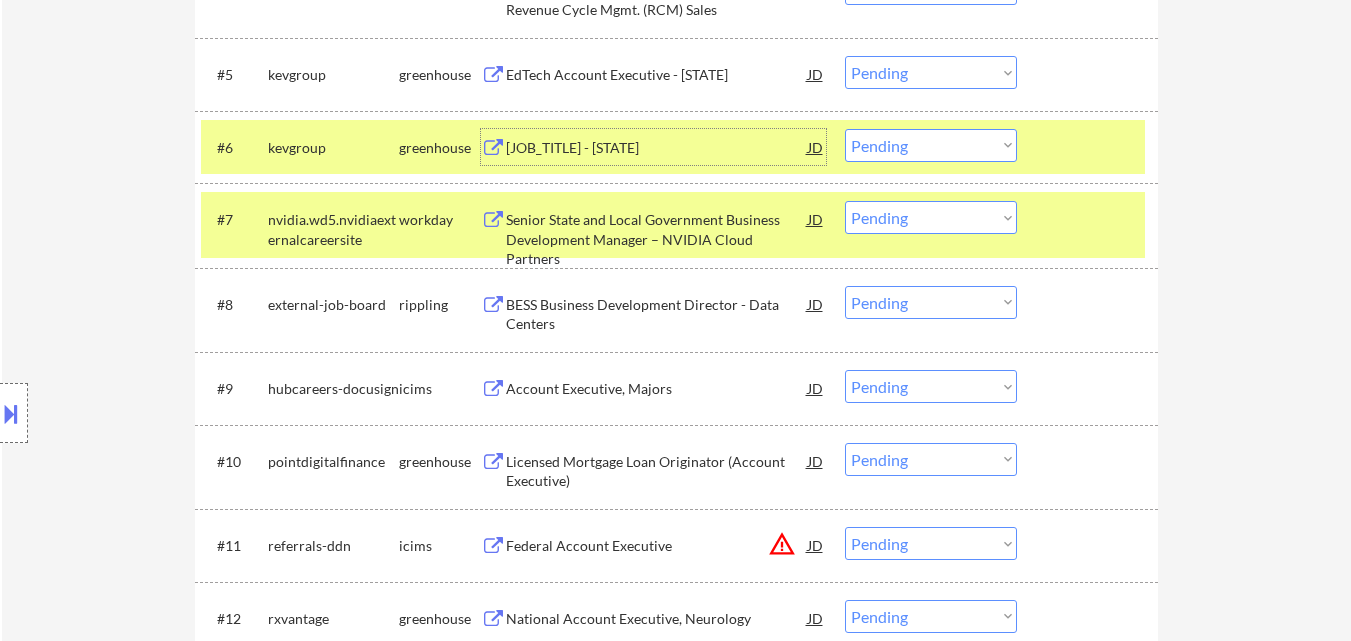drag, startPoint x: 924, startPoint y: 144, endPoint x: 924, endPoint y: 158, distance: 14 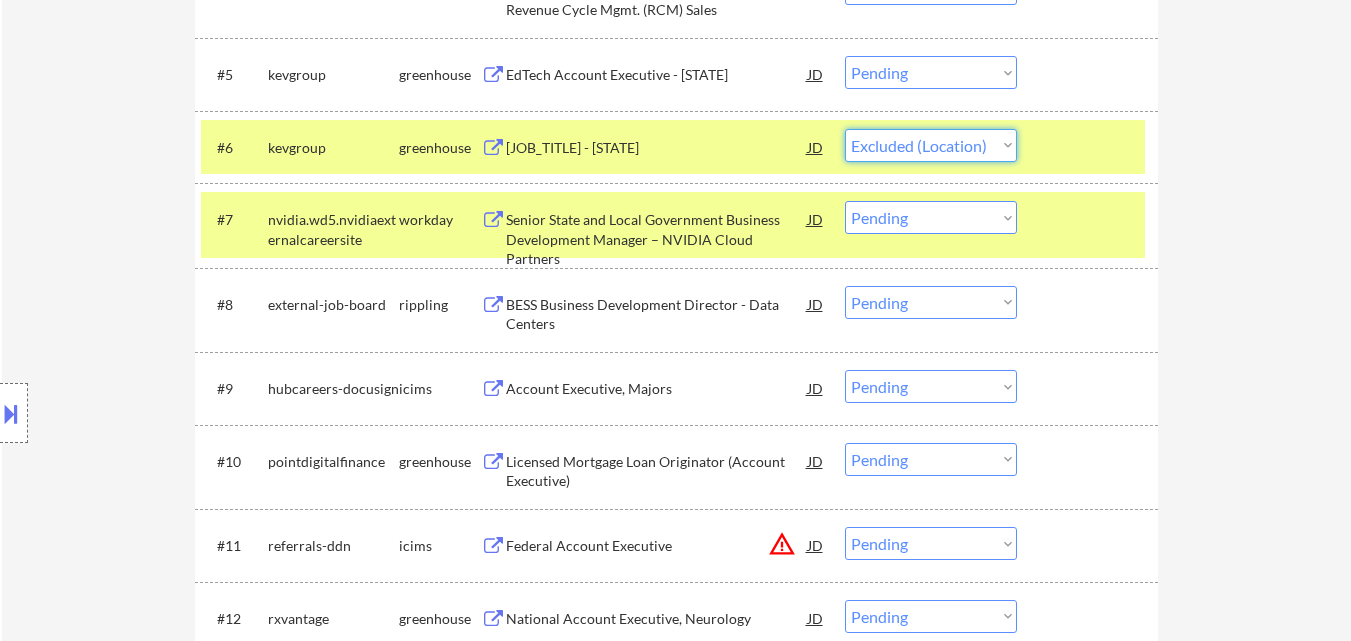 click on "Choose an option... Pending Applied Excluded (Questions) Excluded (Expired) Excluded (Location) Excluded (Bad Match) Excluded (Blocklist) Excluded (Salary) Excluded (Other)" at bounding box center (931, 145) 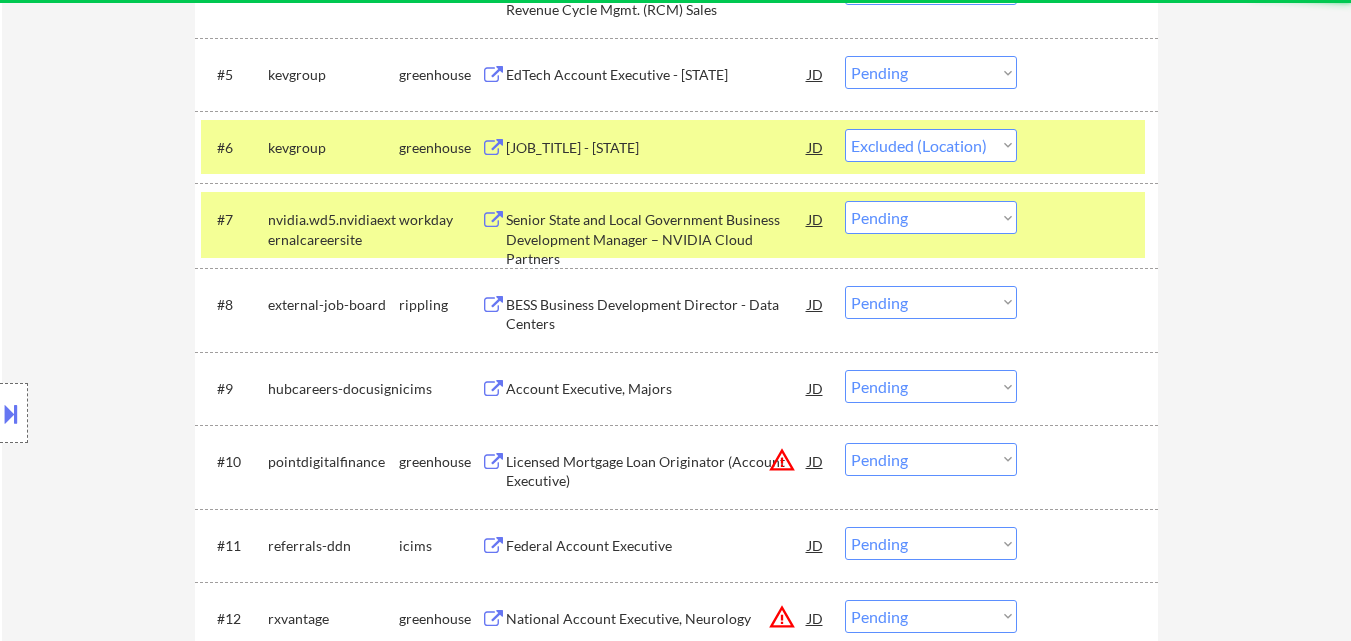 select on ""pending"" 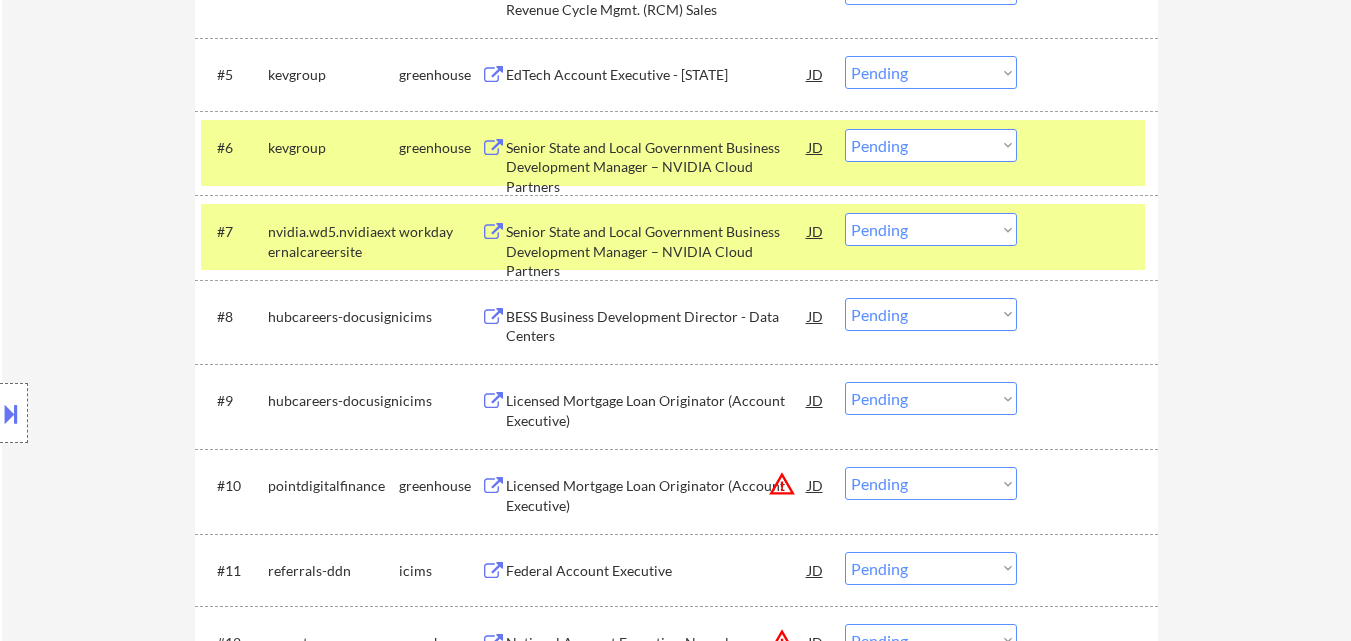 click on "BESS Business Development Director - Data Centers" at bounding box center (657, 322) 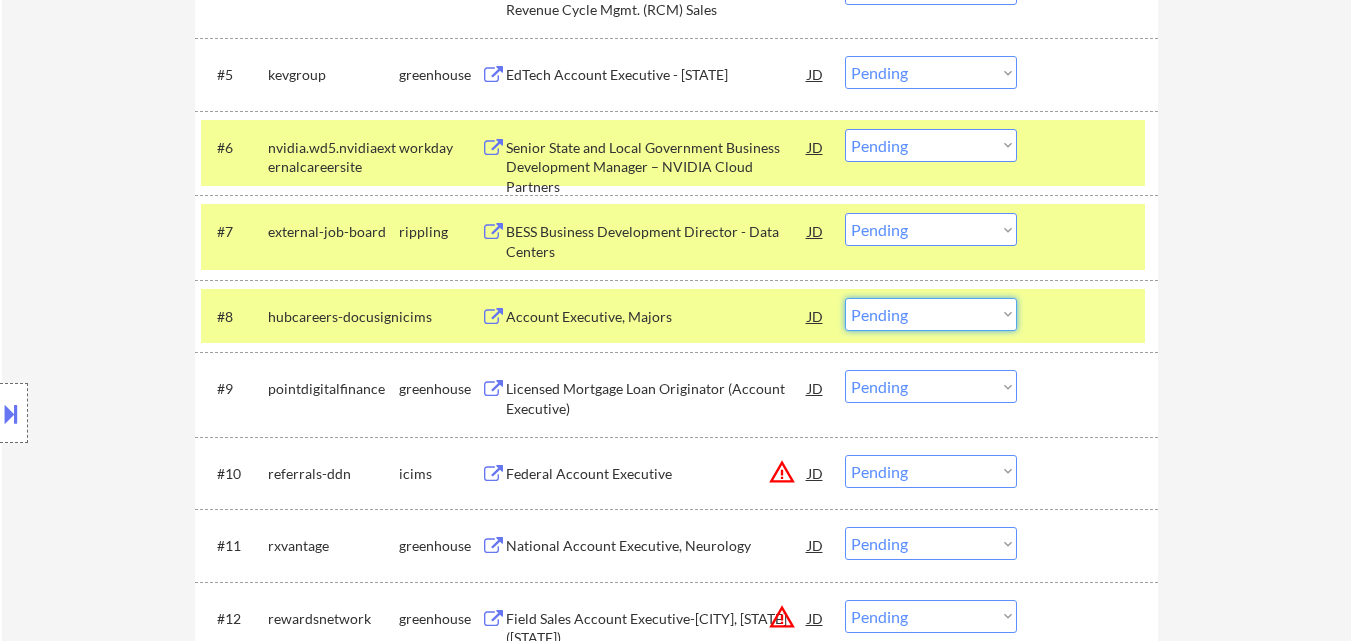 click on "Choose an option... Pending Applied Excluded (Questions) Excluded (Expired) Excluded (Location) Excluded (Bad Match) Excluded (Blocklist) Excluded (Salary) Excluded (Other)" at bounding box center [931, 314] 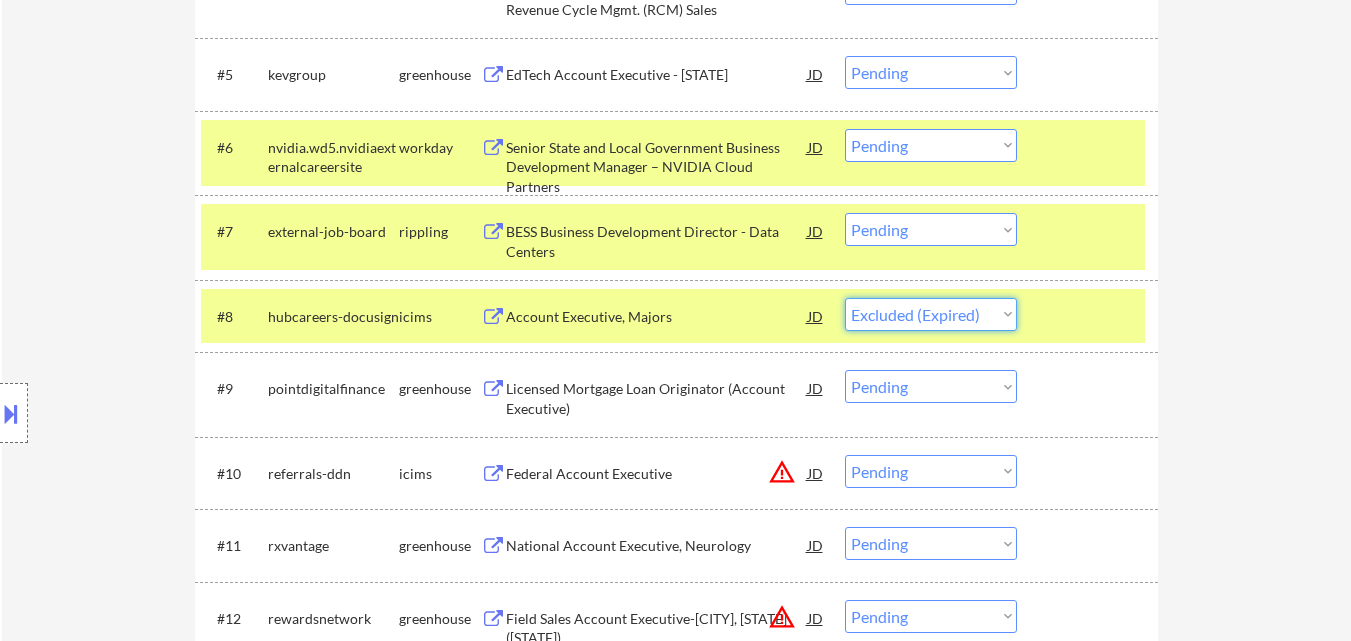 click on "Choose an option... Pending Applied Excluded (Questions) Excluded (Expired) Excluded (Location) Excluded (Bad Match) Excluded (Blocklist) Excluded (Salary) Excluded (Other)" at bounding box center [931, 314] 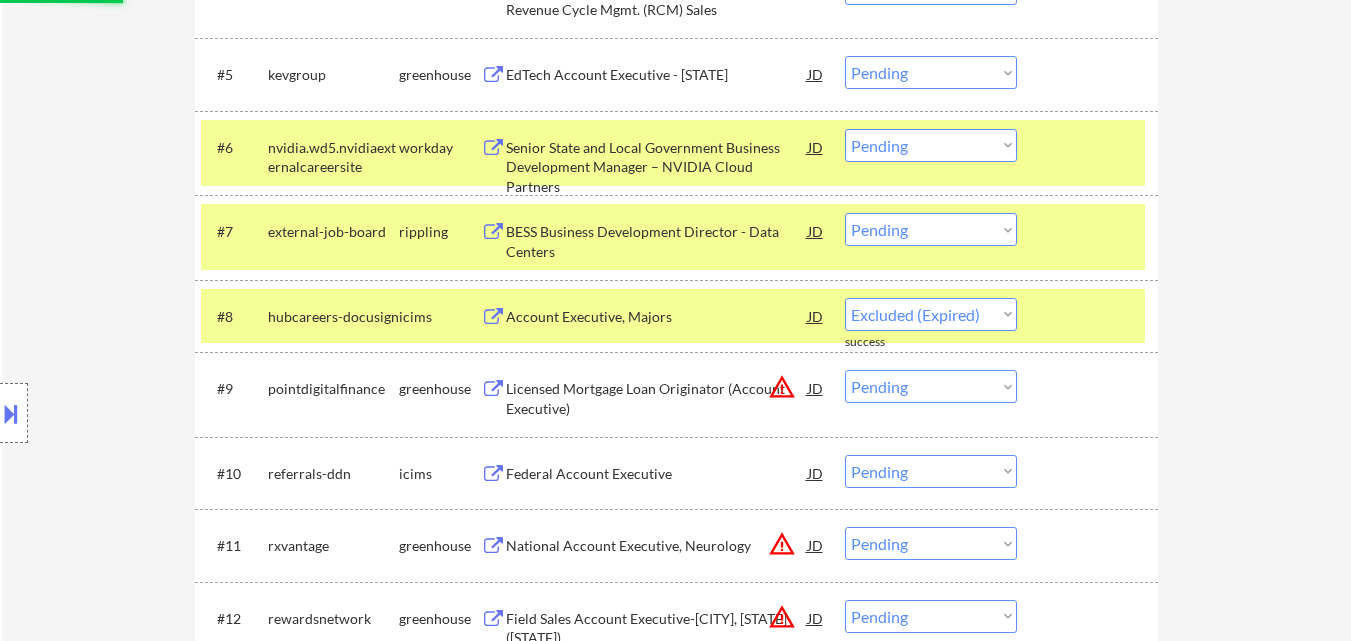 select on ""pending"" 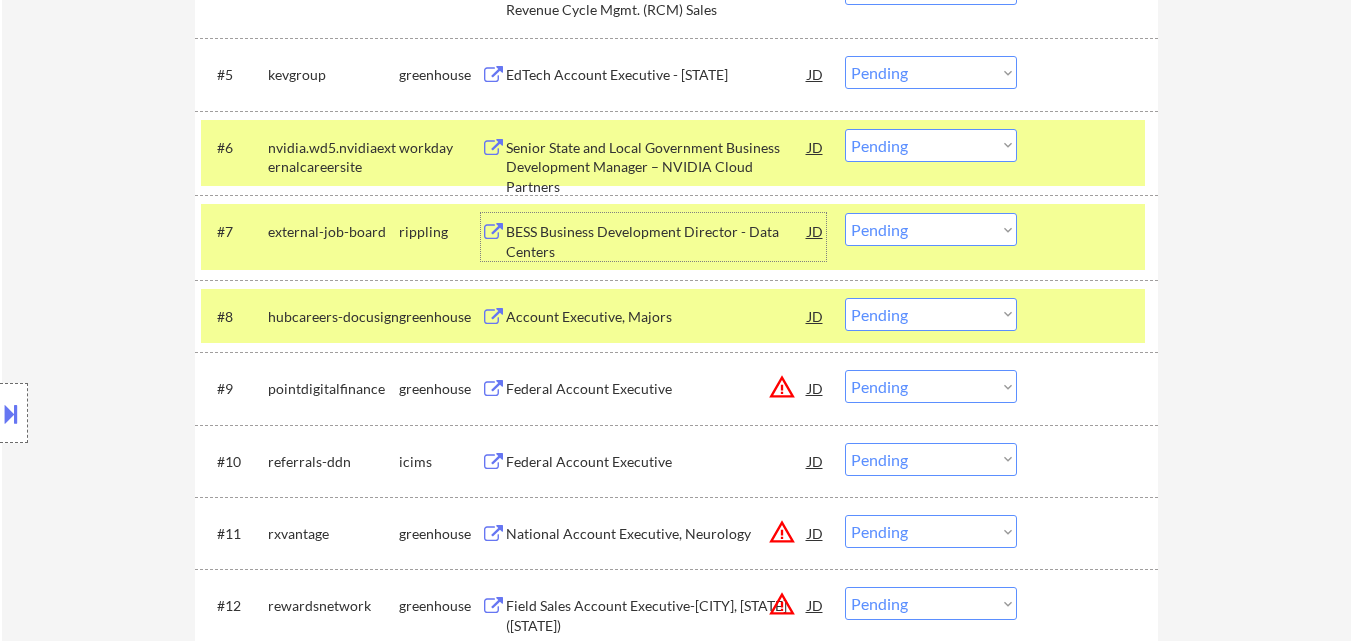 click on "BESS Business Development Director - Data Centers" at bounding box center [657, 241] 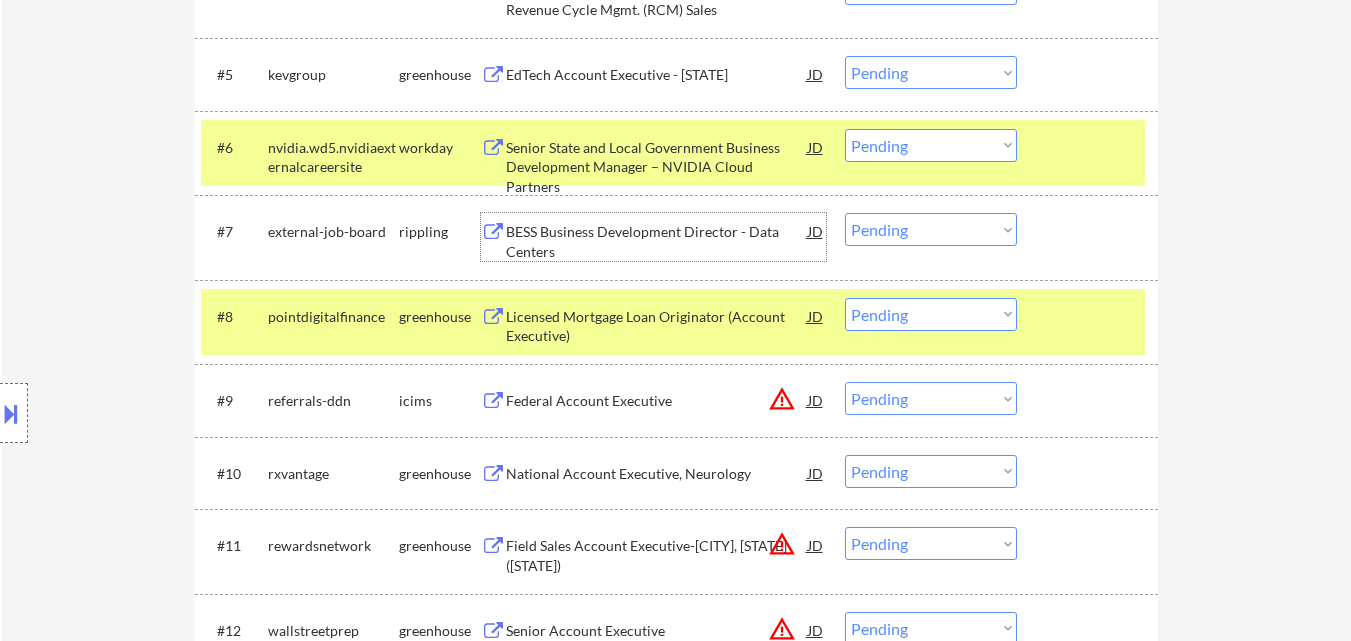 click on "Choose an option... Pending Applied Excluded (Questions) Excluded (Expired) Excluded (Location) Excluded (Bad Match) Excluded (Blocklist) Excluded (Salary) Excluded (Other)" at bounding box center [931, 229] 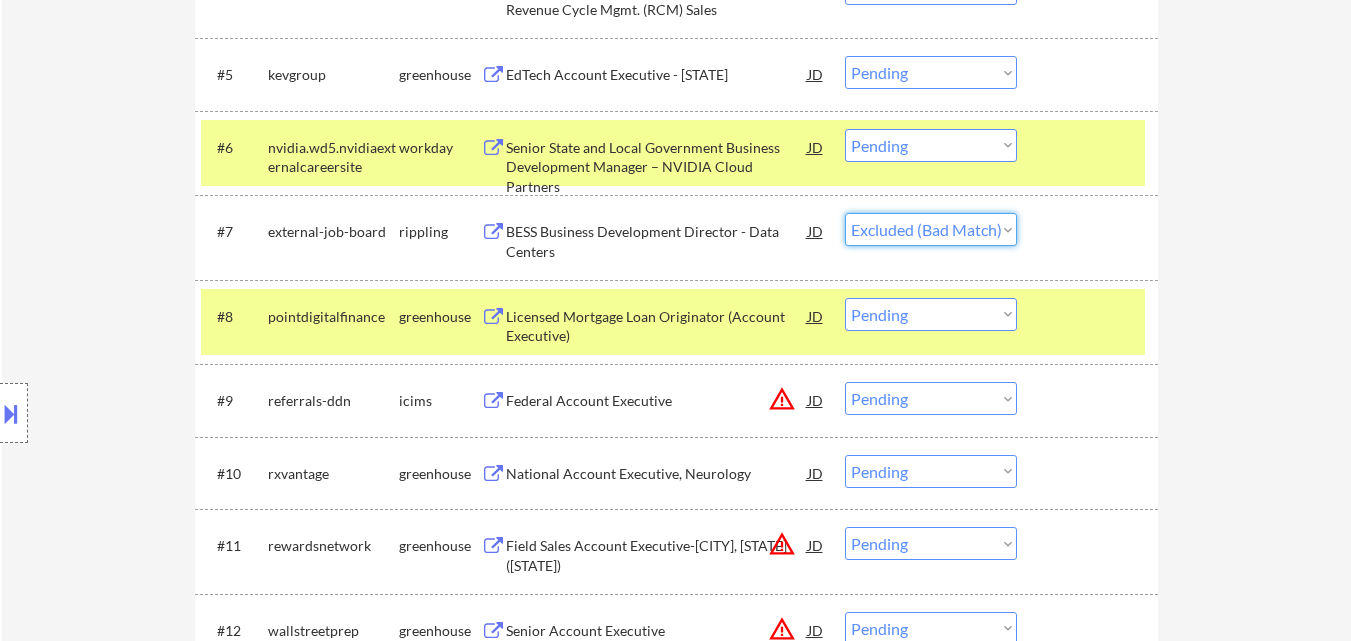 click on "Choose an option... Pending Applied Excluded (Questions) Excluded (Expired) Excluded (Location) Excluded (Bad Match) Excluded (Blocklist) Excluded (Salary) Excluded (Other)" at bounding box center (931, 229) 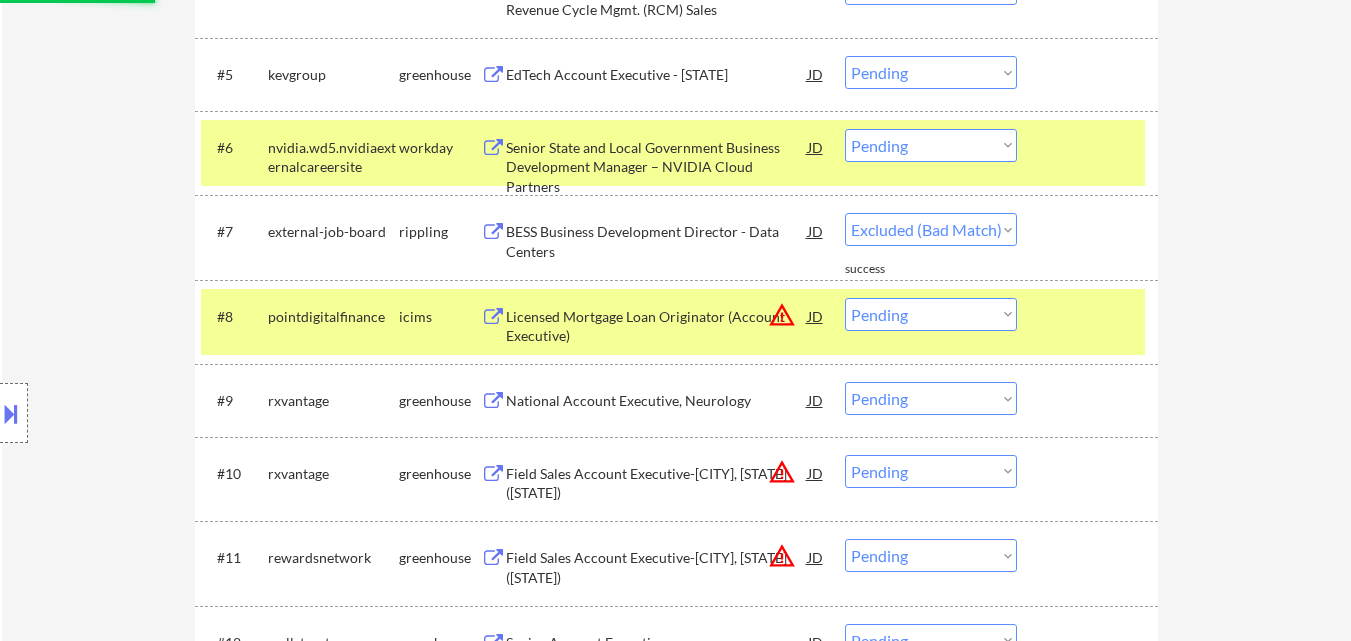 select on ""pending"" 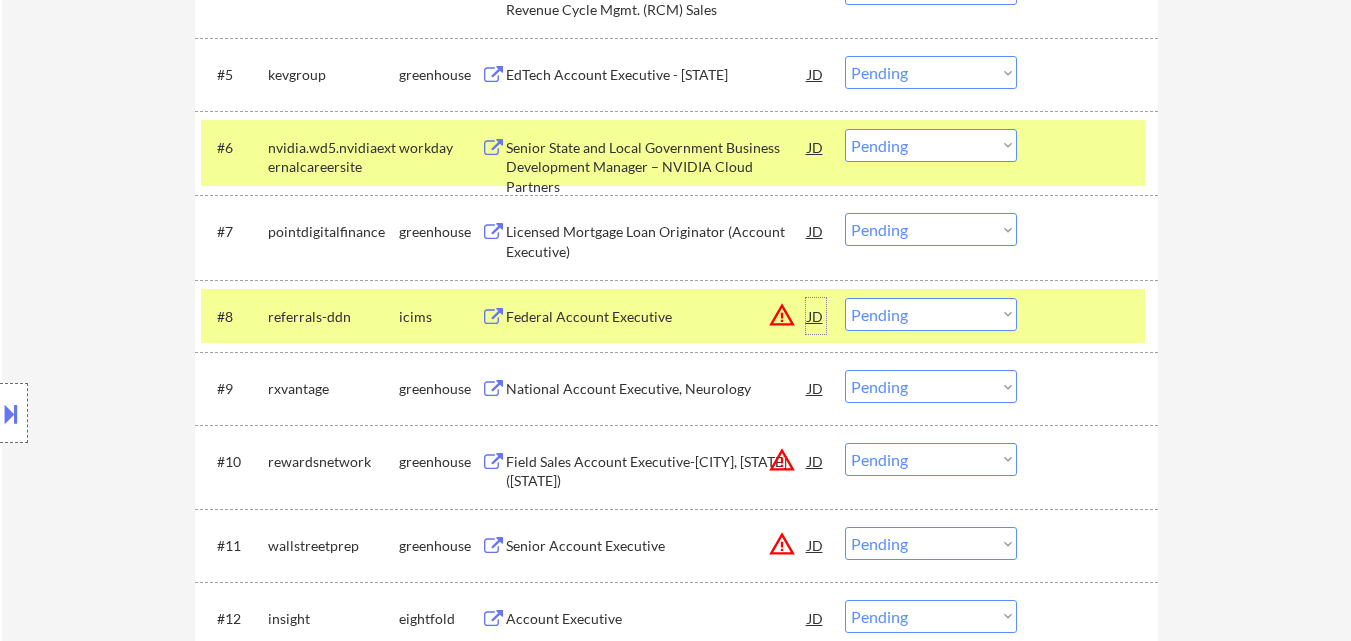 click on "JD" at bounding box center (816, 316) 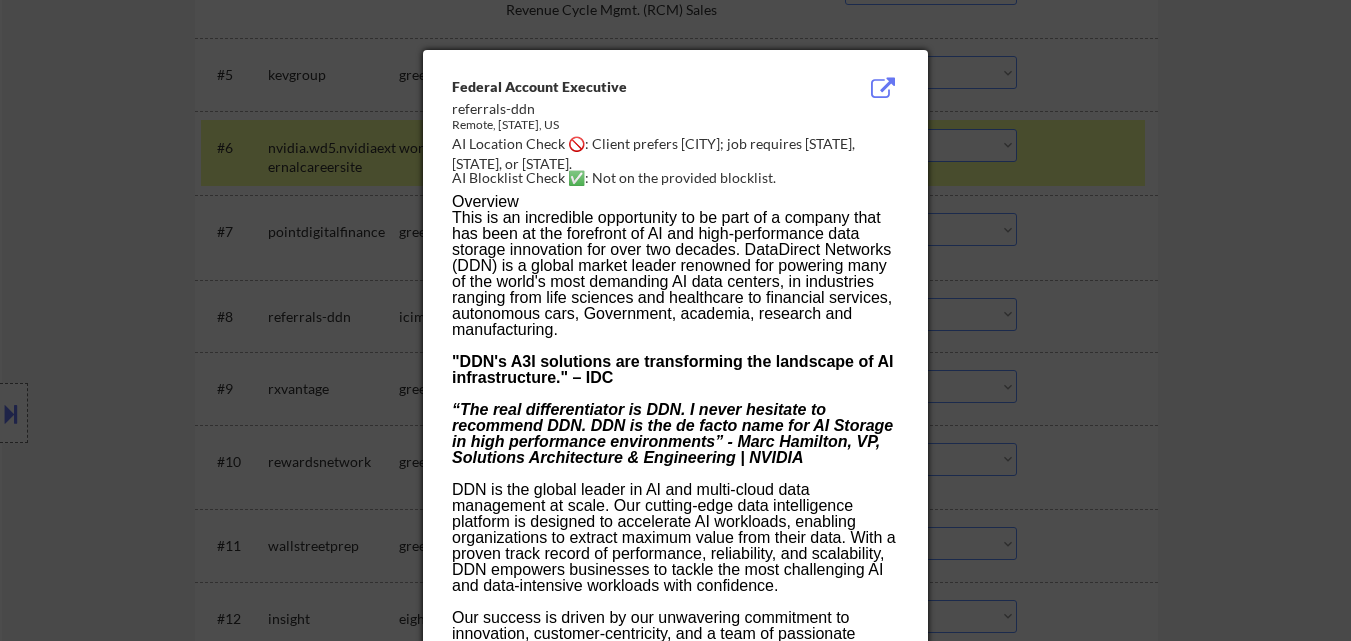 click at bounding box center [675, 320] 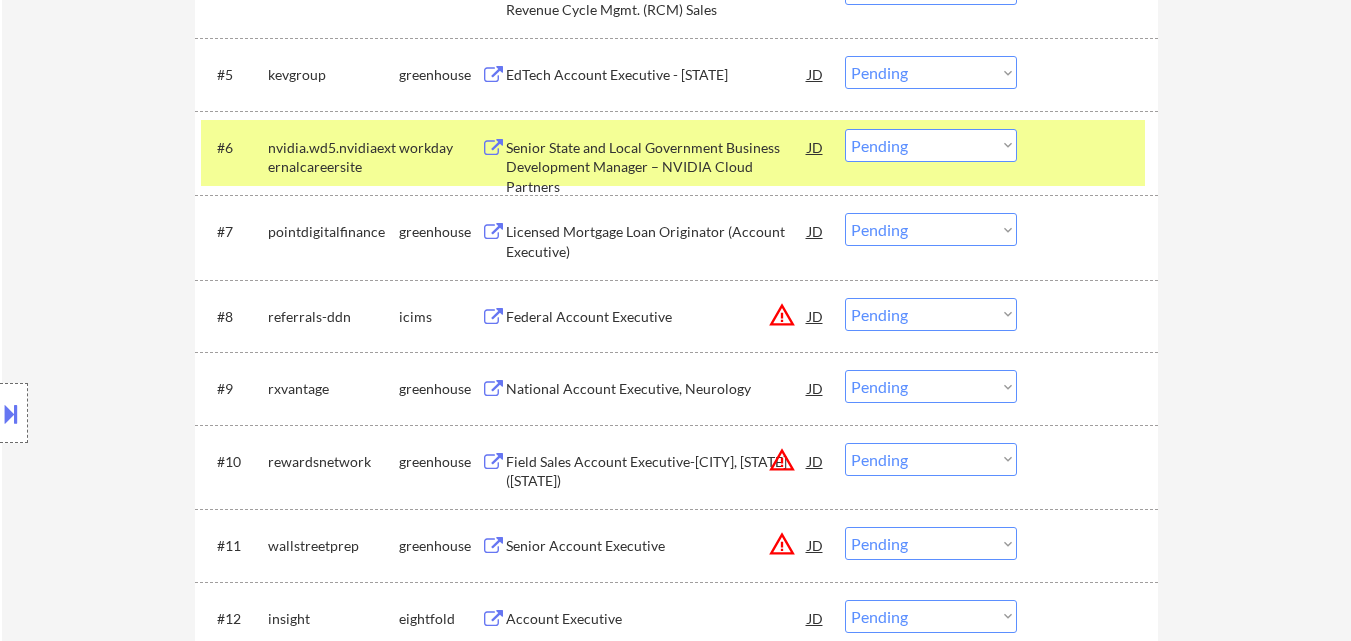 click on "Choose an option... Pending Applied Excluded (Questions) Excluded (Expired) Excluded (Location) Excluded (Bad Match) Excluded (Blocklist) Excluded (Salary) Excluded (Other)" at bounding box center (931, 314) 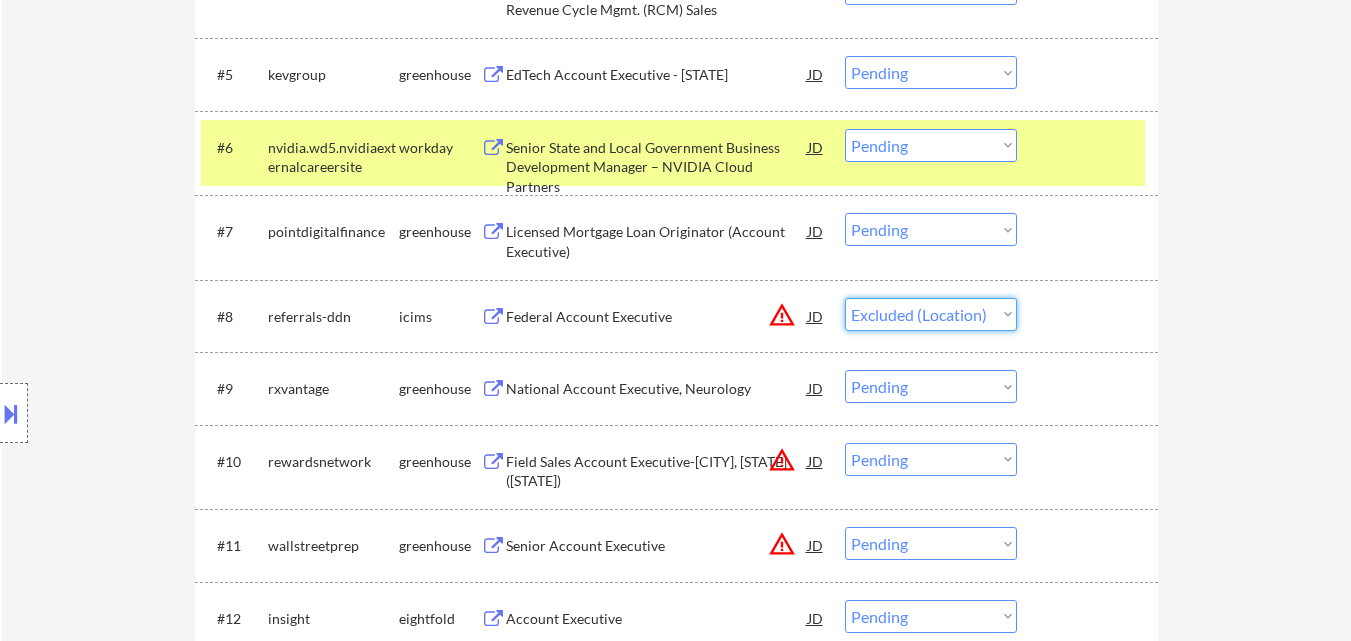 click on "Choose an option... Pending Applied Excluded (Questions) Excluded (Expired) Excluded (Location) Excluded (Bad Match) Excluded (Blocklist) Excluded (Salary) Excluded (Other)" at bounding box center (931, 314) 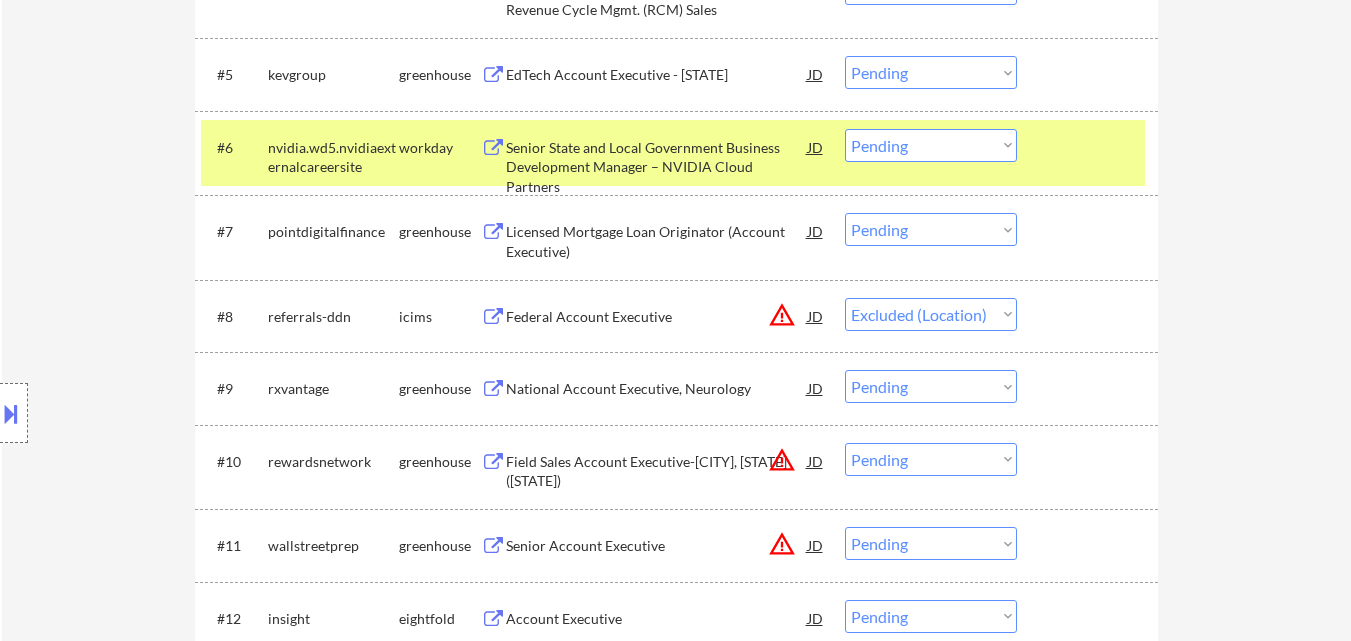 select on ""pending"" 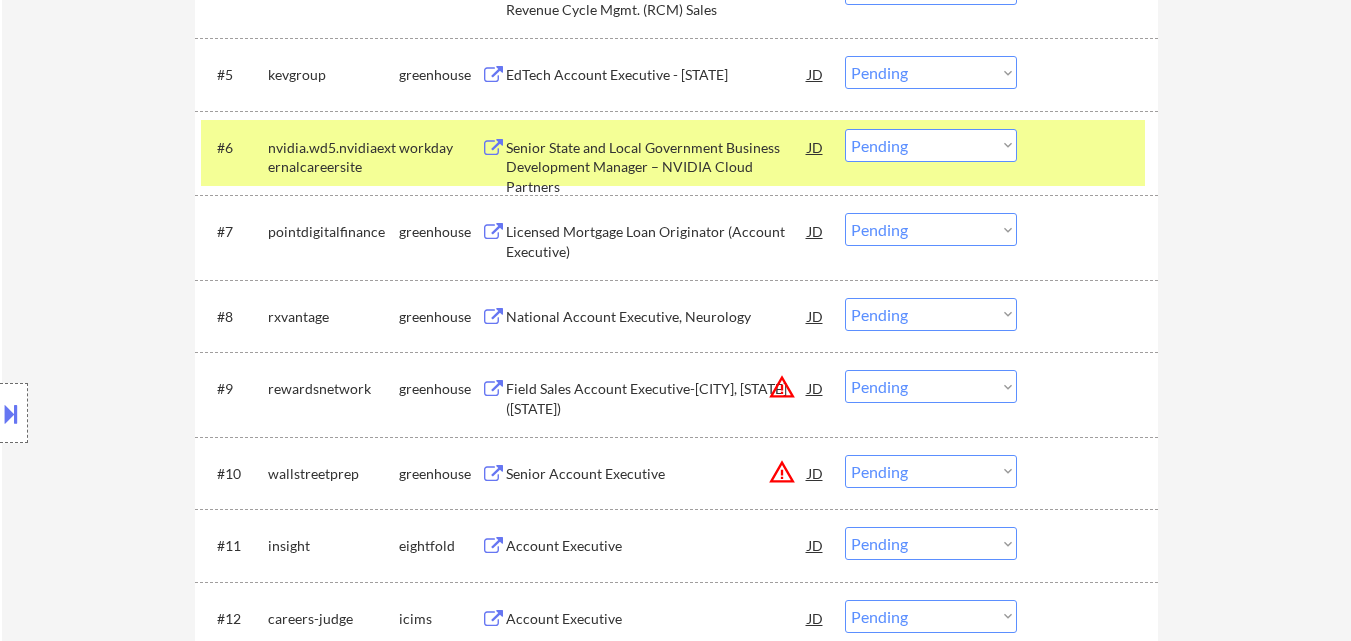 scroll, scrollTop: 1047, scrollLeft: 0, axis: vertical 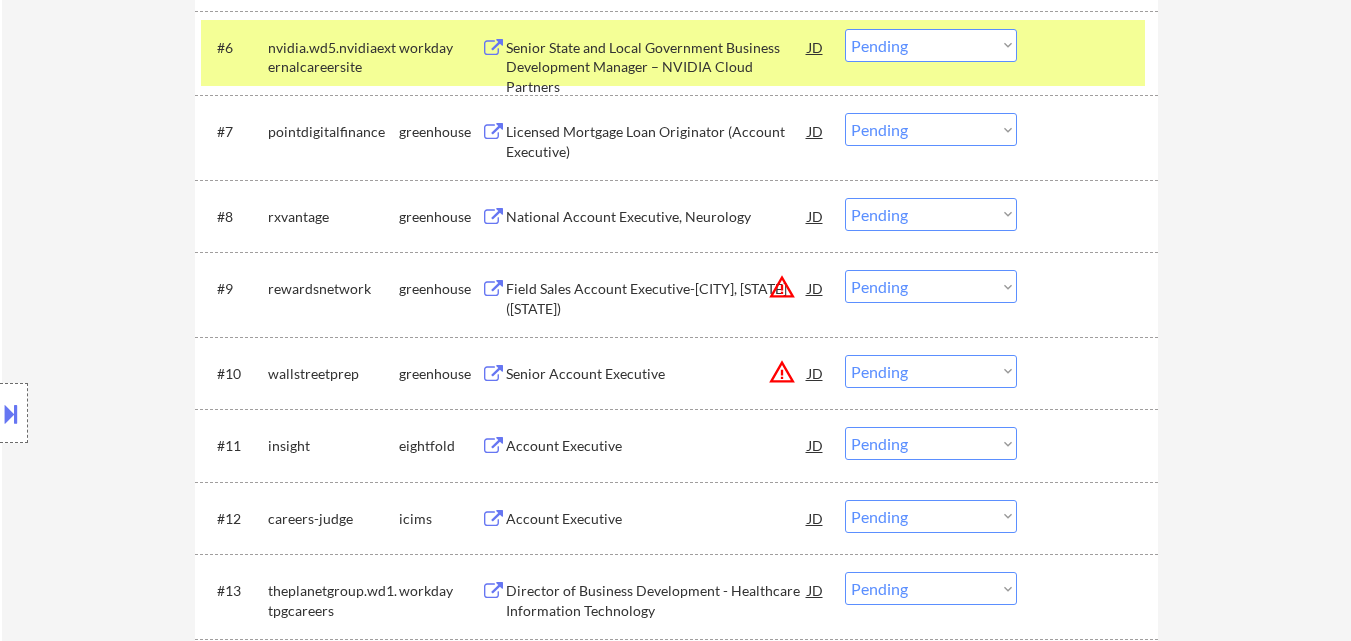 click on "JD" at bounding box center (816, 373) 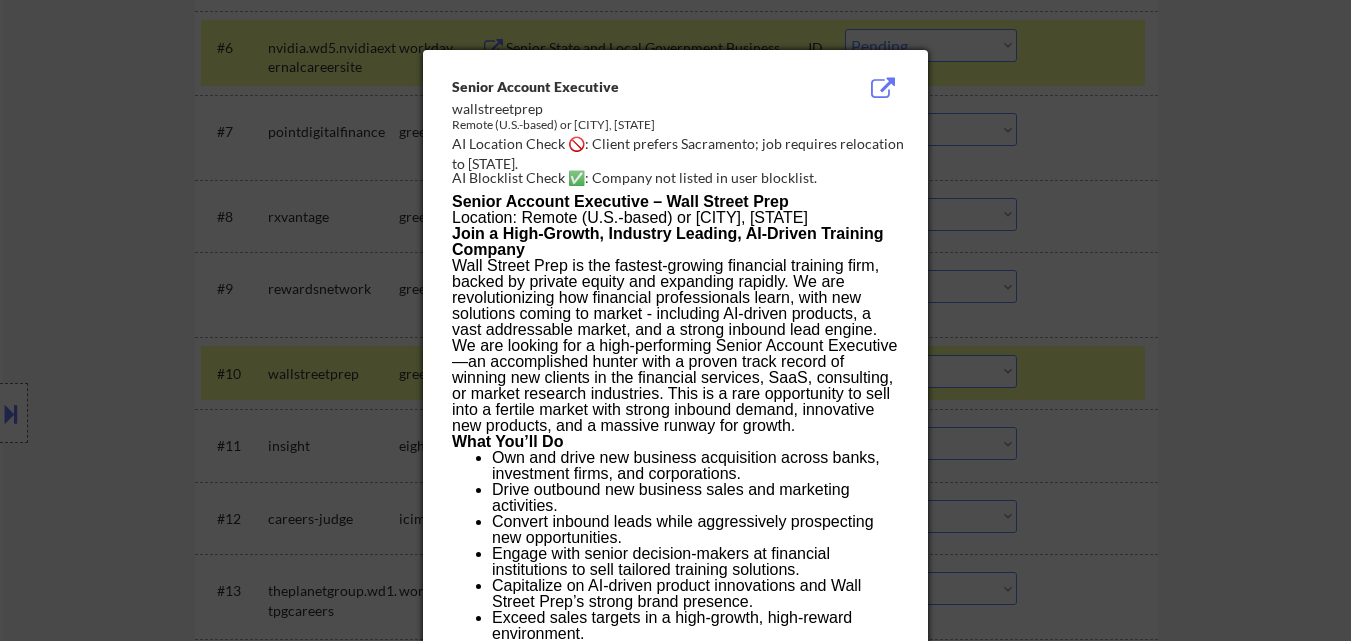 click at bounding box center (675, 320) 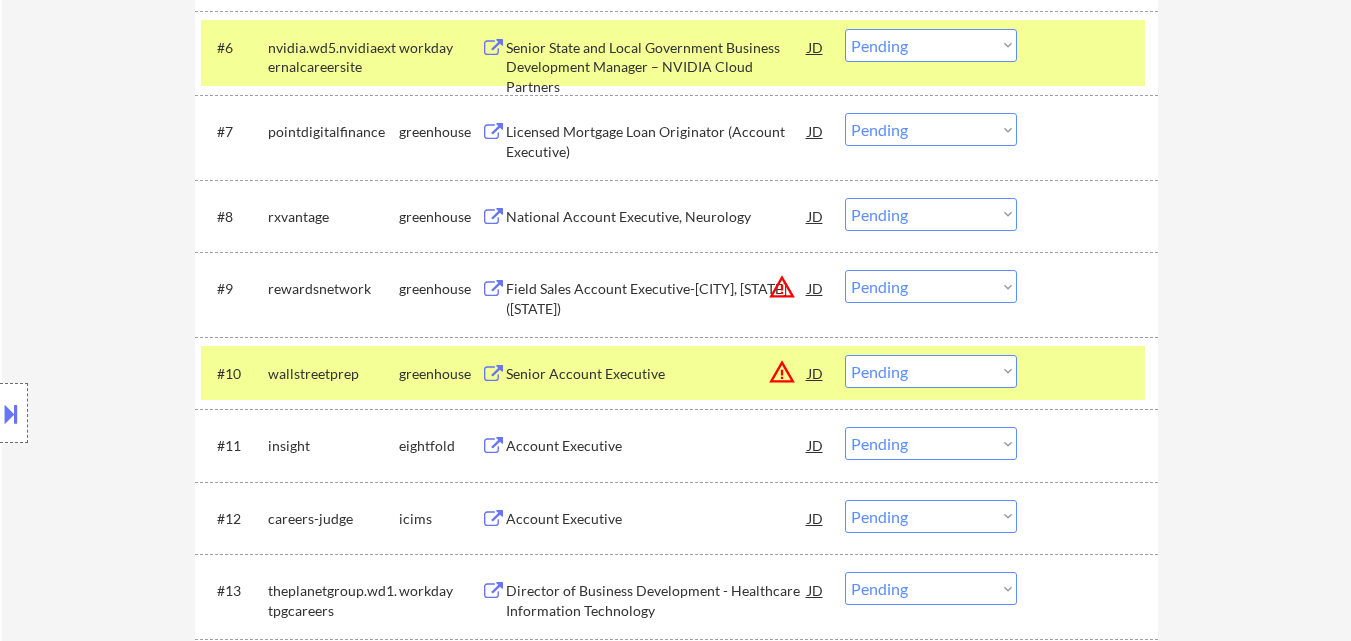 click on "Choose an option... Pending Applied Excluded (Questions) Excluded (Expired) Excluded (Location) Excluded (Bad Match) Excluded (Blocklist) Excluded (Salary) Excluded (Other)" at bounding box center [931, 371] 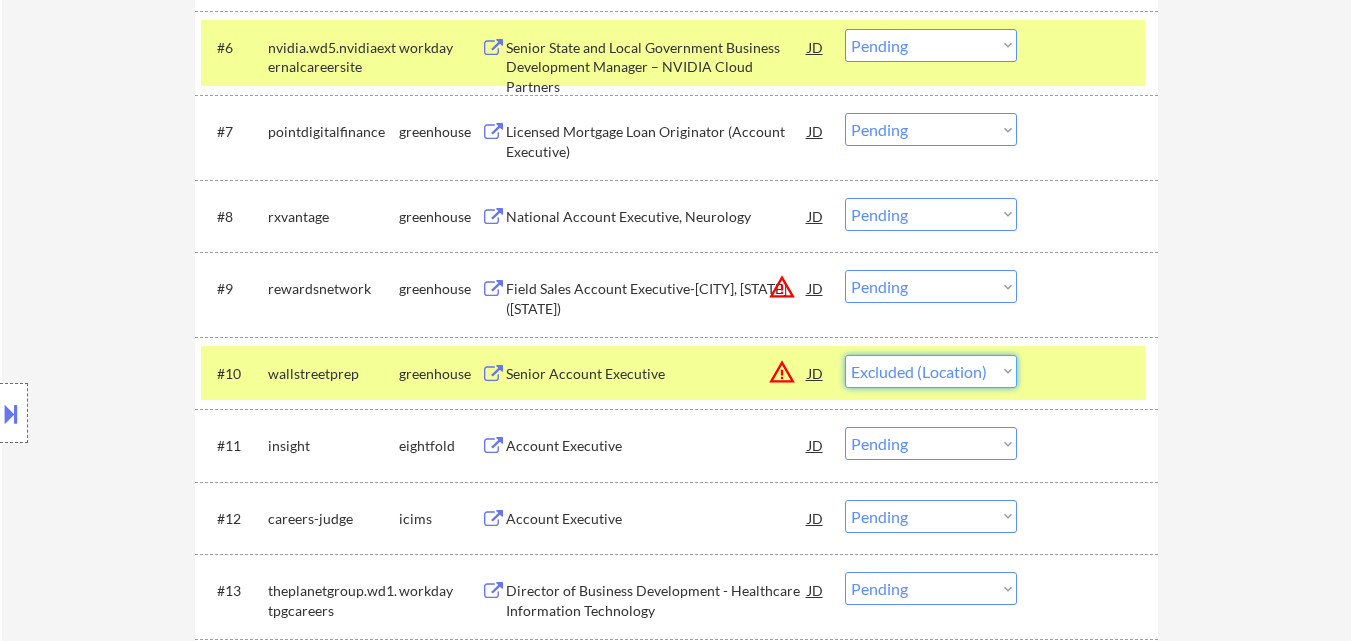 click on "Choose an option... Pending Applied Excluded (Questions) Excluded (Expired) Excluded (Location) Excluded (Bad Match) Excluded (Blocklist) Excluded (Salary) Excluded (Other)" at bounding box center [931, 371] 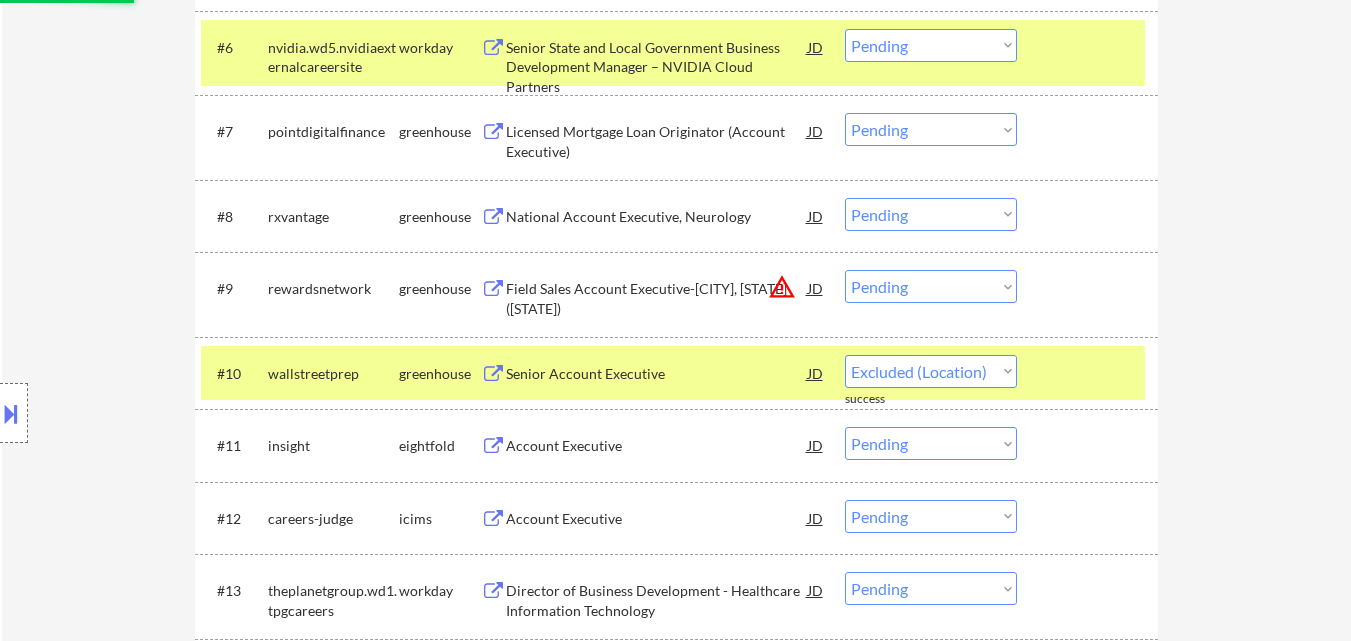 select on ""pending"" 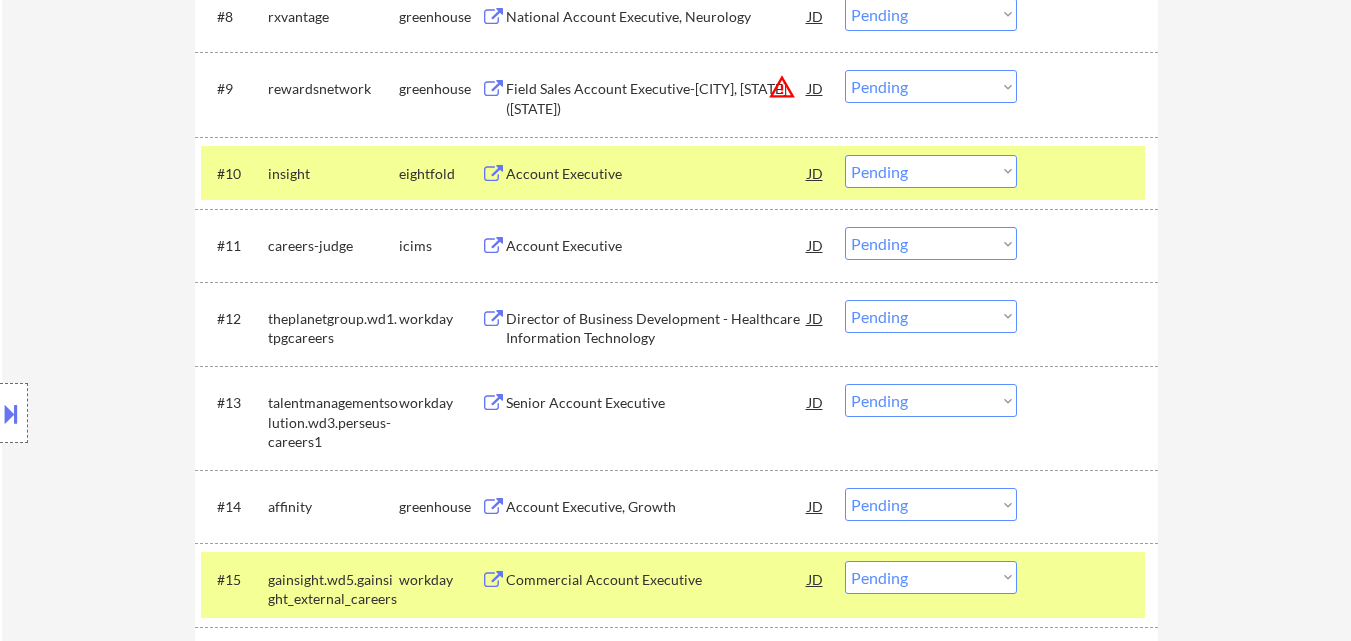 scroll, scrollTop: 1663, scrollLeft: 0, axis: vertical 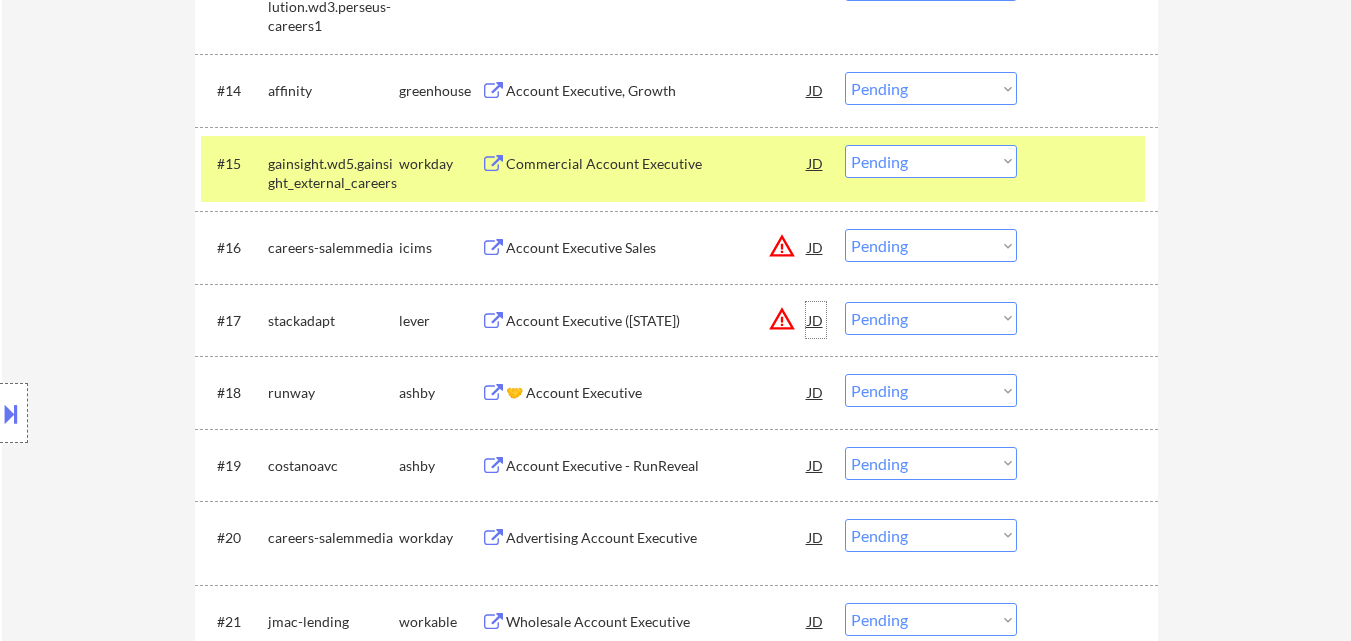 click on "JD" at bounding box center (816, 320) 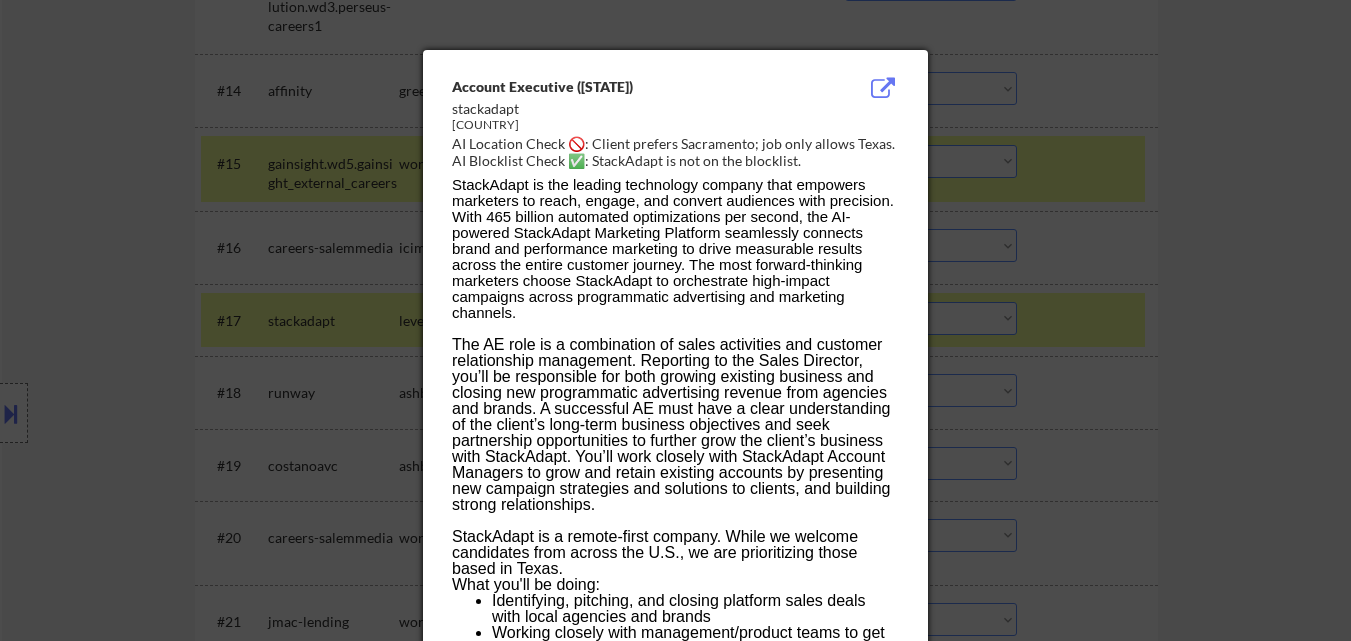 click at bounding box center (675, 320) 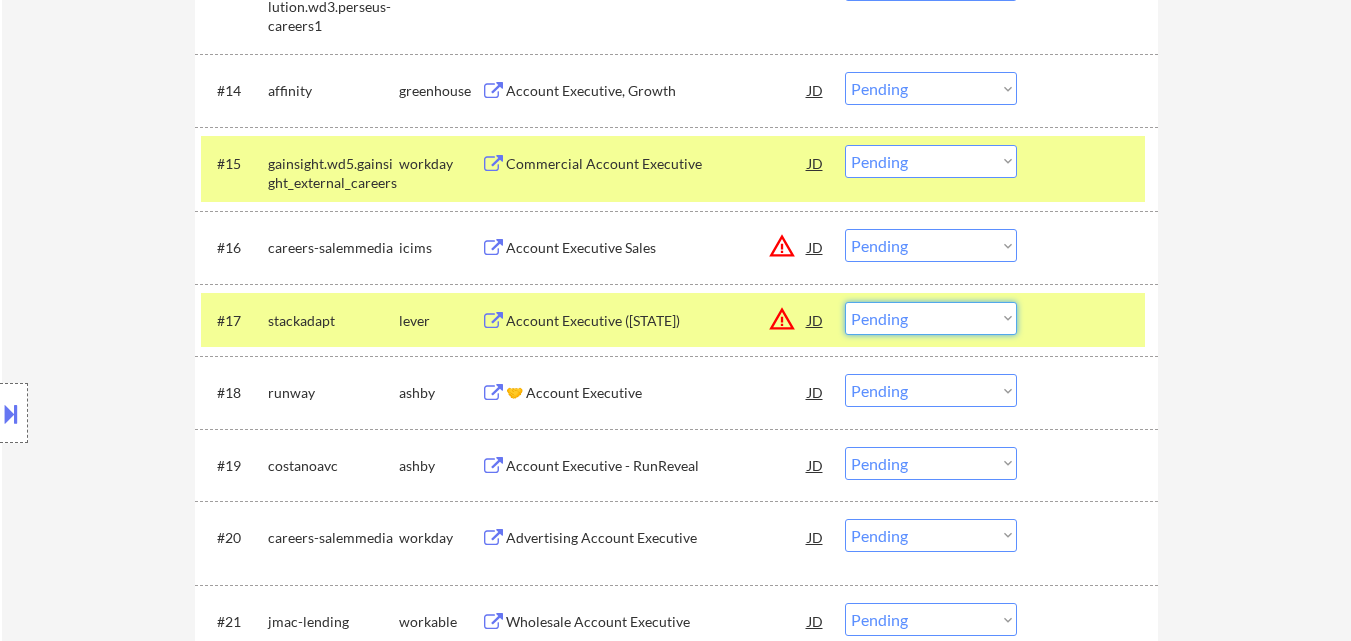 click on "Choose an option... Pending Applied Excluded (Questions) Excluded (Expired) Excluded (Location) Excluded (Bad Match) Excluded (Blocklist) Excluded (Salary) Excluded (Other)" at bounding box center [931, 318] 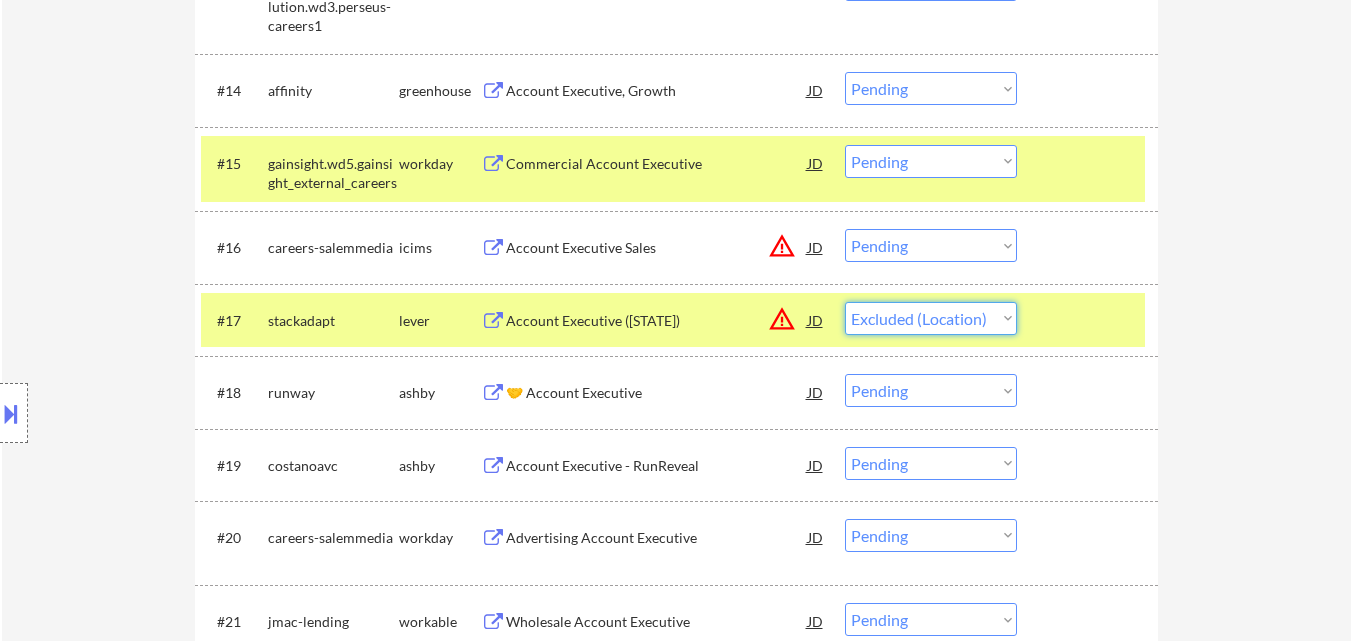 click on "Choose an option... Pending Applied Excluded (Questions) Excluded (Expired) Excluded (Location) Excluded (Bad Match) Excluded (Blocklist) Excluded (Salary) Excluded (Other)" at bounding box center (931, 318) 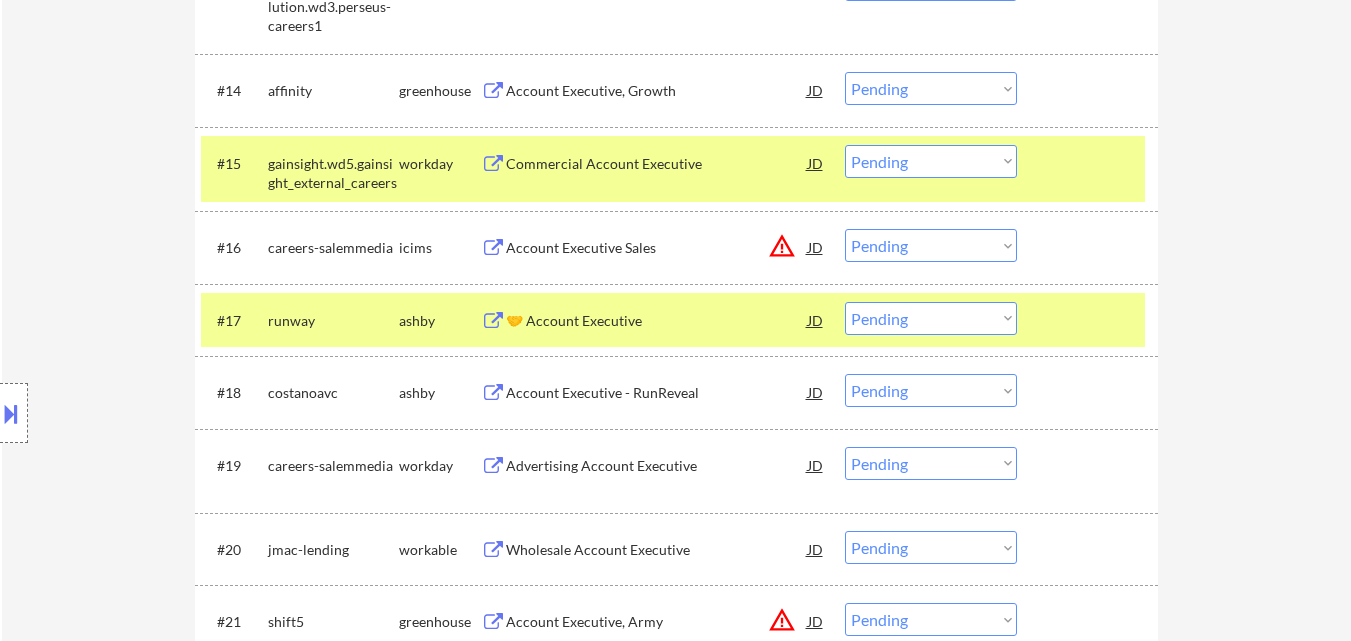 click on "🤝 Account Executive" at bounding box center (657, 321) 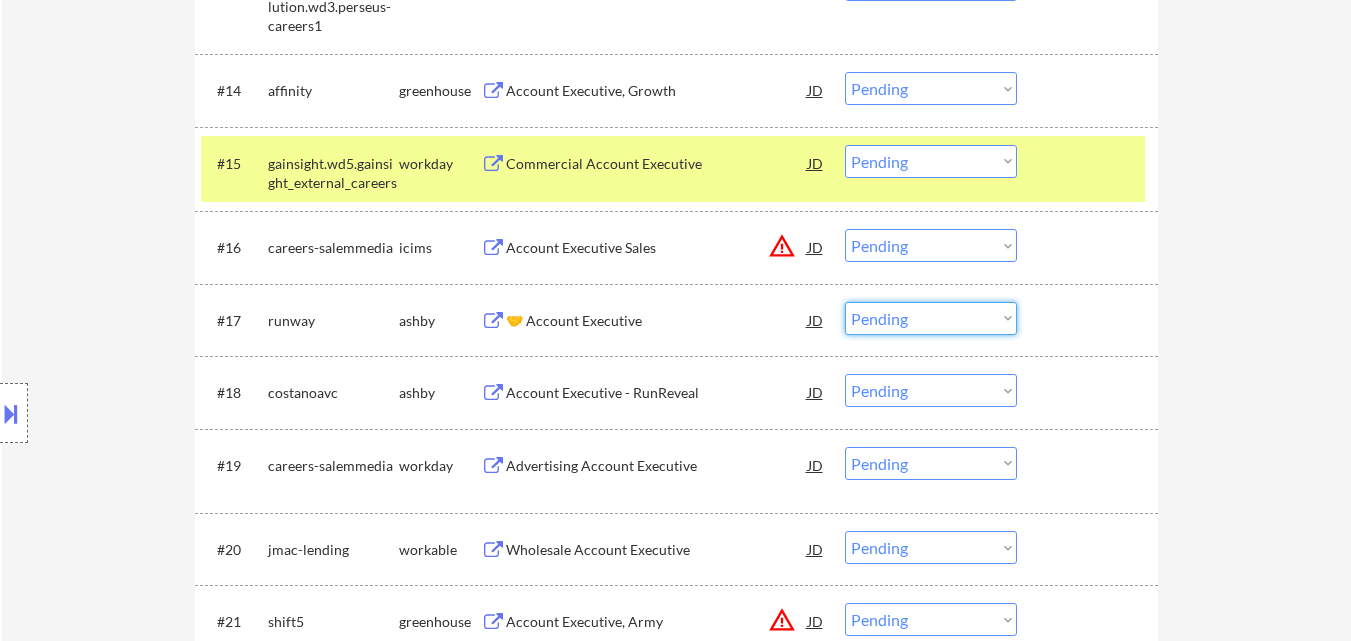 click on "Choose an option... Pending Applied Excluded (Questions) Excluded (Expired) Excluded (Location) Excluded (Bad Match) Excluded (Blocklist) Excluded (Salary) Excluded (Other)" at bounding box center [931, 318] 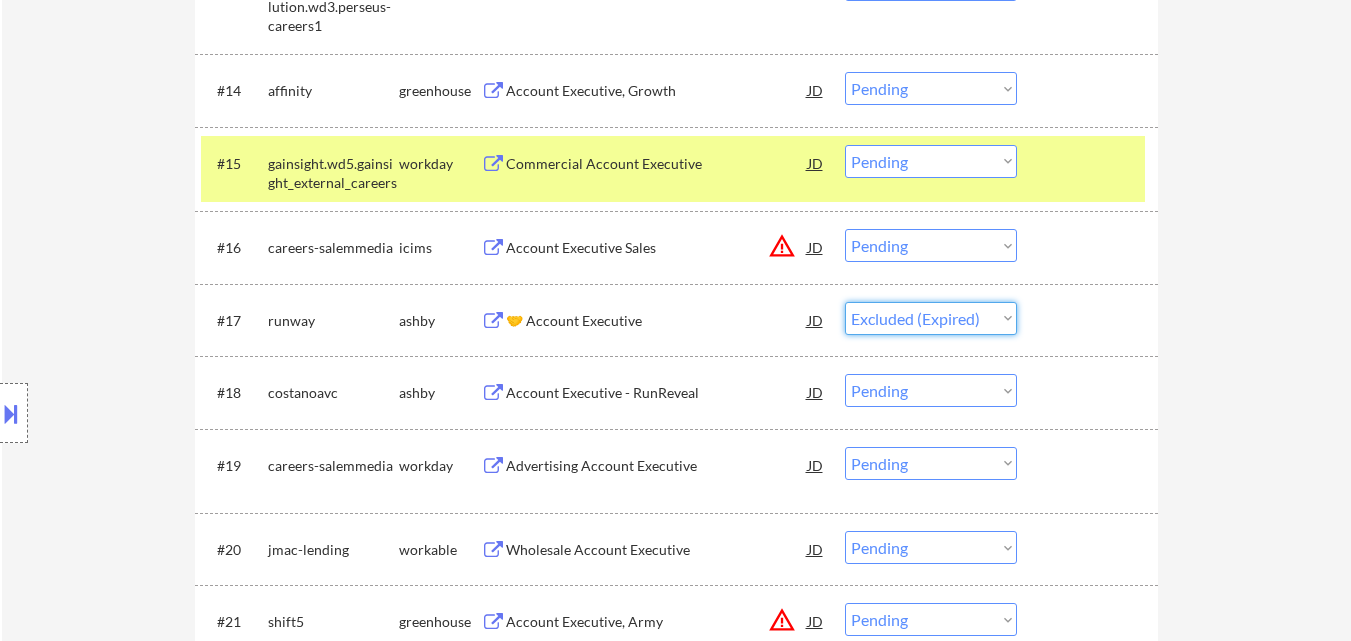 click on "Choose an option... Pending Applied Excluded (Questions) Excluded (Expired) Excluded (Location) Excluded (Bad Match) Excluded (Blocklist) Excluded (Salary) Excluded (Other)" at bounding box center [931, 318] 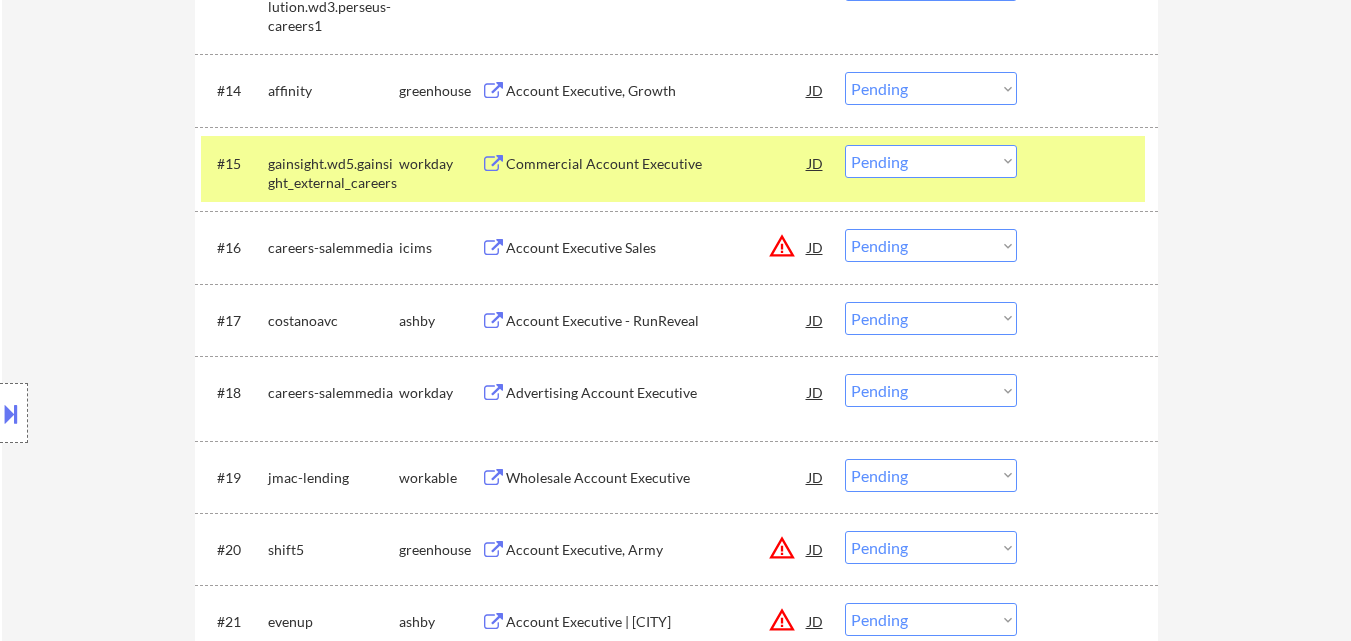 click on "Account Executive - RunReveal" at bounding box center (657, 321) 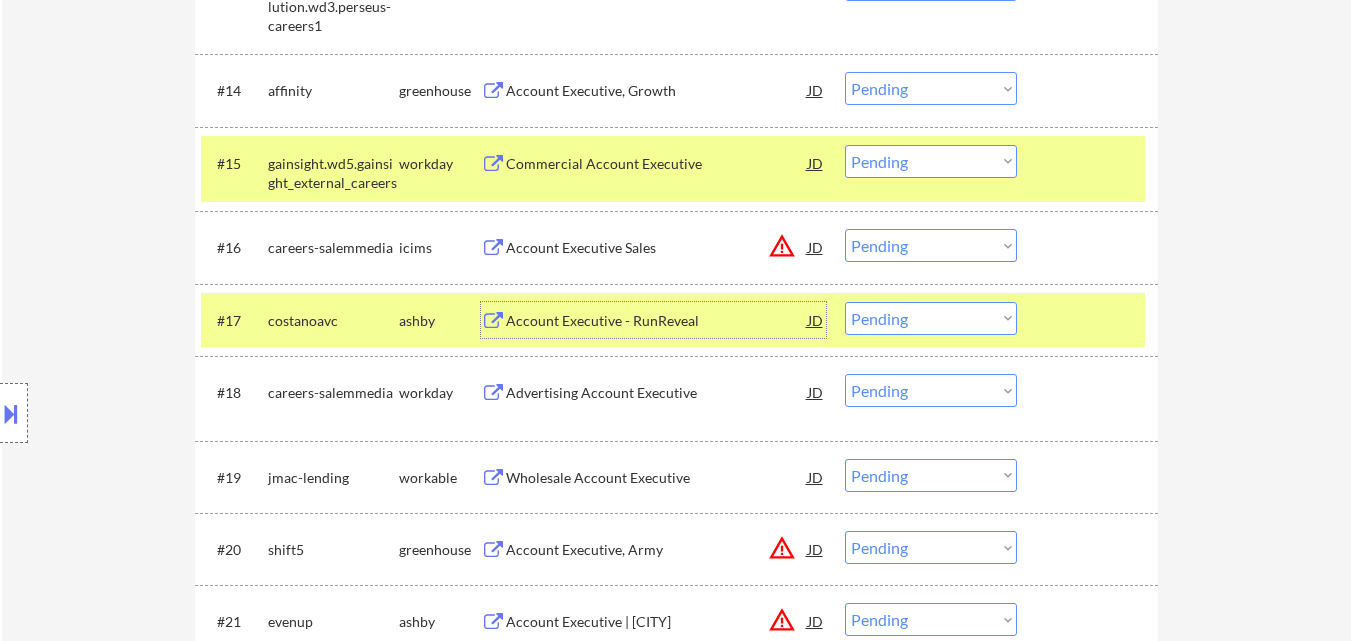 drag, startPoint x: 925, startPoint y: 316, endPoint x: 935, endPoint y: 332, distance: 18.867962 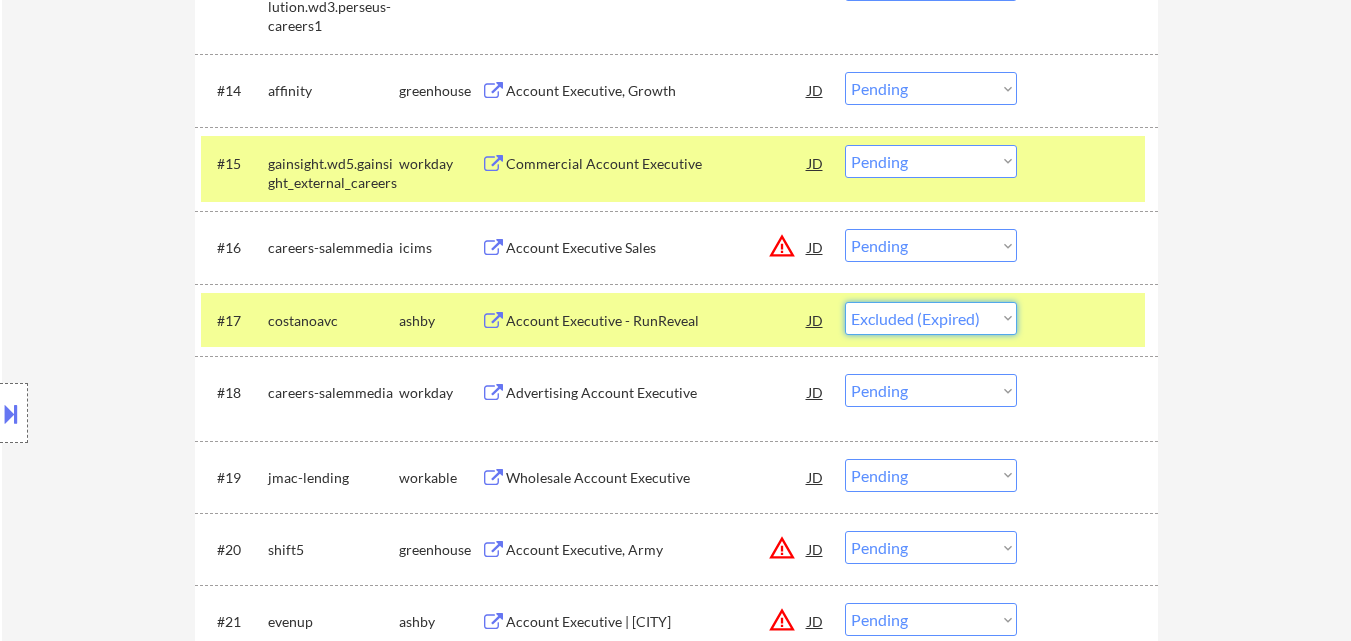 click on "Choose an option... Pending Applied Excluded (Questions) Excluded (Expired) Excluded (Location) Excluded (Bad Match) Excluded (Blocklist) Excluded (Salary) Excluded (Other)" at bounding box center [931, 318] 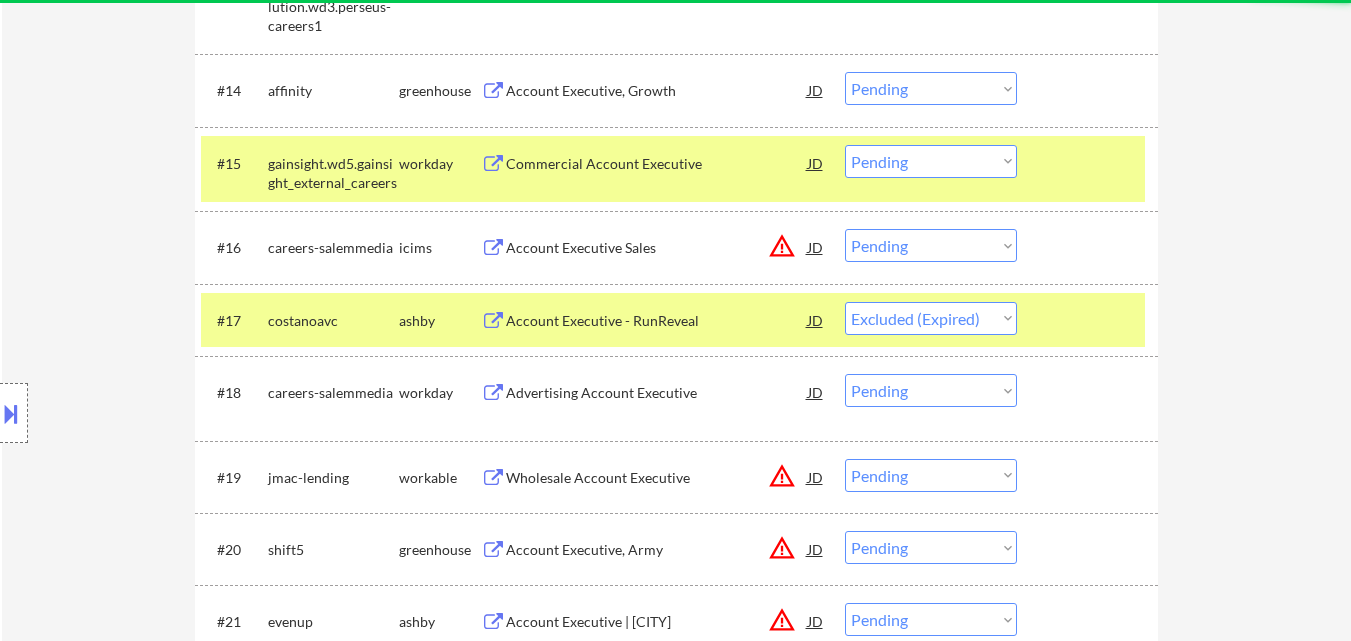 select on ""pending"" 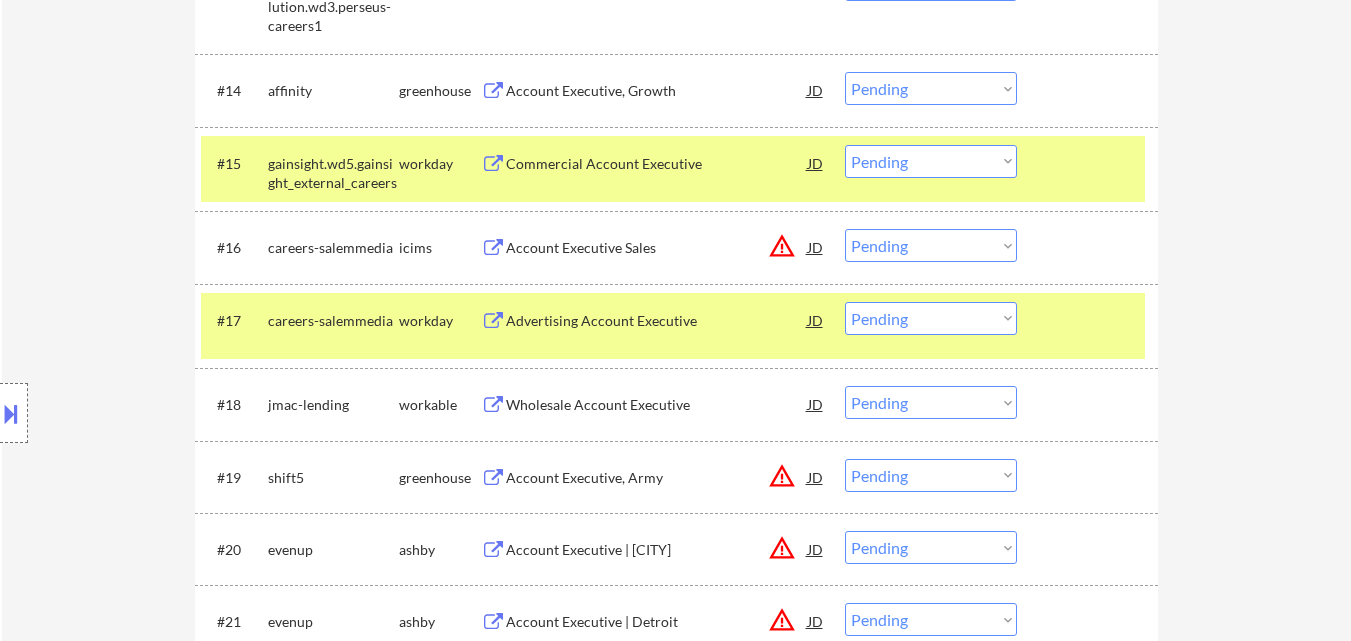 scroll, scrollTop: 1763, scrollLeft: 0, axis: vertical 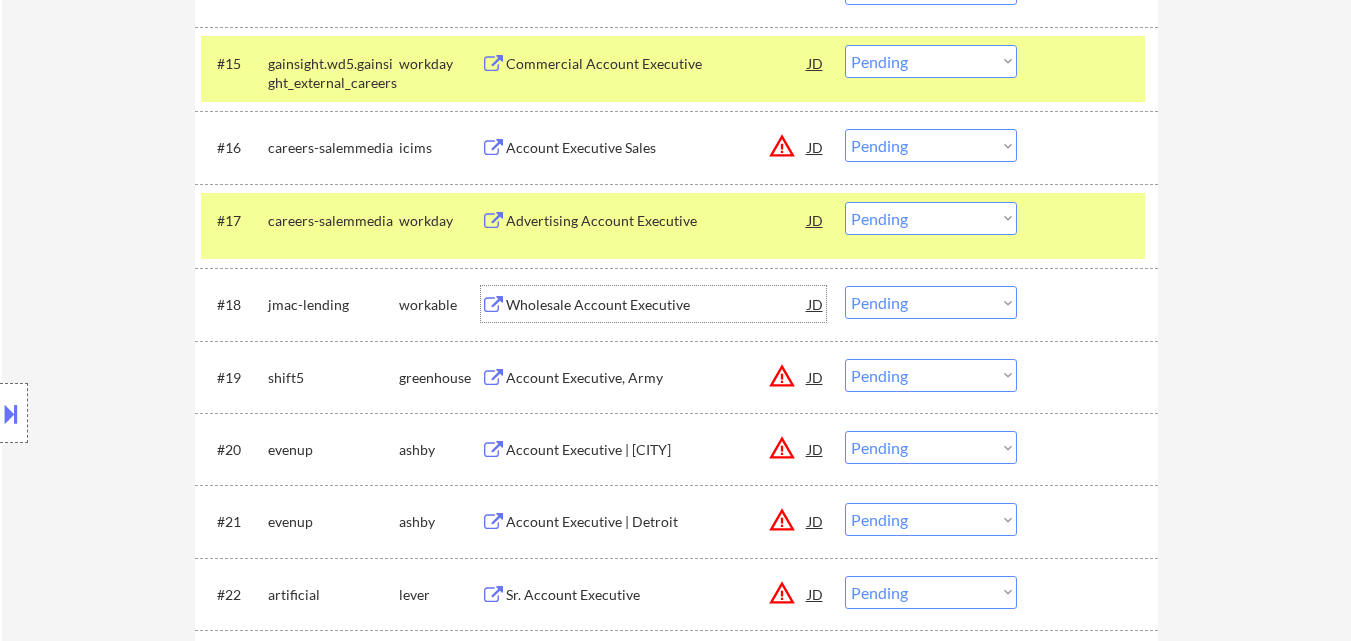 click on "Wholesale Account Executive" at bounding box center [657, 305] 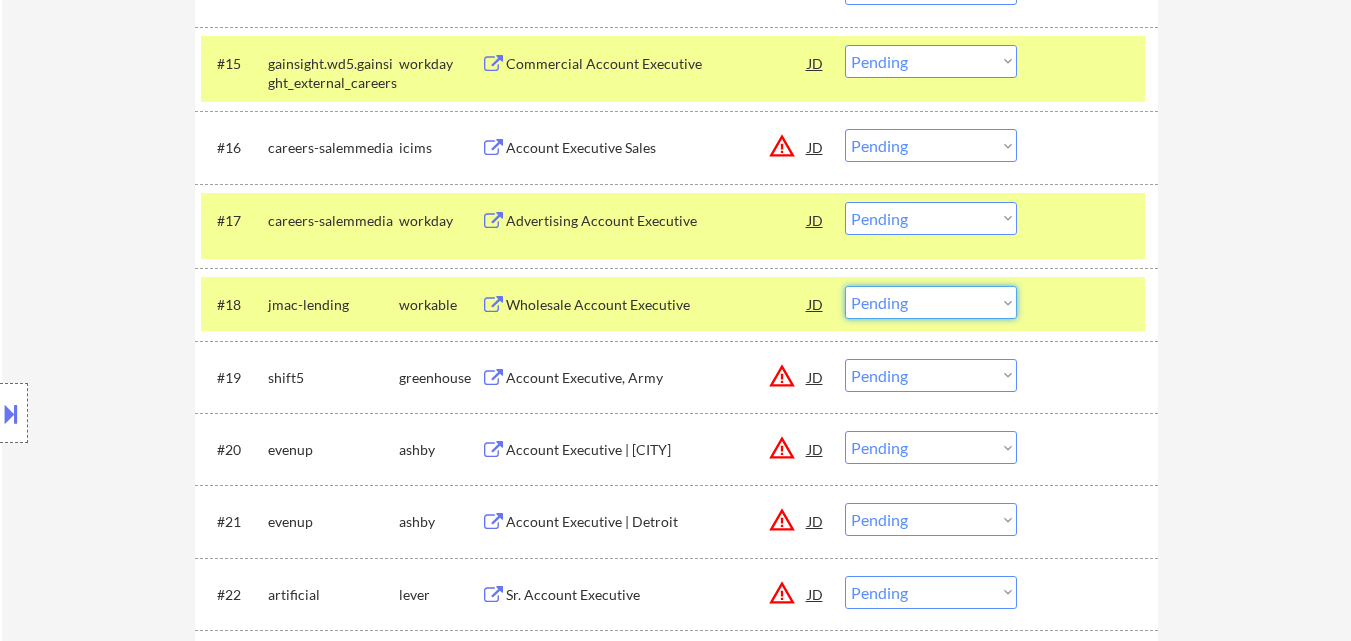 click on "Choose an option... Pending Applied Excluded (Questions) Excluded (Expired) Excluded (Location) Excluded (Bad Match) Excluded (Blocklist) Excluded (Salary) Excluded (Other)" at bounding box center [931, 302] 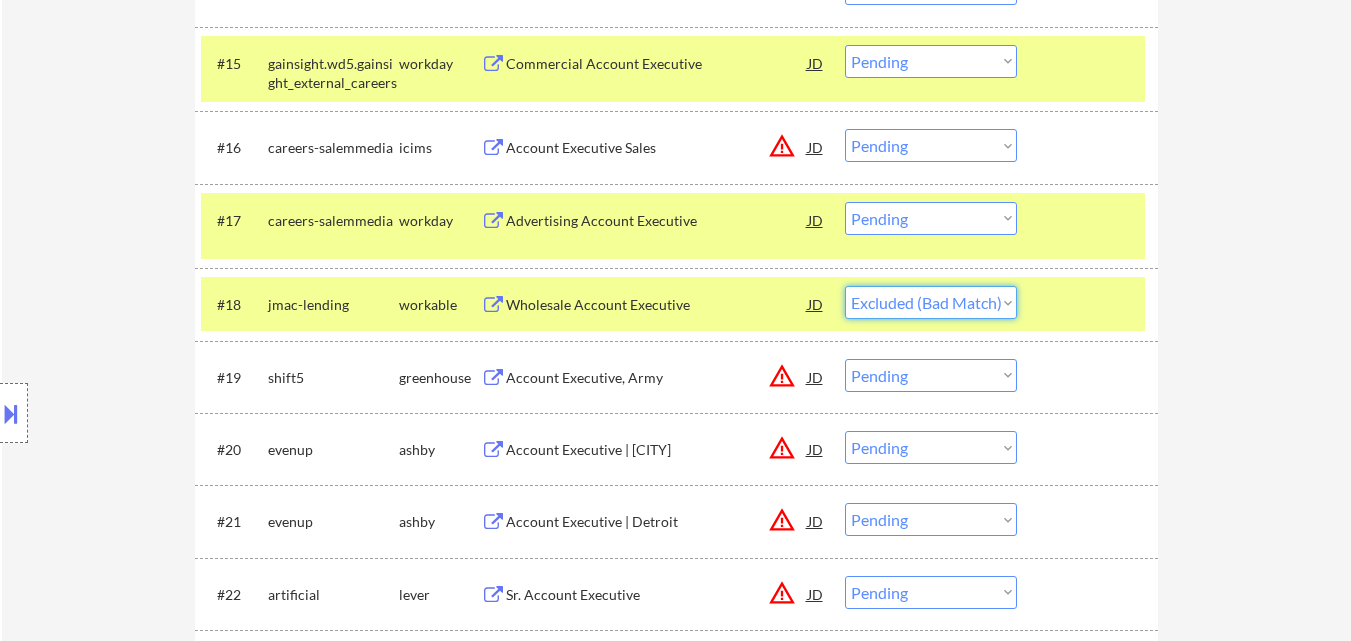click on "Choose an option... Pending Applied Excluded (Questions) Excluded (Expired) Excluded (Location) Excluded (Bad Match) Excluded (Blocklist) Excluded (Salary) Excluded (Other)" at bounding box center [931, 302] 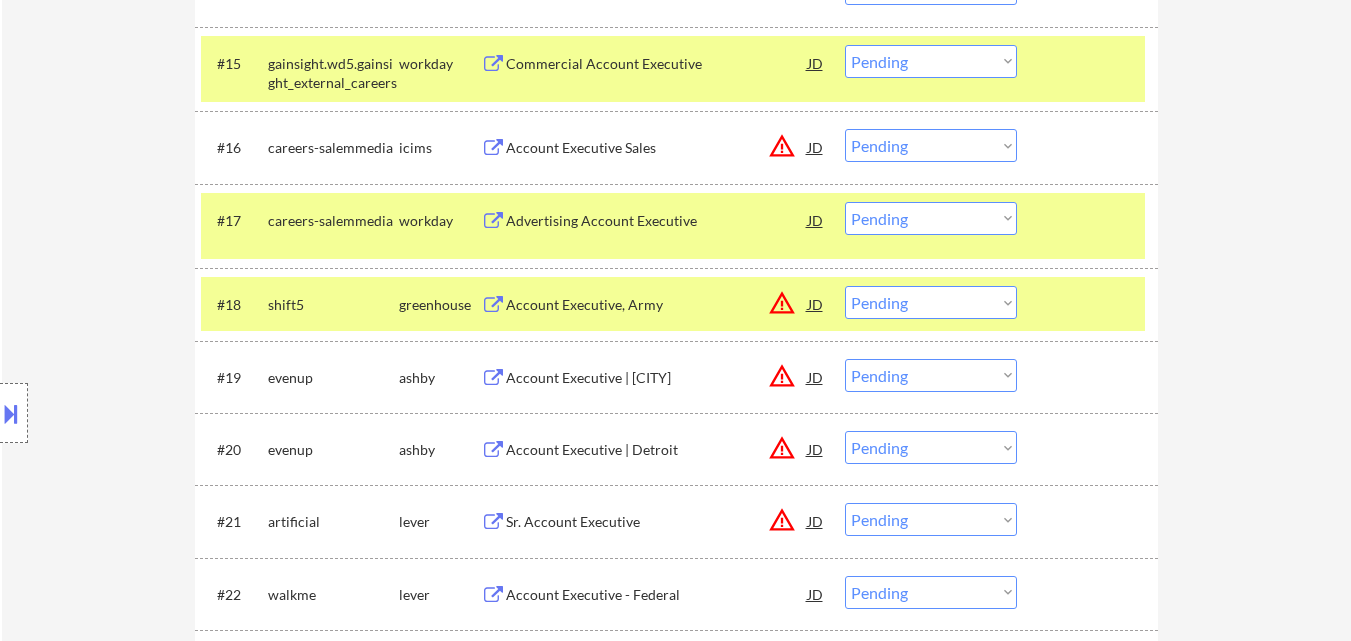 click on "Choose an option... Pending Applied Excluded (Questions) Excluded (Expired) Excluded (Location) Excluded (Bad Match) Excluded (Blocklist) Excluded (Salary) Excluded (Other)" at bounding box center (931, 302) 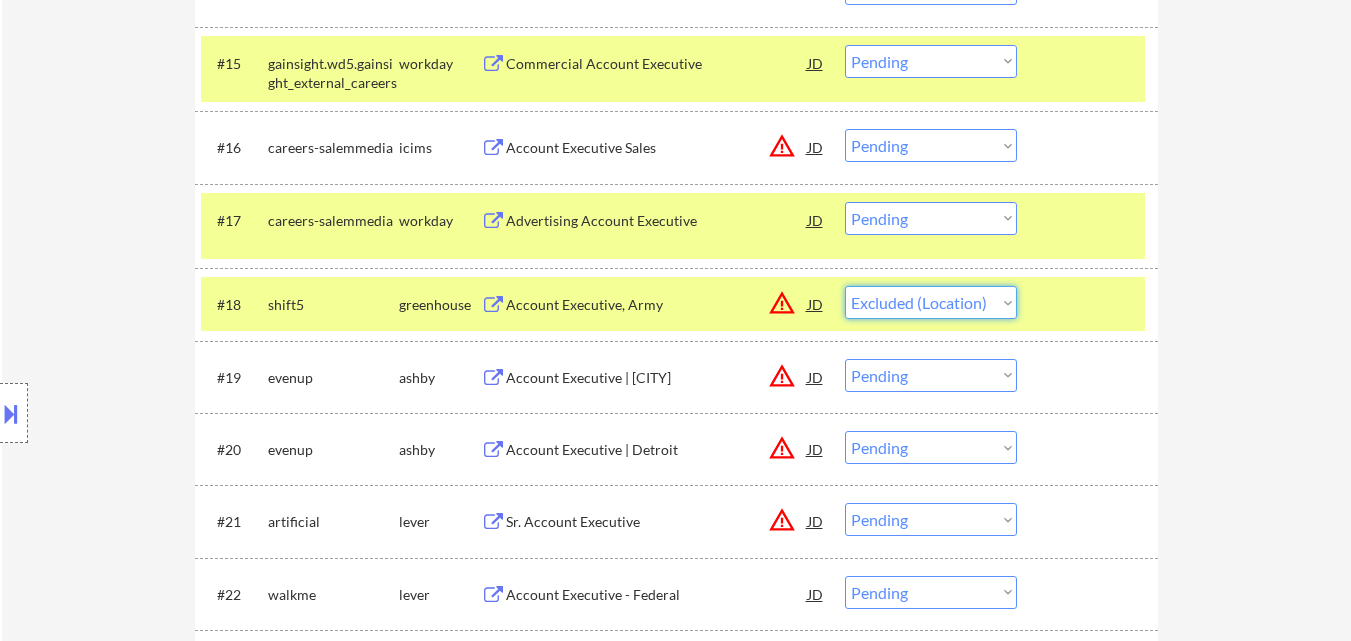 click on "Choose an option... Pending Applied Excluded (Questions) Excluded (Expired) Excluded (Location) Excluded (Bad Match) Excluded (Blocklist) Excluded (Salary) Excluded (Other)" at bounding box center [931, 302] 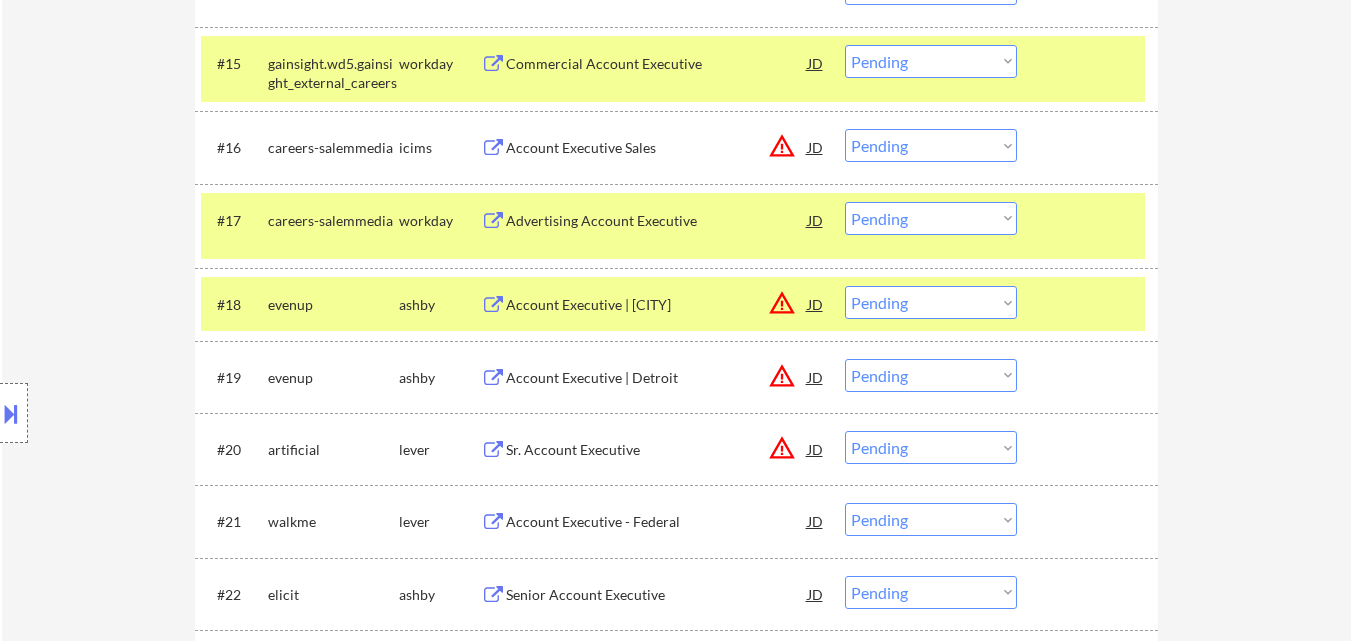drag, startPoint x: 923, startPoint y: 297, endPoint x: 939, endPoint y: 317, distance: 25.612497 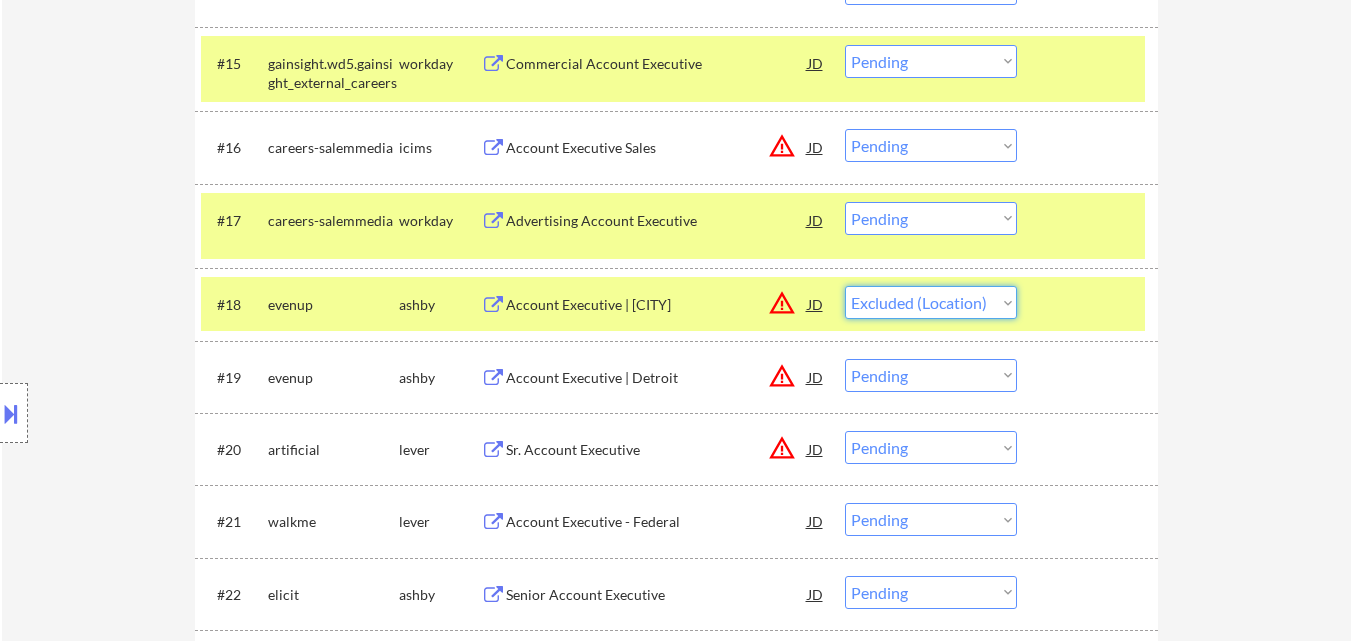 click on "Choose an option... Pending Applied Excluded (Questions) Excluded (Expired) Excluded (Location) Excluded (Bad Match) Excluded (Blocklist) Excluded (Salary) Excluded (Other)" at bounding box center [931, 302] 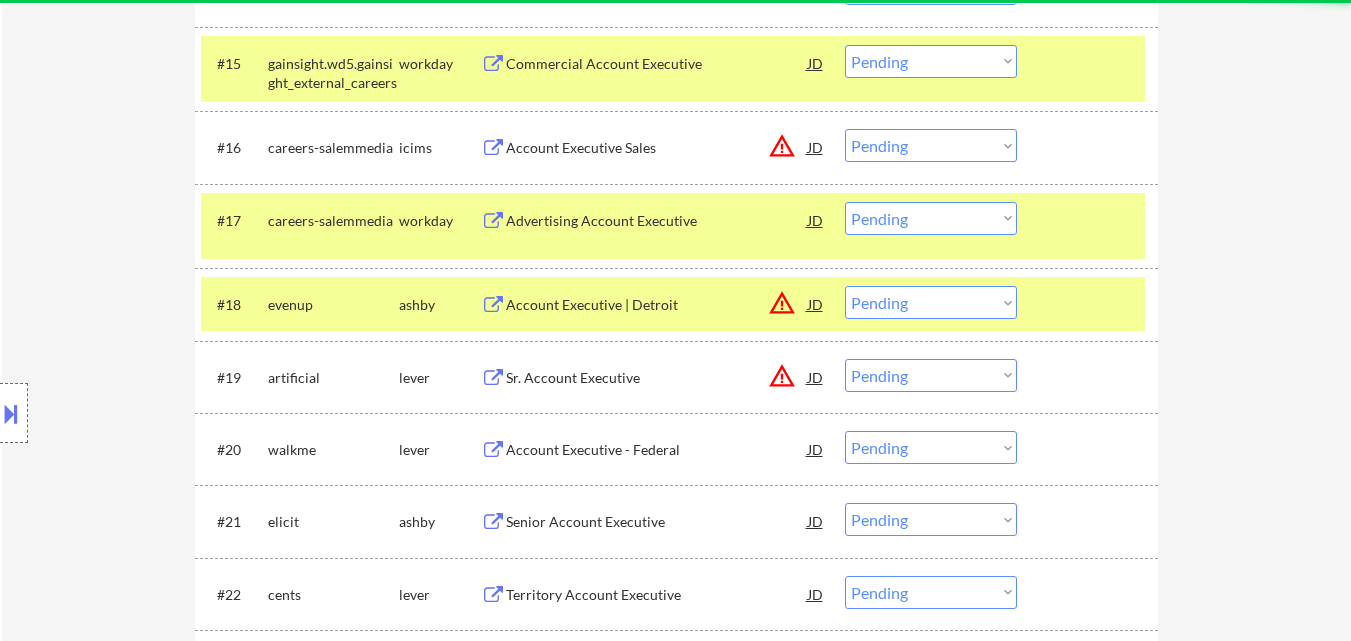 click on "Choose an option... Pending Applied Excluded (Questions) Excluded (Expired) Excluded (Location) Excluded (Bad Match) Excluded (Blocklist) Excluded (Salary) Excluded (Other)" at bounding box center [931, 302] 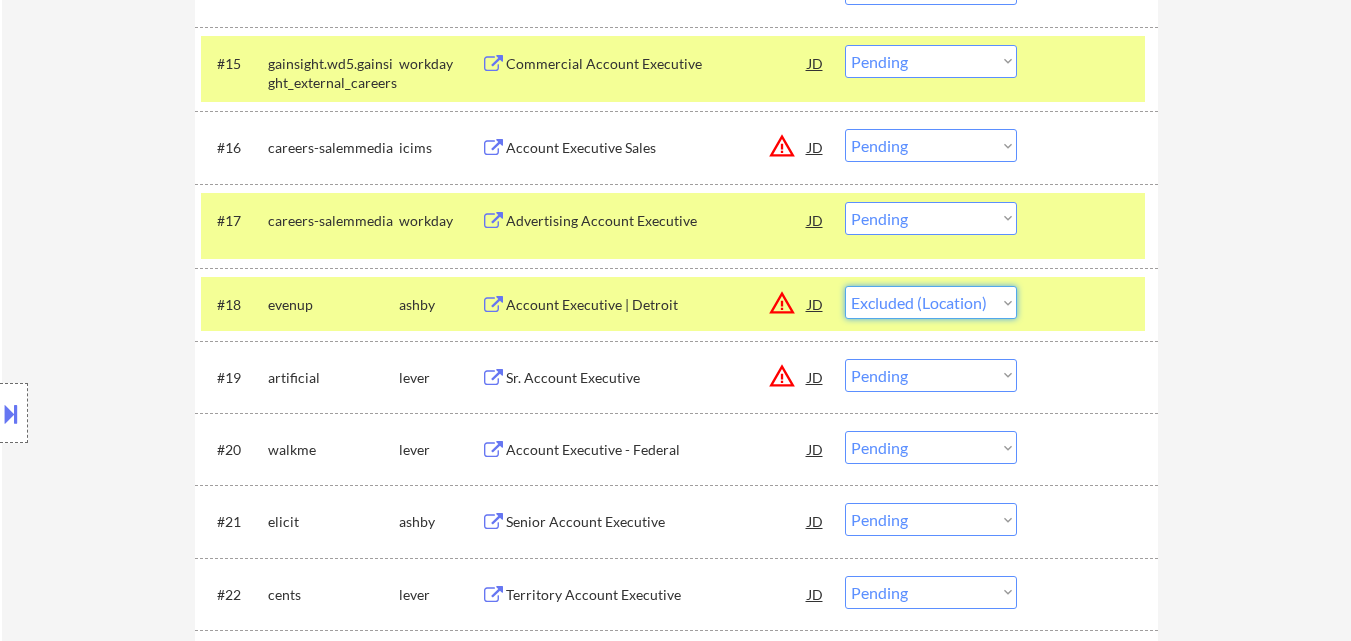 click on "Choose an option... Pending Applied Excluded (Questions) Excluded (Expired) Excluded (Location) Excluded (Bad Match) Excluded (Blocklist) Excluded (Salary) Excluded (Other)" at bounding box center (931, 302) 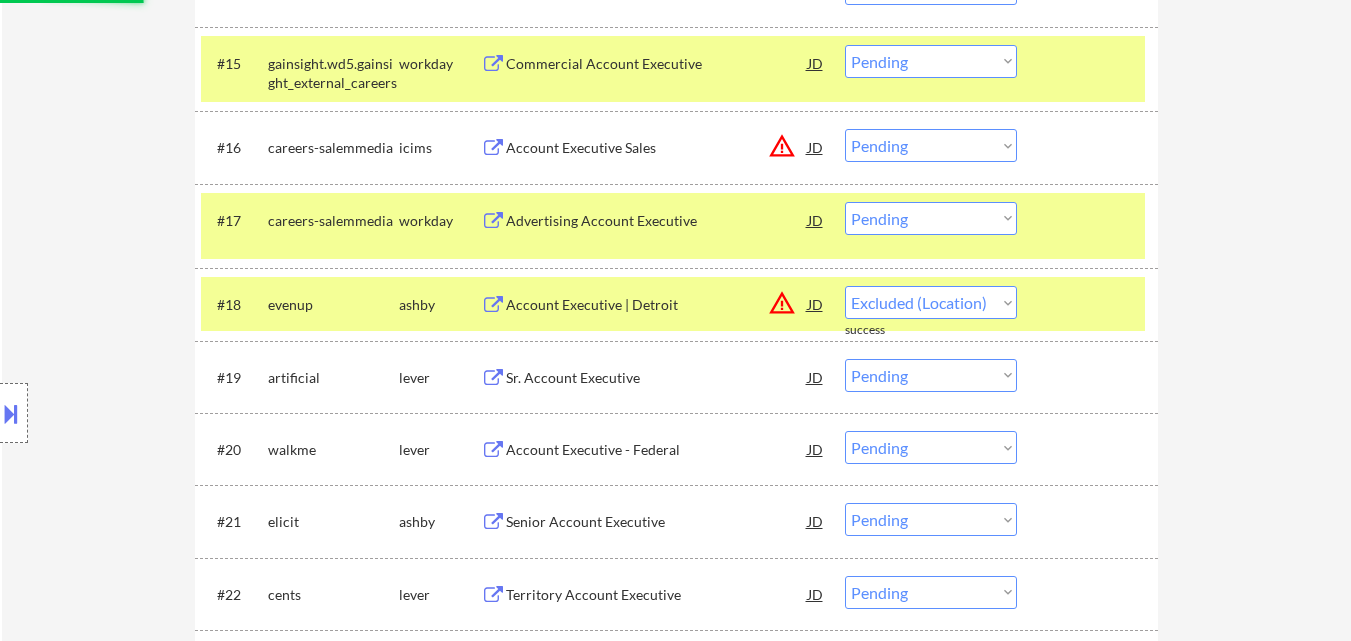 select on ""pending"" 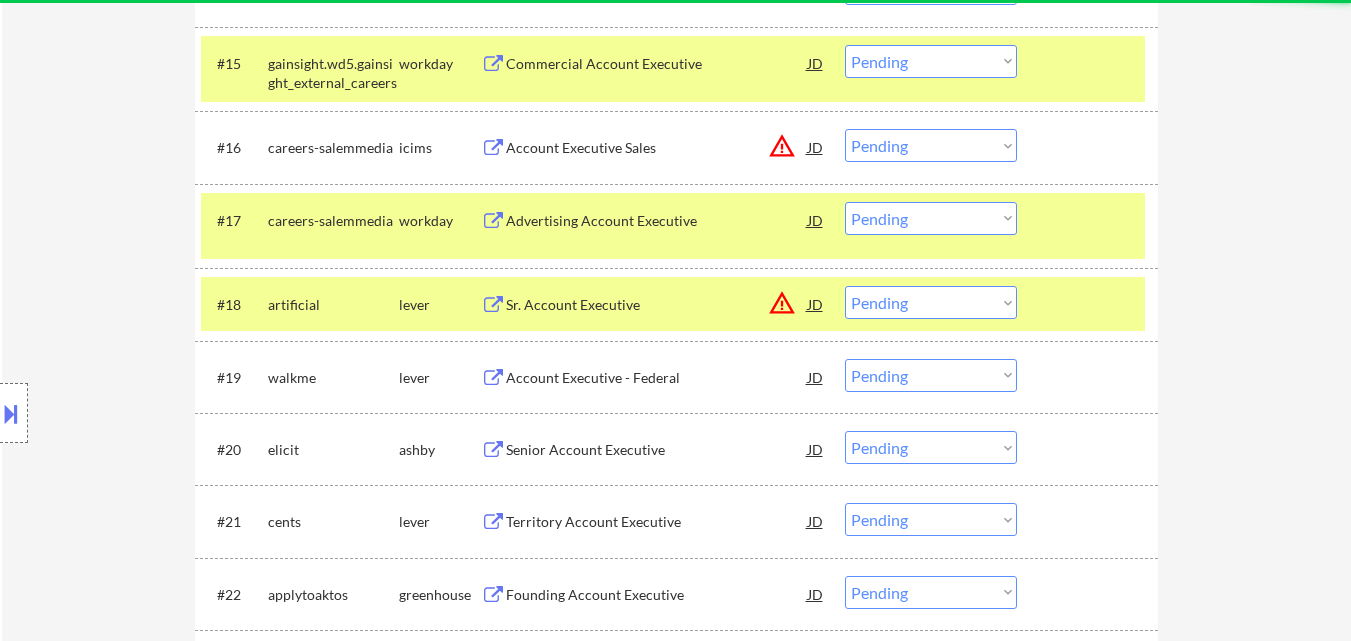 click on "JD" at bounding box center [816, 147] 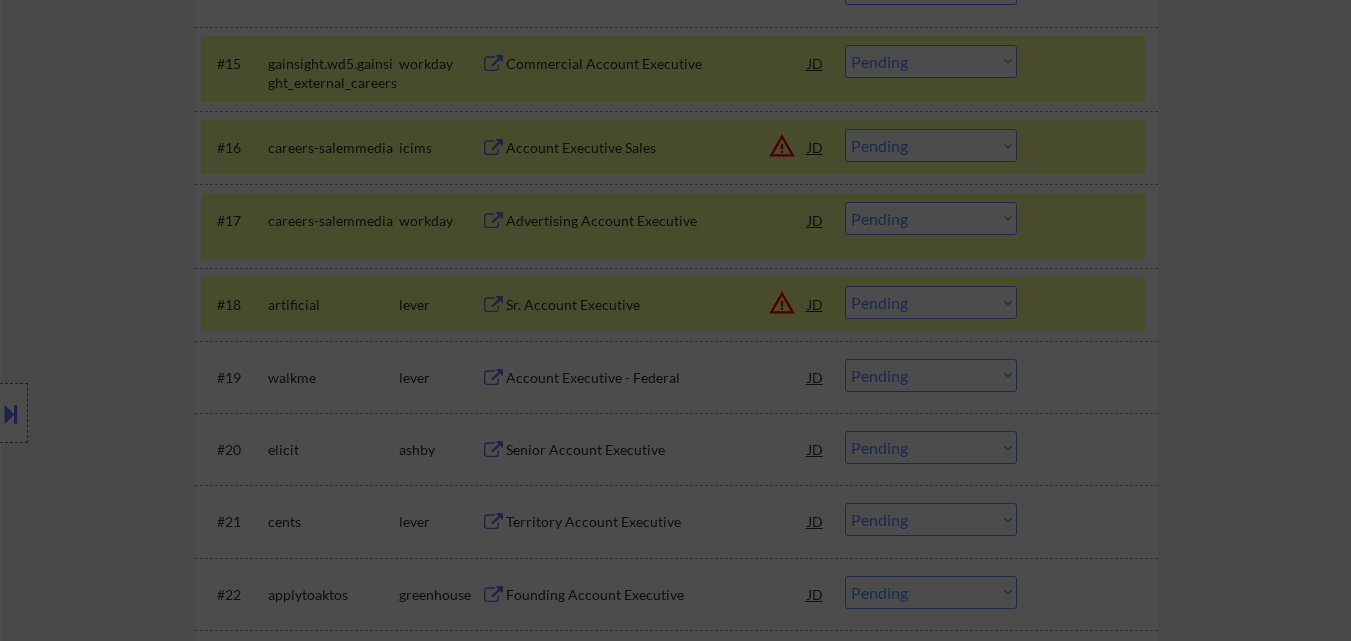 click at bounding box center [675, 320] 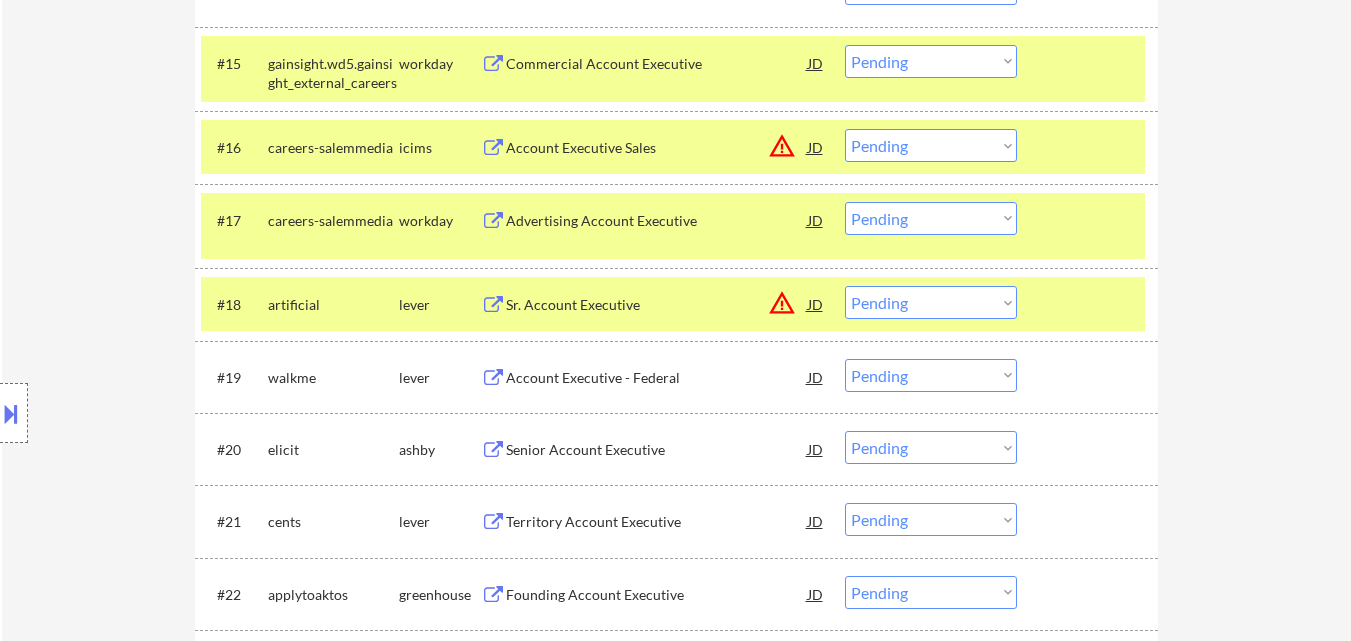 click on "Choose an option... Pending Applied Excluded (Questions) Excluded (Expired) Excluded (Location) Excluded (Bad Match) Excluded (Blocklist) Excluded (Salary) Excluded (Other)" at bounding box center (931, 145) 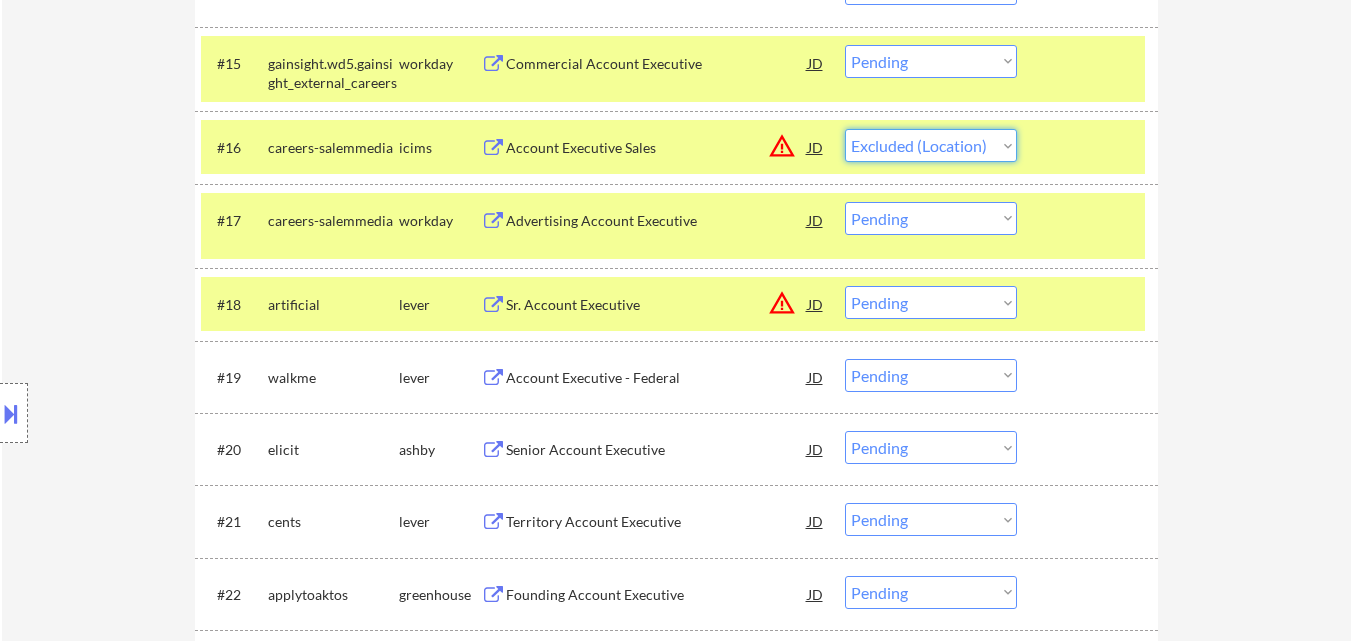 click on "Choose an option... Pending Applied Excluded (Questions) Excluded (Expired) Excluded (Location) Excluded (Bad Match) Excluded (Blocklist) Excluded (Salary) Excluded (Other)" at bounding box center [931, 145] 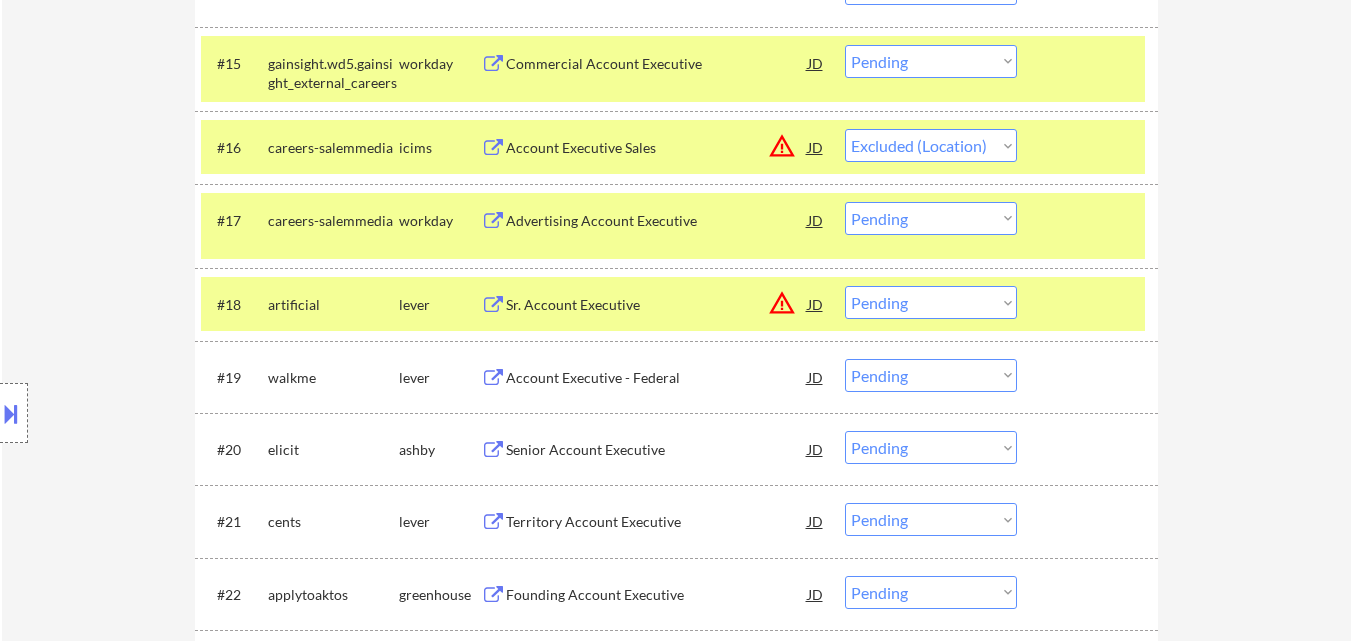 select on ""pending"" 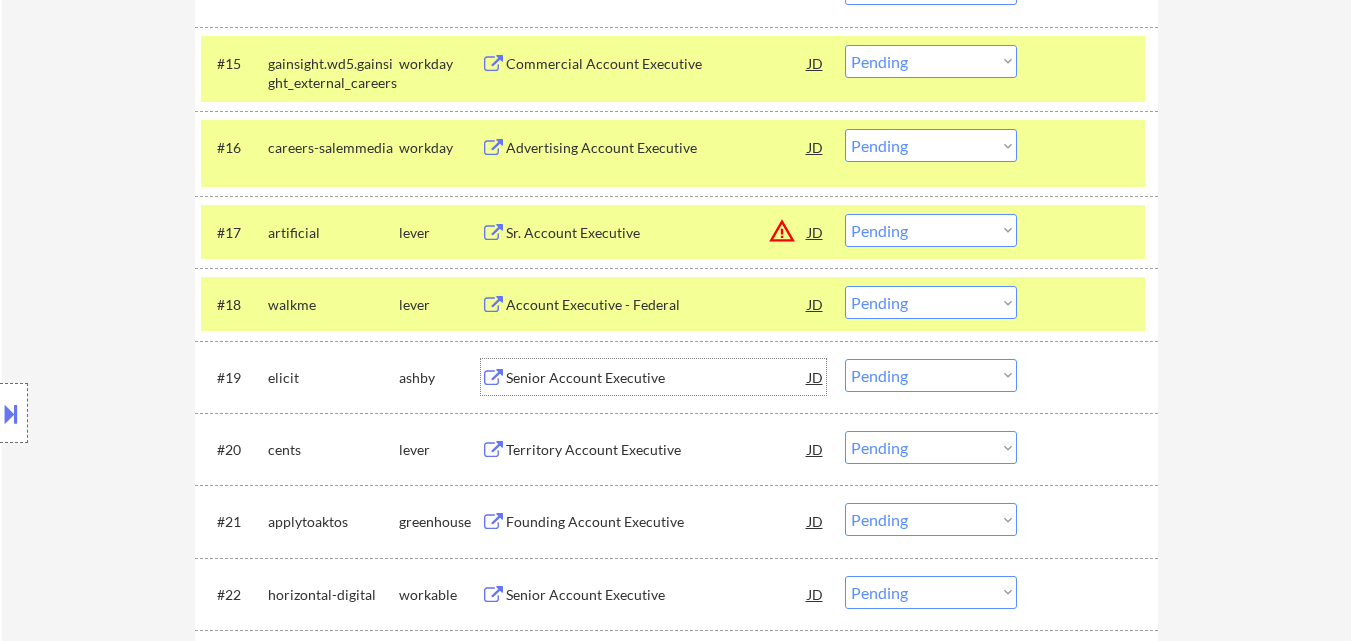 click on "Senior Account Executive" at bounding box center (657, 378) 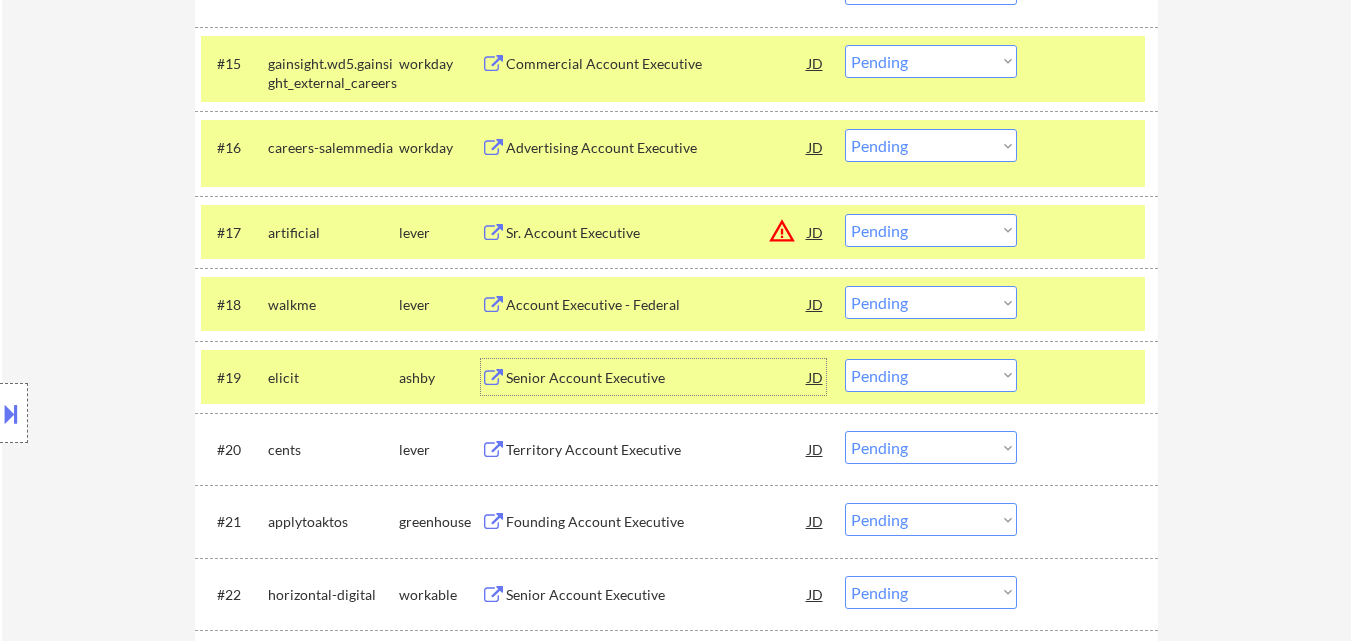 click on "Choose an option... Pending Applied Excluded (Questions) Excluded (Expired) Excluded (Location) Excluded (Bad Match) Excluded (Blocklist) Excluded (Salary) Excluded (Other)" at bounding box center [931, 375] 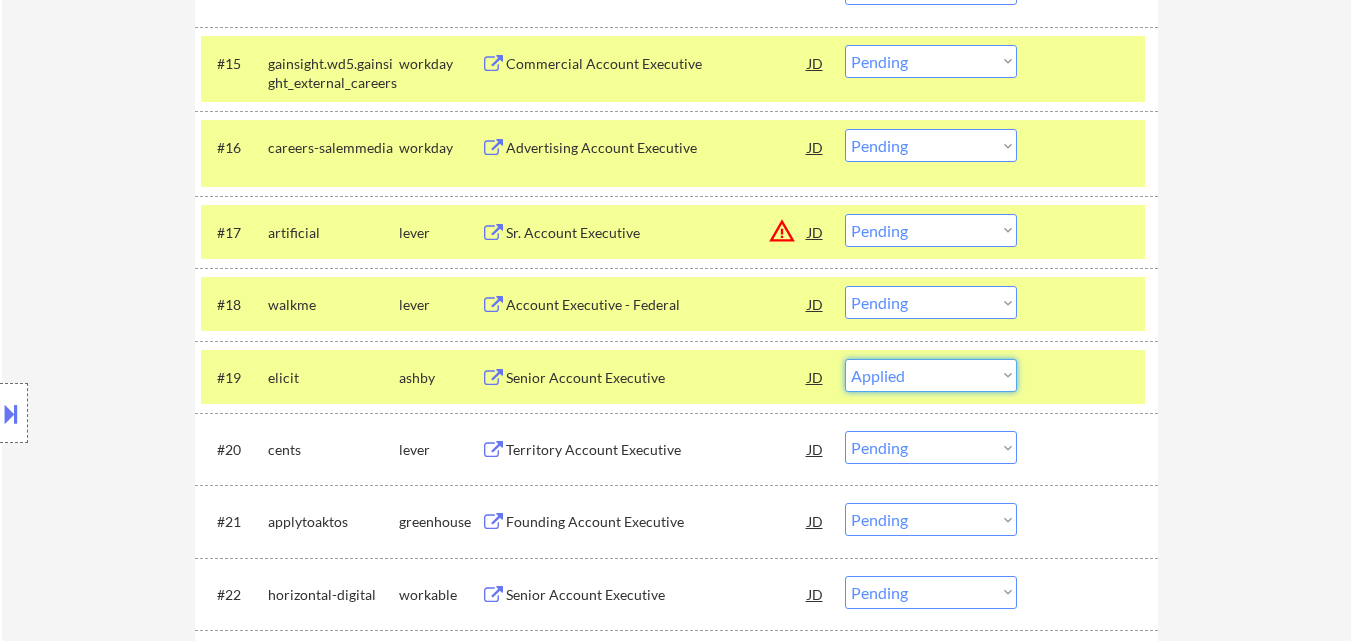 click on "Choose an option... Pending Applied Excluded (Questions) Excluded (Expired) Excluded (Location) Excluded (Bad Match) Excluded (Blocklist) Excluded (Salary) Excluded (Other)" at bounding box center [931, 375] 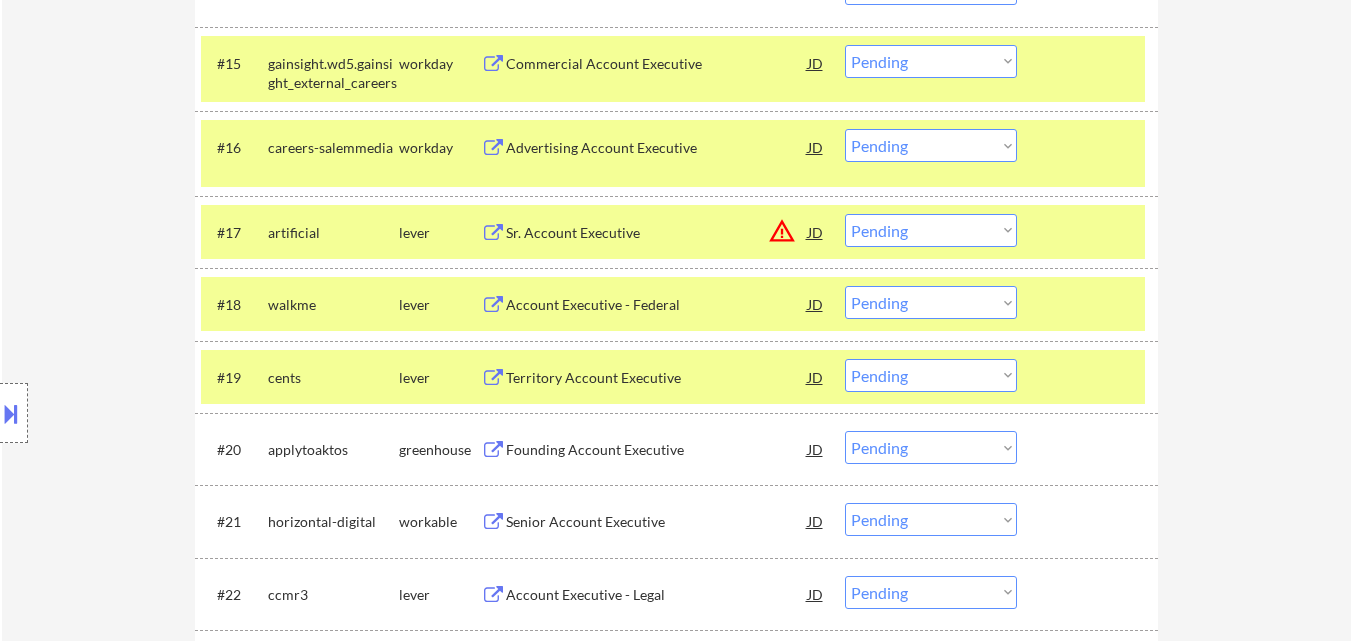click on "Territory Account Executive" at bounding box center (657, 378) 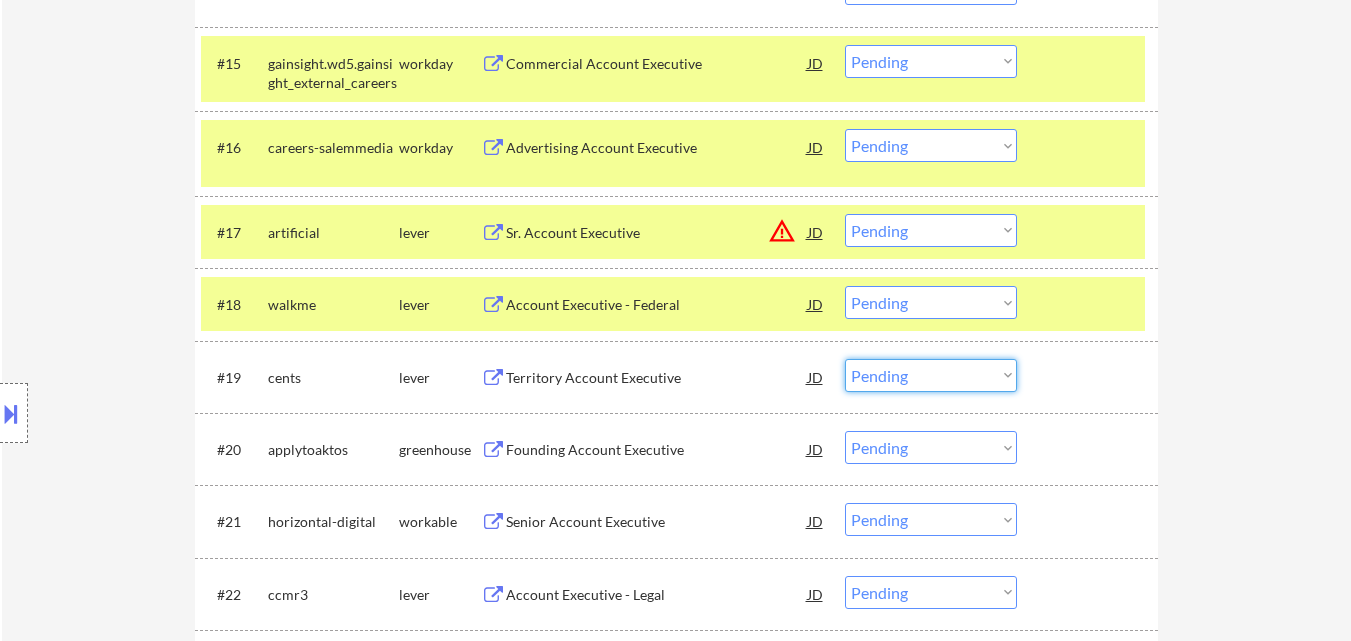 drag, startPoint x: 950, startPoint y: 381, endPoint x: 969, endPoint y: 388, distance: 20.248457 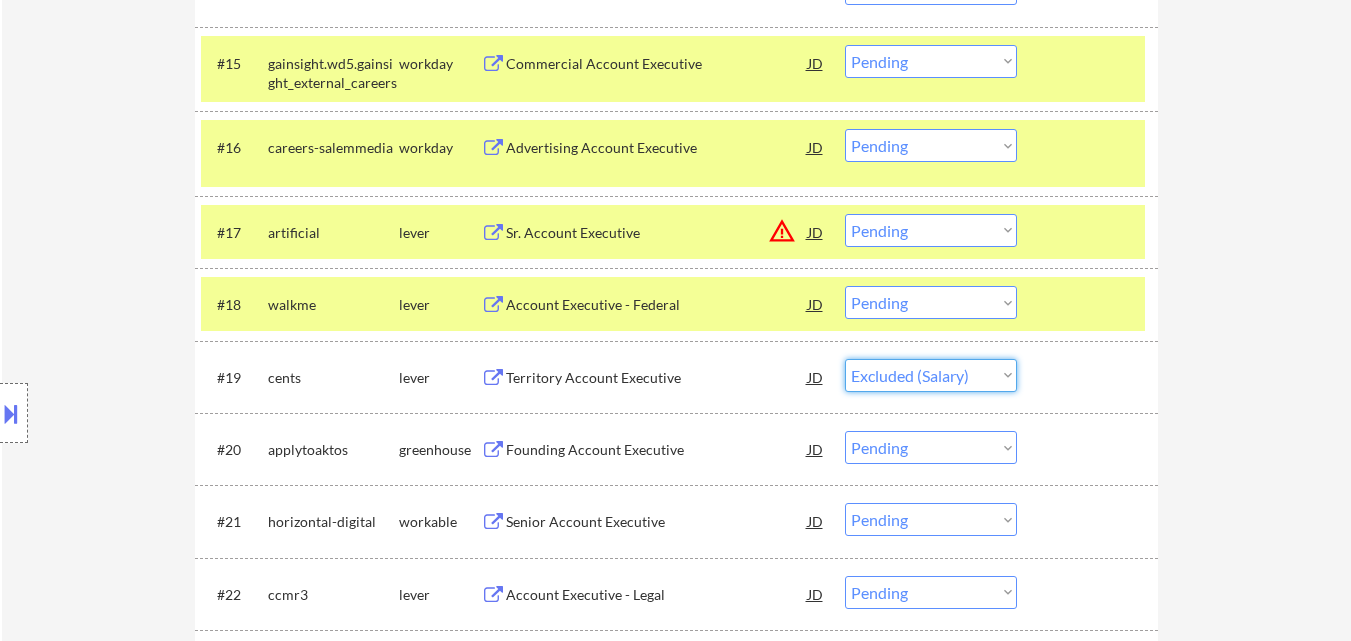 click on "Choose an option... Pending Applied Excluded (Questions) Excluded (Expired) Excluded (Location) Excluded (Bad Match) Excluded (Blocklist) Excluded (Salary) Excluded (Other)" at bounding box center (931, 375) 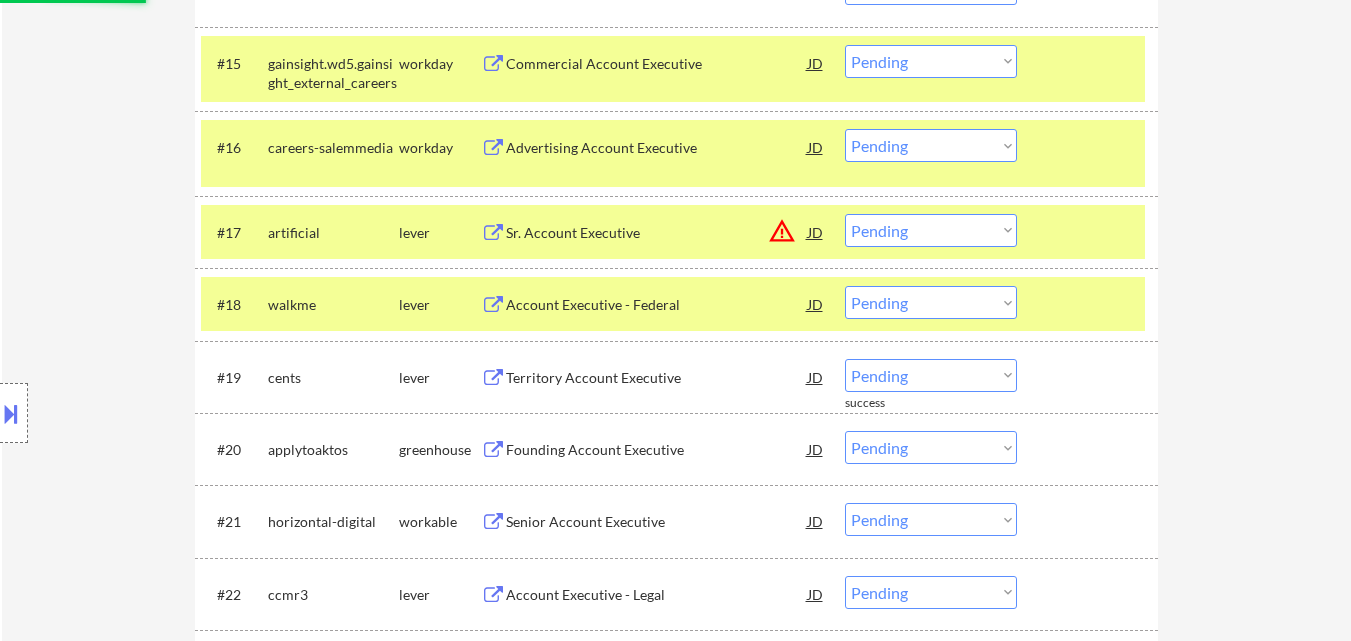 scroll, scrollTop: 1863, scrollLeft: 0, axis: vertical 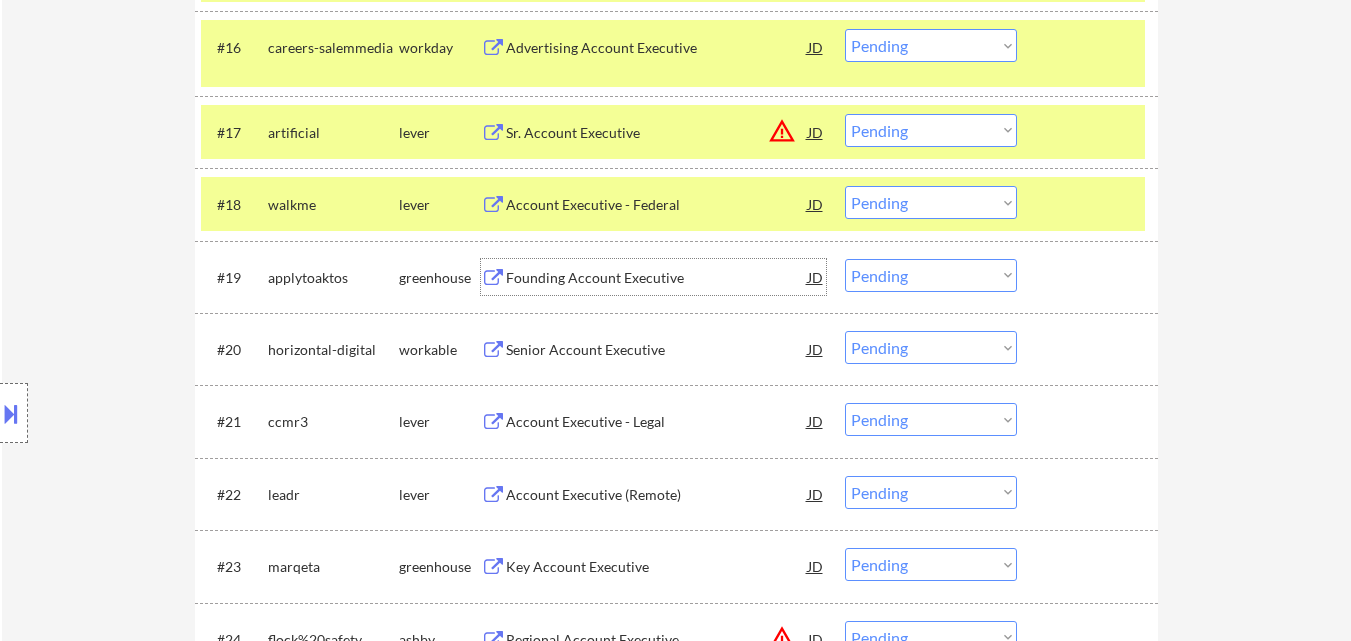 click on "Founding Account Executive" at bounding box center (657, 278) 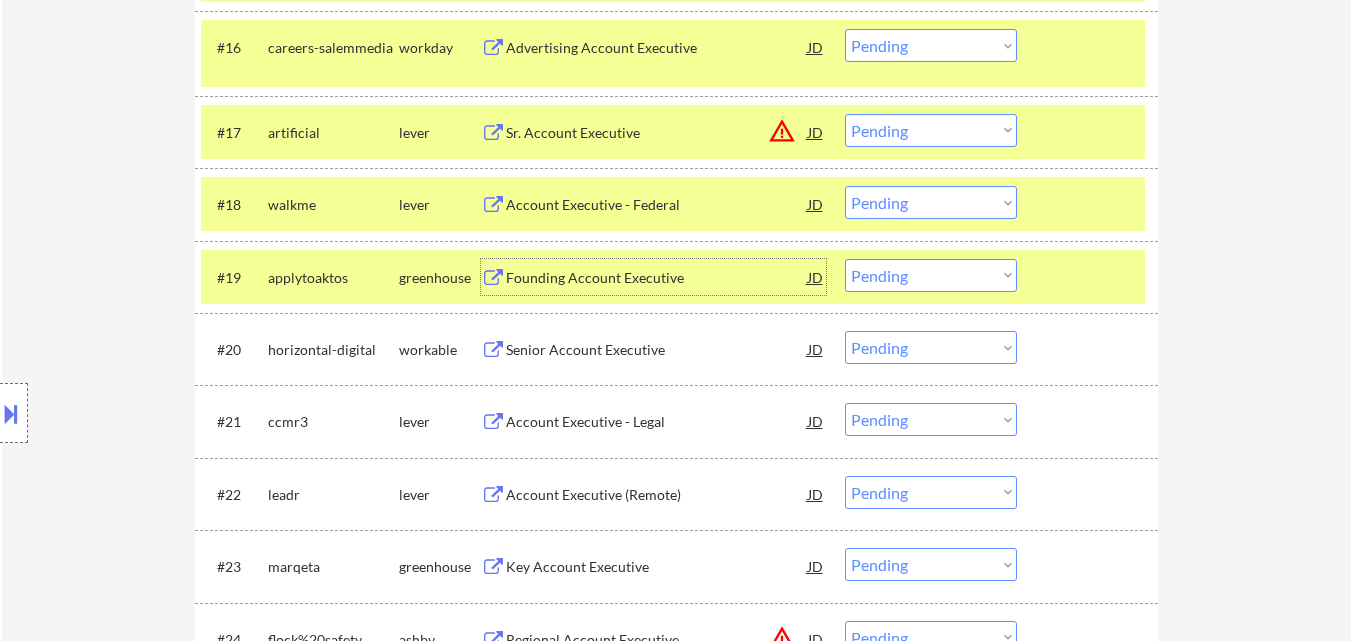 click on "Choose an option... Pending Applied Excluded (Questions) Excluded (Expired) Excluded (Location) Excluded (Bad Match) Excluded (Blocklist) Excluded (Salary) Excluded (Other)" at bounding box center (931, 275) 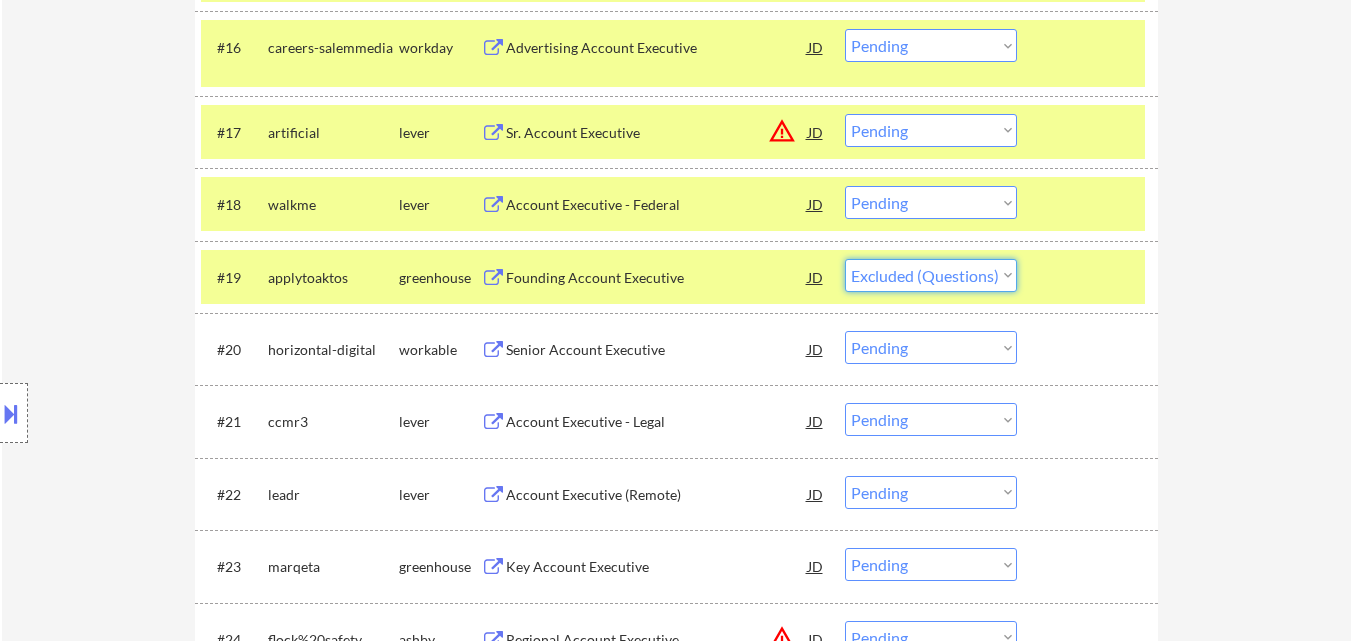 click on "Choose an option... Pending Applied Excluded (Questions) Excluded (Expired) Excluded (Location) Excluded (Bad Match) Excluded (Blocklist) Excluded (Salary) Excluded (Other)" at bounding box center (931, 275) 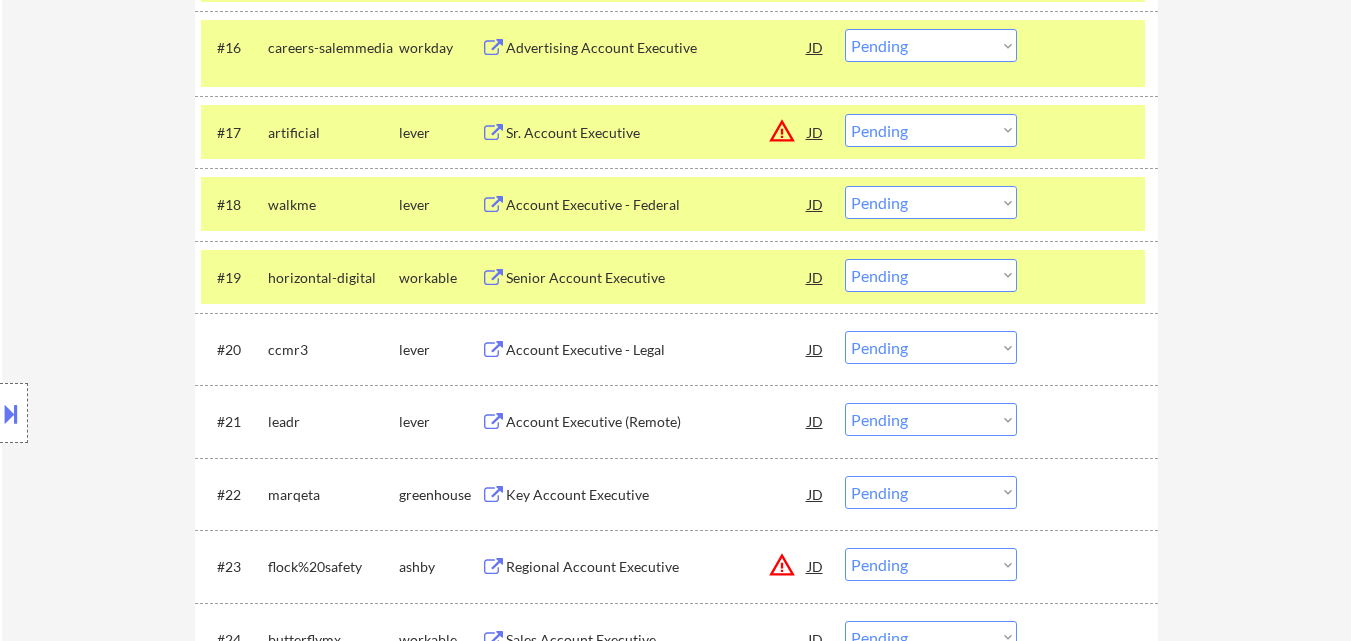 click on "Senior Account Executive" at bounding box center (657, 278) 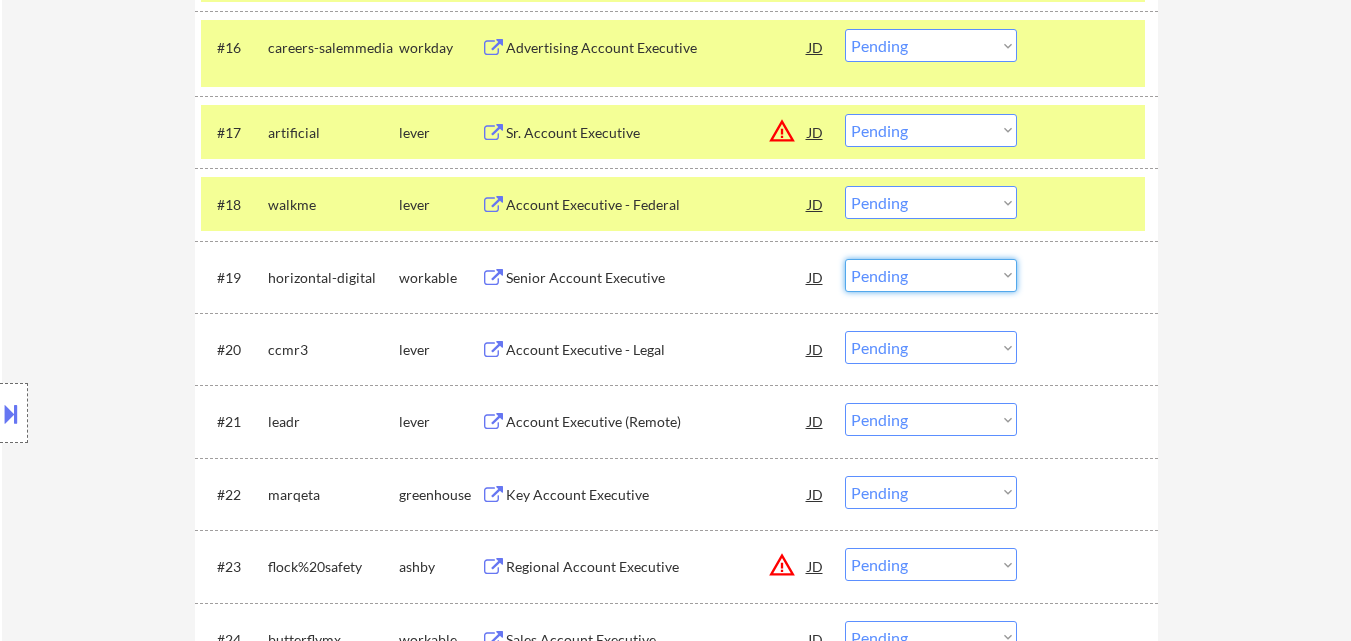 click on "Choose an option... Pending Applied Excluded (Questions) Excluded (Expired) Excluded (Location) Excluded (Bad Match) Excluded (Blocklist) Excluded (Salary) Excluded (Other)" at bounding box center [931, 275] 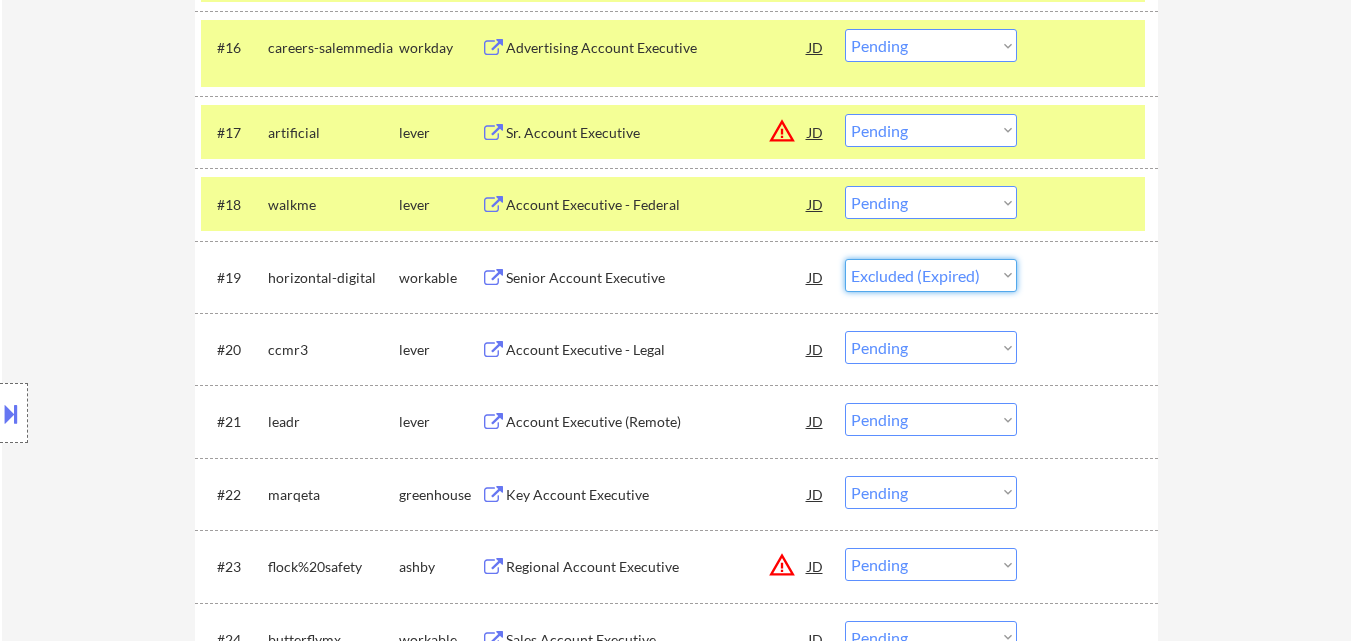 click on "Choose an option... Pending Applied Excluded (Questions) Excluded (Expired) Excluded (Location) Excluded (Bad Match) Excluded (Blocklist) Excluded (Salary) Excluded (Other)" at bounding box center [931, 275] 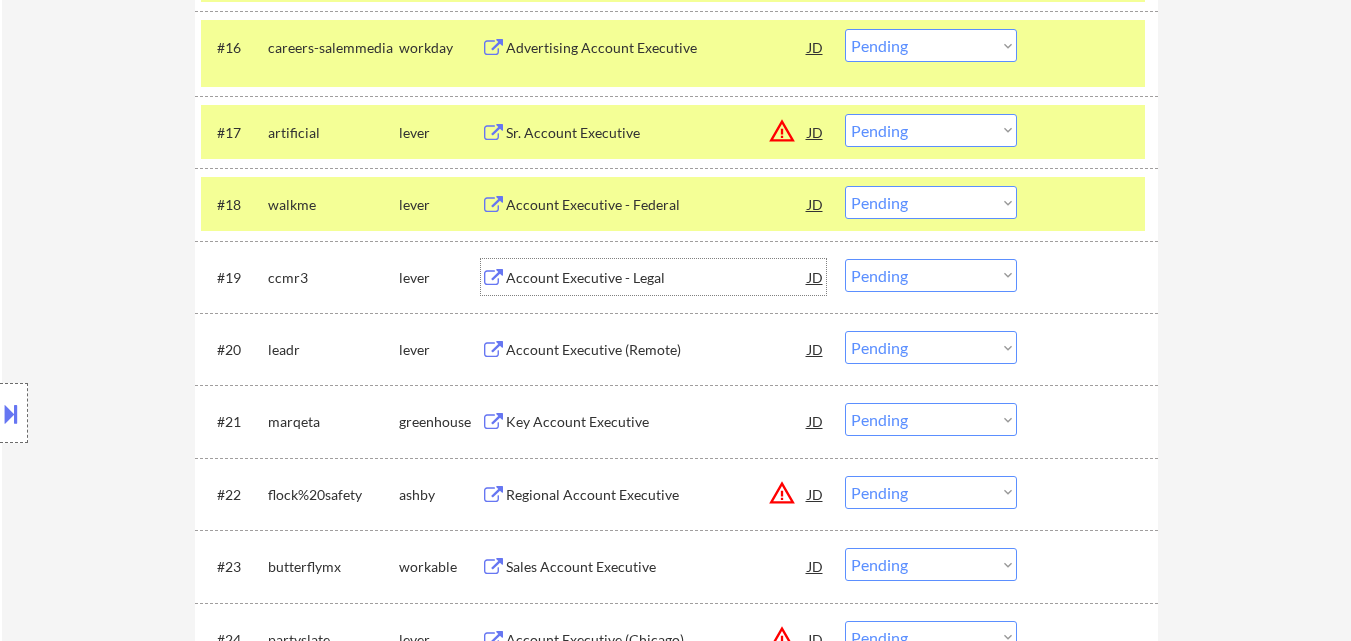 click on "Account Executive - Legal" at bounding box center [657, 278] 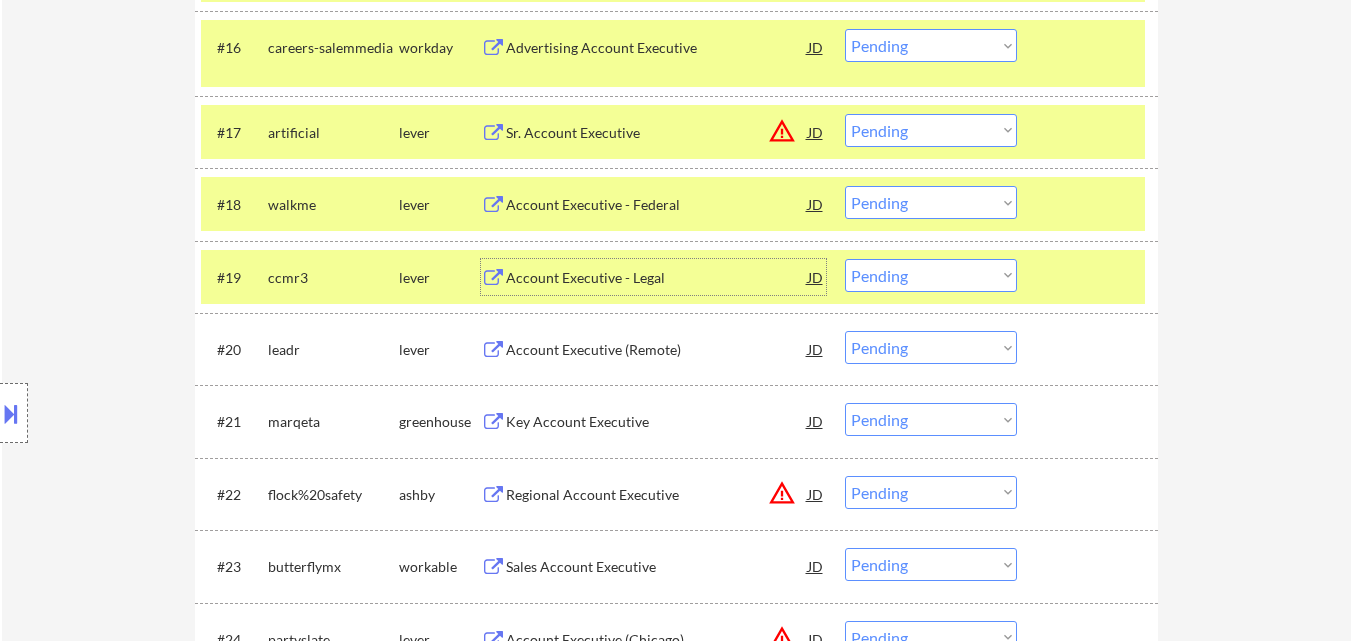 click on "Choose an option... Pending Applied Excluded (Questions) Excluded (Expired) Excluded (Location) Excluded (Bad Match) Excluded (Blocklist) Excluded (Salary) Excluded (Other)" at bounding box center (931, 275) 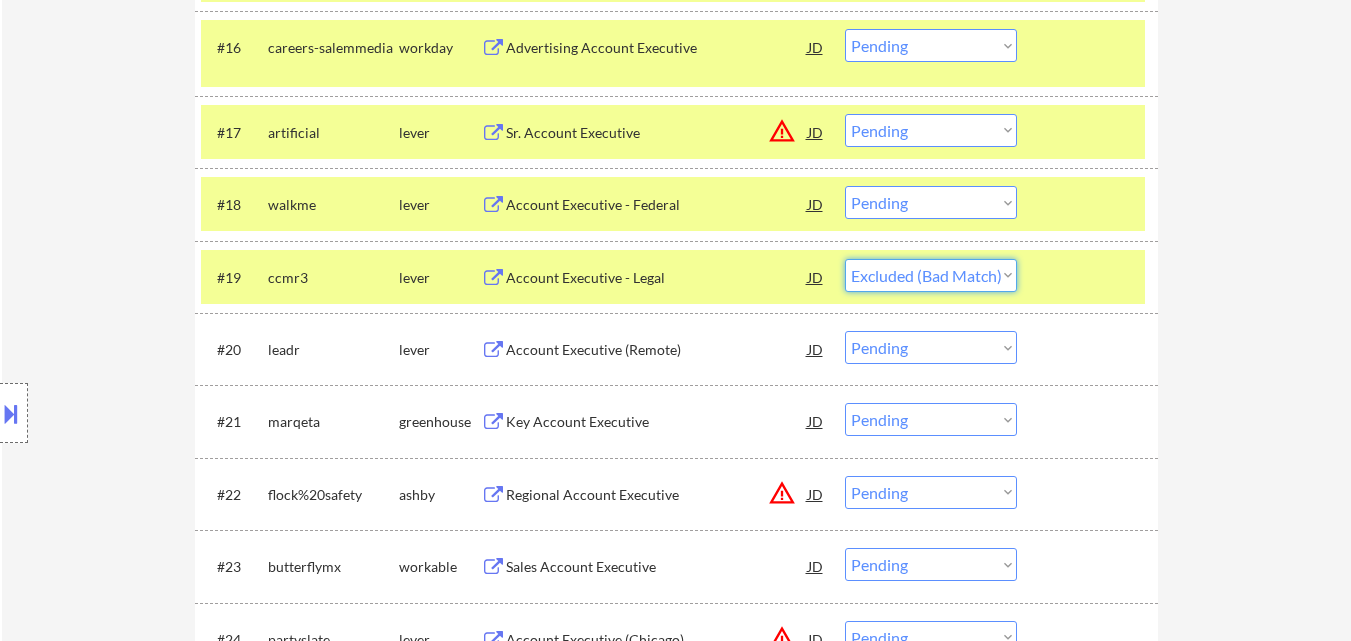 click on "Choose an option... Pending Applied Excluded (Questions) Excluded (Expired) Excluded (Location) Excluded (Bad Match) Excluded (Blocklist) Excluded (Salary) Excluded (Other)" at bounding box center (931, 275) 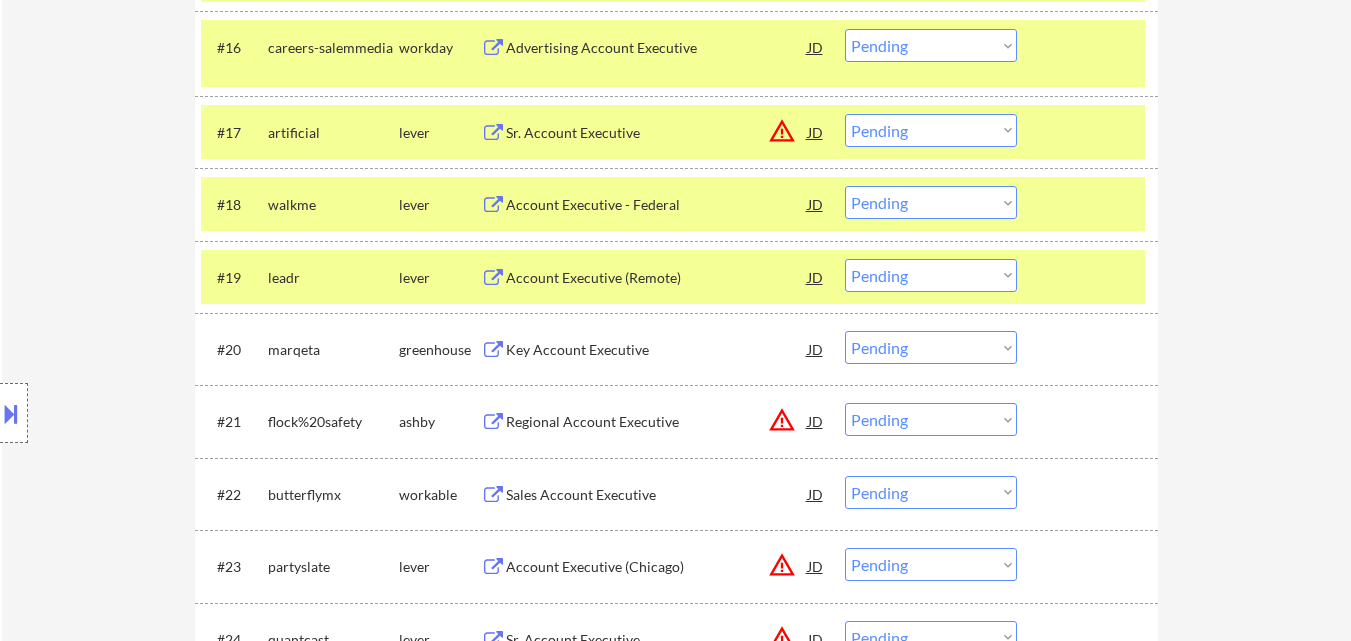 click on "Account Executive (Remote)" at bounding box center (657, 278) 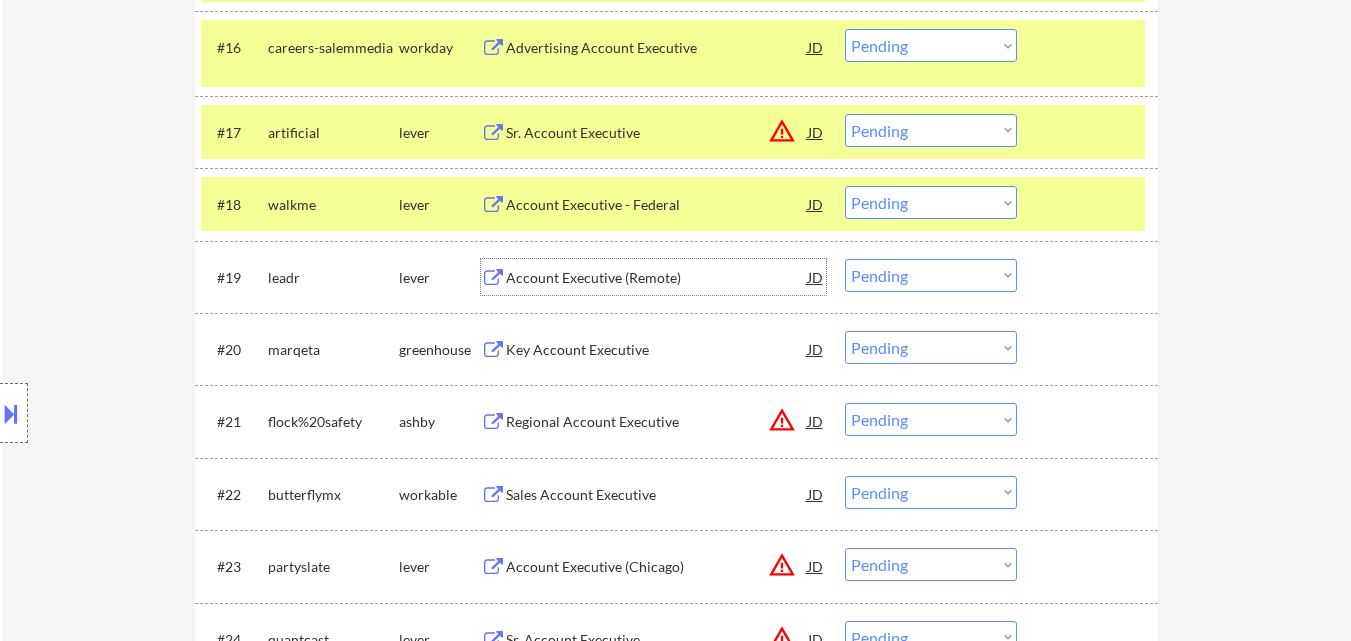 drag, startPoint x: 978, startPoint y: 287, endPoint x: 1030, endPoint y: 403, distance: 127.12199 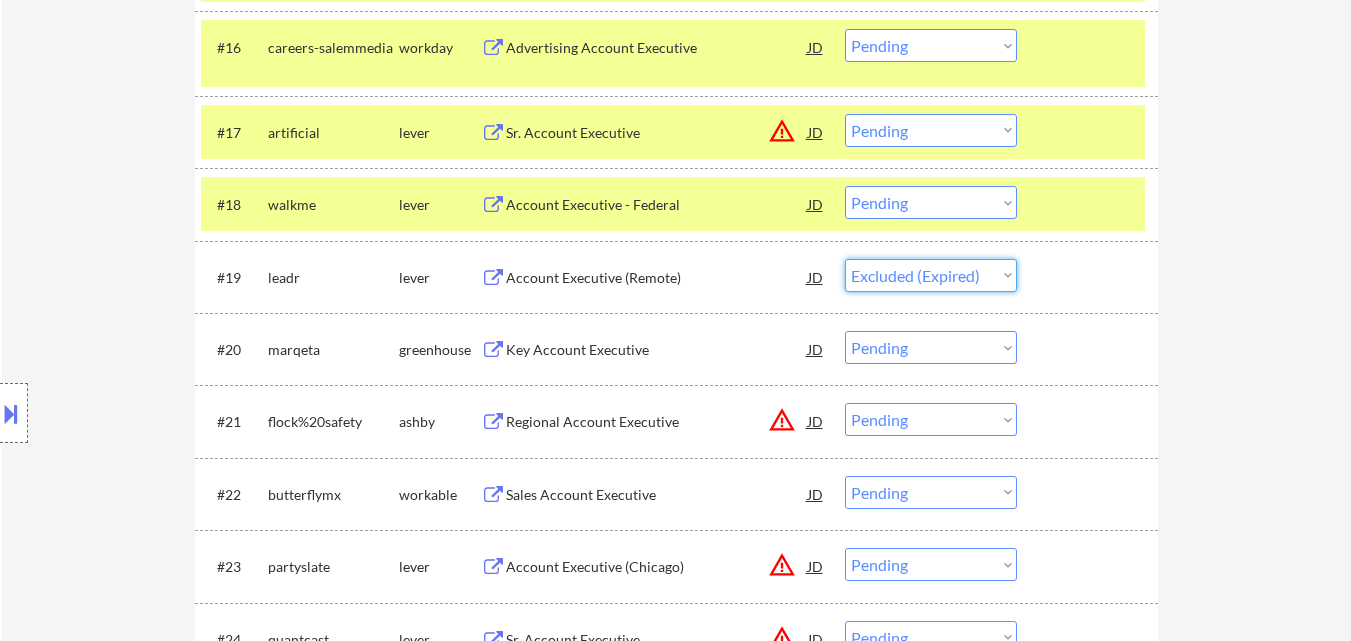 click on "Choose an option... Pending Applied Excluded (Questions) Excluded (Expired) Excluded (Location) Excluded (Bad Match) Excluded (Blocklist) Excluded (Salary) Excluded (Other)" at bounding box center [931, 275] 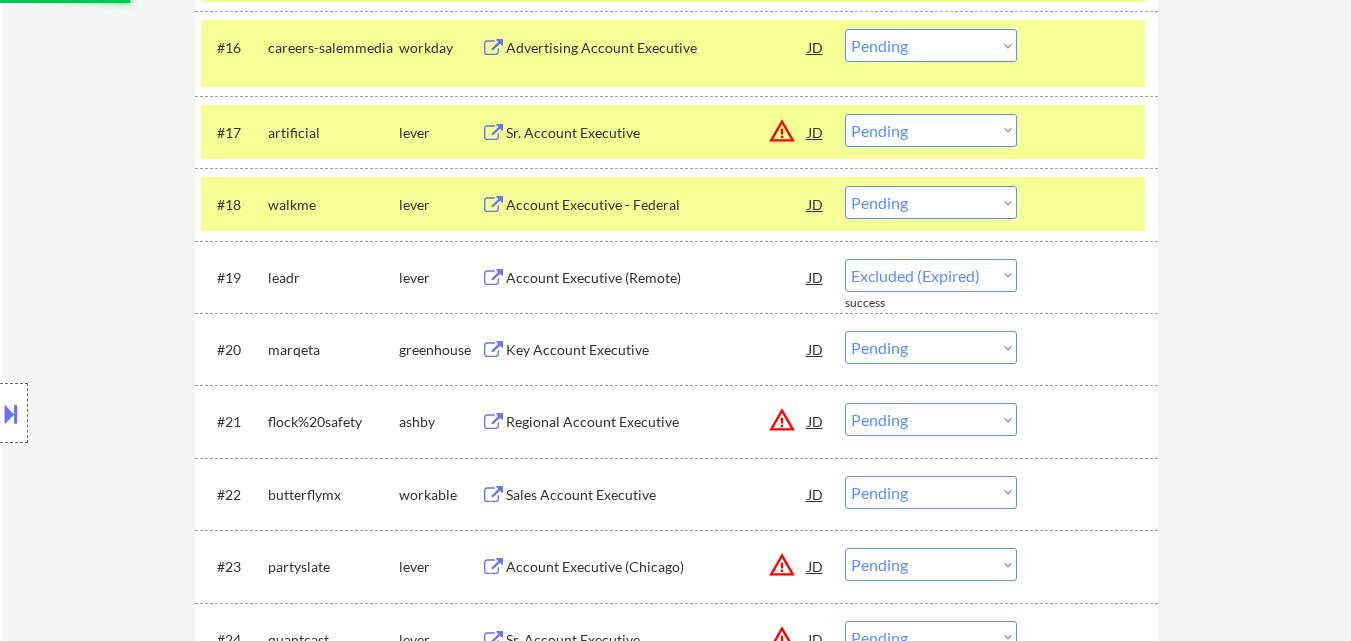 scroll, scrollTop: 1963, scrollLeft: 0, axis: vertical 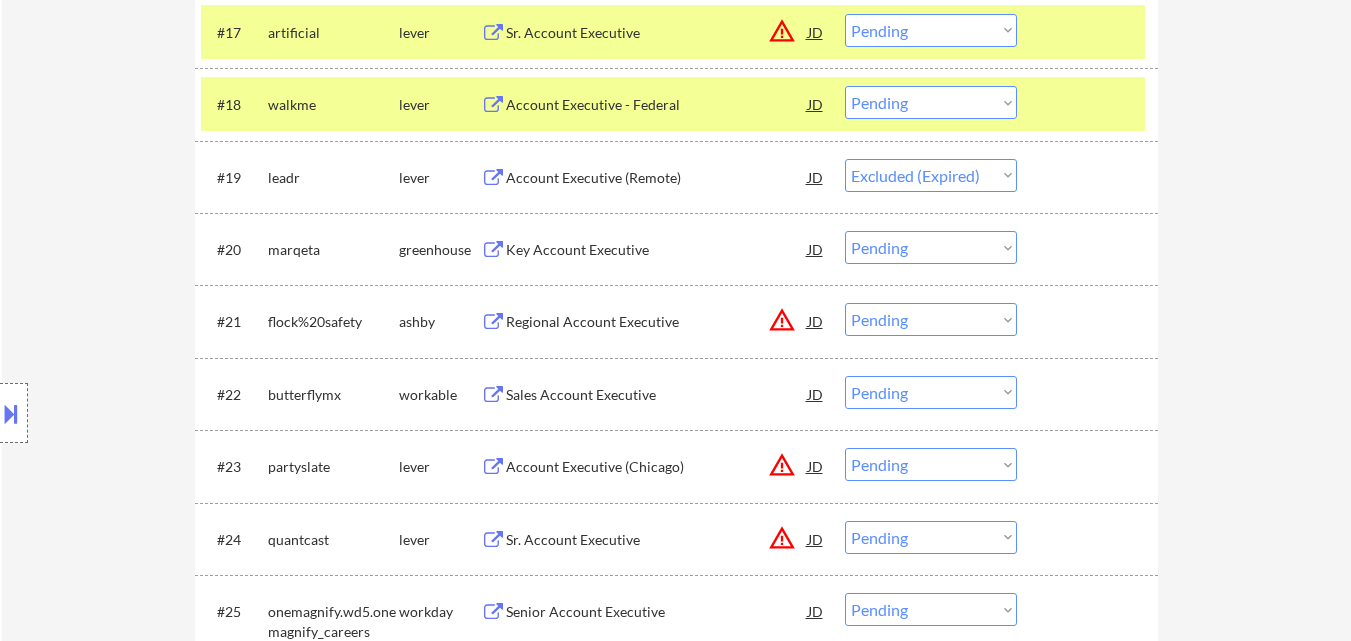 select on ""pending"" 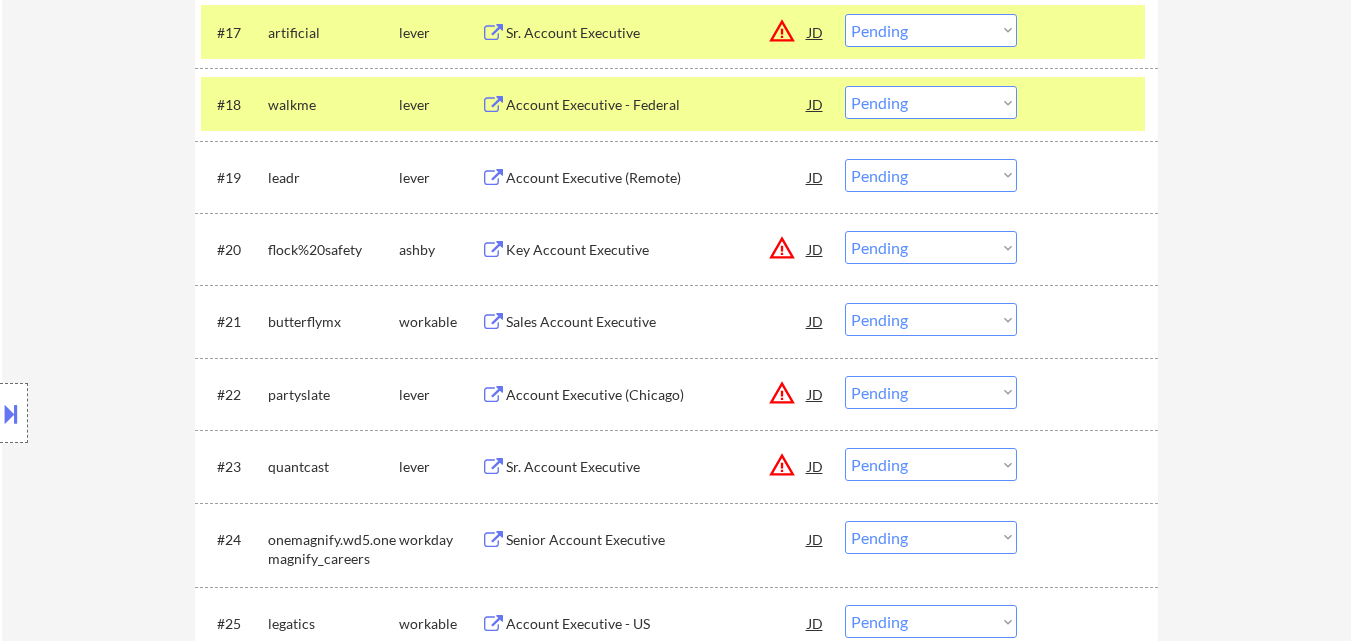 scroll, scrollTop: 1863, scrollLeft: 0, axis: vertical 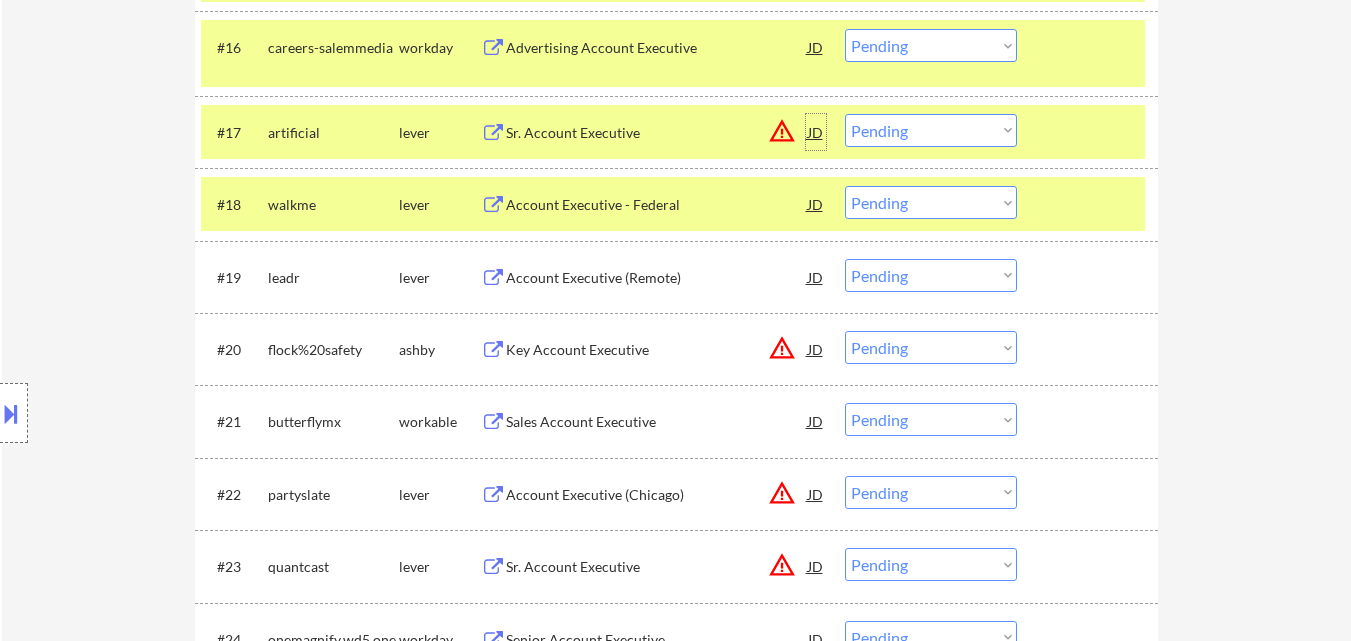 click on "JD" at bounding box center [816, 132] 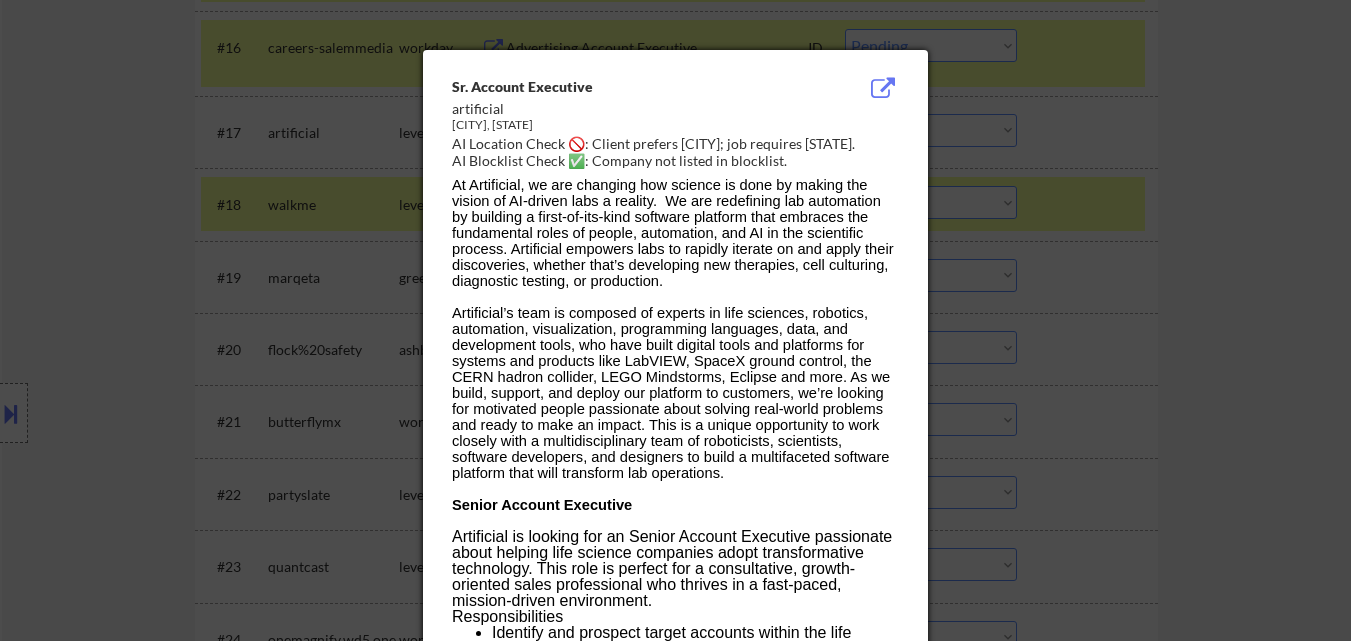 drag, startPoint x: 1142, startPoint y: 390, endPoint x: 1123, endPoint y: 358, distance: 37.215588 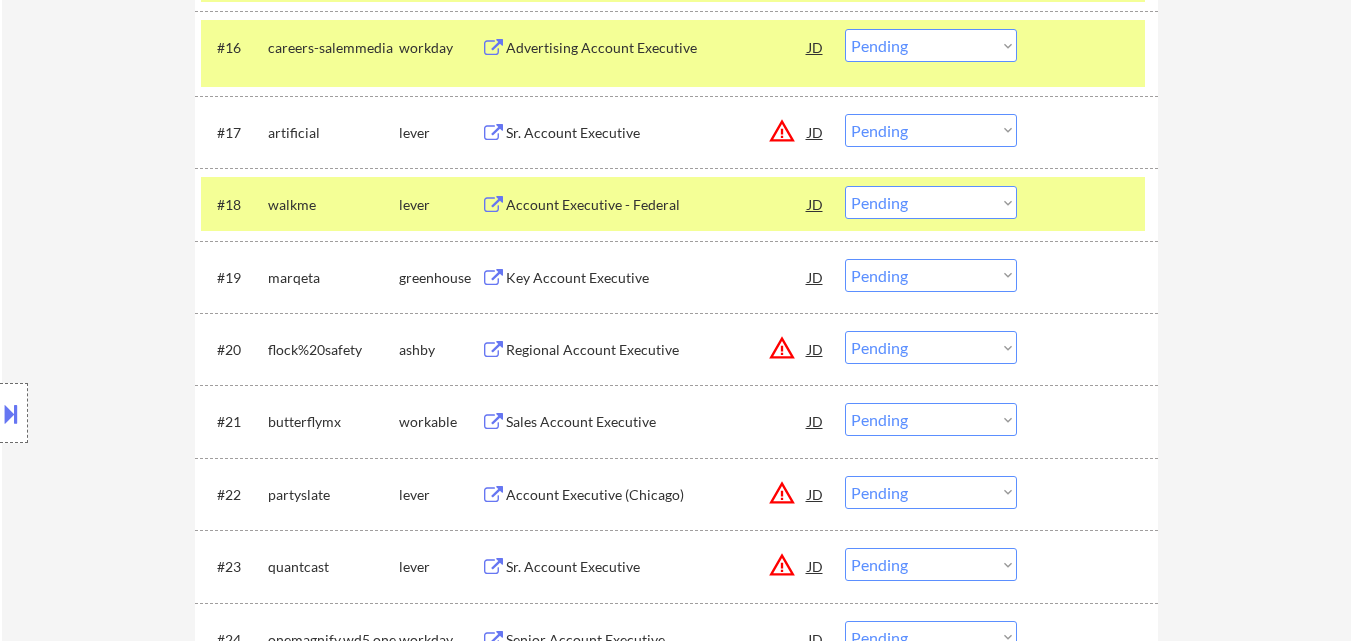 drag, startPoint x: 908, startPoint y: 123, endPoint x: 915, endPoint y: 145, distance: 23.086792 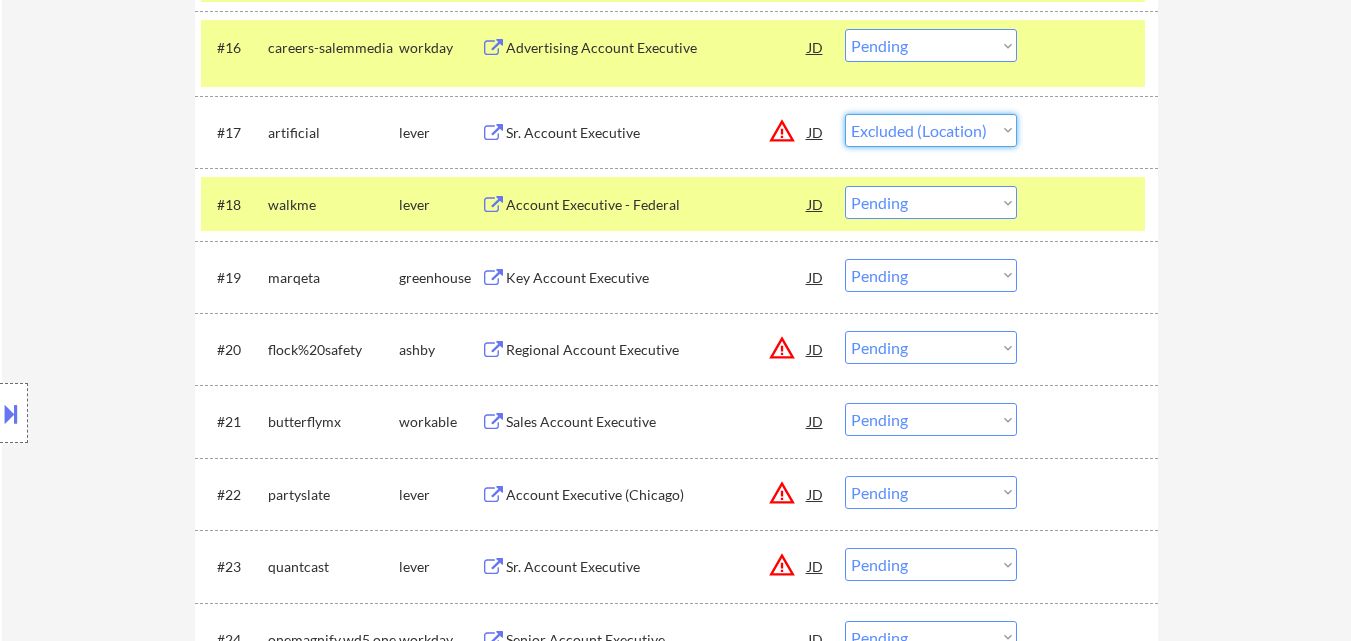 click on "Choose an option... Pending Applied Excluded (Questions) Excluded (Expired) Excluded (Location) Excluded (Bad Match) Excluded (Blocklist) Excluded (Salary) Excluded (Other)" at bounding box center [931, 130] 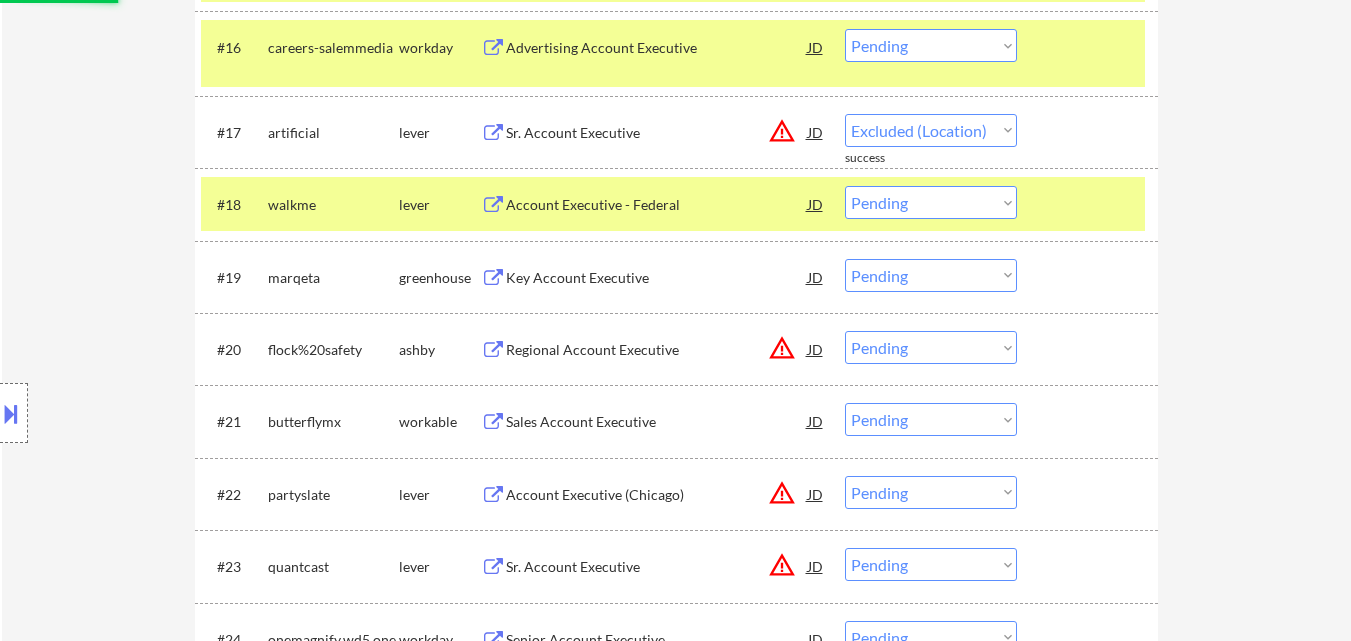 select on ""pending"" 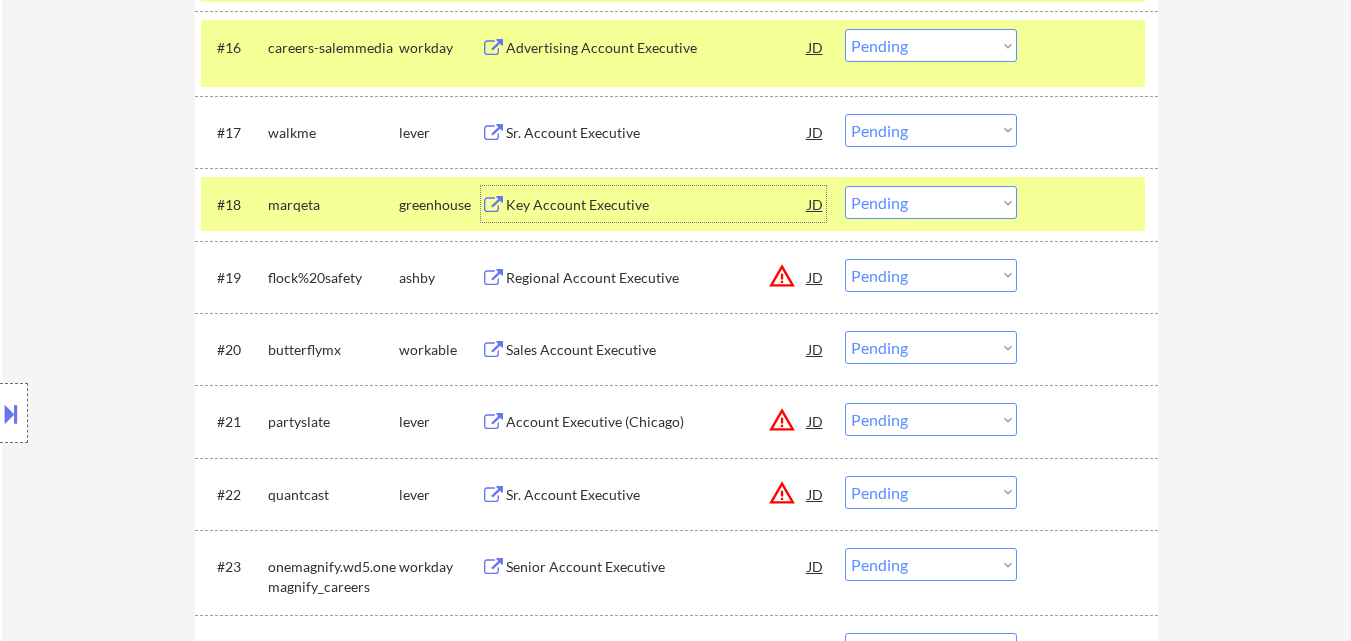 click on "Key Account Executive" at bounding box center (657, 204) 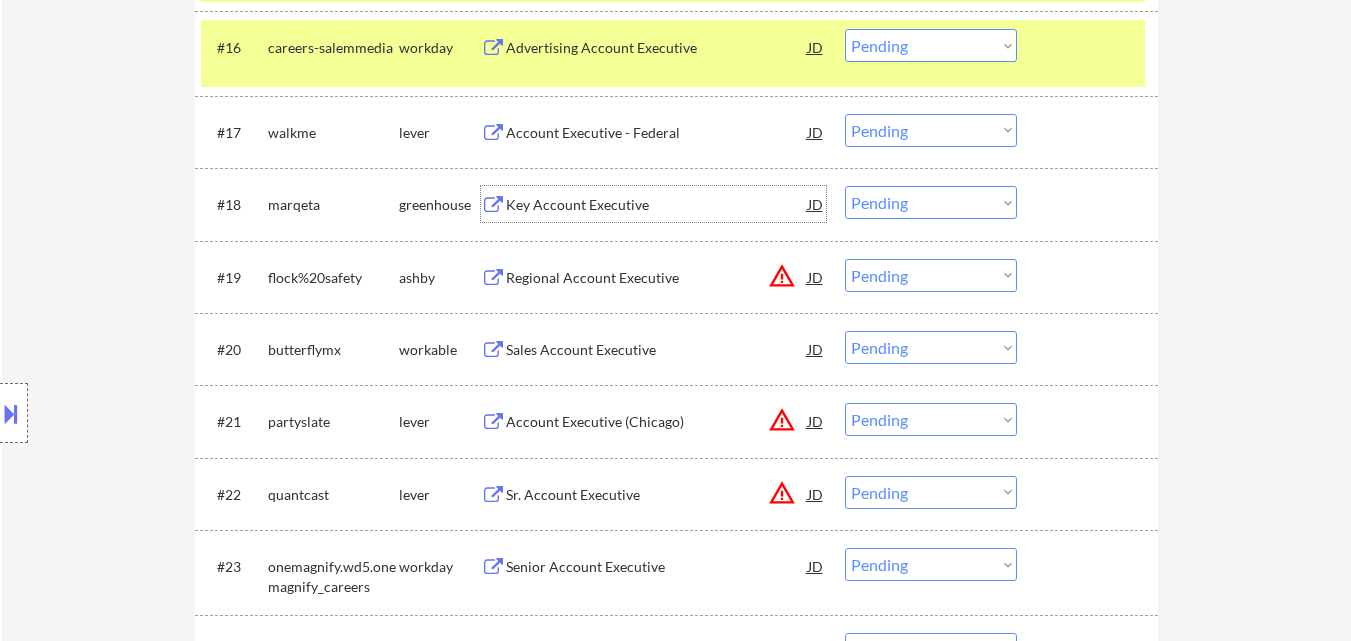 drag, startPoint x: 947, startPoint y: 200, endPoint x: 948, endPoint y: 214, distance: 14.035668 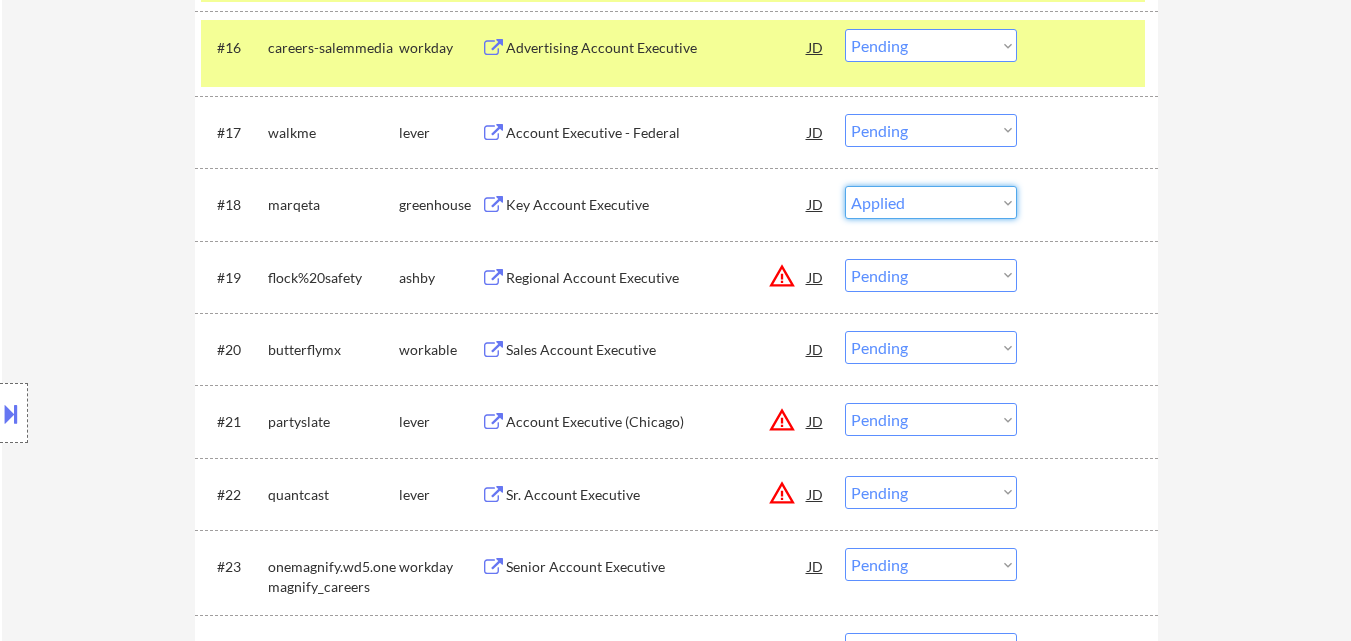 click on "Choose an option... Pending Applied Excluded (Questions) Excluded (Expired) Excluded (Location) Excluded (Bad Match) Excluded (Blocklist) Excluded (Salary) Excluded (Other)" at bounding box center (931, 202) 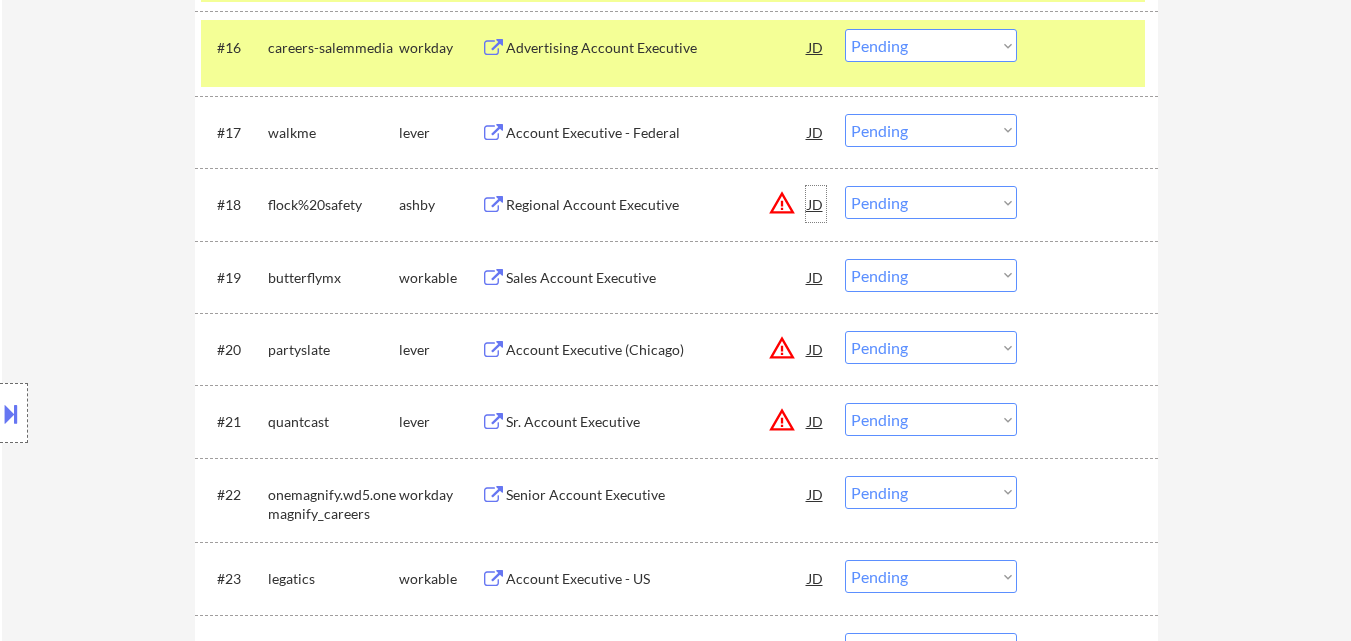 click on "JD" at bounding box center [816, 204] 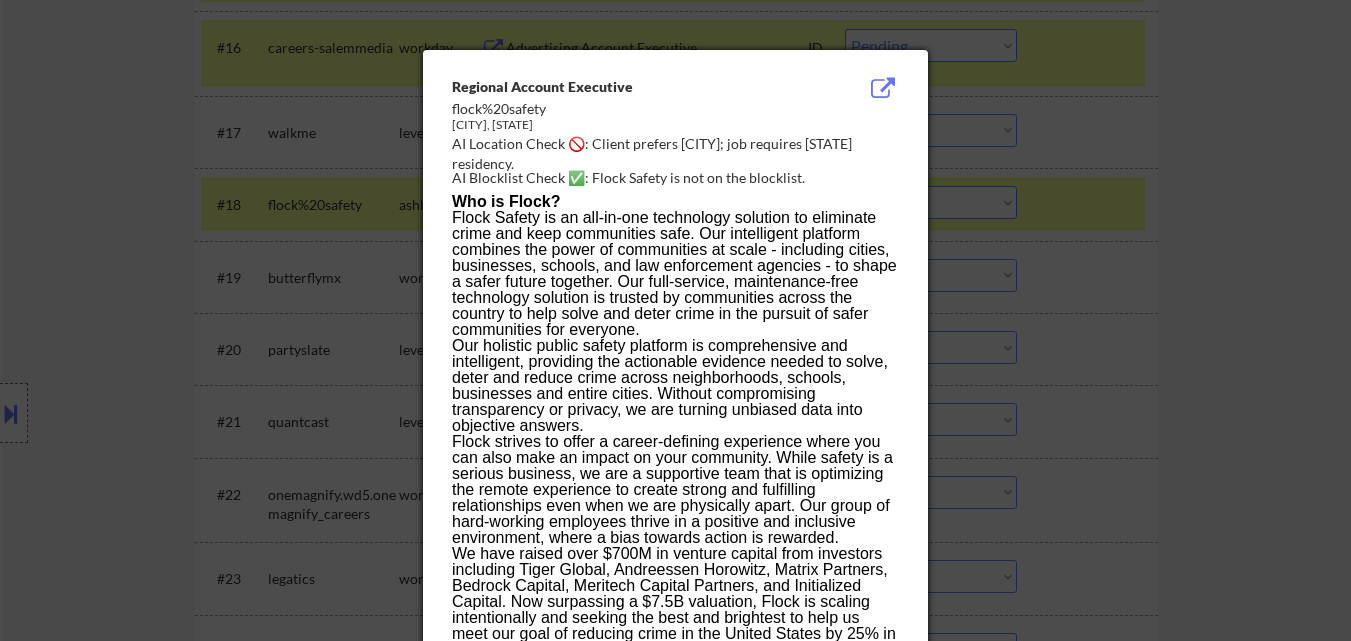 drag, startPoint x: 1276, startPoint y: 391, endPoint x: 1262, endPoint y: 393, distance: 14.142136 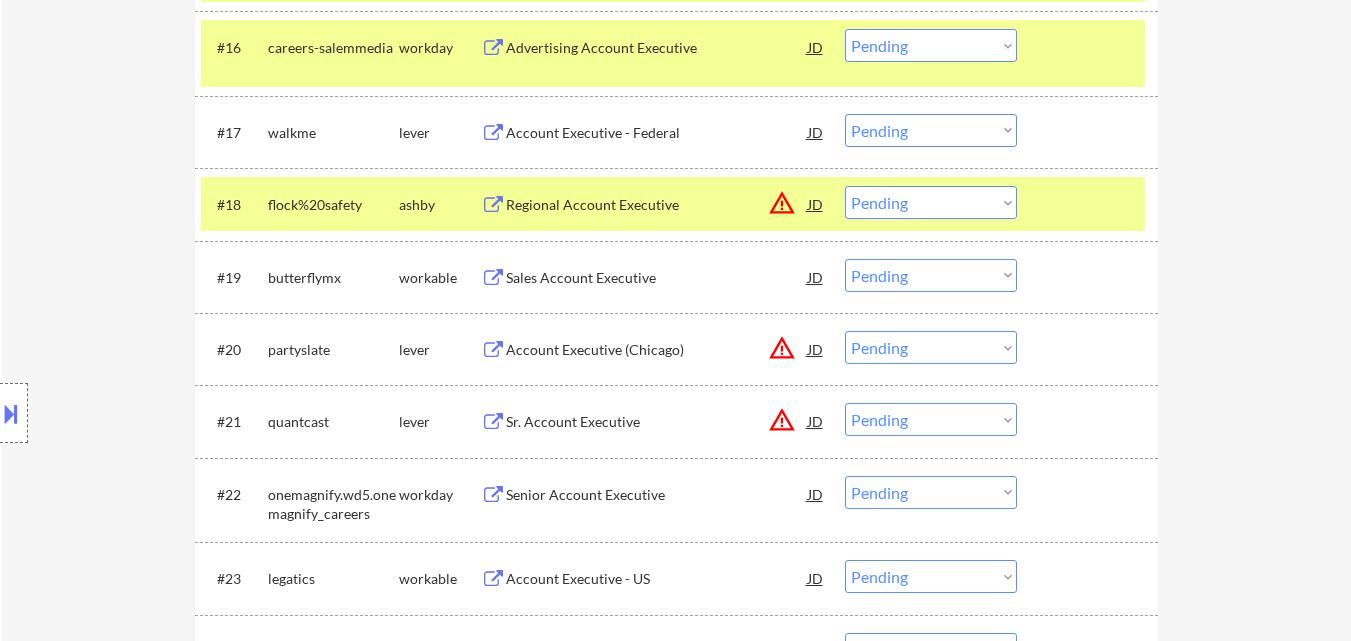 drag, startPoint x: 920, startPoint y: 198, endPoint x: 934, endPoint y: 216, distance: 22.803509 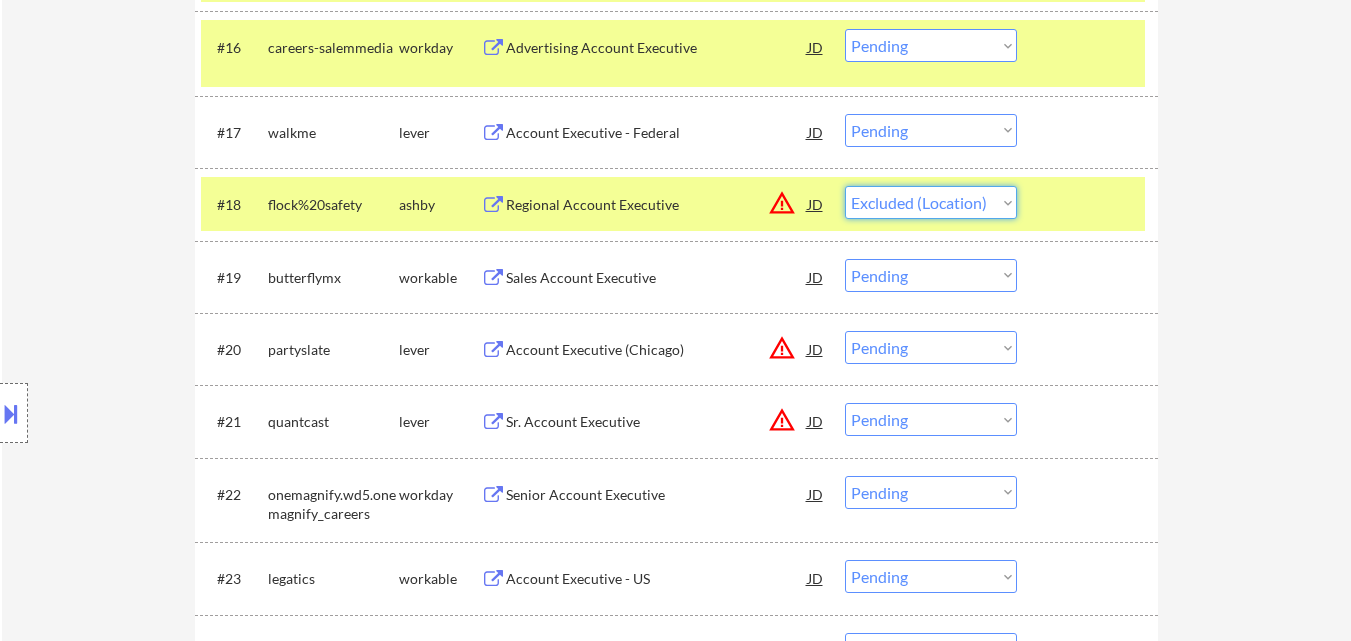 click on "Choose an option... Pending Applied Excluded (Questions) Excluded (Expired) Excluded (Location) Excluded (Bad Match) Excluded (Blocklist) Excluded (Salary) Excluded (Other)" at bounding box center (931, 202) 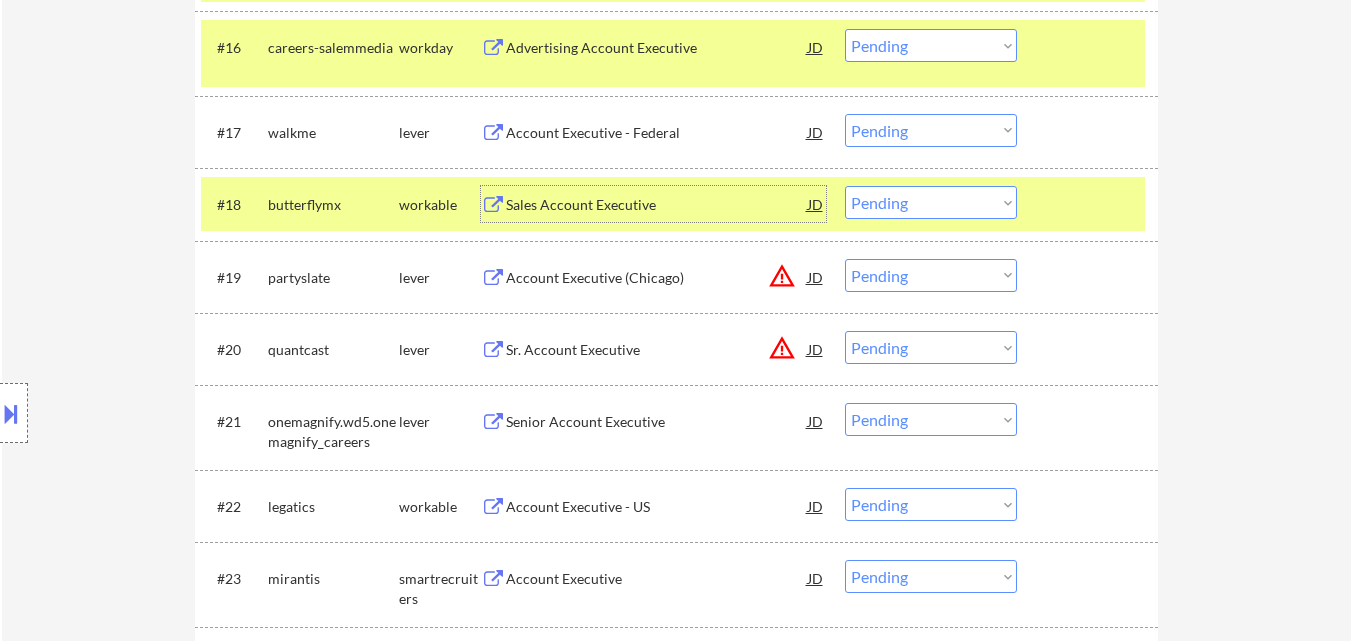 click on "Sales Account Executive" at bounding box center (657, 205) 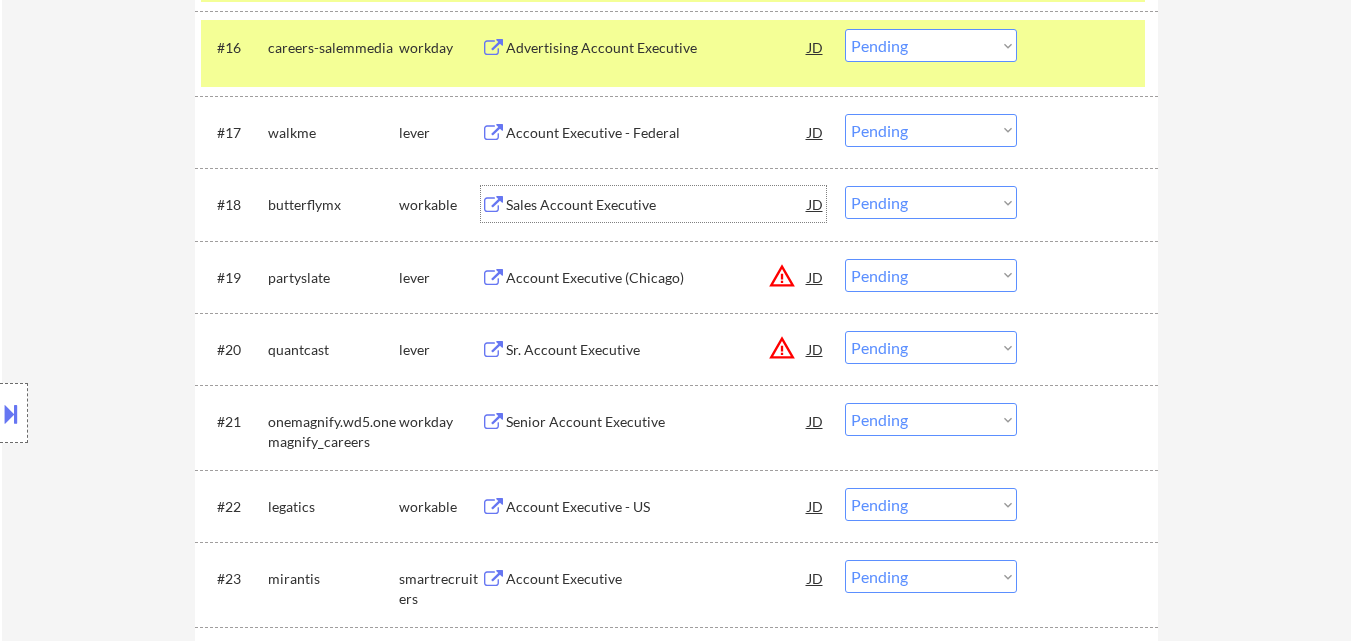 click on "Choose an option... Pending Applied Excluded (Questions) Excluded (Expired) Excluded (Location) Excluded (Bad Match) Excluded (Blocklist) Excluded (Salary) Excluded (Other)" at bounding box center (931, 202) 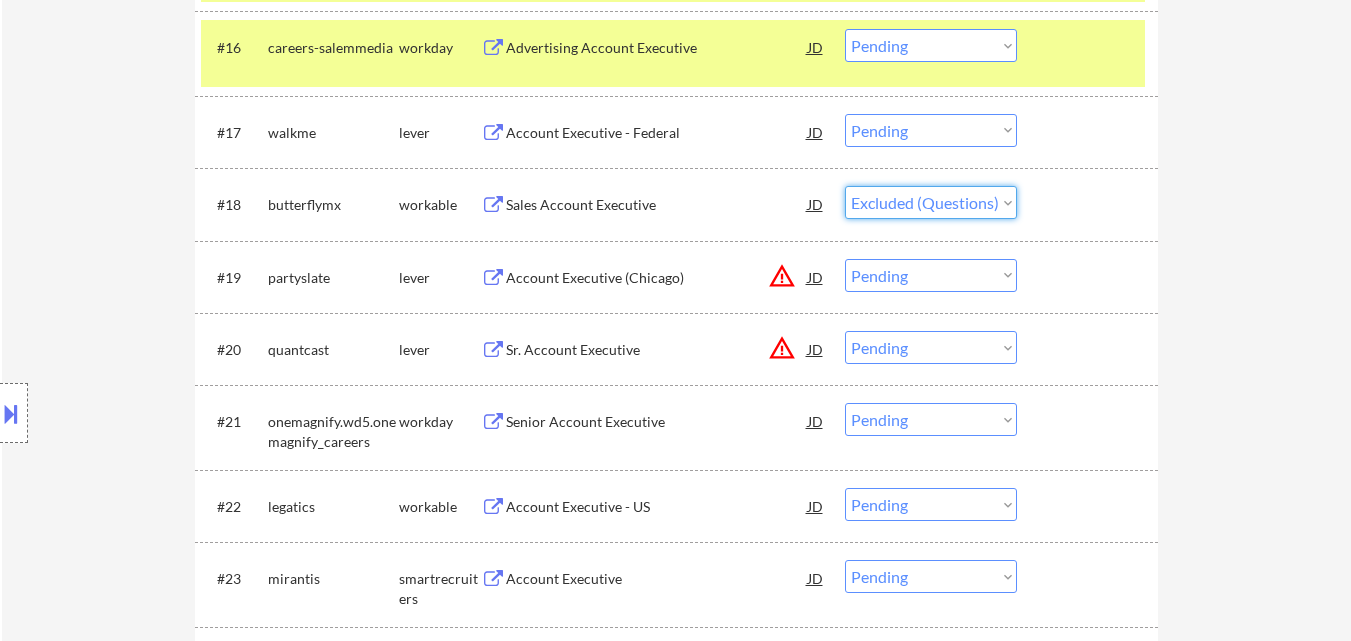 click on "Choose an option... Pending Applied Excluded (Questions) Excluded (Expired) Excluded (Location) Excluded (Bad Match) Excluded (Blocklist) Excluded (Salary) Excluded (Other)" at bounding box center (931, 202) 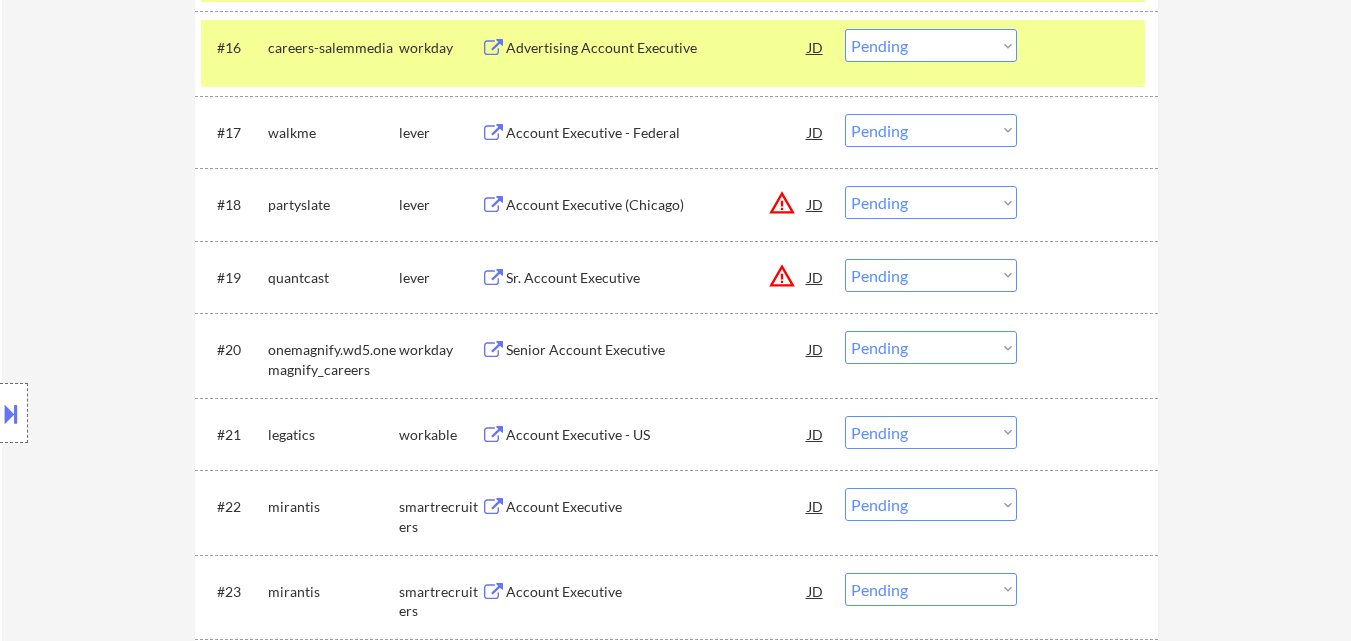 click on "Choose an option... Pending Applied Excluded (Questions) Excluded (Expired) Excluded (Location) Excluded (Bad Match) Excluded (Blocklist) Excluded (Salary) Excluded (Other)" at bounding box center [931, 202] 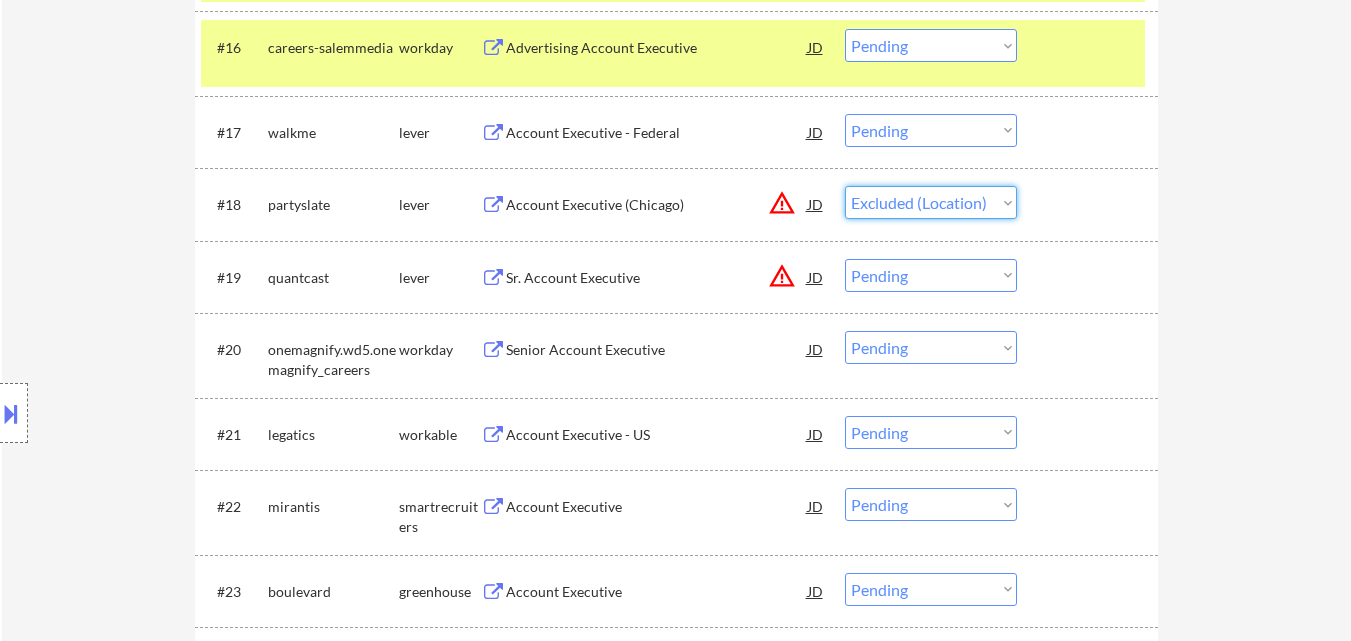 click on "Choose an option... Pending Applied Excluded (Questions) Excluded (Expired) Excluded (Location) Excluded (Bad Match) Excluded (Blocklist) Excluded (Salary) Excluded (Other)" at bounding box center [931, 202] 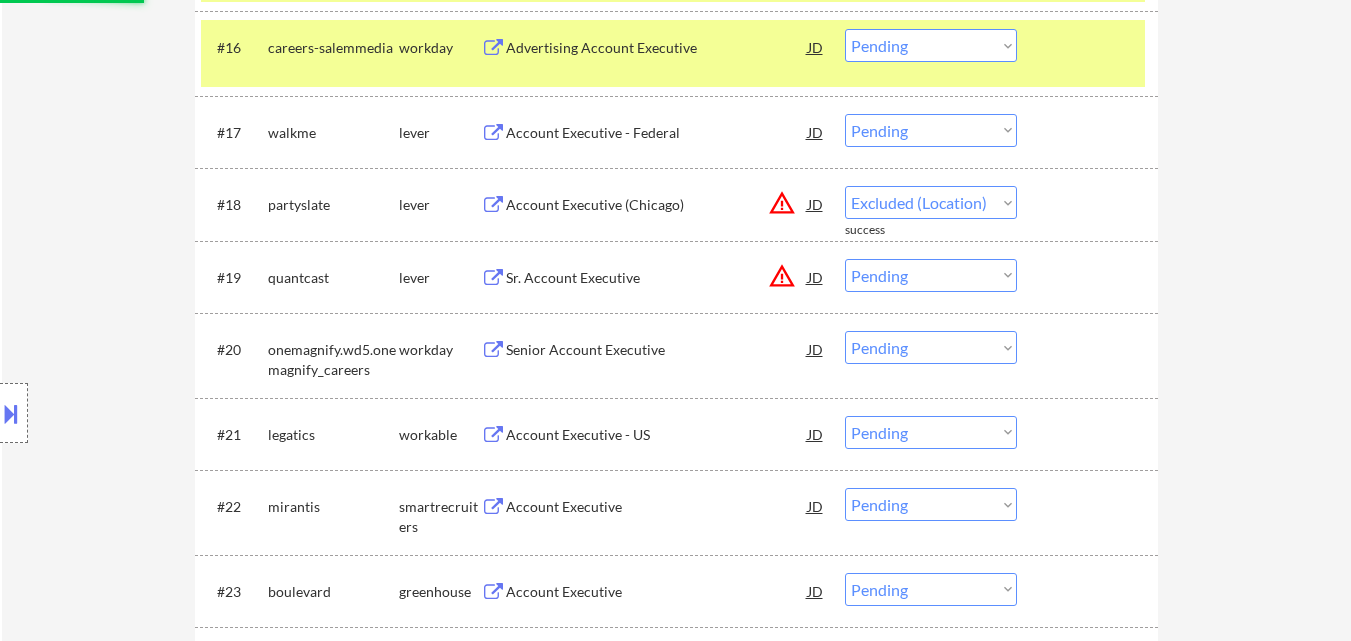 scroll, scrollTop: 1963, scrollLeft: 0, axis: vertical 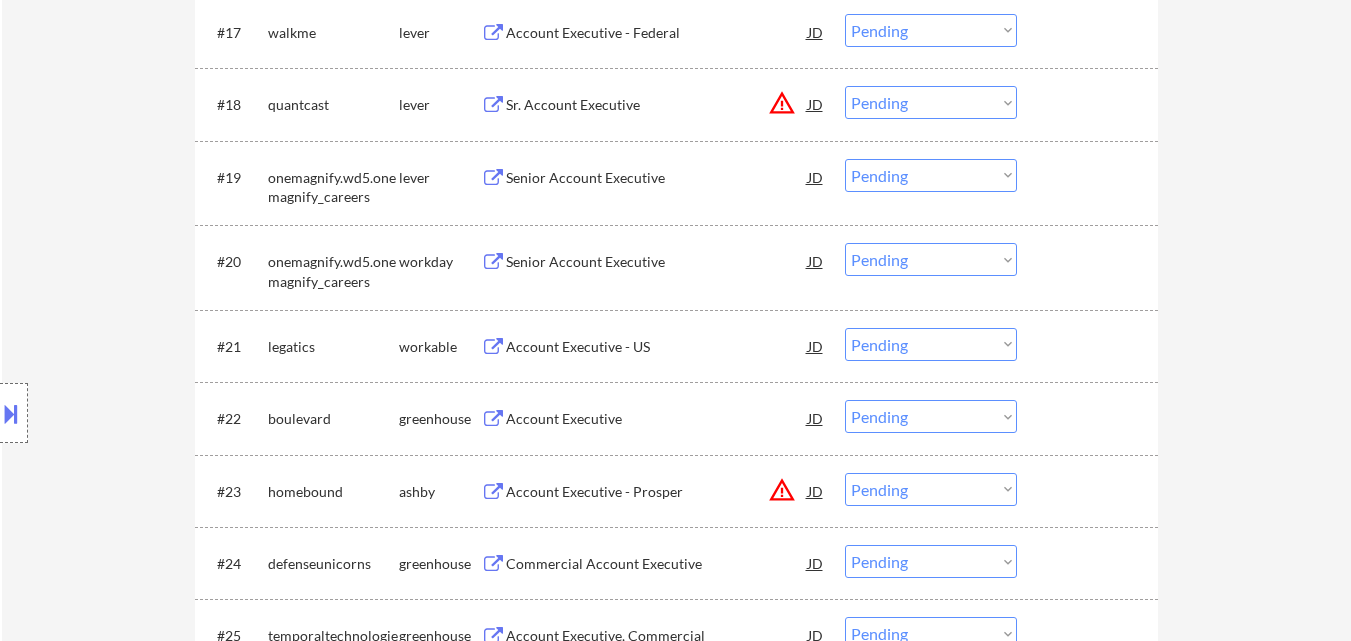 click on "JD" at bounding box center [816, 104] 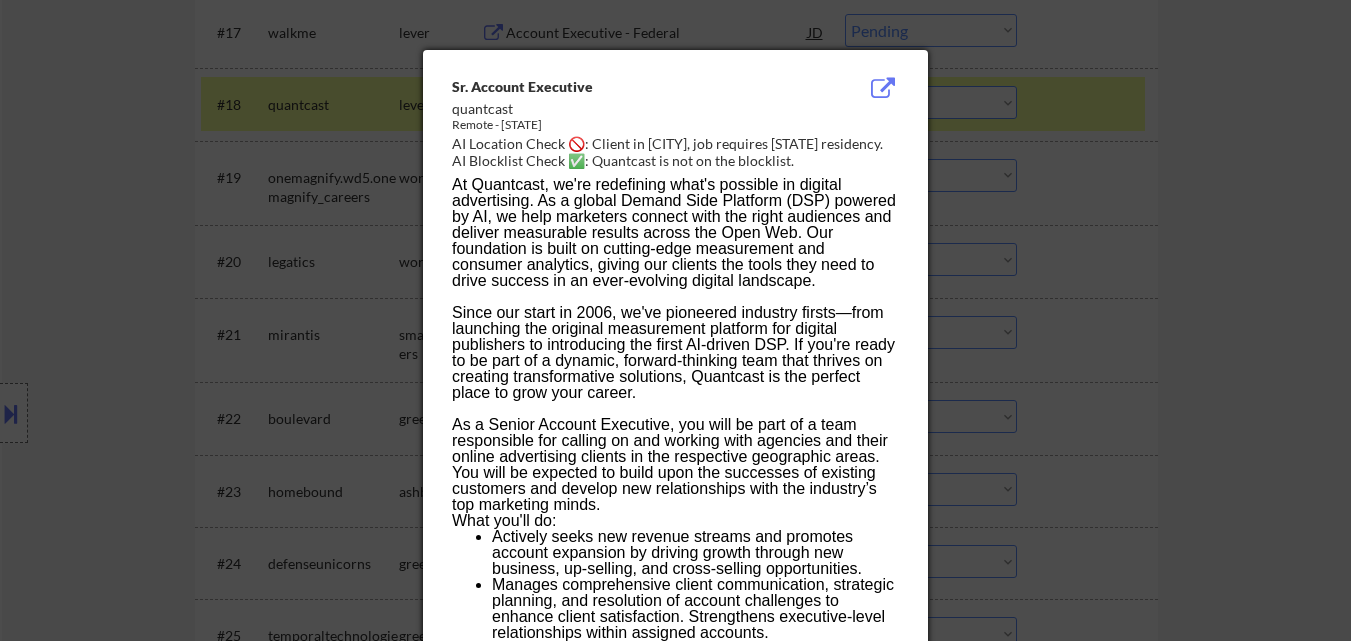 click at bounding box center (675, 320) 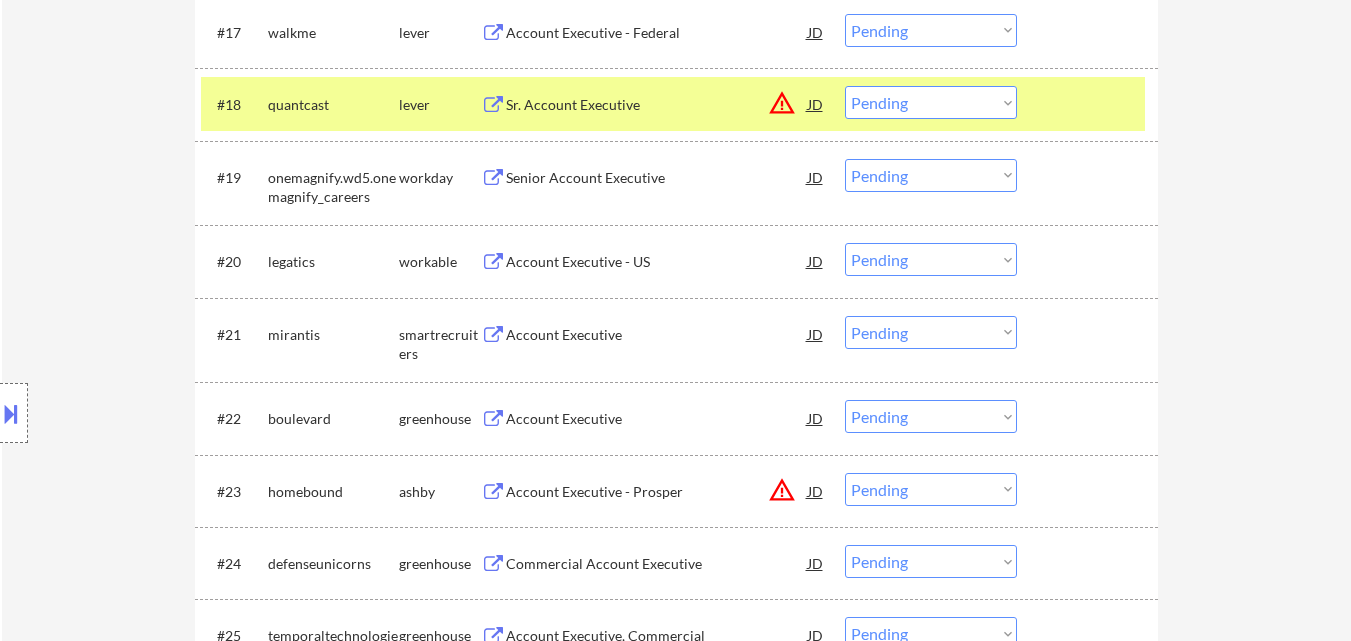 click on "Choose an option... Pending Applied Excluded (Questions) Excluded (Expired) Excluded (Location) Excluded (Bad Match) Excluded (Blocklist) Excluded (Salary) Excluded (Other)" at bounding box center [931, 102] 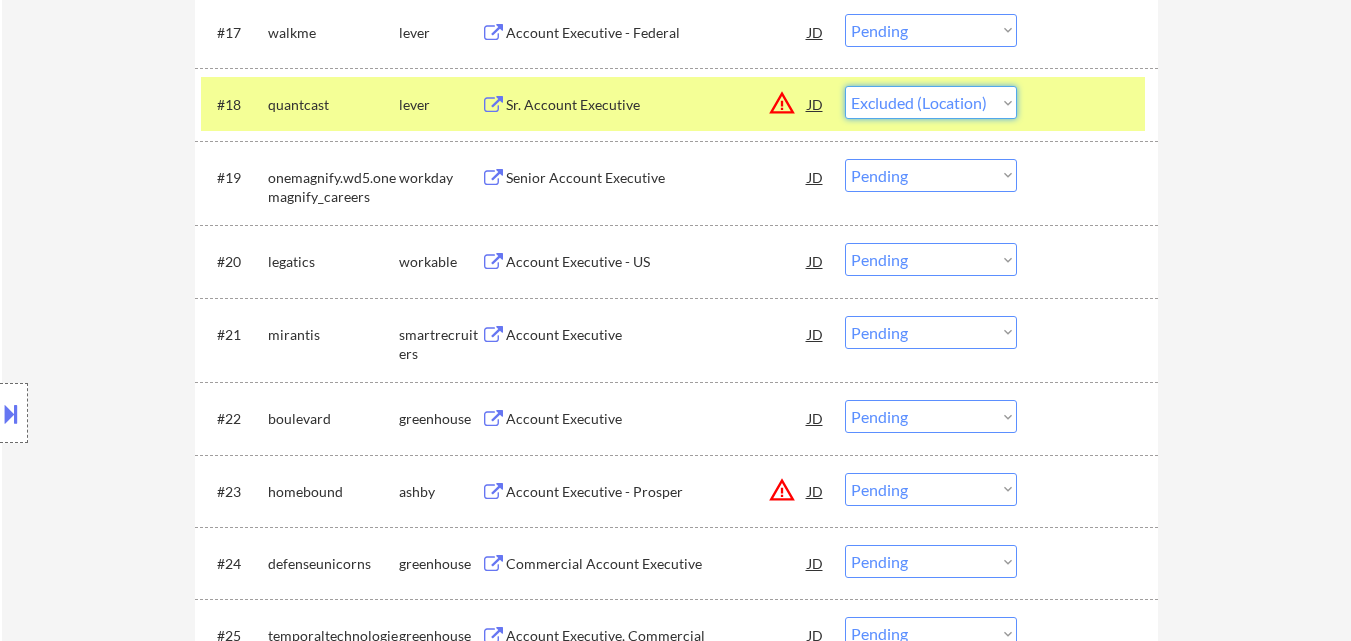 click on "Choose an option... Pending Applied Excluded (Questions) Excluded (Expired) Excluded (Location) Excluded (Bad Match) Excluded (Blocklist) Excluded (Salary) Excluded (Other)" at bounding box center (931, 102) 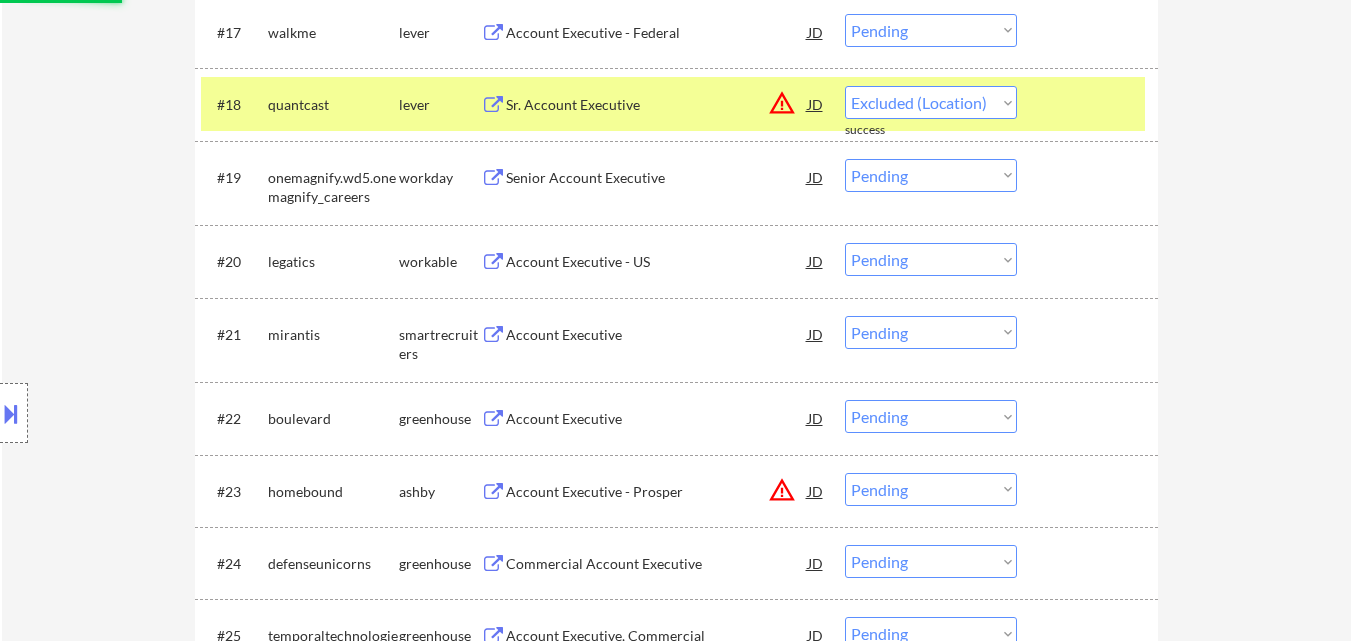 scroll, scrollTop: 2063, scrollLeft: 0, axis: vertical 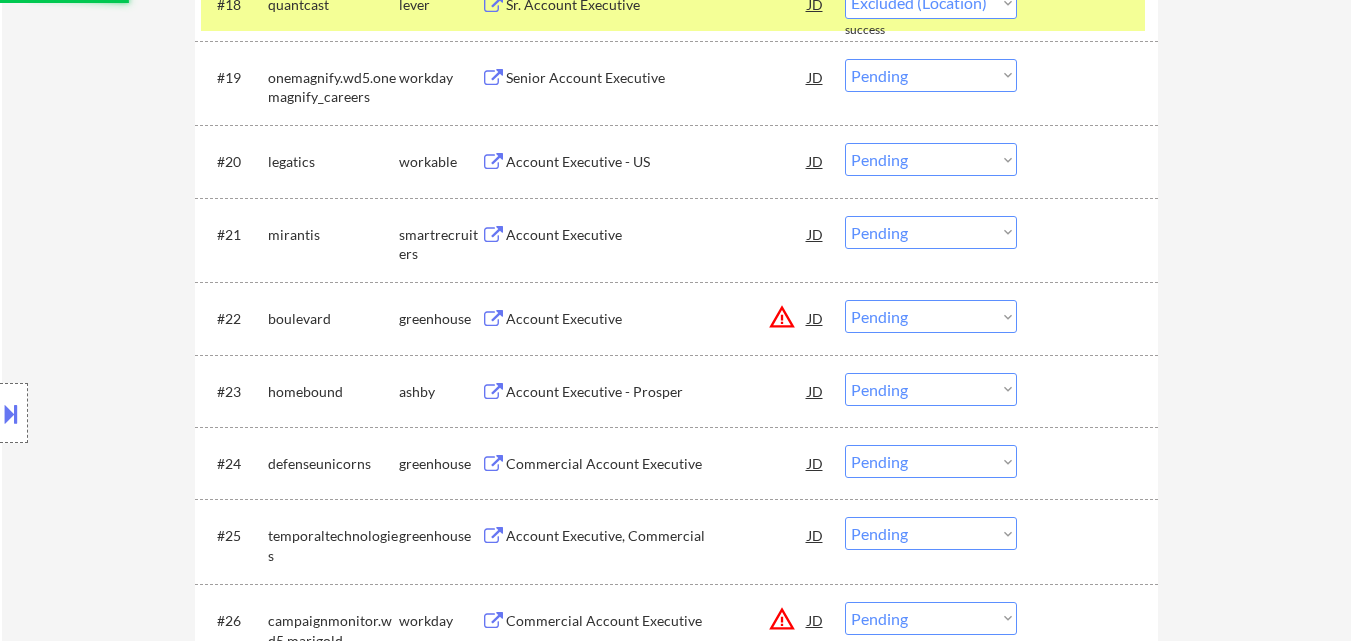 select on ""pending"" 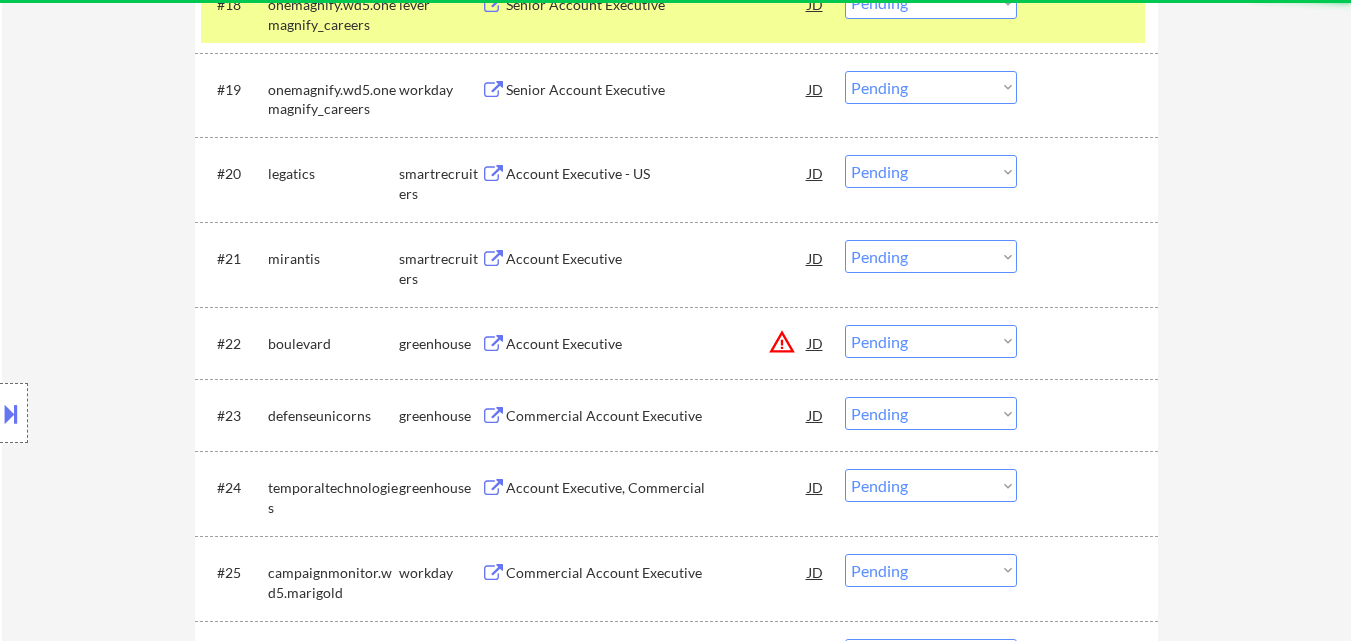 click on "Account Executive - US" at bounding box center [657, 174] 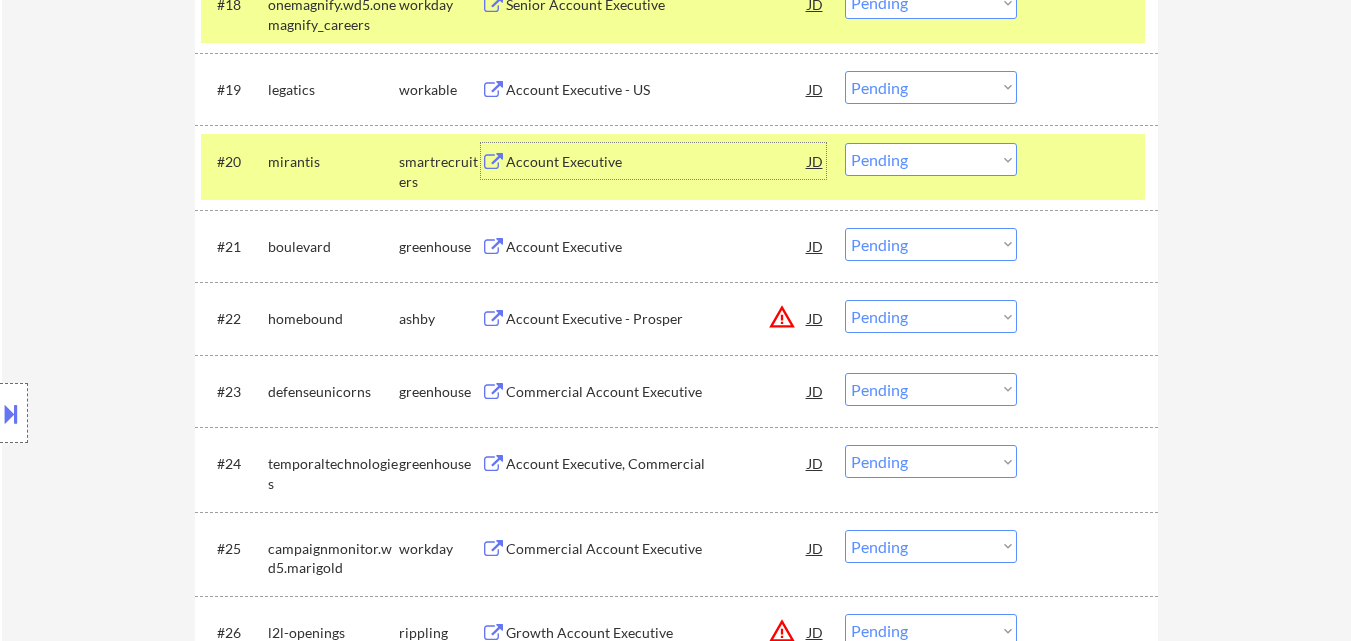 click on "Choose an option... Pending Applied Excluded (Questions) Excluded (Expired) Excluded (Location) Excluded (Bad Match) Excluded (Blocklist) Excluded (Salary) Excluded (Other)" at bounding box center [931, 159] 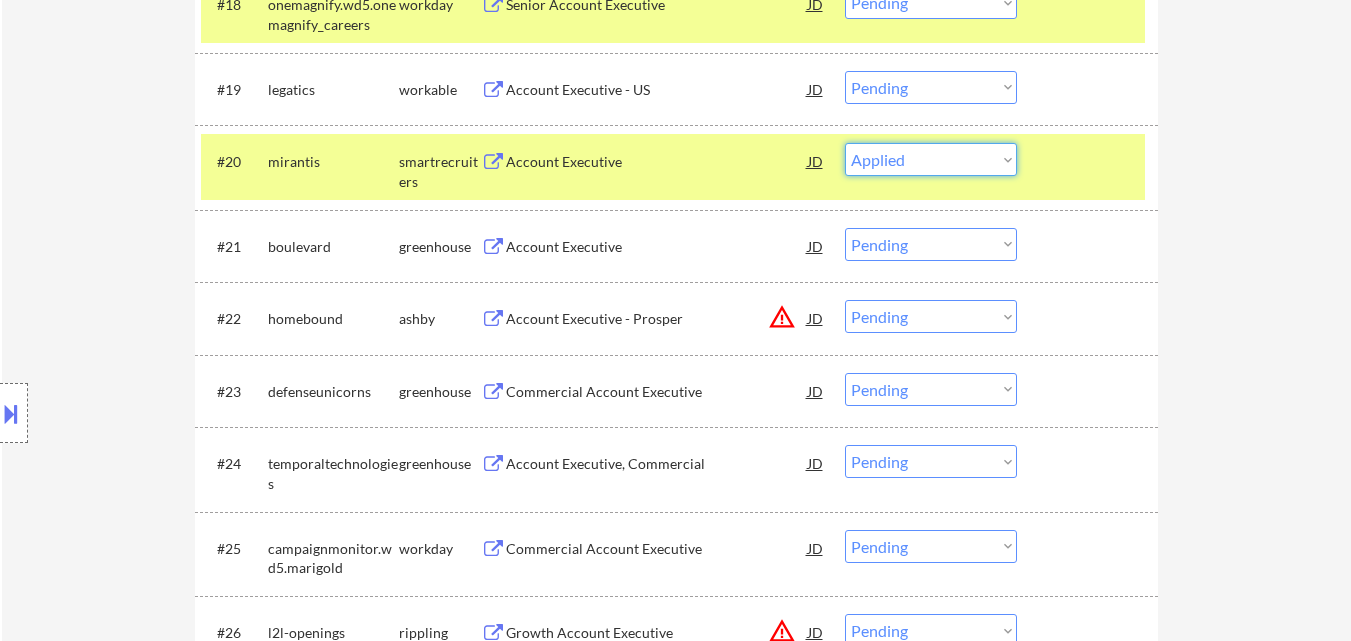 click on "Choose an option... Pending Applied Excluded (Questions) Excluded (Expired) Excluded (Location) Excluded (Bad Match) Excluded (Blocklist) Excluded (Salary) Excluded (Other)" at bounding box center (931, 159) 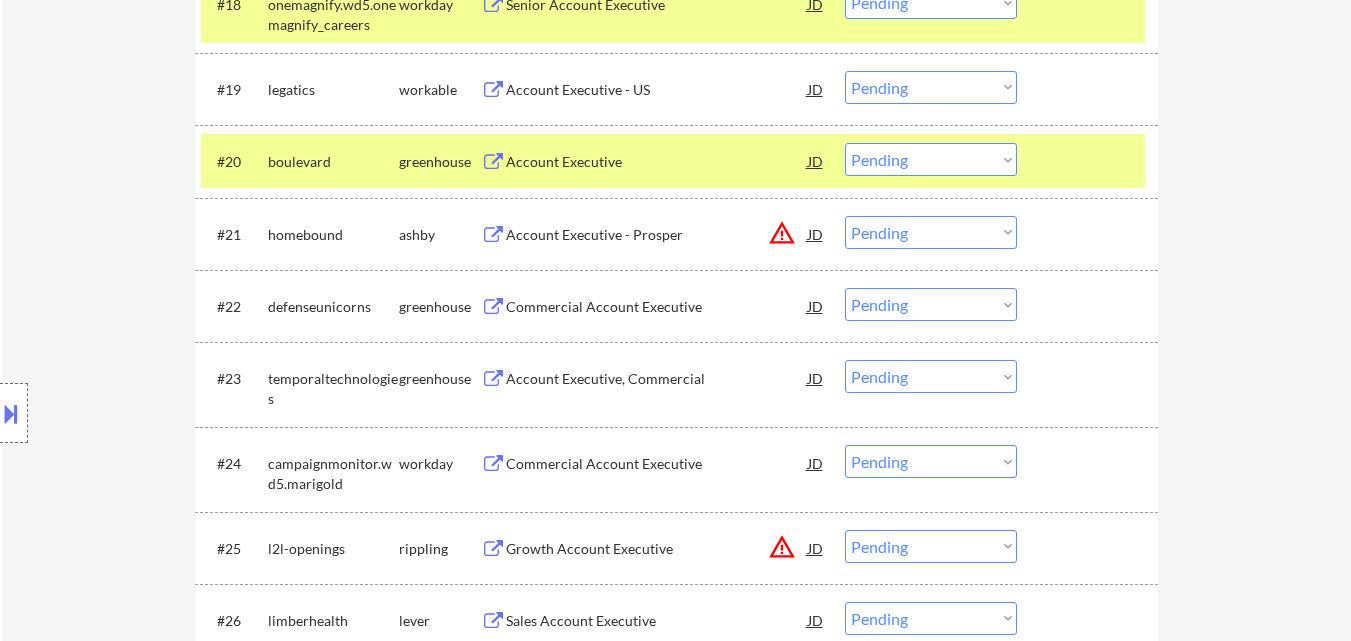 click on "Account Executive" at bounding box center [657, 162] 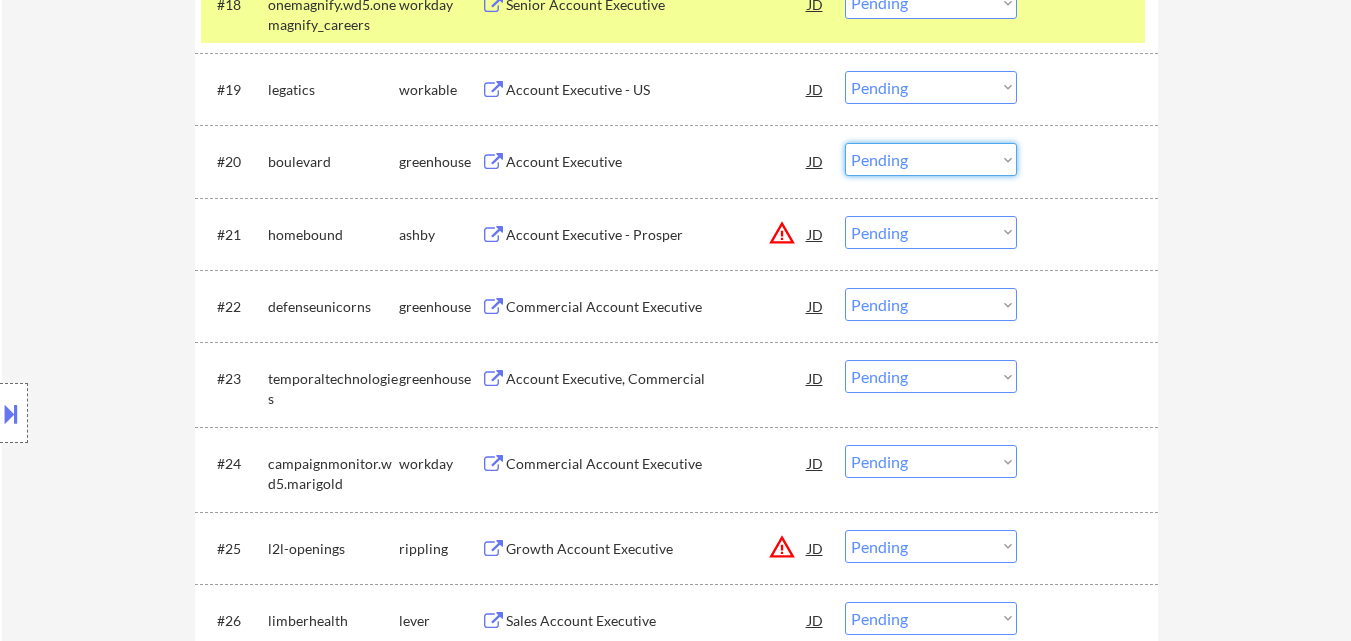 drag, startPoint x: 896, startPoint y: 156, endPoint x: 905, endPoint y: 175, distance: 21.023796 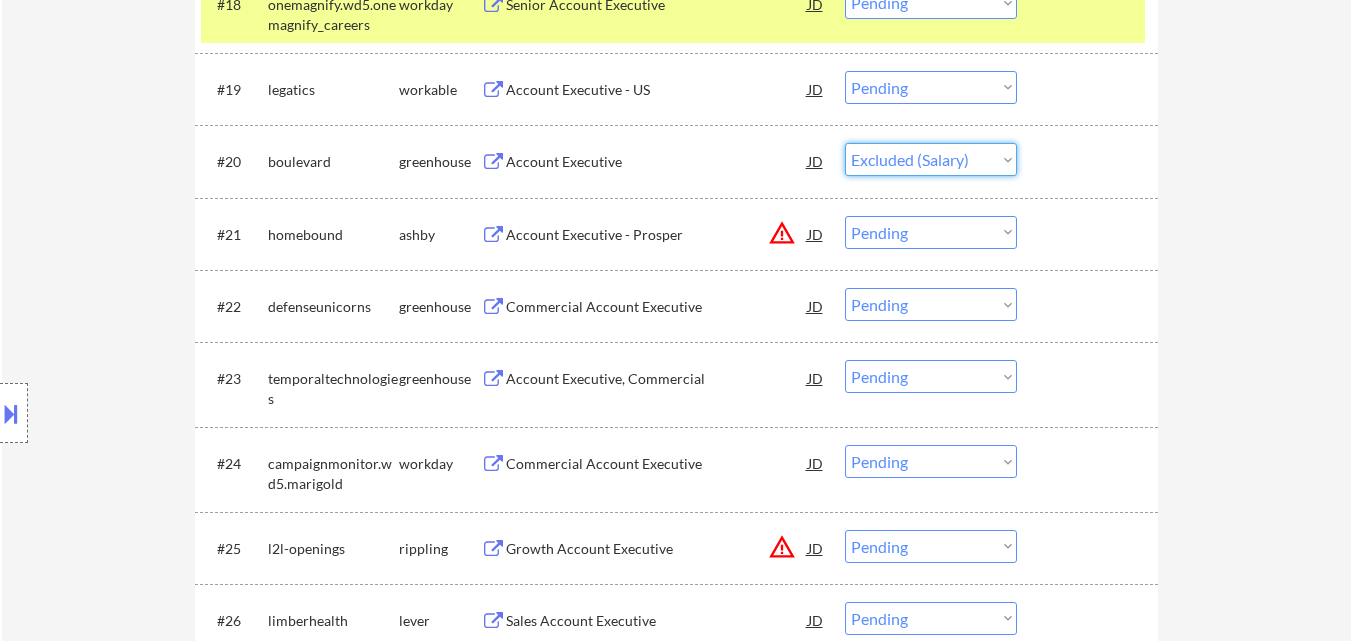 click on "Choose an option... Pending Applied Excluded (Questions) Excluded (Expired) Excluded (Location) Excluded (Bad Match) Excluded (Blocklist) Excluded (Salary) Excluded (Other)" at bounding box center [931, 159] 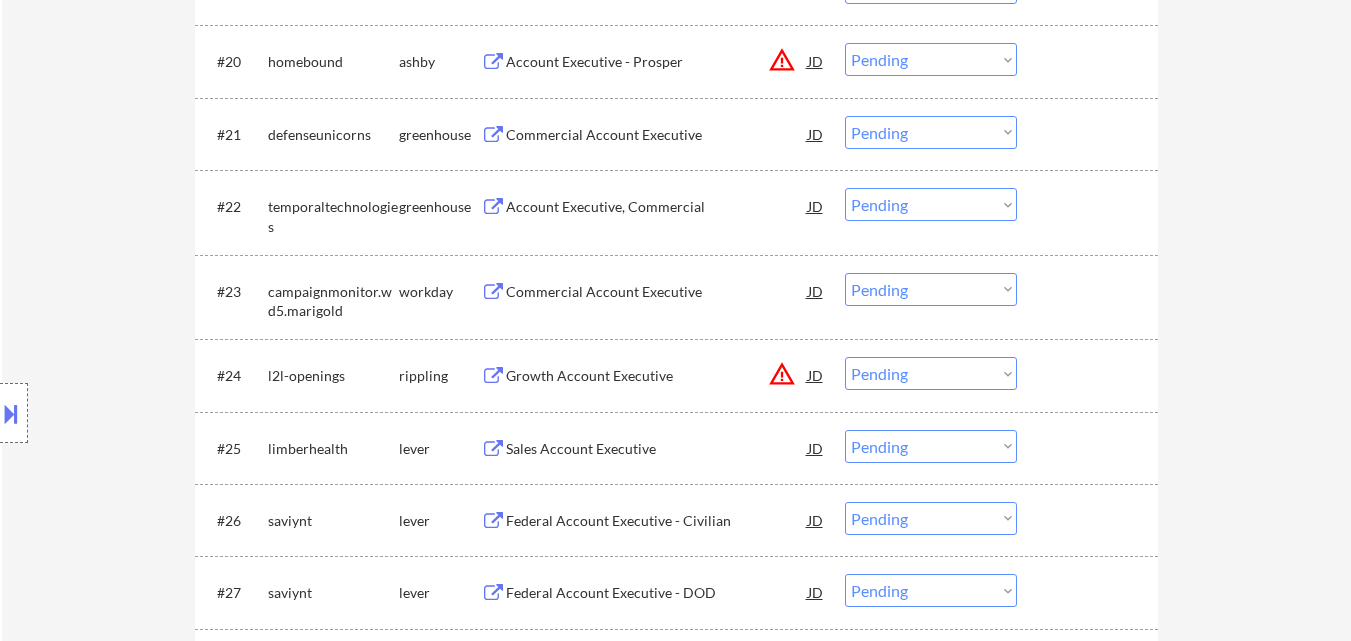 scroll, scrollTop: 1963, scrollLeft: 0, axis: vertical 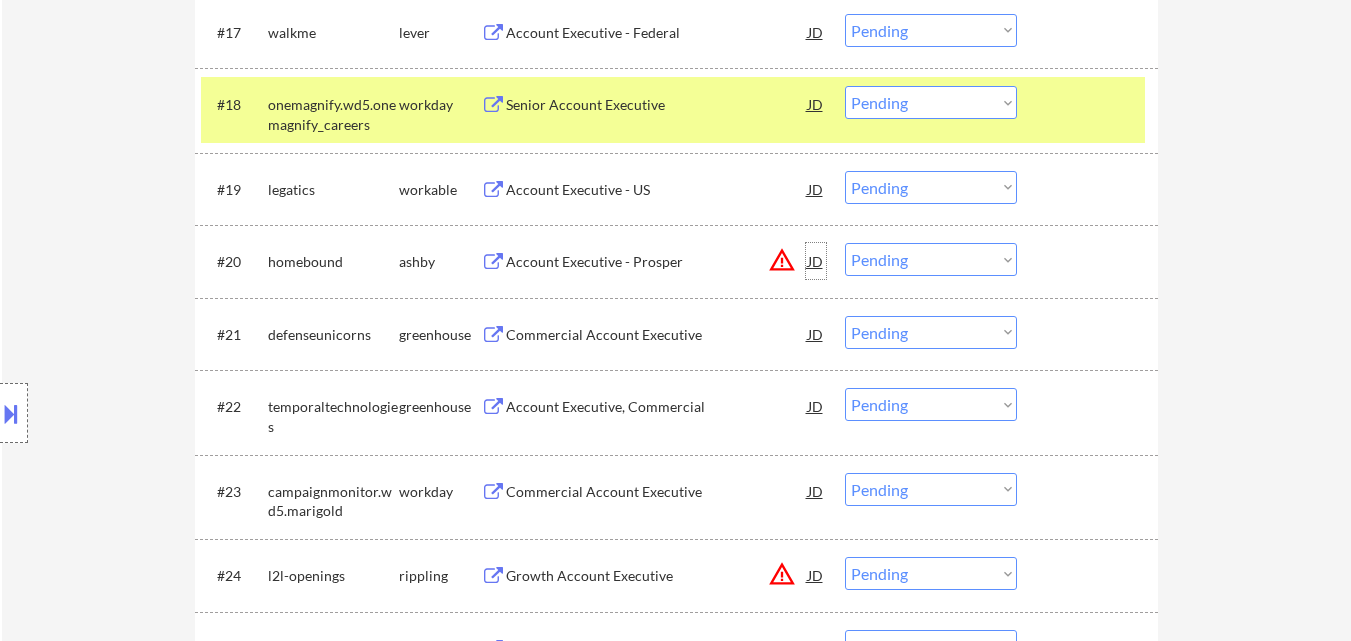 click on "JD" at bounding box center (816, 261) 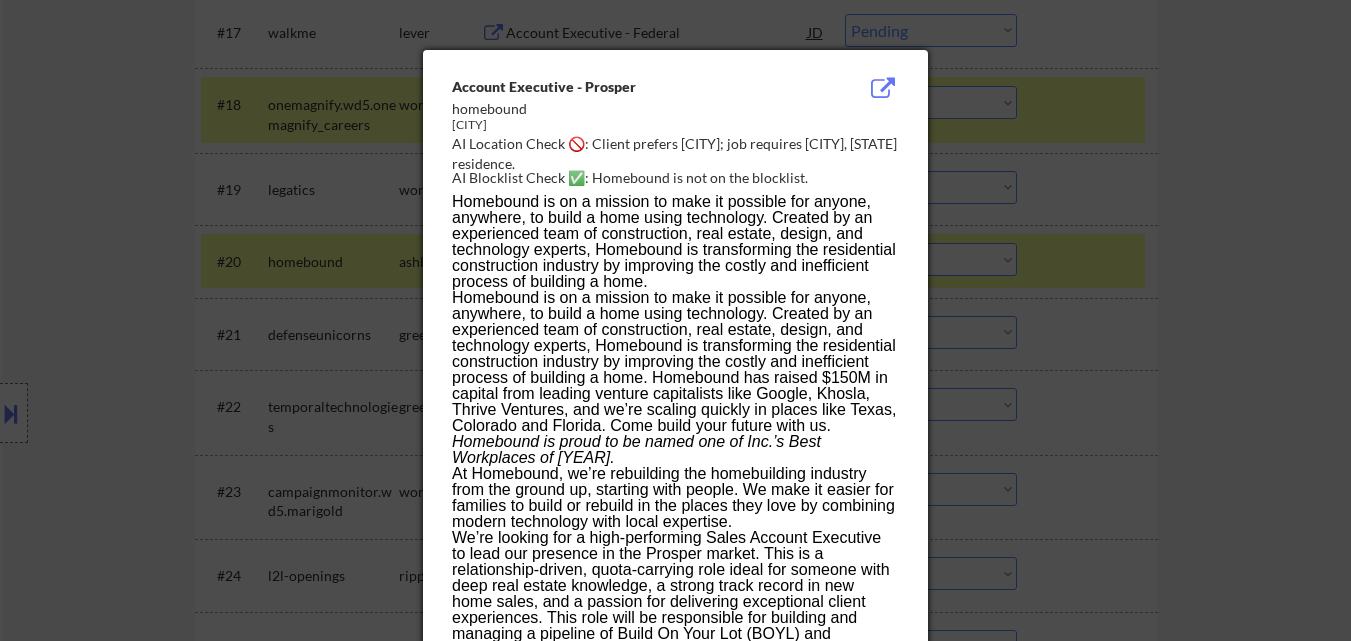 click at bounding box center [675, 320] 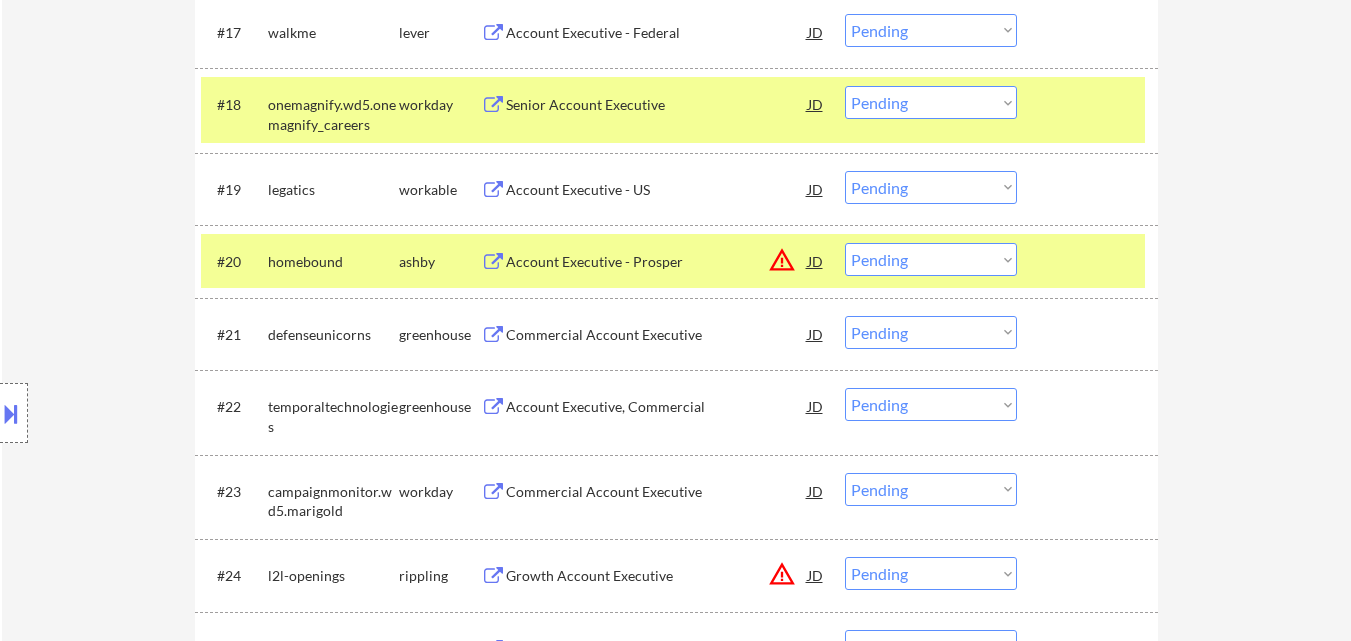 click on "Choose an option... Pending Applied Excluded (Questions) Excluded (Expired) Excluded (Location) Excluded (Bad Match) Excluded (Blocklist) Excluded (Salary) Excluded (Other)" at bounding box center [931, 259] 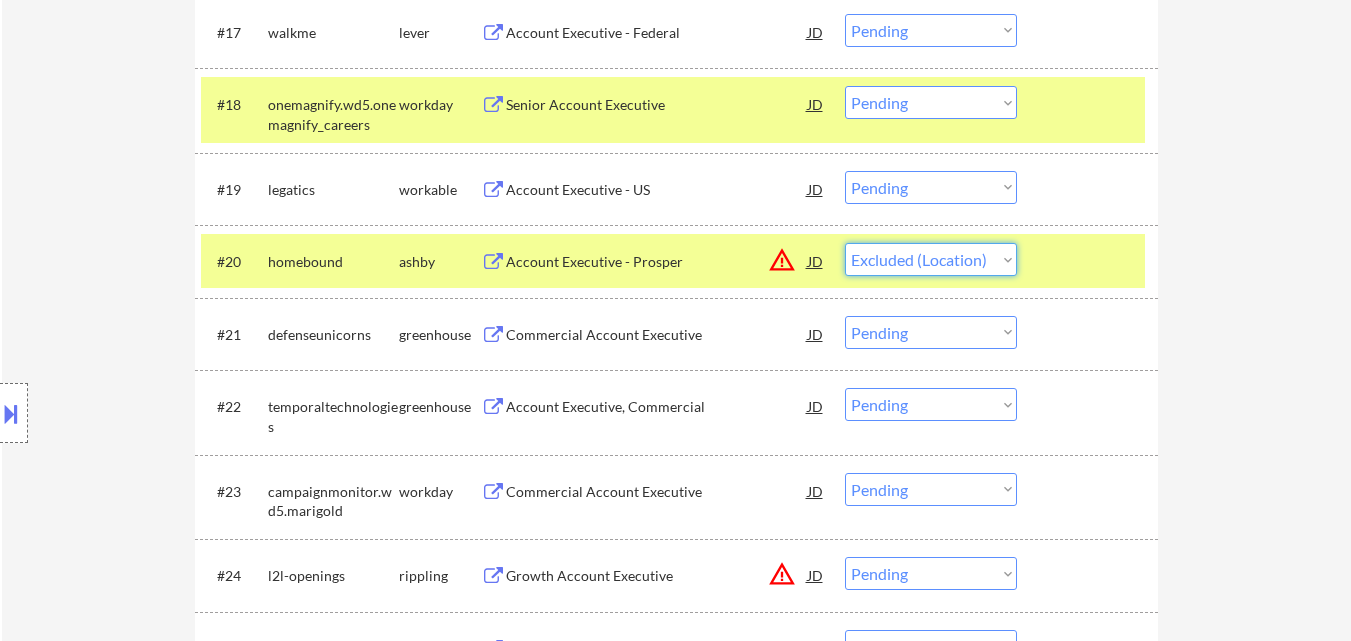 click on "Choose an option... Pending Applied Excluded (Questions) Excluded (Expired) Excluded (Location) Excluded (Bad Match) Excluded (Blocklist) Excluded (Salary) Excluded (Other)" at bounding box center (931, 259) 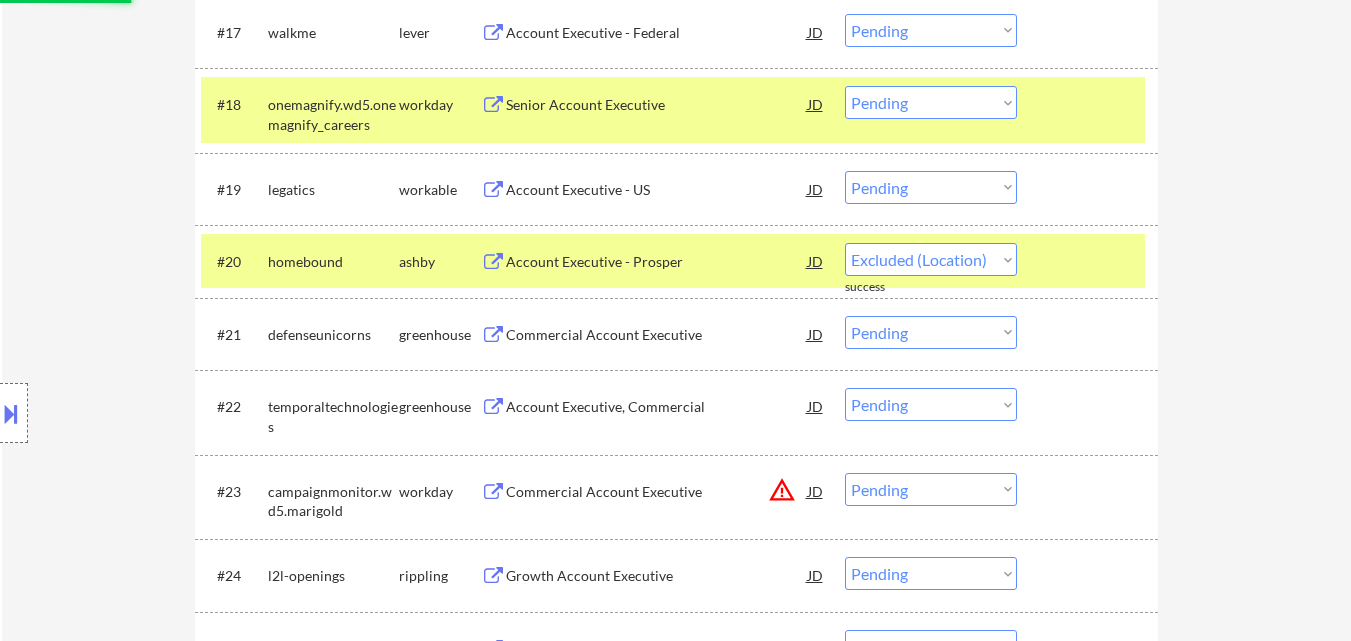 select on ""pending"" 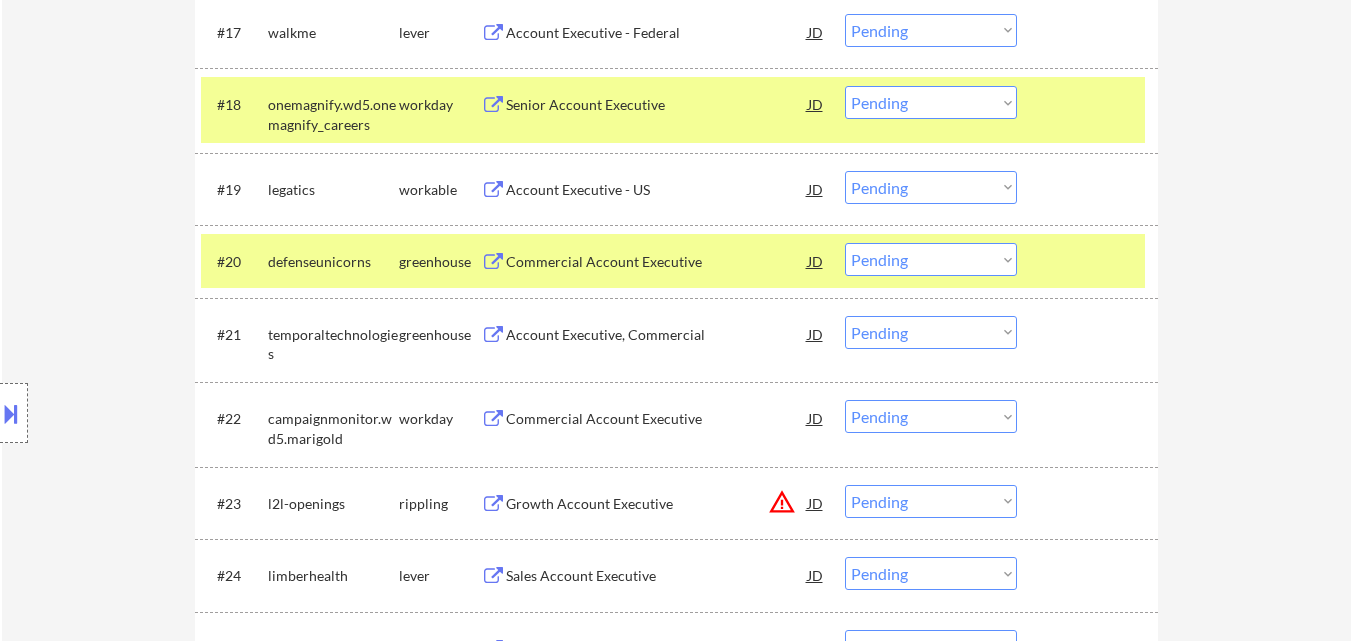 click on "Account Executive - US" at bounding box center (657, 190) 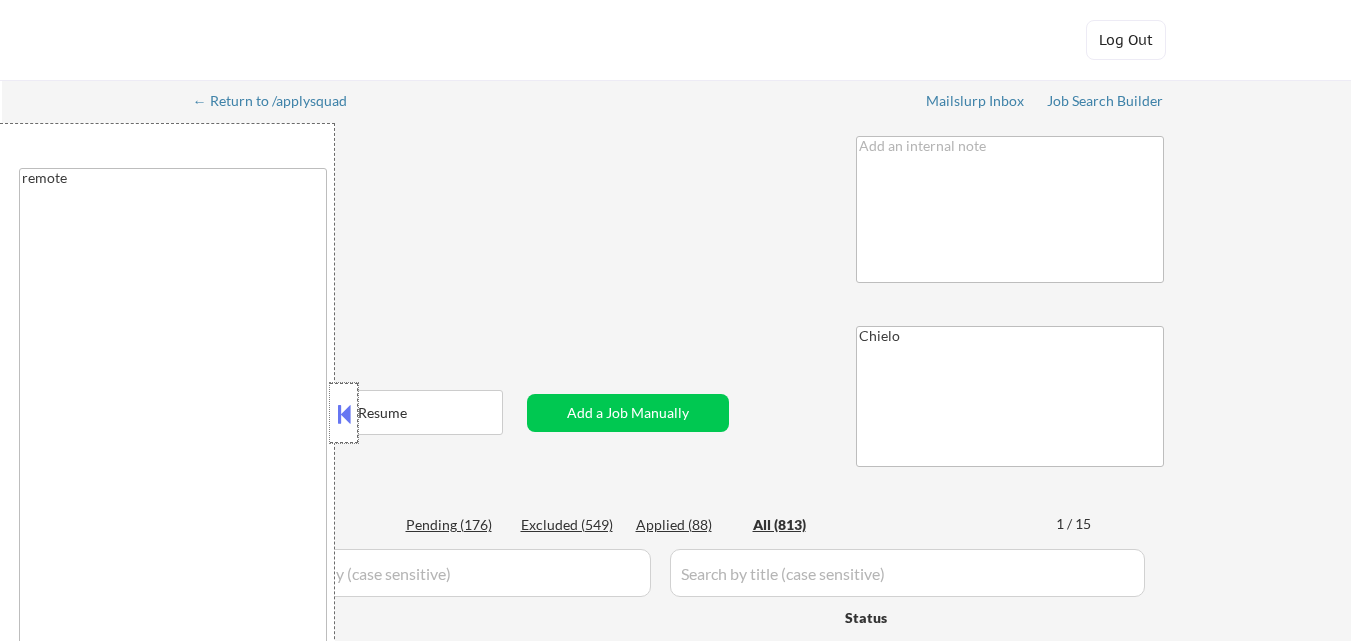 click at bounding box center [344, 413] 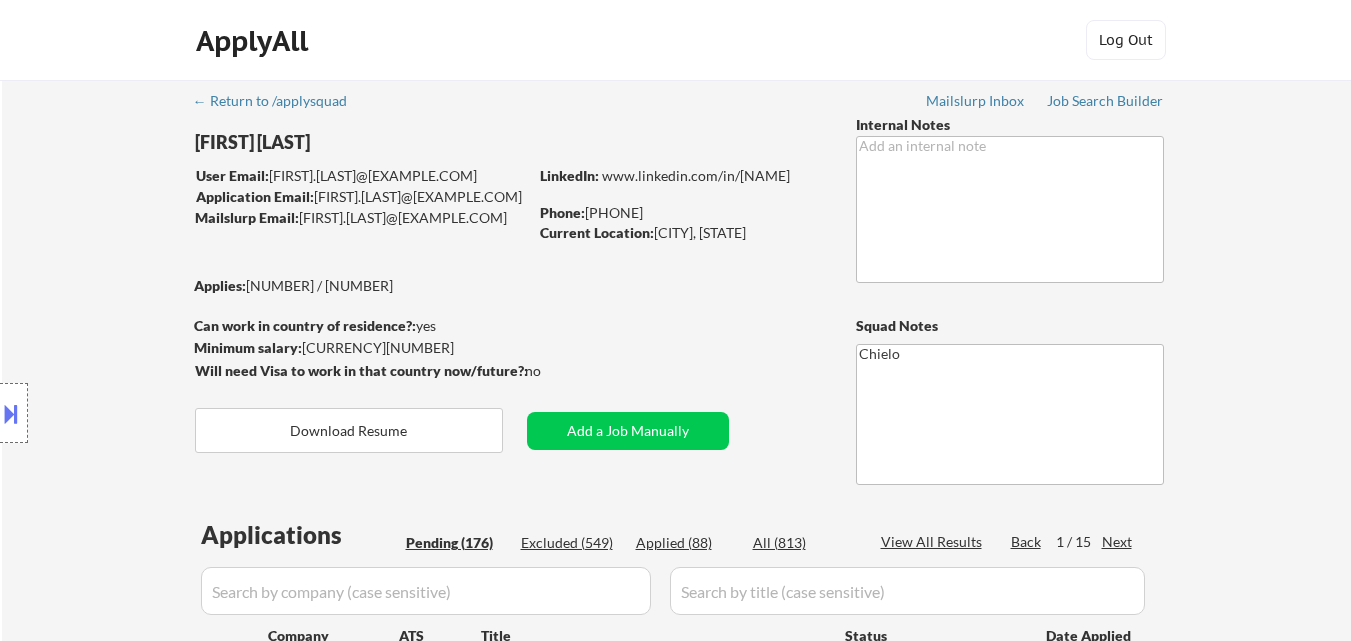 select on ""pending"" 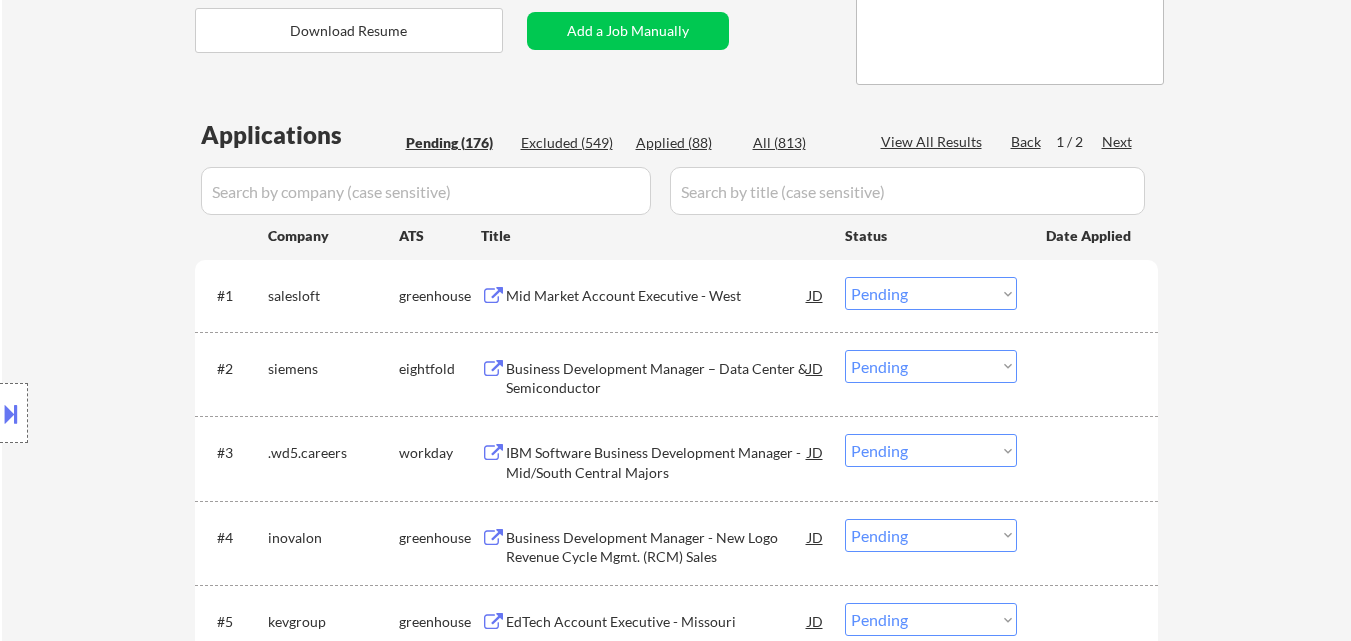 scroll, scrollTop: 1832, scrollLeft: 0, axis: vertical 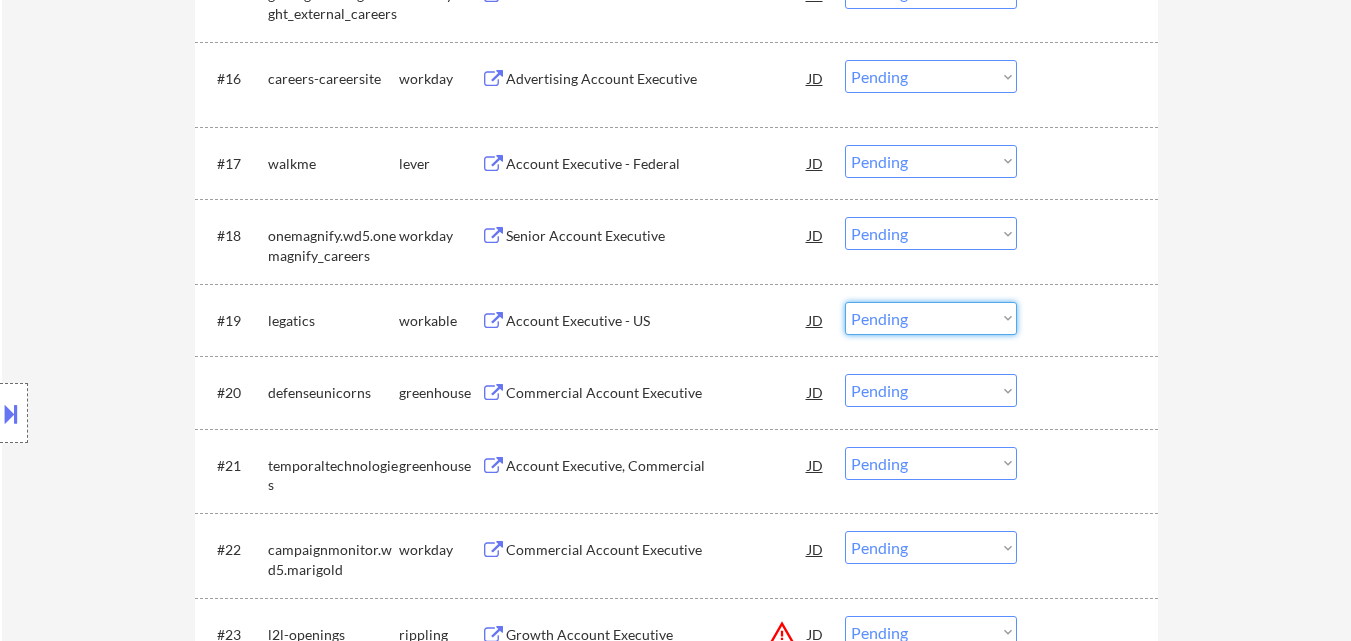 click on "Choose an option... Pending Applied Excluded (Questions) Excluded (Expired) Excluded (Location) Excluded (Bad Match) Excluded (Blocklist) Excluded (Salary) Excluded (Other)" at bounding box center (931, 318) 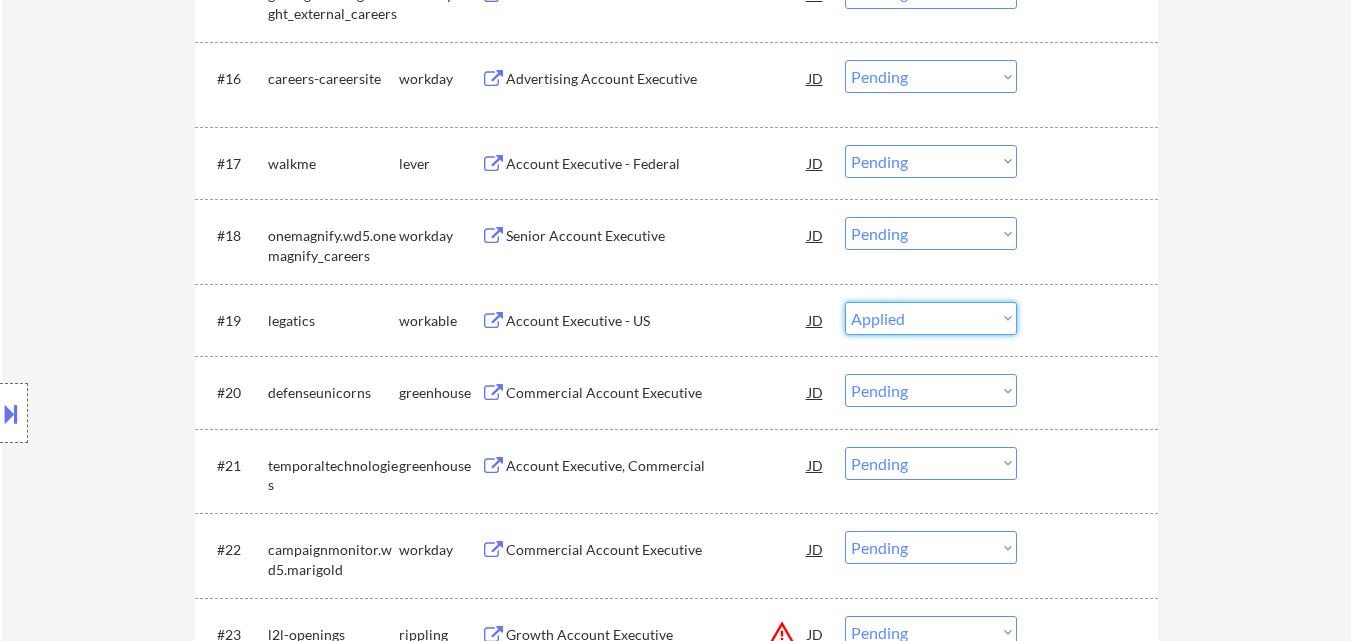click on "Choose an option... Pending Applied Excluded (Questions) Excluded (Expired) Excluded (Location) Excluded (Bad Match) Excluded (Blocklist) Excluded (Salary) Excluded (Other)" at bounding box center (931, 318) 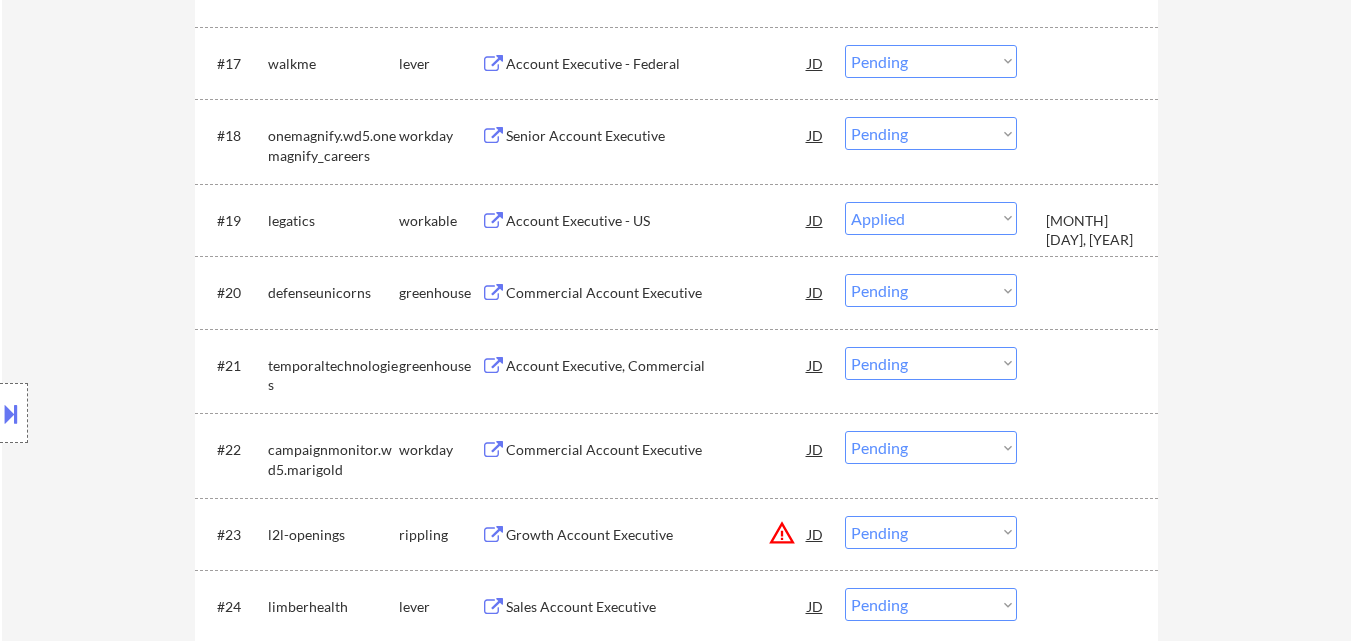 scroll, scrollTop: 2032, scrollLeft: 0, axis: vertical 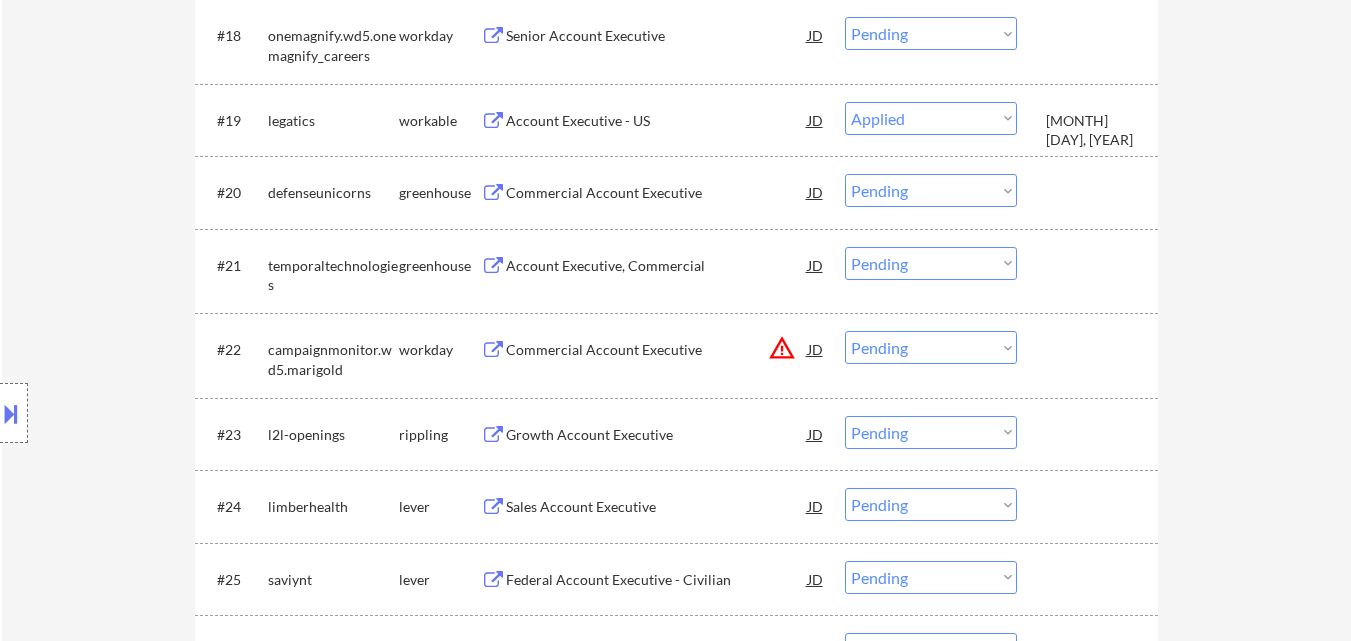 select on ""pending"" 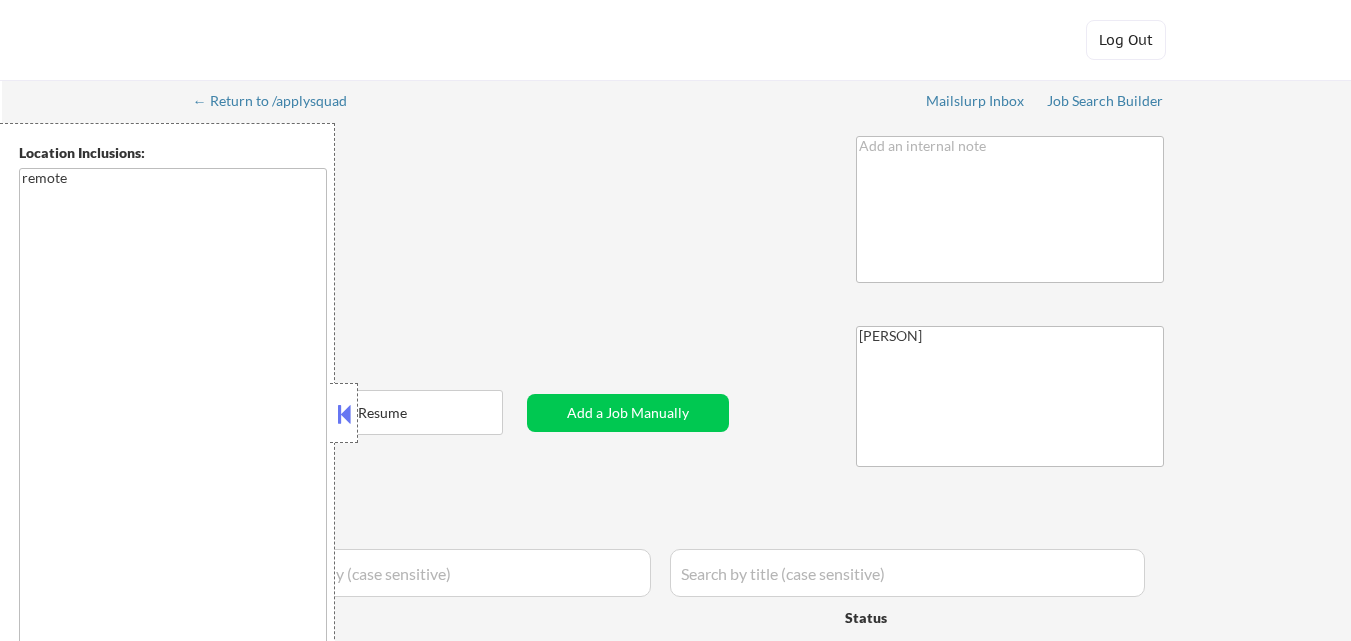 scroll, scrollTop: 0, scrollLeft: 0, axis: both 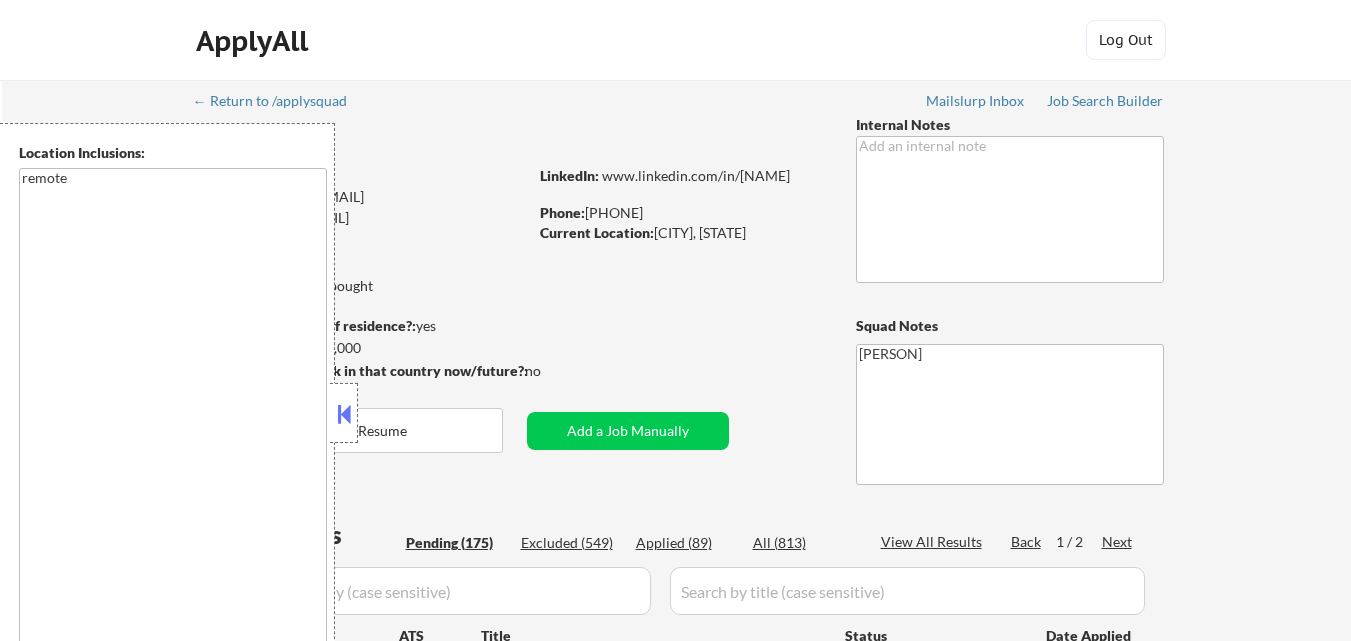 click at bounding box center (344, 414) 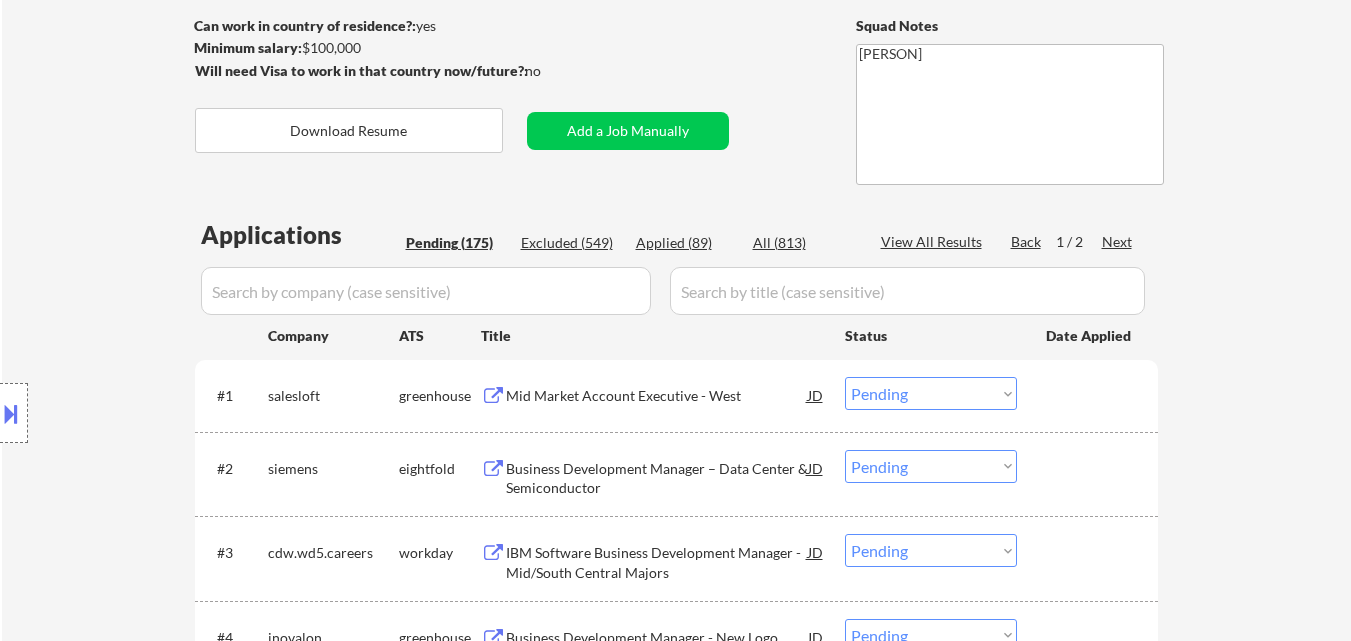 drag, startPoint x: 0, startPoint y: 227, endPoint x: 1303, endPoint y: 130, distance: 1306.6055 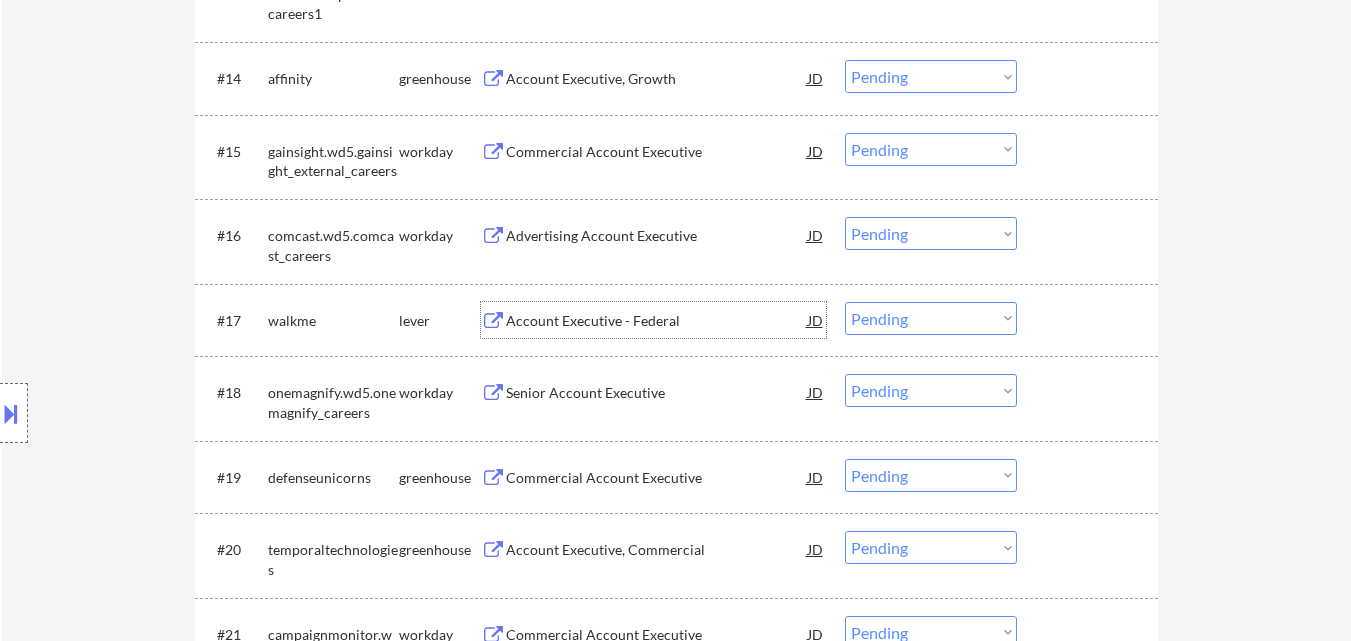 click on "Account Executive - Federal" at bounding box center [657, 321] 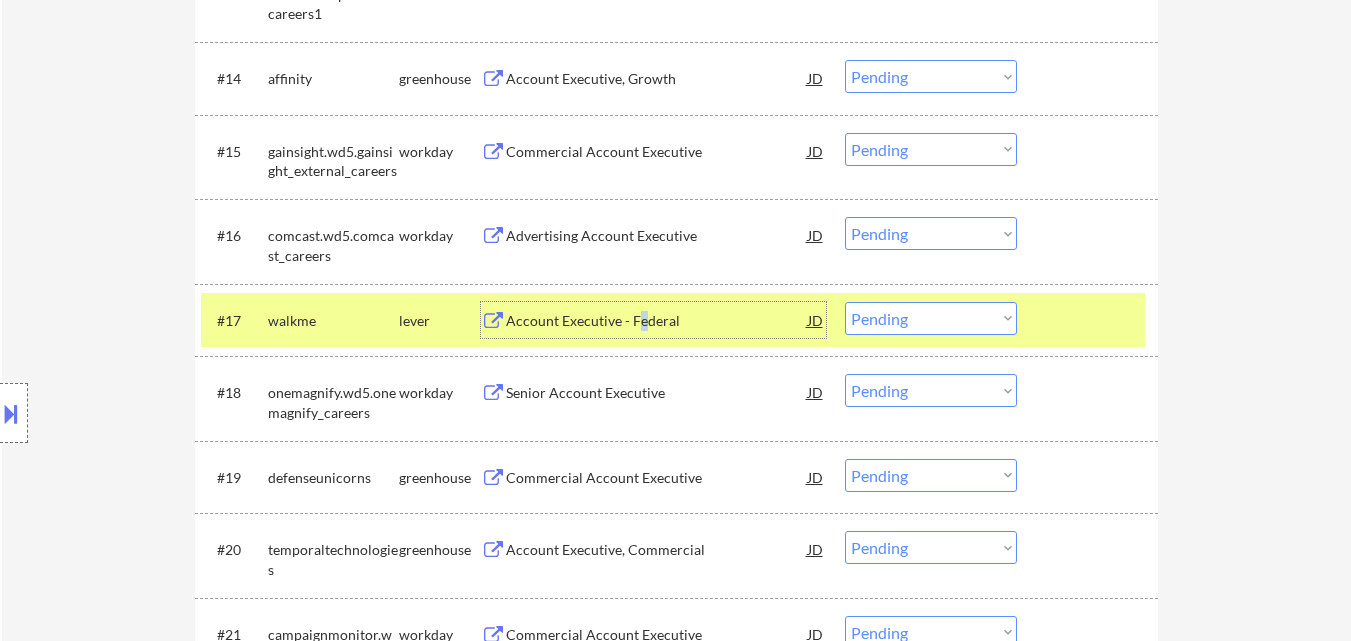 click on "Choose an option... Pending Applied Excluded (Questions) Excluded (Expired) Excluded (Location) Excluded (Bad Match) Excluded (Blocklist) Excluded (Salary) Excluded (Other)" at bounding box center [931, 318] 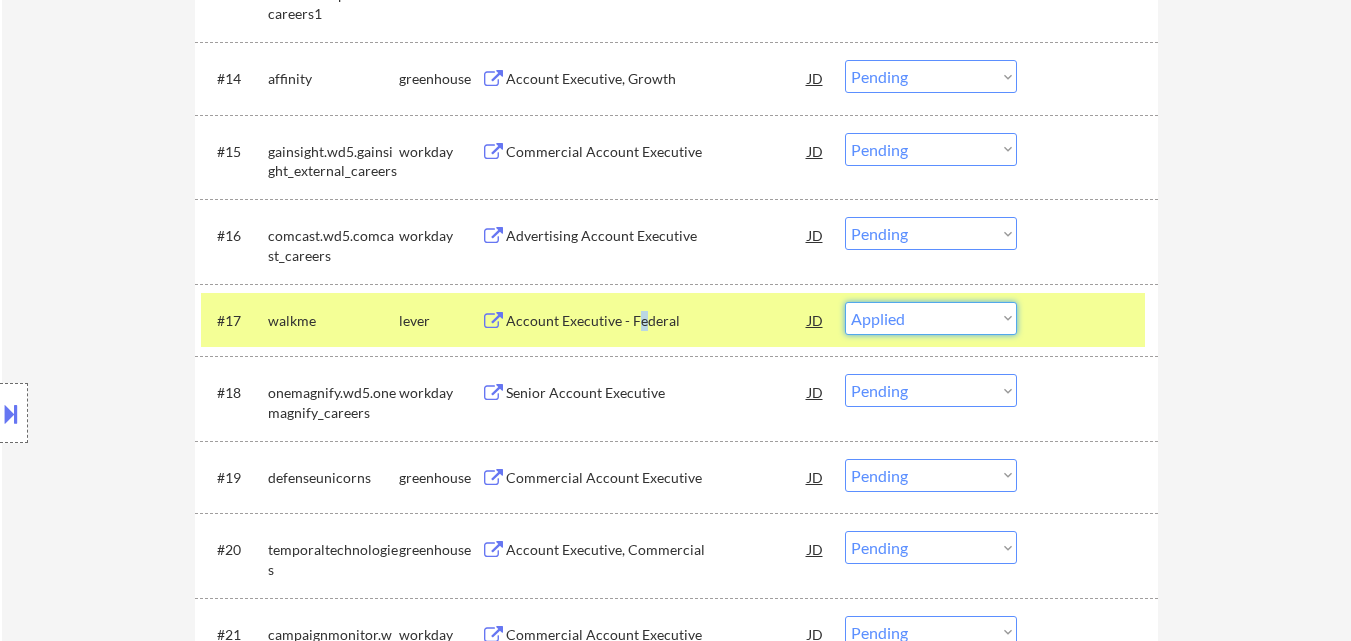 click on "Choose an option... Pending Applied Excluded (Questions) Excluded (Expired) Excluded (Location) Excluded (Bad Match) Excluded (Blocklist) Excluded (Salary) Excluded (Other)" at bounding box center [931, 318] 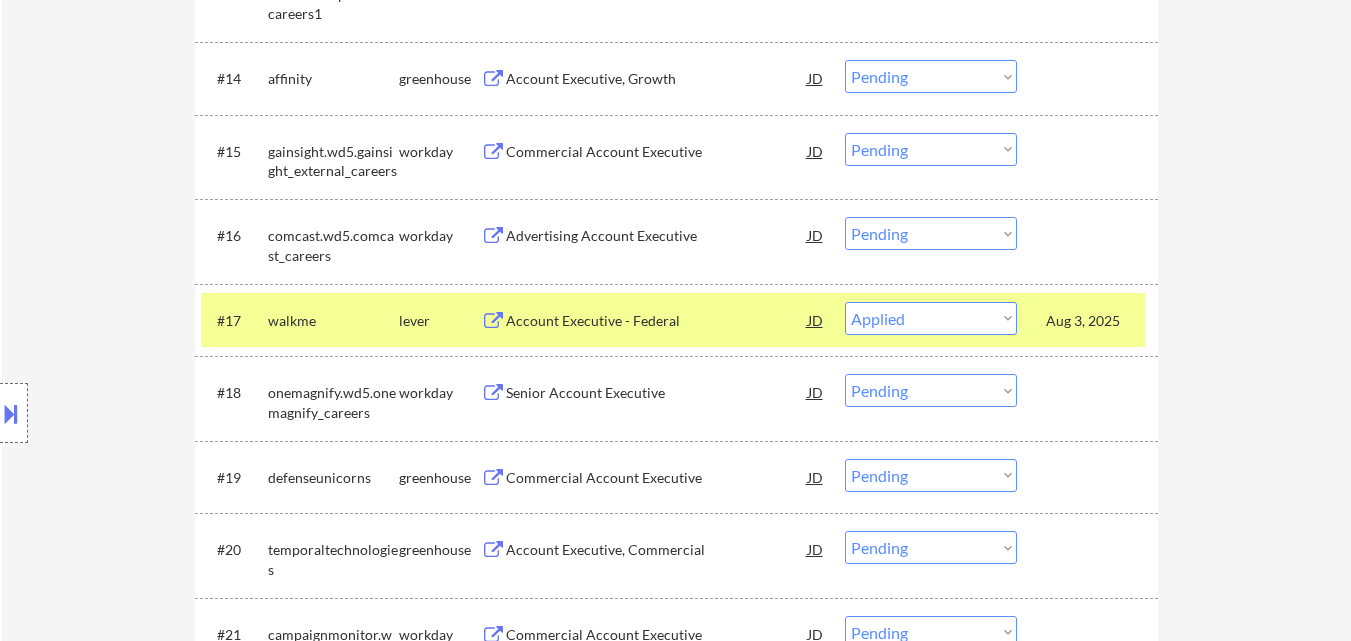 scroll, scrollTop: 2146, scrollLeft: 0, axis: vertical 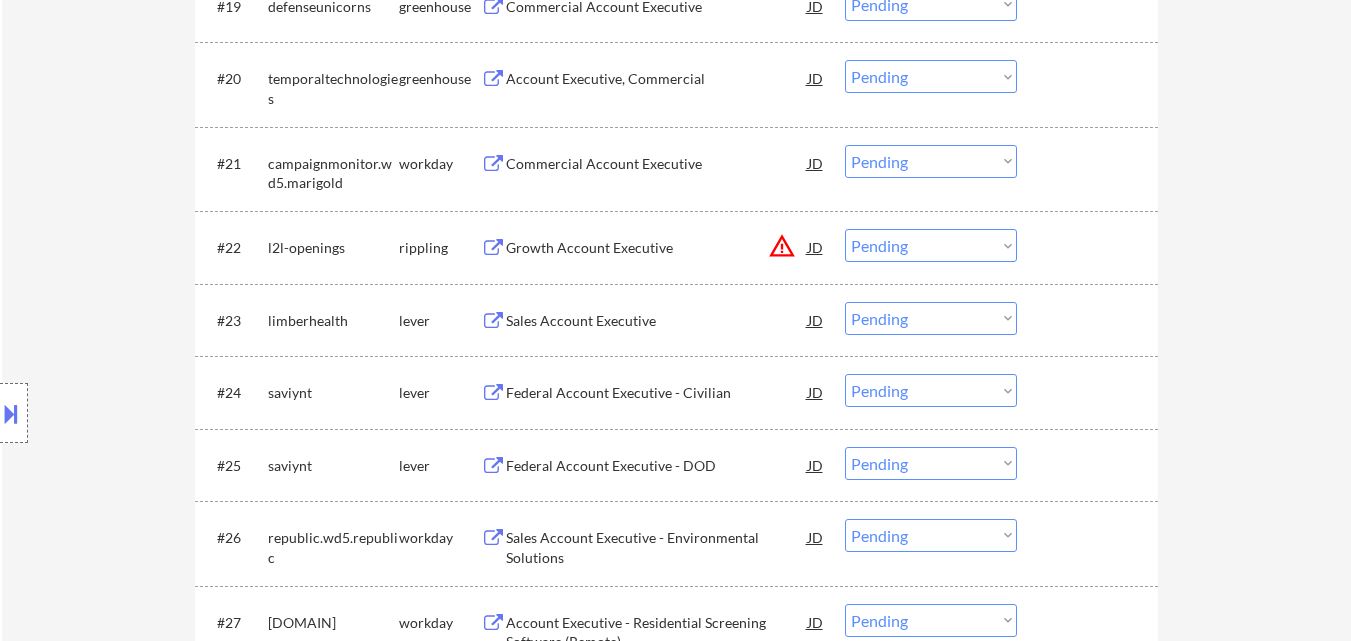 click on "Sales Account Executive" at bounding box center [657, 321] 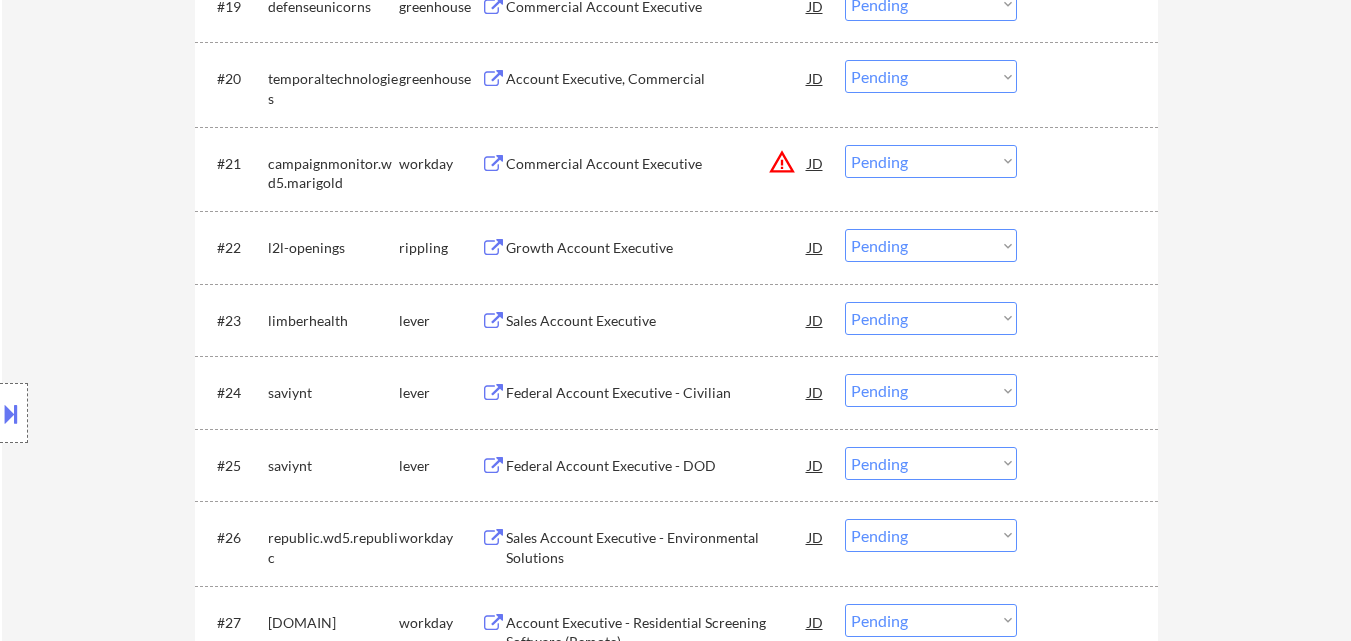 select on ""pending"" 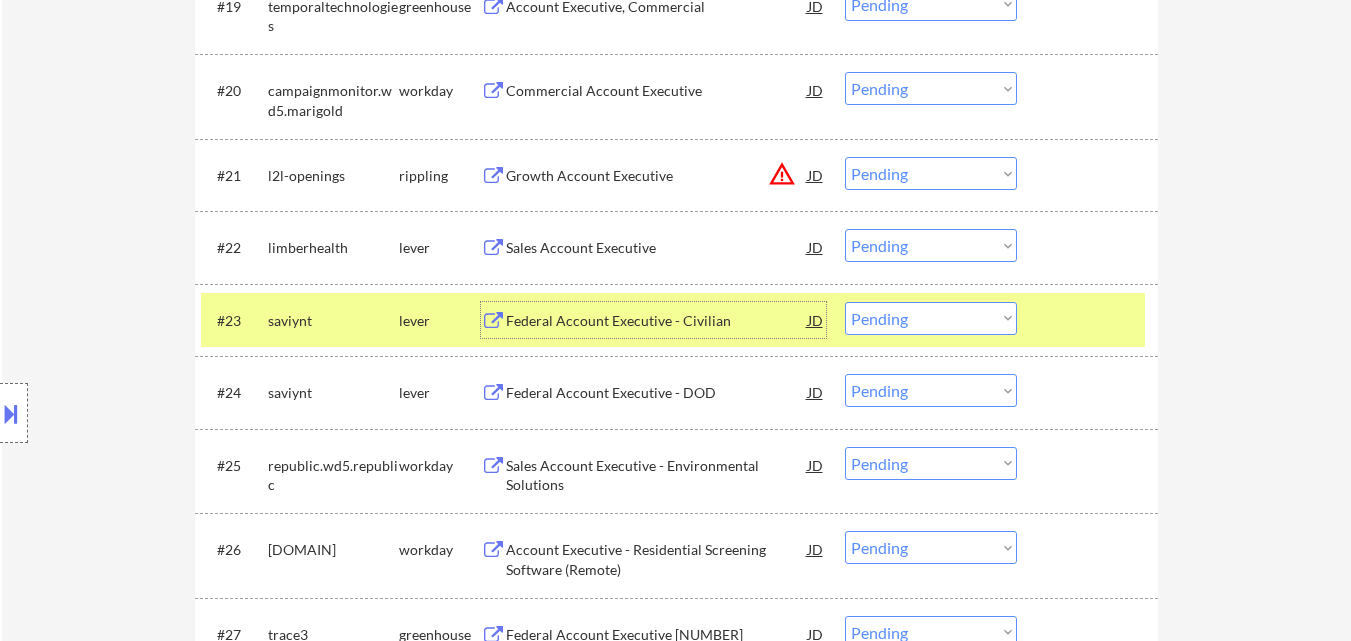 click on "Choose an option... Pending Applied Excluded (Questions) Excluded (Expired) Excluded (Location) Excluded (Bad Match) Excluded (Blocklist) Excluded (Salary) Excluded (Other)" at bounding box center (931, 318) 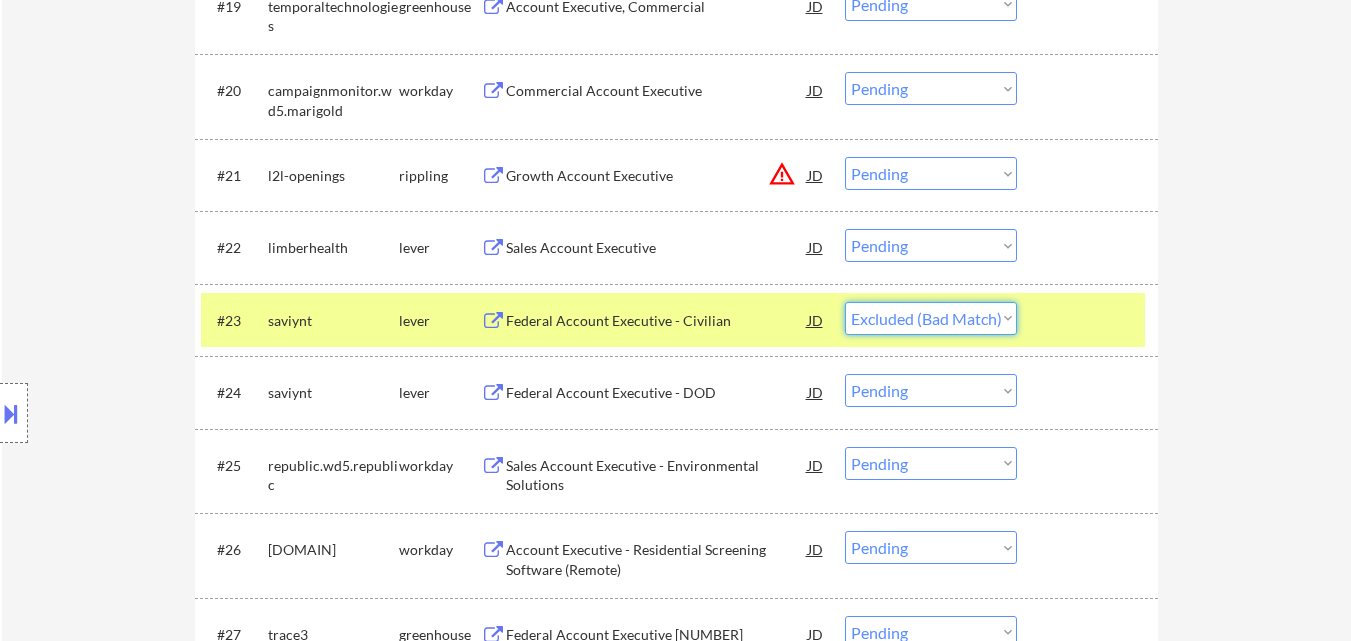 click on "Choose an option... Pending Applied Excluded (Questions) Excluded (Expired) Excluded (Location) Excluded (Bad Match) Excluded (Blocklist) Excluded (Salary) Excluded (Other)" at bounding box center [931, 318] 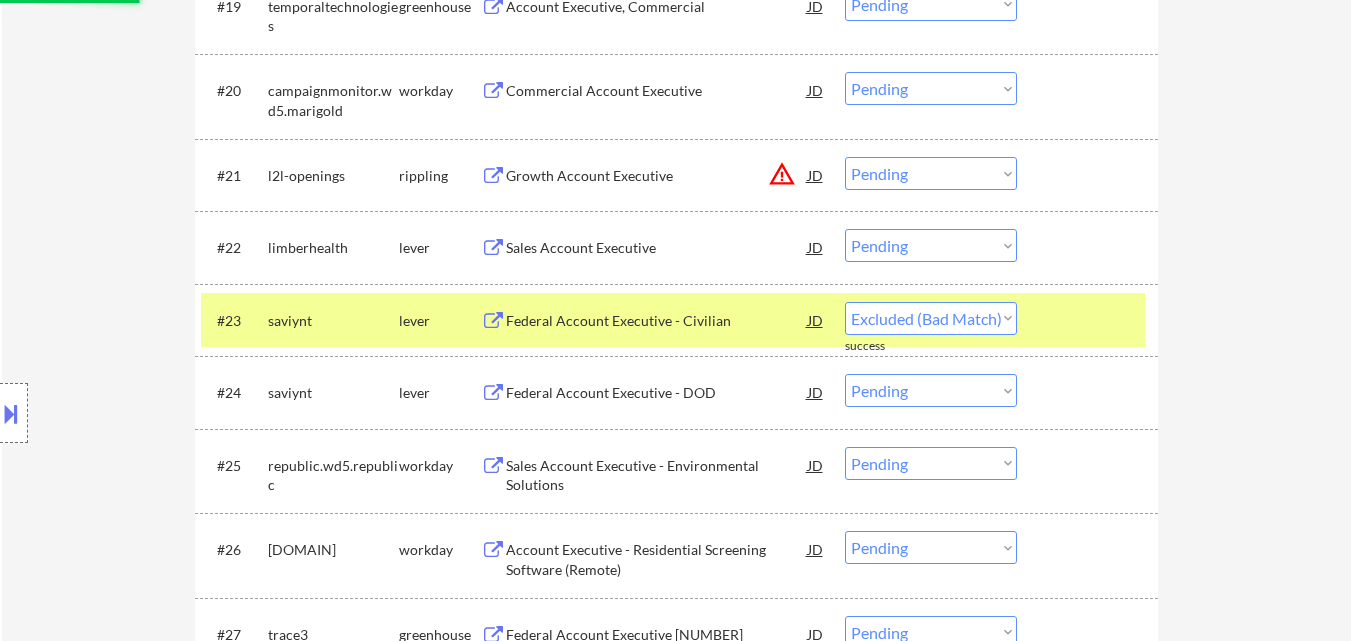 select on ""pending"" 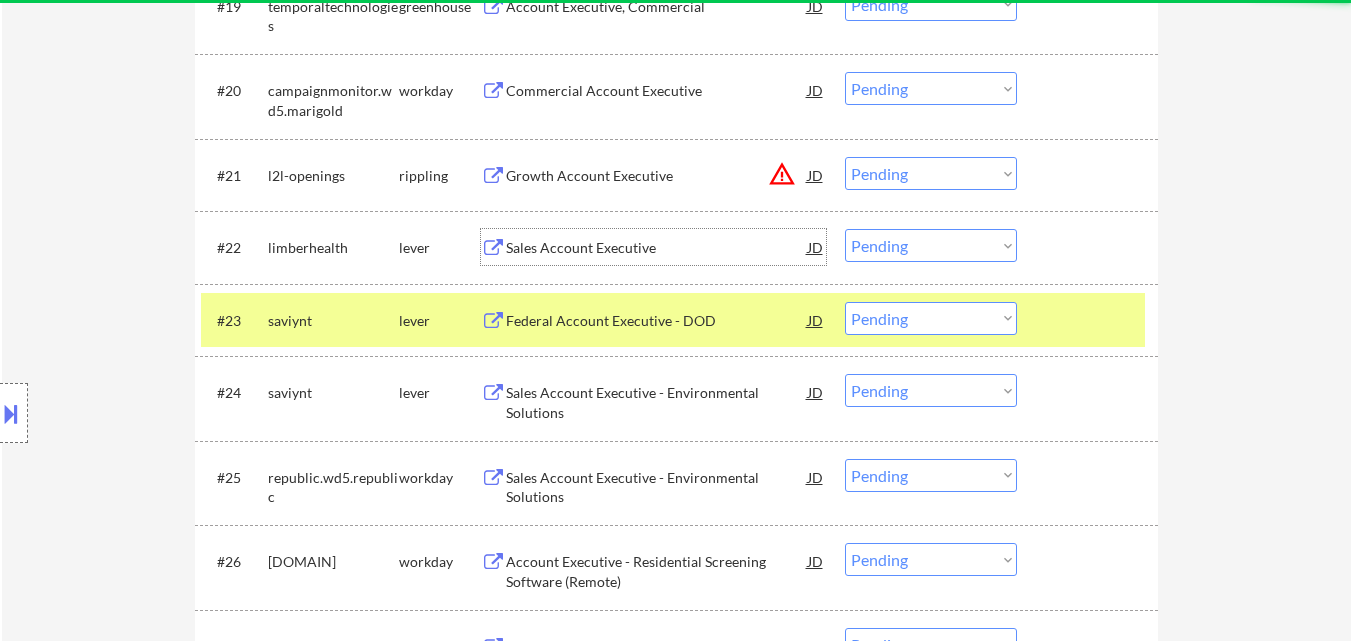 click on "Sales Account Executive" at bounding box center (657, 247) 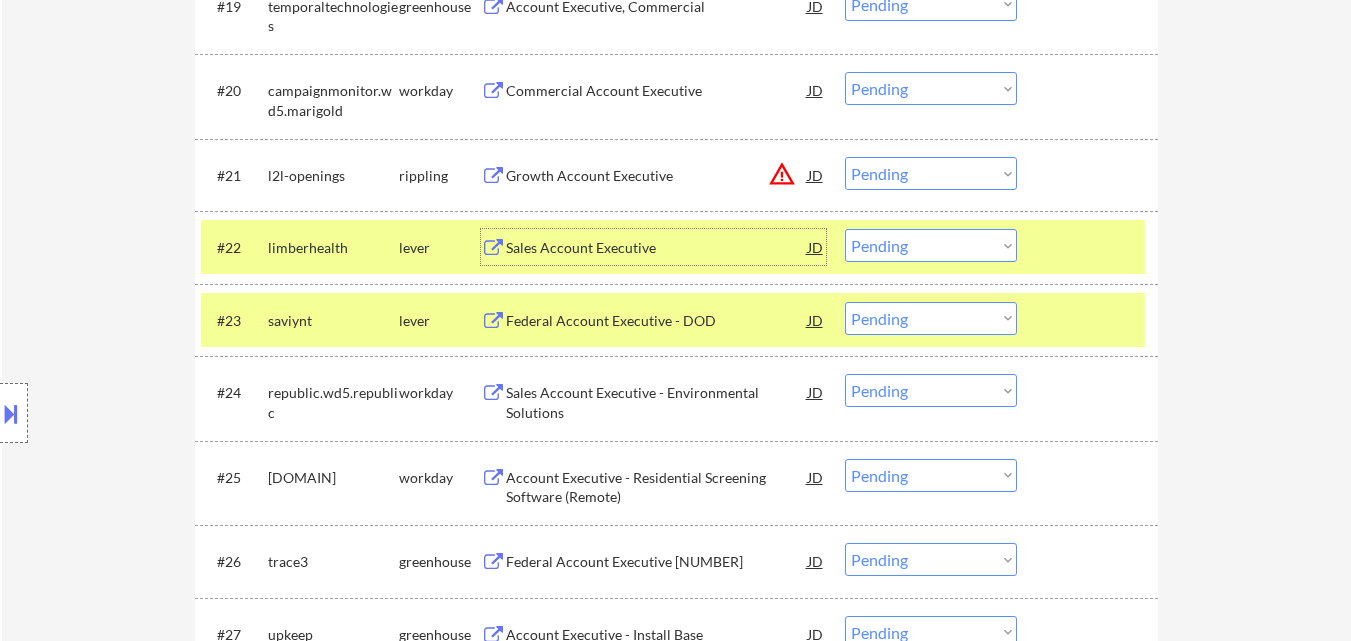 click on "Choose an option... Pending Applied Excluded (Questions) Excluded (Expired) Excluded (Location) Excluded (Bad Match) Excluded (Blocklist) Excluded (Salary) Excluded (Other)" at bounding box center [931, 245] 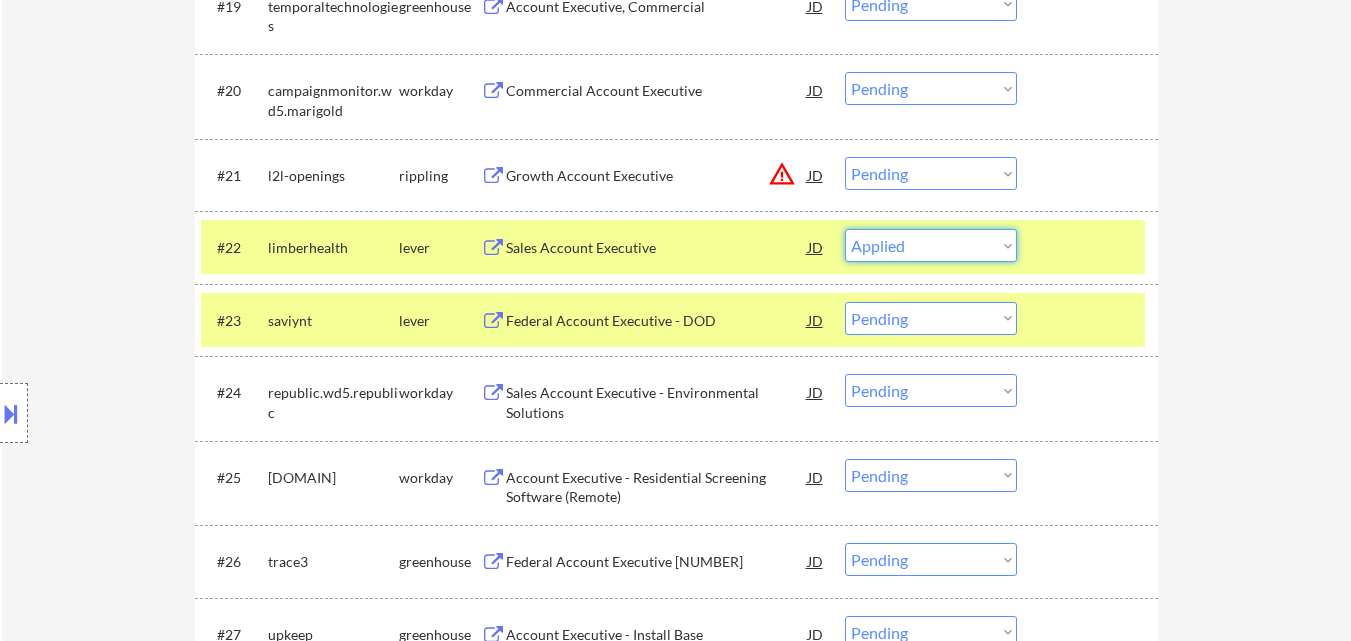 click on "Choose an option... Pending Applied Excluded (Questions) Excluded (Expired) Excluded (Location) Excluded (Bad Match) Excluded (Blocklist) Excluded (Salary) Excluded (Other)" at bounding box center (931, 245) 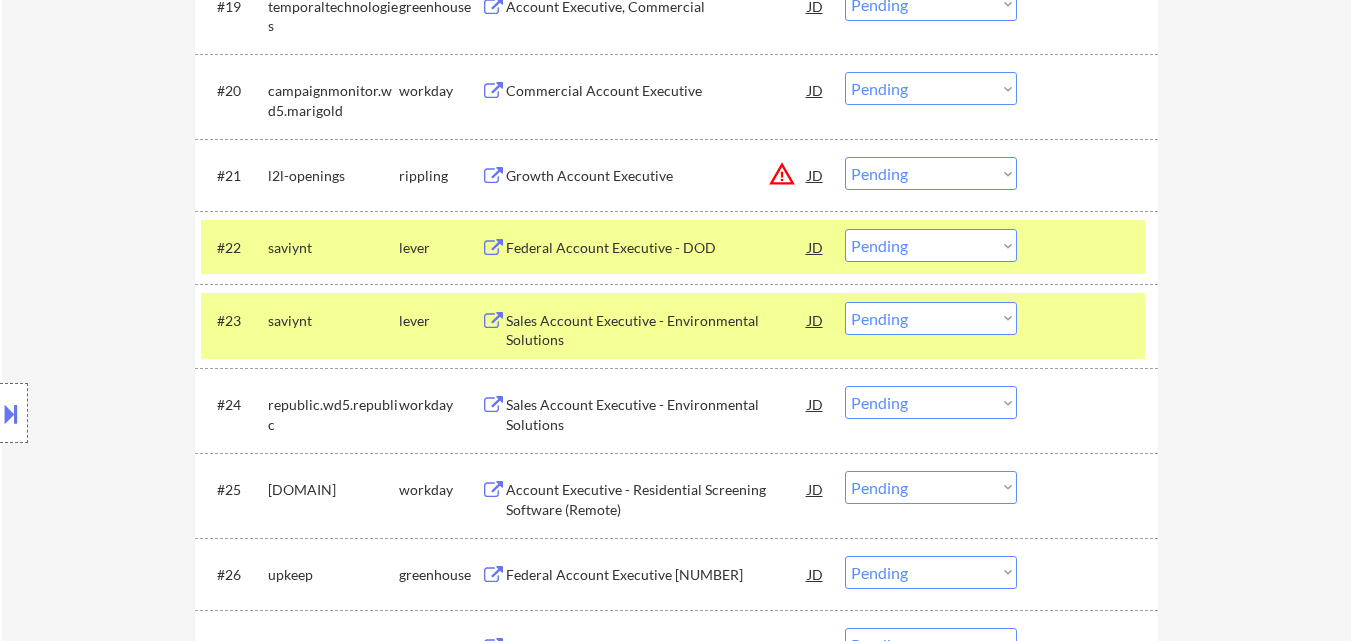 click on "Federal Account Executive - DOD" at bounding box center (657, 248) 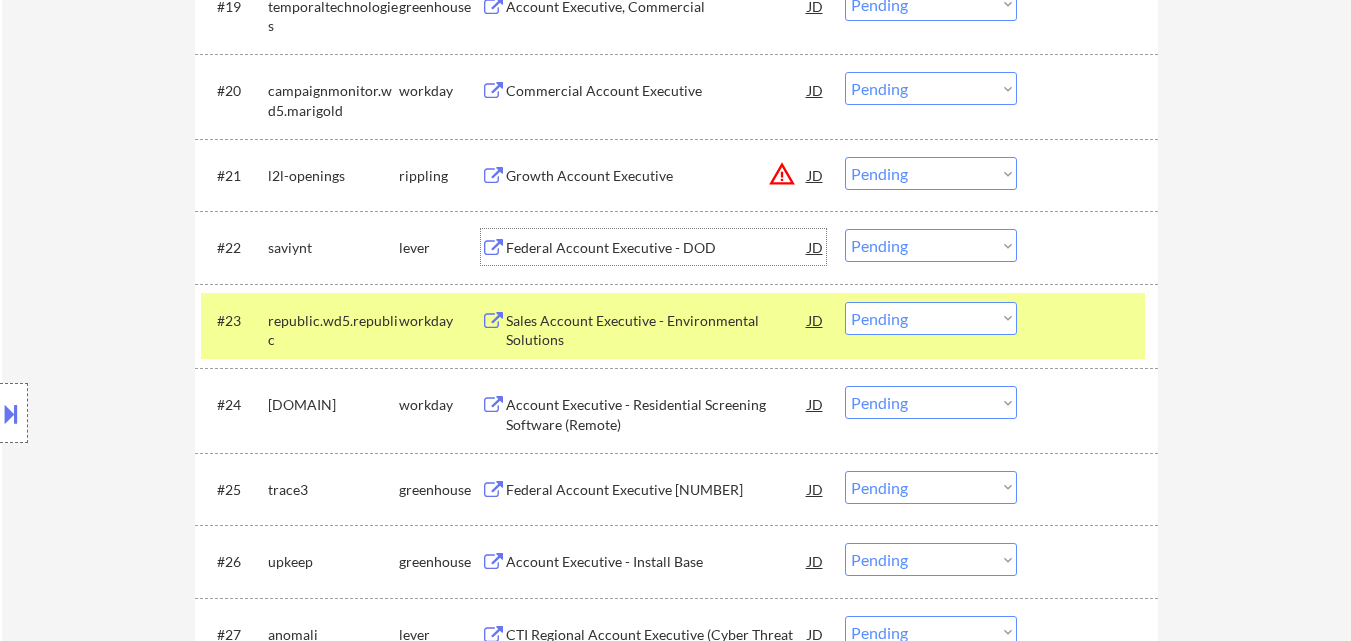 click on "Choose an option... Pending Applied Excluded (Questions) Excluded (Expired) Excluded (Location) Excluded (Bad Match) Excluded (Blocklist) Excluded (Salary) Excluded (Other)" at bounding box center (931, 245) 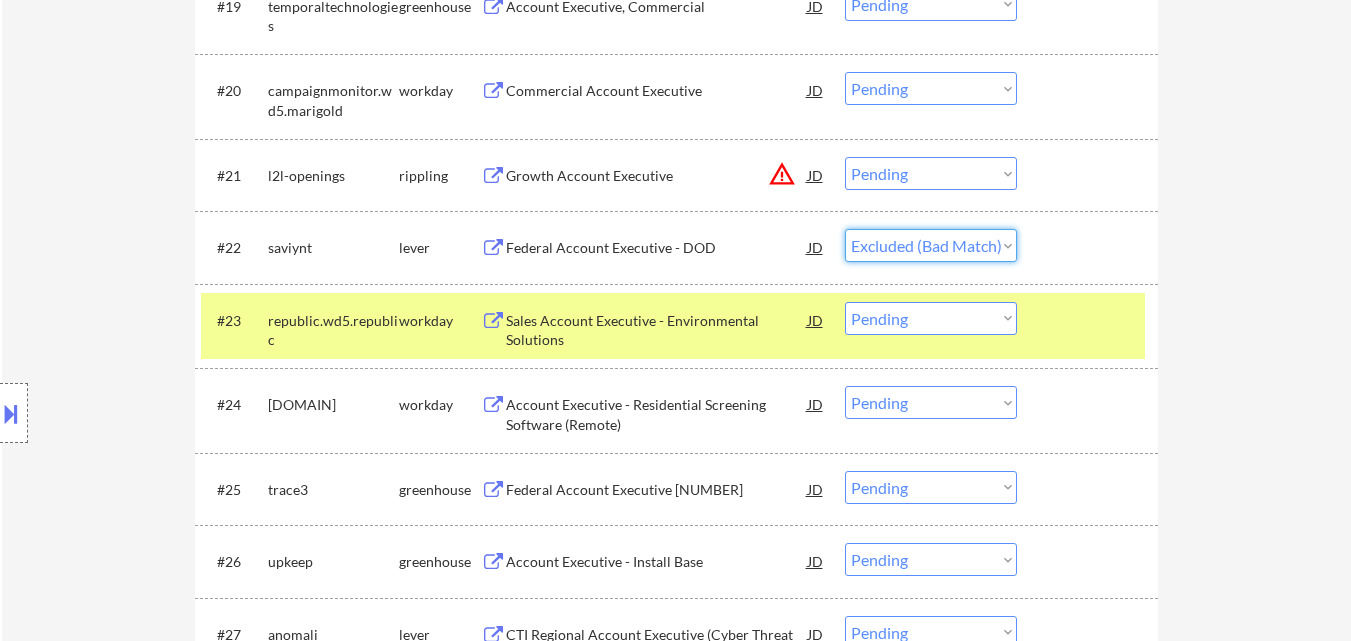 click on "Choose an option... Pending Applied Excluded (Questions) Excluded (Expired) Excluded (Location) Excluded (Bad Match) Excluded (Blocklist) Excluded (Salary) Excluded (Other)" at bounding box center (931, 245) 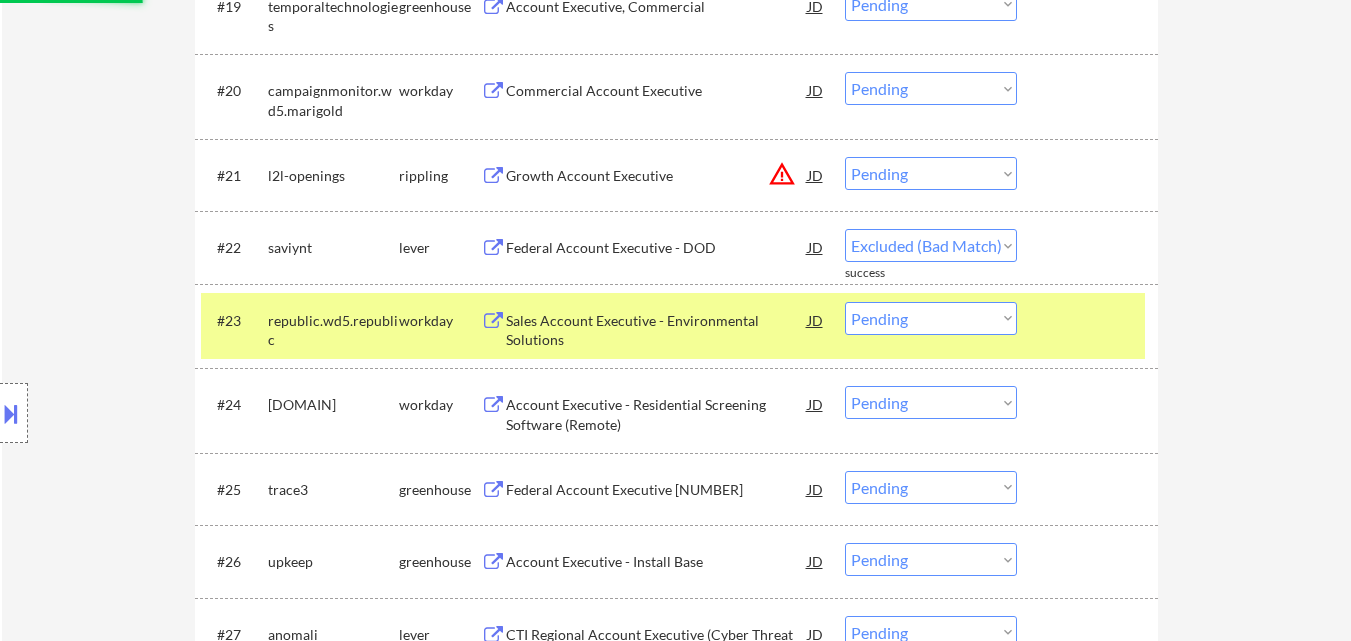 select on ""pending"" 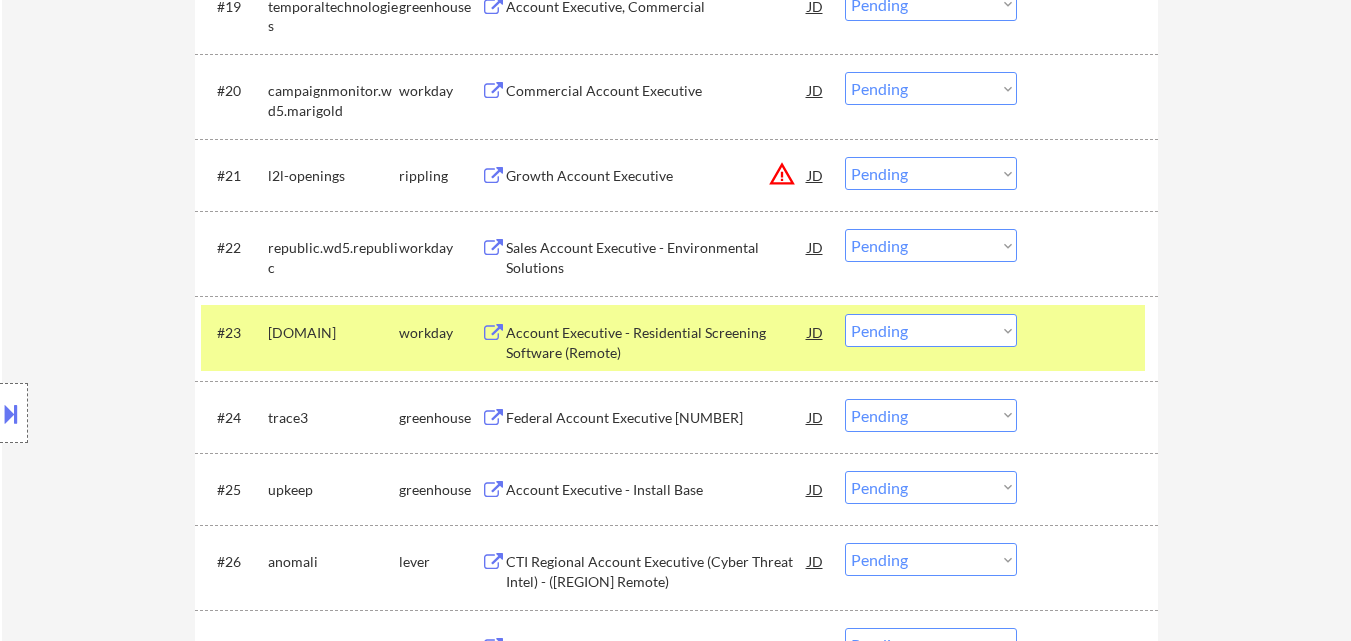 scroll, scrollTop: 2346, scrollLeft: 0, axis: vertical 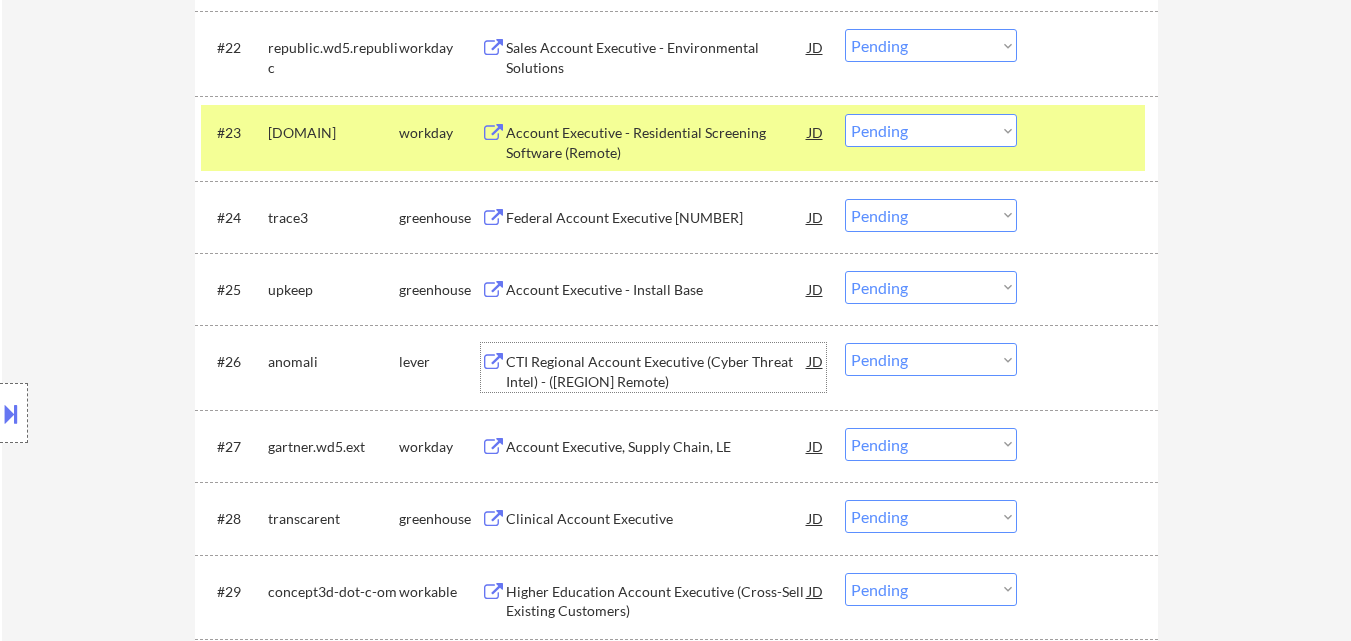 click on "CTI Regional Account Executive (Cyber Threat Intel) - (US Remote)" at bounding box center [657, 371] 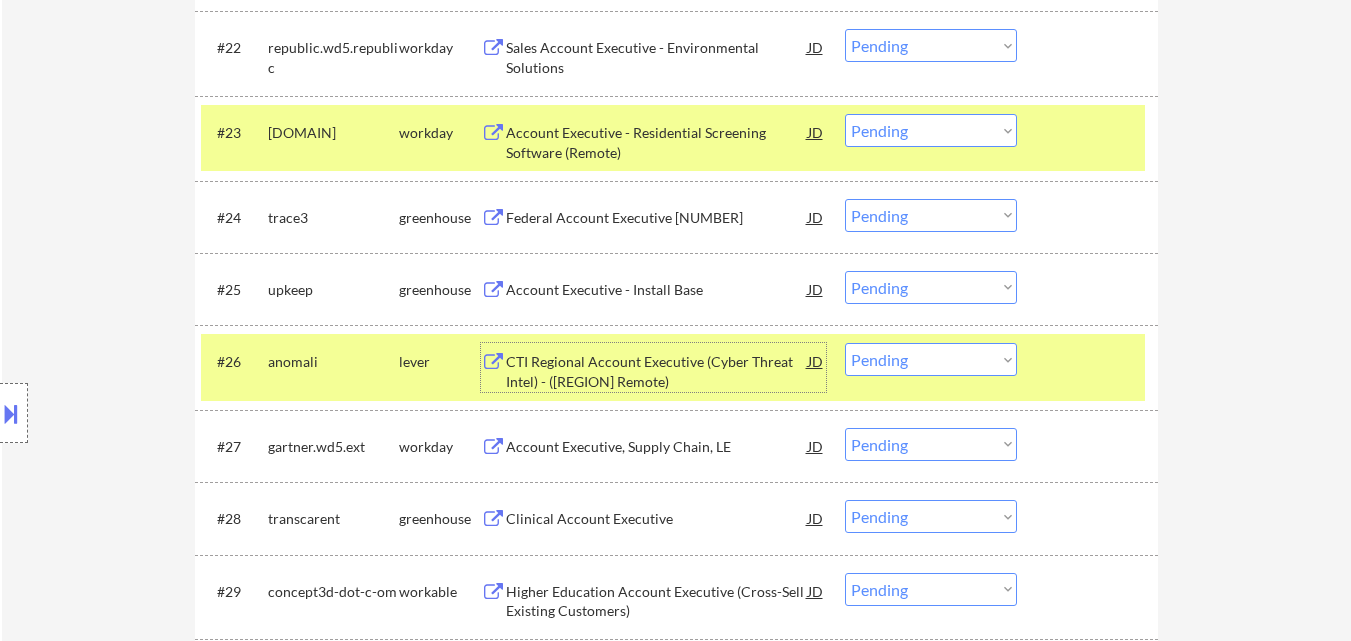 drag, startPoint x: 972, startPoint y: 365, endPoint x: 980, endPoint y: 373, distance: 11.313708 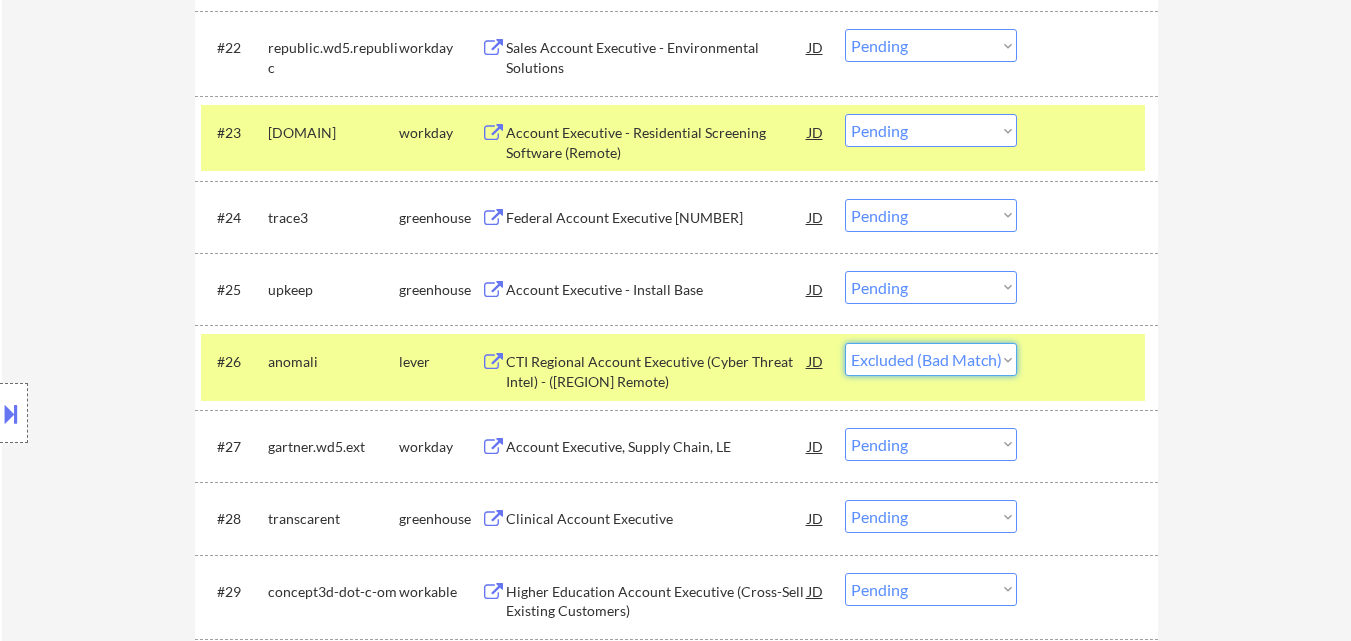 click on "Choose an option... Pending Applied Excluded (Questions) Excluded (Expired) Excluded (Location) Excluded (Bad Match) Excluded (Blocklist) Excluded (Salary) Excluded (Other)" at bounding box center [931, 359] 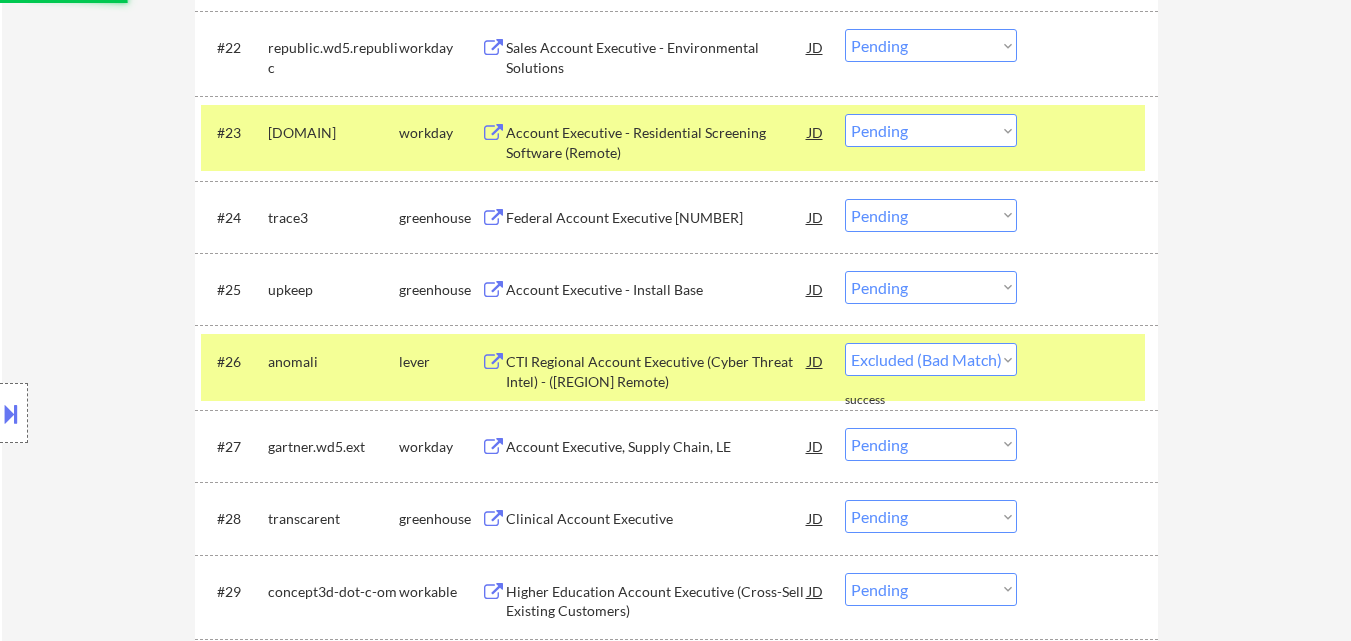 select on ""pending"" 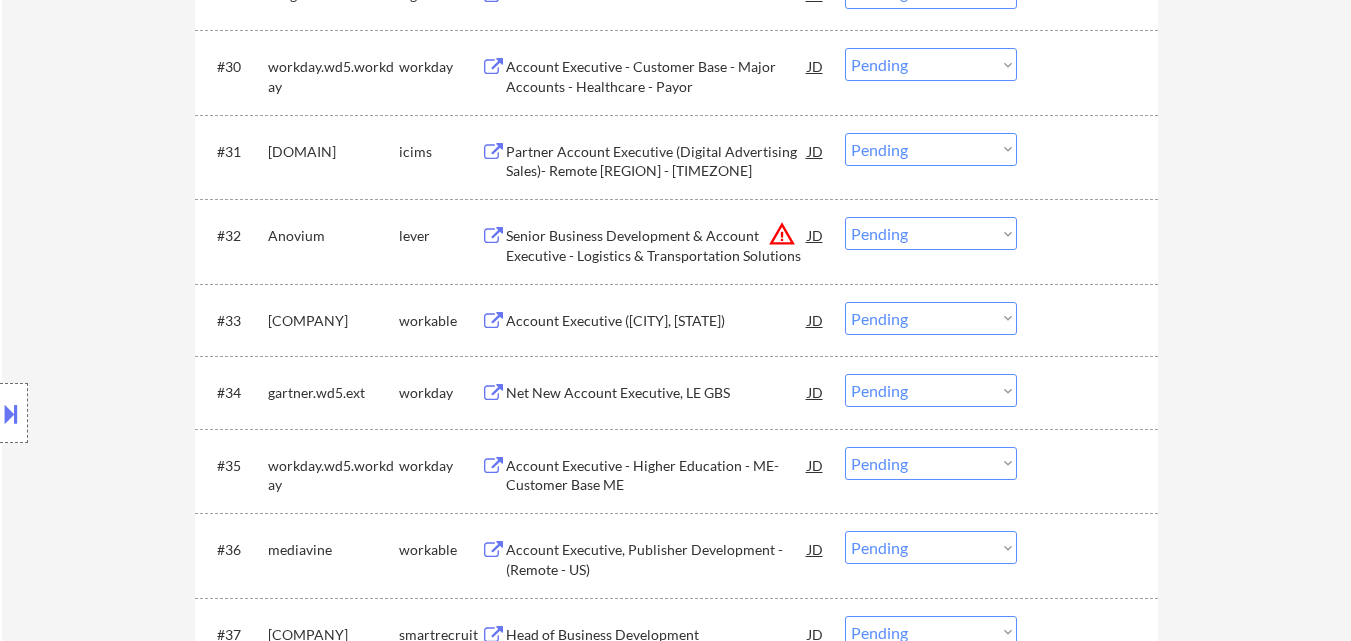 scroll, scrollTop: 3243, scrollLeft: 0, axis: vertical 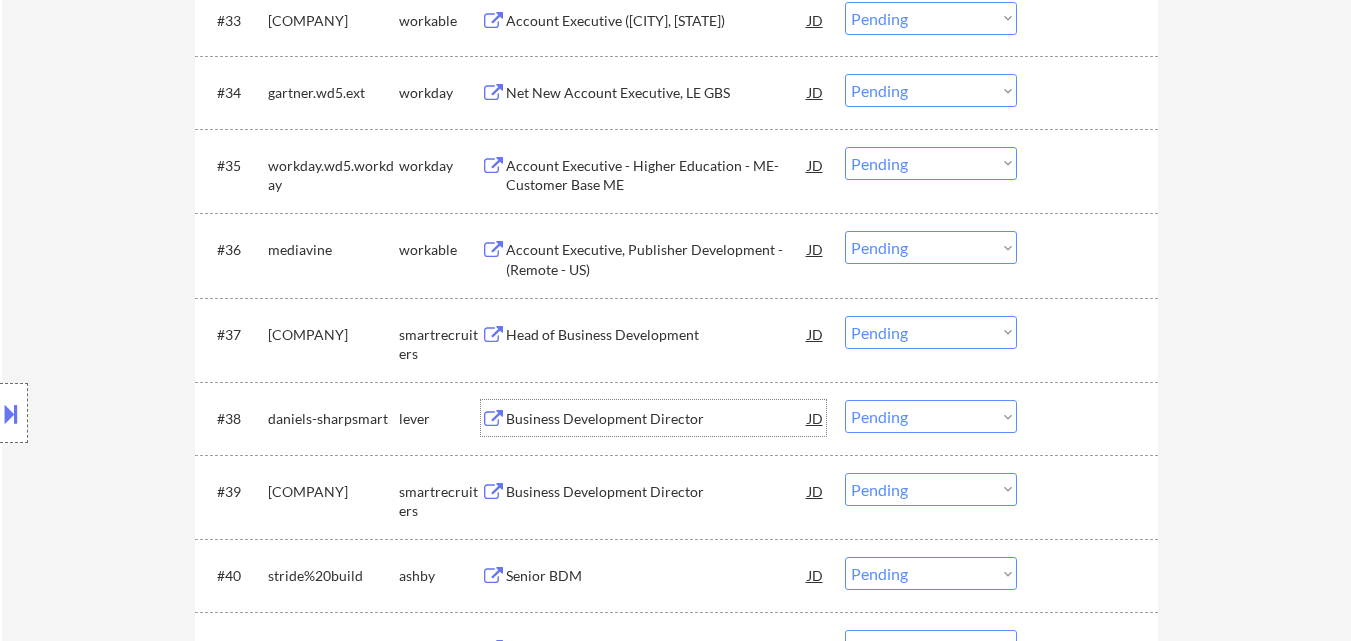 click on "Business Development Director" at bounding box center (657, 419) 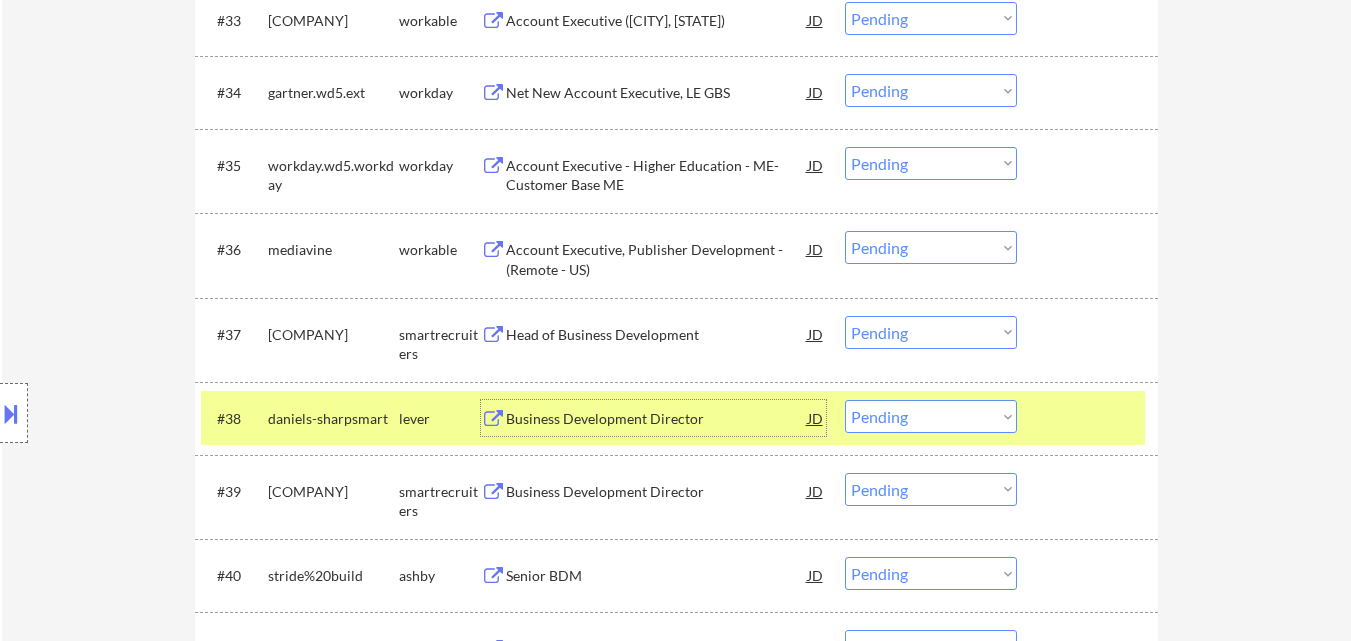 click on "Choose an option... Pending Applied Excluded (Questions) Excluded (Expired) Excluded (Location) Excluded (Bad Match) Excluded (Blocklist) Excluded (Salary) Excluded (Other)" at bounding box center [931, 416] 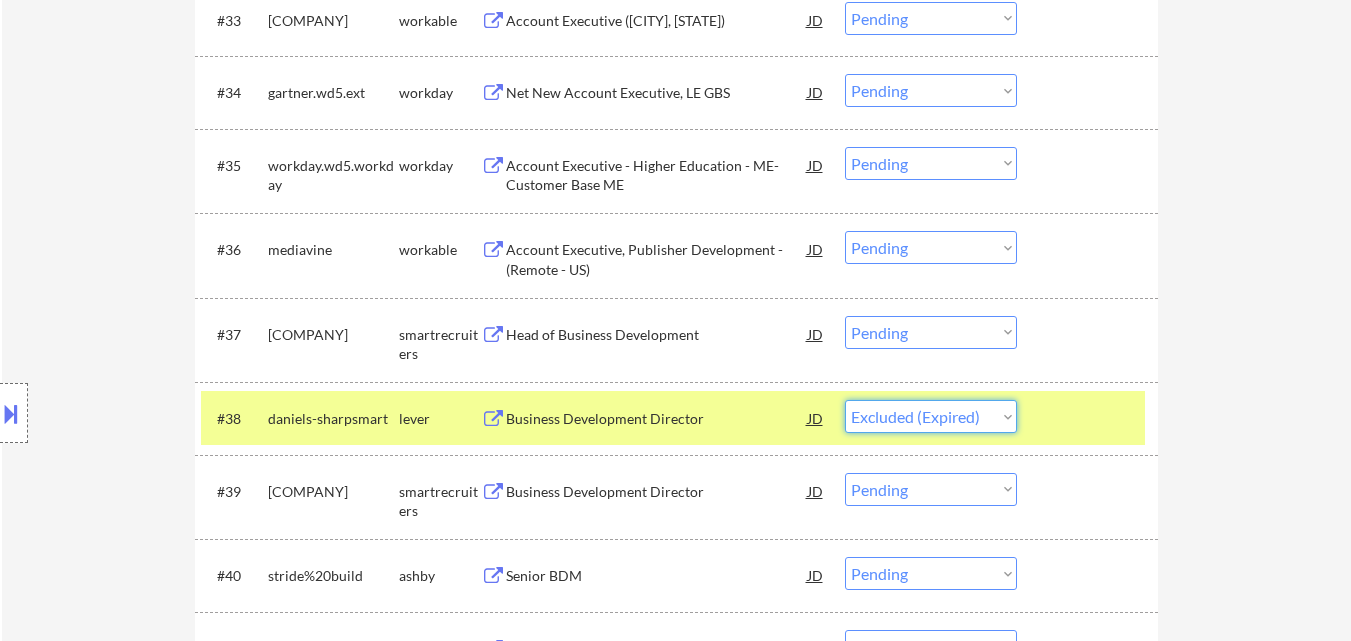 click on "Choose an option... Pending Applied Excluded (Questions) Excluded (Expired) Excluded (Location) Excluded (Bad Match) Excluded (Blocklist) Excluded (Salary) Excluded (Other)" at bounding box center (931, 416) 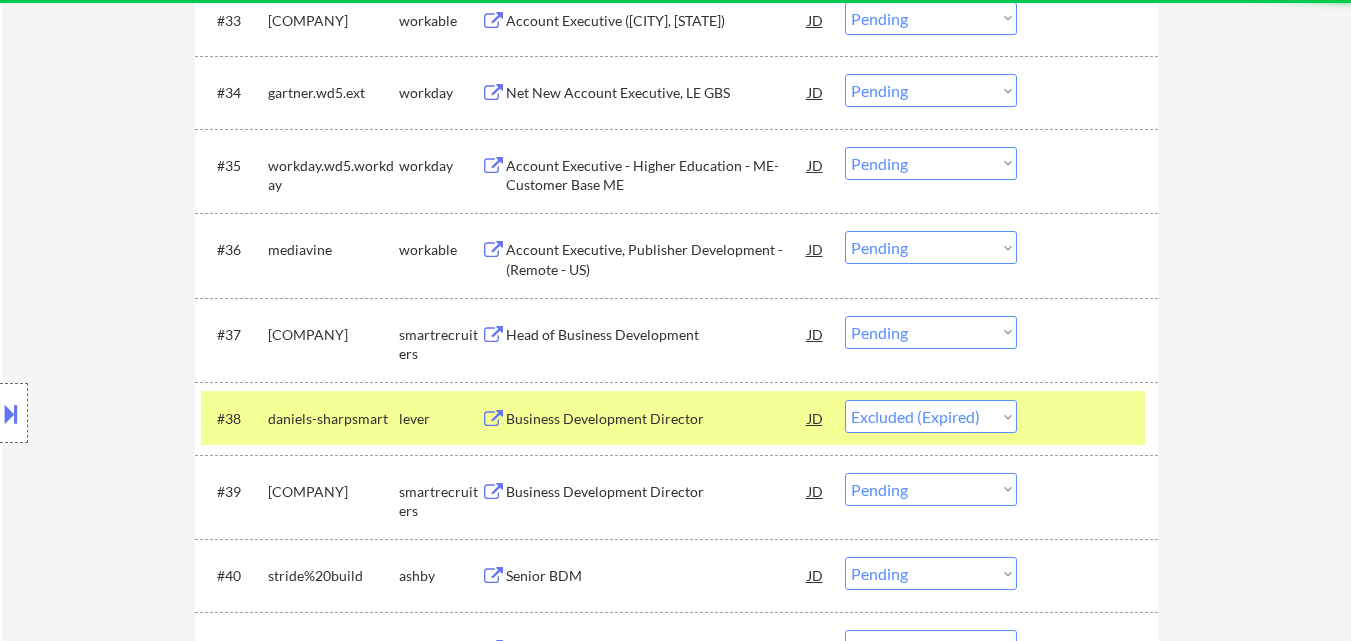 select on ""pending"" 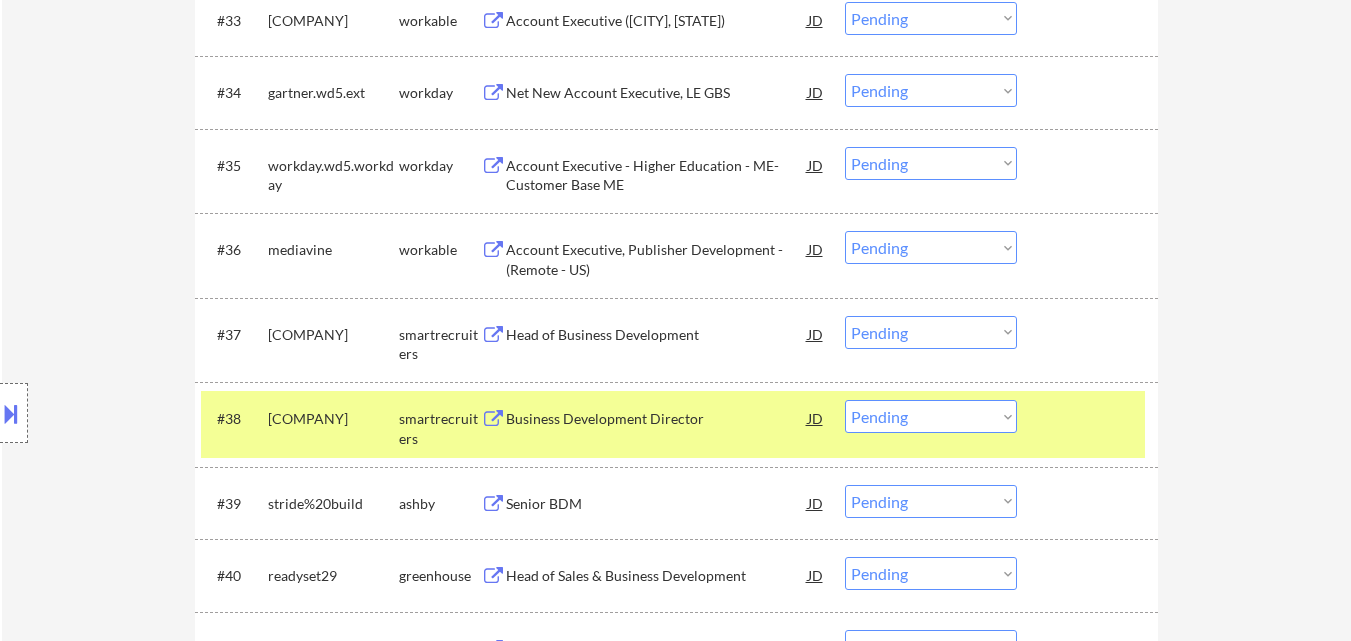 click on "Head of Business Development" at bounding box center [657, 335] 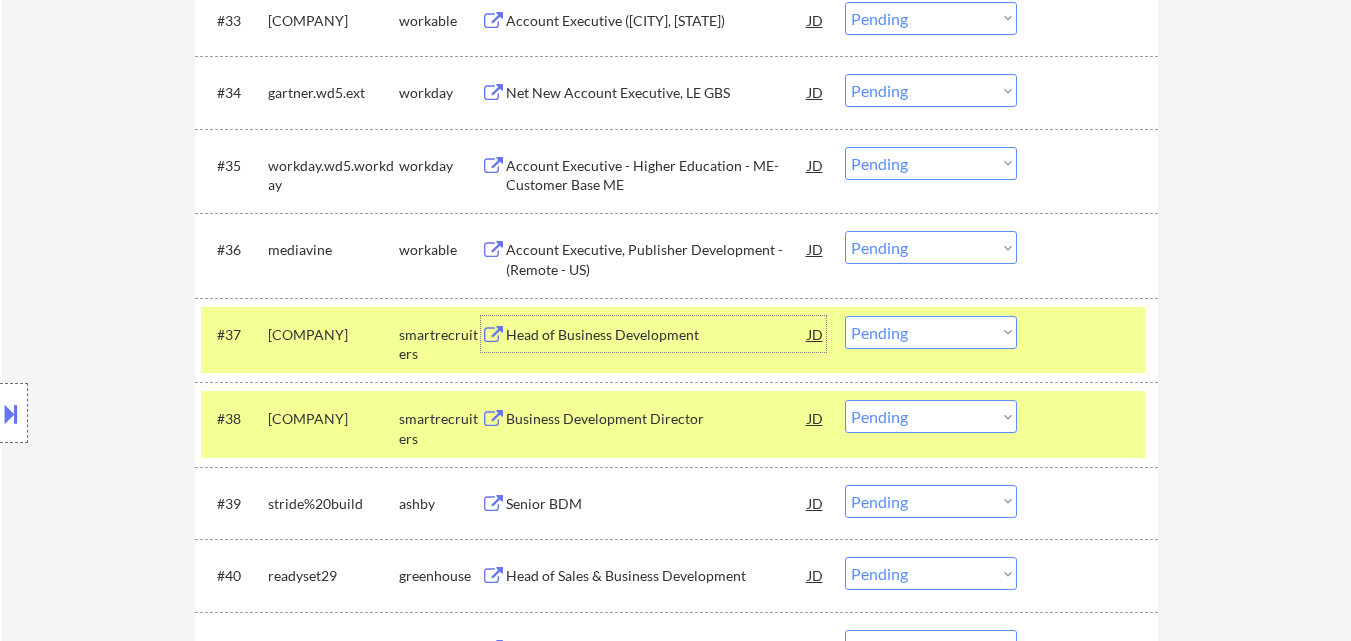 click on "Choose an option... Pending Applied Excluded (Questions) Excluded (Expired) Excluded (Location) Excluded (Bad Match) Excluded (Blocklist) Excluded (Salary) Excluded (Other)" at bounding box center (931, 332) 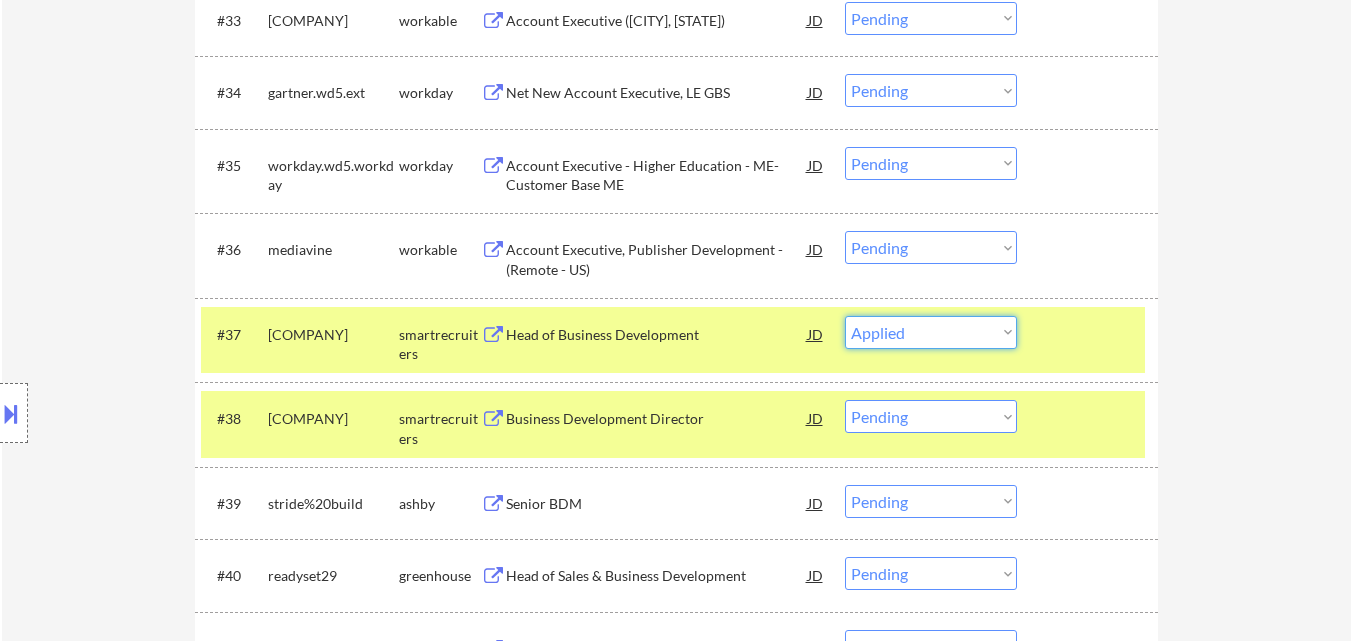 click on "Choose an option... Pending Applied Excluded (Questions) Excluded (Expired) Excluded (Location) Excluded (Bad Match) Excluded (Blocklist) Excluded (Salary) Excluded (Other)" at bounding box center [931, 332] 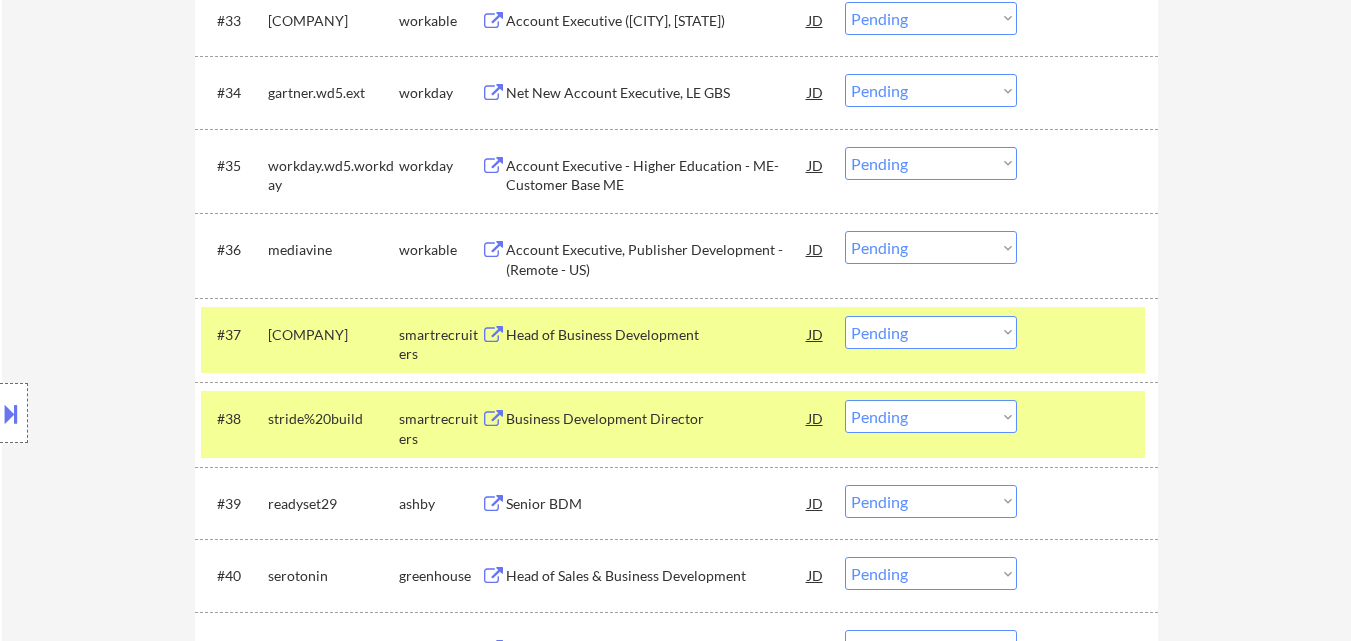 scroll, scrollTop: 3343, scrollLeft: 0, axis: vertical 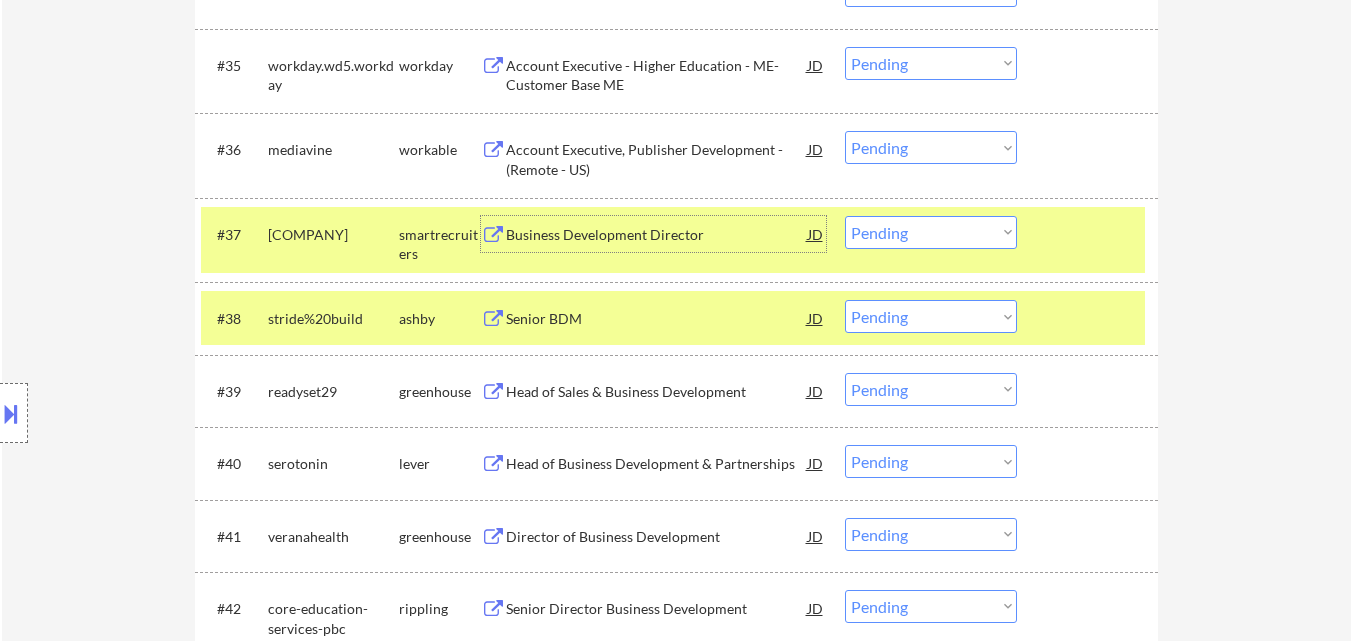 click on "Business Development Director" at bounding box center [657, 235] 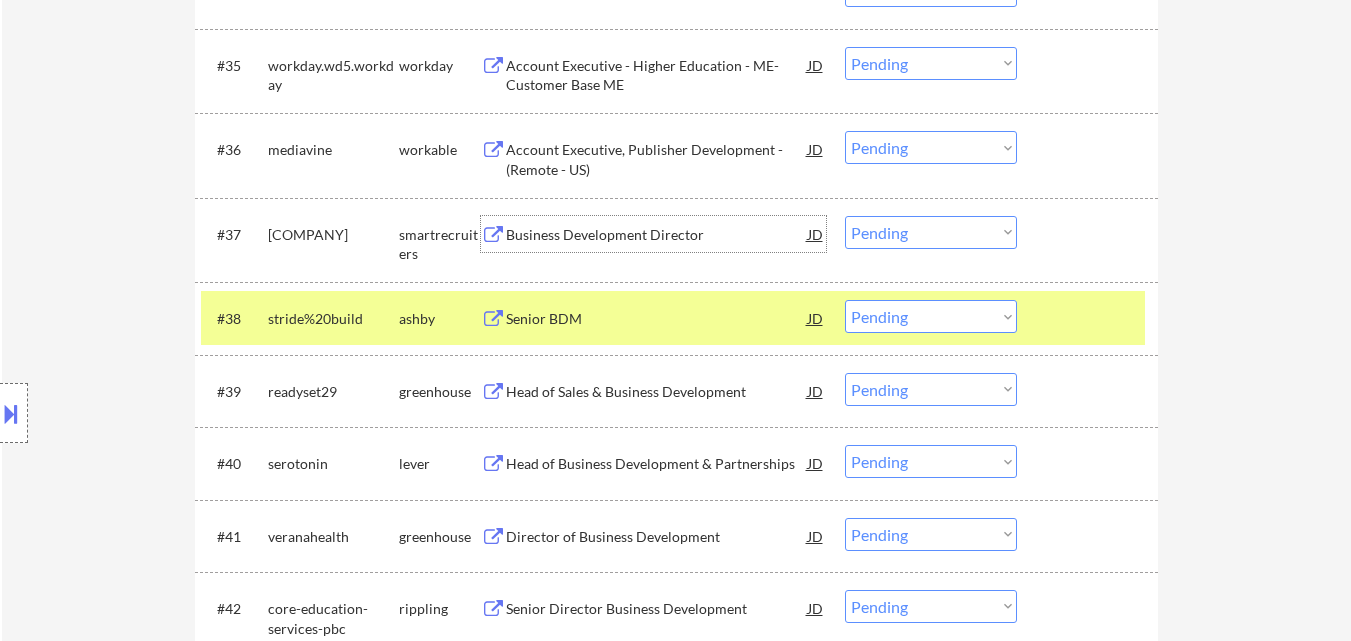 drag, startPoint x: 949, startPoint y: 233, endPoint x: 947, endPoint y: 247, distance: 14.142136 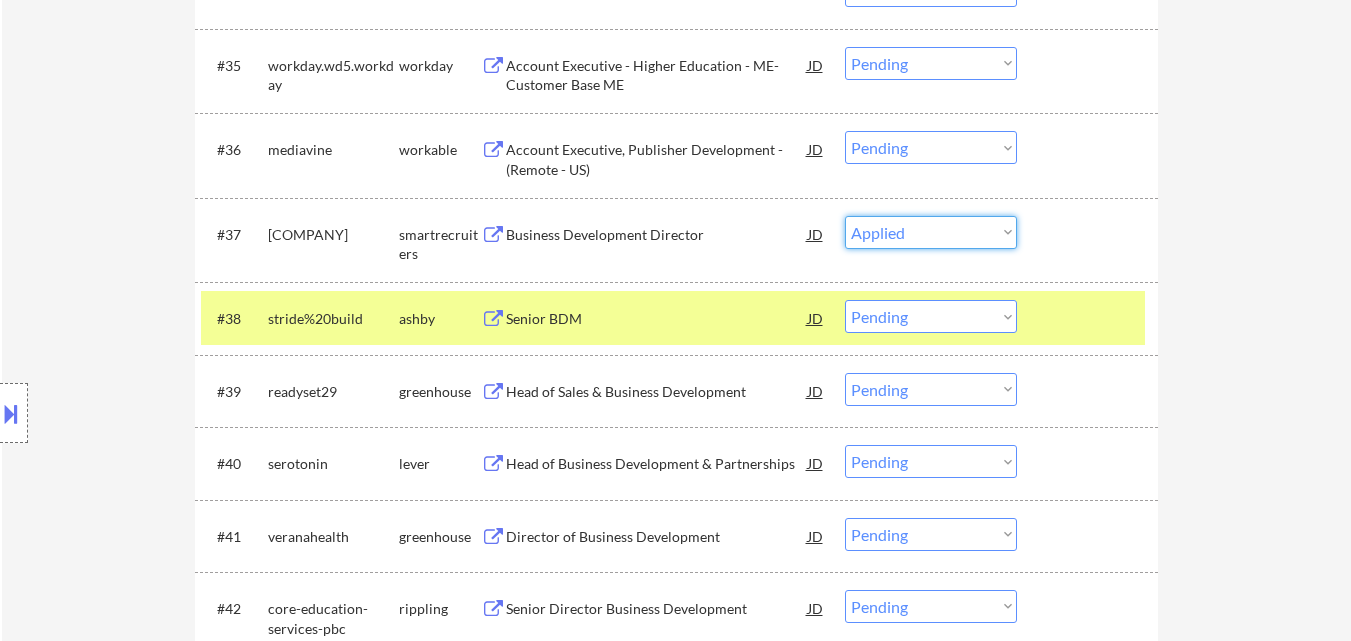 click on "Choose an option... Pending Applied Excluded (Questions) Excluded (Expired) Excluded (Location) Excluded (Bad Match) Excluded (Blocklist) Excluded (Salary) Excluded (Other)" at bounding box center (931, 232) 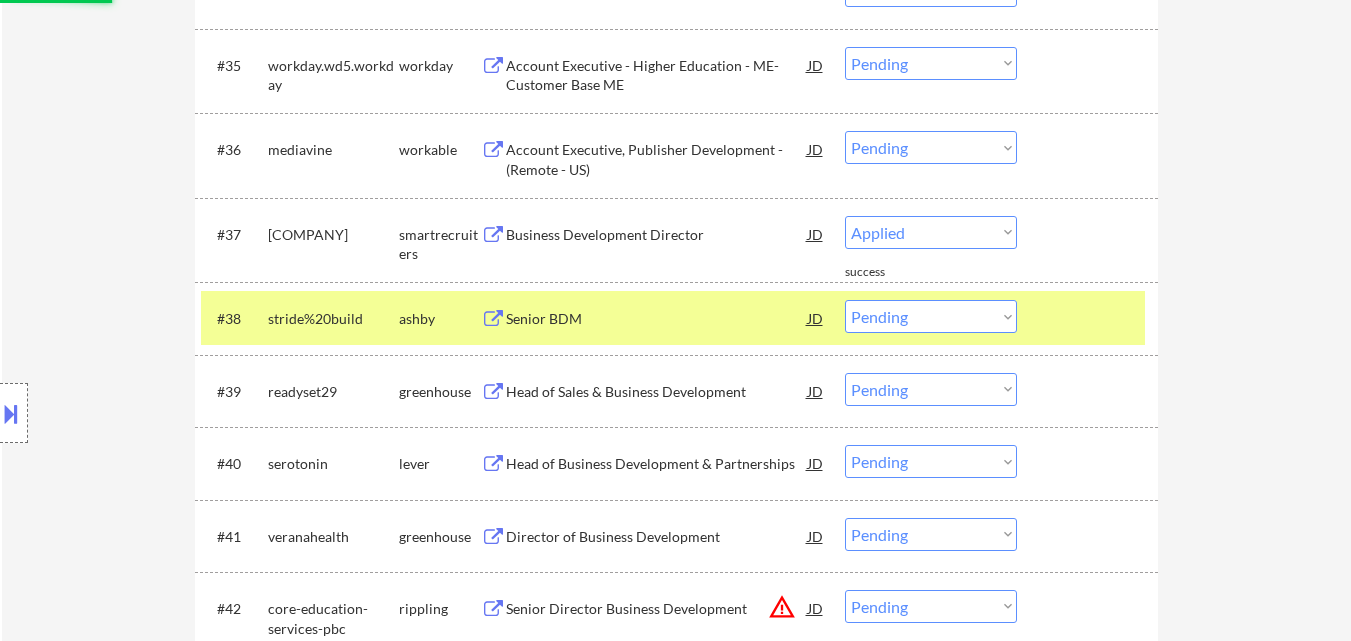 select on ""pending"" 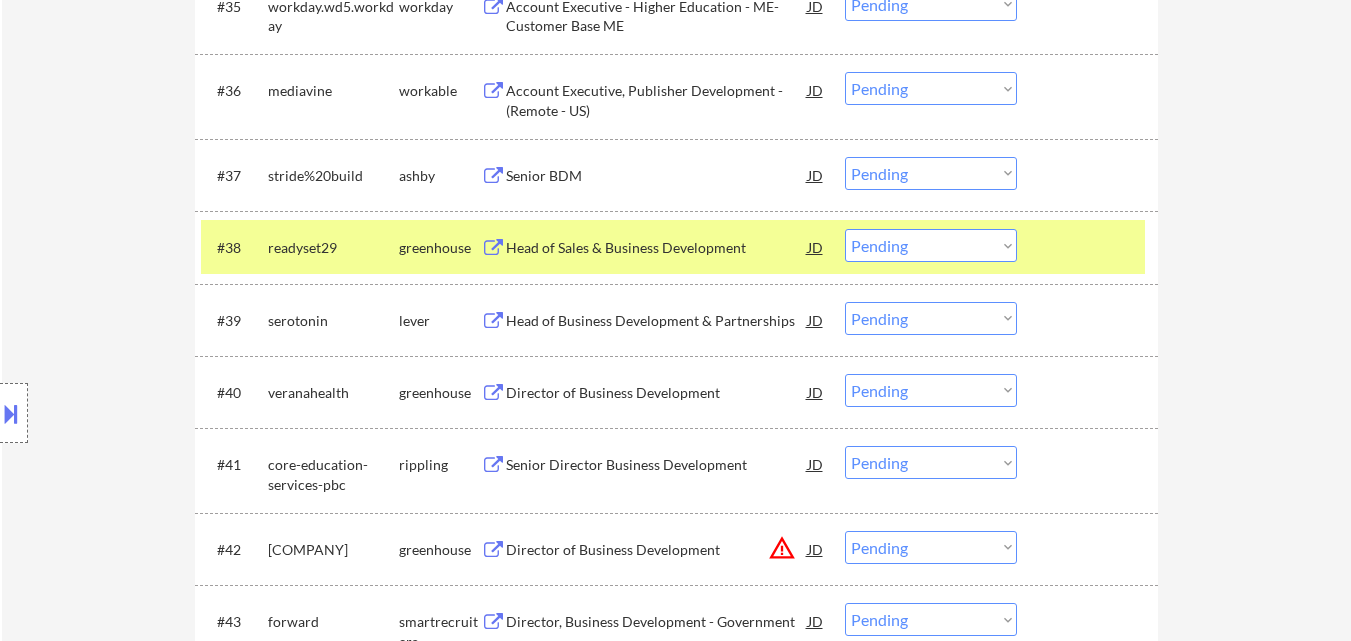 scroll, scrollTop: 3502, scrollLeft: 0, axis: vertical 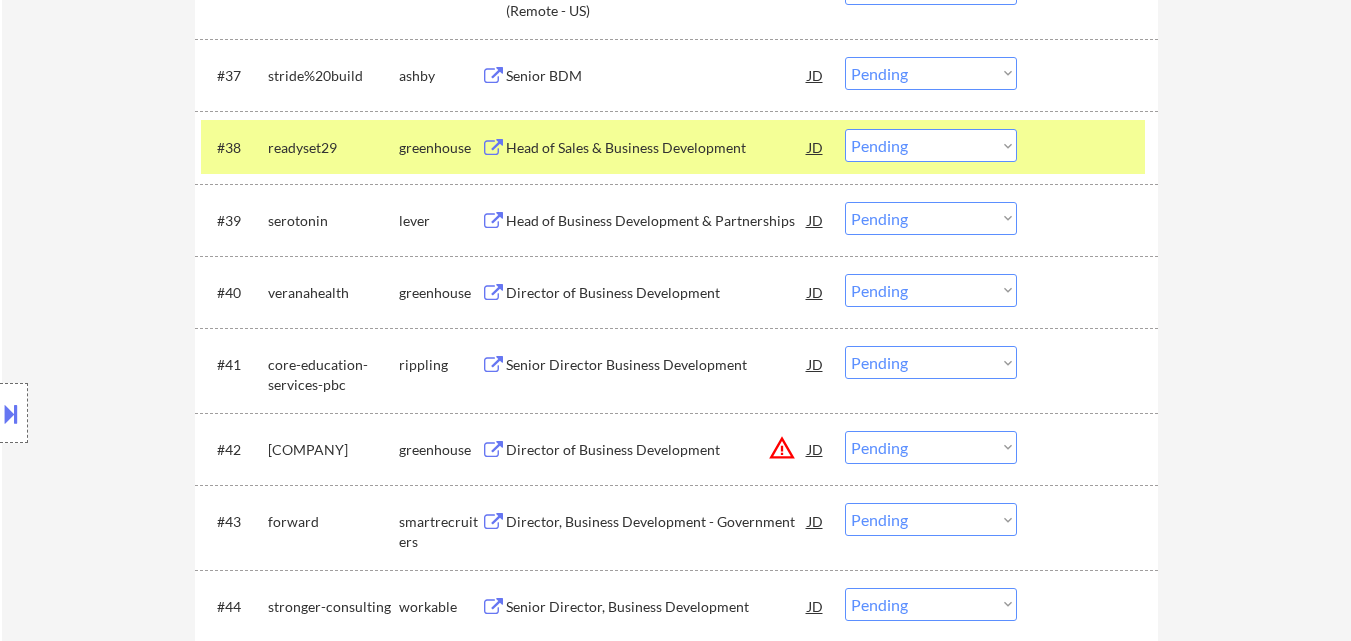 click on "Head of Business Development & Partnerships" at bounding box center [657, 220] 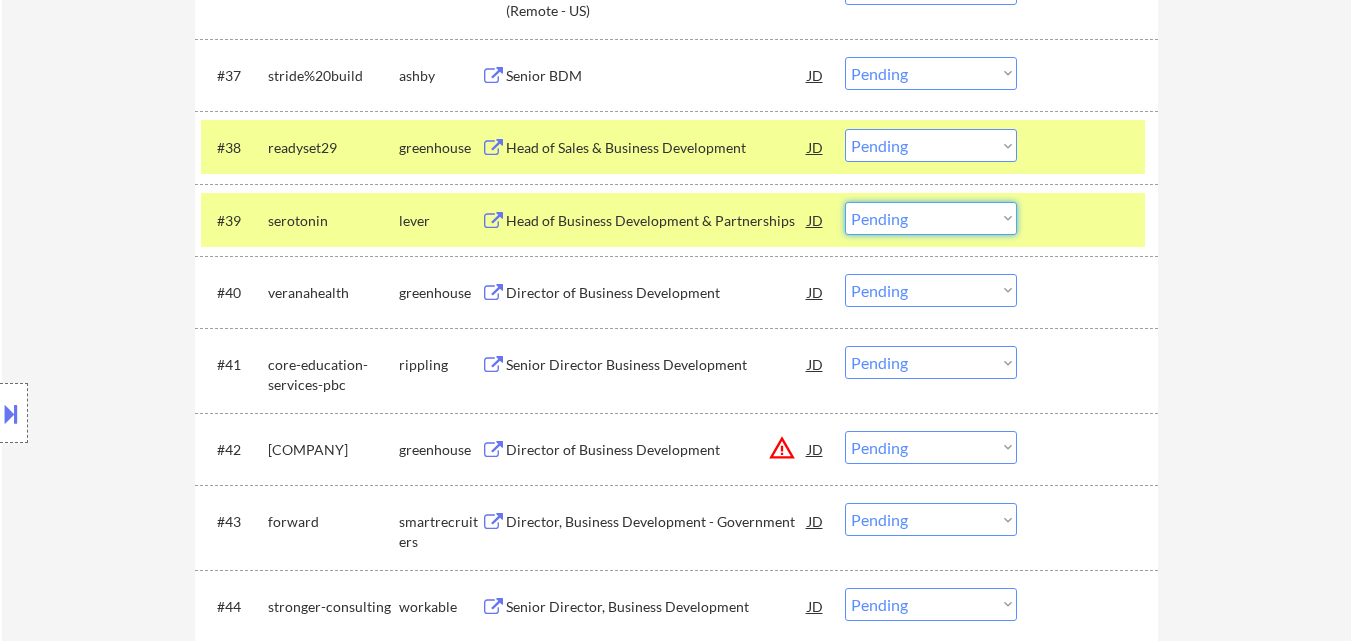 click on "Choose an option... Pending Applied Excluded (Questions) Excluded (Expired) Excluded (Location) Excluded (Bad Match) Excluded (Blocklist) Excluded (Salary) Excluded (Other)" at bounding box center [931, 218] 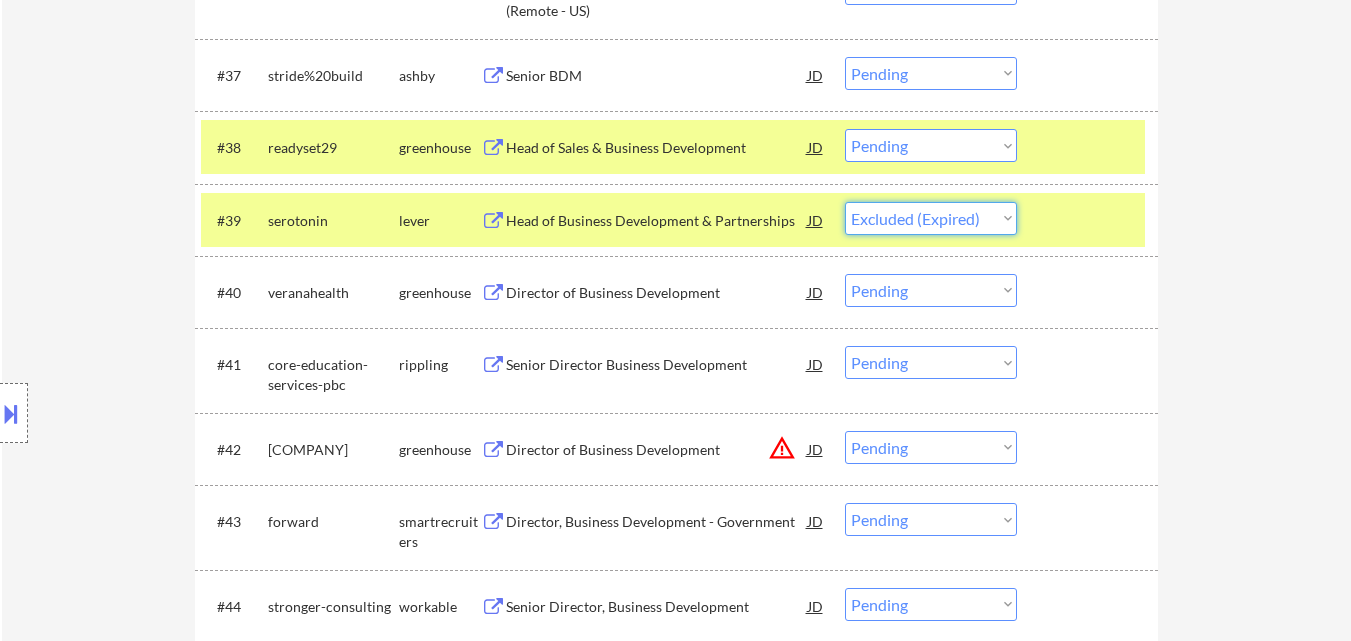 click on "Choose an option... Pending Applied Excluded (Questions) Excluded (Expired) Excluded (Location) Excluded (Bad Match) Excluded (Blocklist) Excluded (Salary) Excluded (Other)" at bounding box center [931, 218] 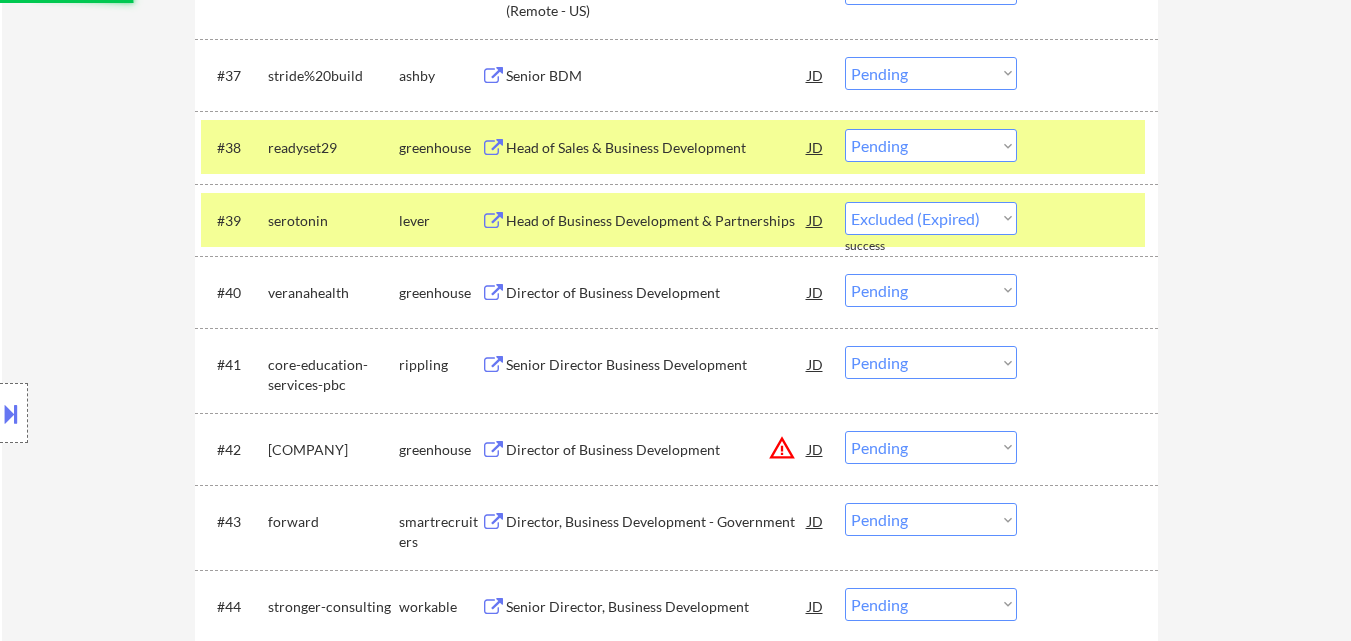 scroll, scrollTop: 4187, scrollLeft: 0, axis: vertical 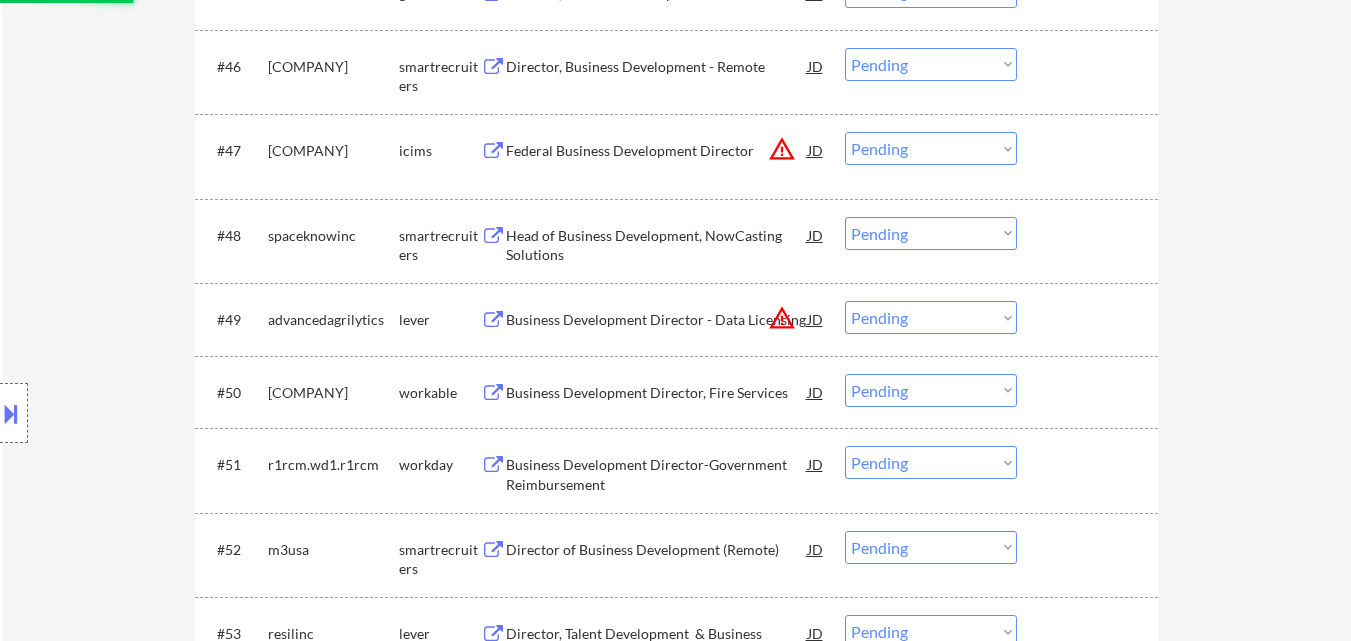 select on ""pending"" 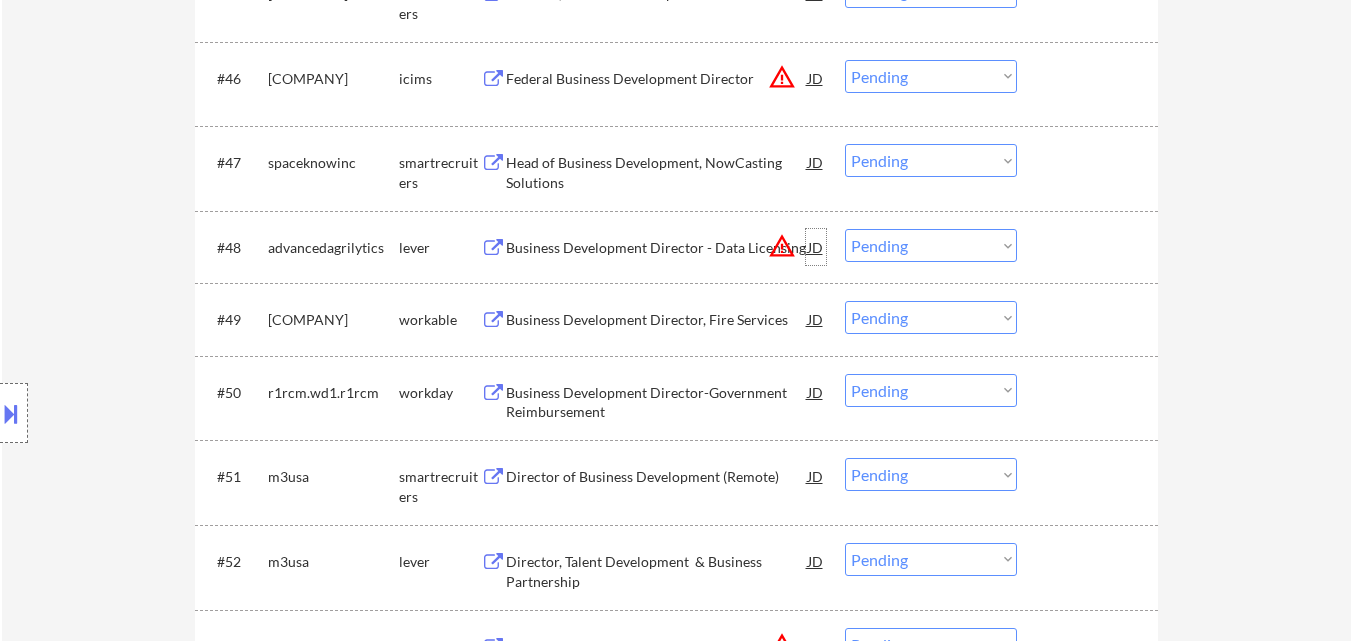 click on "JD" at bounding box center (816, 247) 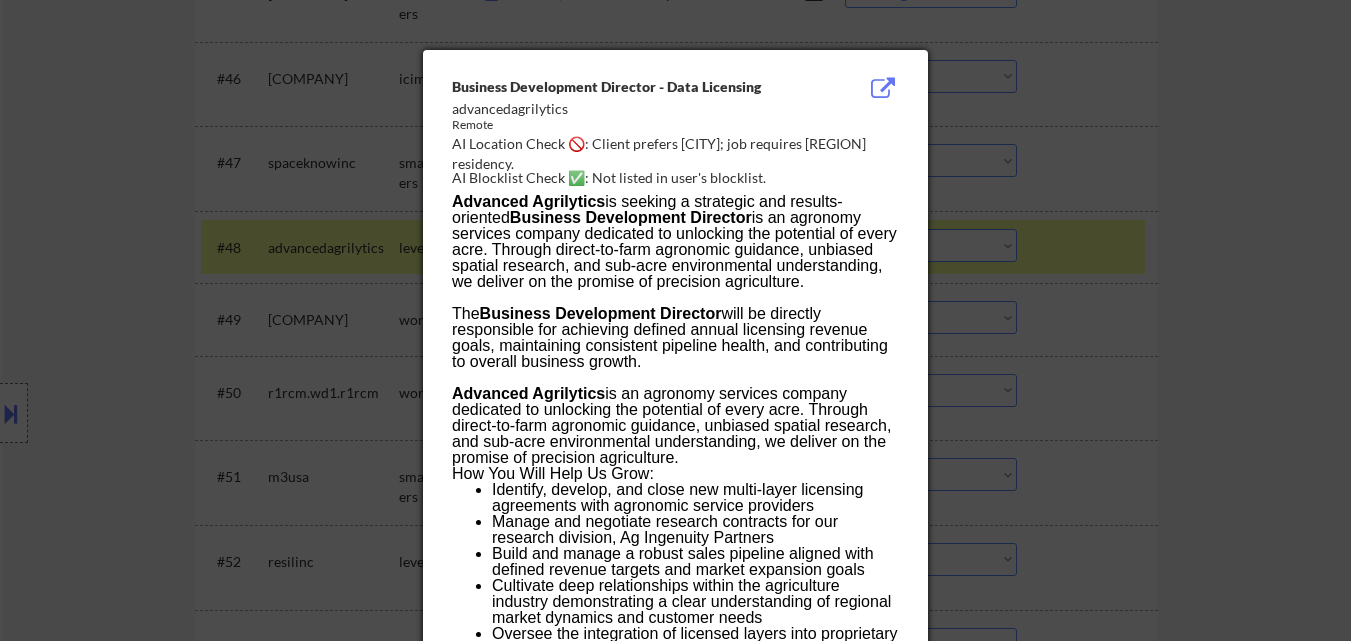click at bounding box center [675, 320] 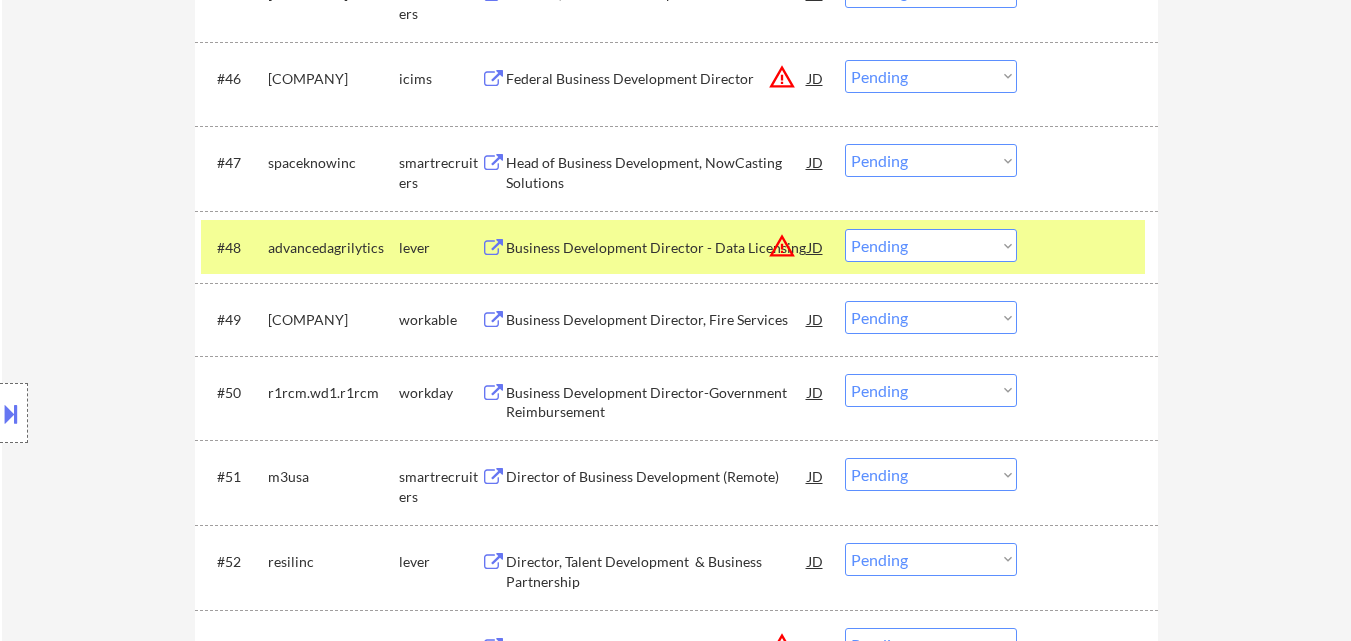 click on "Choose an option... Pending Applied Excluded (Questions) Excluded (Expired) Excluded (Location) Excluded (Bad Match) Excluded (Blocklist) Excluded (Salary) Excluded (Other)" at bounding box center (931, 245) 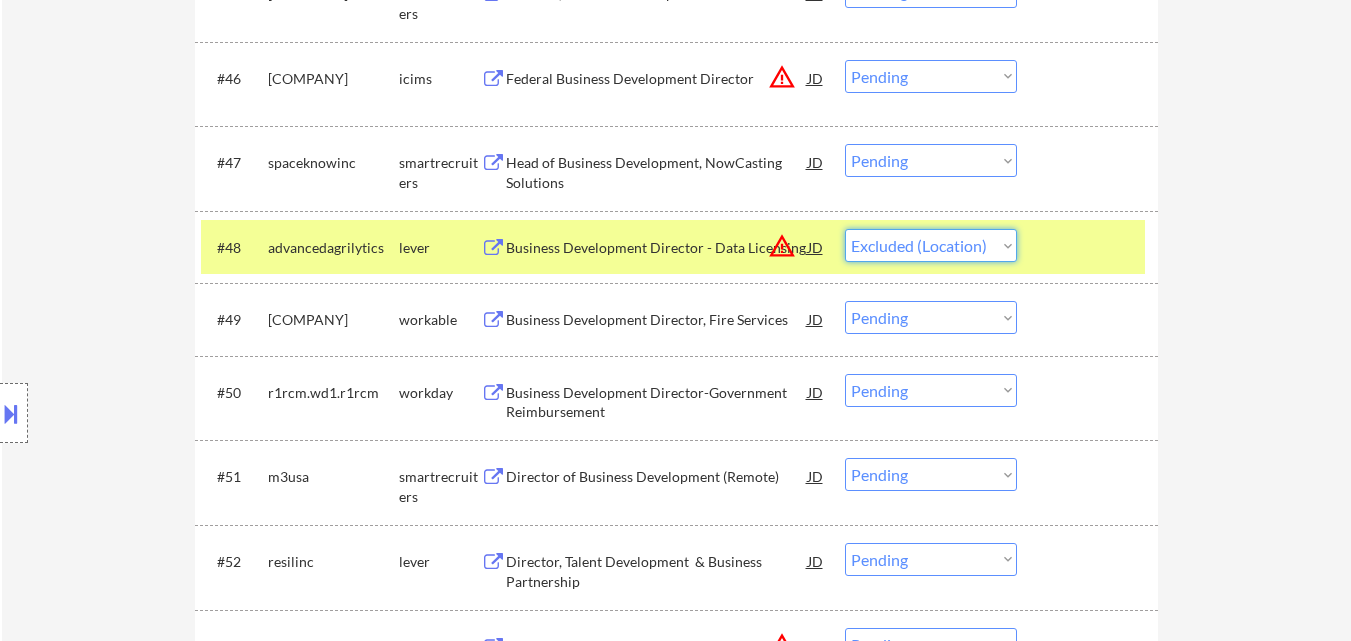 click on "Choose an option... Pending Applied Excluded (Questions) Excluded (Expired) Excluded (Location) Excluded (Bad Match) Excluded (Blocklist) Excluded (Salary) Excluded (Other)" at bounding box center [931, 245] 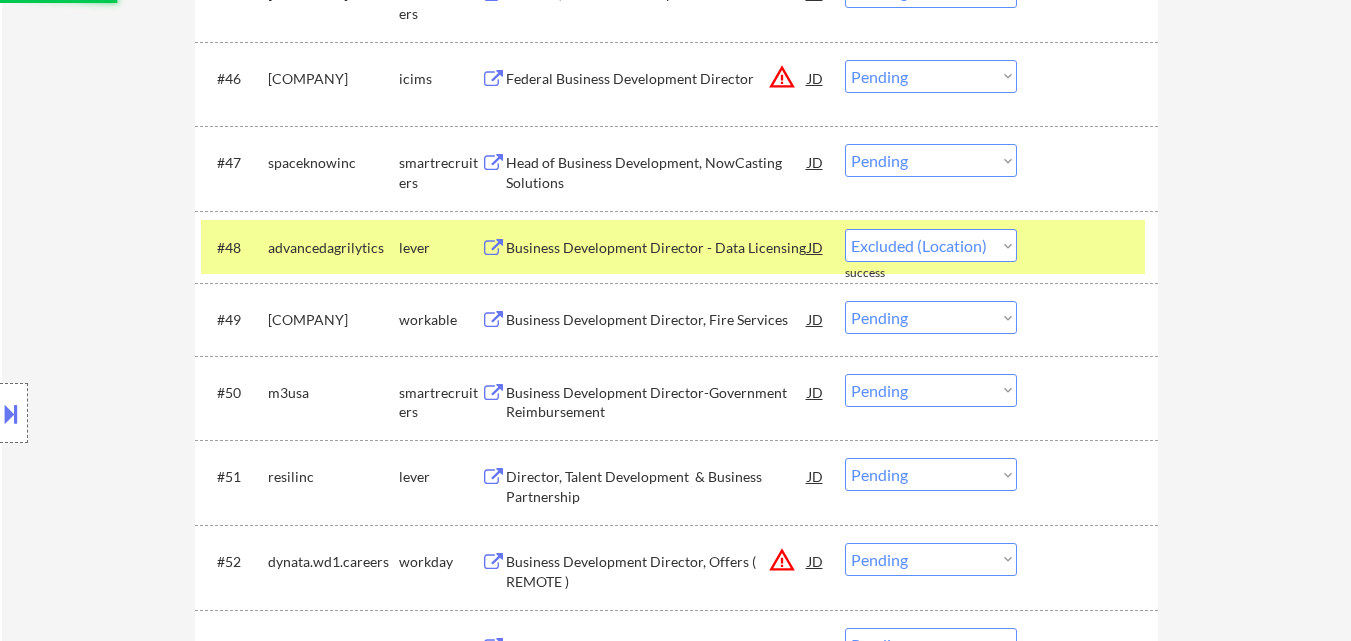 select on ""pending"" 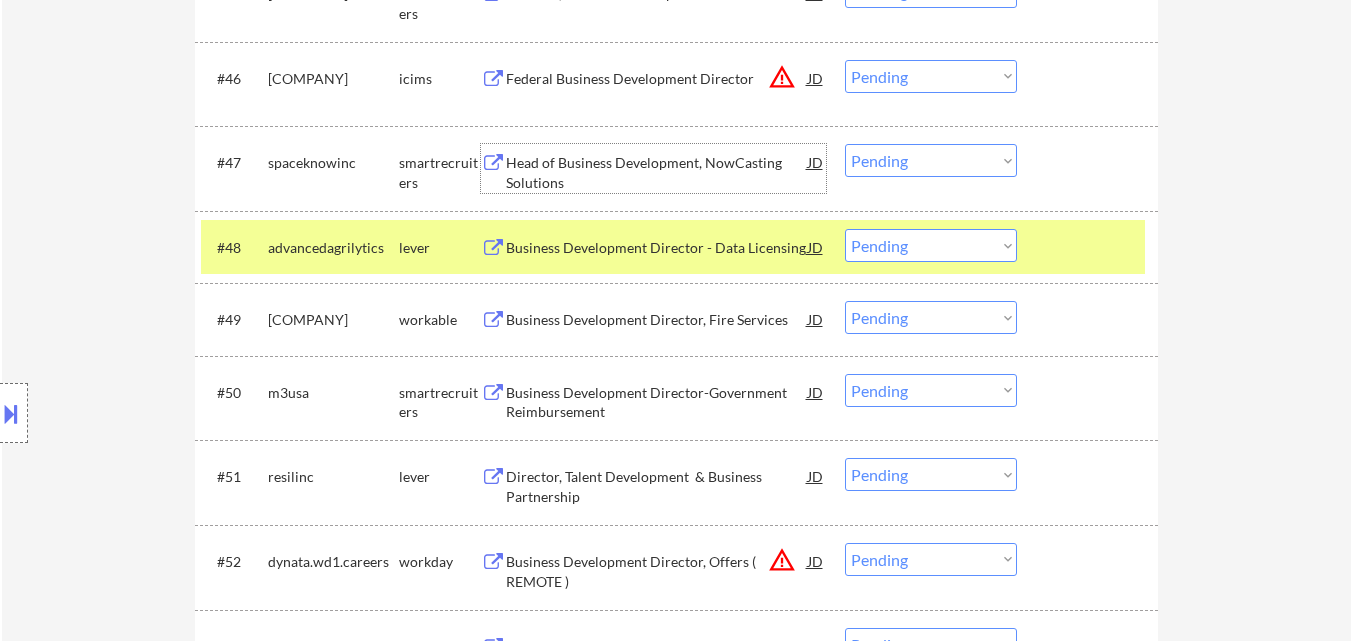 click on "Head of Business Development, NowCasting Solutions" at bounding box center [657, 172] 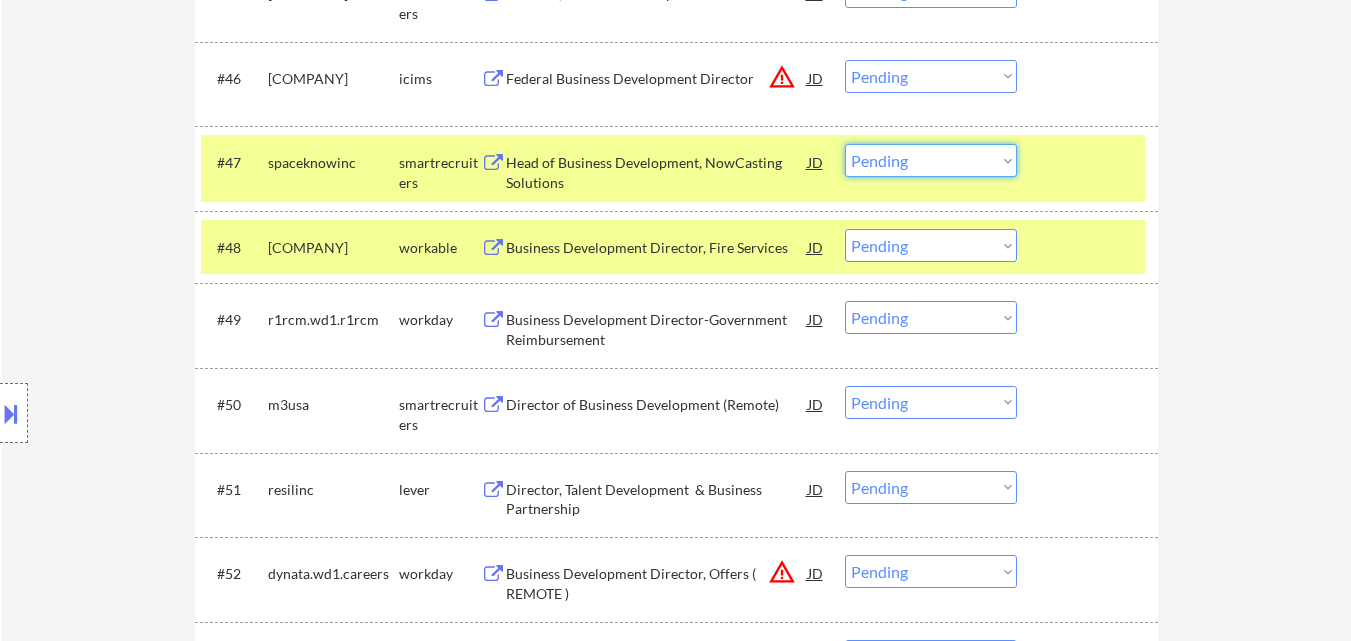 click on "Choose an option... Pending Applied Excluded (Questions) Excluded (Expired) Excluded (Location) Excluded (Bad Match) Excluded (Blocklist) Excluded (Salary) Excluded (Other)" at bounding box center [931, 160] 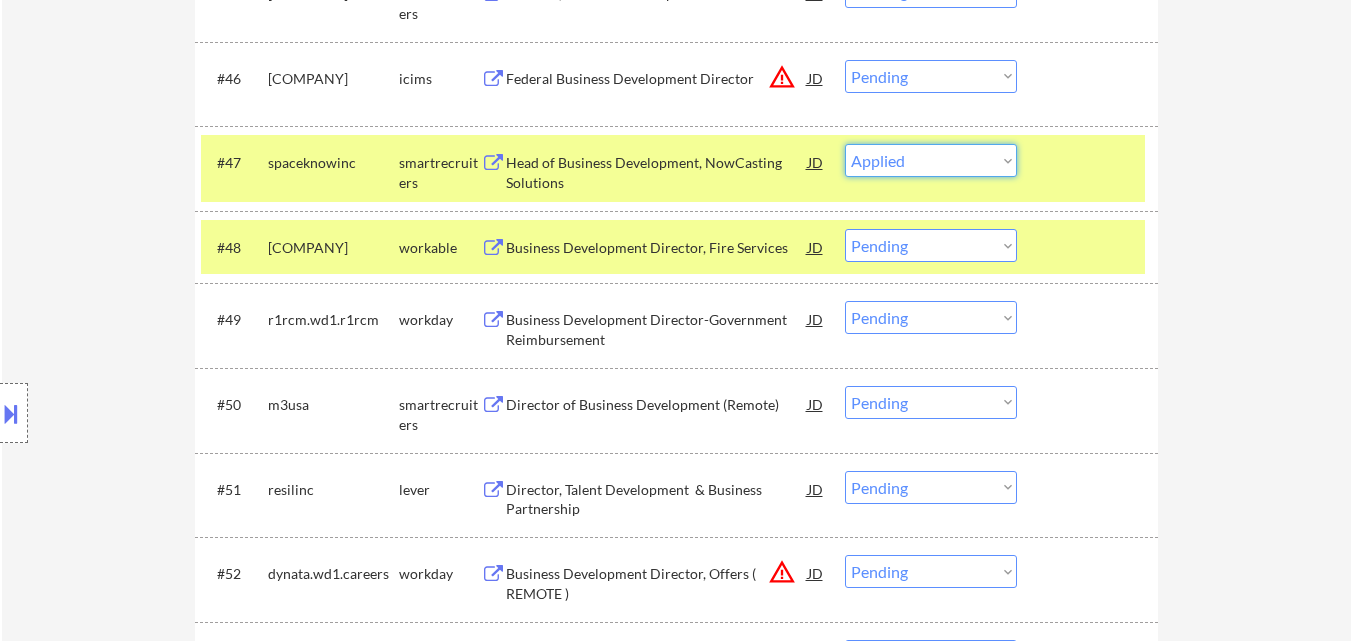 click on "Choose an option... Pending Applied Excluded (Questions) Excluded (Expired) Excluded (Location) Excluded (Bad Match) Excluded (Blocklist) Excluded (Salary) Excluded (Other)" at bounding box center [931, 160] 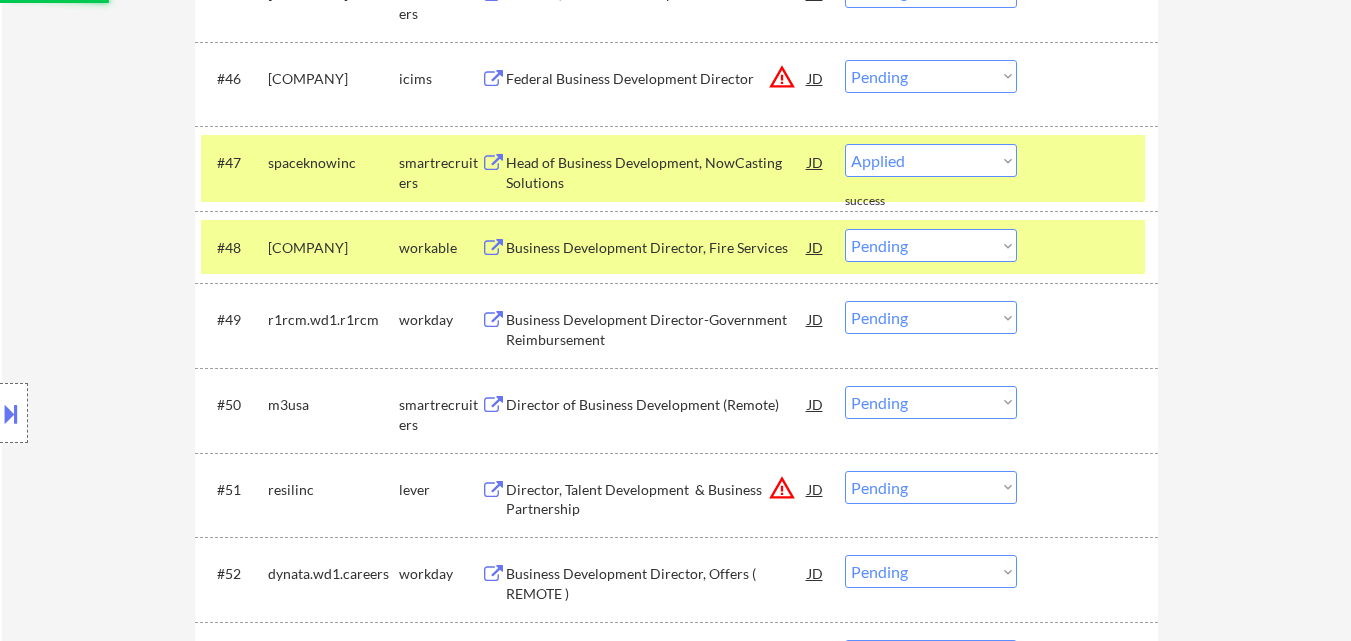select on ""pending"" 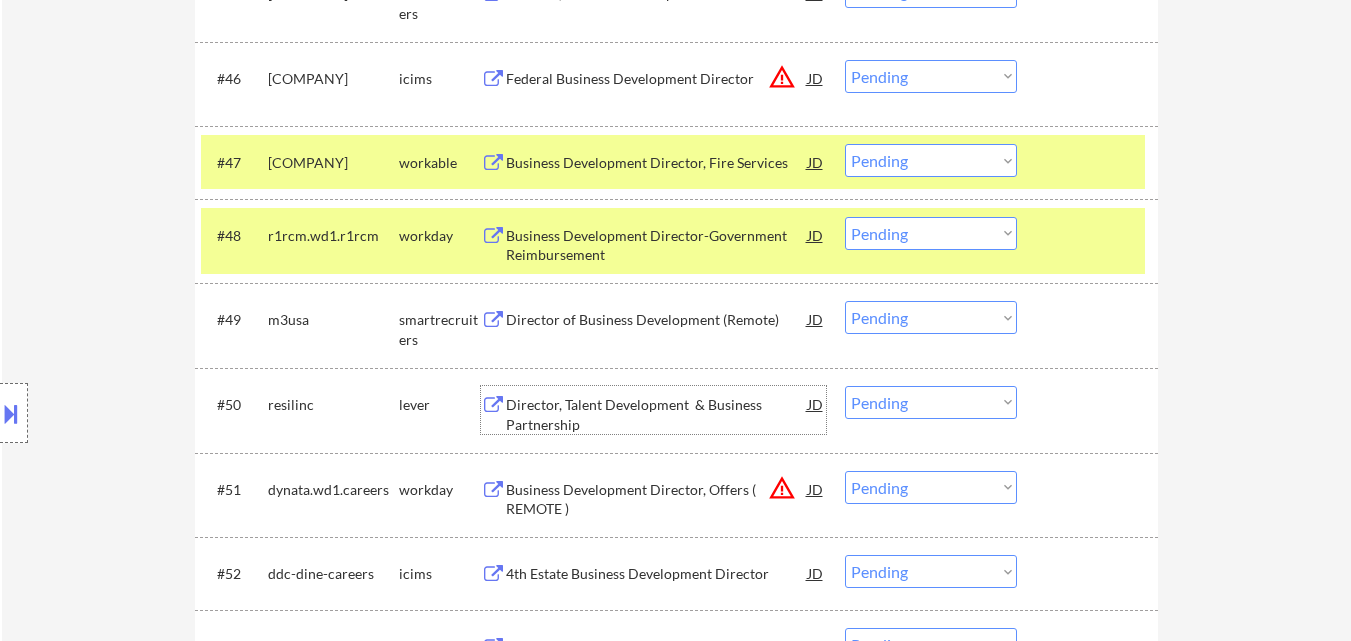 click on "Director, Talent Development  & Business Partnership" at bounding box center (657, 414) 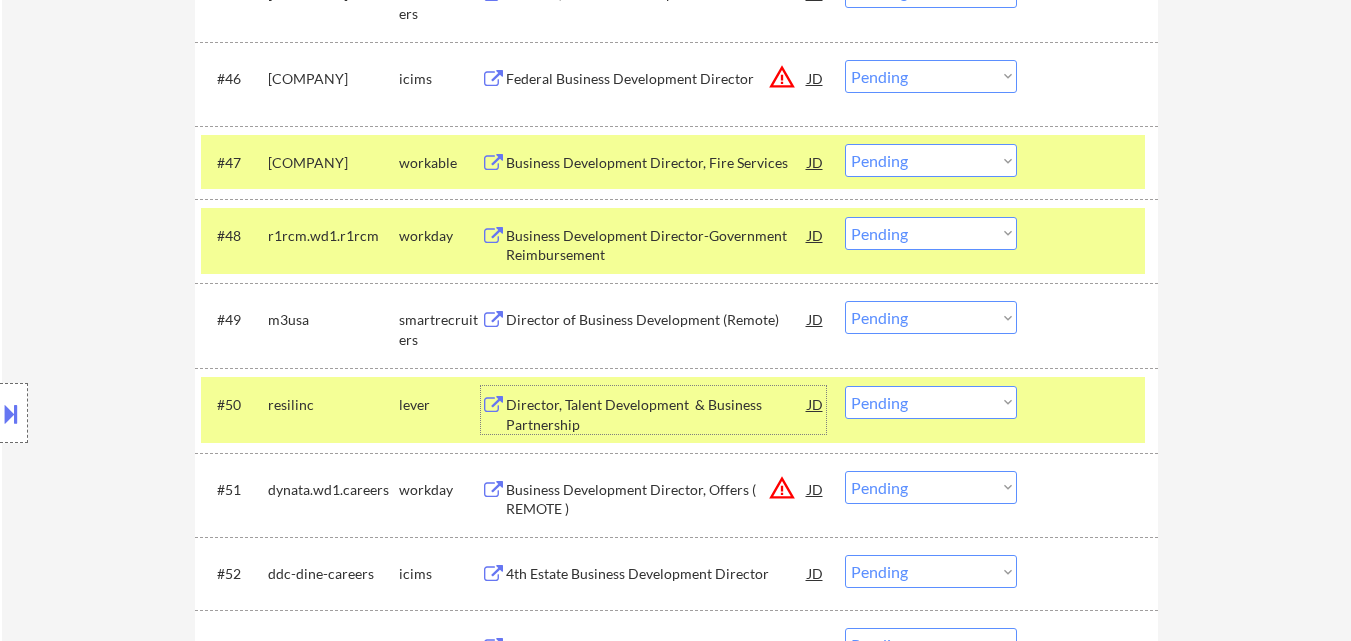 drag, startPoint x: 957, startPoint y: 402, endPoint x: 1007, endPoint y: 453, distance: 71.42129 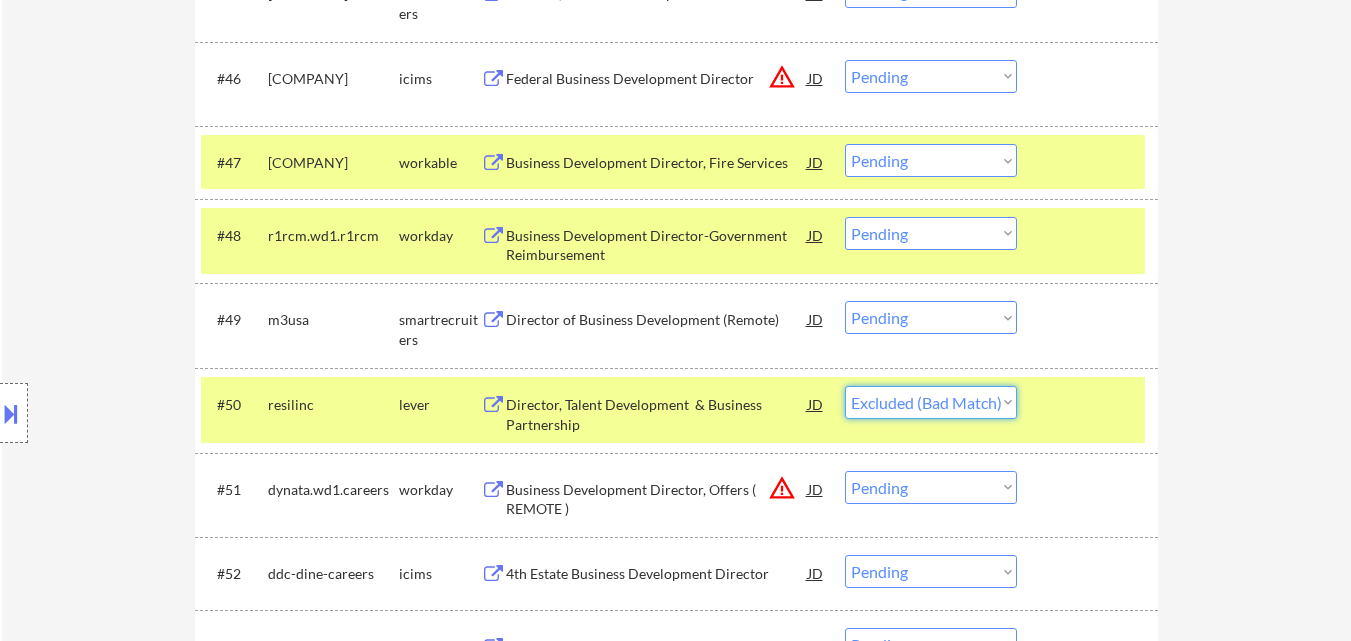 click on "Choose an option... Pending Applied Excluded (Questions) Excluded (Expired) Excluded (Location) Excluded (Bad Match) Excluded (Blocklist) Excluded (Salary) Excluded (Other)" at bounding box center [931, 402] 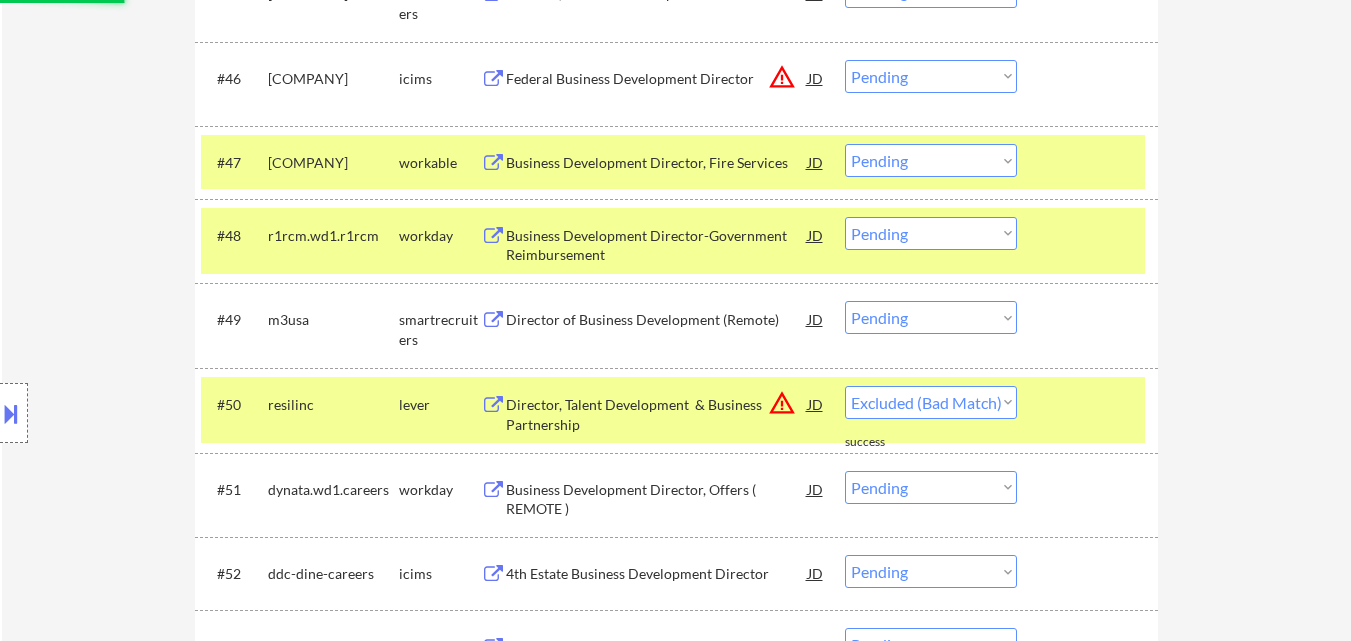 select on ""pending"" 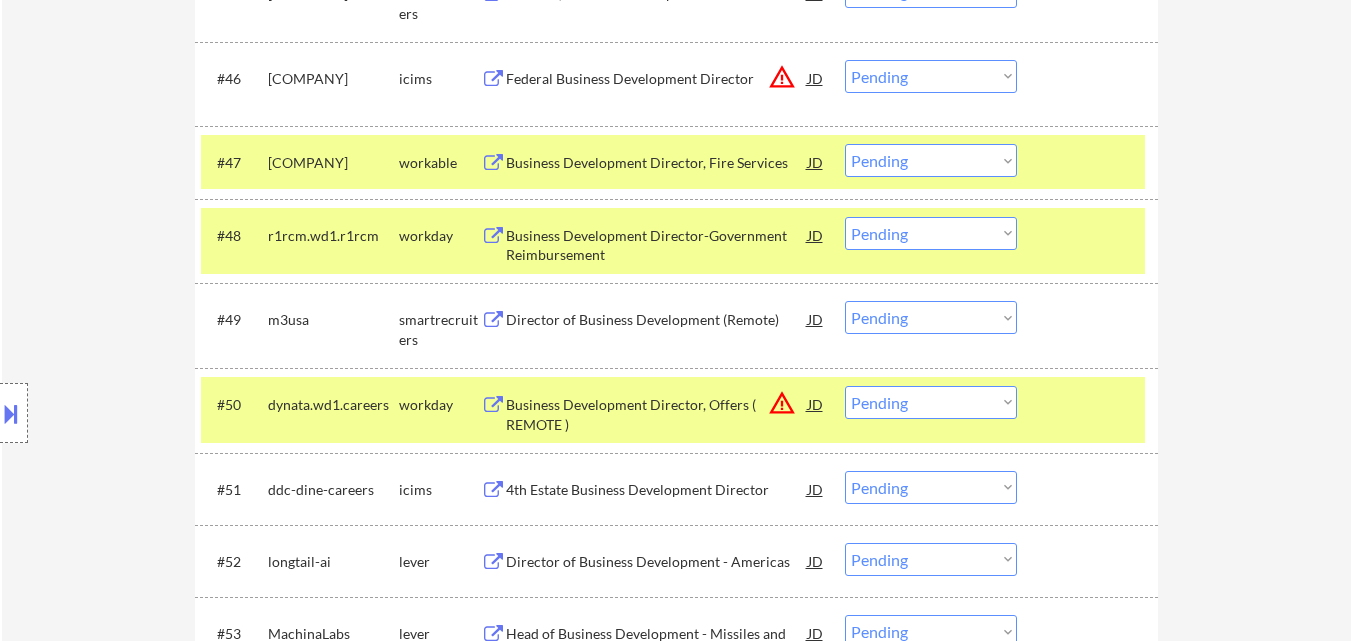 scroll, scrollTop: 4387, scrollLeft: 0, axis: vertical 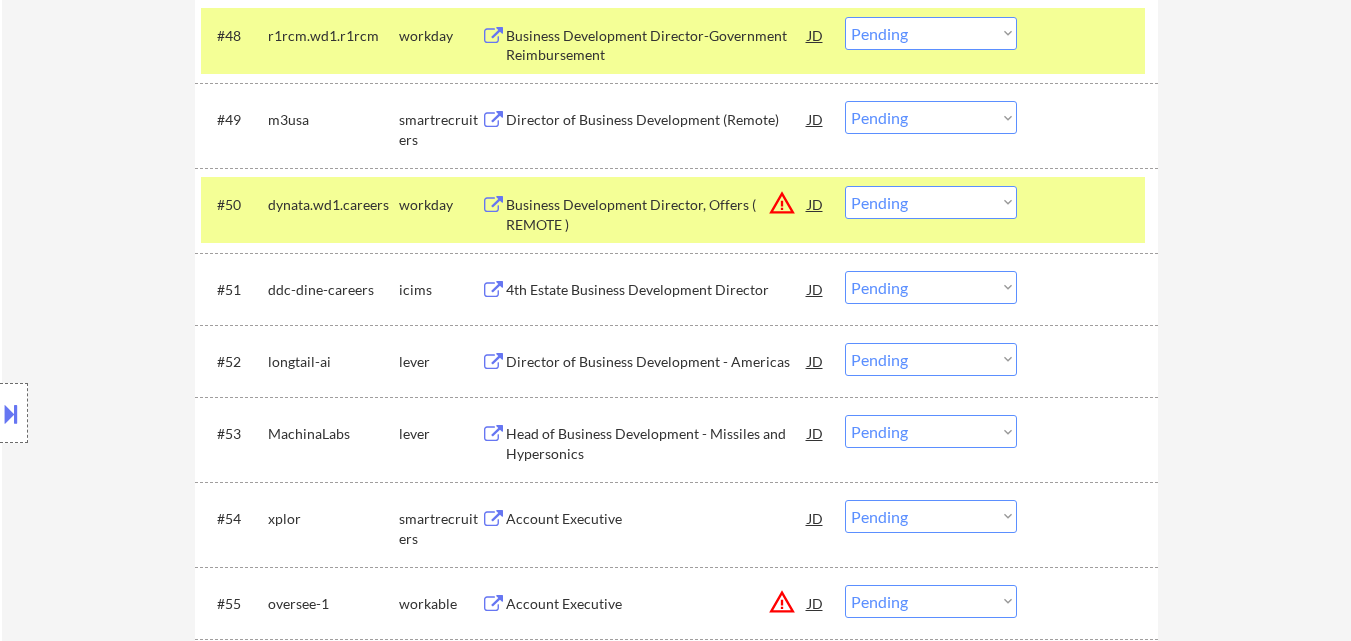 click on "Director of Business Development (Remote)" at bounding box center (657, 120) 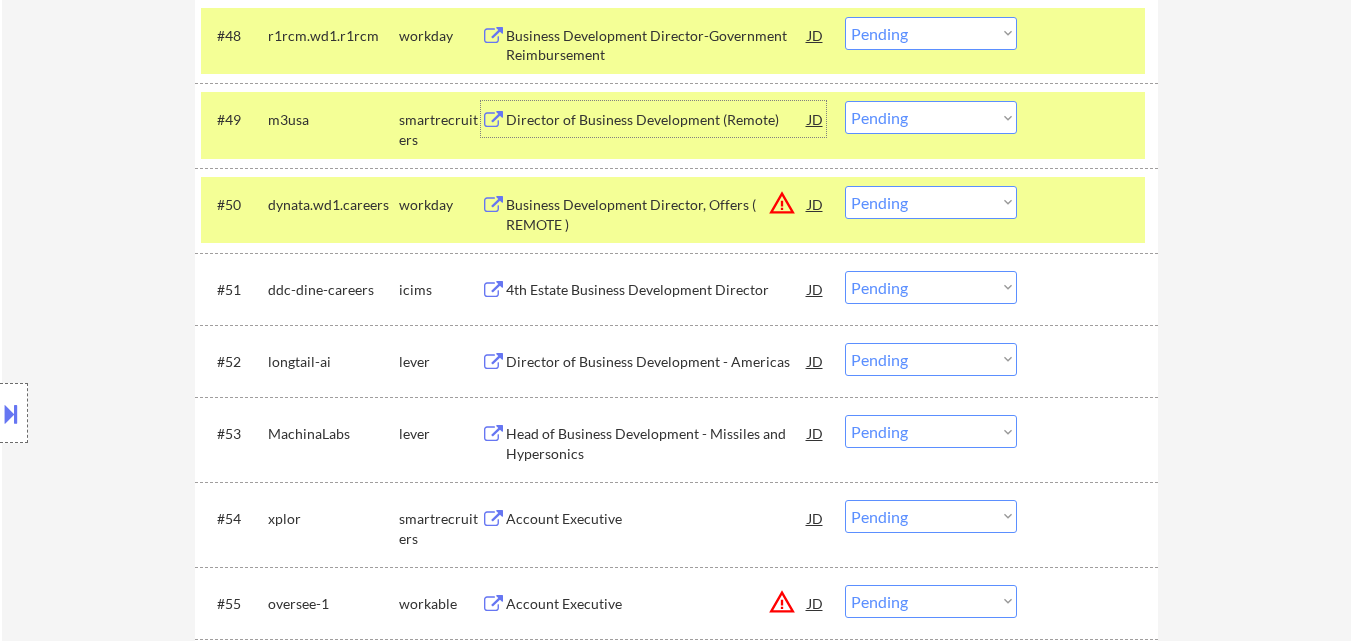 scroll, scrollTop: 4587, scrollLeft: 0, axis: vertical 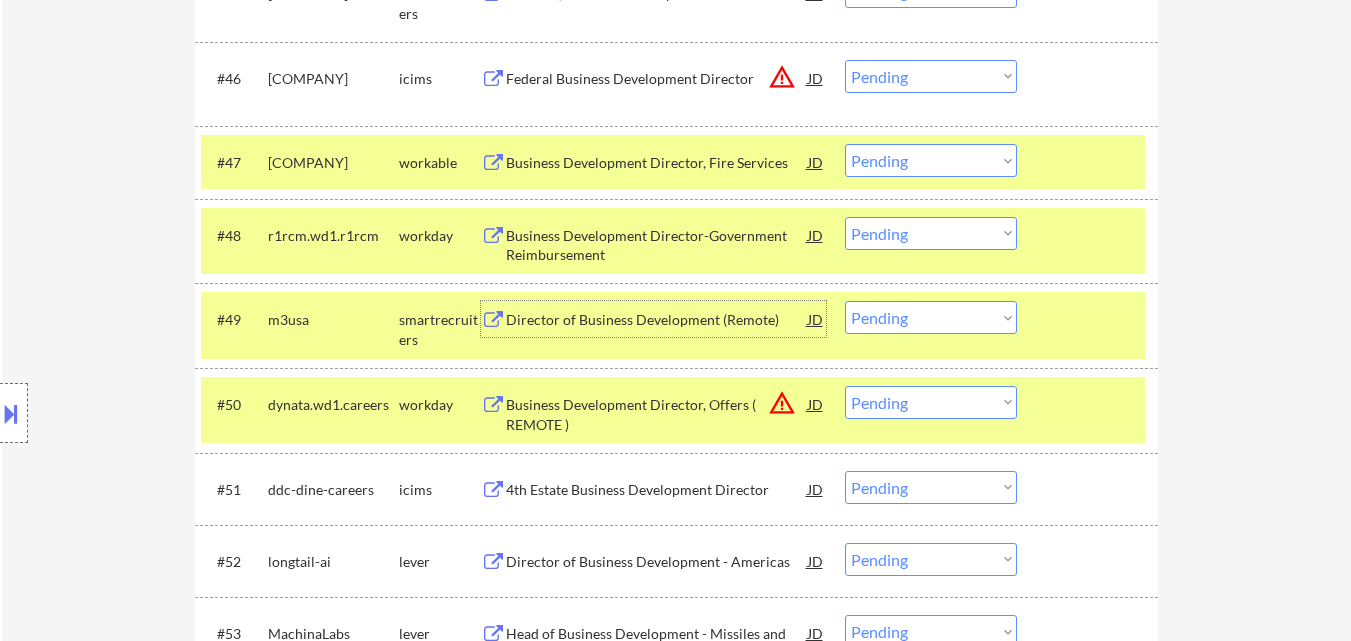 click on "Choose an option... Pending Applied Excluded (Questions) Excluded (Expired) Excluded (Location) Excluded (Bad Match) Excluded (Blocklist) Excluded (Salary) Excluded (Other)" at bounding box center (931, 317) 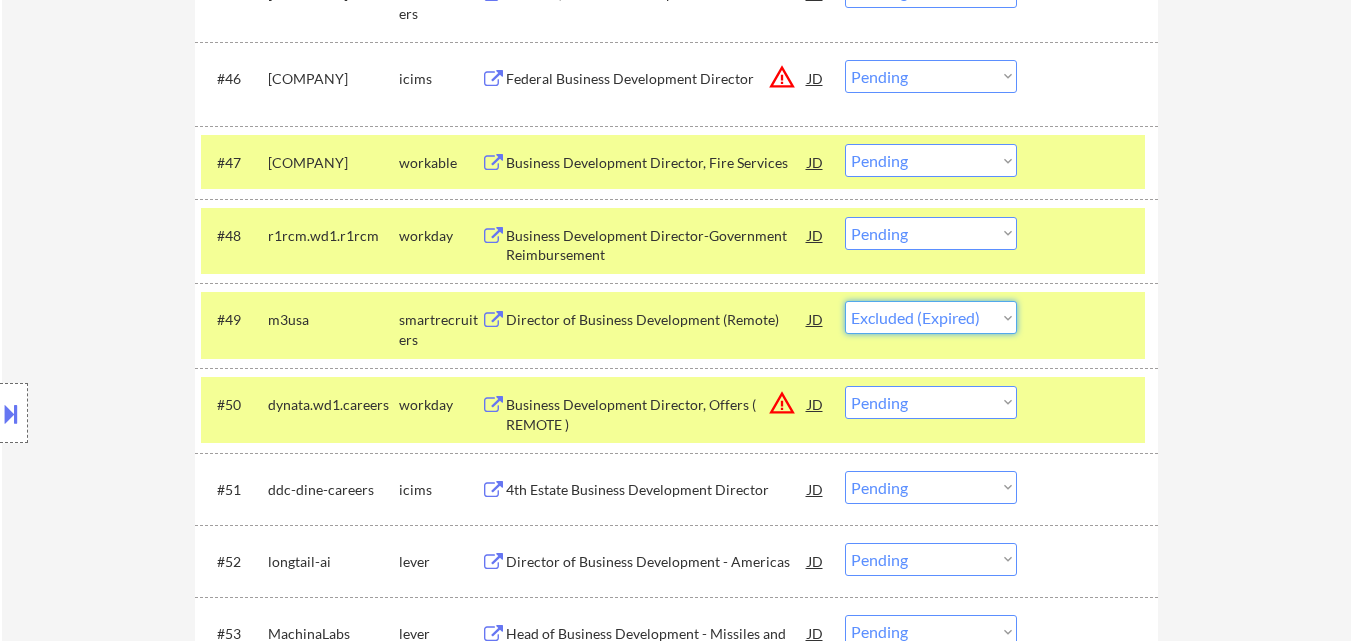 click on "Choose an option... Pending Applied Excluded (Questions) Excluded (Expired) Excluded (Location) Excluded (Bad Match) Excluded (Blocklist) Excluded (Salary) Excluded (Other)" at bounding box center (931, 317) 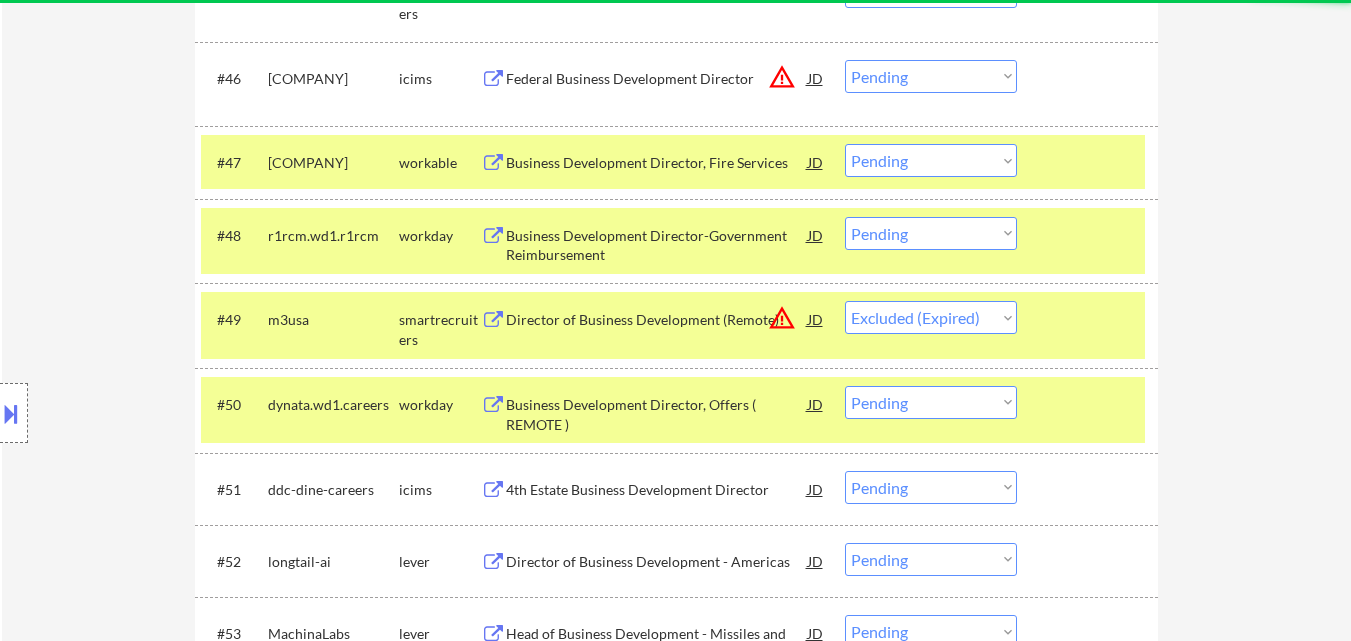 select on ""pending"" 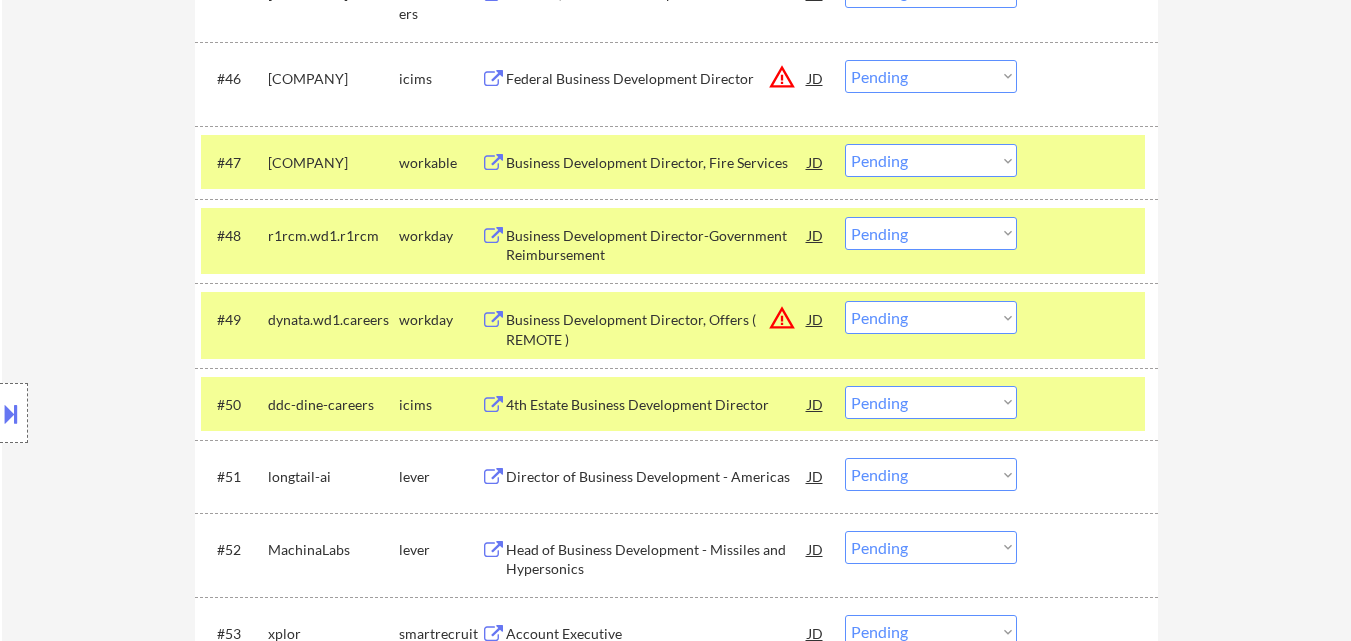scroll, scrollTop: 4287, scrollLeft: 0, axis: vertical 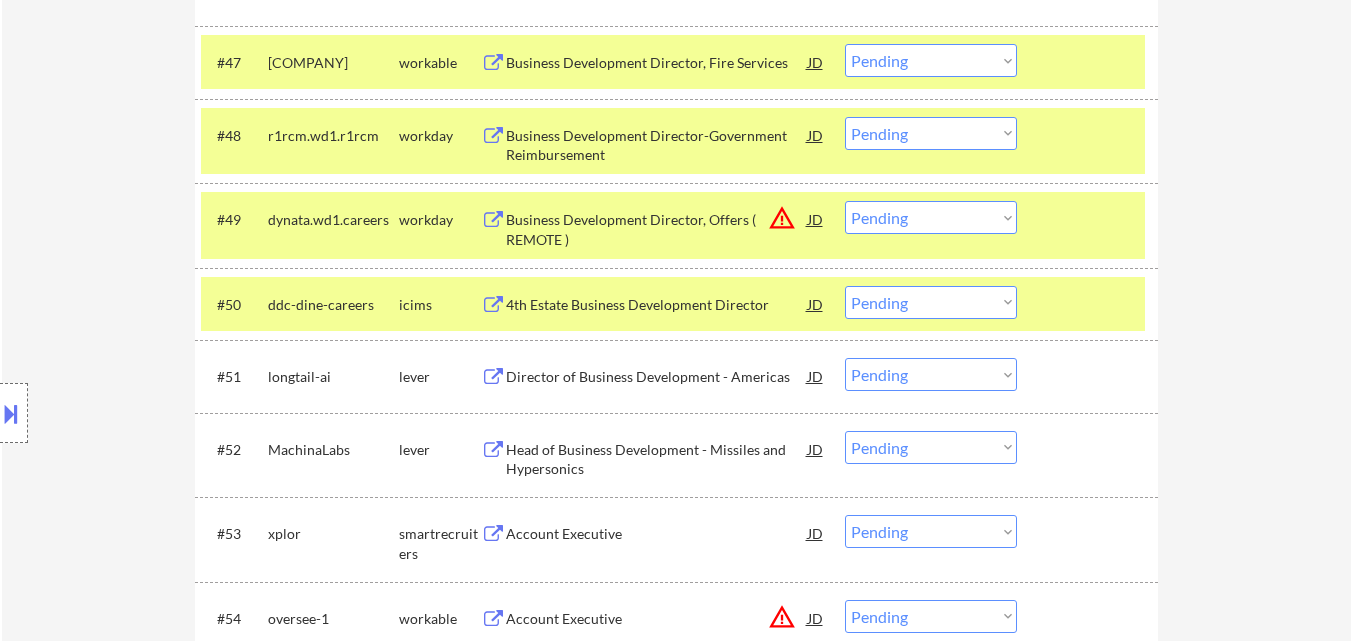 click on "Director of Business Development - Americas" at bounding box center [657, 377] 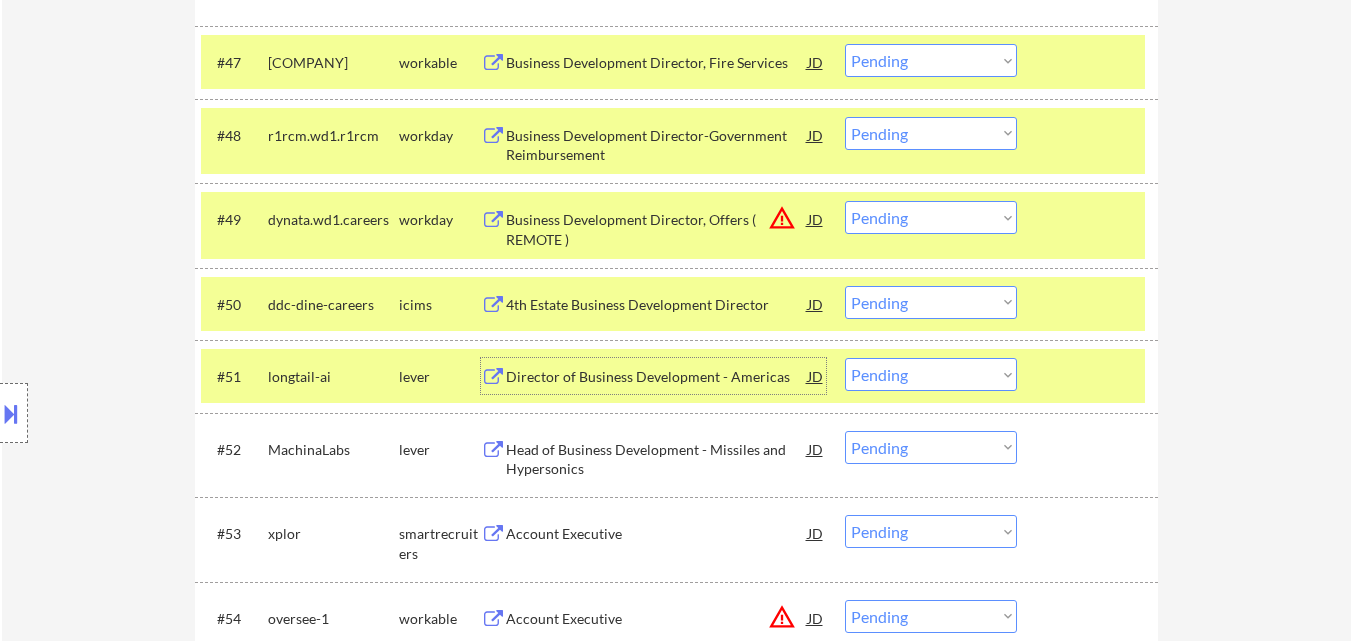 scroll, scrollTop: 4387, scrollLeft: 0, axis: vertical 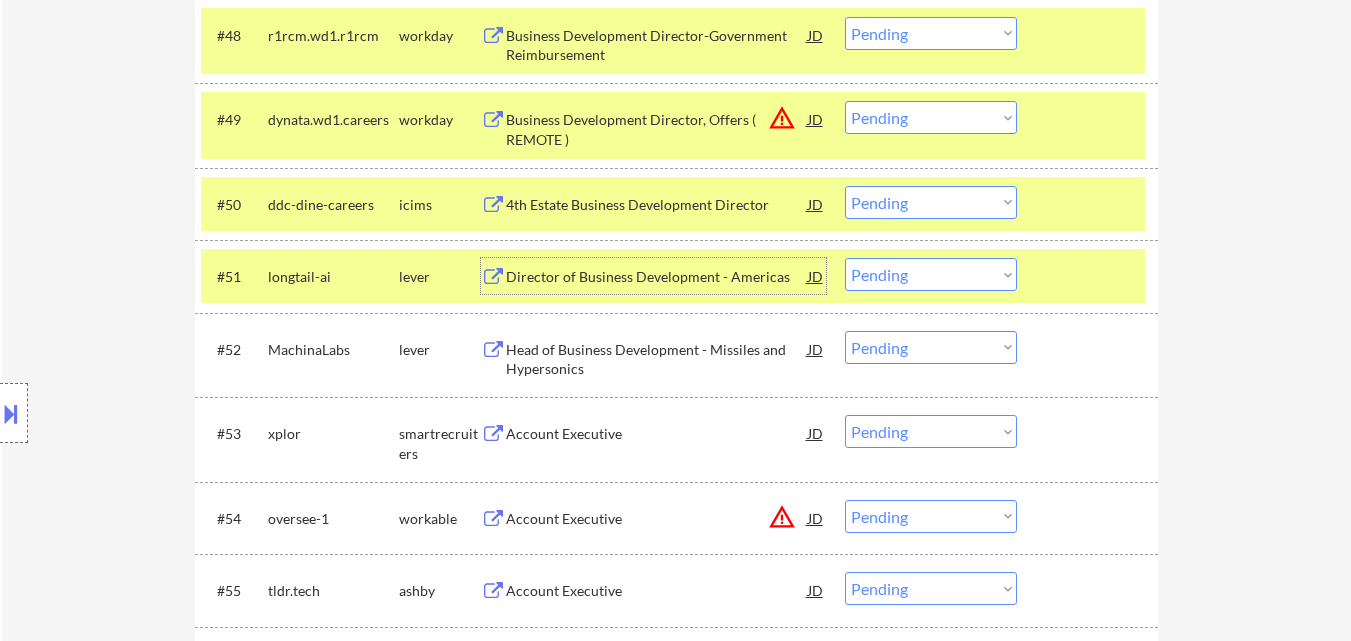 click on "Choose an option... Pending Applied Excluded (Questions) Excluded (Expired) Excluded (Location) Excluded (Bad Match) Excluded (Blocklist) Excluded (Salary) Excluded (Other)" at bounding box center [931, 274] 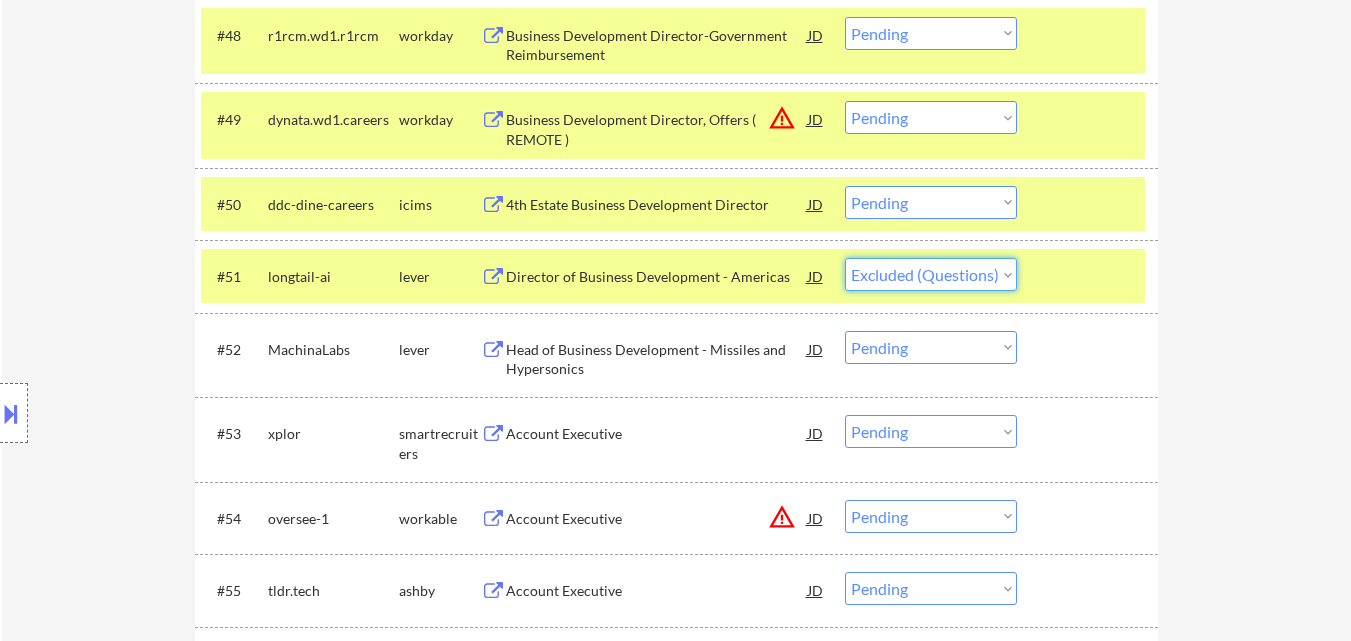 click on "Choose an option... Pending Applied Excluded (Questions) Excluded (Expired) Excluded (Location) Excluded (Bad Match) Excluded (Blocklist) Excluded (Salary) Excluded (Other)" at bounding box center [931, 274] 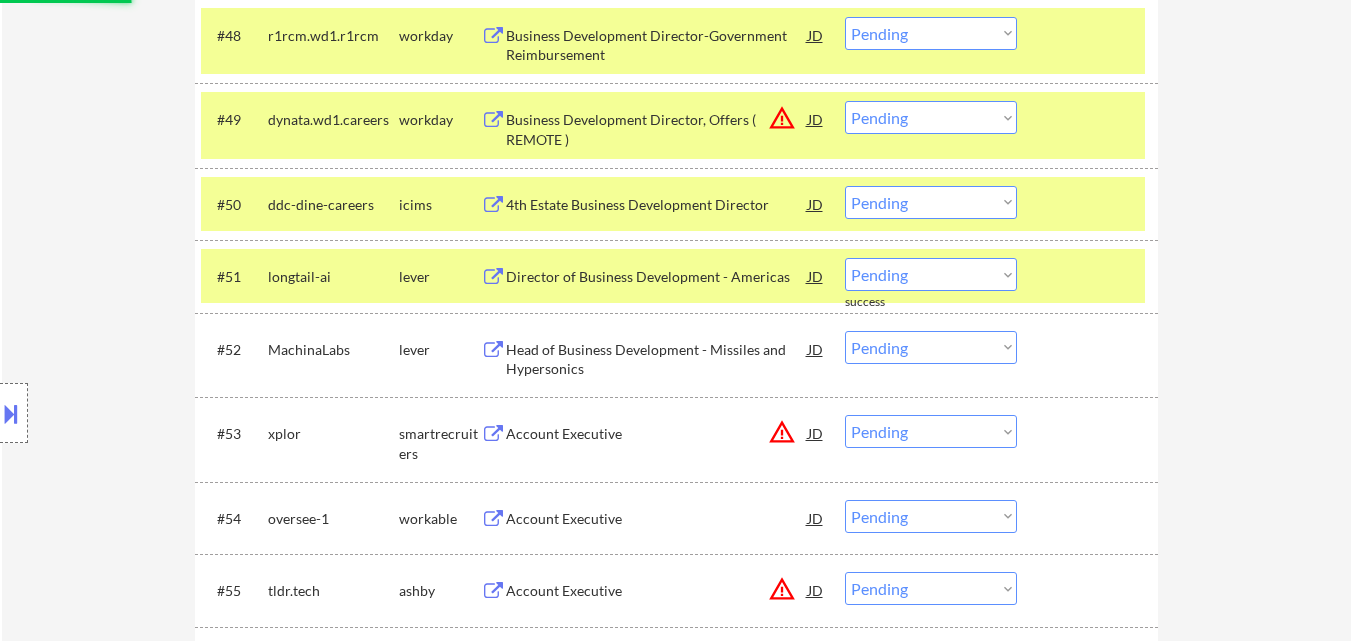 scroll, scrollTop: 4487, scrollLeft: 0, axis: vertical 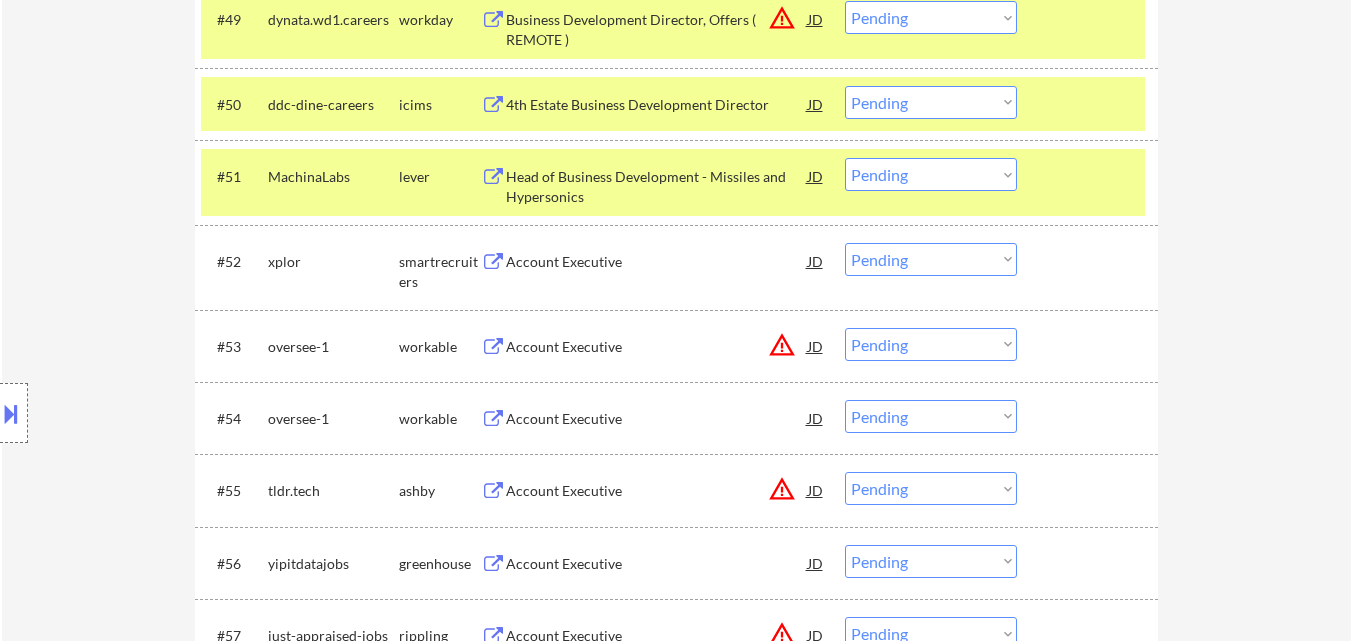 click on "Head of Business Development - Missiles and Hypersonics" at bounding box center [657, 186] 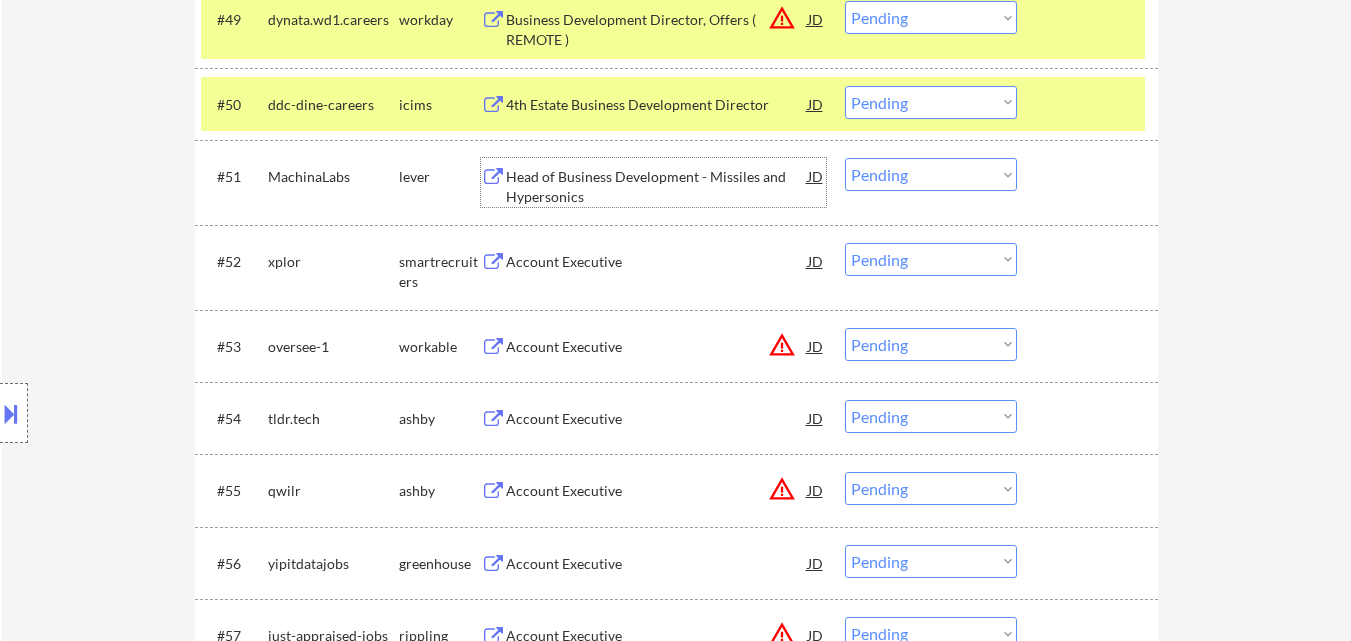 click on "Choose an option... Pending Applied Excluded (Questions) Excluded (Expired) Excluded (Location) Excluded (Bad Match) Excluded (Blocklist) Excluded (Salary) Excluded (Other)" at bounding box center (931, 174) 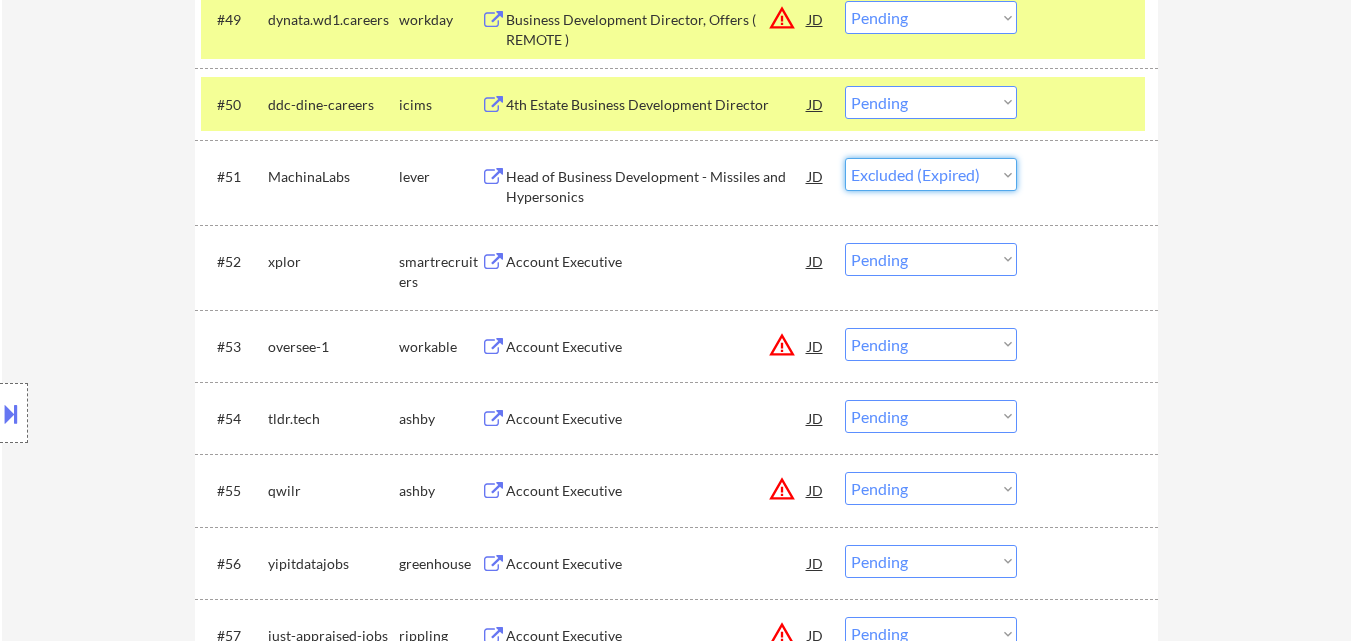 click on "Choose an option... Pending Applied Excluded (Questions) Excluded (Expired) Excluded (Location) Excluded (Bad Match) Excluded (Blocklist) Excluded (Salary) Excluded (Other)" at bounding box center [931, 174] 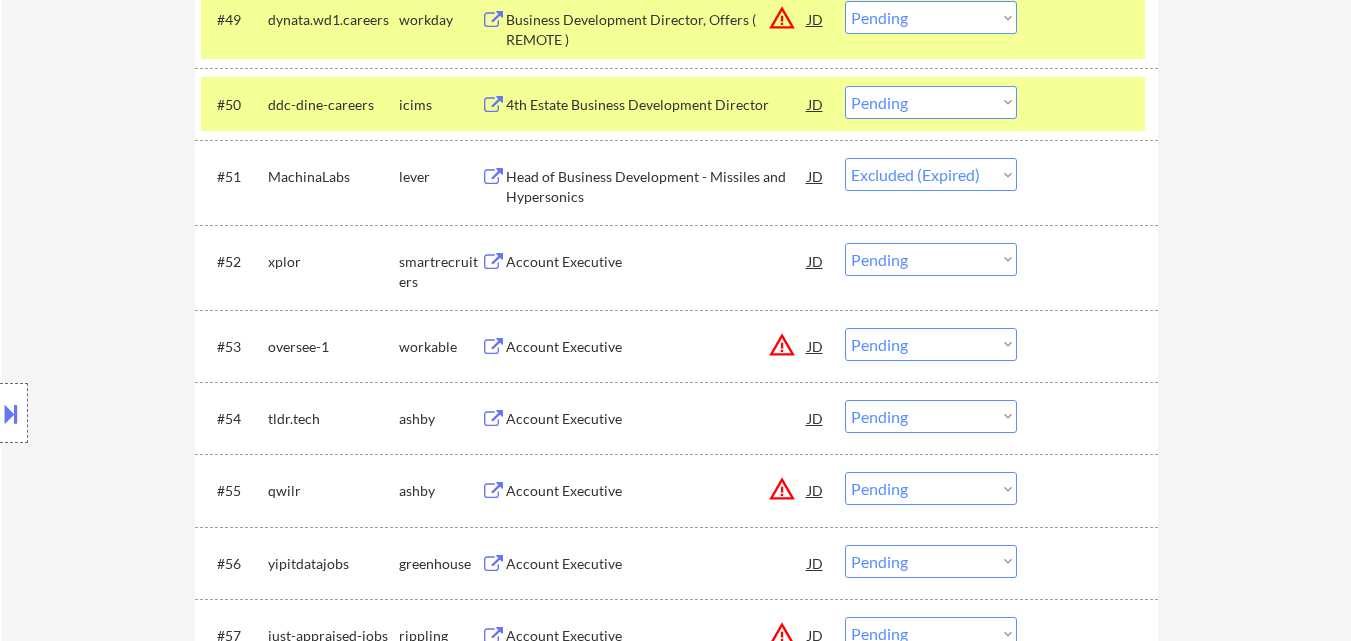 select on ""pending"" 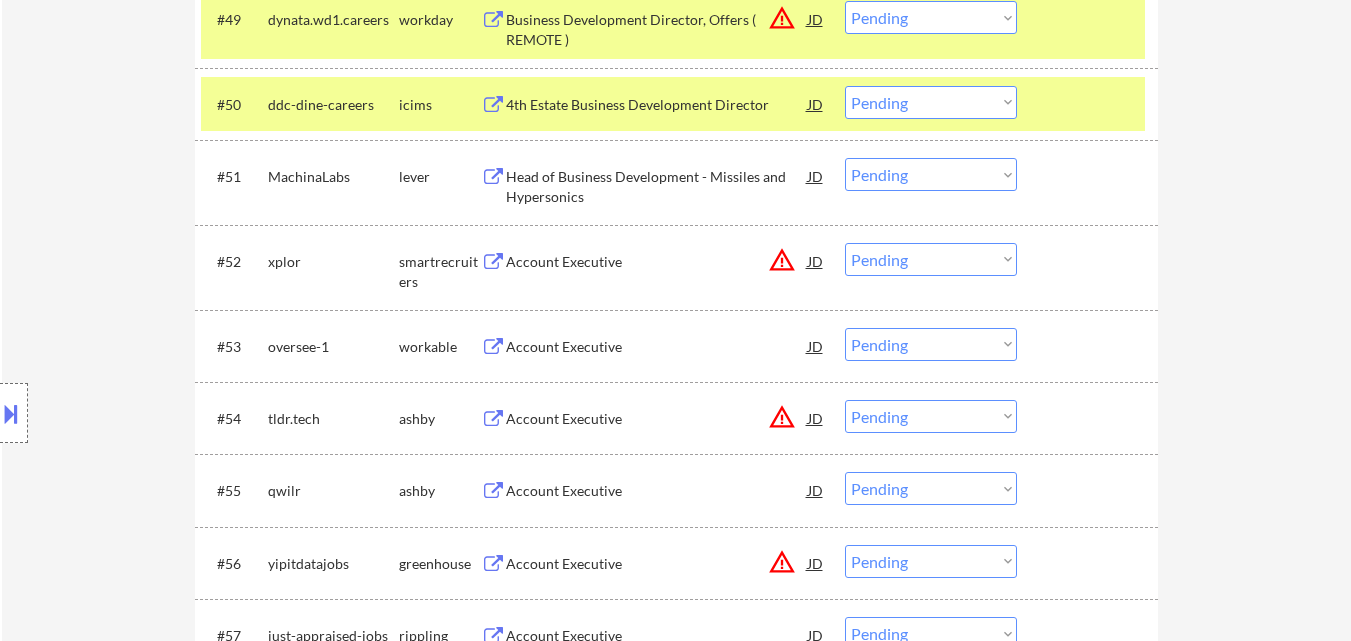 click on "Account Executive" at bounding box center [657, 261] 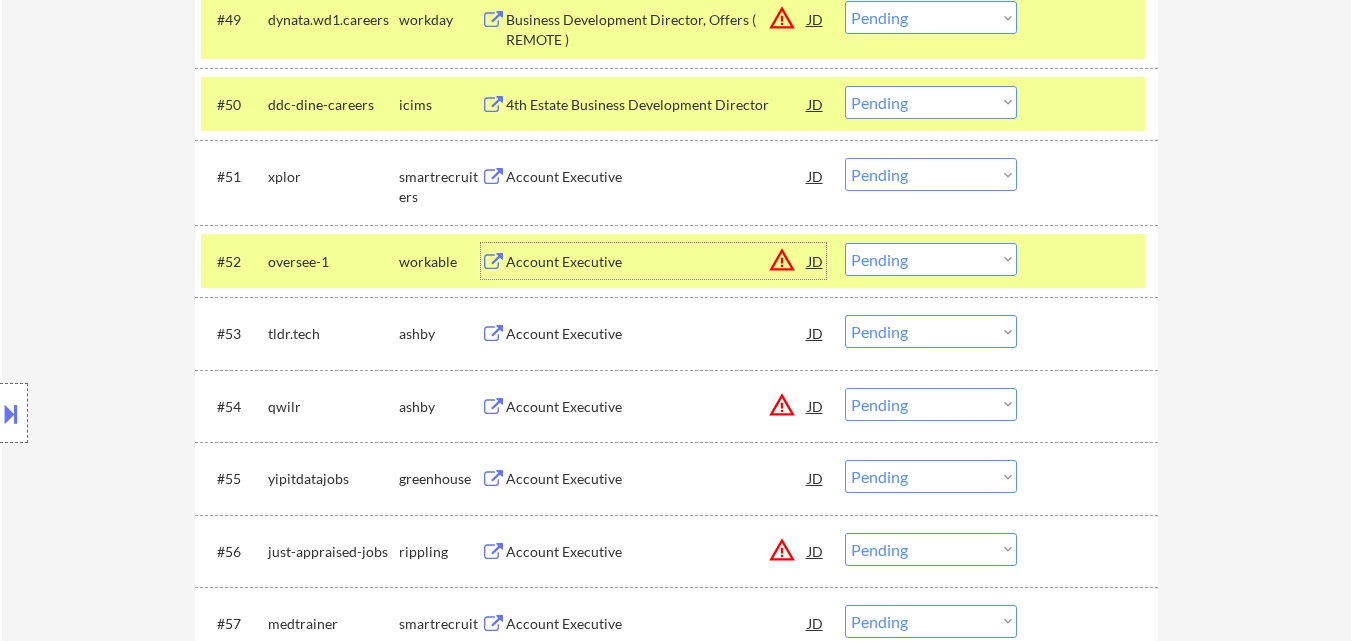 drag, startPoint x: 971, startPoint y: 261, endPoint x: 974, endPoint y: 275, distance: 14.3178215 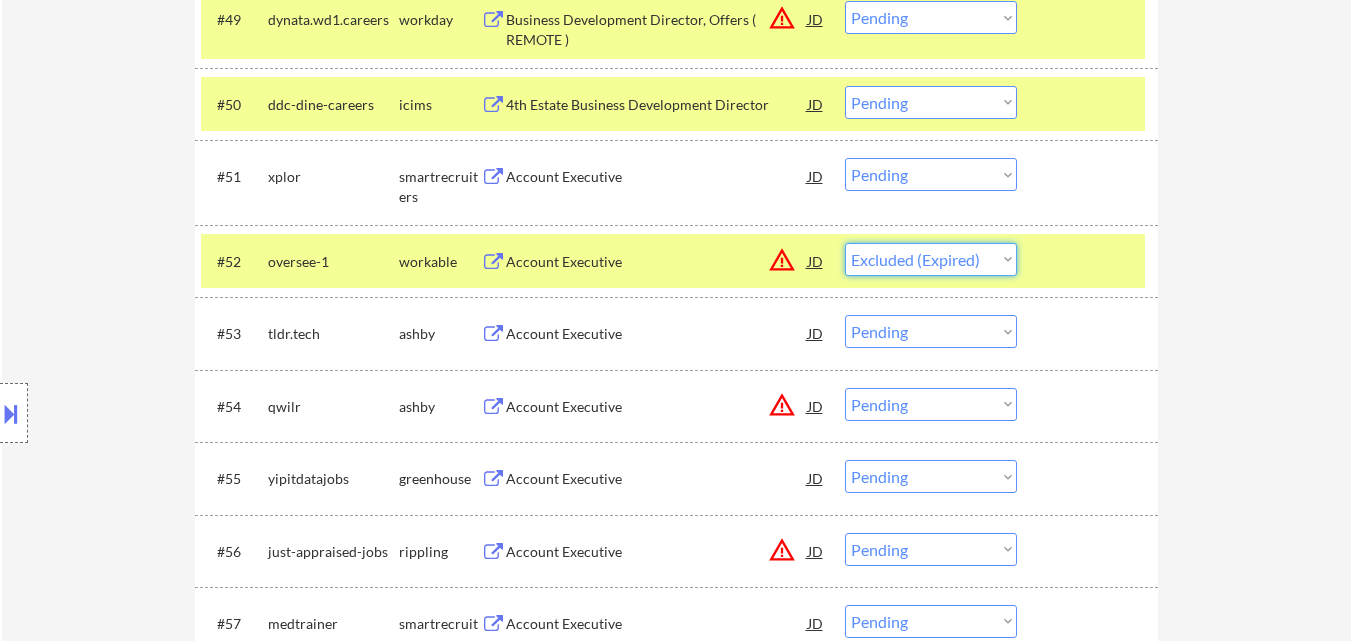 click on "Choose an option... Pending Applied Excluded (Questions) Excluded (Expired) Excluded (Location) Excluded (Bad Match) Excluded (Blocklist) Excluded (Salary) Excluded (Other)" at bounding box center (931, 259) 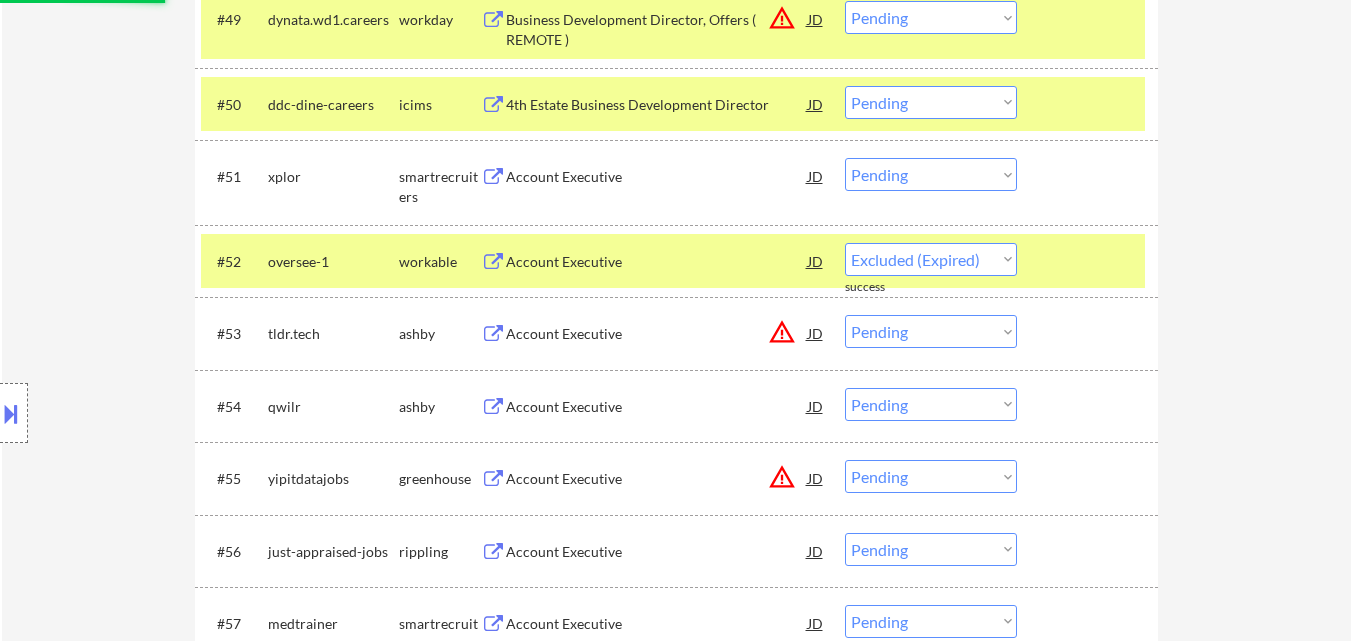 select on ""pending"" 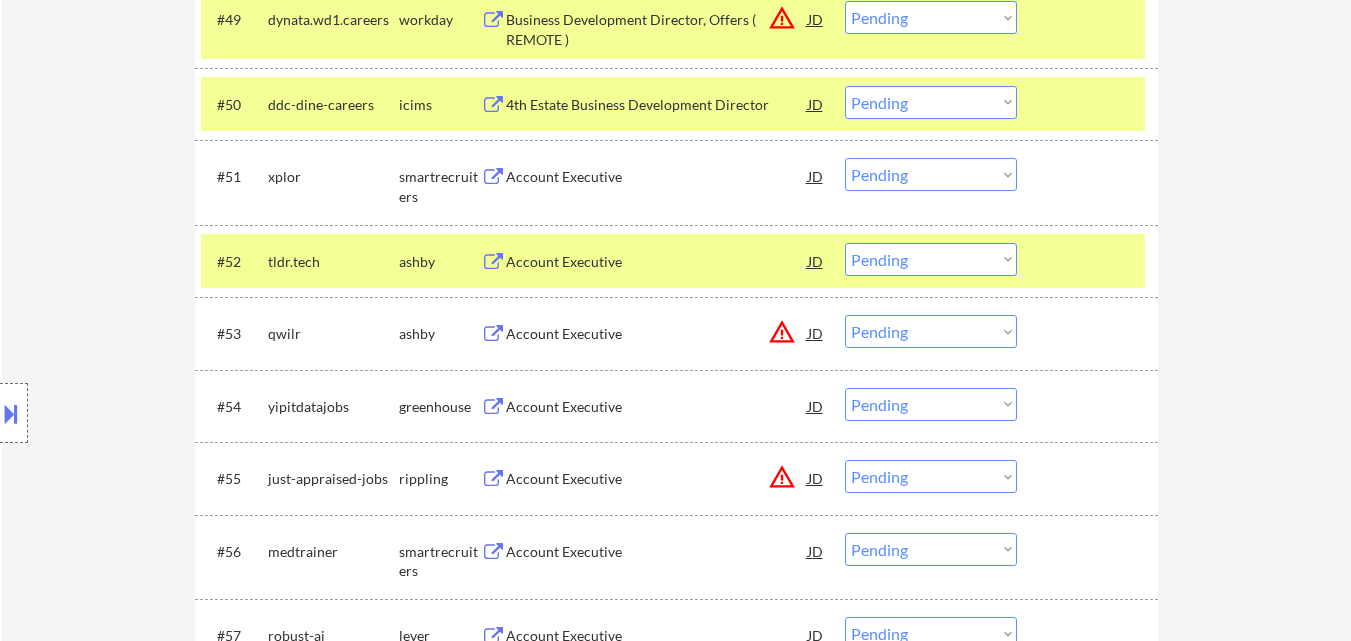 click on "Account Executive" at bounding box center [657, 176] 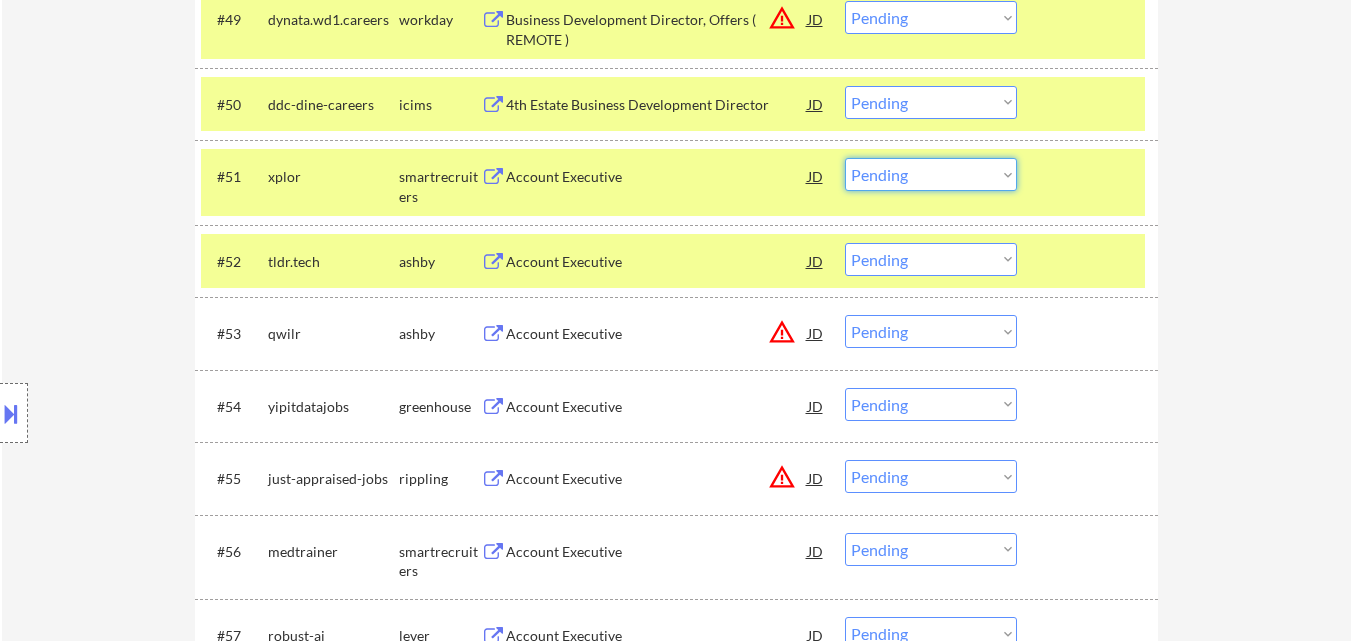 click on "Choose an option... Pending Applied Excluded (Questions) Excluded (Expired) Excluded (Location) Excluded (Bad Match) Excluded (Blocklist) Excluded (Salary) Excluded (Other)" at bounding box center (931, 174) 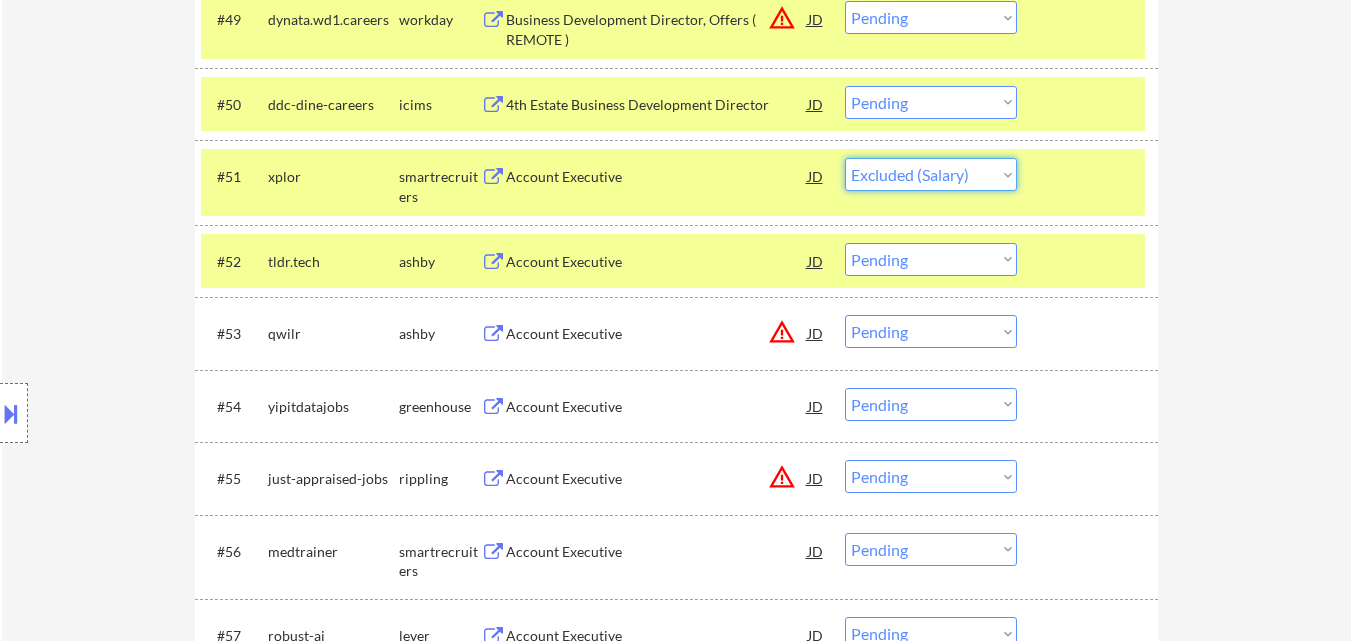click on "Choose an option... Pending Applied Excluded (Questions) Excluded (Expired) Excluded (Location) Excluded (Bad Match) Excluded (Blocklist) Excluded (Salary) Excluded (Other)" at bounding box center [931, 174] 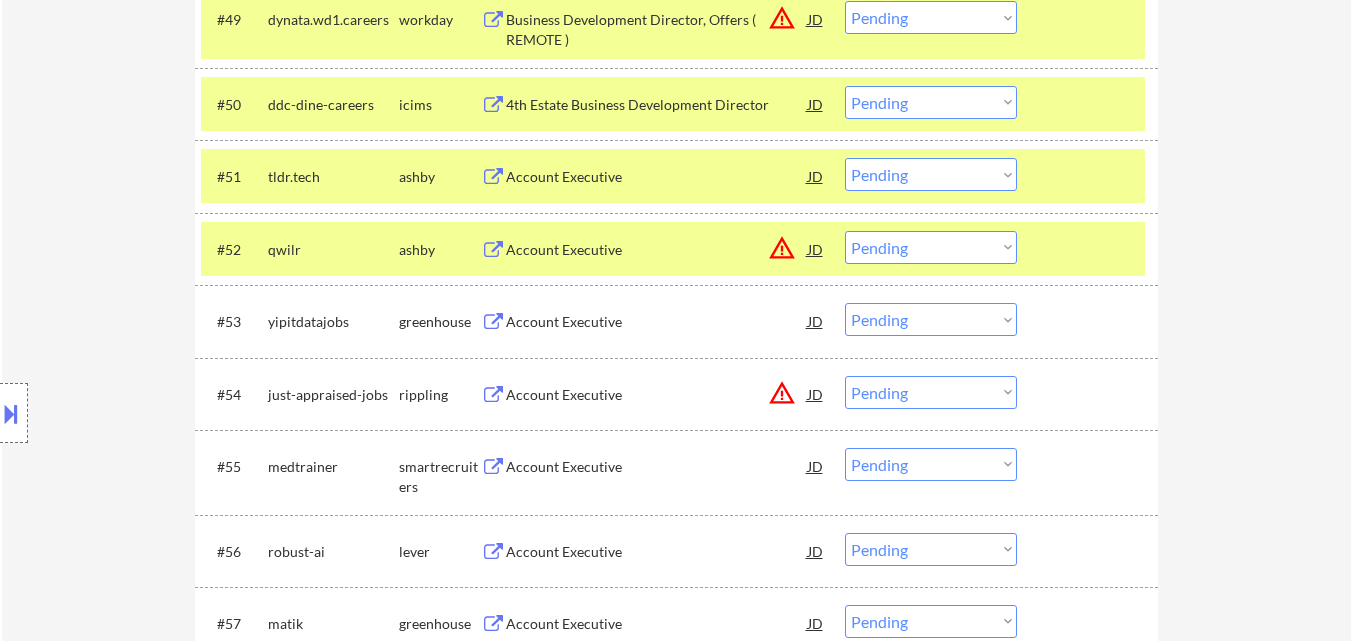 click on "Account Executive" at bounding box center [657, 177] 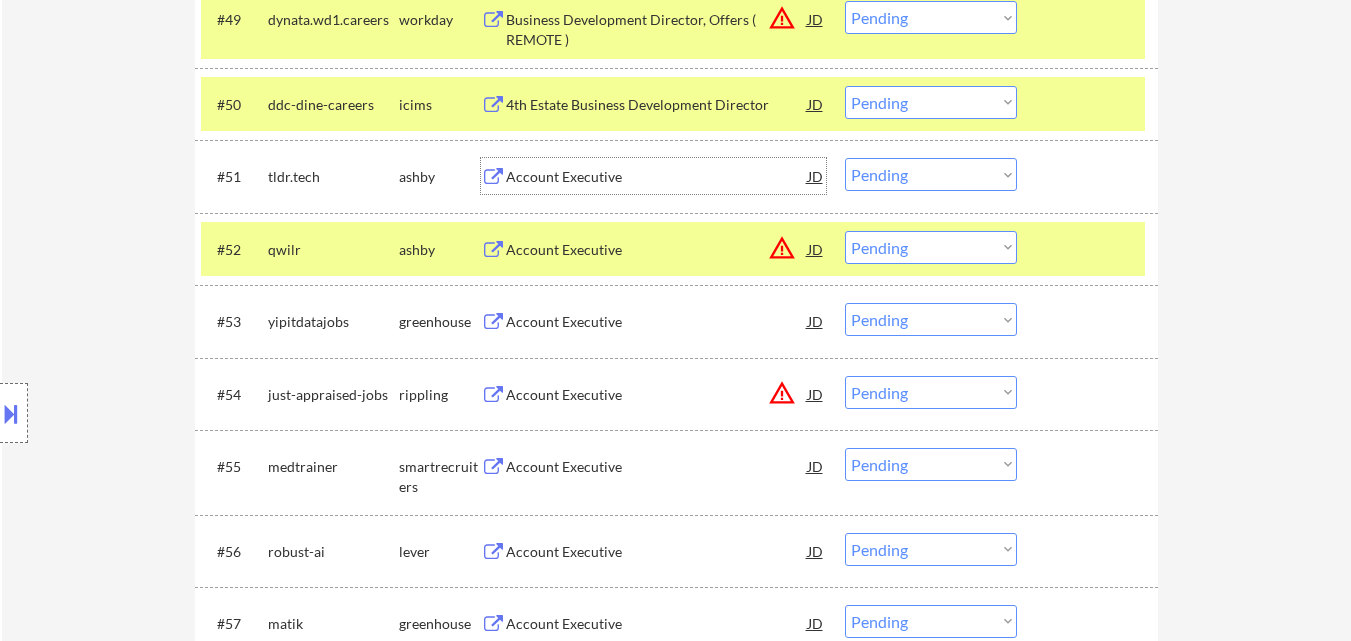 click on "Choose an option... Pending Applied Excluded (Questions) Excluded (Expired) Excluded (Location) Excluded (Bad Match) Excluded (Blocklist) Excluded (Salary) Excluded (Other)" at bounding box center (931, 174) 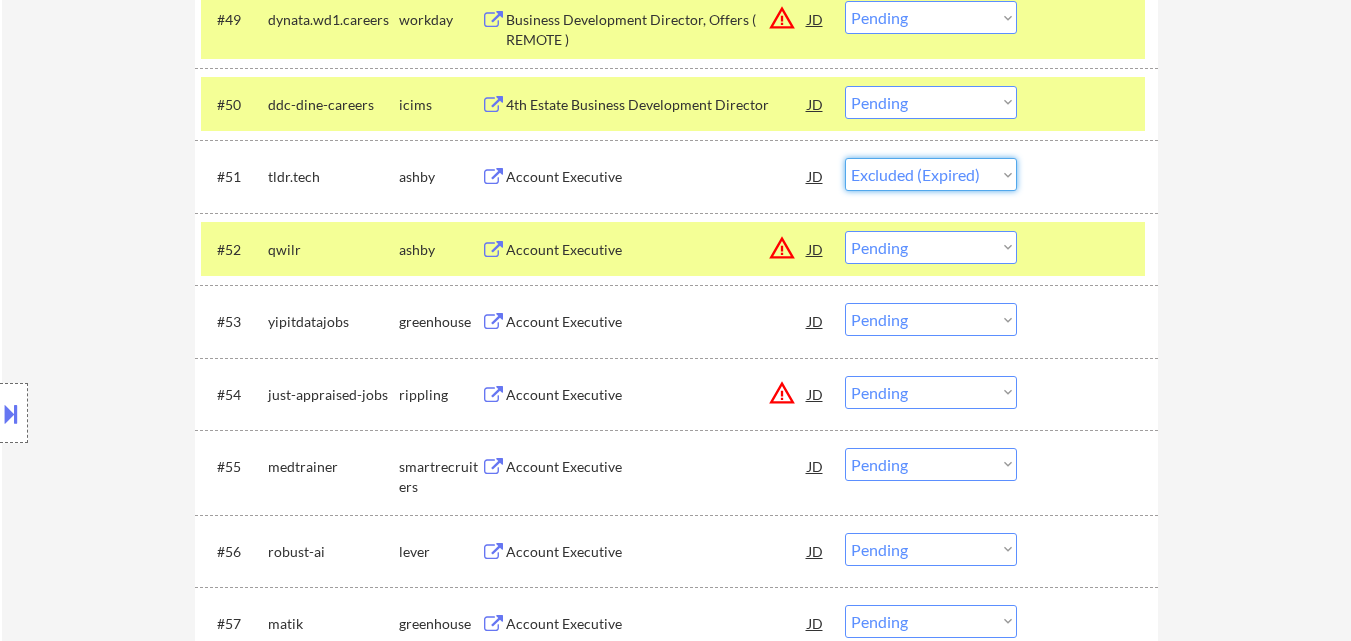 click on "Choose an option... Pending Applied Excluded (Questions) Excluded (Expired) Excluded (Location) Excluded (Bad Match) Excluded (Blocklist) Excluded (Salary) Excluded (Other)" at bounding box center (931, 174) 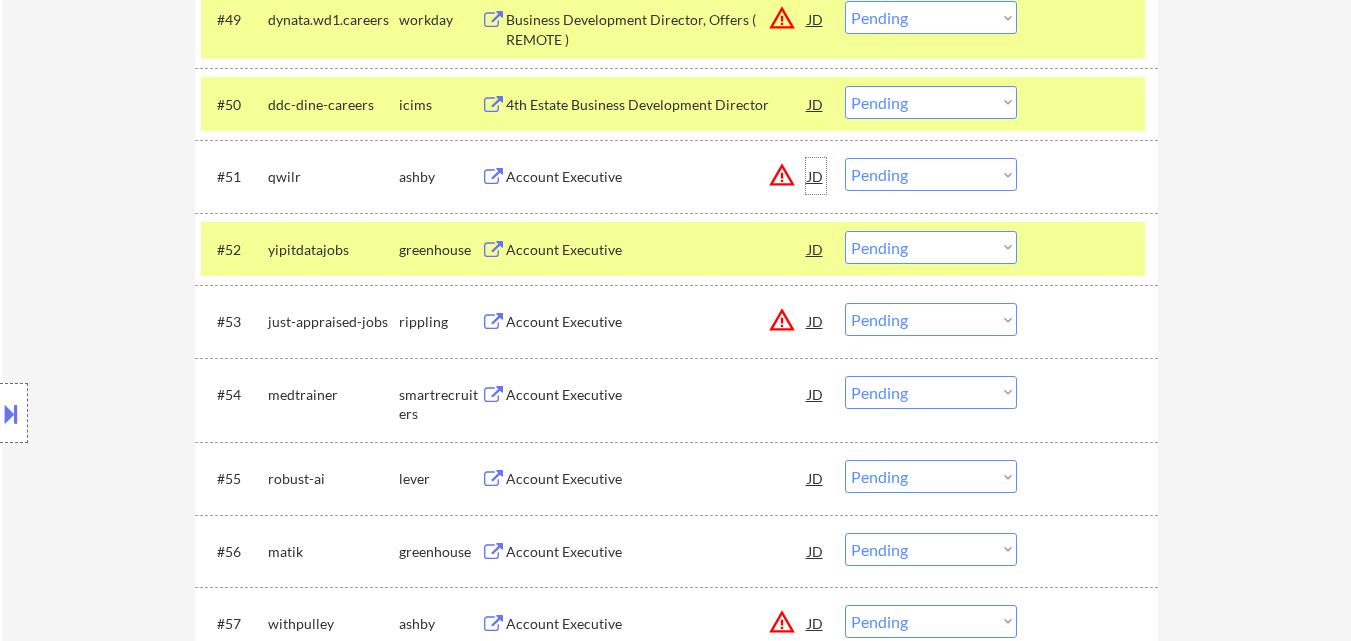 click on "JD" at bounding box center (816, 176) 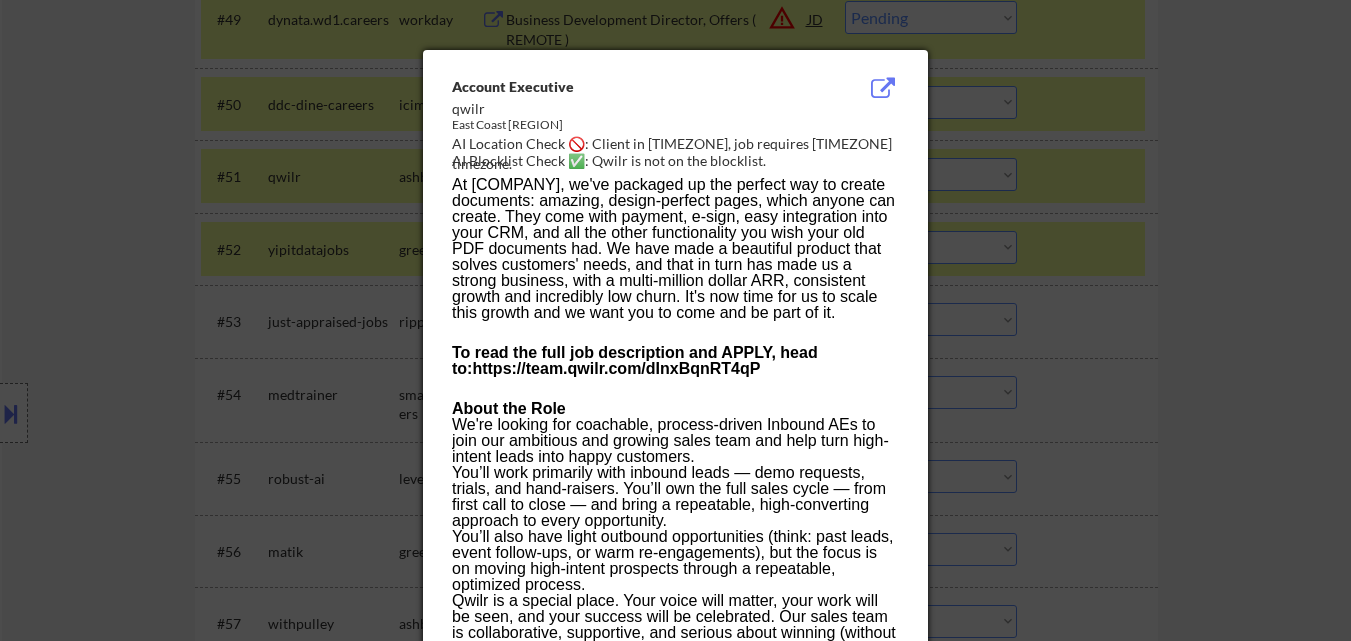 click at bounding box center (675, 320) 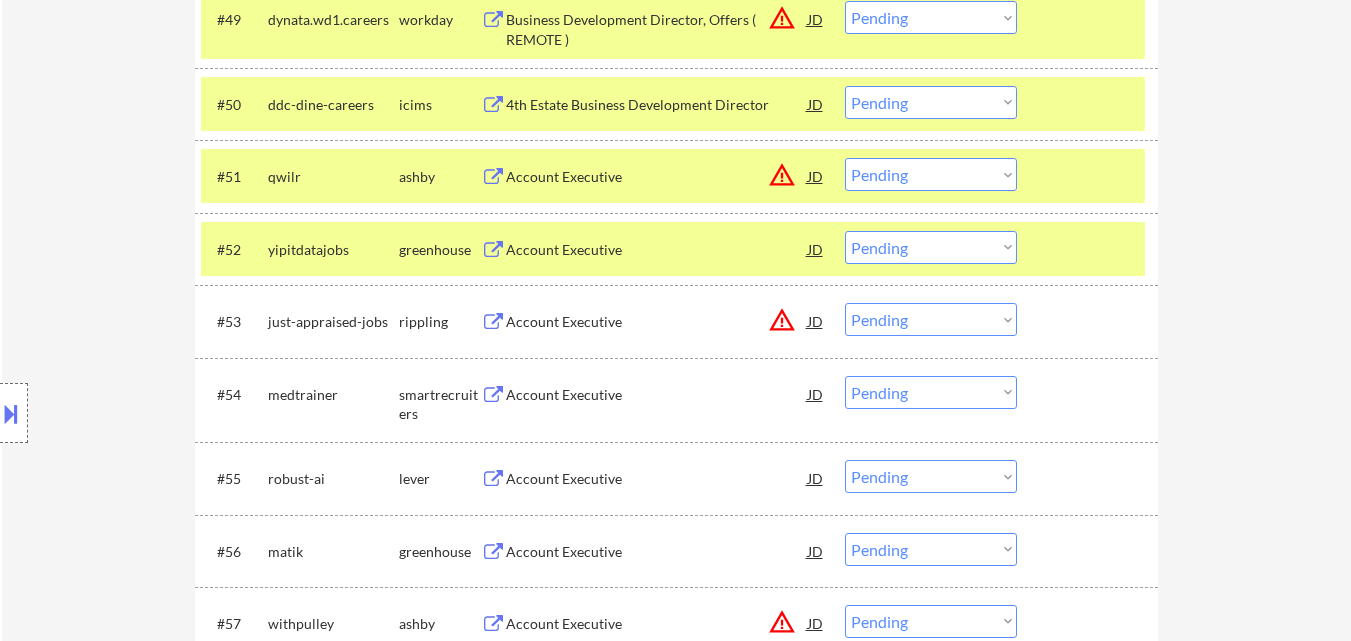 click on "Choose an option... Pending Applied Excluded (Questions) Excluded (Expired) Excluded (Location) Excluded (Bad Match) Excluded (Blocklist) Excluded (Salary) Excluded (Other)" at bounding box center [931, 174] 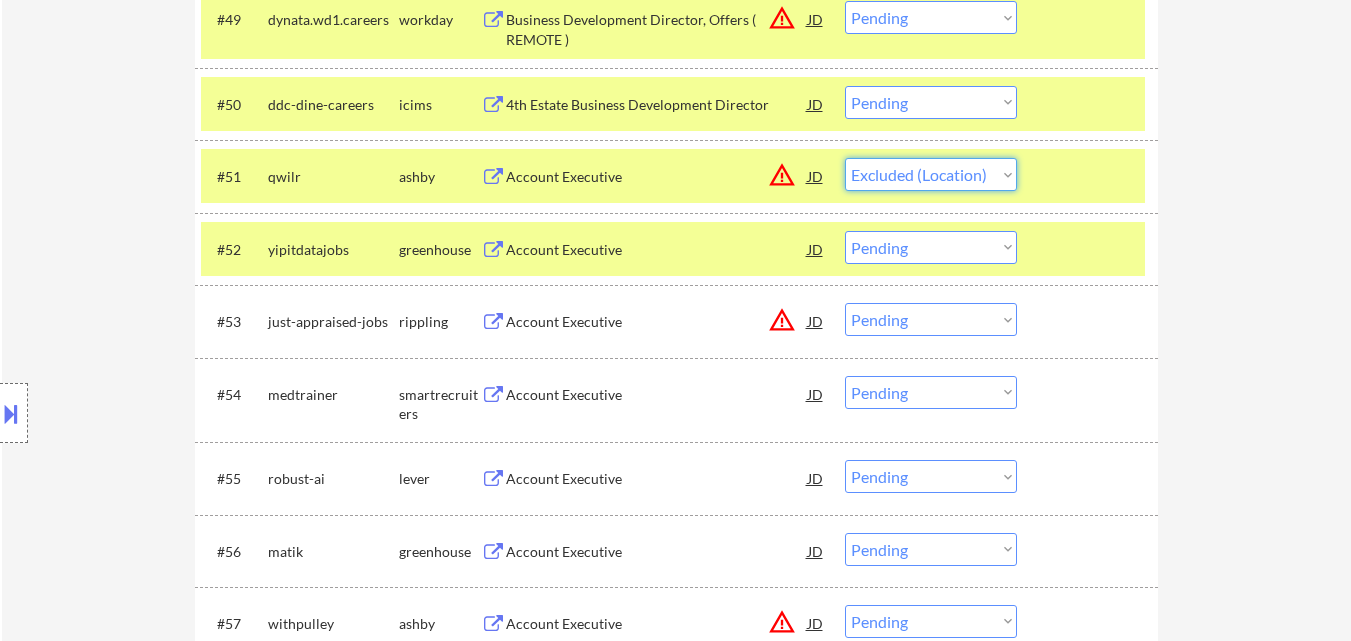 click on "Choose an option... Pending Applied Excluded (Questions) Excluded (Expired) Excluded (Location) Excluded (Bad Match) Excluded (Blocklist) Excluded (Salary) Excluded (Other)" at bounding box center [931, 174] 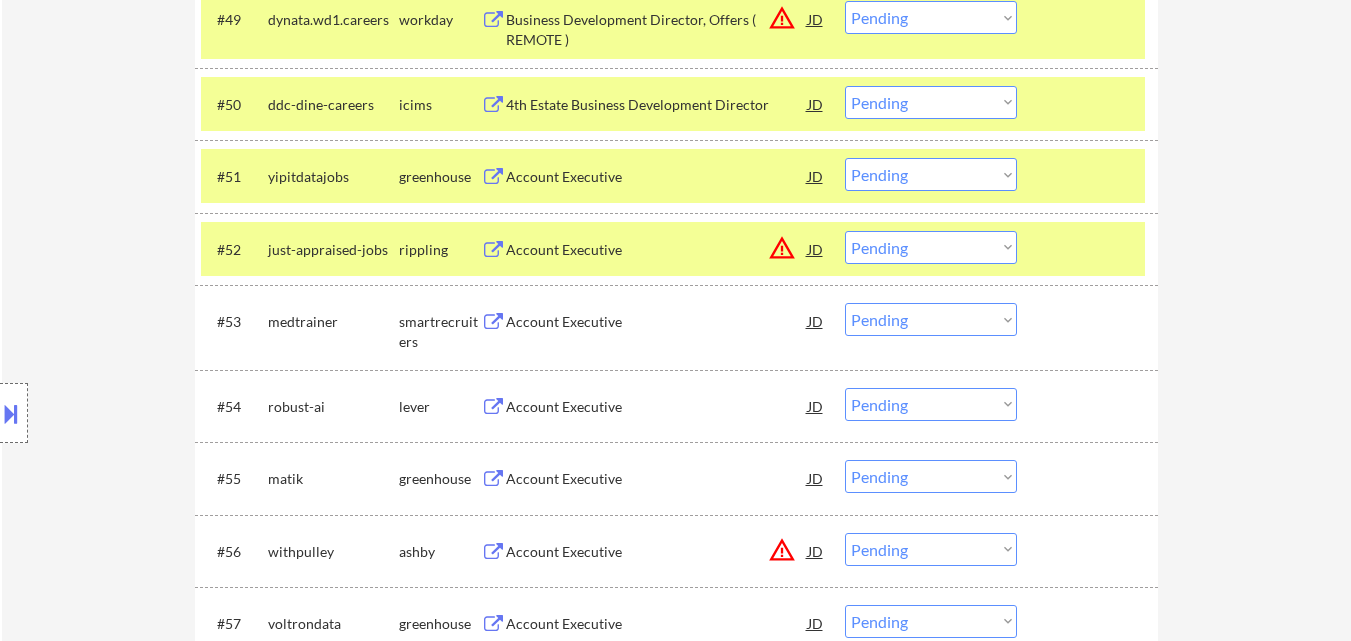 click on "Account Executive" at bounding box center (657, 177) 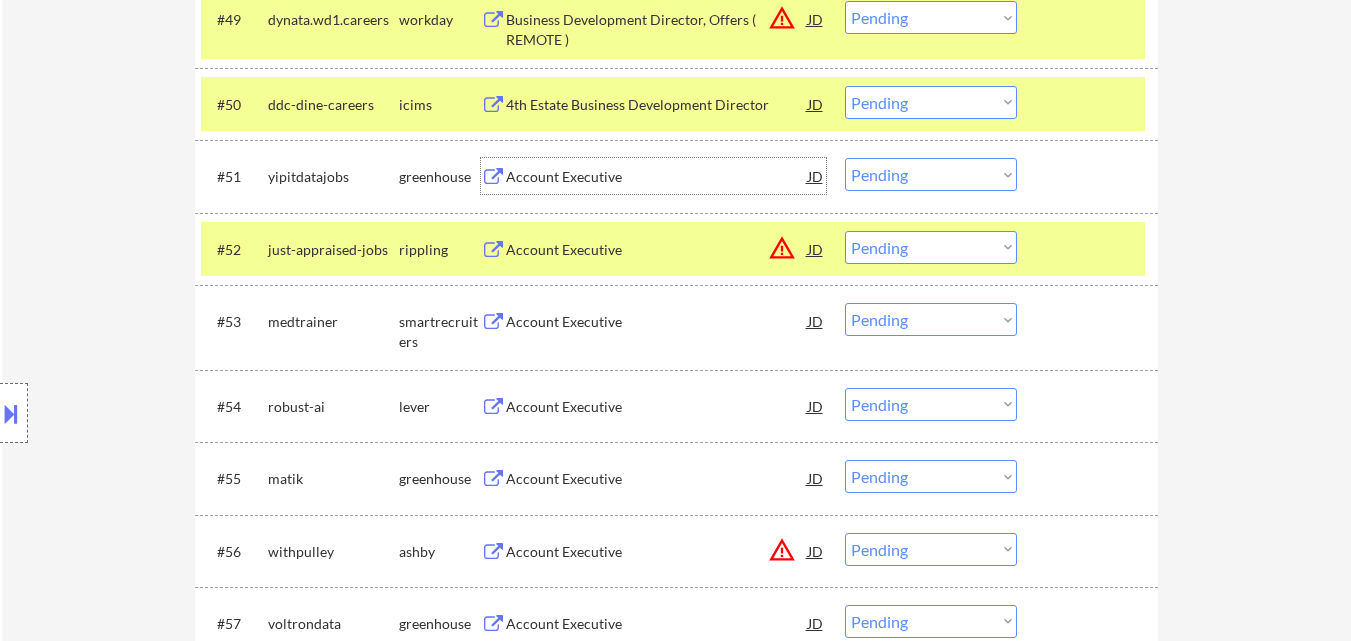 drag, startPoint x: 931, startPoint y: 176, endPoint x: 934, endPoint y: 189, distance: 13.341664 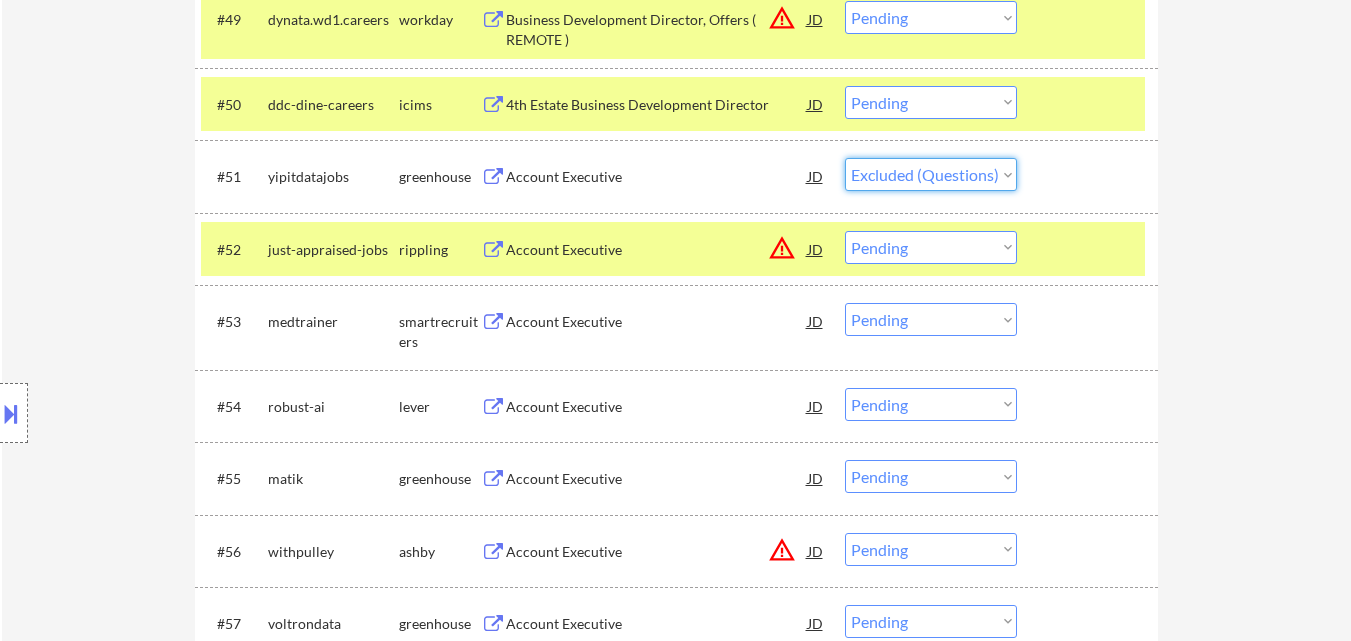 click on "Choose an option... Pending Applied Excluded (Questions) Excluded (Expired) Excluded (Location) Excluded (Bad Match) Excluded (Blocklist) Excluded (Salary) Excluded (Other)" at bounding box center (931, 174) 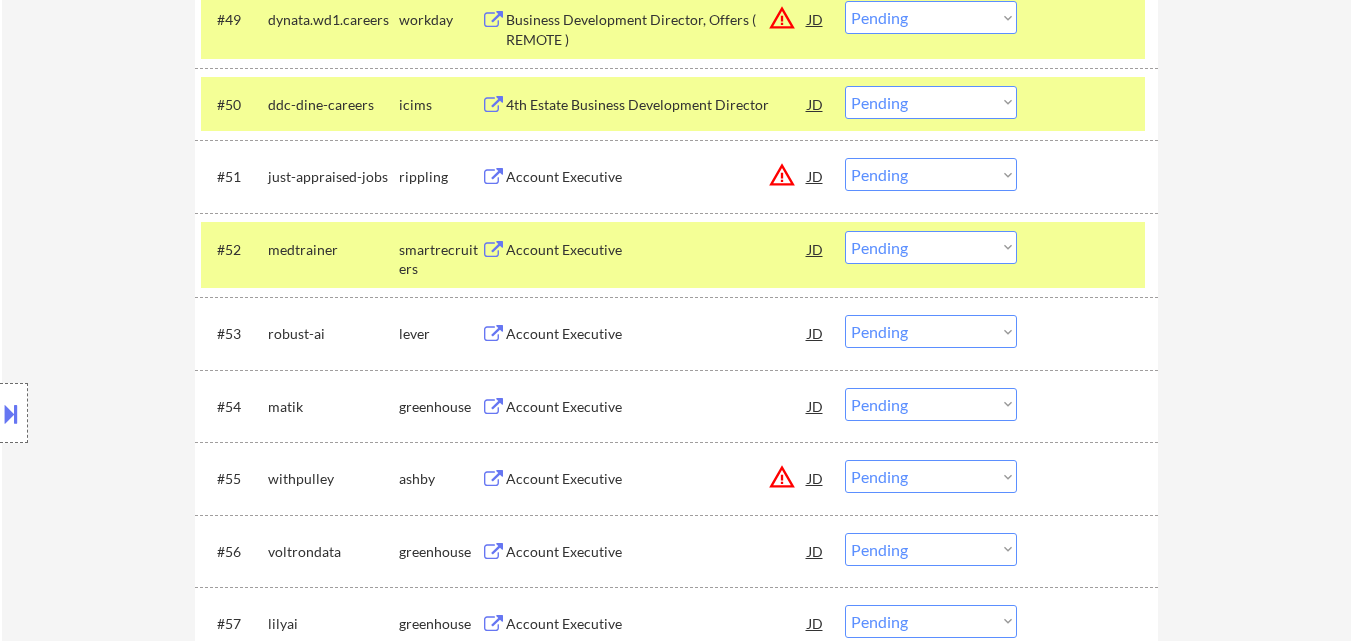 drag, startPoint x: 1010, startPoint y: 181, endPoint x: 999, endPoint y: 189, distance: 13.601471 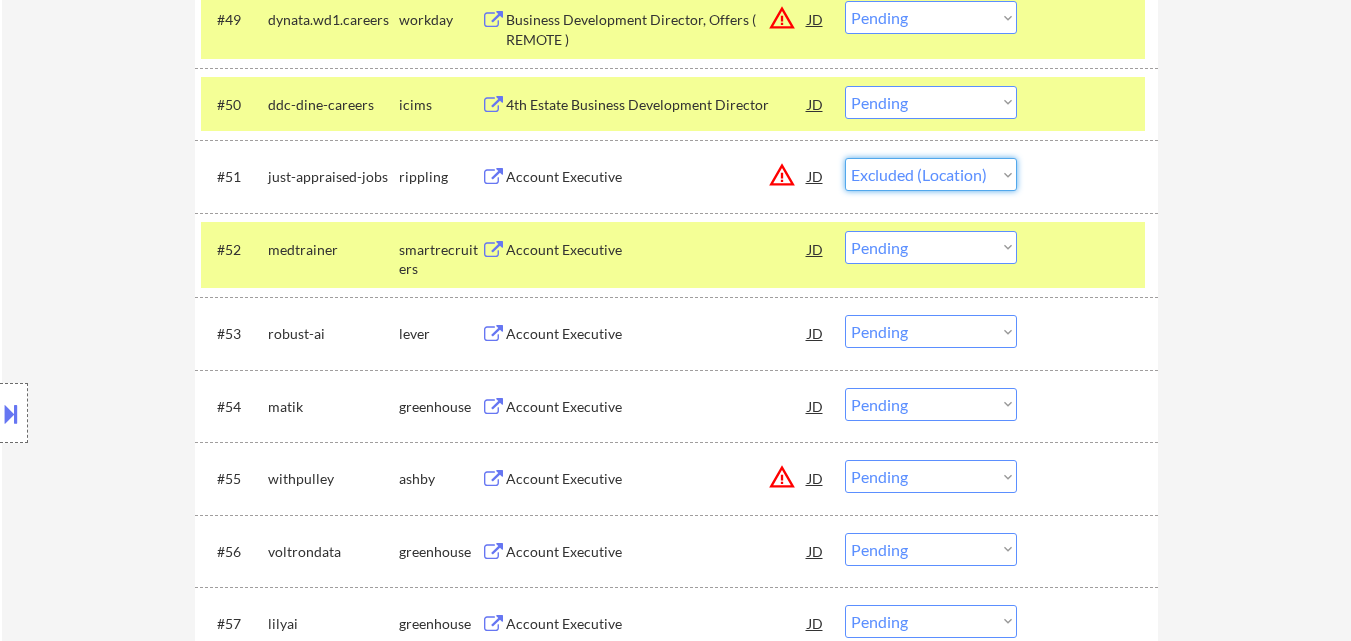 click on "Choose an option... Pending Applied Excluded (Questions) Excluded (Expired) Excluded (Location) Excluded (Bad Match) Excluded (Blocklist) Excluded (Salary) Excluded (Other)" at bounding box center (931, 174) 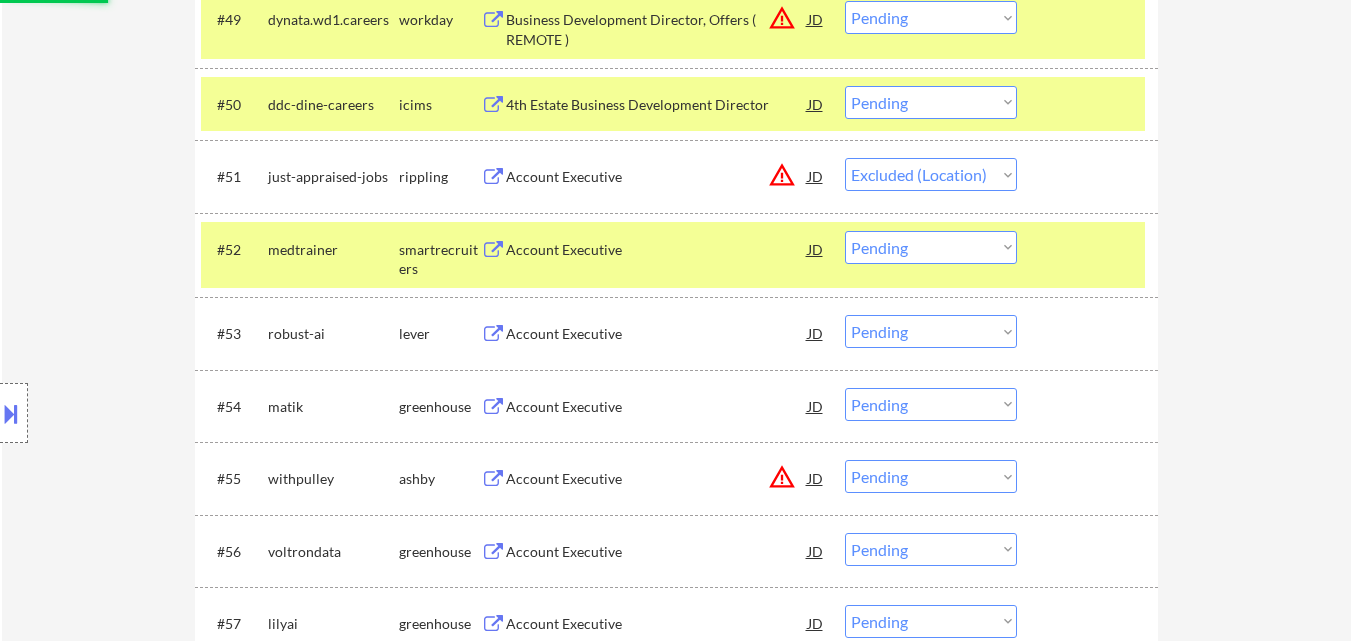 scroll, scrollTop: 4287, scrollLeft: 0, axis: vertical 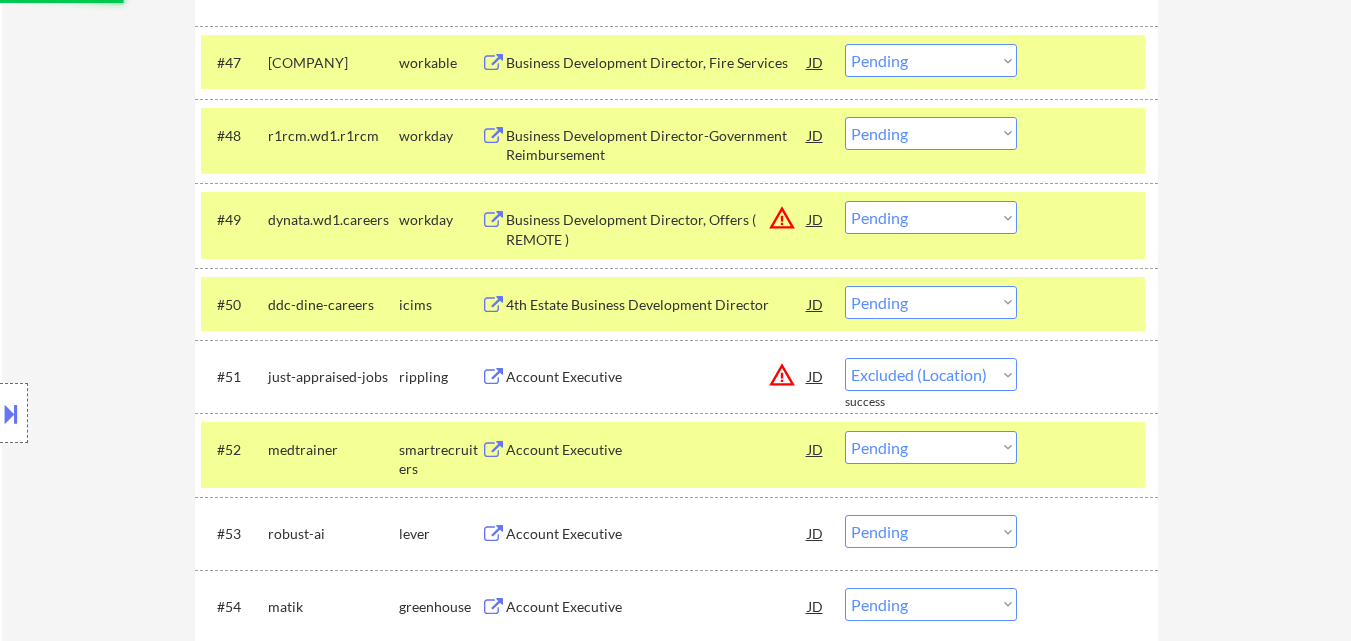 select on ""pending"" 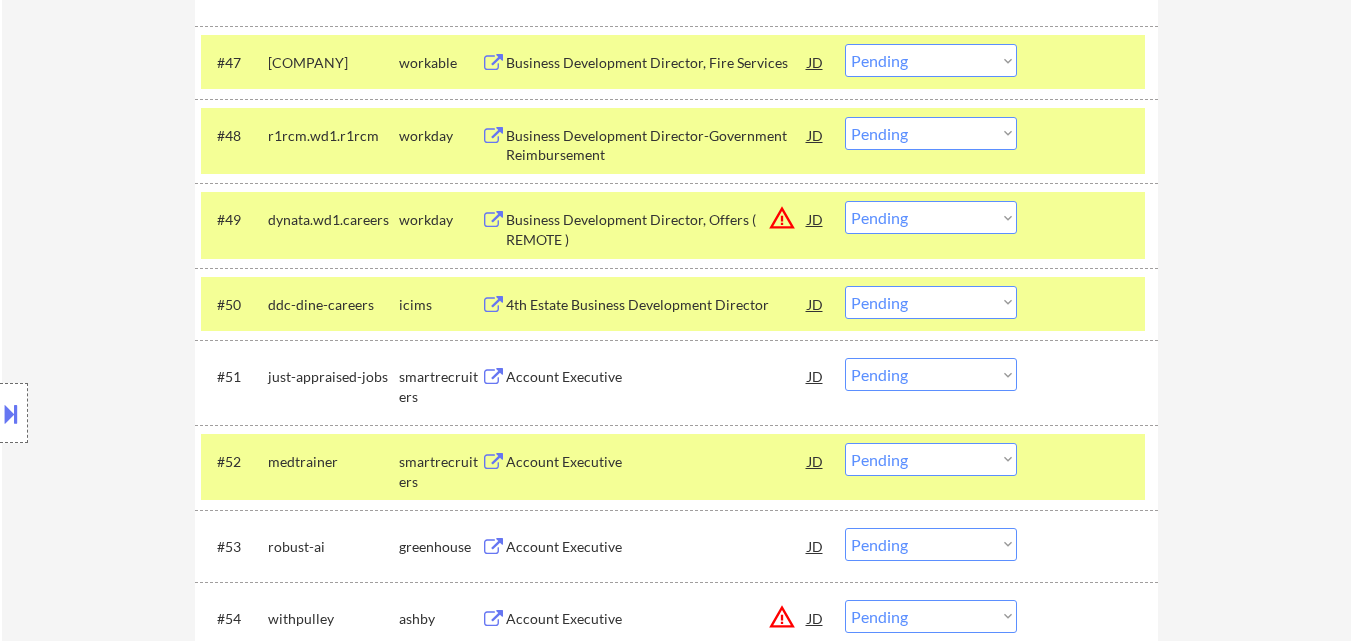 scroll, scrollTop: 4687, scrollLeft: 0, axis: vertical 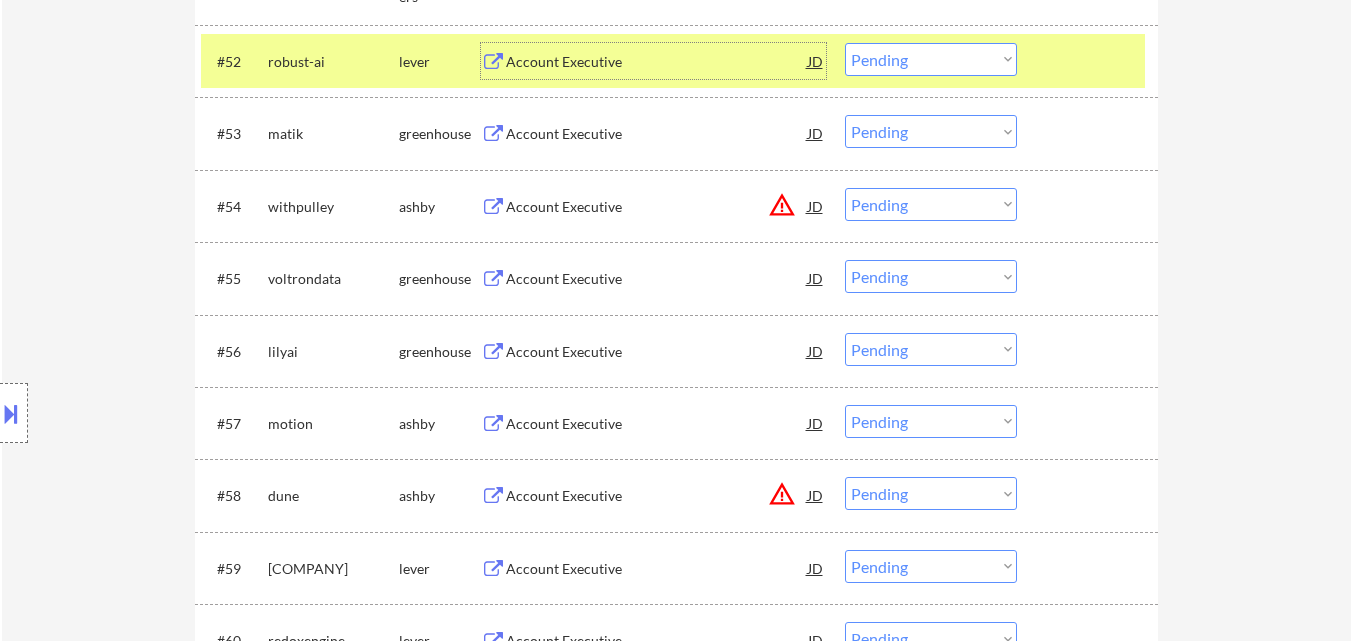 click on "Account Executive" at bounding box center [657, 62] 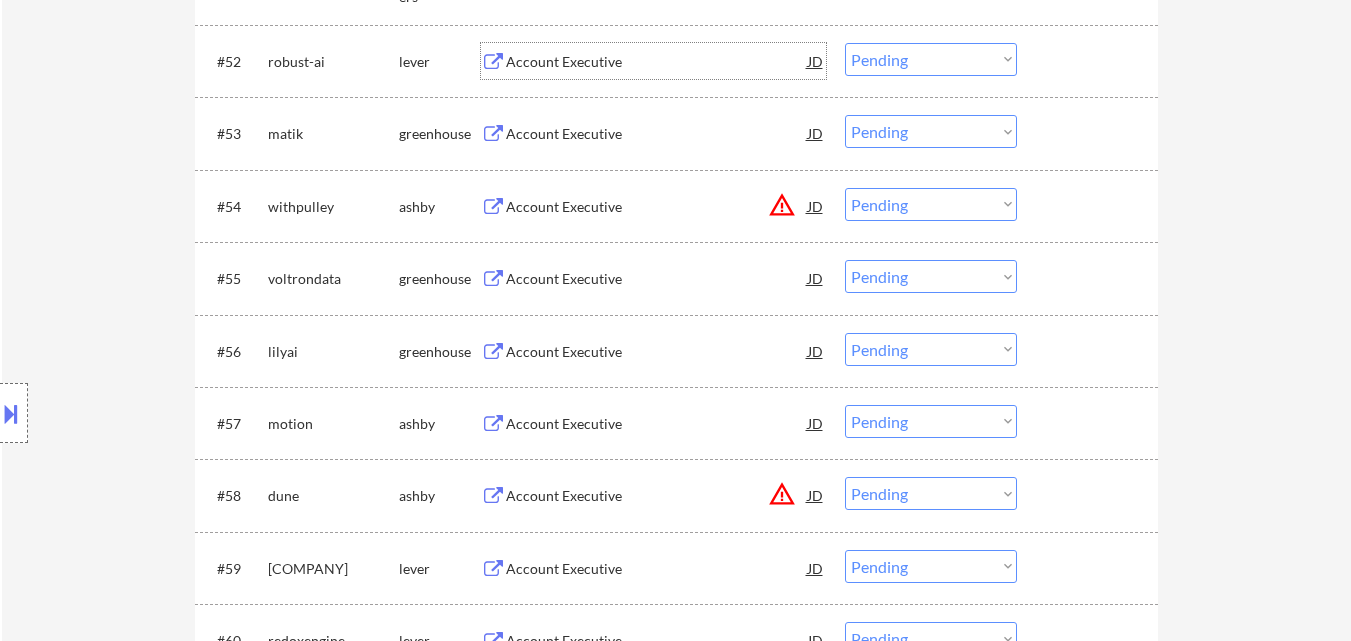 click on "Choose an option... Pending Applied Excluded (Questions) Excluded (Expired) Excluded (Location) Excluded (Bad Match) Excluded (Blocklist) Excluded (Salary) Excluded (Other)" at bounding box center [931, 59] 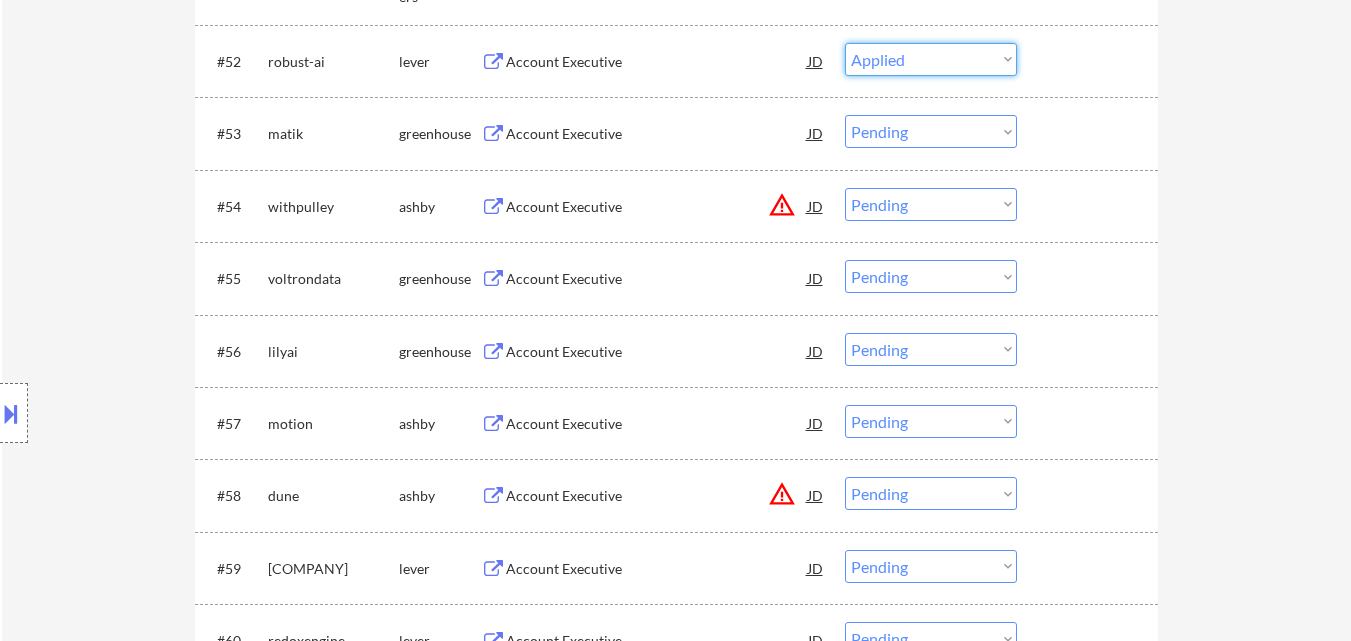 click on "Choose an option... Pending Applied Excluded (Questions) Excluded (Expired) Excluded (Location) Excluded (Bad Match) Excluded (Blocklist) Excluded (Salary) Excluded (Other)" at bounding box center (931, 59) 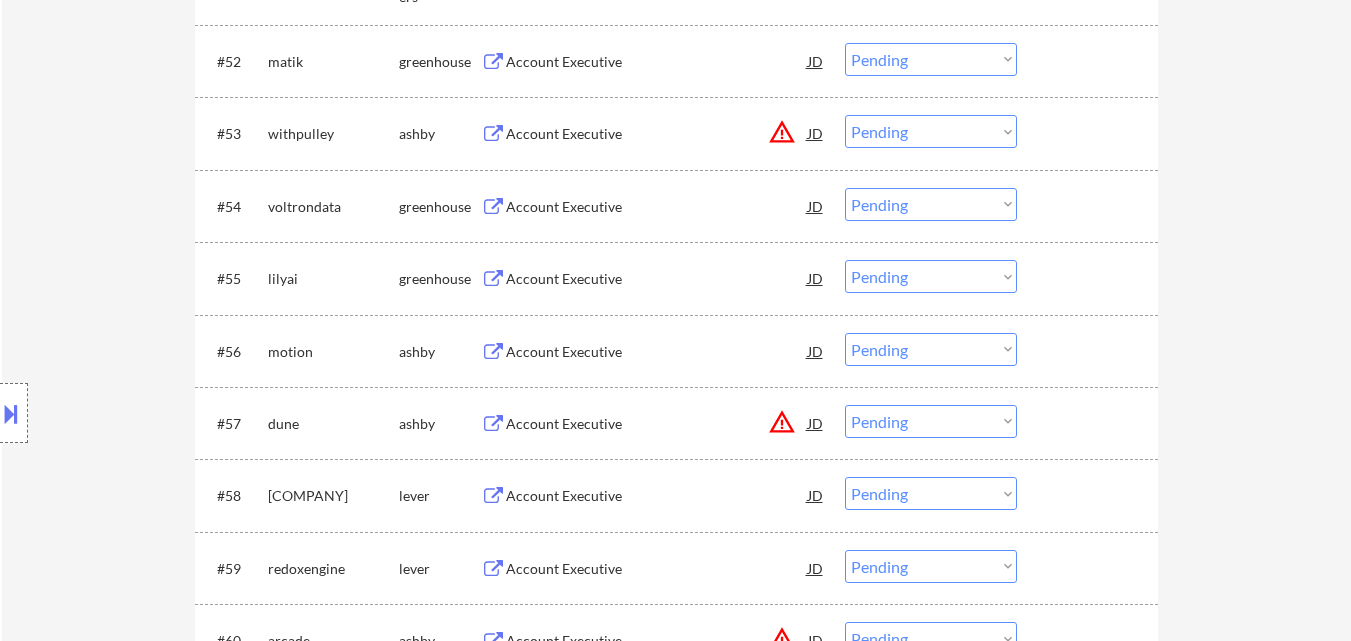 click on "Account Executive" at bounding box center [657, 62] 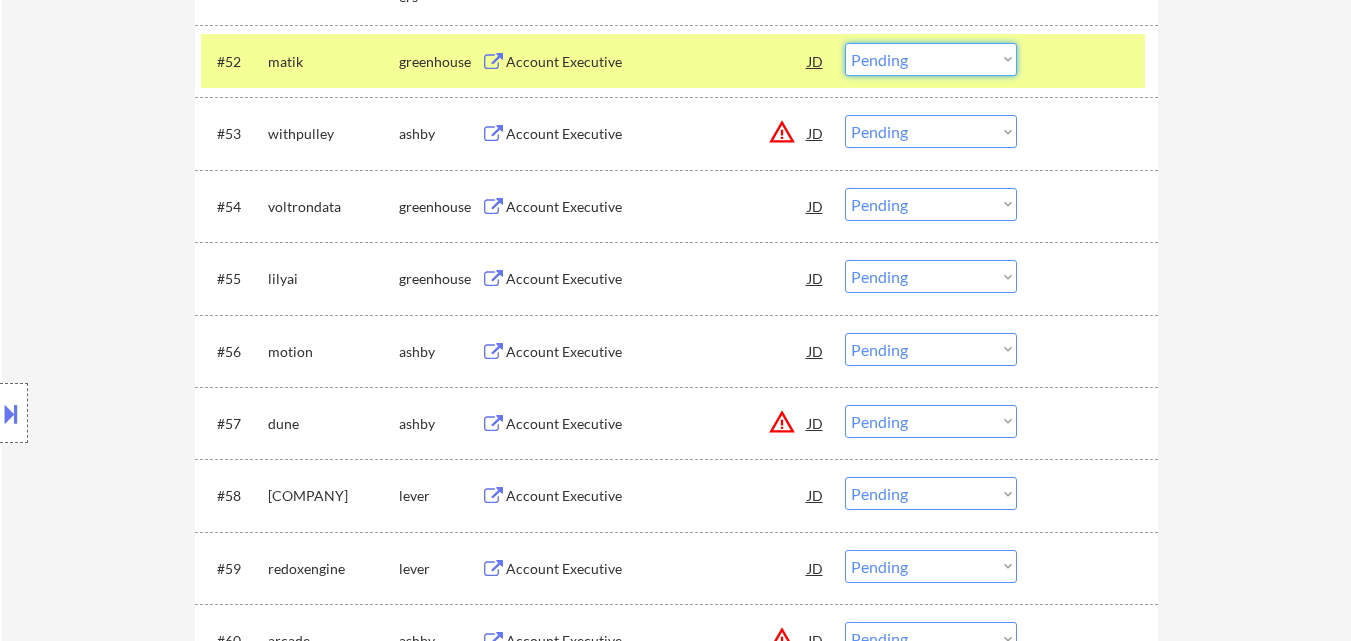 drag, startPoint x: 902, startPoint y: 50, endPoint x: 900, endPoint y: 74, distance: 24.083189 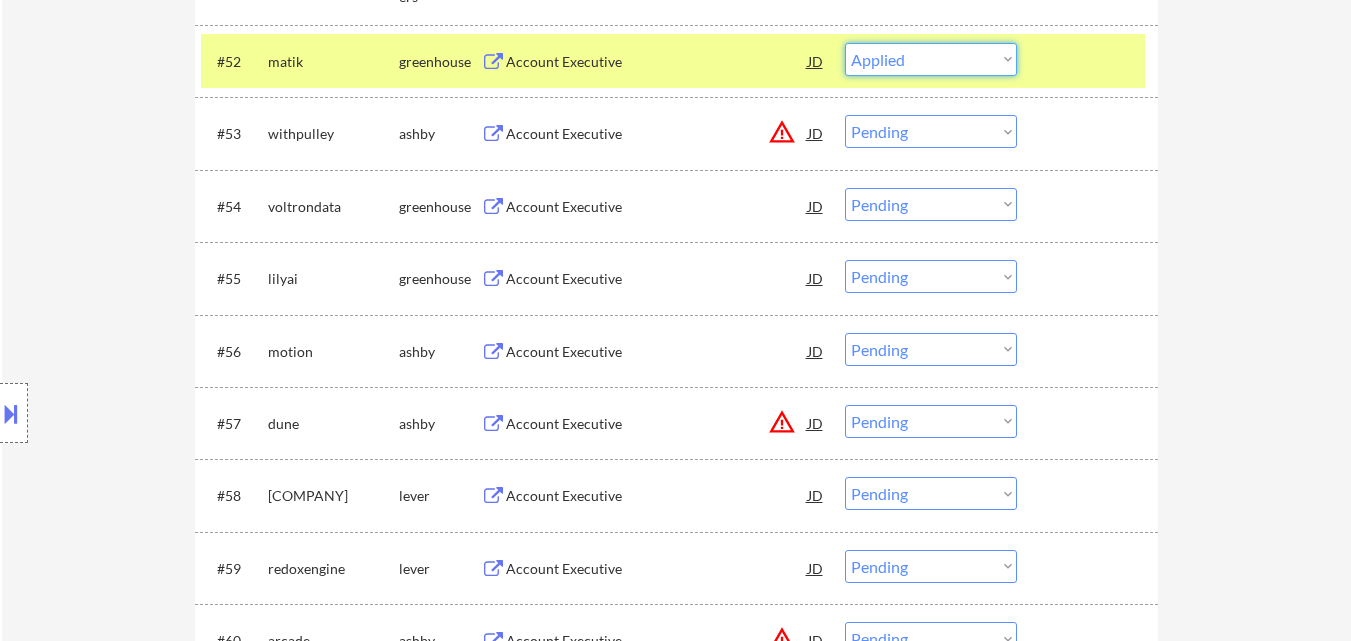 click on "Choose an option... Pending Applied Excluded (Questions) Excluded (Expired) Excluded (Location) Excluded (Bad Match) Excluded (Blocklist) Excluded (Salary) Excluded (Other)" at bounding box center [931, 59] 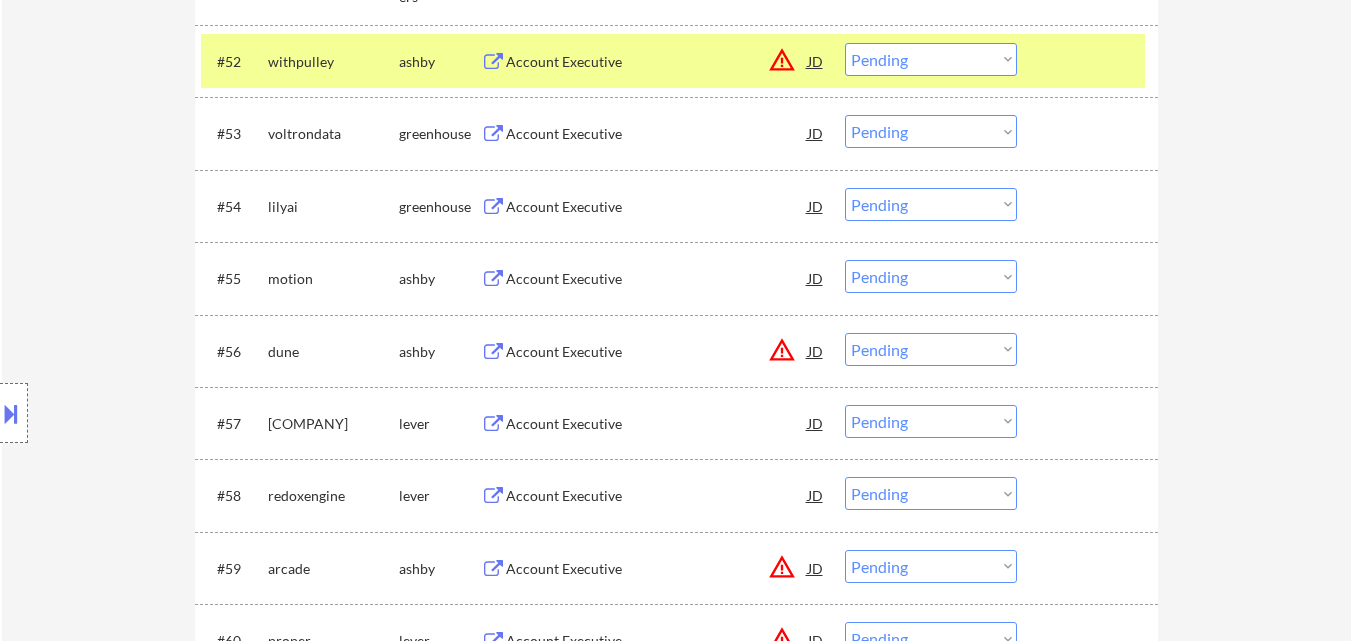 click on "JD" at bounding box center (816, 61) 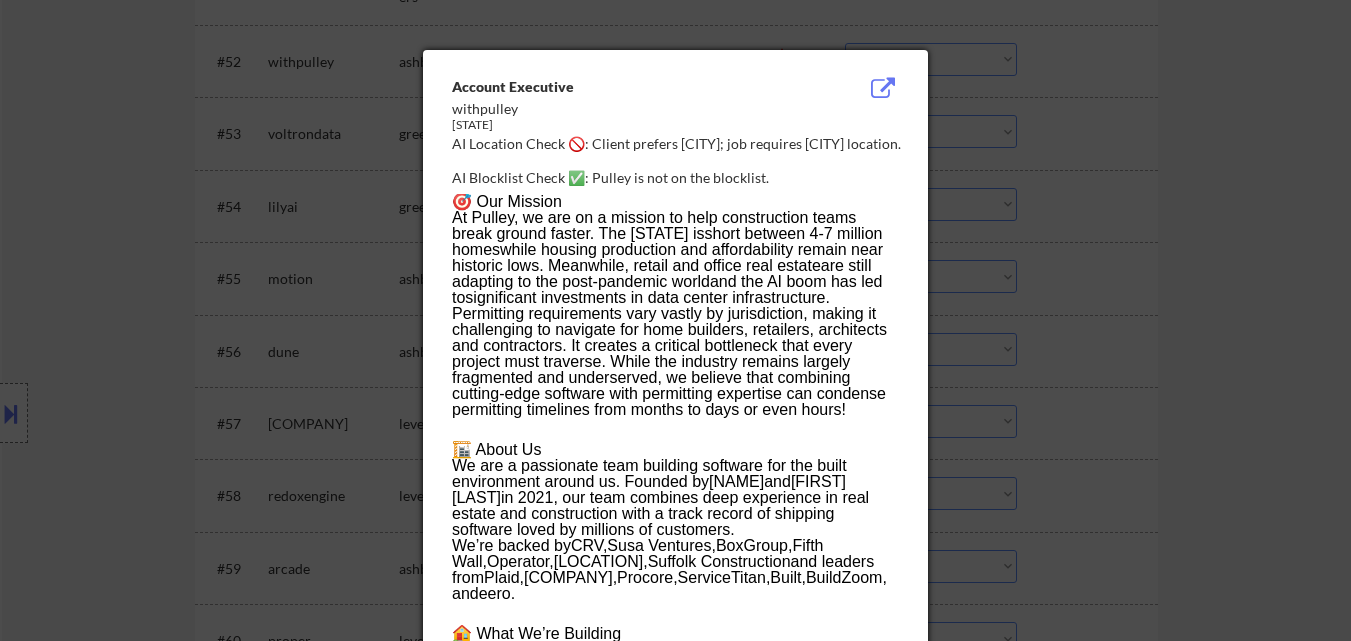 click at bounding box center (675, 320) 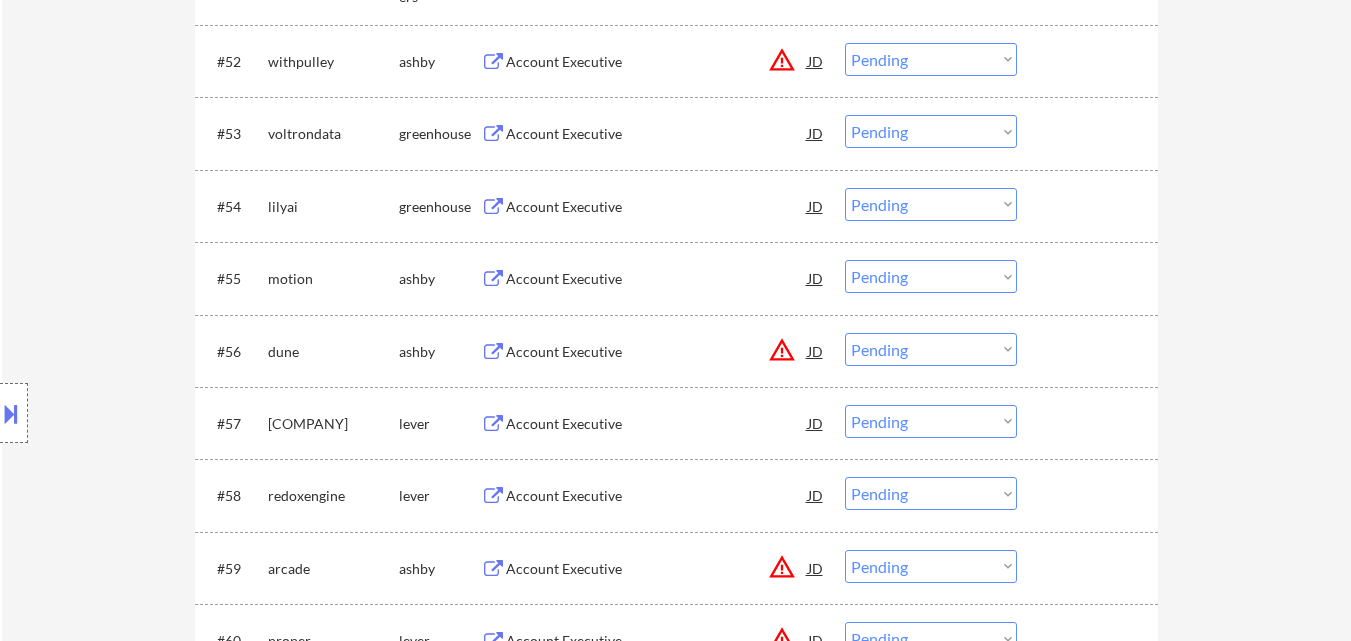 click on "Choose an option... Pending Applied Excluded (Questions) Excluded (Expired) Excluded (Location) Excluded (Bad Match) Excluded (Blocklist) Excluded (Salary) Excluded (Other)" at bounding box center [931, 59] 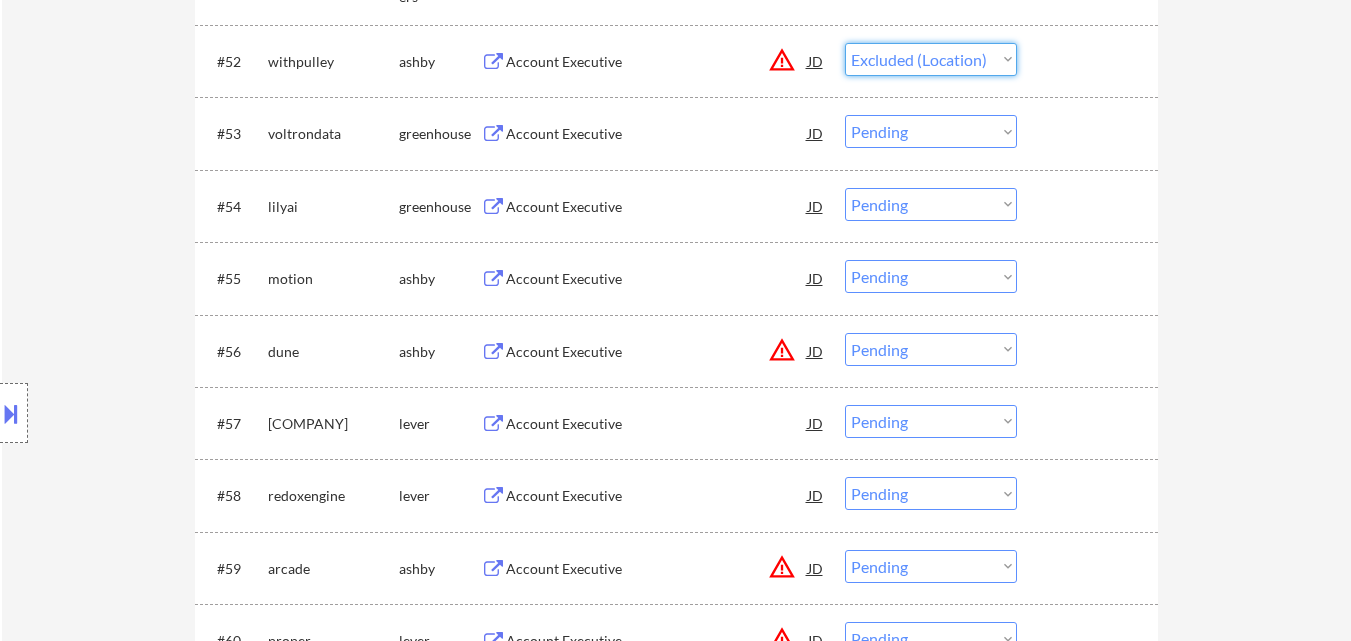 click on "Choose an option... Pending Applied Excluded (Questions) Excluded (Expired) Excluded (Location) Excluded (Bad Match) Excluded (Blocklist) Excluded (Salary) Excluded (Other)" at bounding box center (931, 59) 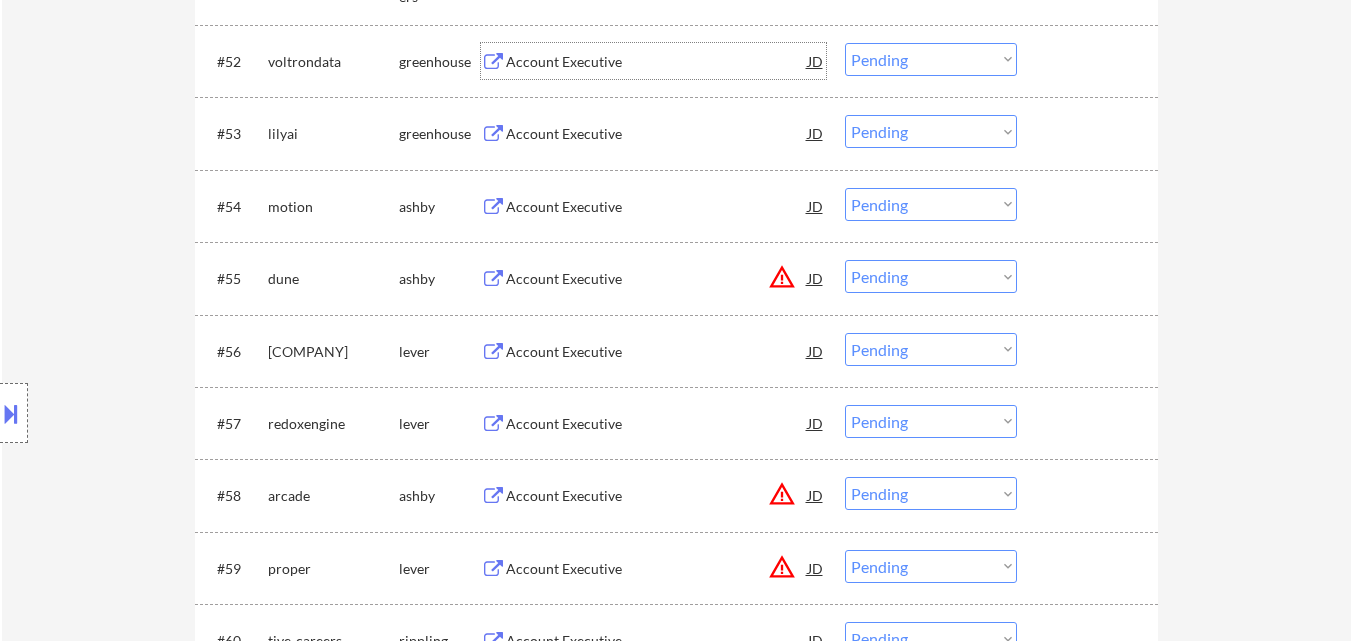 click on "Account Executive" at bounding box center [657, 62] 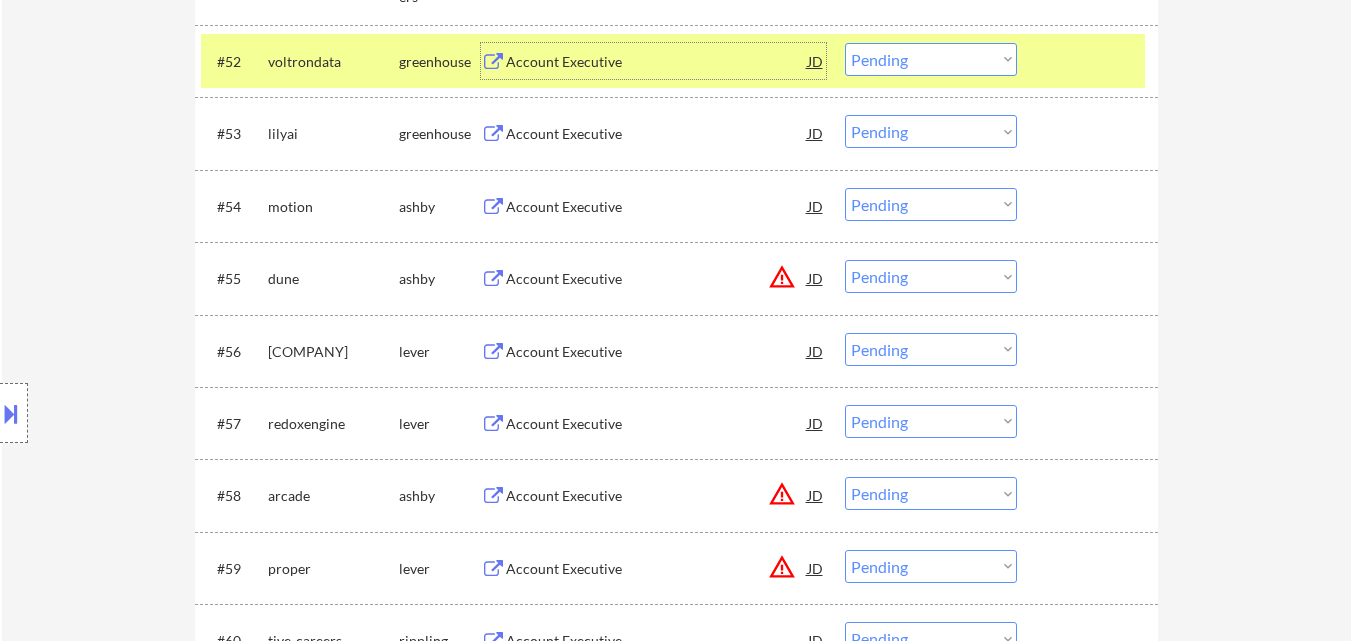 click on "Choose an option... Pending Applied Excluded (Questions) Excluded (Expired) Excluded (Location) Excluded (Bad Match) Excluded (Blocklist) Excluded (Salary) Excluded (Other)" at bounding box center [931, 59] 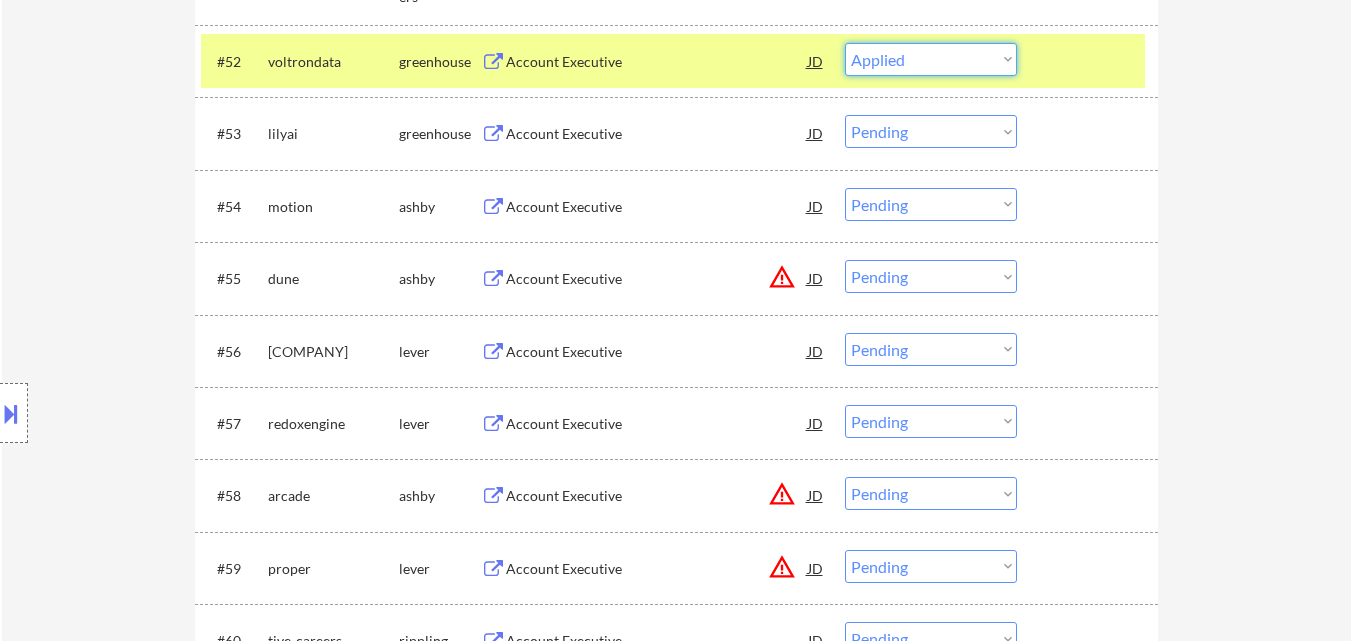 click on "Choose an option... Pending Applied Excluded (Questions) Excluded (Expired) Excluded (Location) Excluded (Bad Match) Excluded (Blocklist) Excluded (Salary) Excluded (Other)" at bounding box center (931, 59) 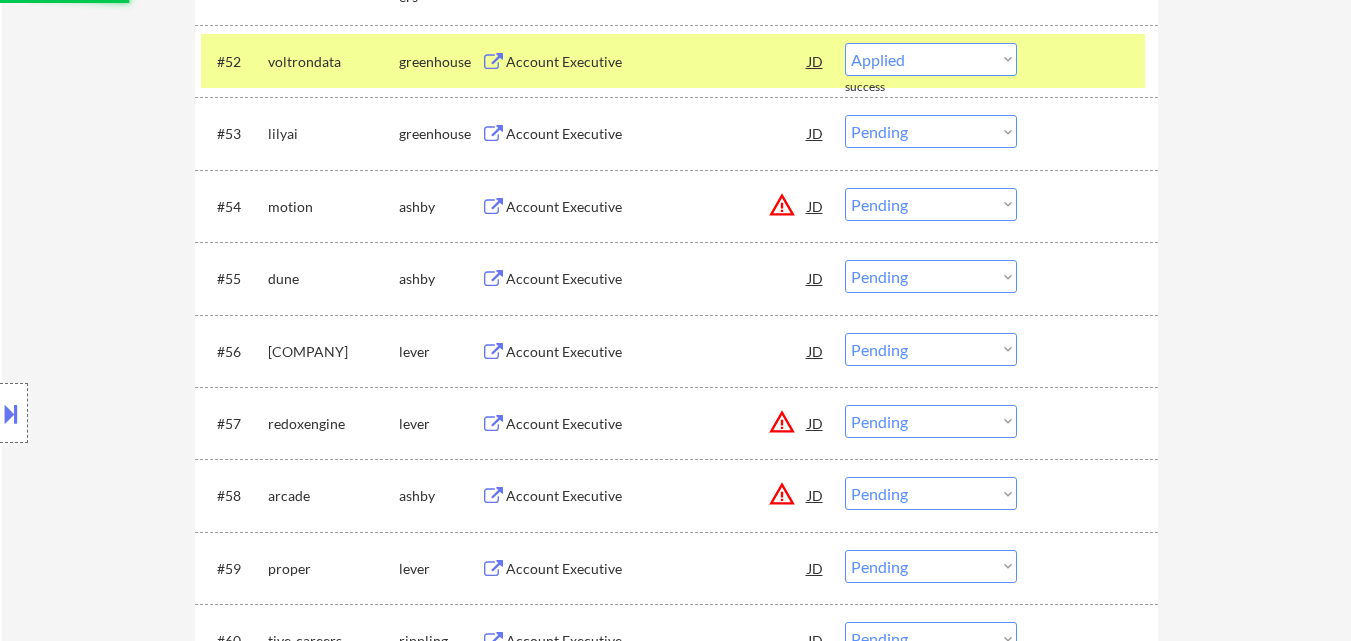 select on ""pending"" 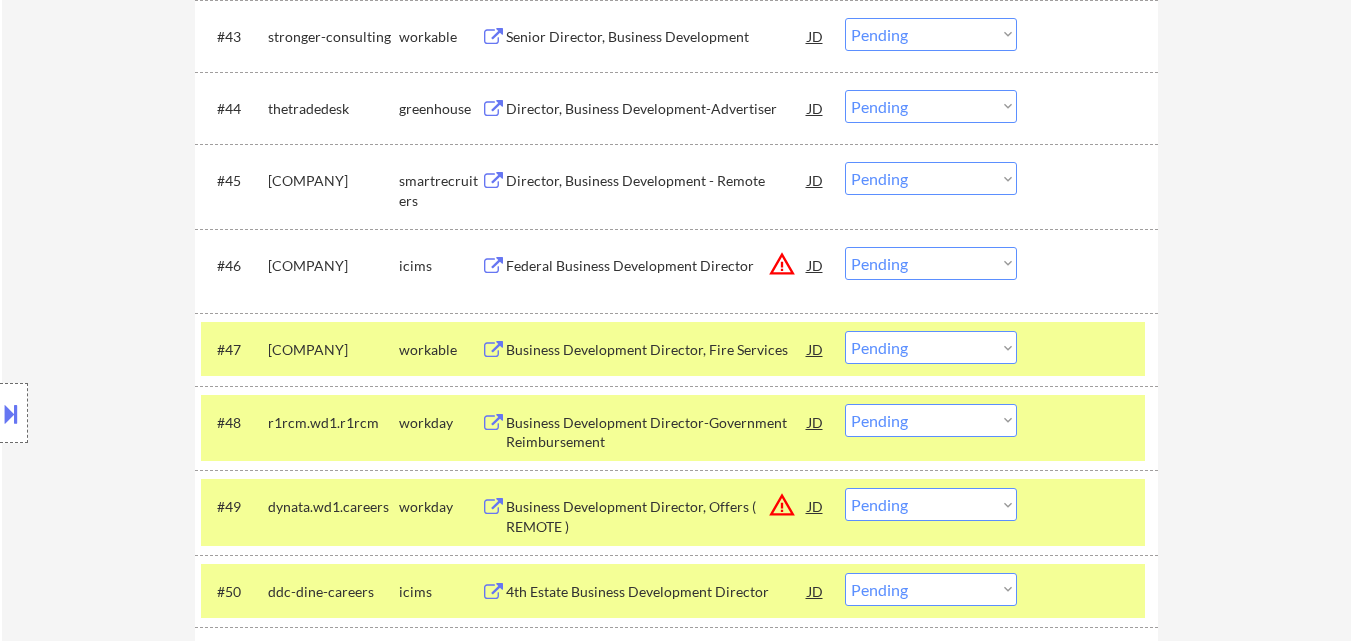 scroll, scrollTop: 4600, scrollLeft: 0, axis: vertical 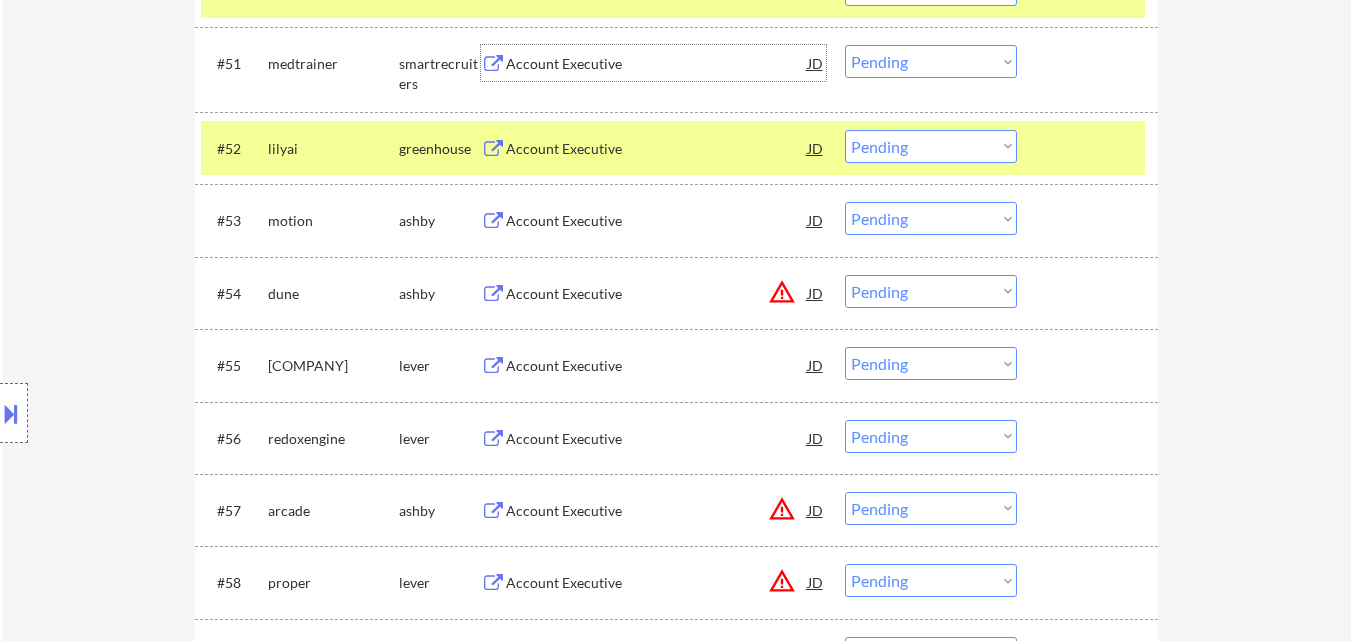 click on "Account Executive" at bounding box center (657, 64) 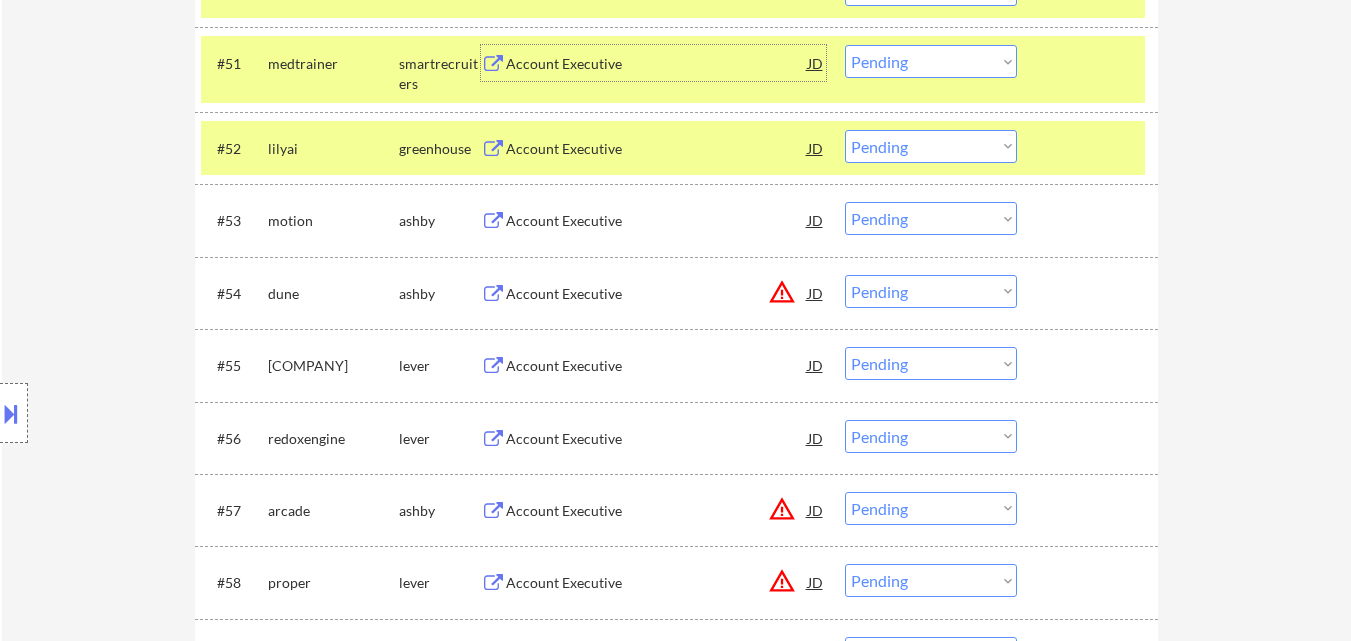 click on "Choose an option... Pending Applied Excluded (Questions) Excluded (Expired) Excluded (Location) Excluded (Bad Match) Excluded (Blocklist) Excluded (Salary) Excluded (Other)" at bounding box center [931, 61] 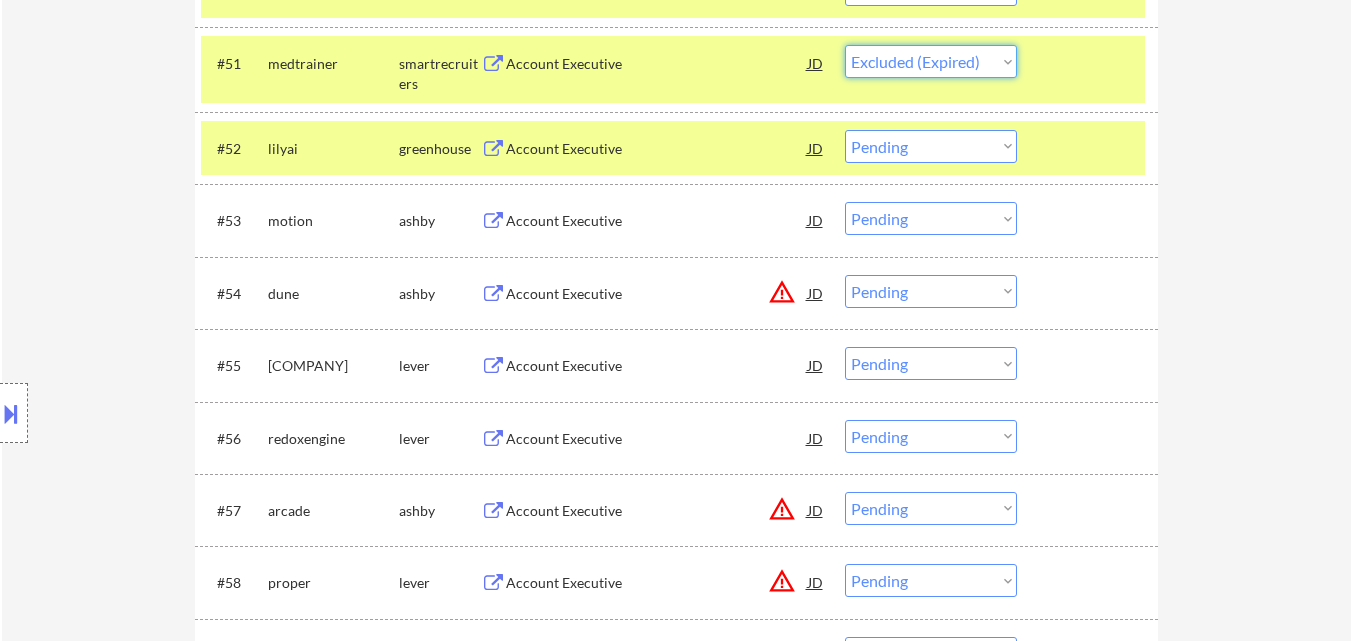 click on "Choose an option... Pending Applied Excluded (Questions) Excluded (Expired) Excluded (Location) Excluded (Bad Match) Excluded (Blocklist) Excluded (Salary) Excluded (Other)" at bounding box center (931, 61) 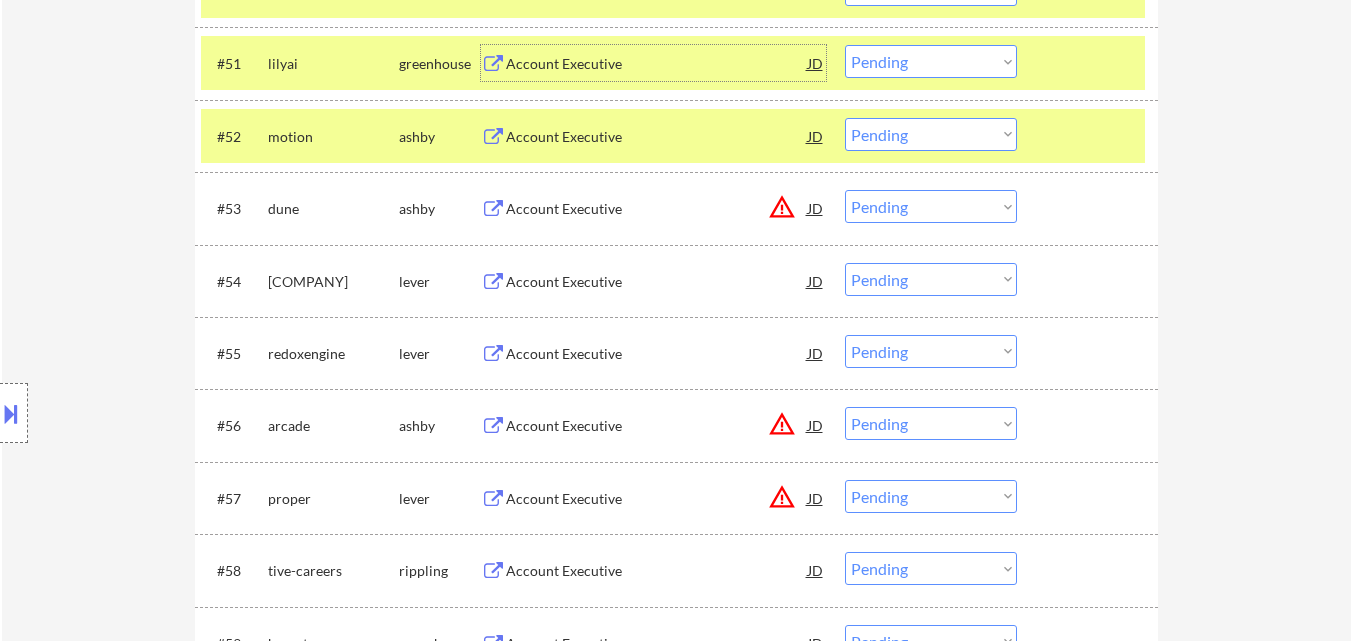 click on "Account Executive" at bounding box center [657, 64] 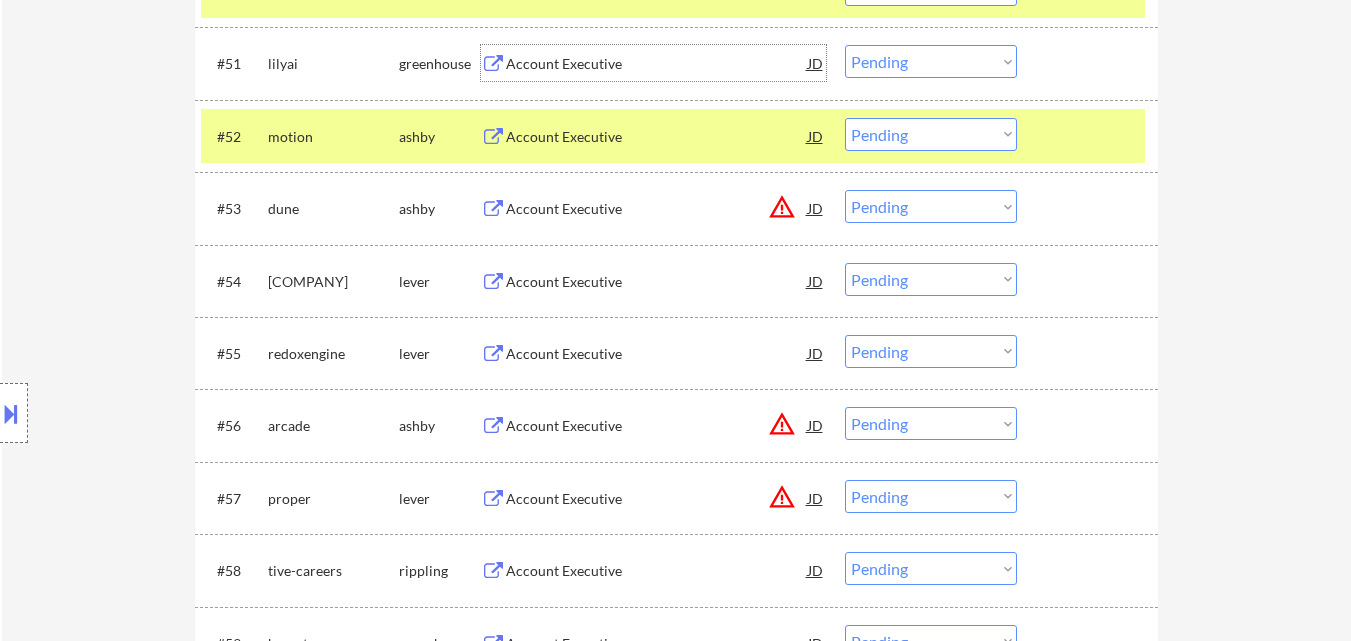 drag, startPoint x: 922, startPoint y: 63, endPoint x: 922, endPoint y: 77, distance: 14 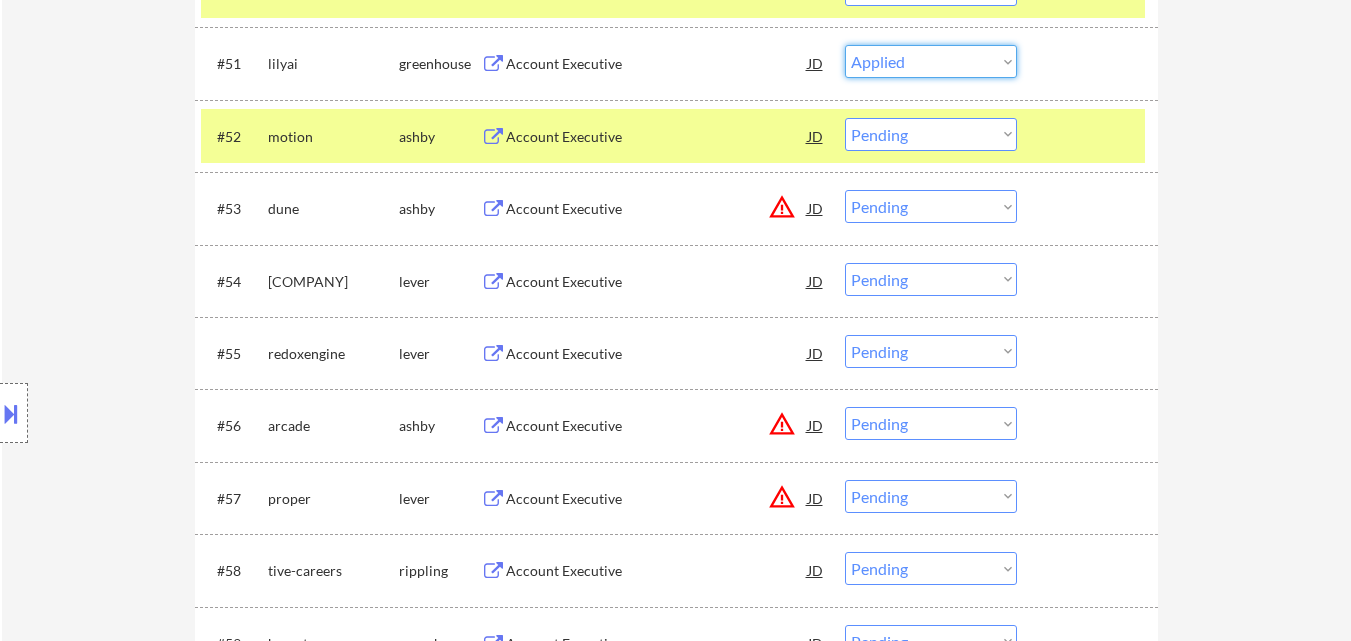 click on "Choose an option... Pending Applied Excluded (Questions) Excluded (Expired) Excluded (Location) Excluded (Bad Match) Excluded (Blocklist) Excluded (Salary) Excluded (Other)" at bounding box center (931, 61) 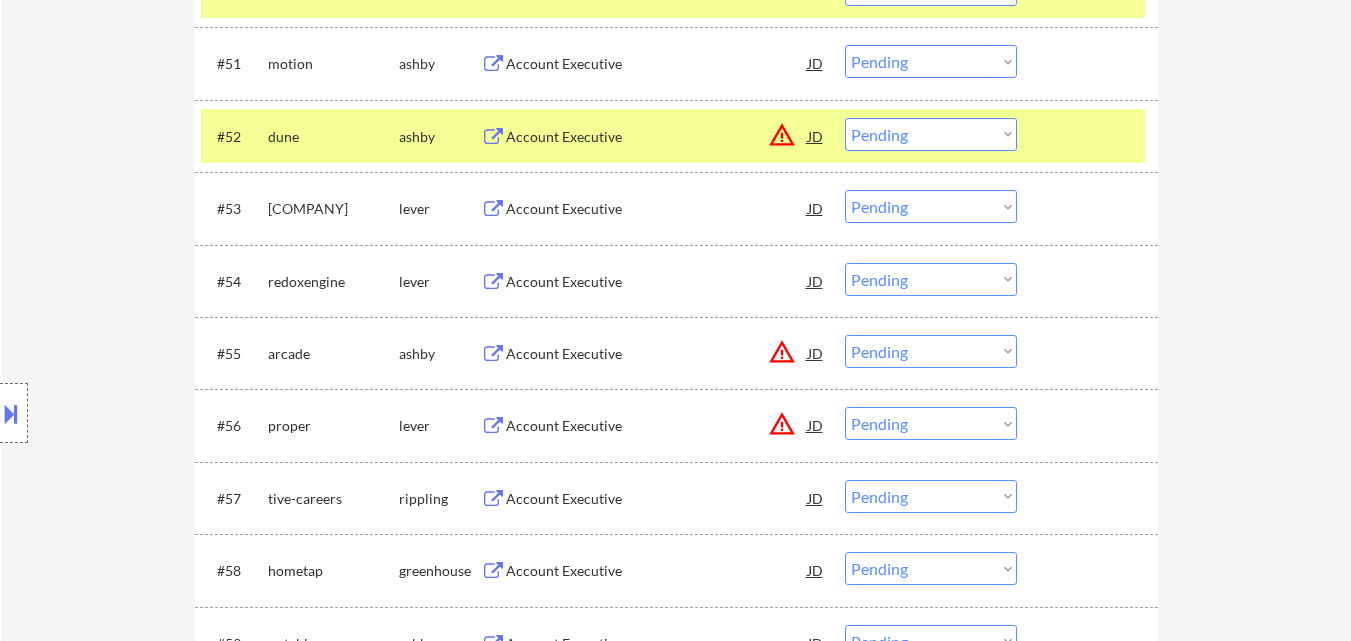 click on "Account Executive" at bounding box center (657, 64) 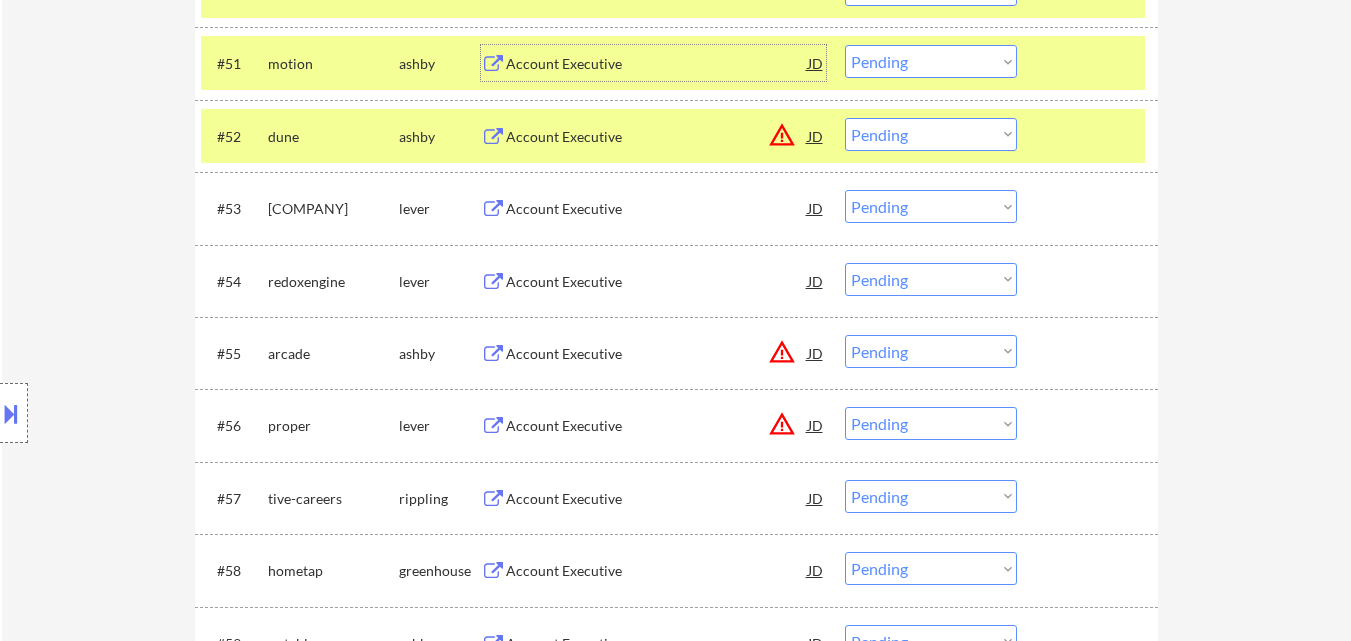 drag, startPoint x: 906, startPoint y: 60, endPoint x: 912, endPoint y: 77, distance: 18.027756 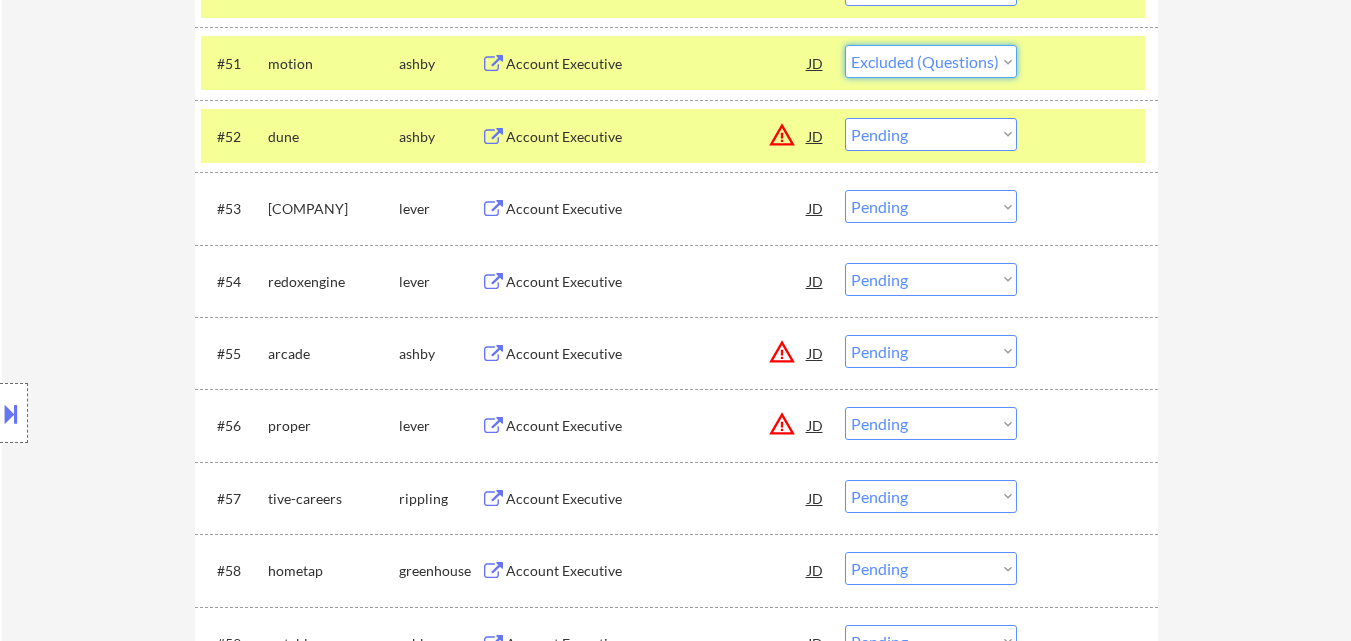 click on "Choose an option... Pending Applied Excluded (Questions) Excluded (Expired) Excluded (Location) Excluded (Bad Match) Excluded (Blocklist) Excluded (Salary) Excluded (Other)" at bounding box center [931, 61] 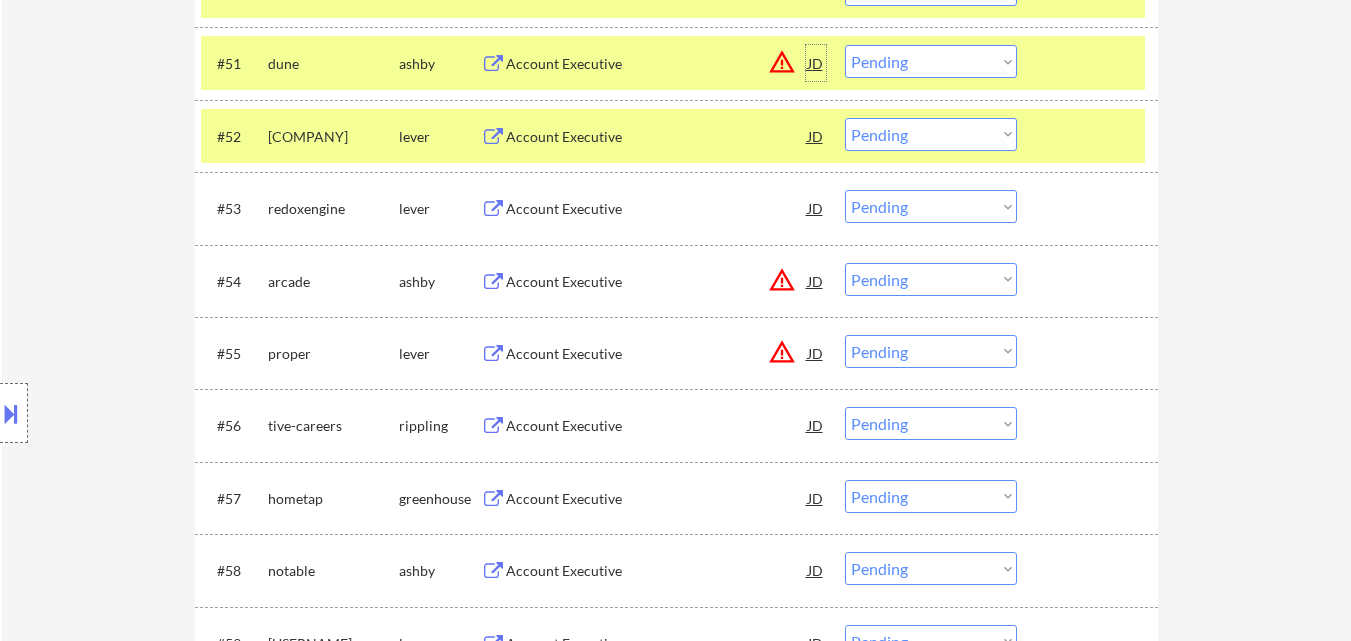 click on "JD" at bounding box center [816, 63] 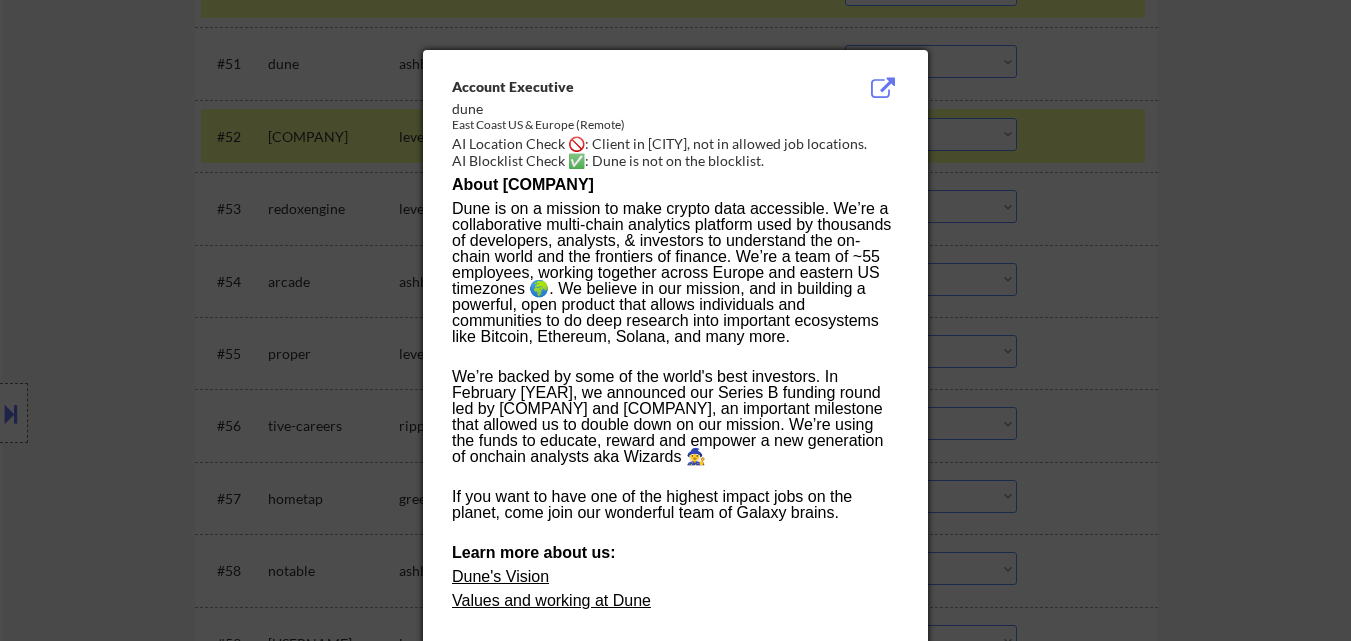 drag, startPoint x: 1268, startPoint y: 277, endPoint x: 1218, endPoint y: 257, distance: 53.851646 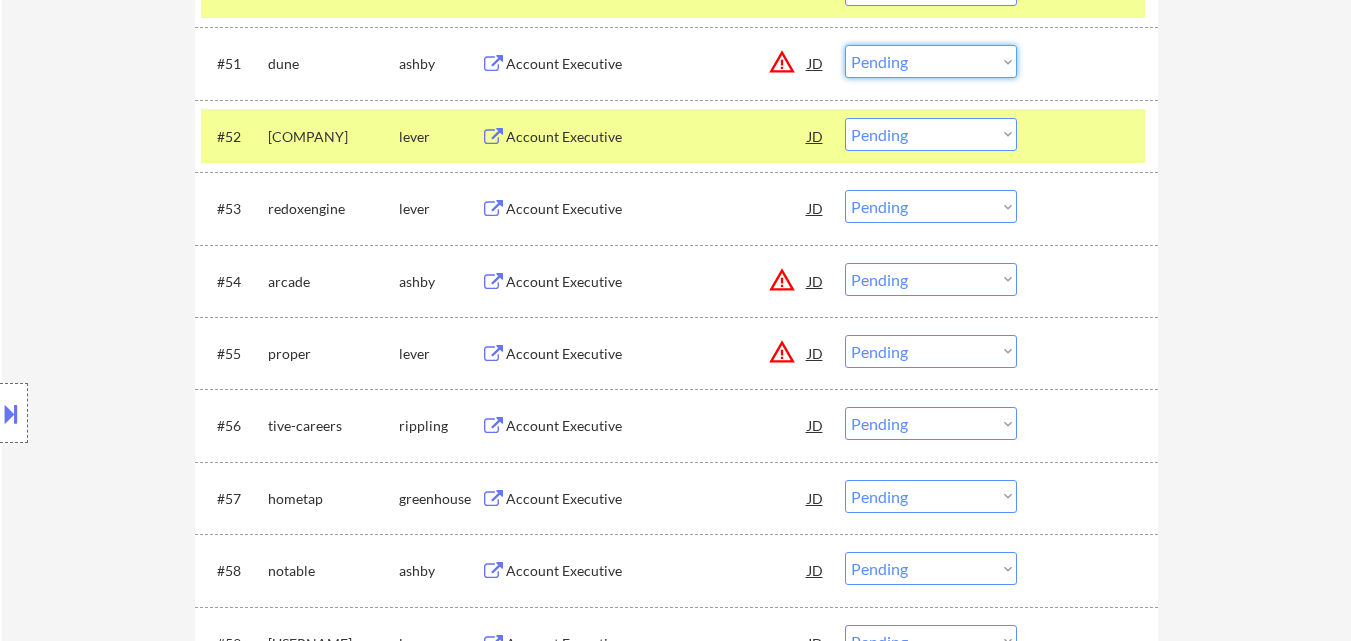click on "Choose an option... Pending Applied Excluded (Questions) Excluded (Expired) Excluded (Location) Excluded (Bad Match) Excluded (Blocklist) Excluded (Salary) Excluded (Other)" at bounding box center [931, 61] 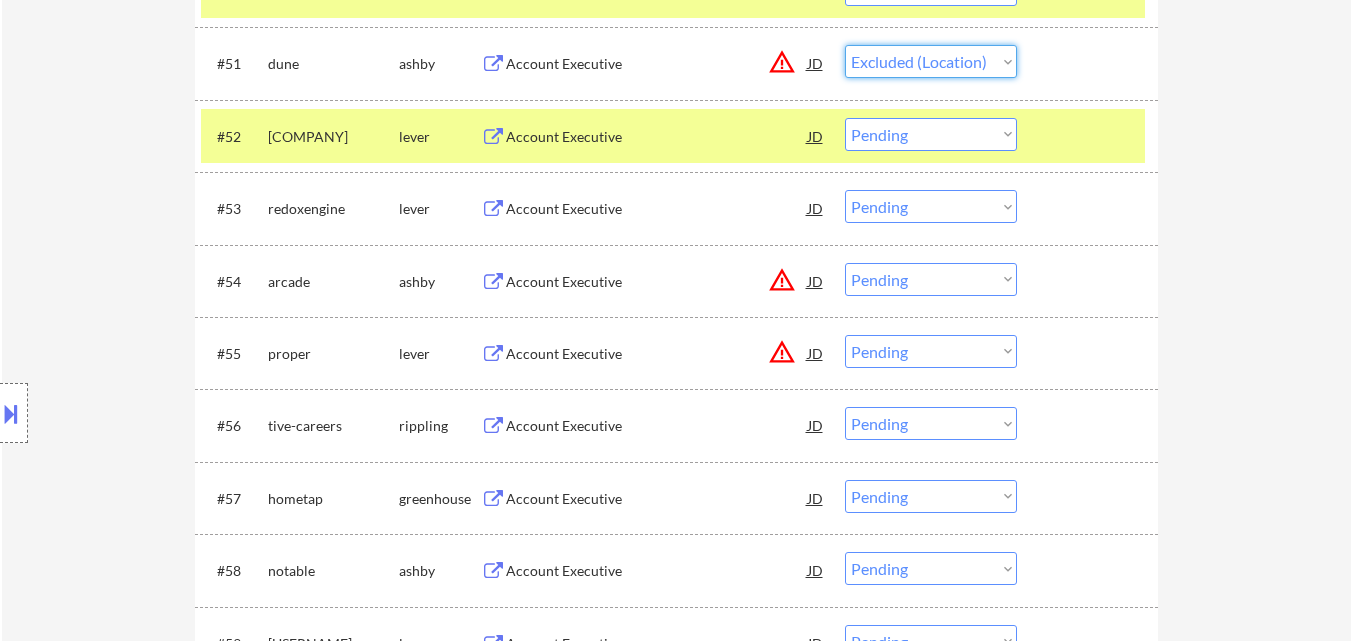 click on "Choose an option... Pending Applied Excluded (Questions) Excluded (Expired) Excluded (Location) Excluded (Bad Match) Excluded (Blocklist) Excluded (Salary) Excluded (Other)" at bounding box center (931, 61) 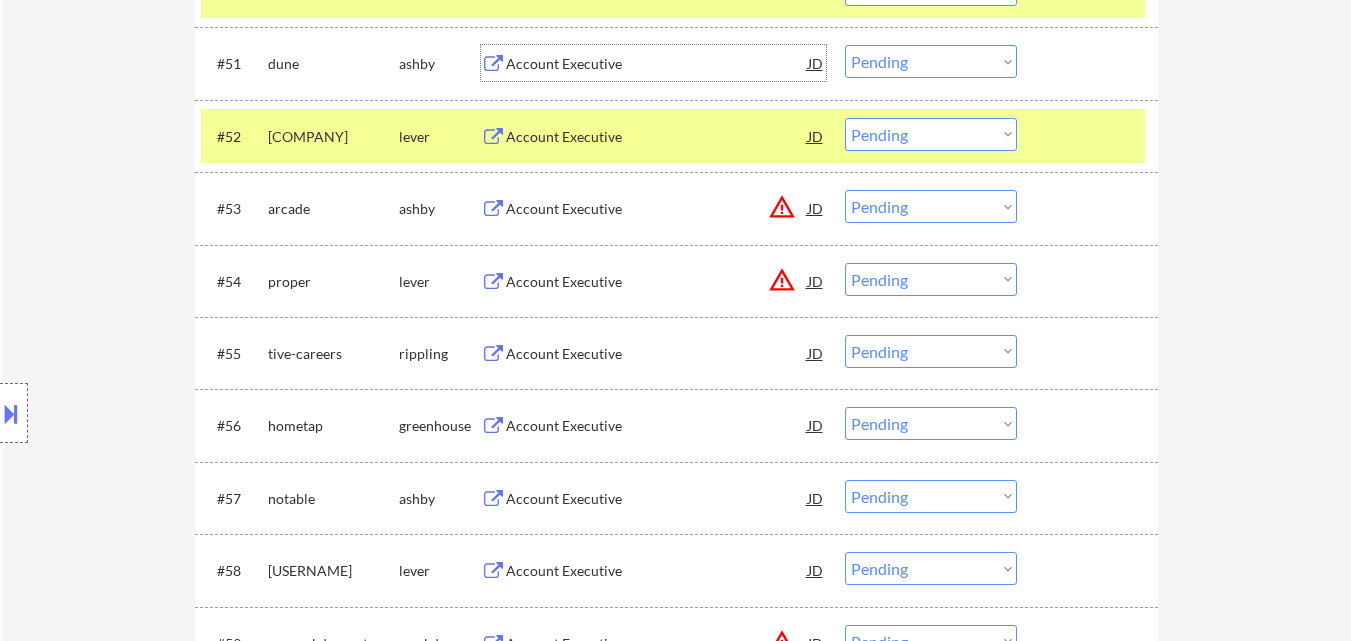 click on "Account Executive" at bounding box center [657, 64] 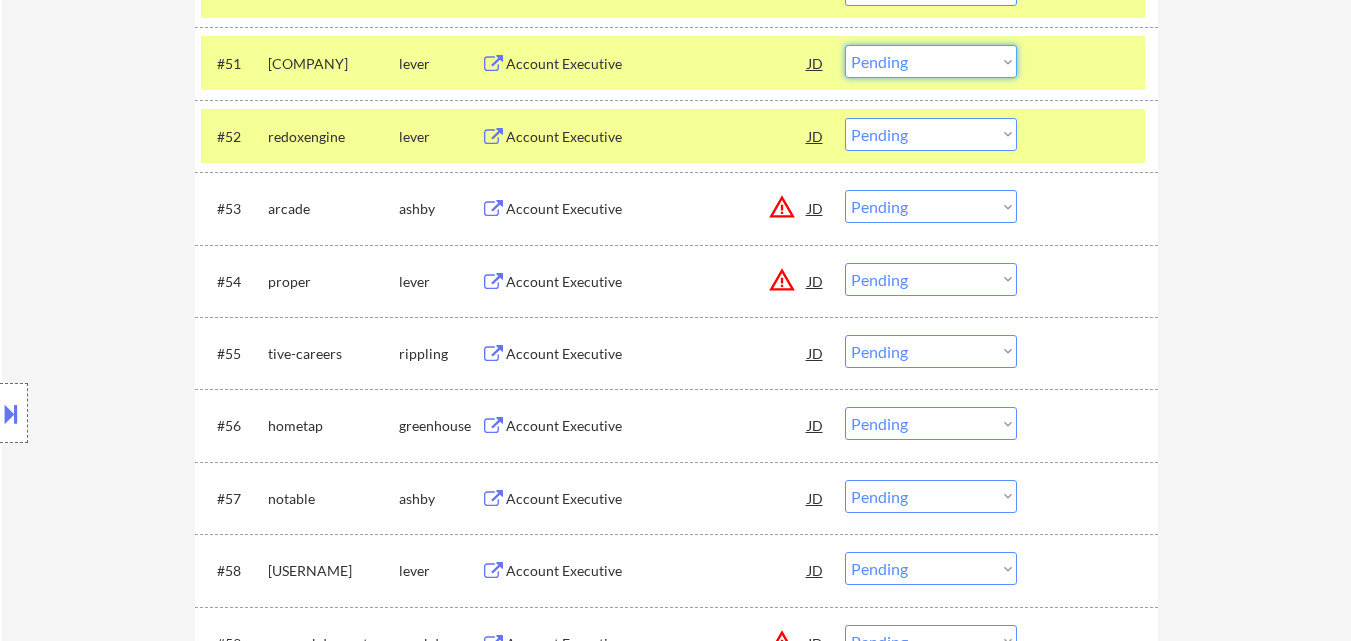 click on "Choose an option... Pending Applied Excluded (Questions) Excluded (Expired) Excluded (Location) Excluded (Bad Match) Excluded (Blocklist) Excluded (Salary) Excluded (Other)" at bounding box center (931, 61) 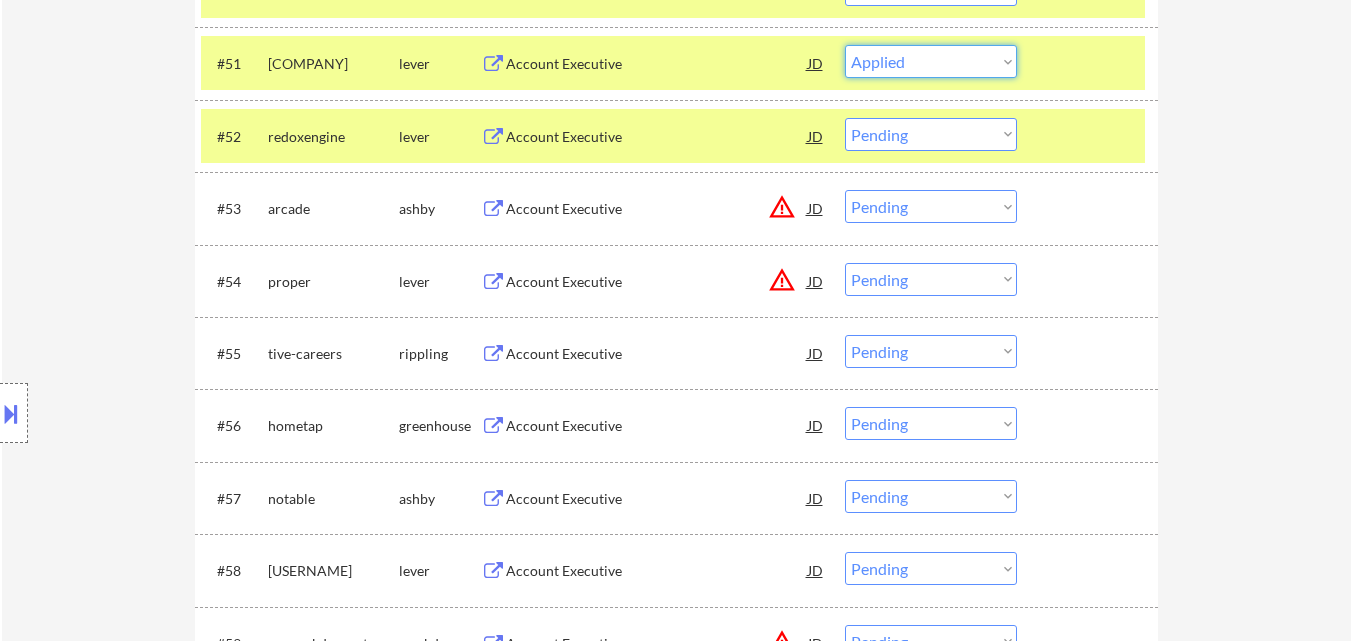 click on "Choose an option... Pending Applied Excluded (Questions) Excluded (Expired) Excluded (Location) Excluded (Bad Match) Excluded (Blocklist) Excluded (Salary) Excluded (Other)" at bounding box center [931, 61] 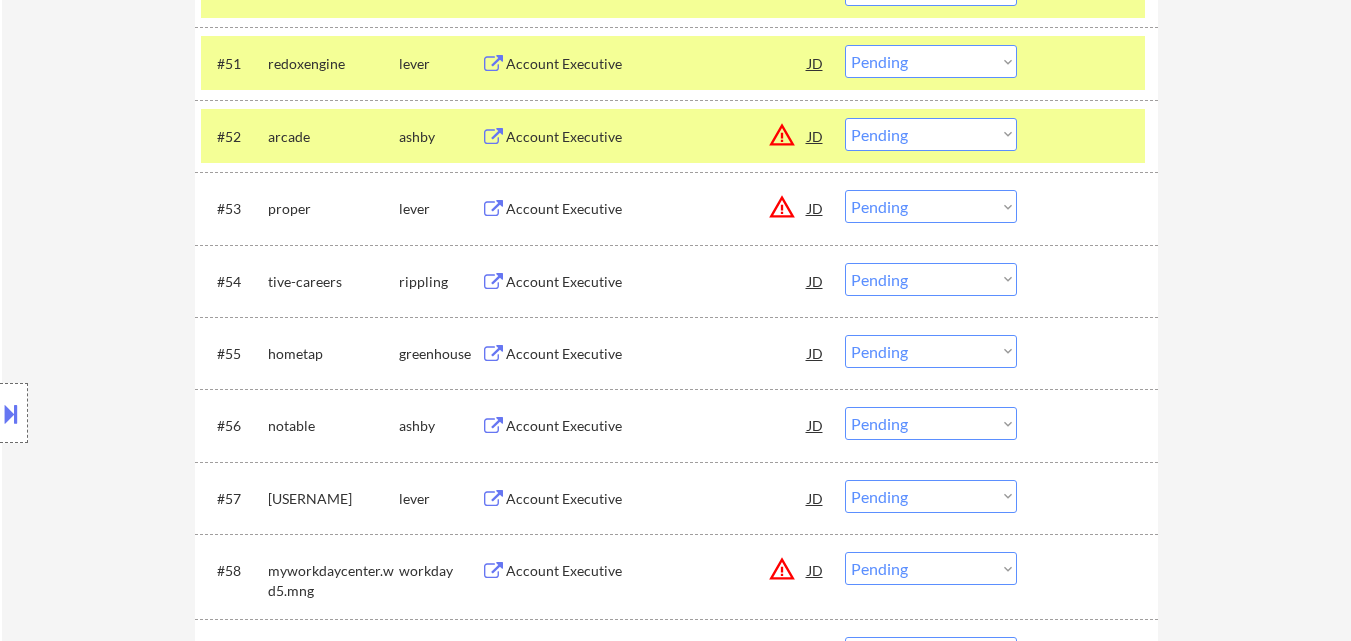 click on "Account Executive" at bounding box center (657, 64) 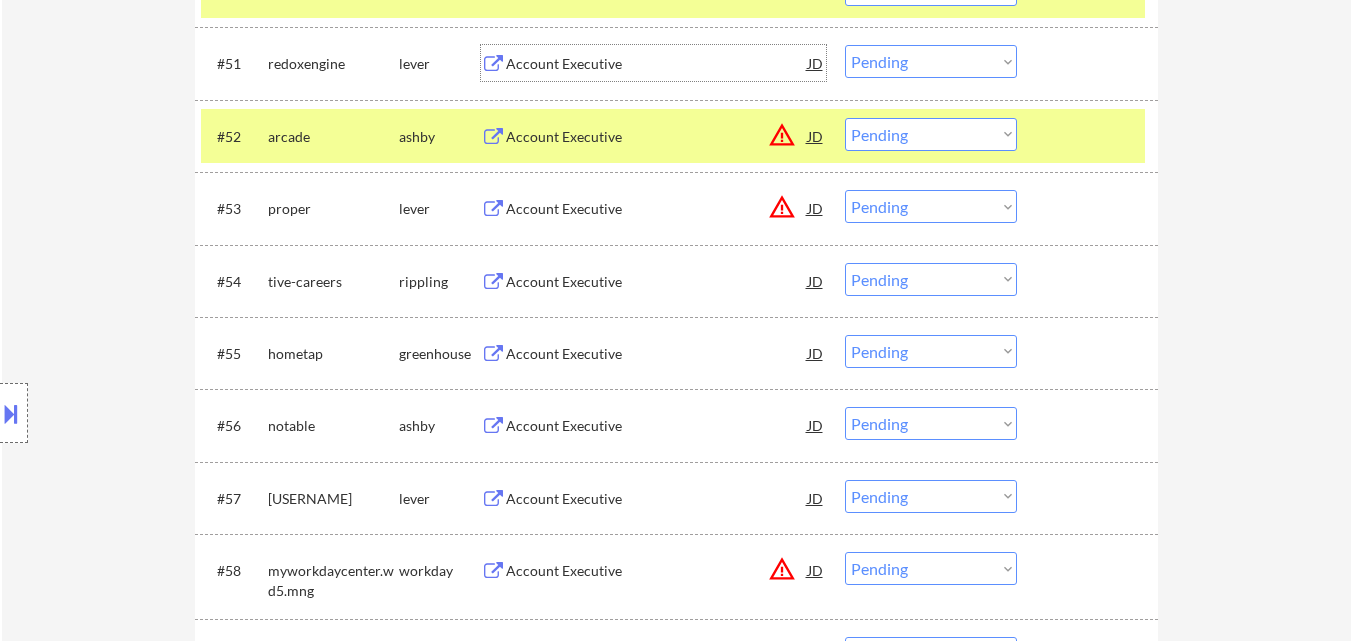 click on "Choose an option... Pending Applied Excluded (Questions) Excluded (Expired) Excluded (Location) Excluded (Bad Match) Excluded (Blocklist) Excluded (Salary) Excluded (Other)" at bounding box center (931, 61) 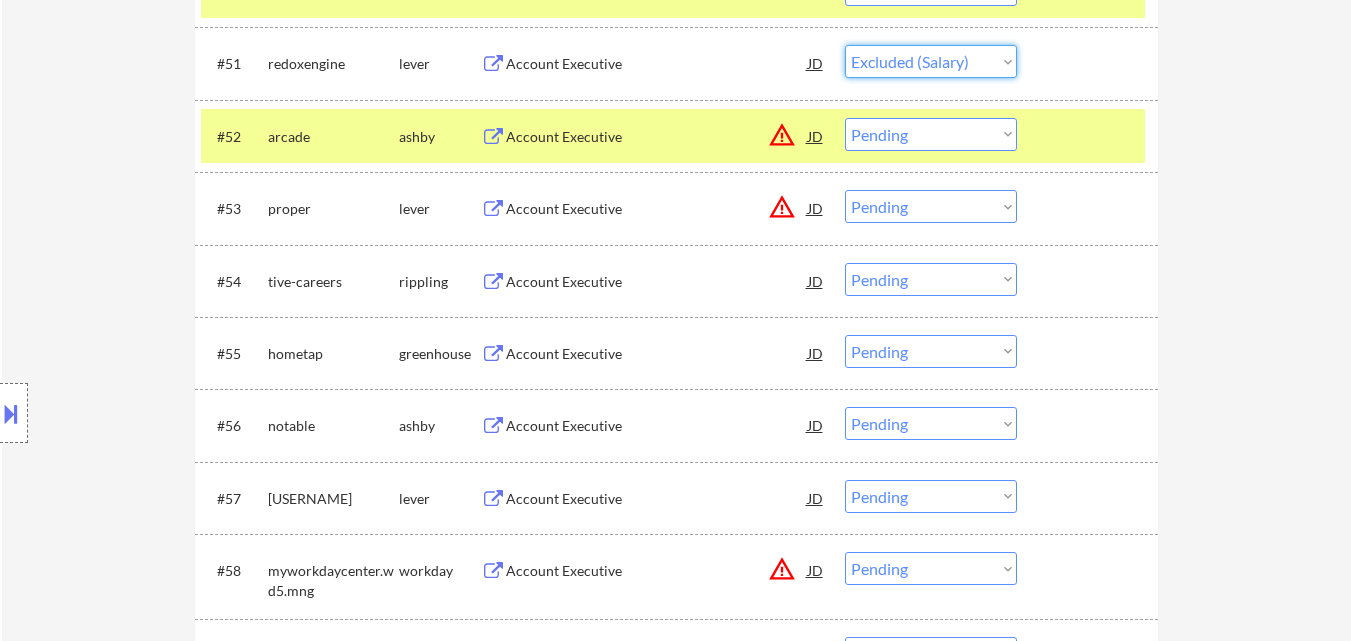 click on "Choose an option... Pending Applied Excluded (Questions) Excluded (Expired) Excluded (Location) Excluded (Bad Match) Excluded (Blocklist) Excluded (Salary) Excluded (Other)" at bounding box center [931, 61] 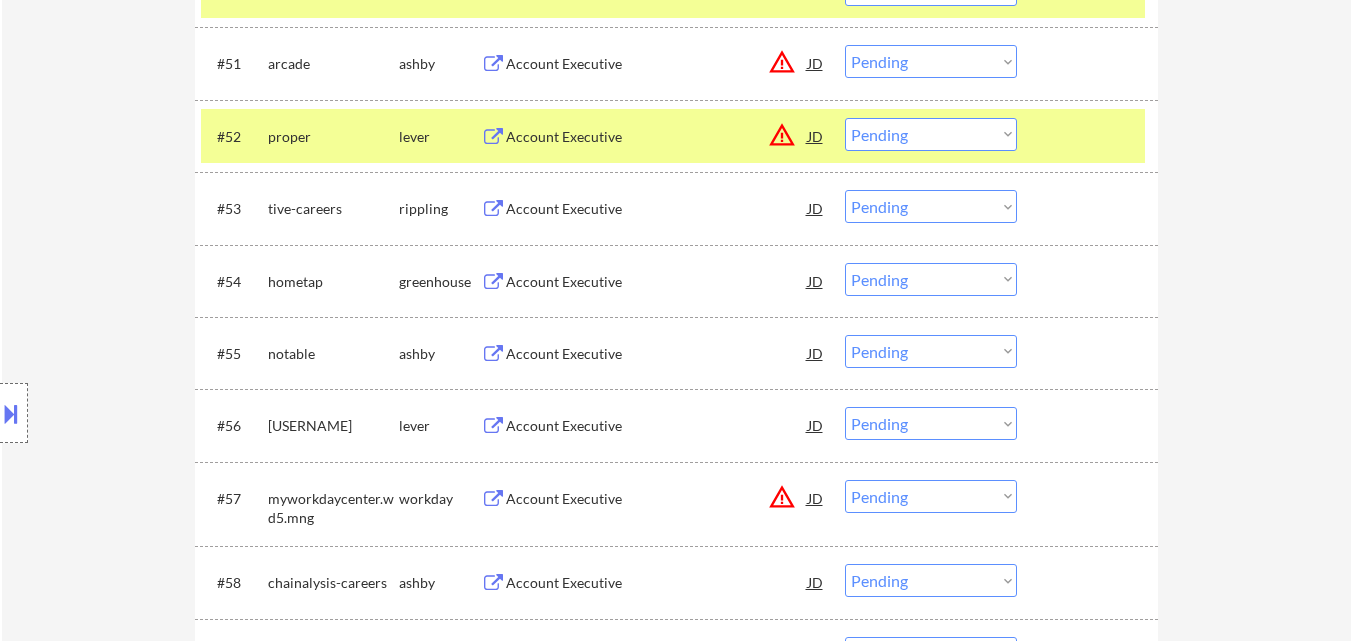 click on "JD" at bounding box center (816, 63) 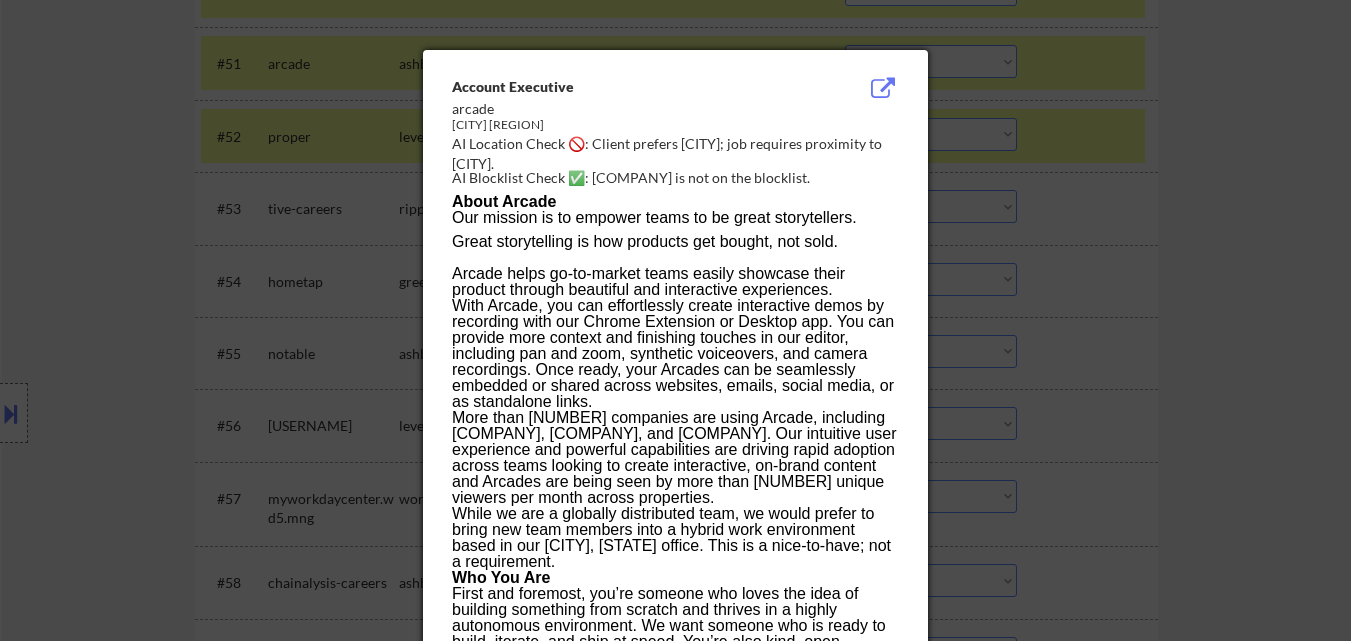 click at bounding box center (675, 320) 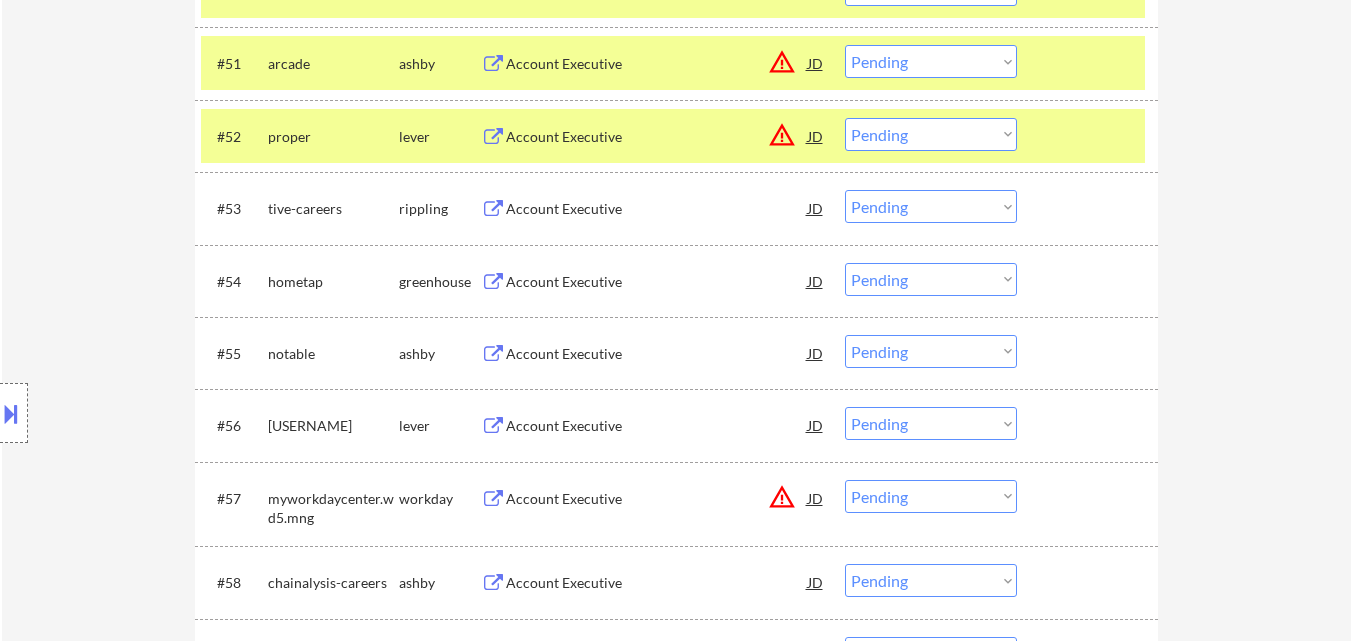 click on "Choose an option... Pending Applied Excluded (Questions) Excluded (Expired) Excluded (Location) Excluded (Bad Match) Excluded (Blocklist) Excluded (Salary) Excluded (Other)" at bounding box center [931, 61] 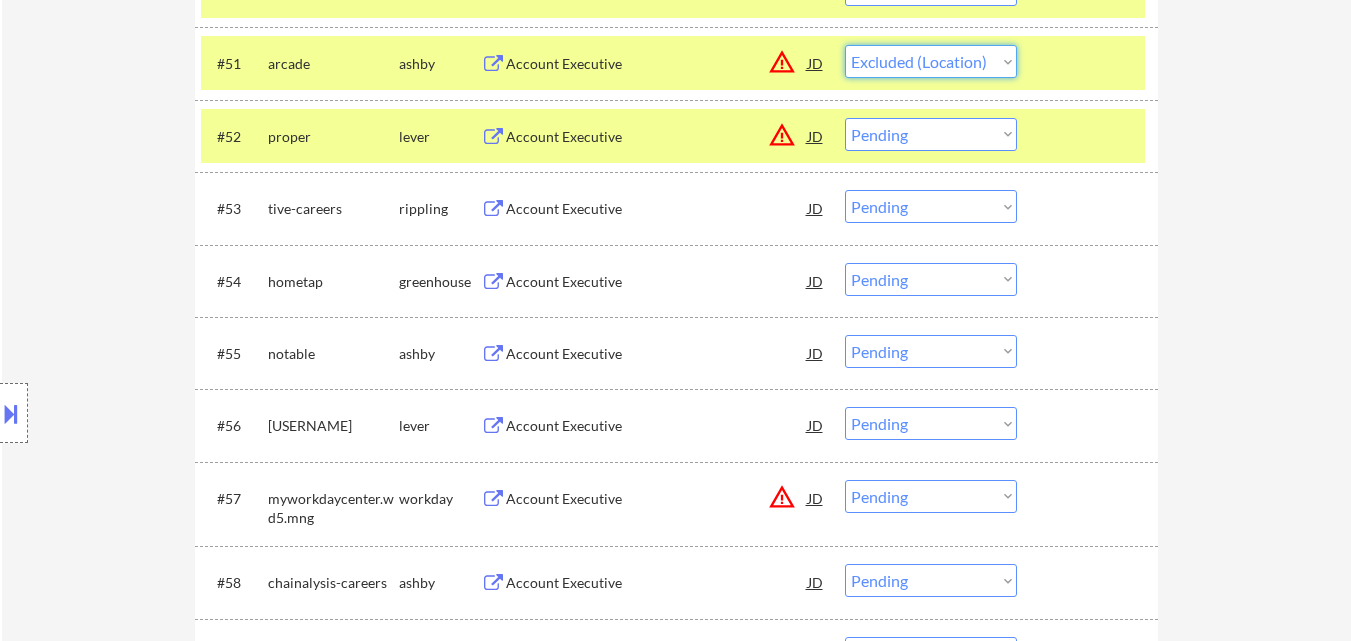 click on "Choose an option... Pending Applied Excluded (Questions) Excluded (Expired) Excluded (Location) Excluded (Bad Match) Excluded (Blocklist) Excluded (Salary) Excluded (Other)" at bounding box center [931, 61] 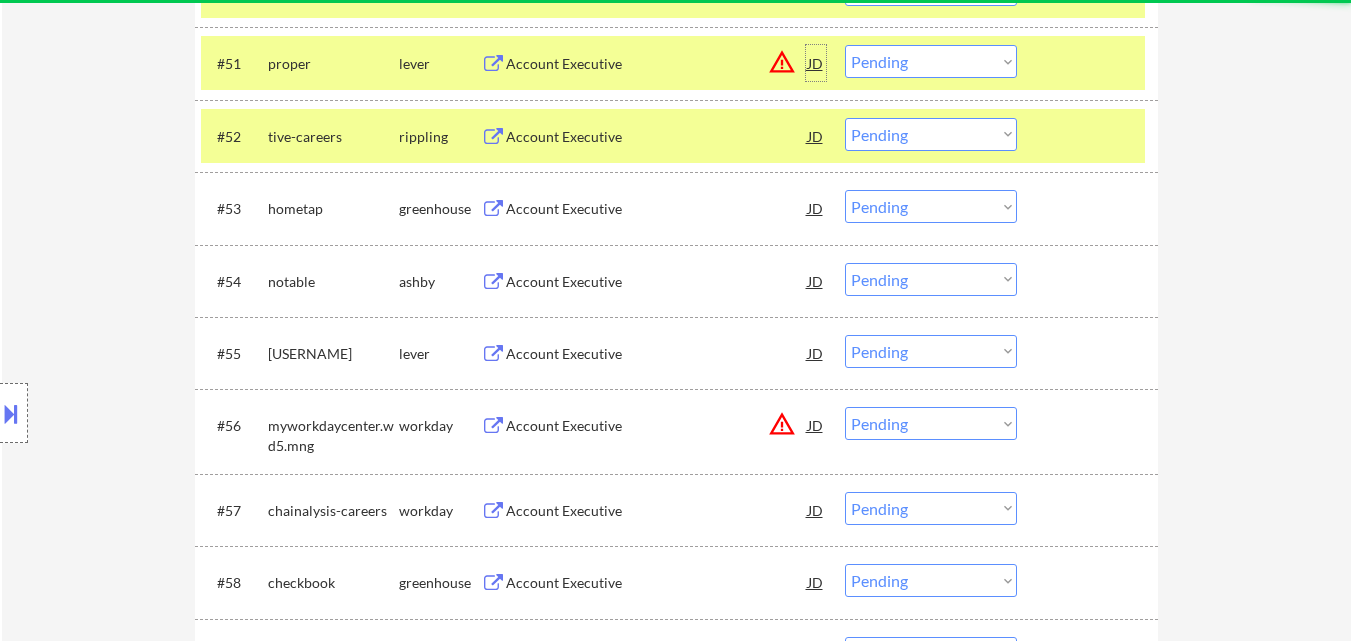 click on "JD" at bounding box center (816, 63) 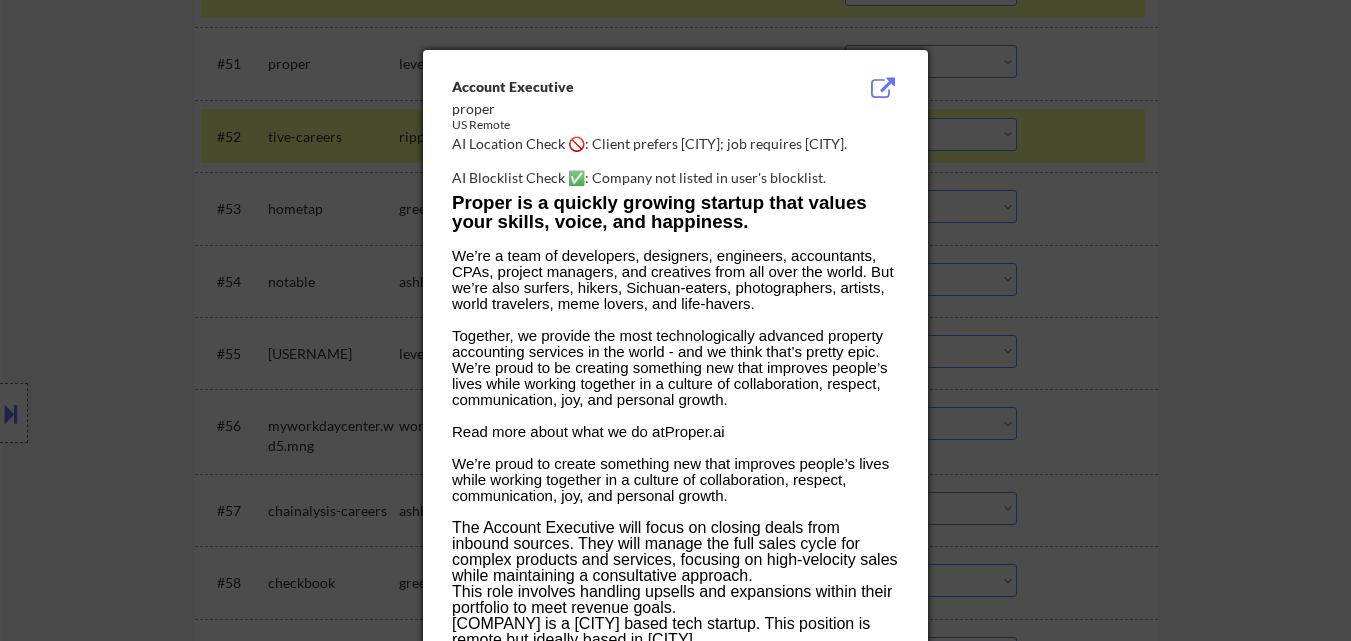 click at bounding box center [675, 320] 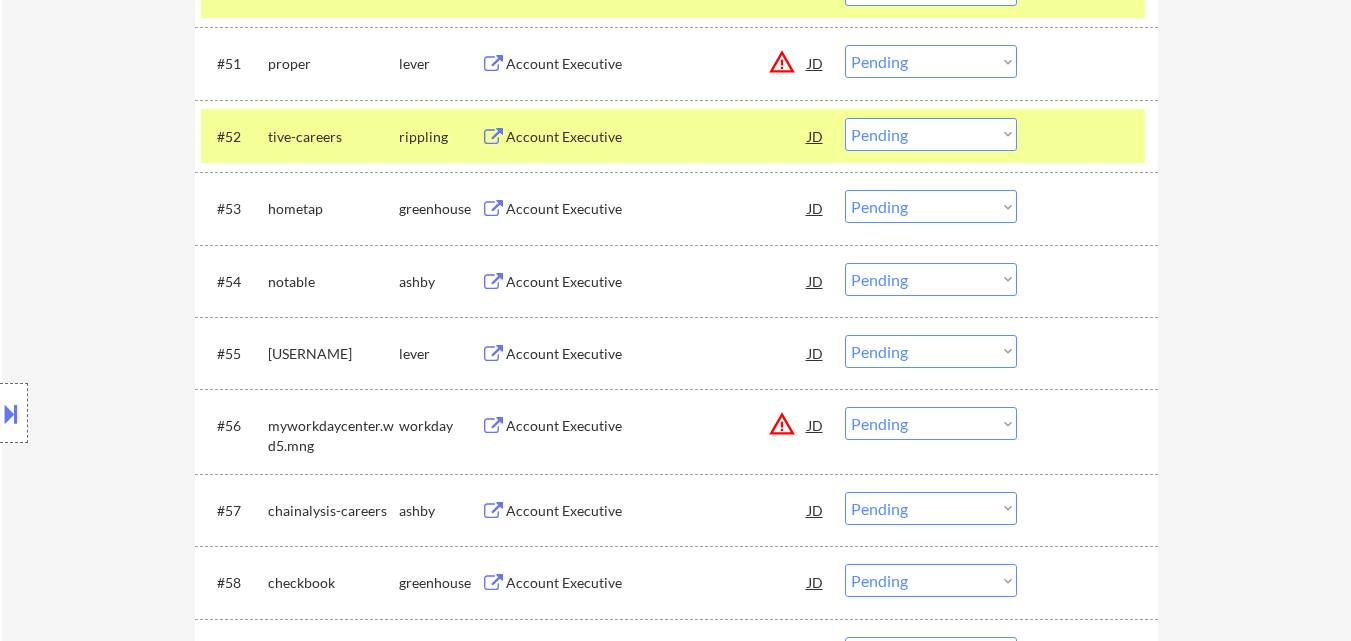 drag, startPoint x: 961, startPoint y: 58, endPoint x: 961, endPoint y: 74, distance: 16 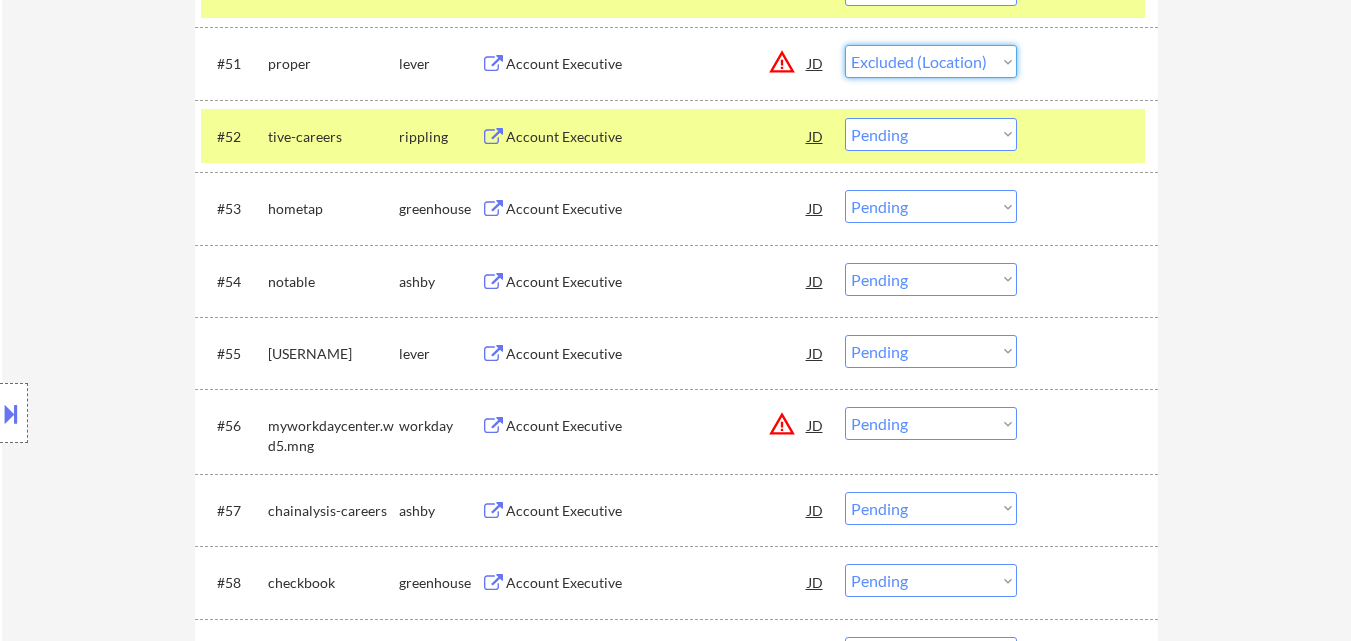 click on "Choose an option... Pending Applied Excluded (Questions) Excluded (Expired) Excluded (Location) Excluded (Bad Match) Excluded (Blocklist) Excluded (Salary) Excluded (Other)" at bounding box center (931, 61) 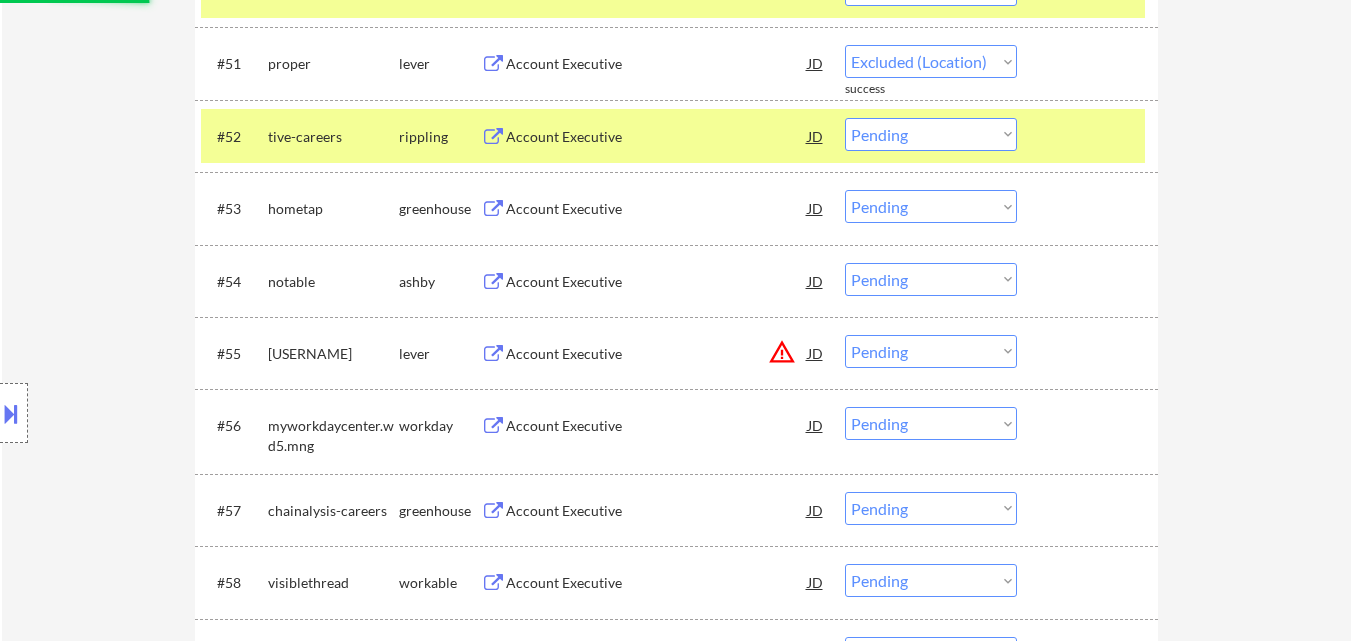 select on ""pending"" 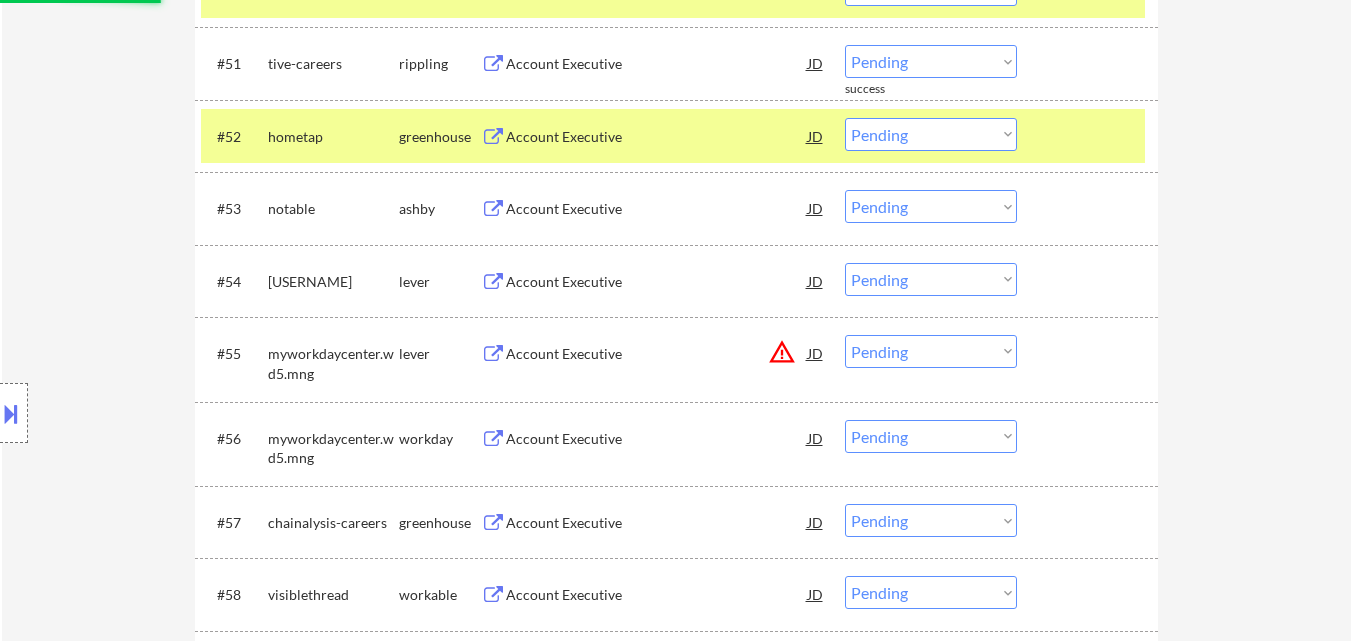 click on "Account Executive" at bounding box center [657, 64] 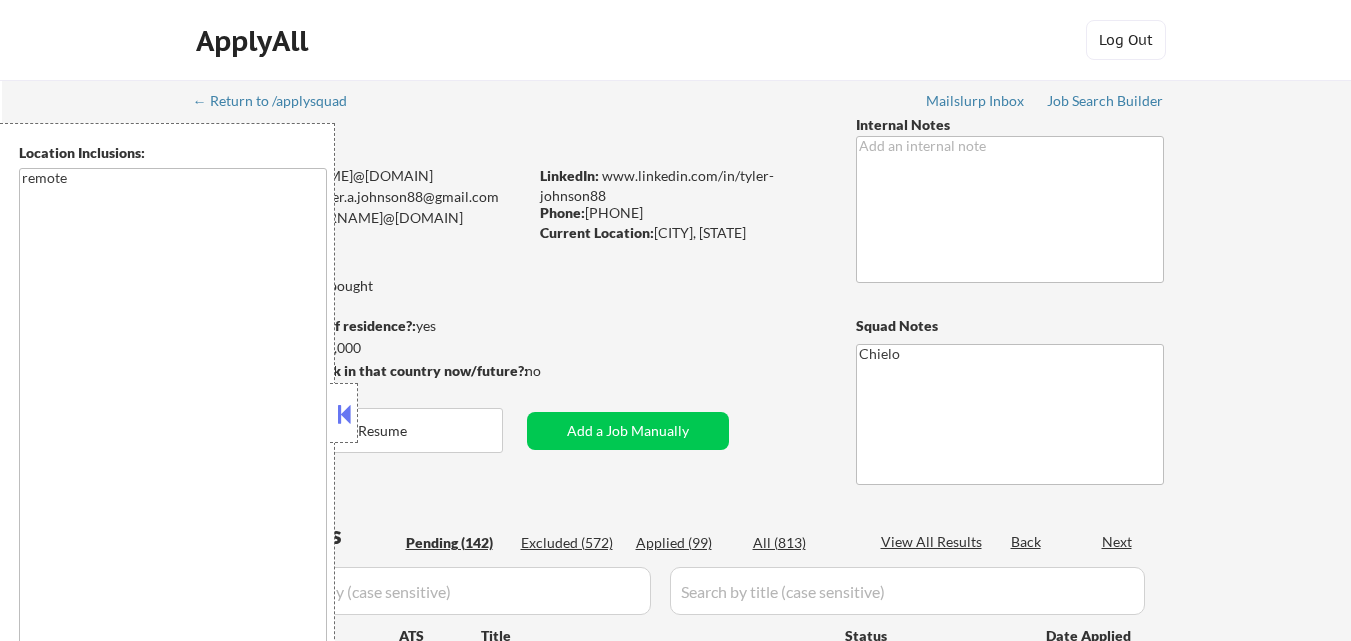 scroll, scrollTop: 300, scrollLeft: 0, axis: vertical 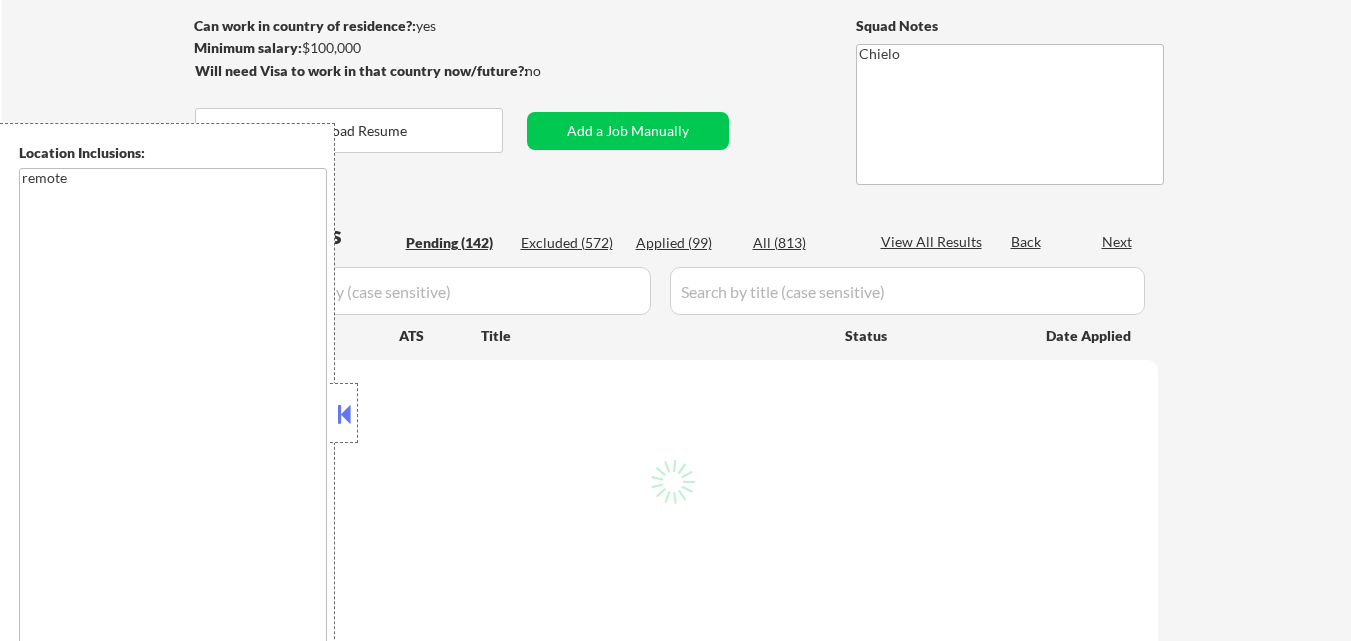 click at bounding box center [344, 414] 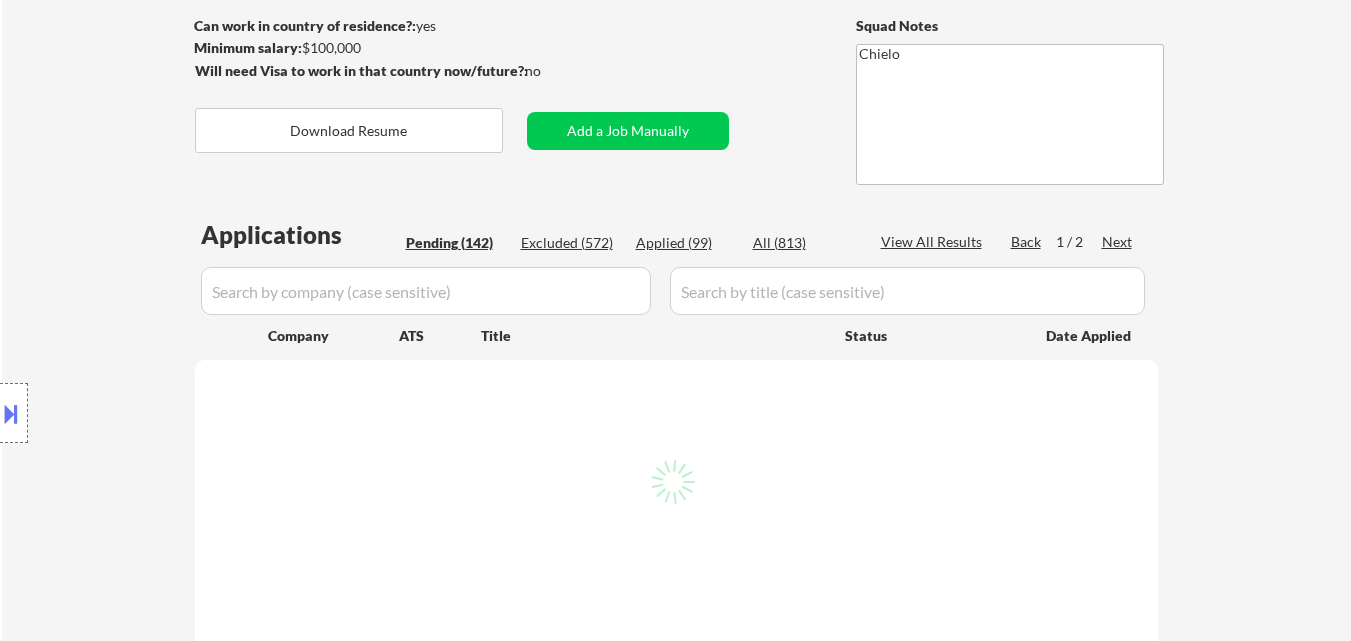 select on ""pending"" 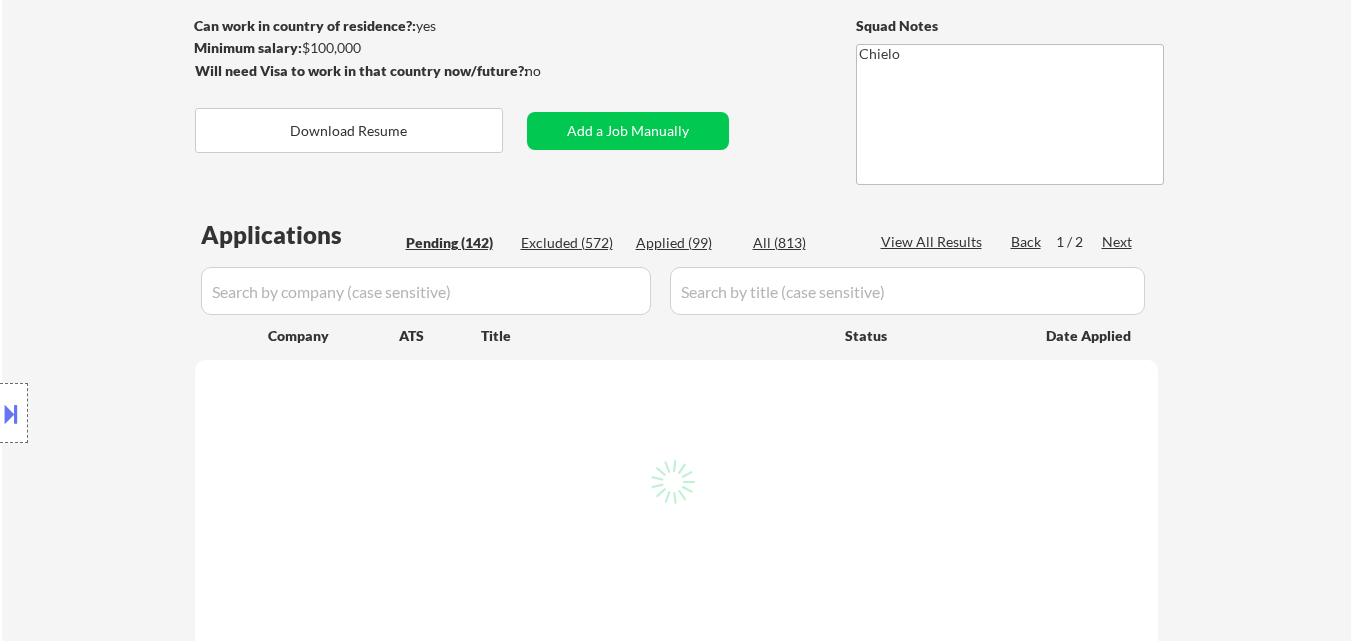select on ""pending"" 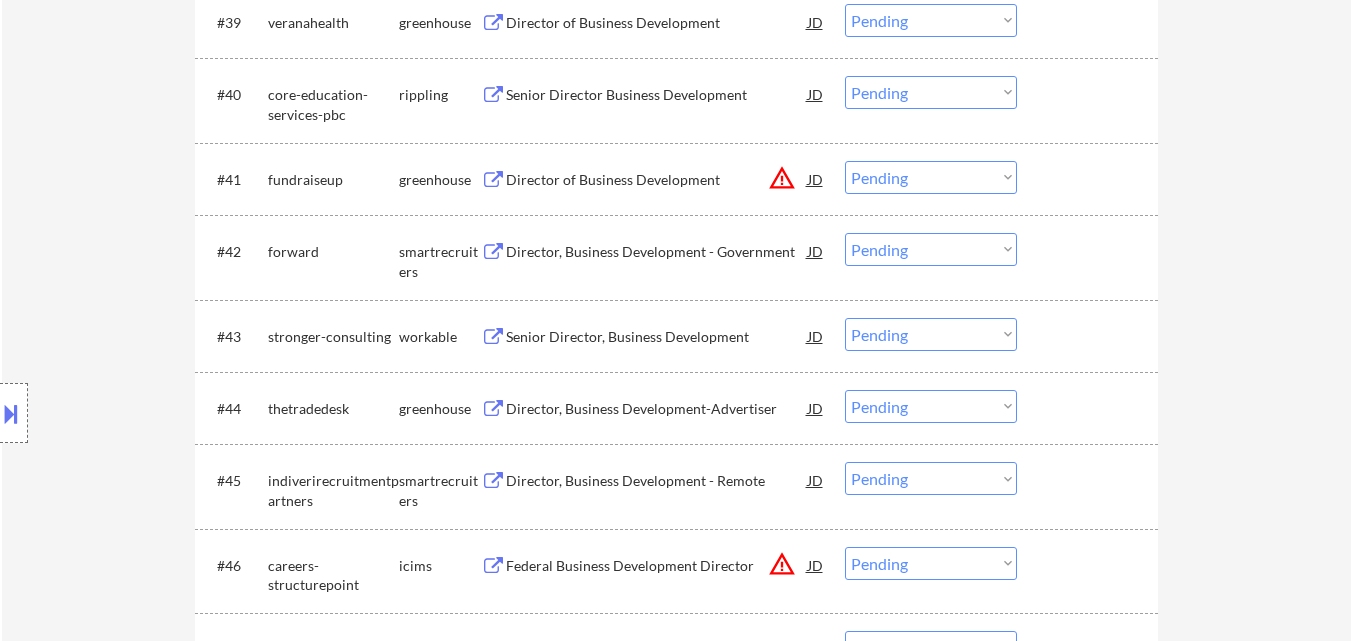 scroll, scrollTop: 4300, scrollLeft: 0, axis: vertical 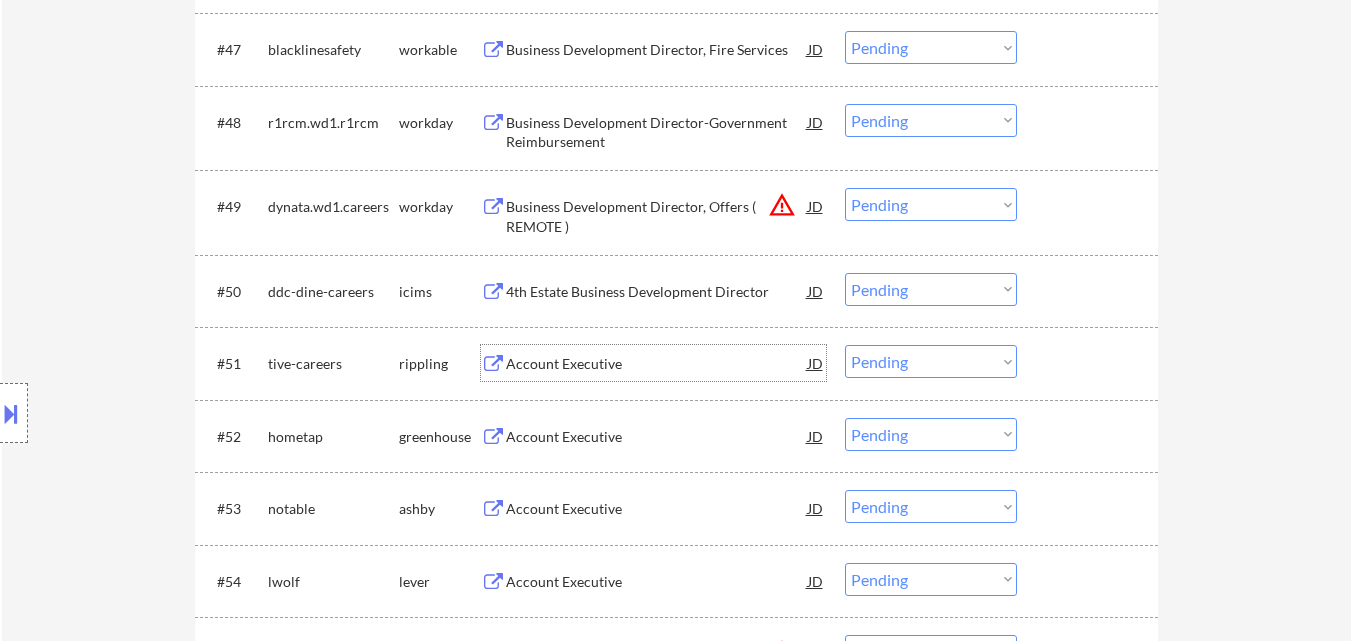 click on "Account Executive" at bounding box center (657, 364) 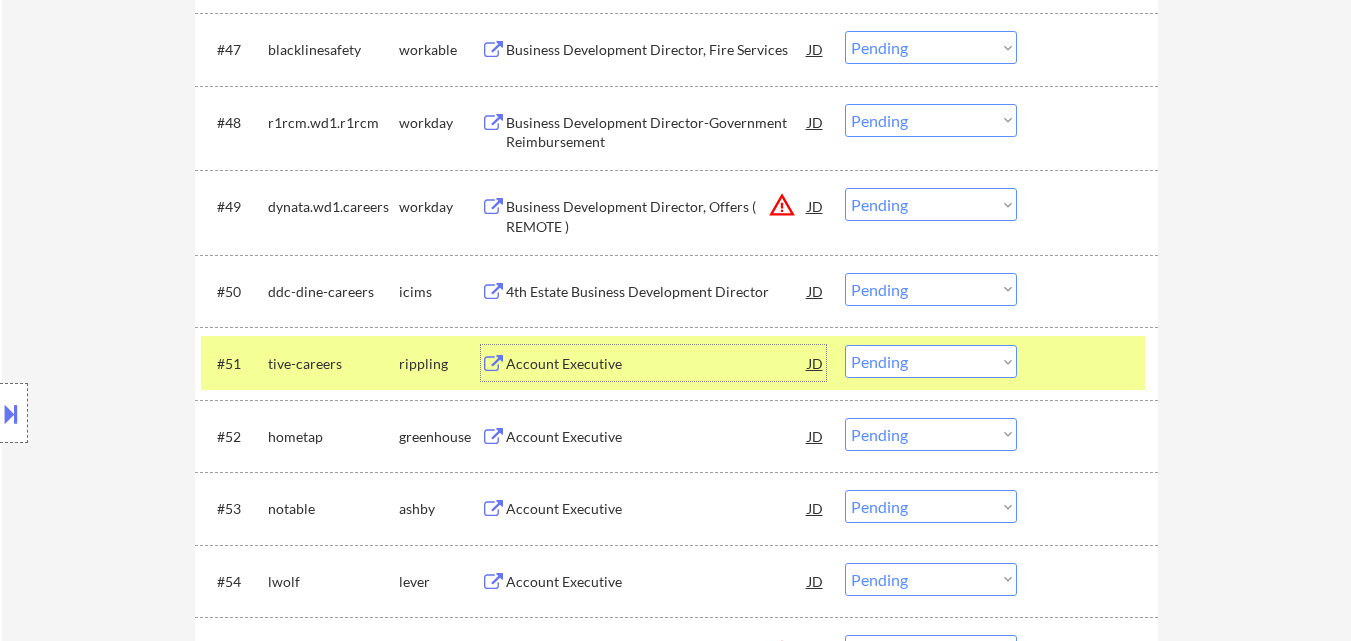 click on "Choose an option... Pending Applied Excluded (Questions) Excluded (Expired) Excluded (Location) Excluded (Bad Match) Excluded (Blocklist) Excluded (Salary) Excluded (Other)" at bounding box center (931, 361) 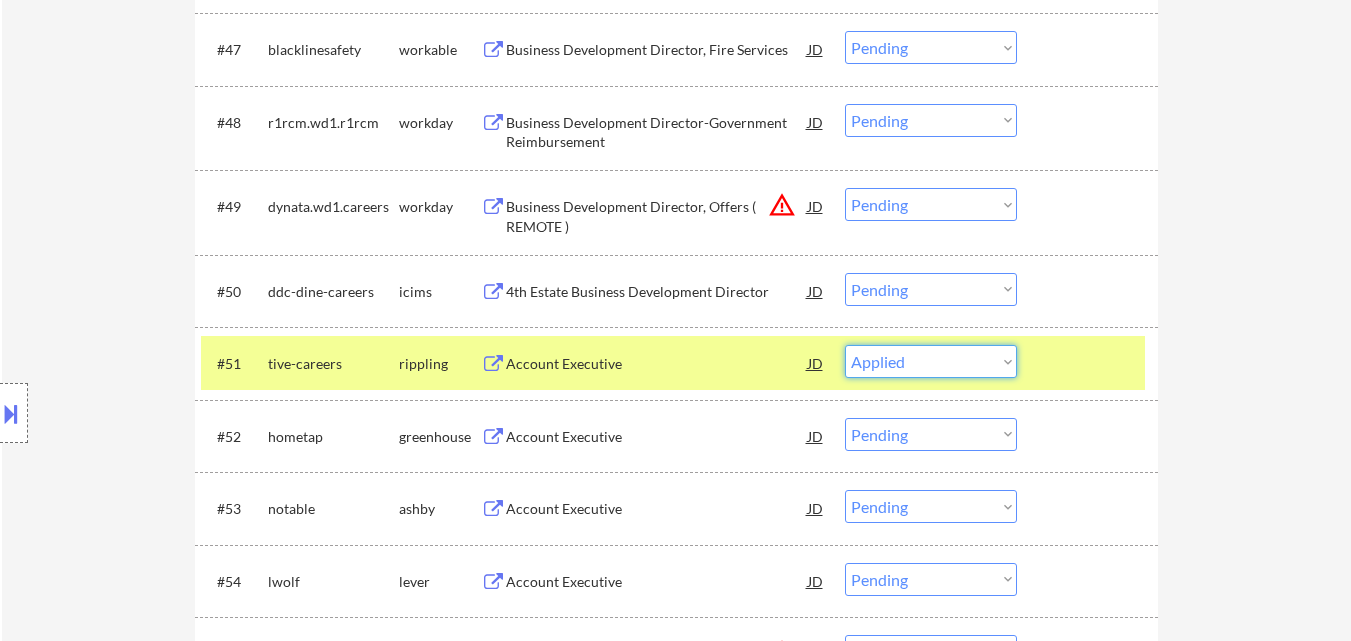 click on "Choose an option... Pending Applied Excluded (Questions) Excluded (Expired) Excluded (Location) Excluded (Bad Match) Excluded (Blocklist) Excluded (Salary) Excluded (Other)" at bounding box center (931, 361) 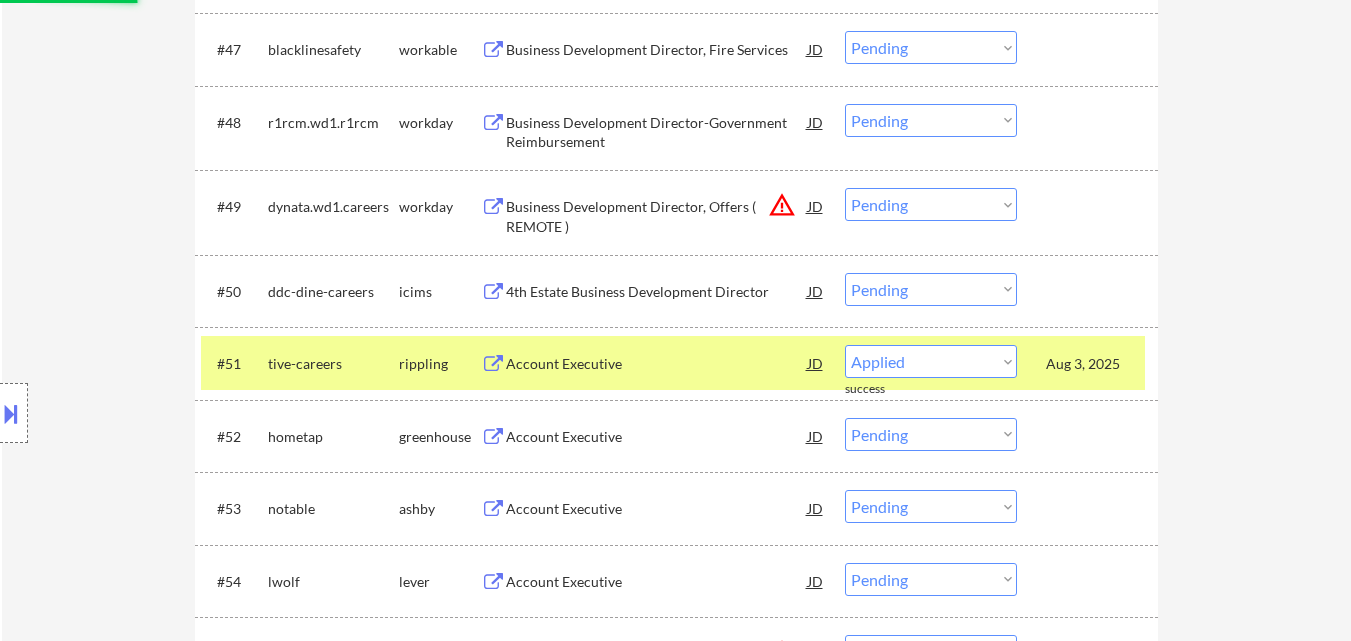 scroll, scrollTop: 4500, scrollLeft: 0, axis: vertical 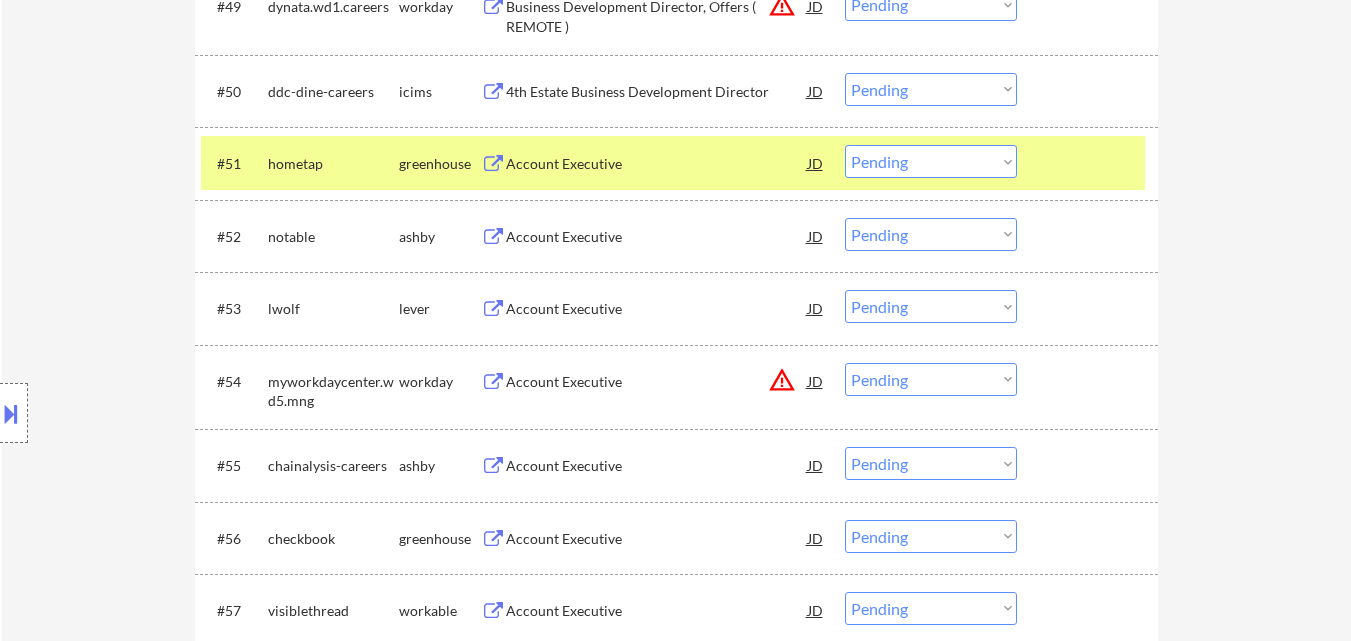 click on "Account Executive" at bounding box center [657, 164] 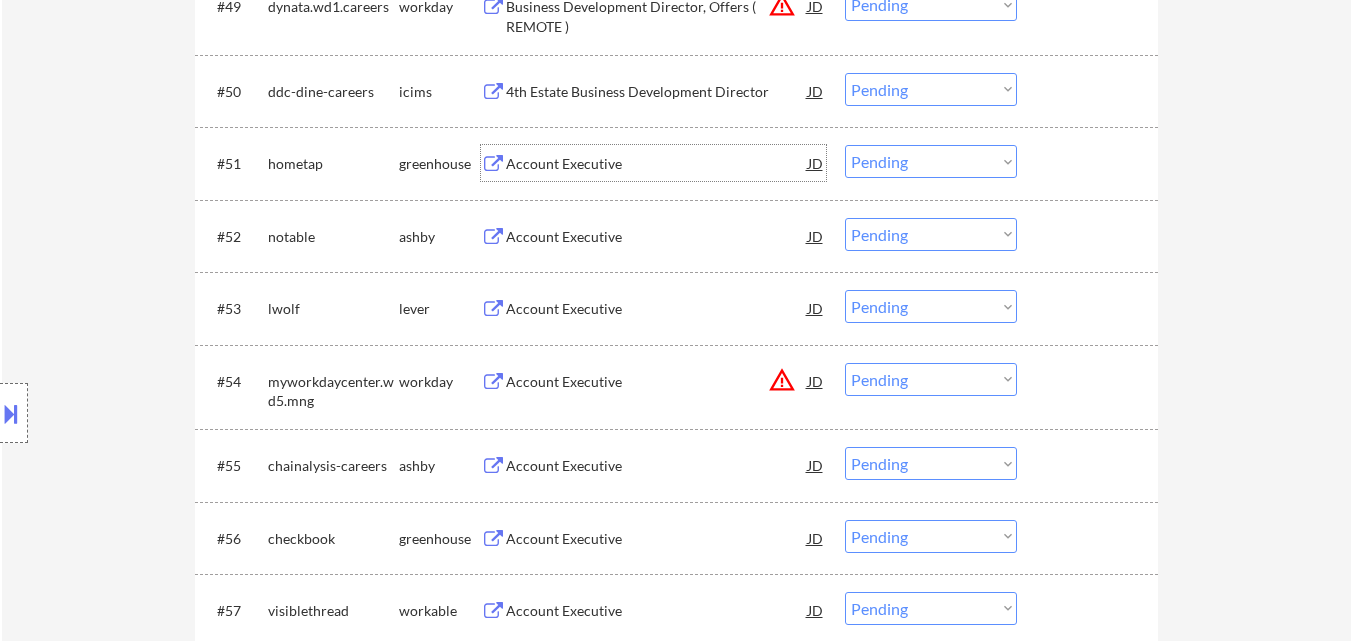 drag, startPoint x: 921, startPoint y: 160, endPoint x: 930, endPoint y: 170, distance: 13.453624 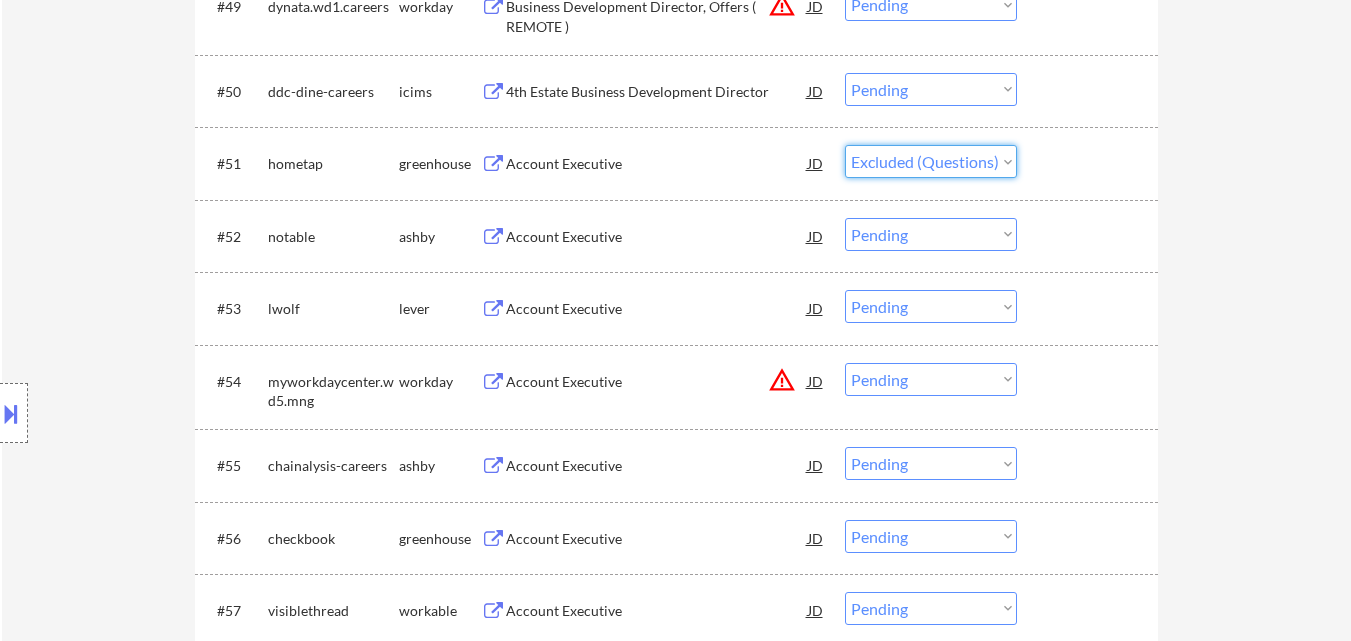 click on "Choose an option... Pending Applied Excluded (Questions) Excluded (Expired) Excluded (Location) Excluded (Bad Match) Excluded (Blocklist) Excluded (Salary) Excluded (Other)" at bounding box center (931, 161) 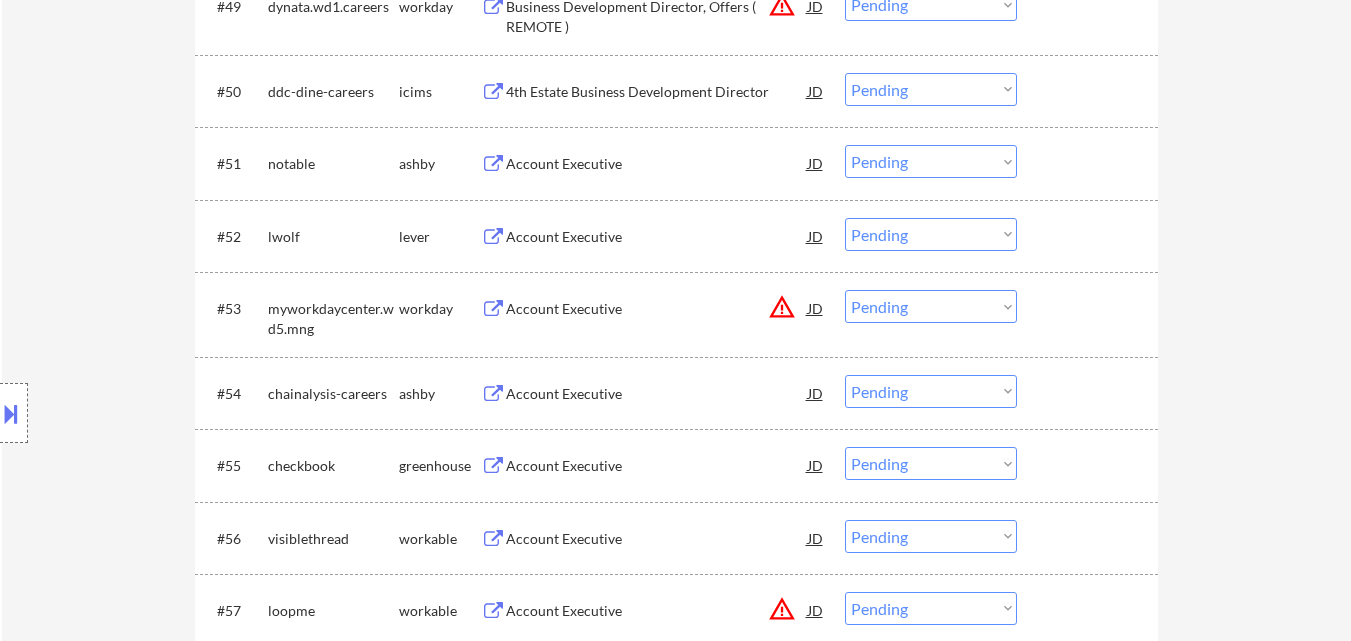drag, startPoint x: 571, startPoint y: 164, endPoint x: 608, endPoint y: 216, distance: 63.82006 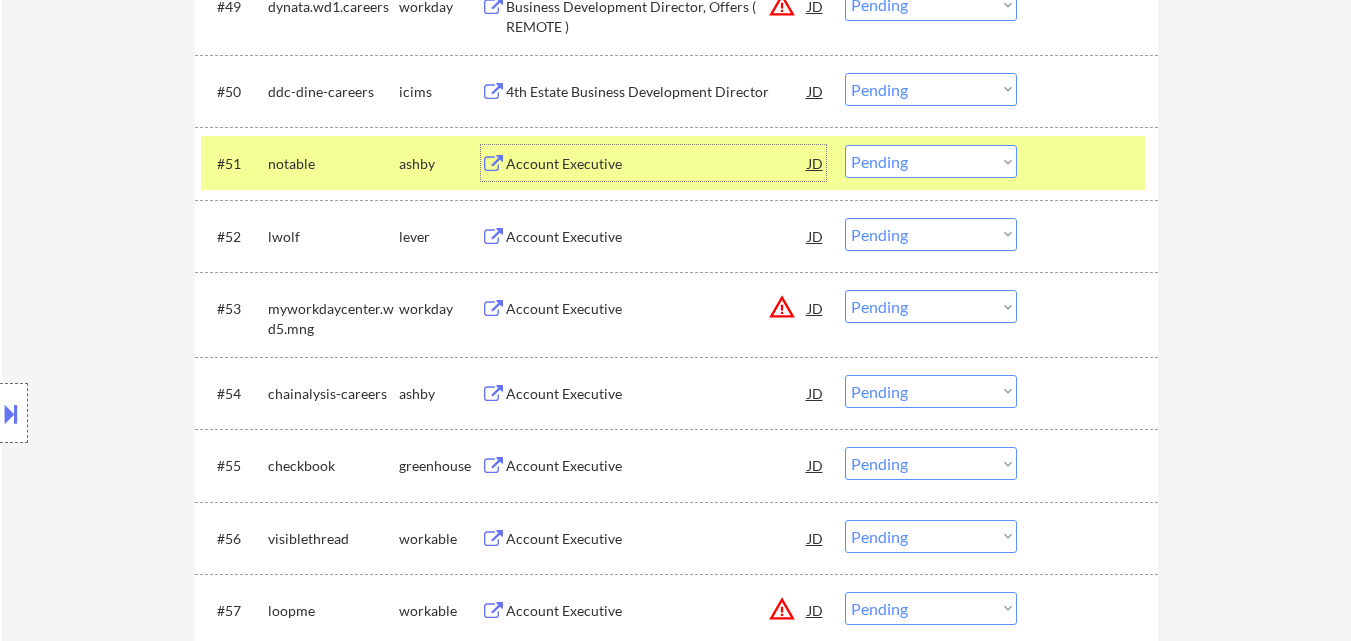 drag, startPoint x: 888, startPoint y: 147, endPoint x: 898, endPoint y: 158, distance: 14.866069 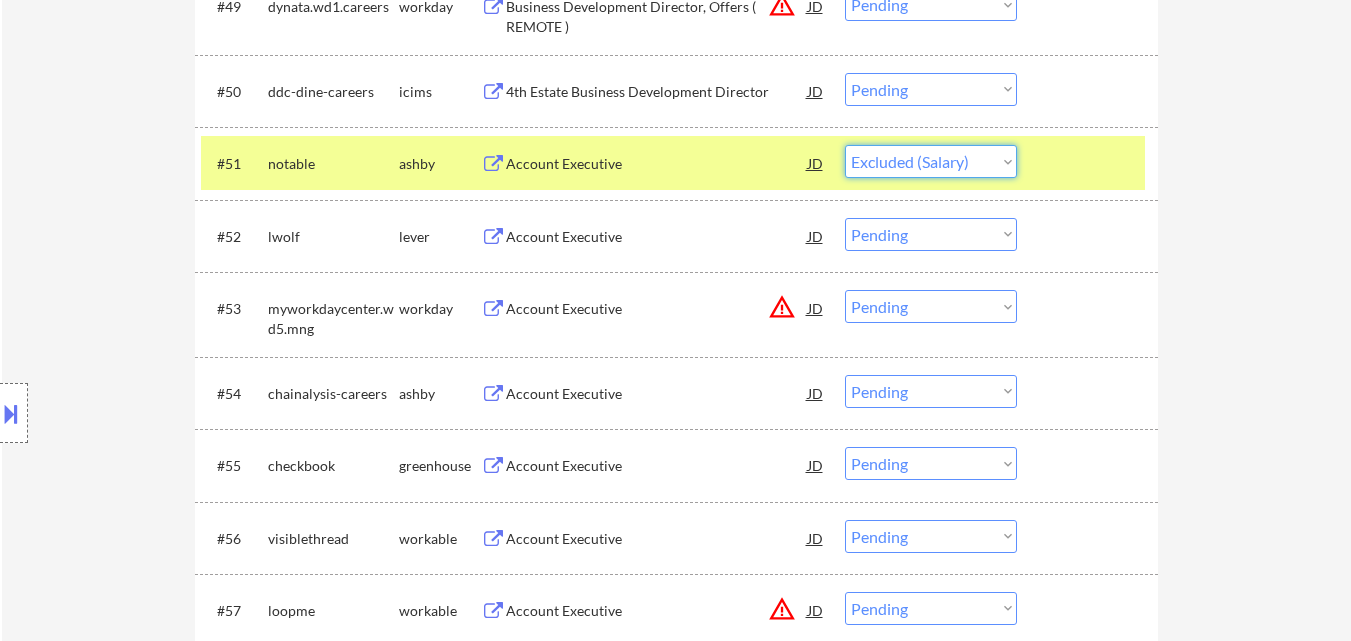 click on "Choose an option... Pending Applied Excluded (Questions) Excluded (Expired) Excluded (Location) Excluded (Bad Match) Excluded (Blocklist) Excluded (Salary) Excluded (Other)" at bounding box center [931, 161] 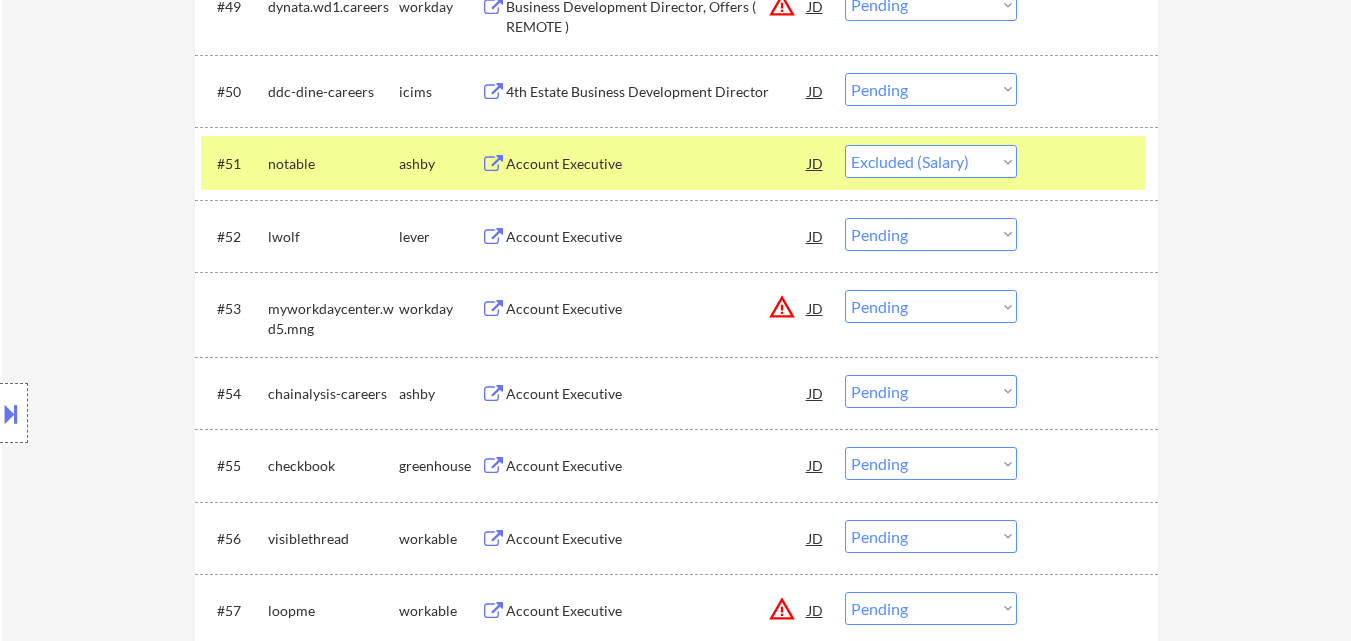 select on ""pending"" 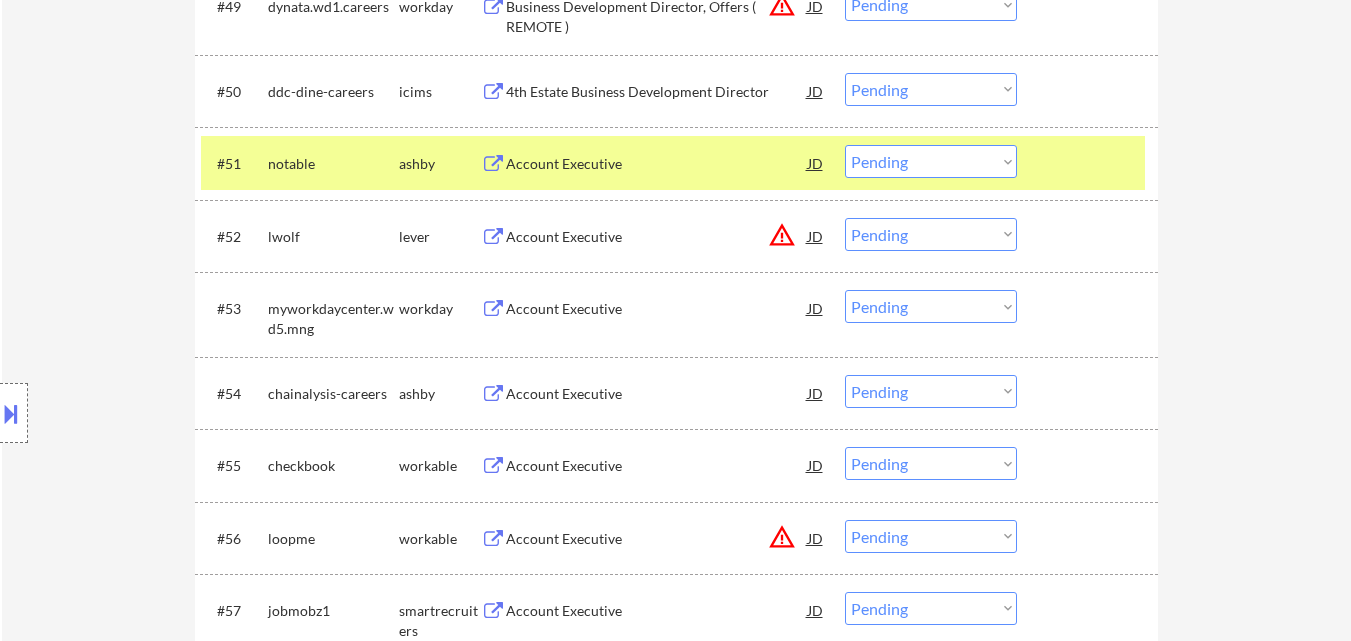 scroll, scrollTop: 0, scrollLeft: 0, axis: both 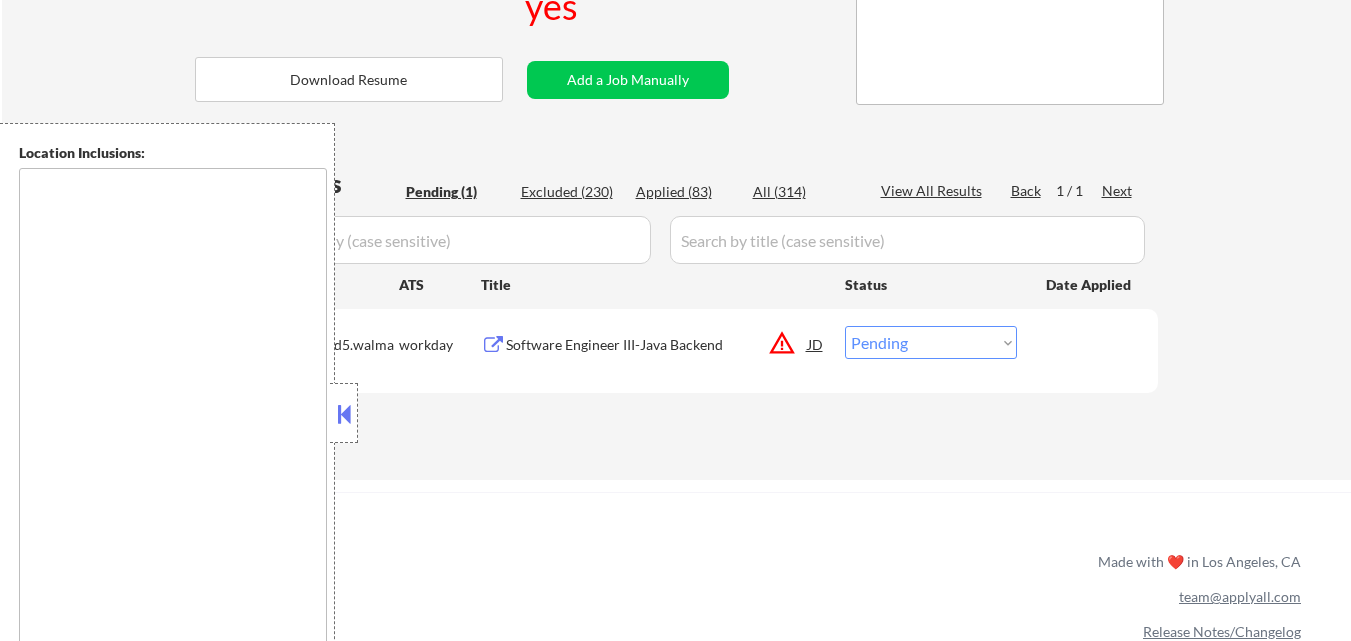 click at bounding box center (344, 414) 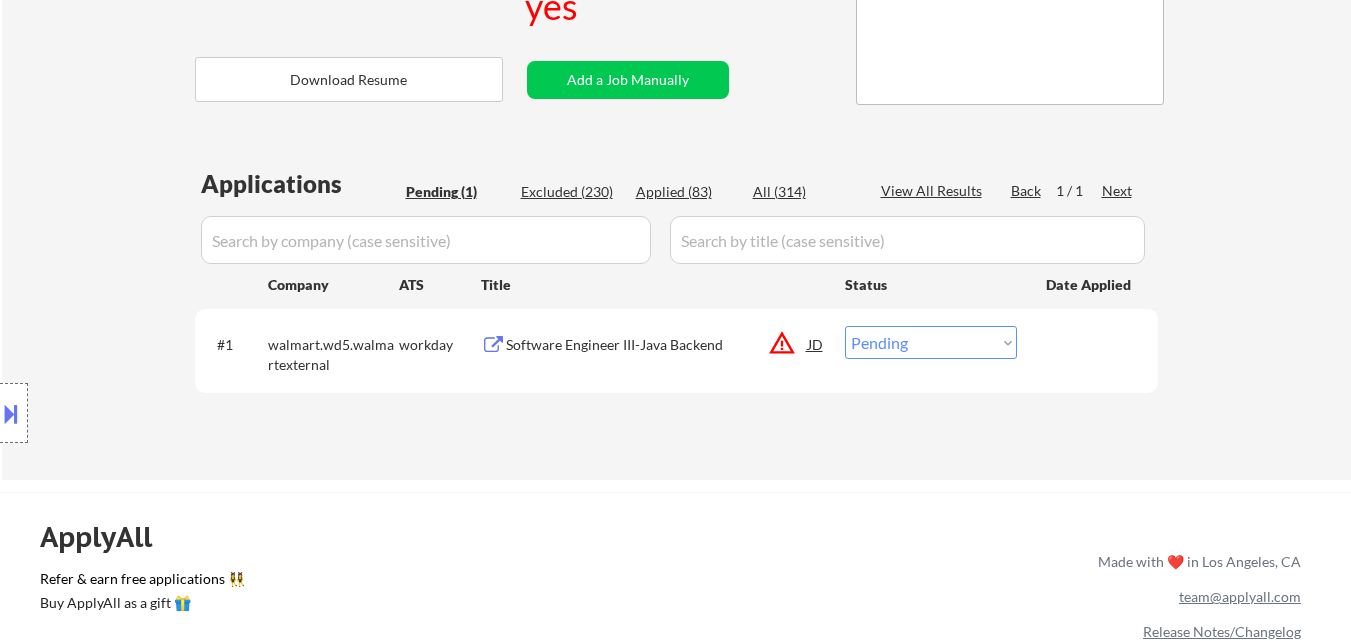 click at bounding box center (11, 413) 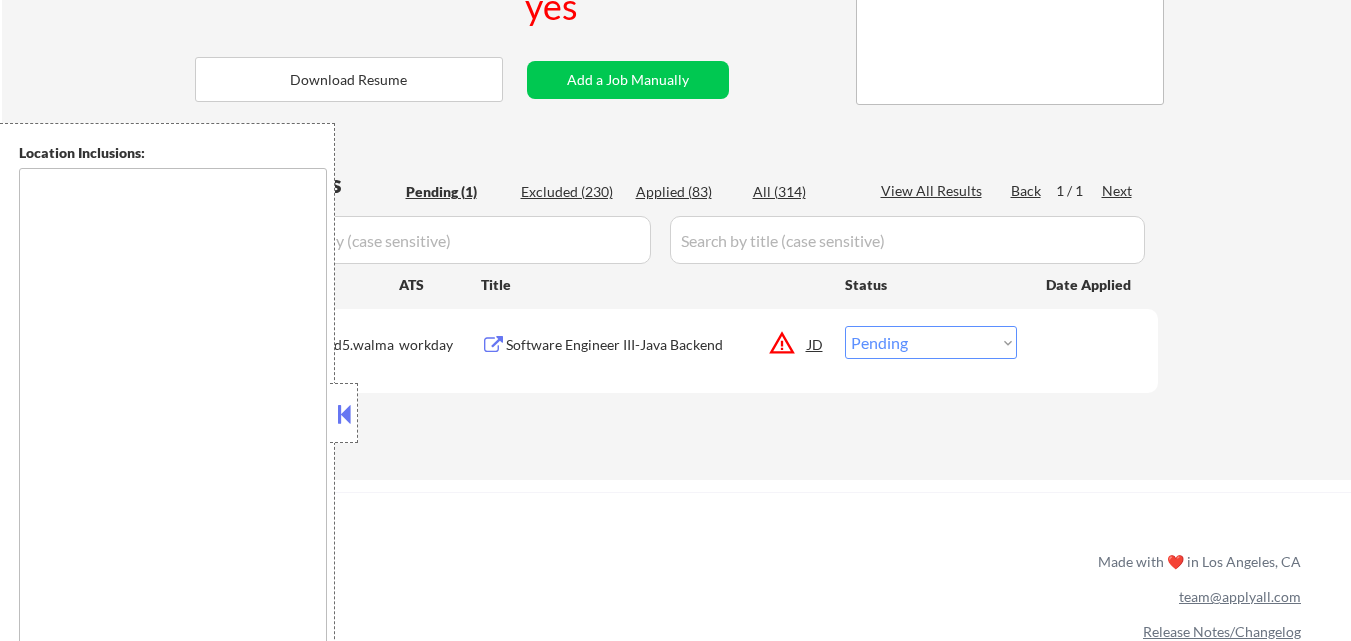 click on "← Return to /applysquad Mailslurp Inbox Job Search Builder [FIRST] [LAST] User Email: [EMAIL] Application Email: [EMAIL] Mailslurp Email: [EMAIL] LinkedIn: [URL]
Phone: [PHONE] Current Location: [CITY], [STATE] Applies: 83 sent / 200 bought Internal Notes Requires a visa transfer, so pls follow the standard protocol for confirming the job description doesn't say visa holders are not allowed to apply
outreach about location + skills section - 5/2 AB Can work in country of residence?: yes Squad Notes Minimum salary: $150,000 Will need Visa to work in that country now/future?: yes Download Resume Add a Job Manually Chielo 153 Applications Pending (1) Excluded (230) Applied (83) All (314) View All Results Back 1 / 1
Next Company ATS Title Status Date Applied #1 walmart.wd5.walmartexternal workday Software Engineer III-Java Backend JD warning_amber Choose an option..." at bounding box center (677, 72) 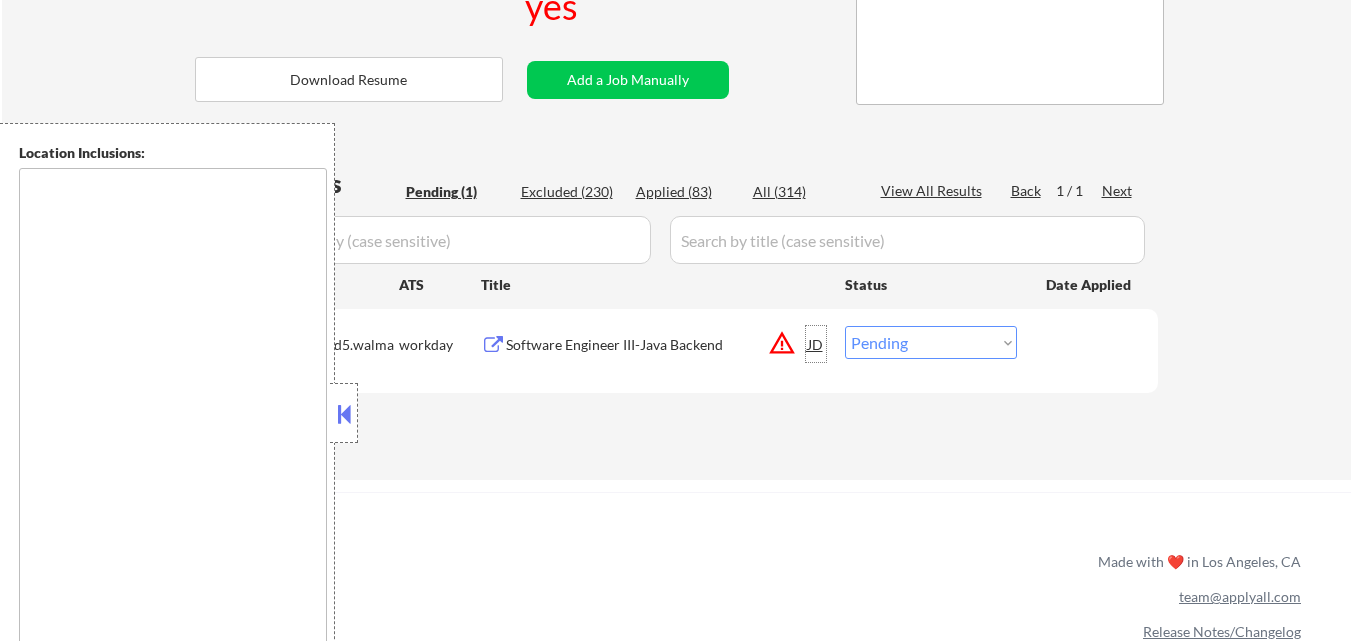 click on "JD" at bounding box center [816, 344] 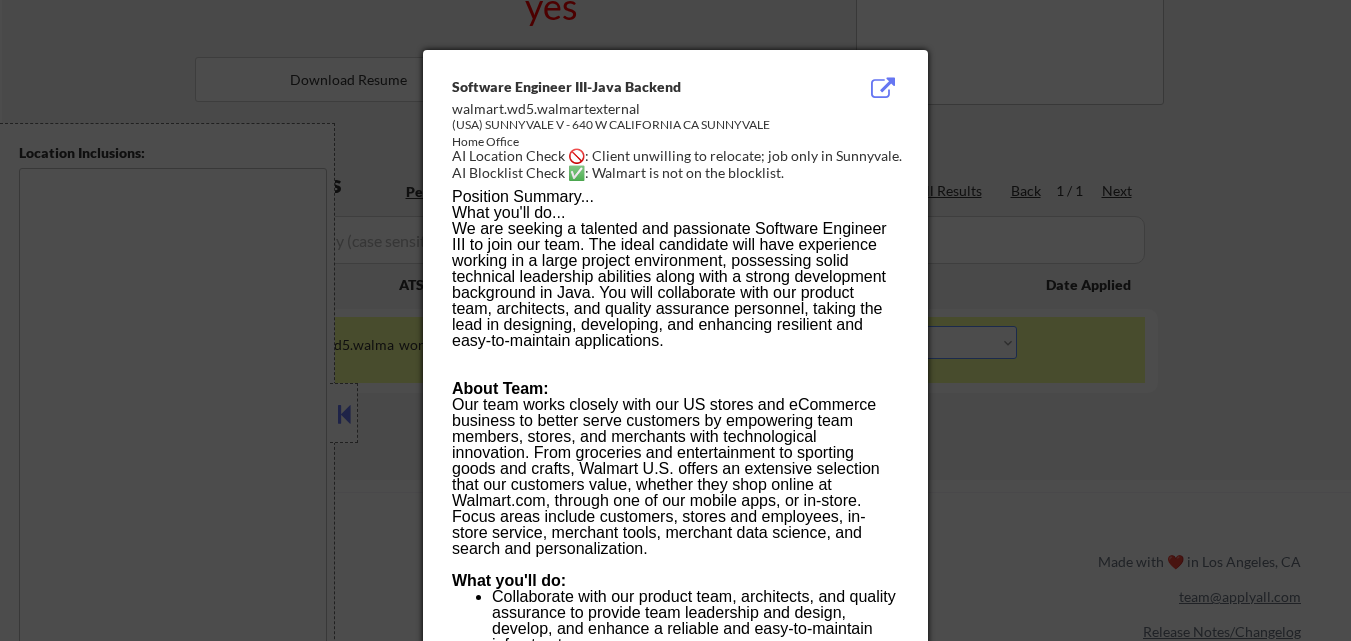 click at bounding box center (675, 320) 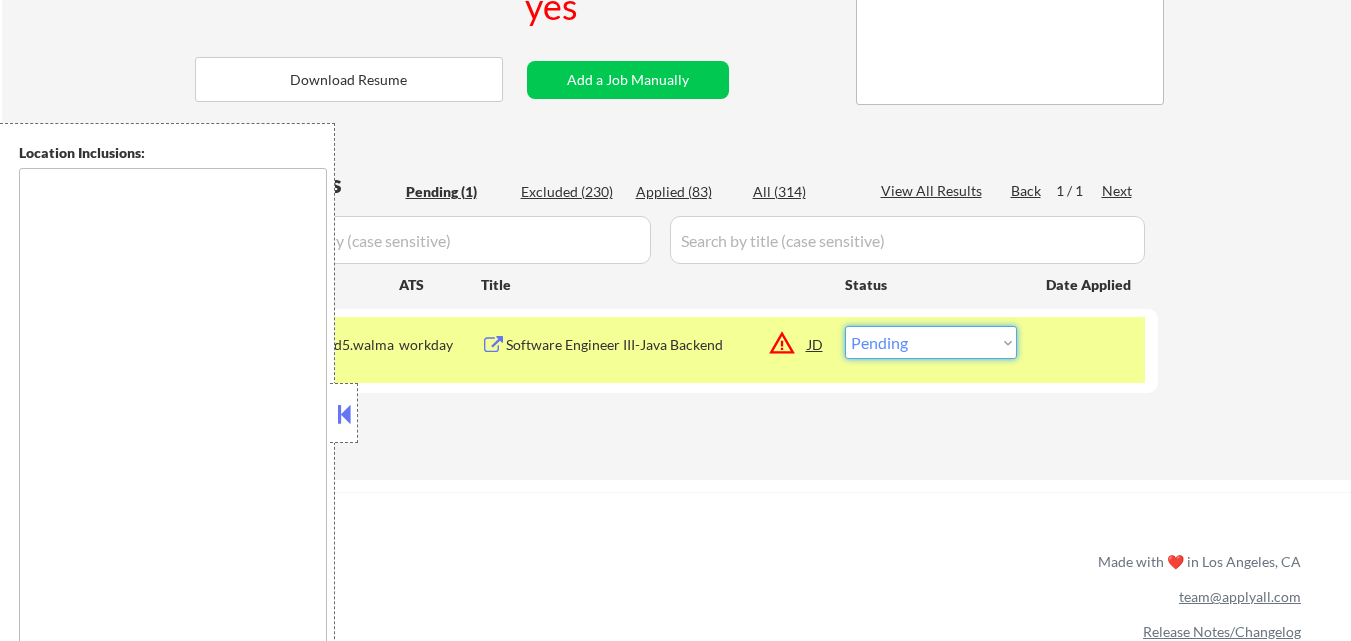 drag, startPoint x: 999, startPoint y: 338, endPoint x: 999, endPoint y: 353, distance: 15 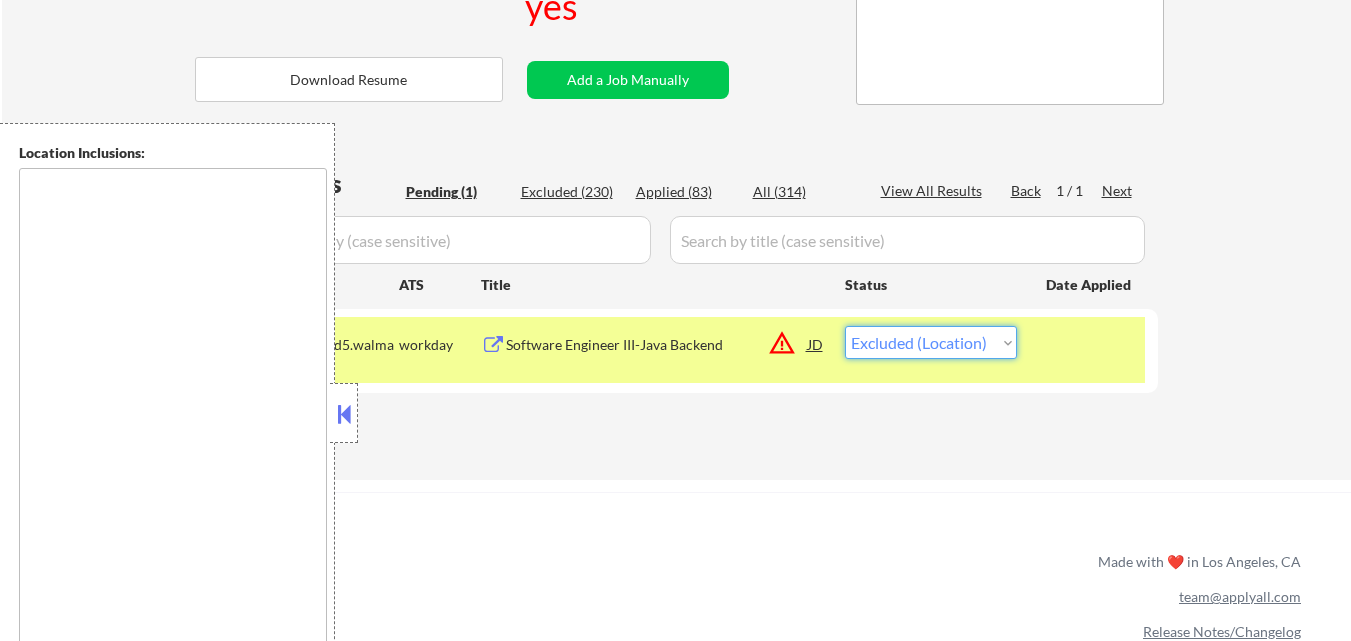 click on "Choose an option... Pending Applied Excluded (Questions) Excluded (Expired) Excluded (Location) Excluded (Bad Match) Excluded (Blocklist) Excluded (Salary) Excluded (Other)" at bounding box center (931, 342) 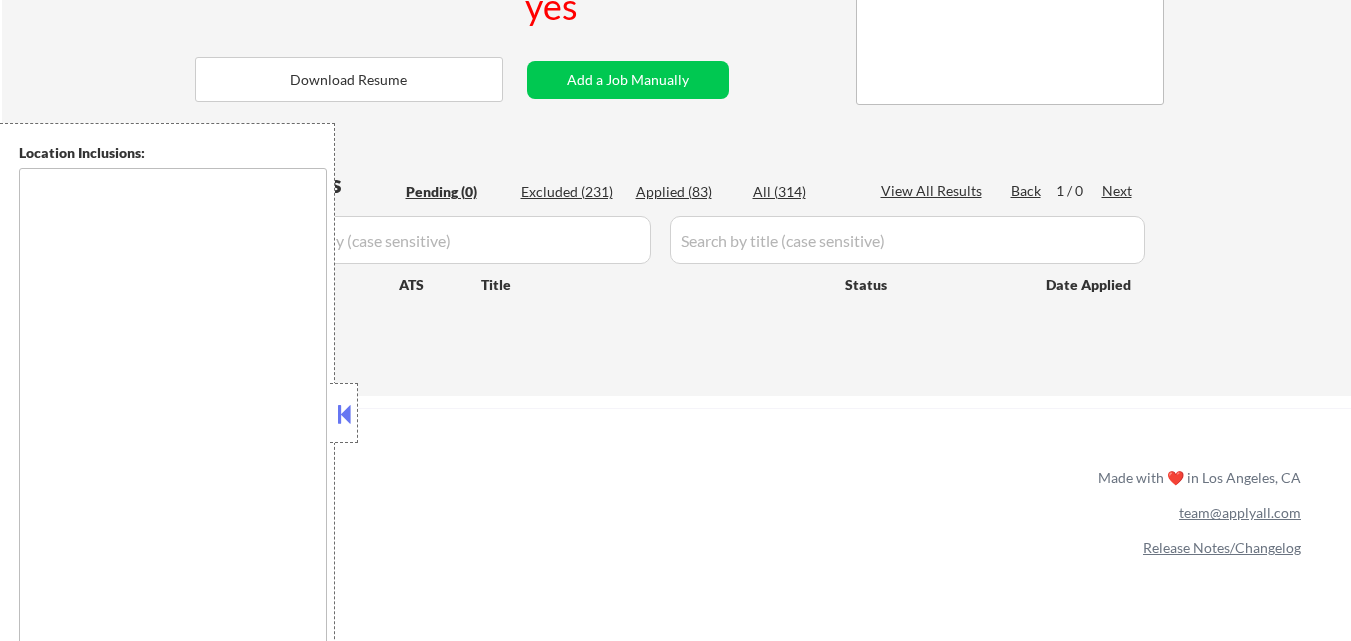 click on "Location Inclusions:" at bounding box center (179, 413) 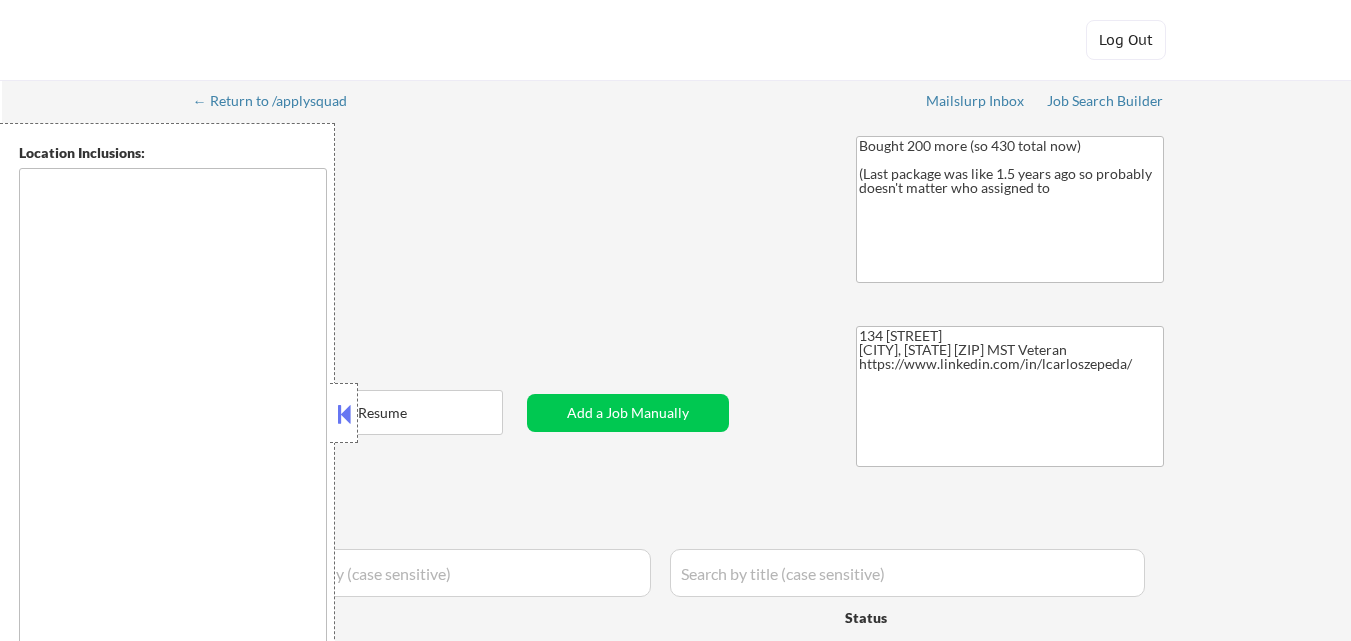 scroll, scrollTop: 0, scrollLeft: 0, axis: both 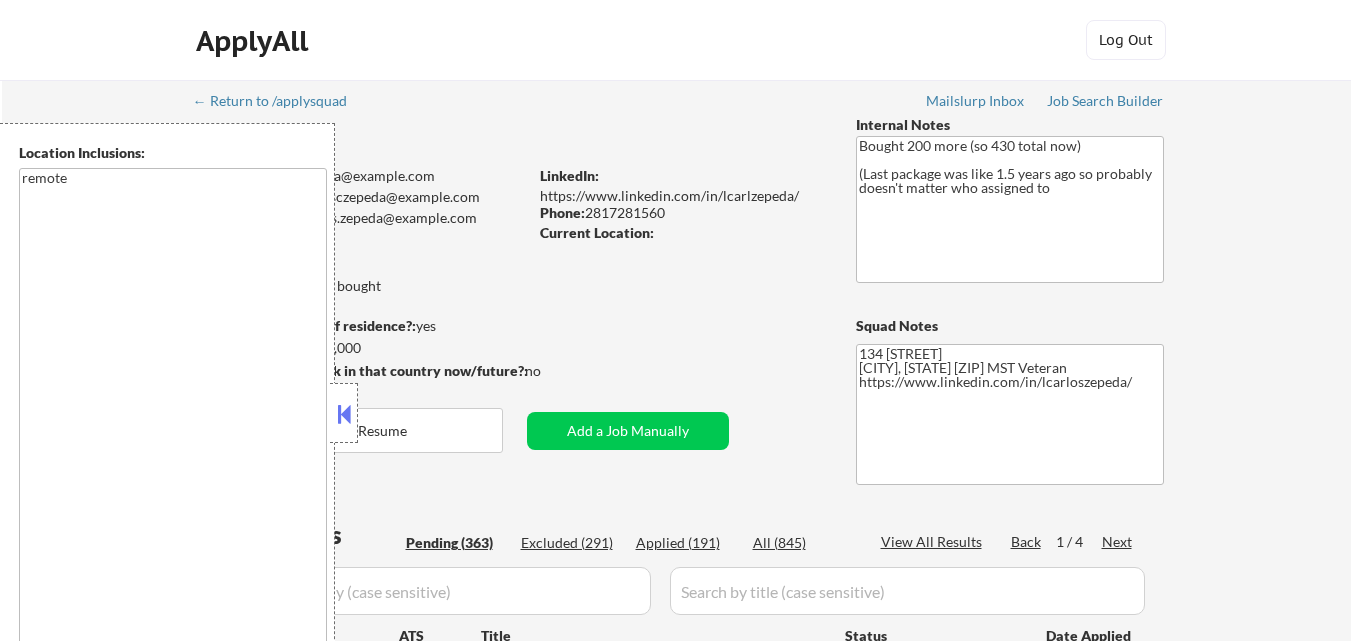 select on ""pending"" 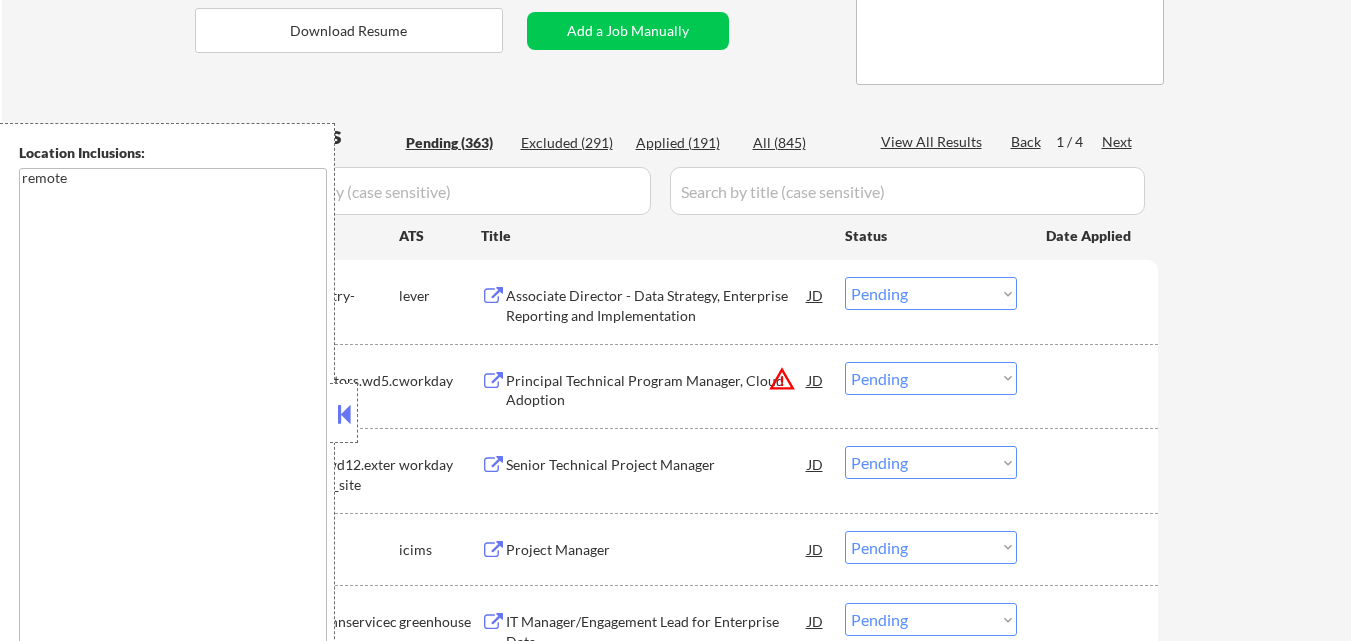 click at bounding box center [344, 414] 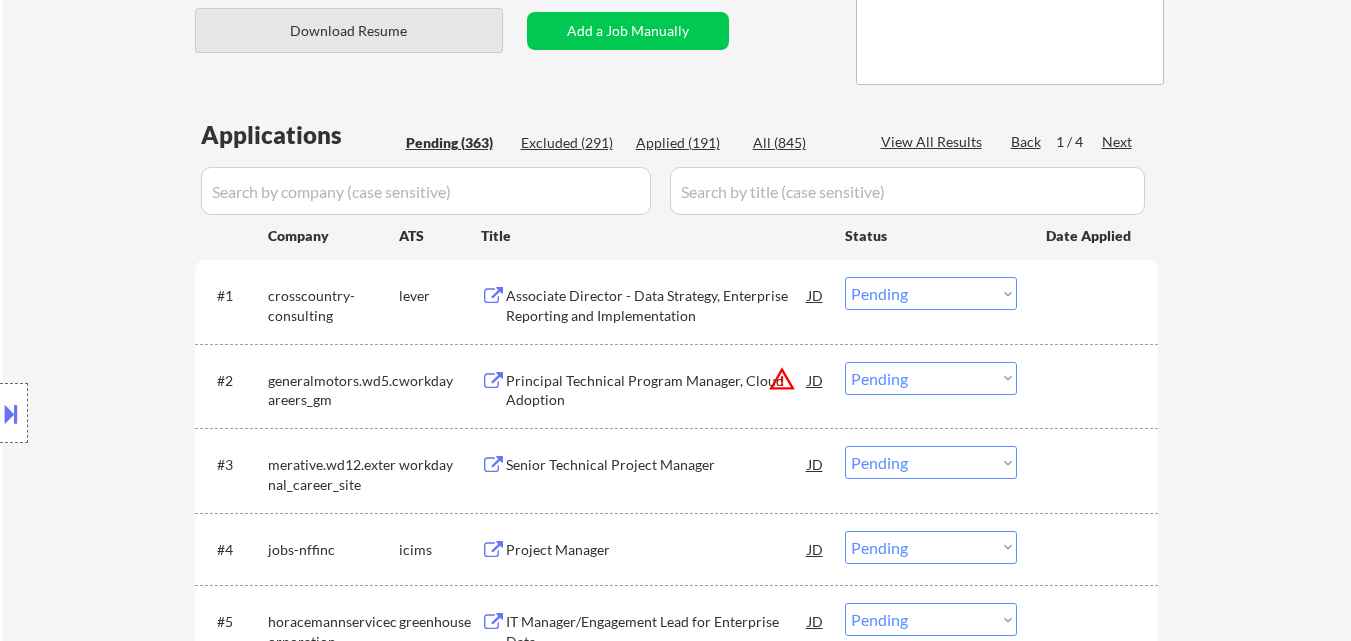 click on "Download Resume" at bounding box center [349, 30] 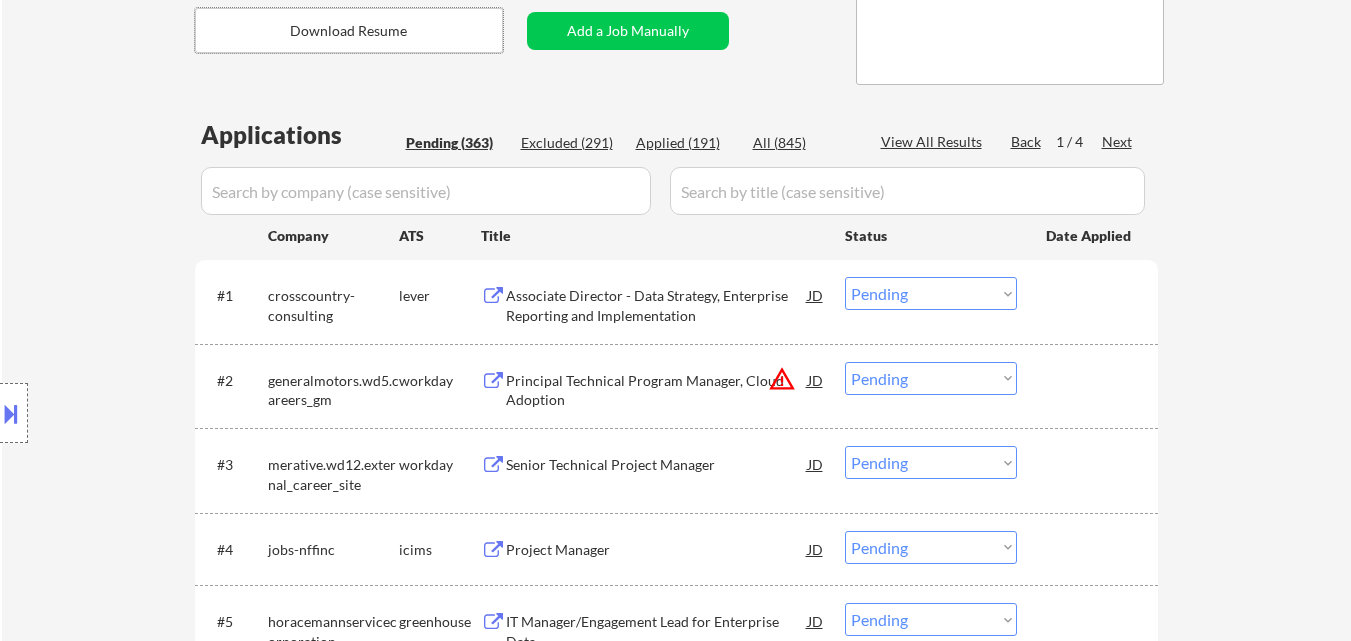 click on "Associate Director - Data Strategy, Enterprise Reporting and Implementation" at bounding box center [657, 305] 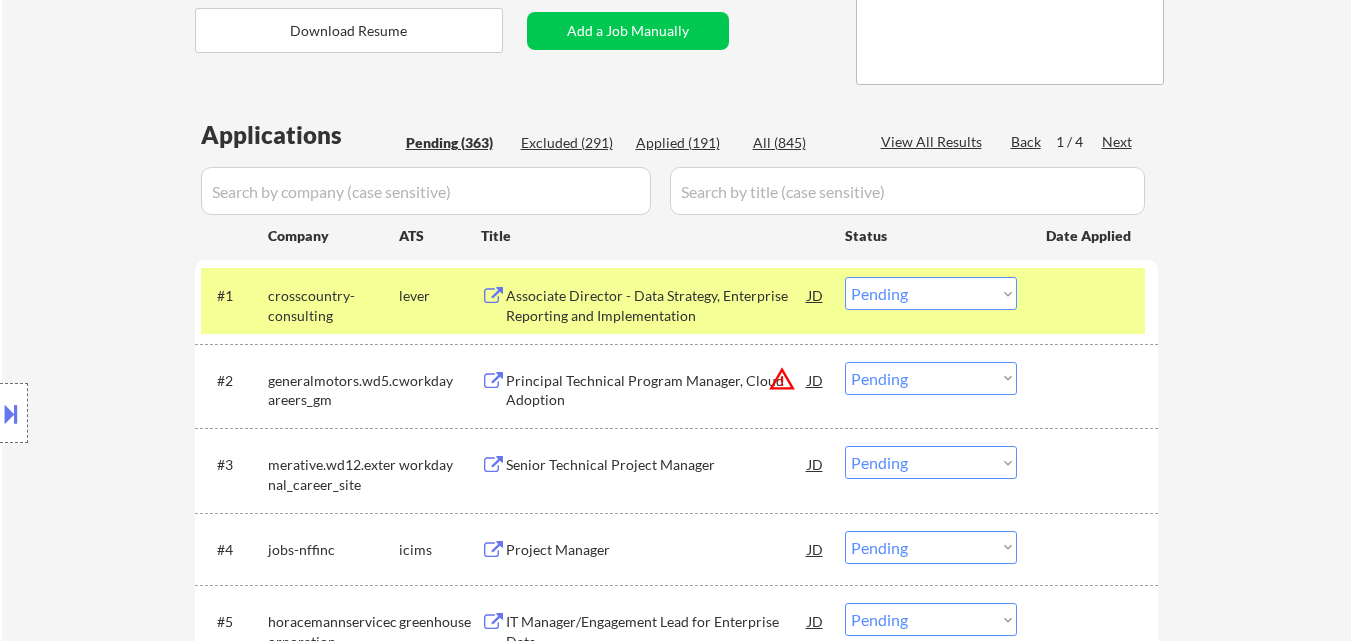 click at bounding box center (11, 413) 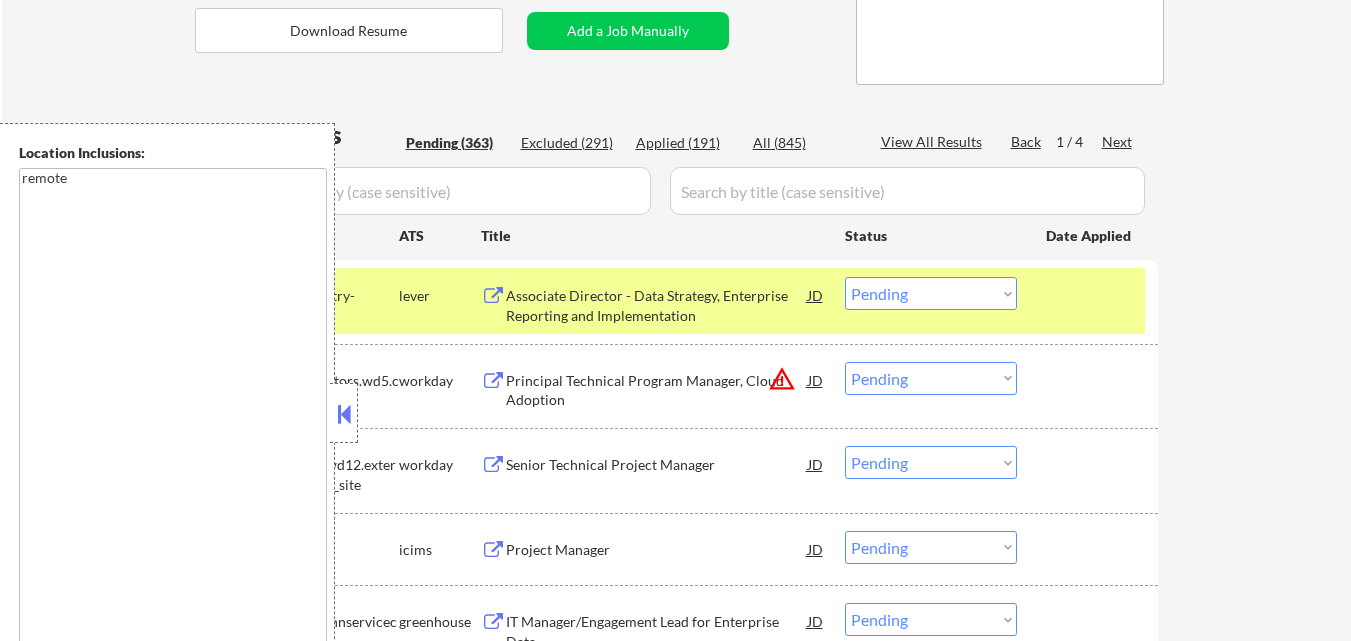 click at bounding box center [344, 414] 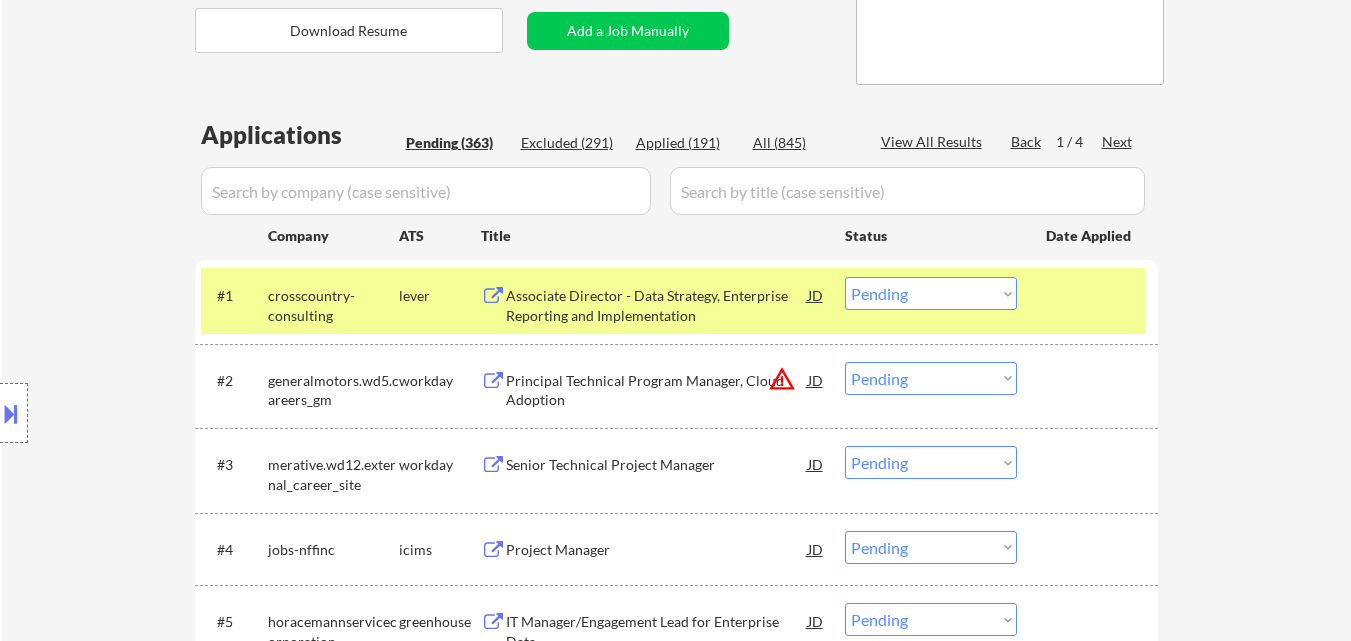click on "Choose an option... Pending Applied Excluded (Questions) Excluded (Expired) Excluded (Location) Excluded (Bad Match) Excluded (Blocklist) Excluded (Salary) Excluded (Other)" at bounding box center [931, 293] 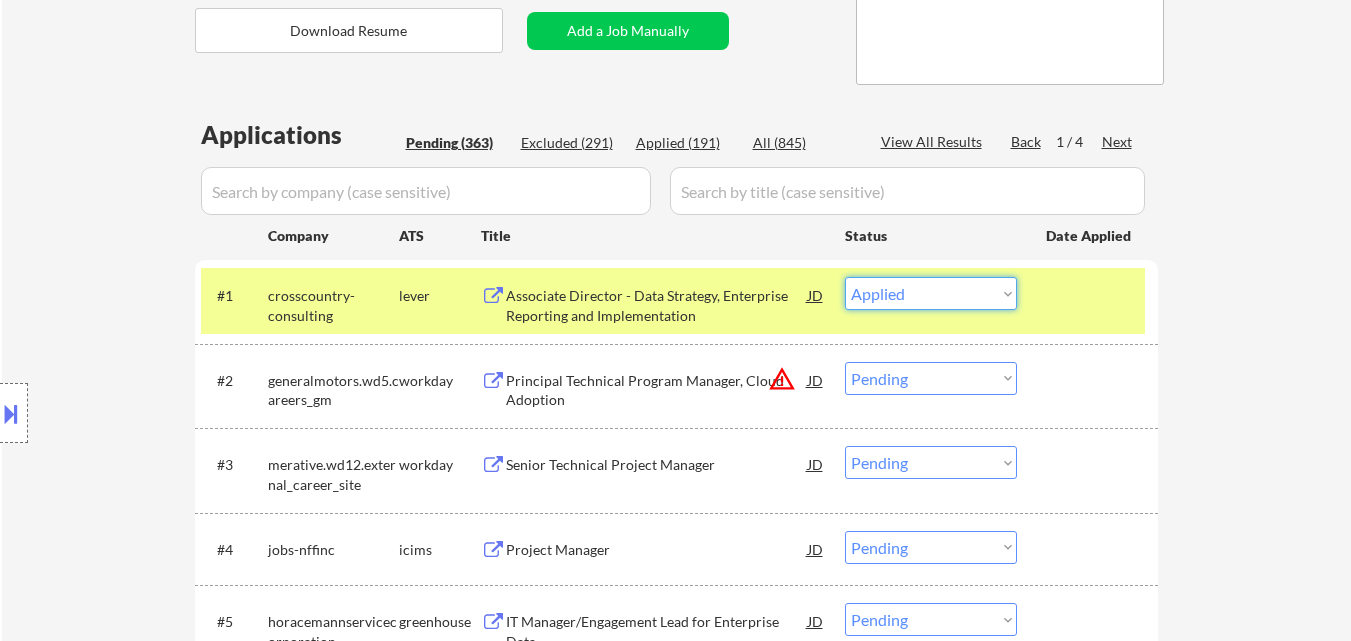 click on "Choose an option... Pending Applied Excluded (Questions) Excluded (Expired) Excluded (Location) Excluded (Bad Match) Excluded (Blocklist) Excluded (Salary) Excluded (Other)" at bounding box center [931, 293] 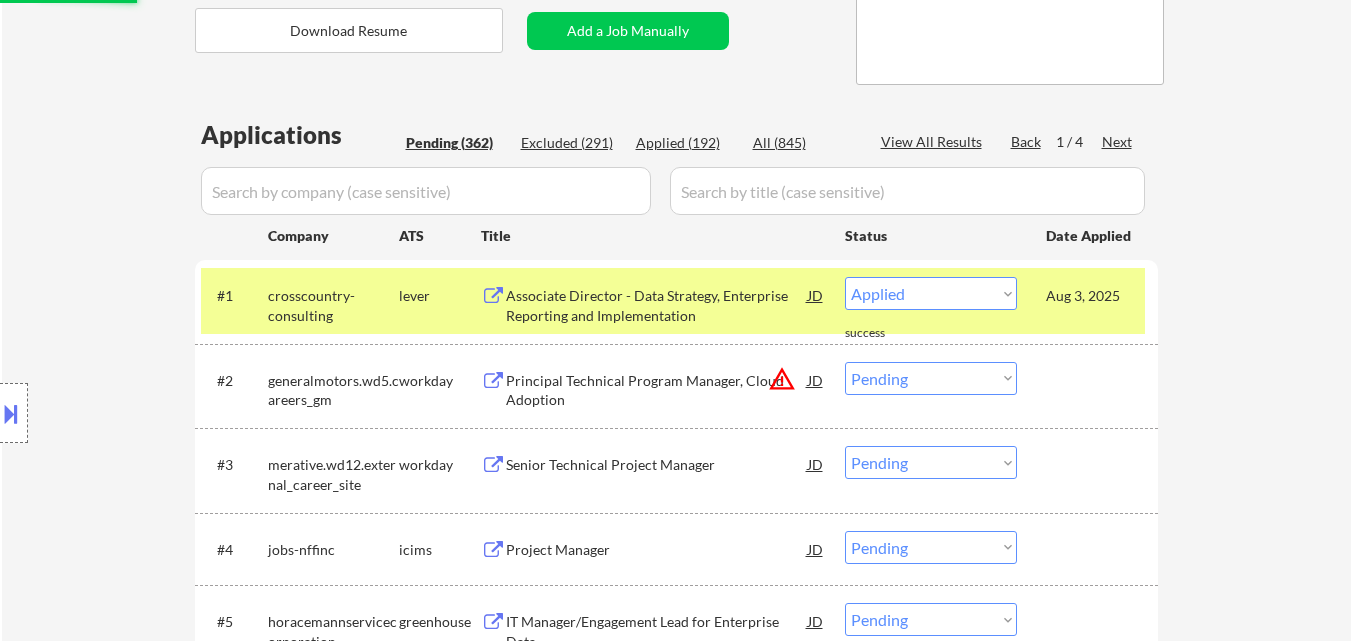 select on ""pending"" 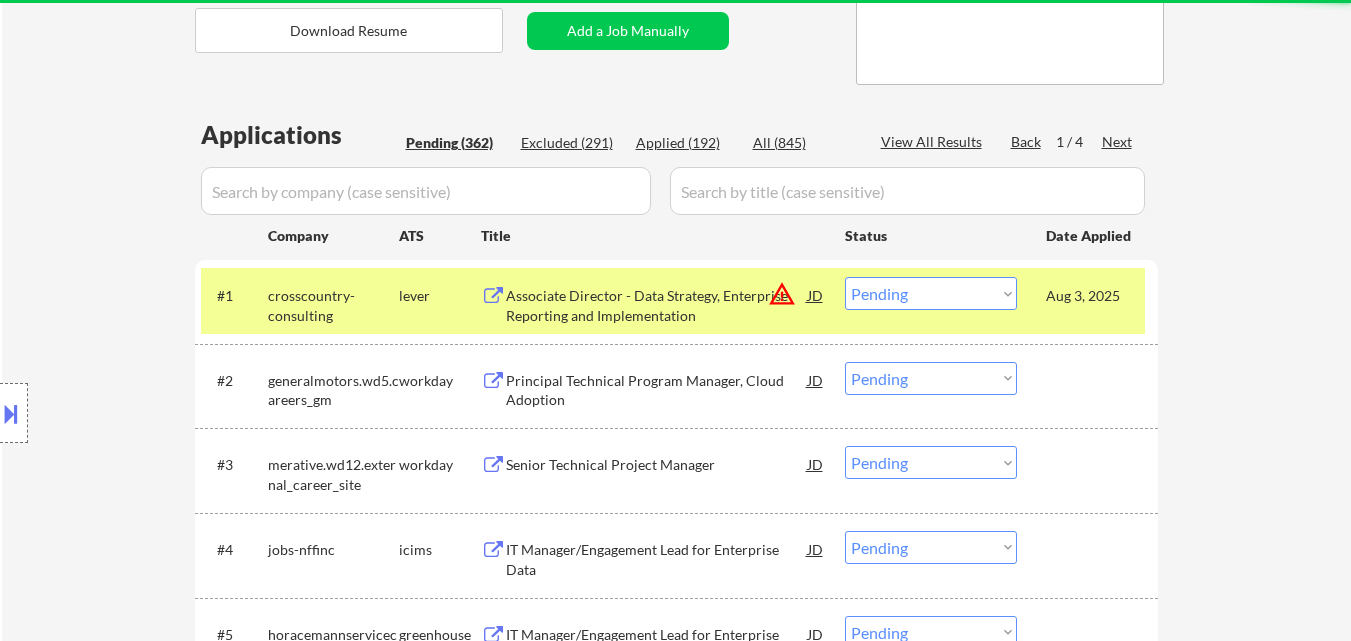 scroll, scrollTop: 900, scrollLeft: 0, axis: vertical 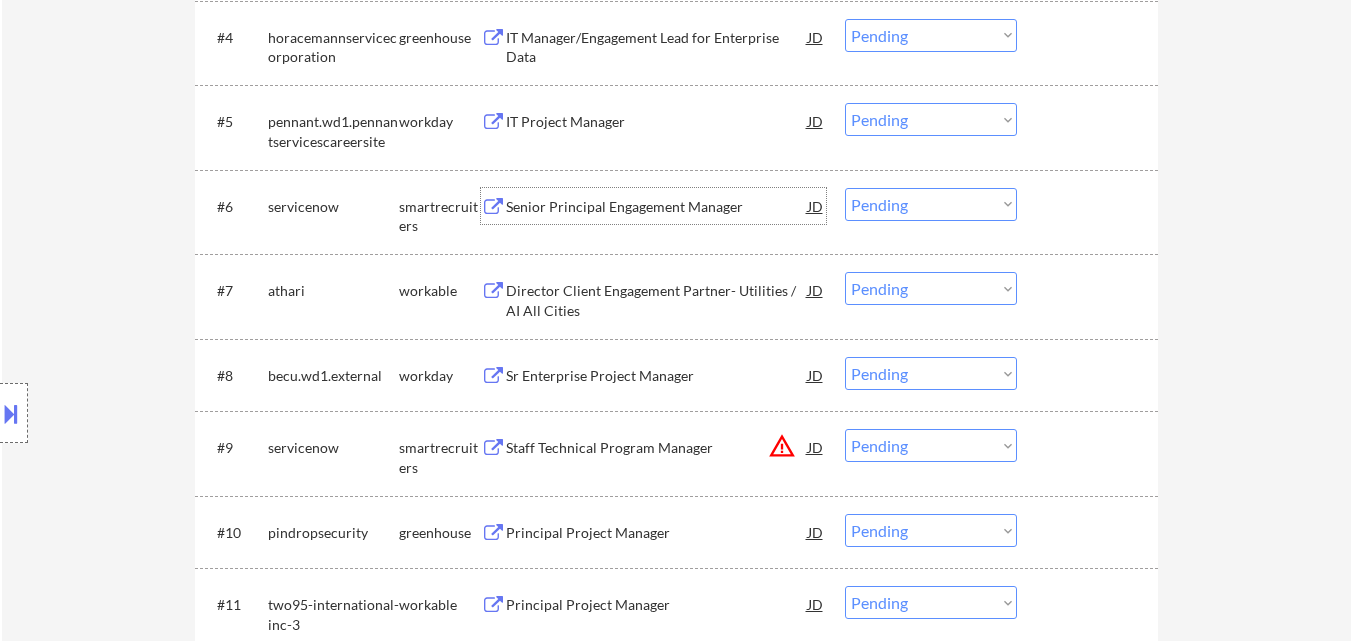 click on "Senior Principal Engagement Manager" at bounding box center [657, 207] 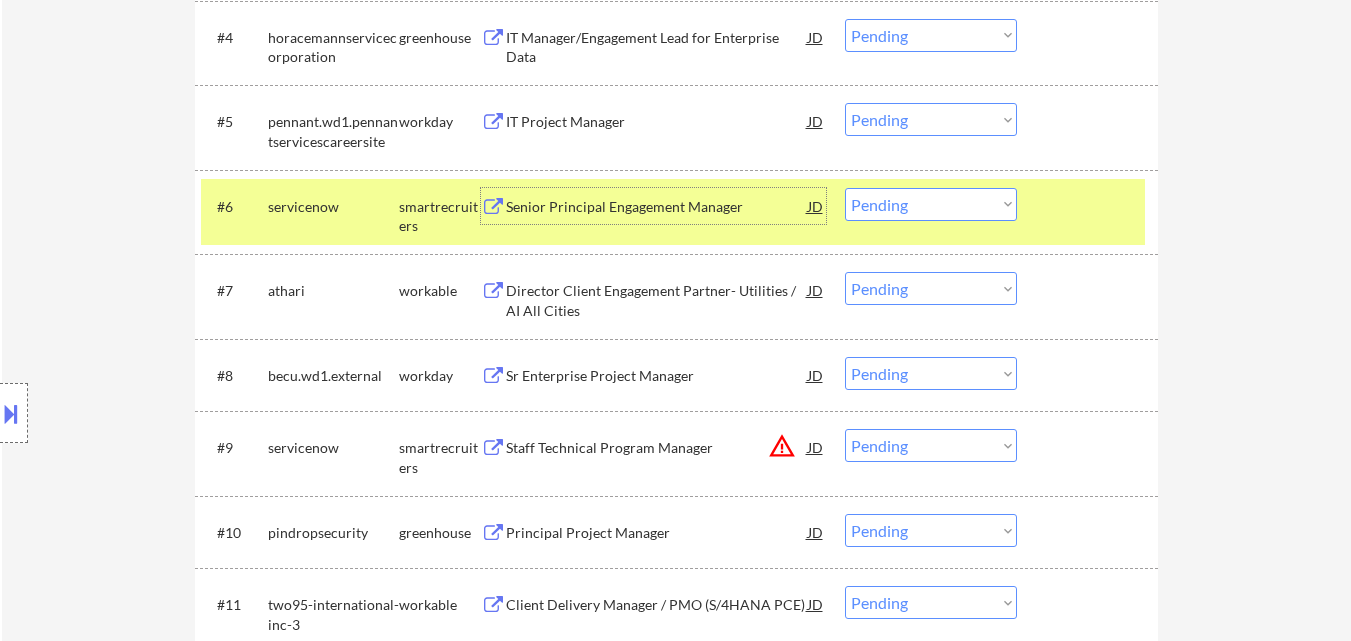 click on "Choose an option... Pending Applied Excluded (Questions) Excluded (Expired) Excluded (Location) Excluded (Bad Match) Excluded (Blocklist) Excluded (Salary) Excluded (Other)" at bounding box center [931, 204] 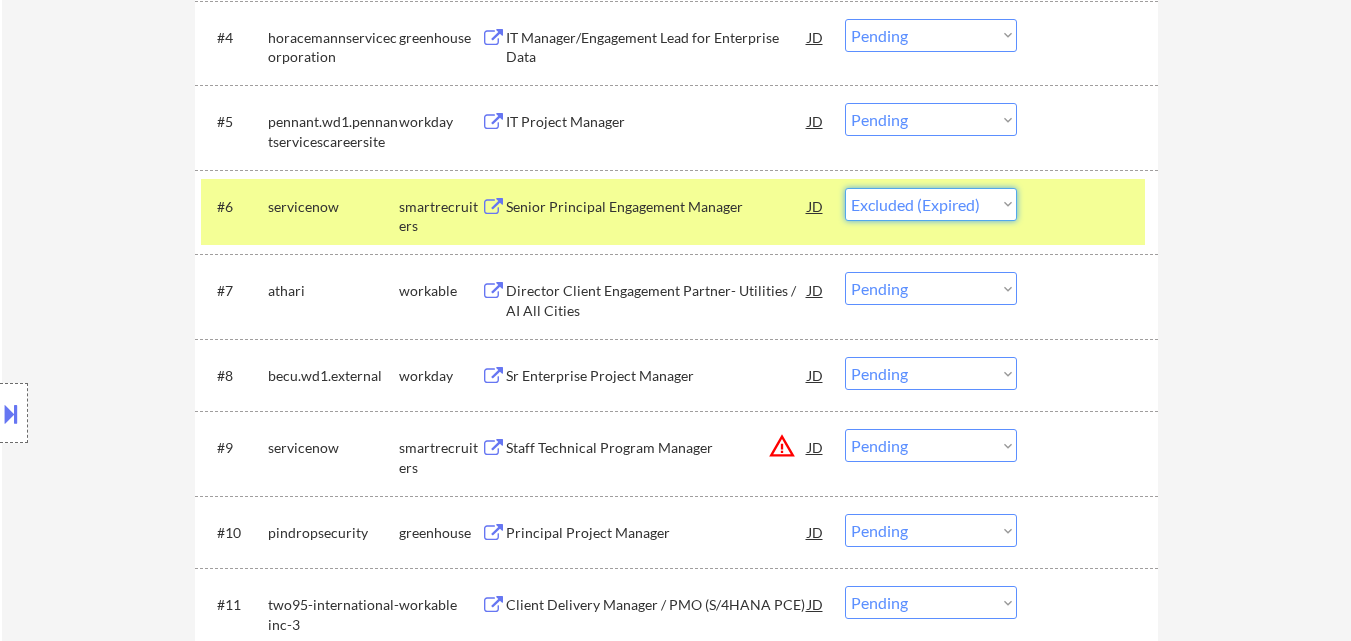 click on "Choose an option... Pending Applied Excluded (Questions) Excluded (Expired) Excluded (Location) Excluded (Bad Match) Excluded (Blocklist) Excluded (Salary) Excluded (Other)" at bounding box center [931, 204] 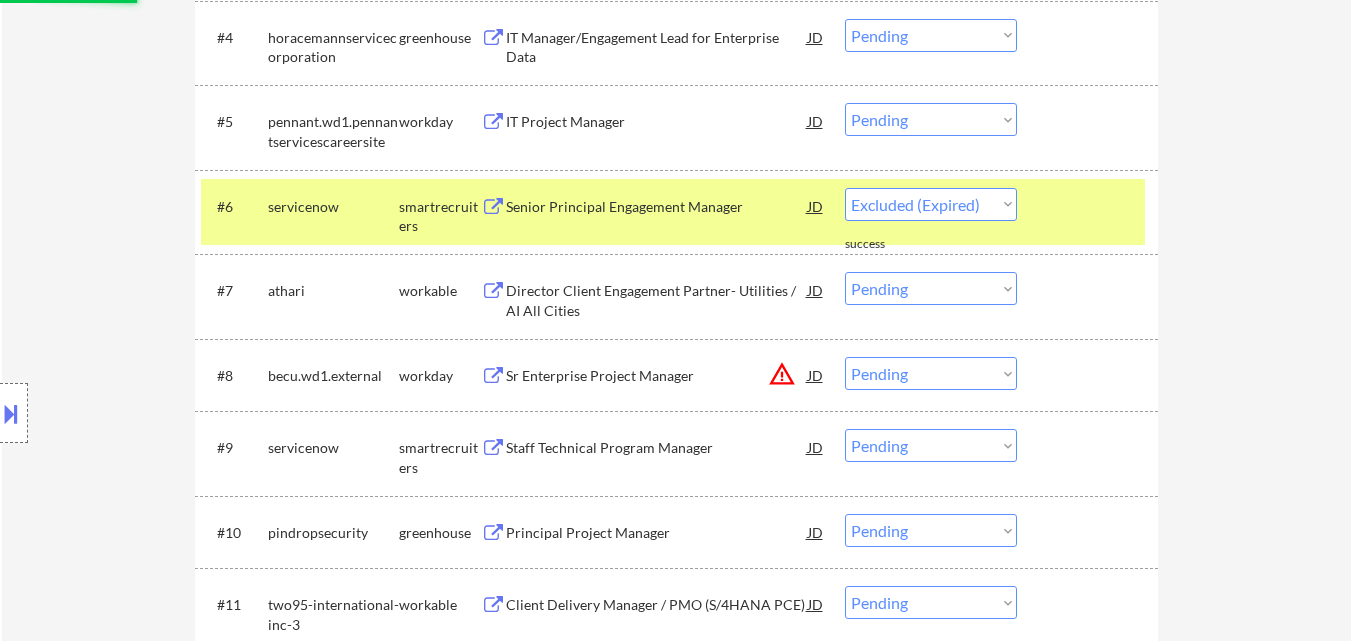select on ""pending"" 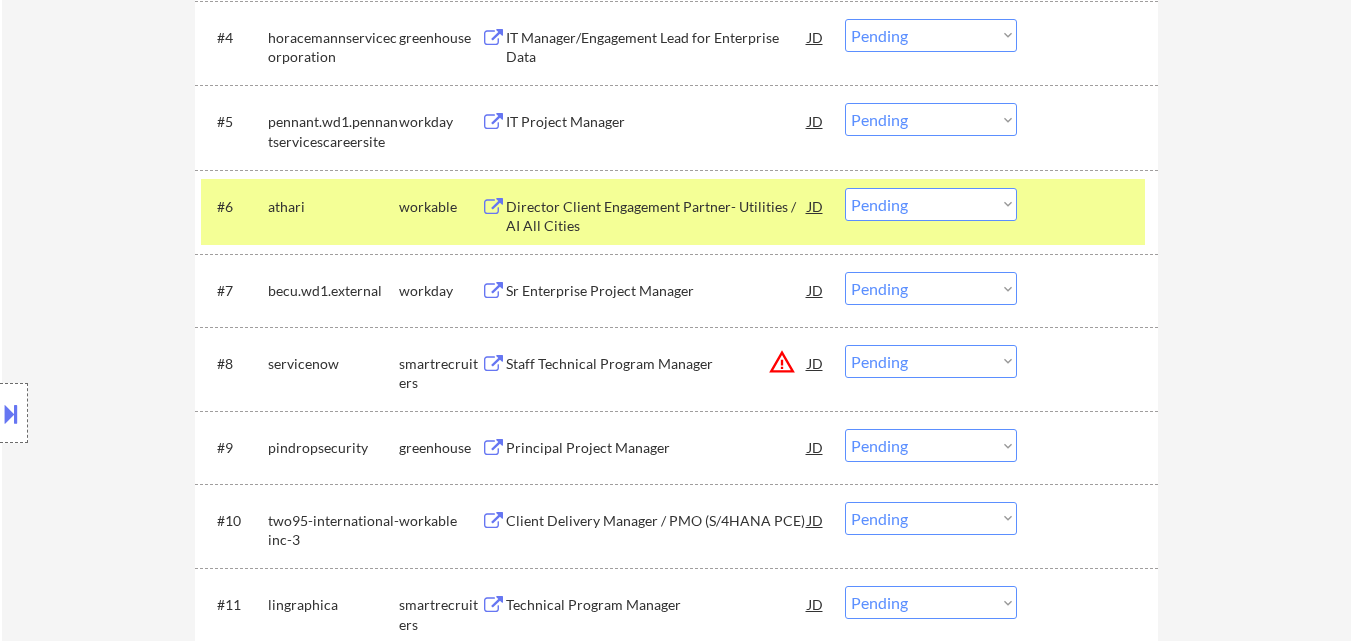 click on "Principal Project Manager" at bounding box center [657, 448] 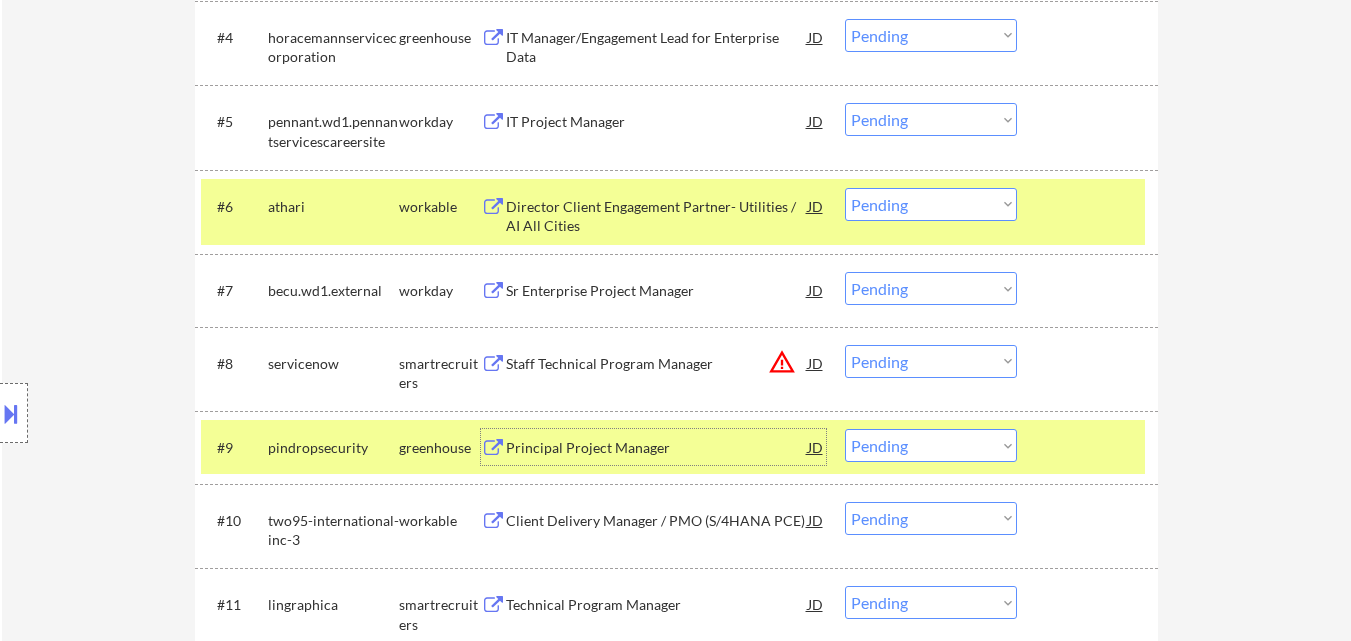scroll, scrollTop: 1000, scrollLeft: 0, axis: vertical 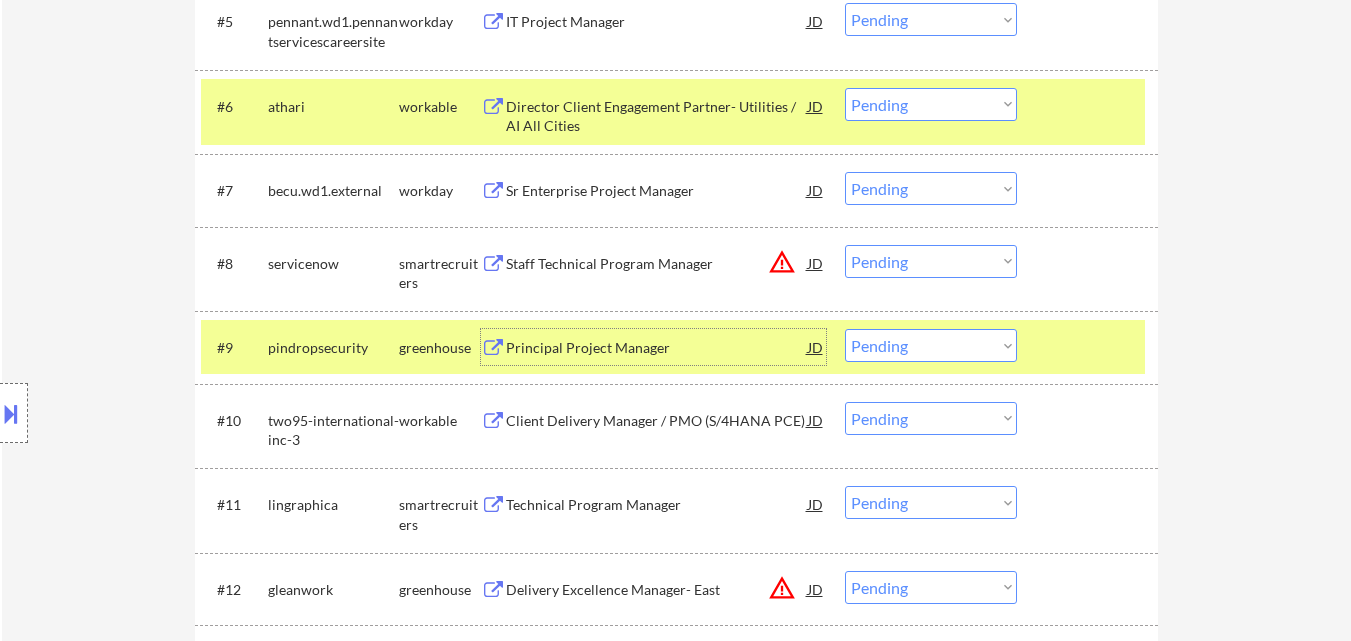 click on "Choose an option... Pending Applied Excluded (Questions) Excluded (Expired) Excluded (Location) Excluded (Bad Match) Excluded (Blocklist) Excluded (Salary) Excluded (Other)" at bounding box center [931, 345] 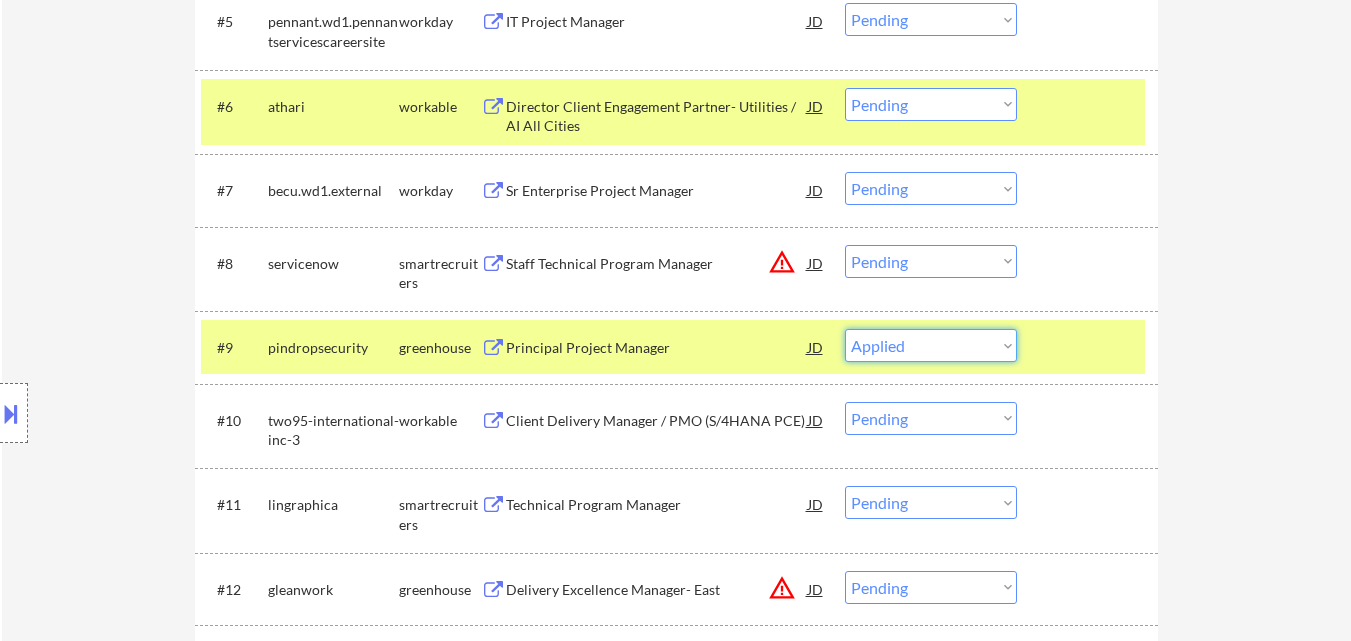 click on "Choose an option... Pending Applied Excluded (Questions) Excluded (Expired) Excluded (Location) Excluded (Bad Match) Excluded (Blocklist) Excluded (Salary) Excluded (Other)" at bounding box center [931, 345] 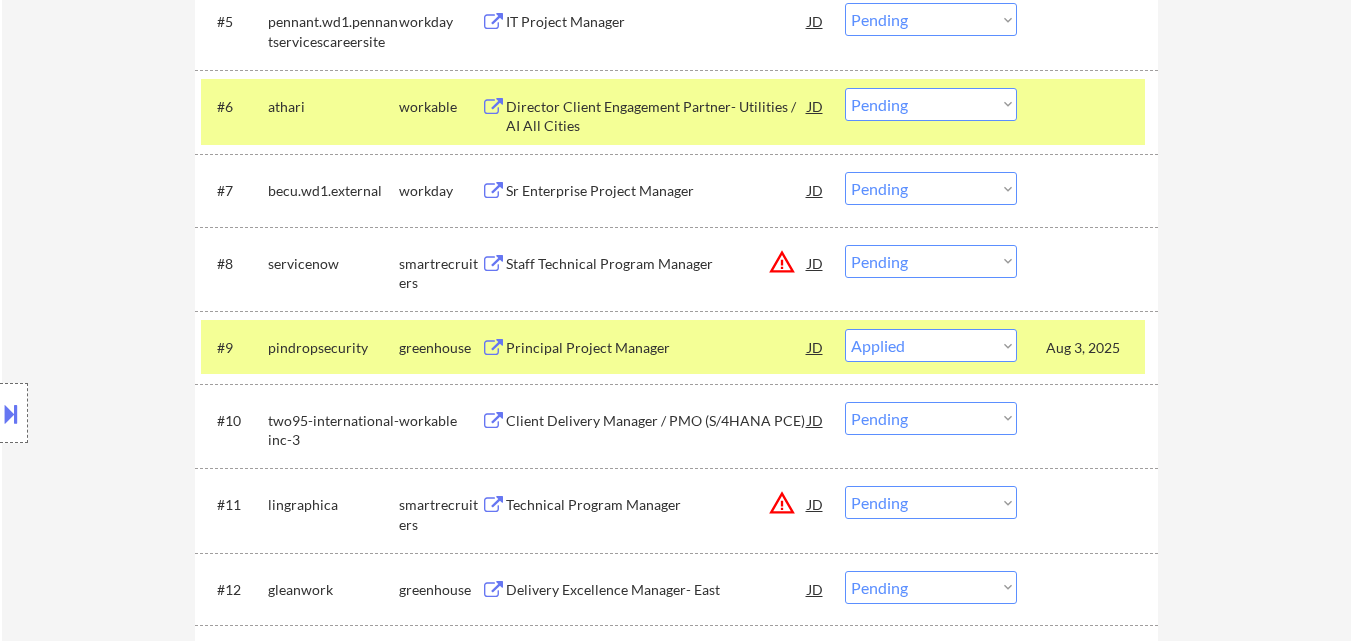 select on ""pending"" 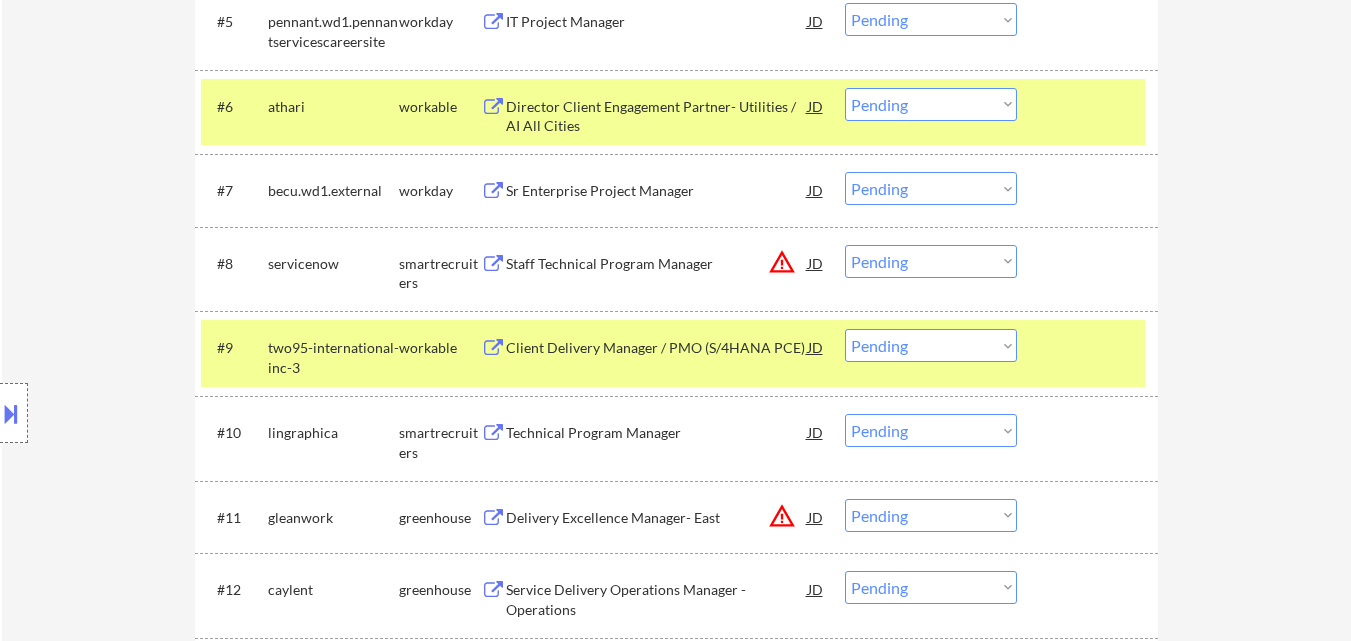 click on "JD" at bounding box center [816, 263] 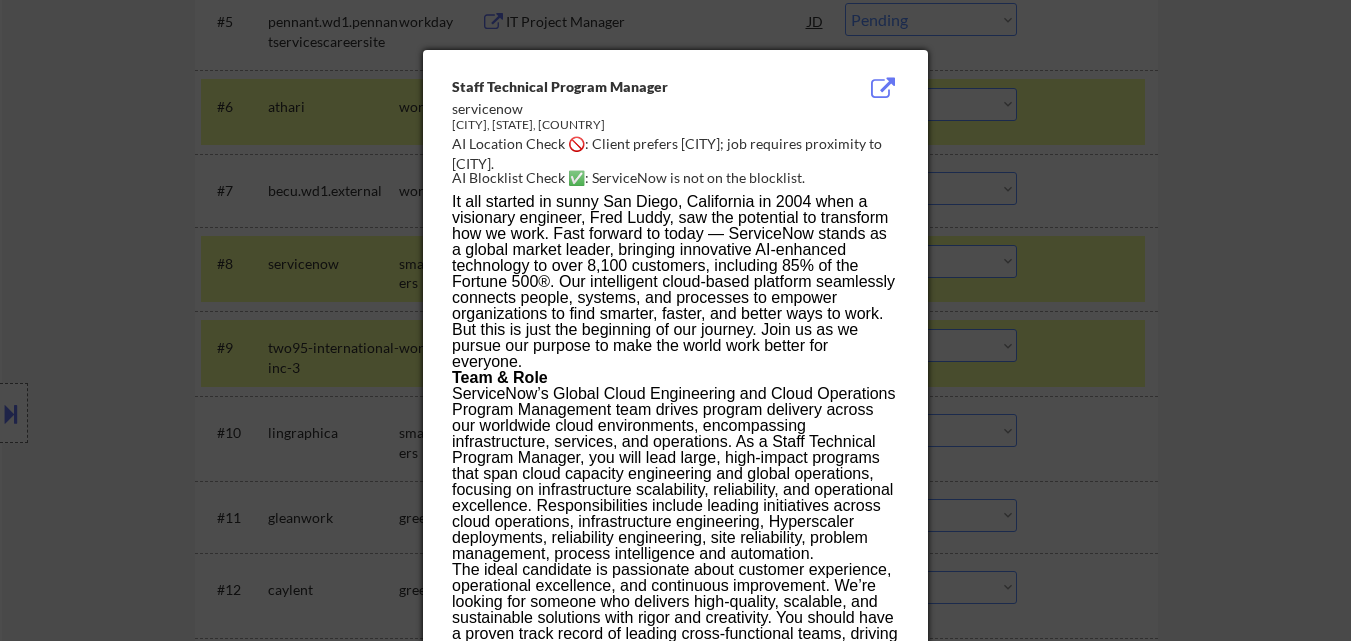click at bounding box center (675, 320) 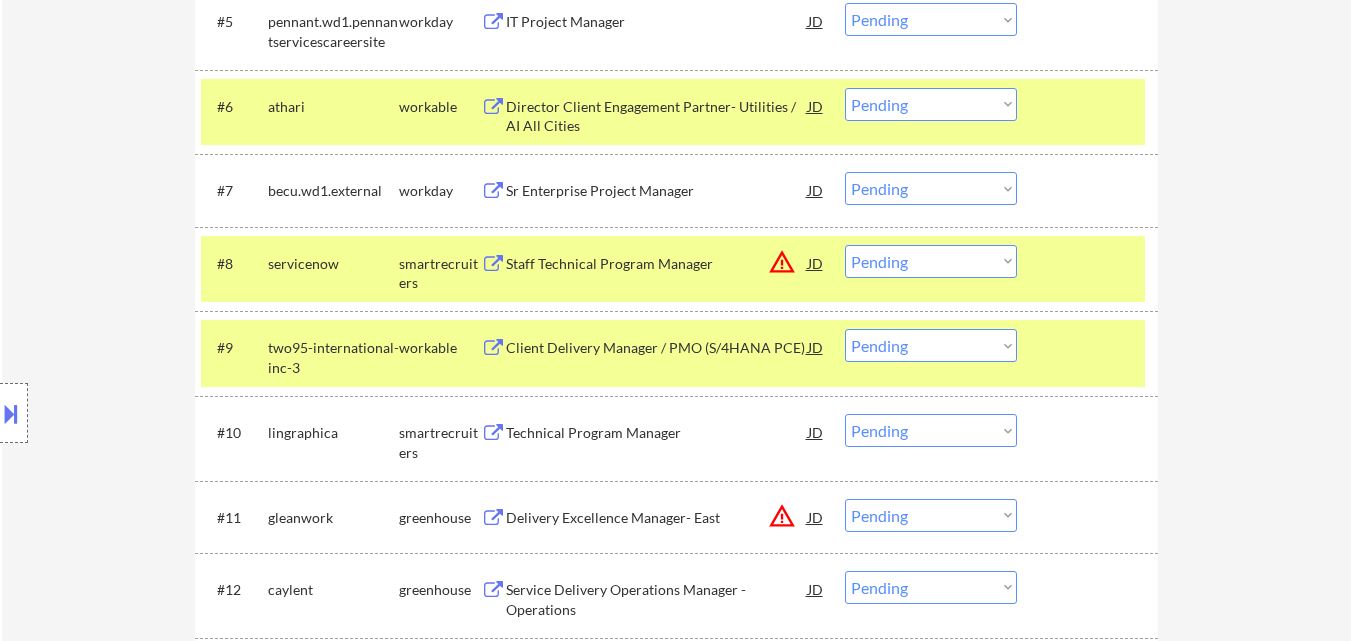 click at bounding box center (11, 413) 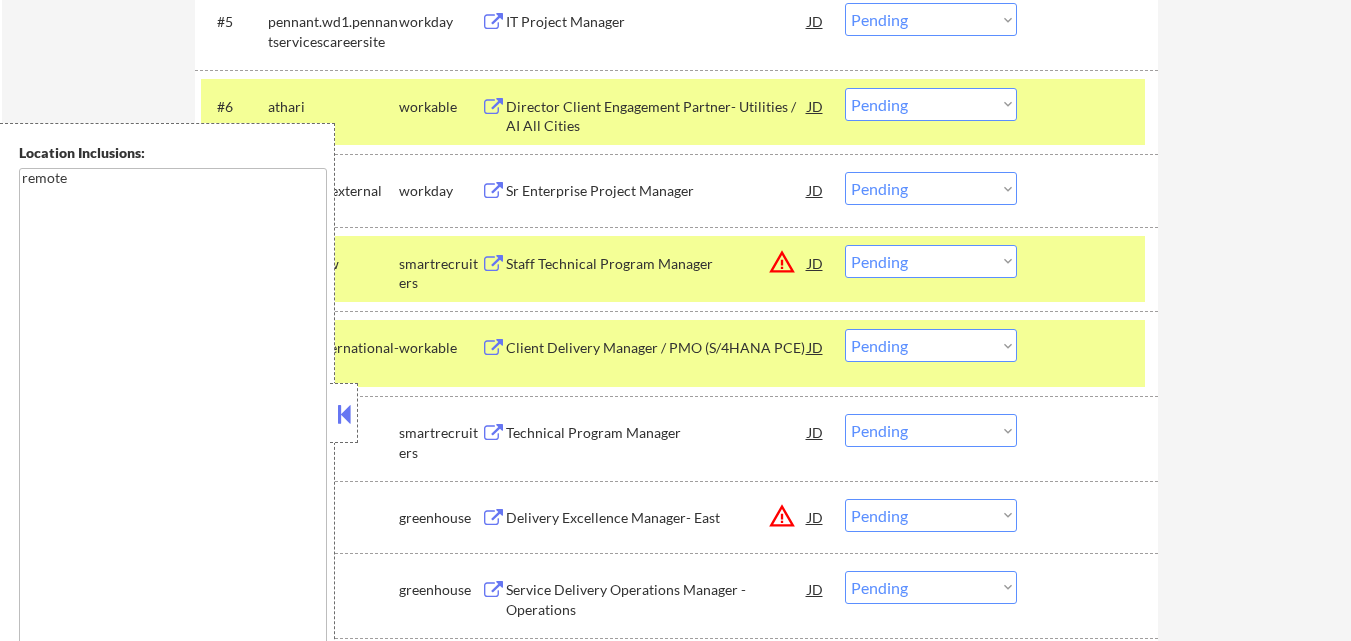 click on "← Return to /applysquad Mailslurp Inbox Job Search Builder Carlos Zepeda User Email: luisczepeda@example.com Application Email: luisczepeda@example.com Mailslurp Email: carlos.zepeda@example.com LinkedIn: https://www.linkedin.com/in/lcarlzepeda/
Phone: 2817281560 Current Location: Applies: 191 sent / 430 bought Internal Notes Bought 200 more (so 430 total now)
(Last package was like 1.5 years ago so probably doesn't matter who assigned to Can work in country of residence?: yes Squad Notes Minimum salary: $150,000 Will need Visa to work in that country now/future?: no Download Resume Add a Job Manually 134 [STREET]
[CITY], [STATE] [ZIP] MST Veteran
https://www.linkedin.com/in/lcarloszepeda/ Applications Pending (360) Excluded (292) Applied (193) All (845) View All Results Back 1 / 4
Next Company ATS Title Status Date Applied #1 generalmotors.wd5.careers_gm workday Principal Technical Program Manager, Cloud Adoption JD warning_amber Choose an option... Pending Applied Excluded (Questions) success" at bounding box center [676, 3347] 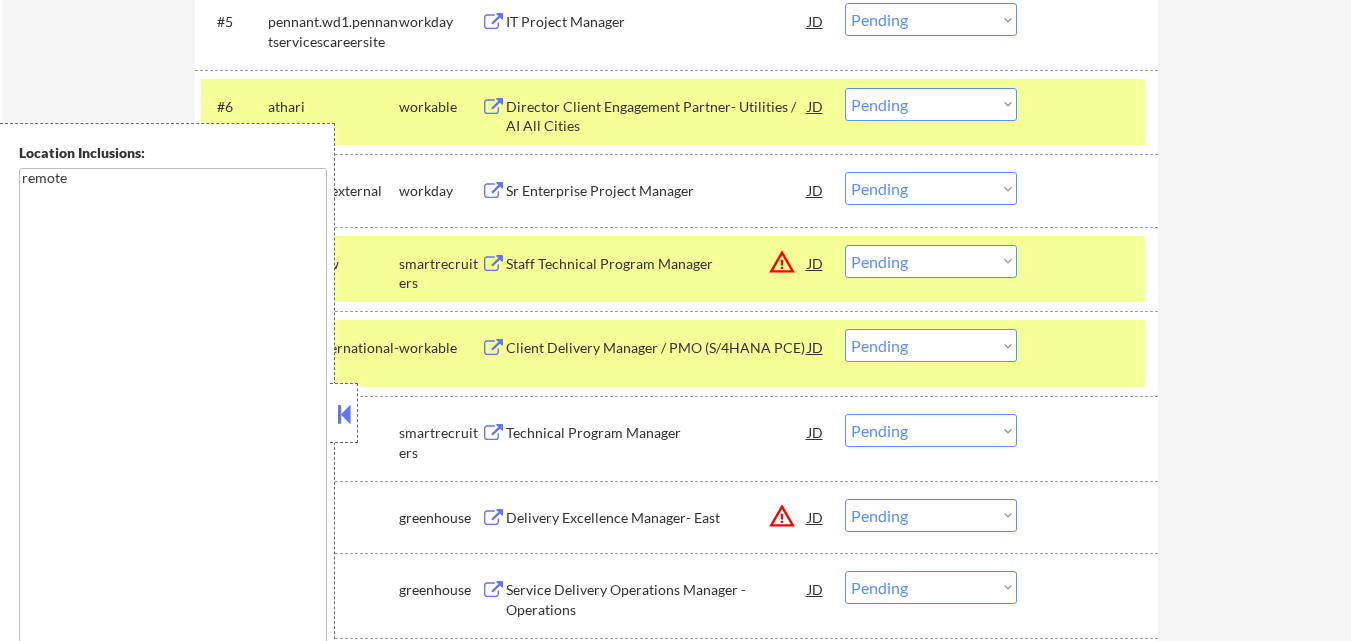 click on "Choose an option... Pending Applied Excluded (Questions) Excluded (Expired) Excluded (Location) Excluded (Bad Match) Excluded (Blocklist) Excluded (Salary) Excluded (Other)" at bounding box center [931, 261] 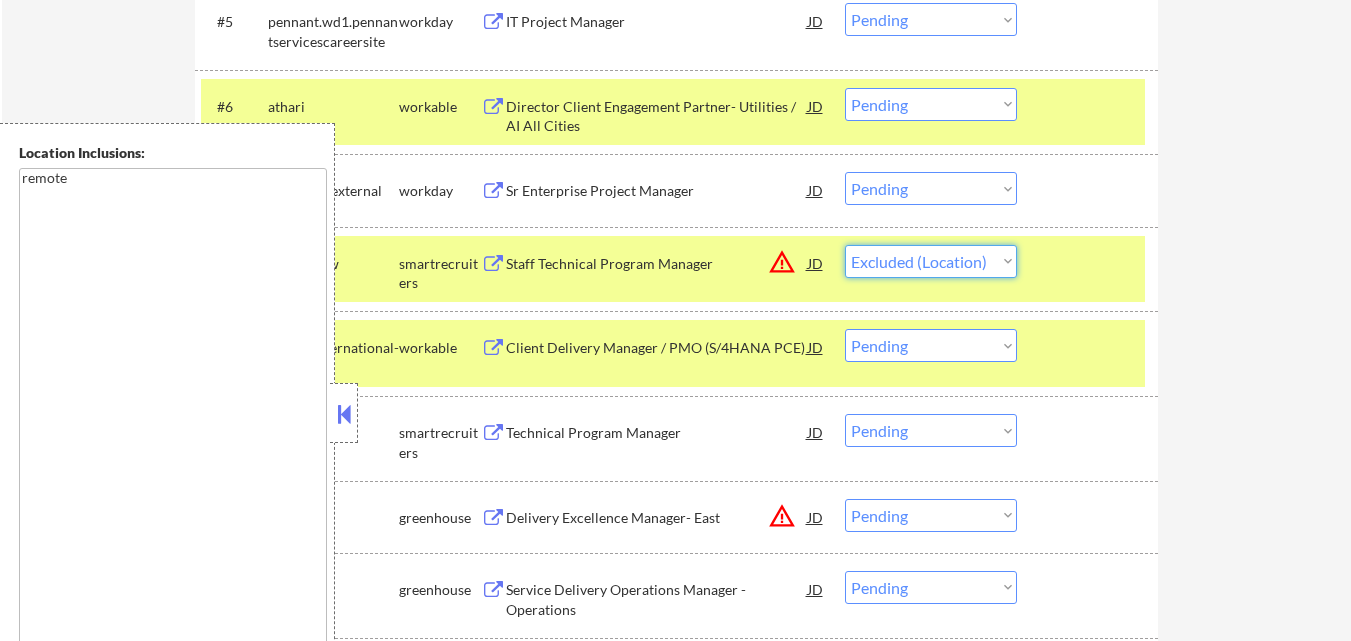 click on "Choose an option... Pending Applied Excluded (Questions) Excluded (Expired) Excluded (Location) Excluded (Bad Match) Excluded (Blocklist) Excluded (Salary) Excluded (Other)" at bounding box center (931, 261) 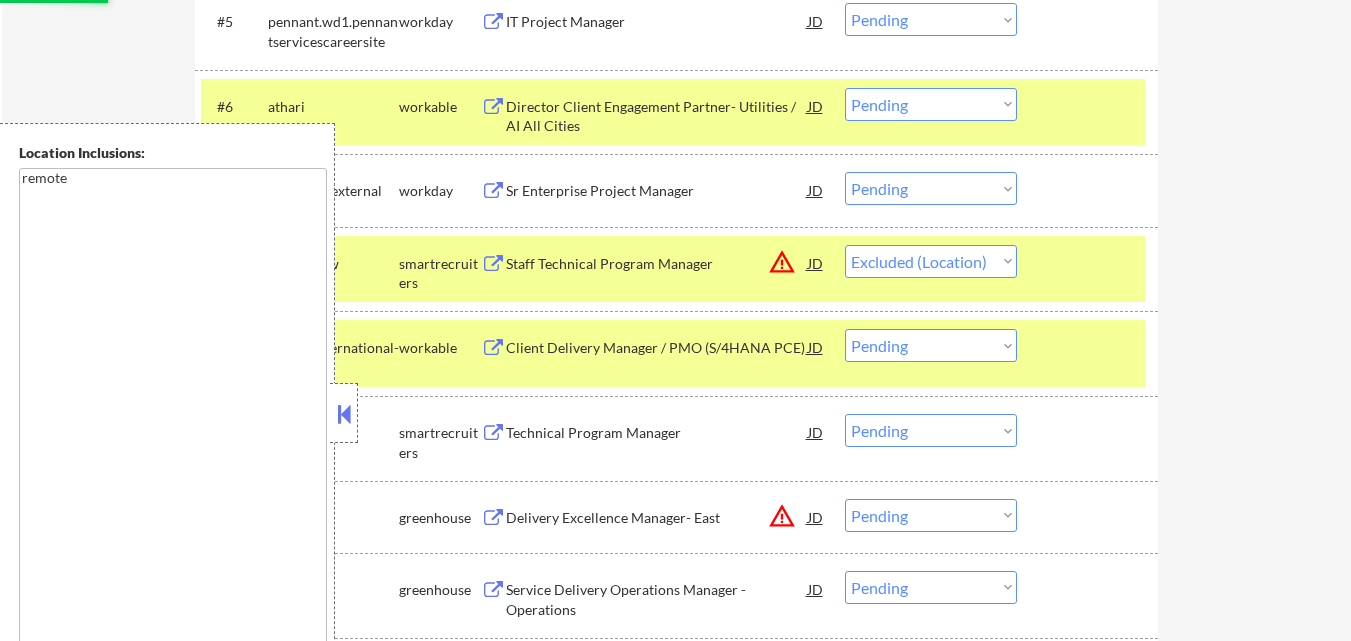 click at bounding box center (344, 414) 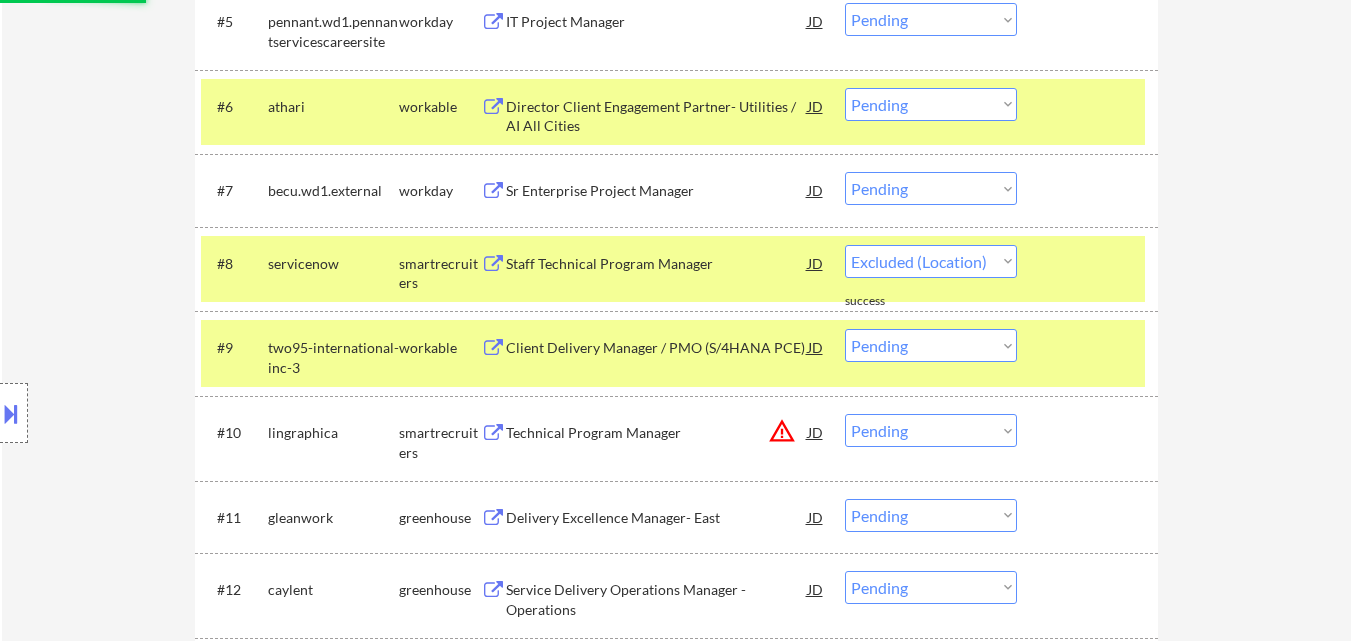 select on ""pending"" 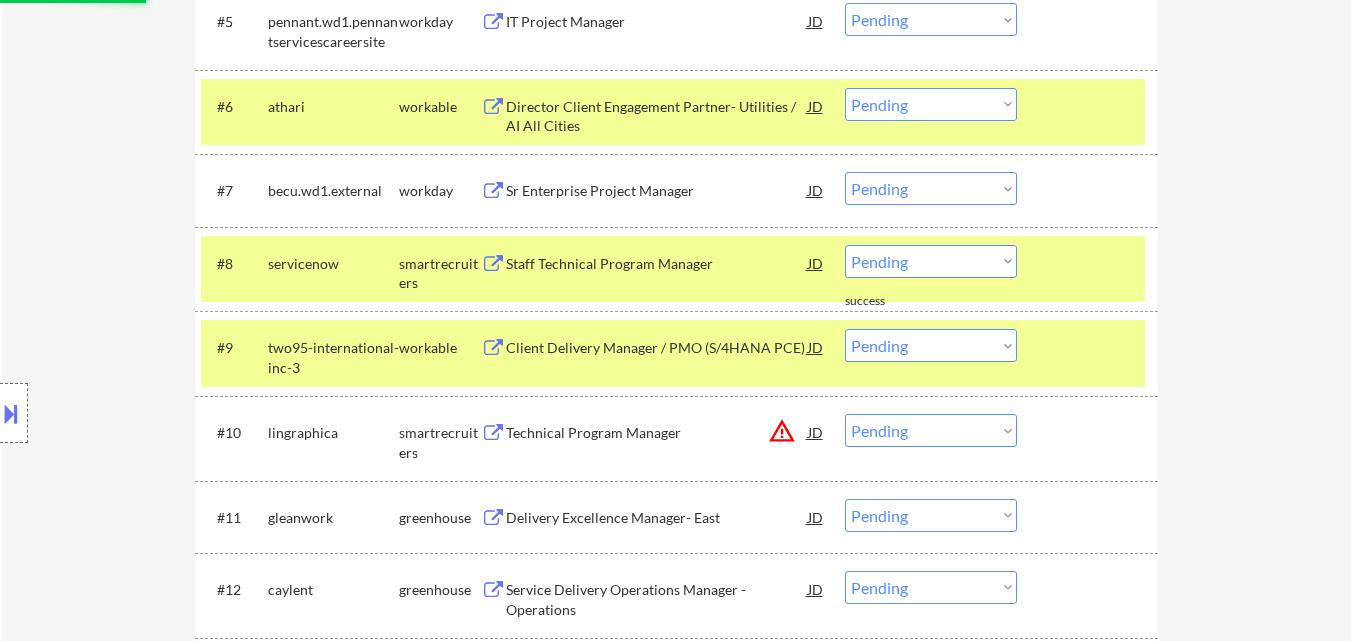 scroll, scrollTop: 1100, scrollLeft: 0, axis: vertical 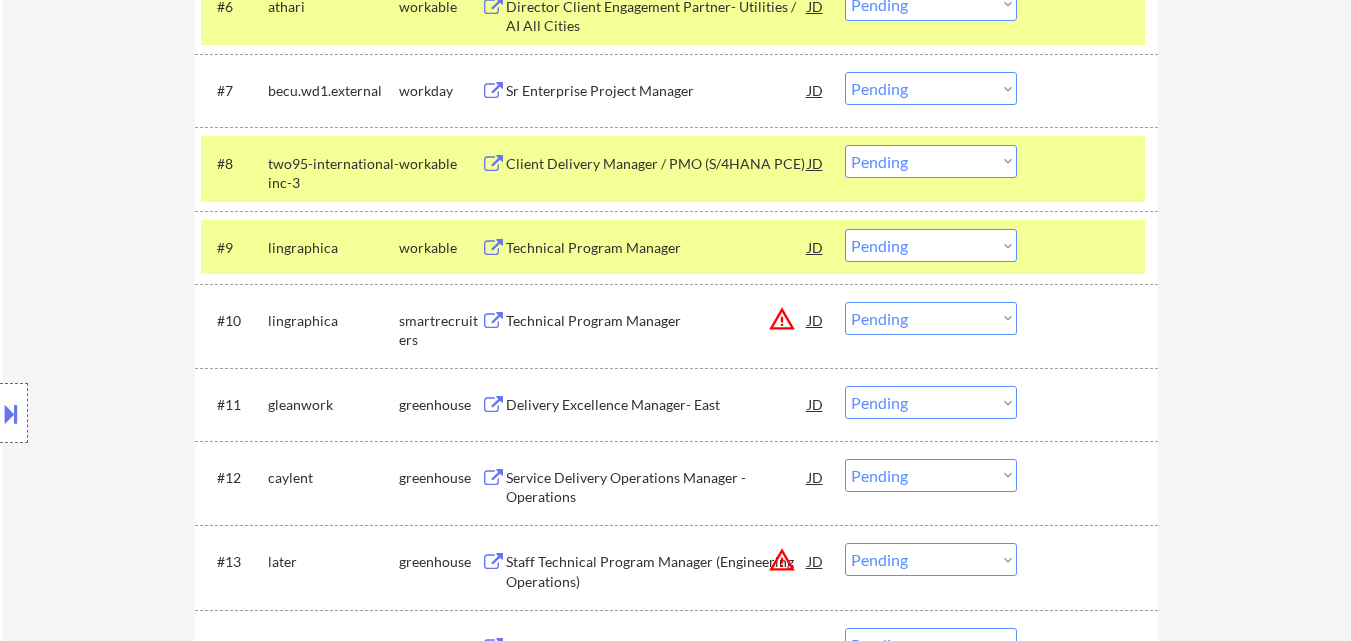 click on "Technical Program Manager" at bounding box center (657, 248) 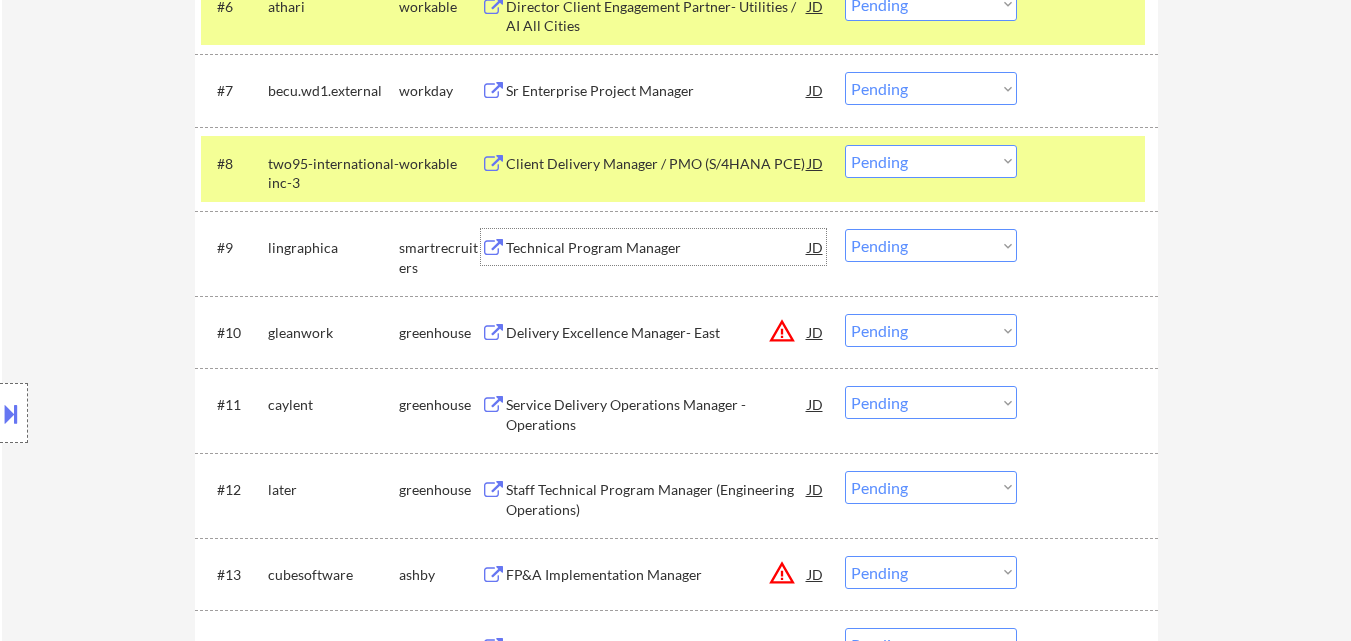 click on "Choose an option... Pending Applied Excluded (Questions) Excluded (Expired) Excluded (Location) Excluded (Bad Match) Excluded (Blocklist) Excluded (Salary) Excluded (Other)" at bounding box center [931, 245] 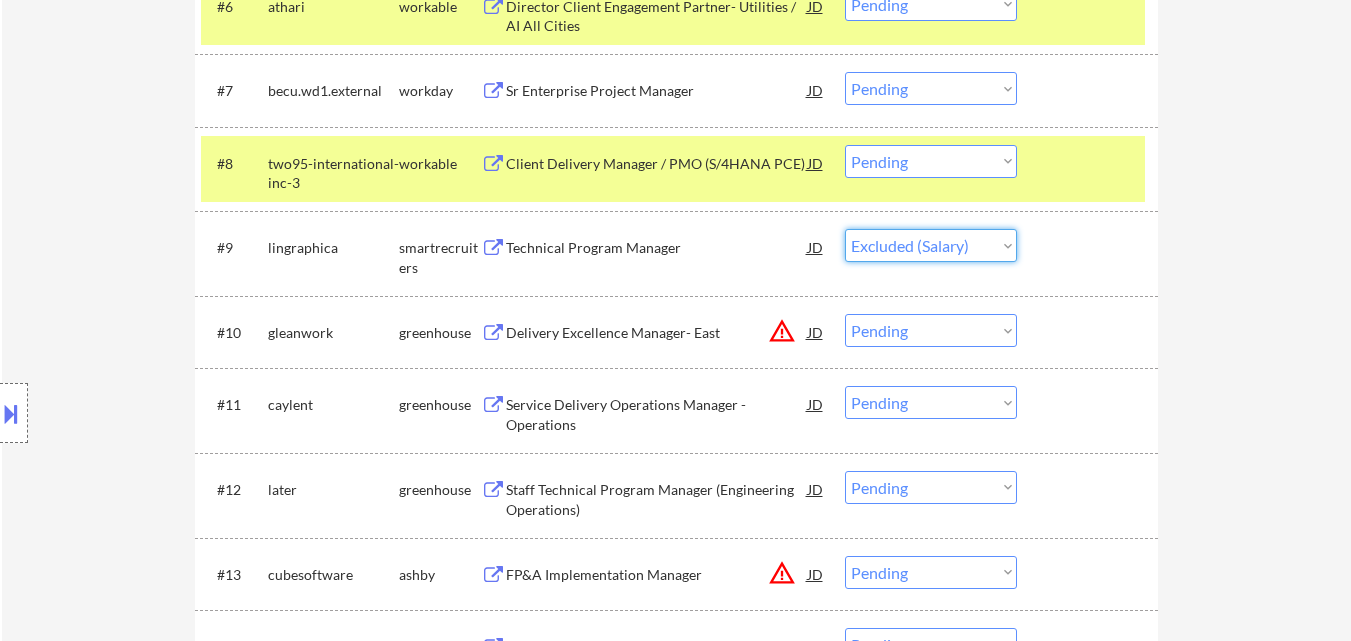click on "Choose an option... Pending Applied Excluded (Questions) Excluded (Expired) Excluded (Location) Excluded (Bad Match) Excluded (Blocklist) Excluded (Salary) Excluded (Other)" at bounding box center (931, 245) 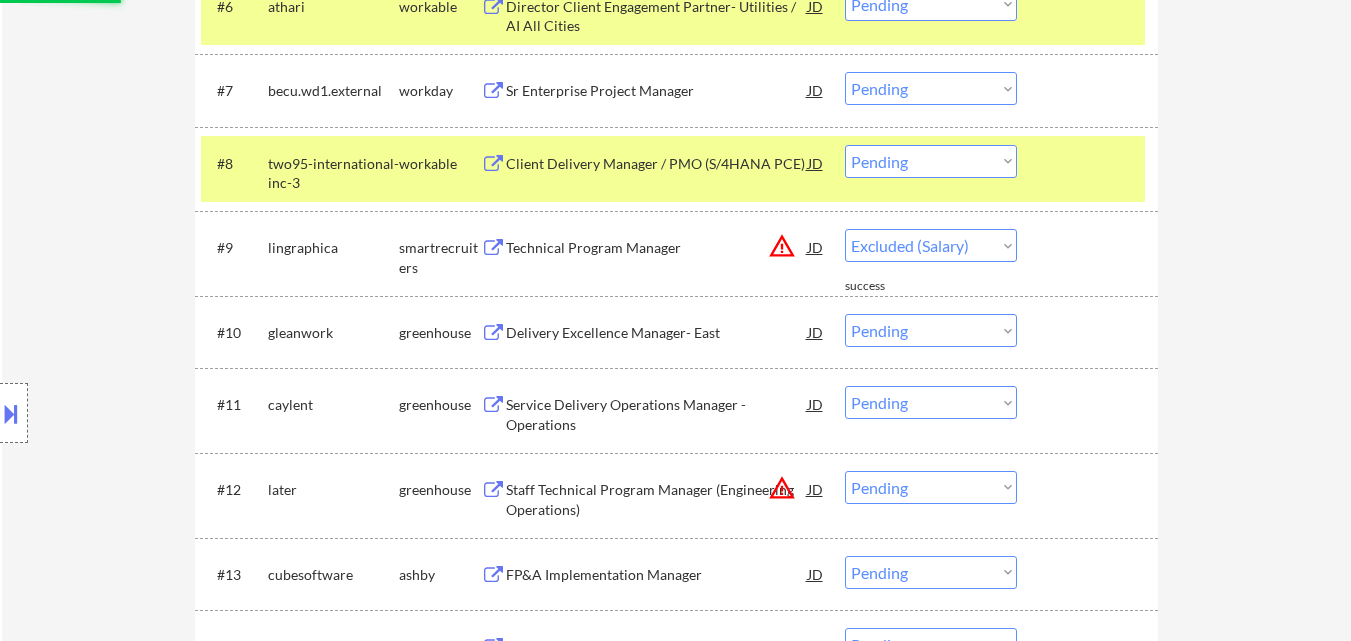 select on ""pending"" 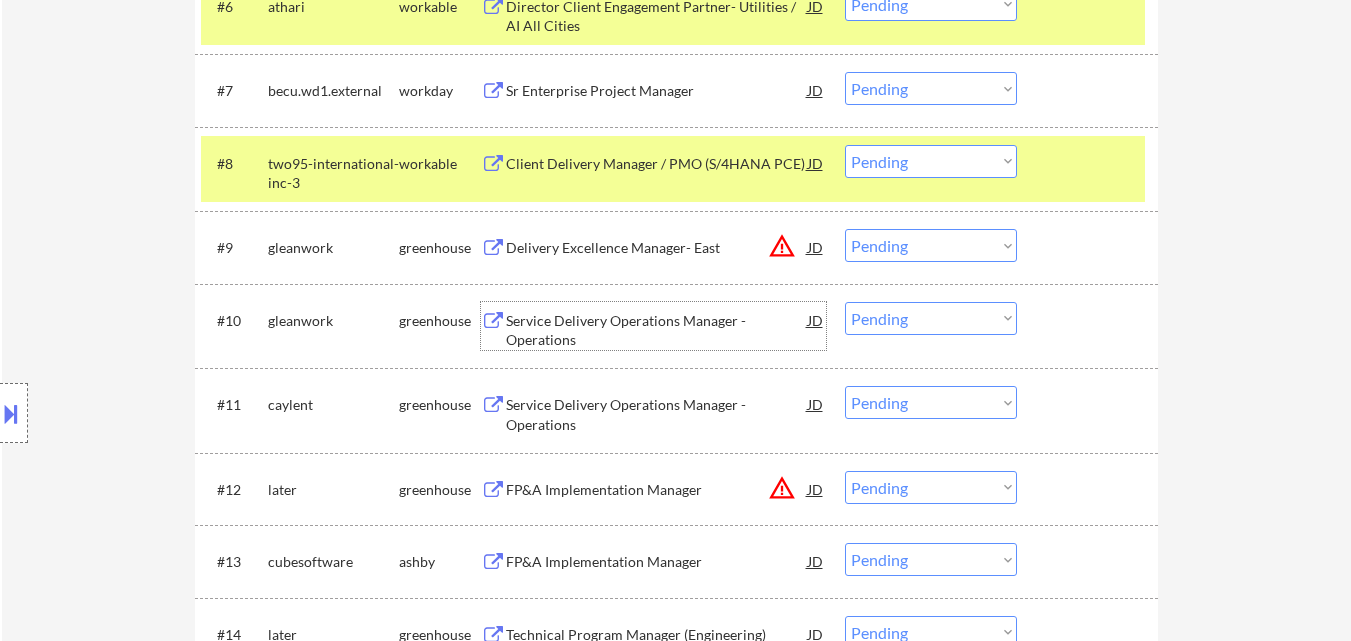 click on "Service Delivery Operations Manager - Operations" at bounding box center (657, 330) 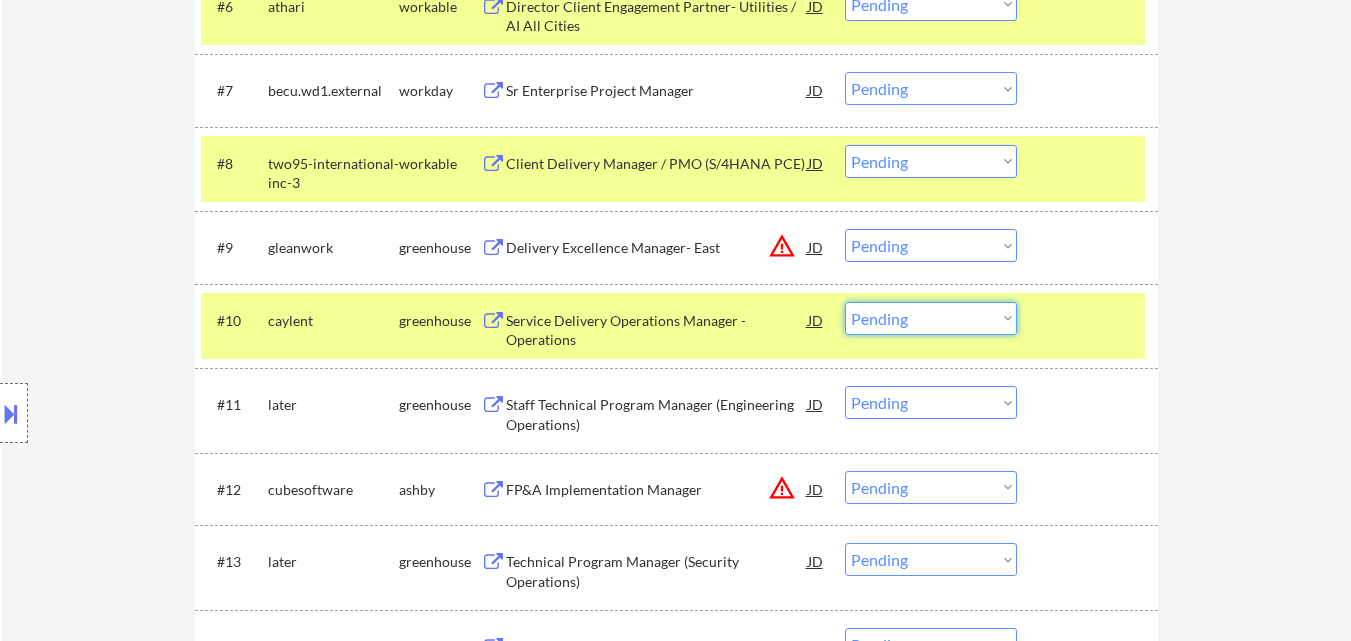 drag, startPoint x: 955, startPoint y: 323, endPoint x: 1019, endPoint y: 499, distance: 187.27519 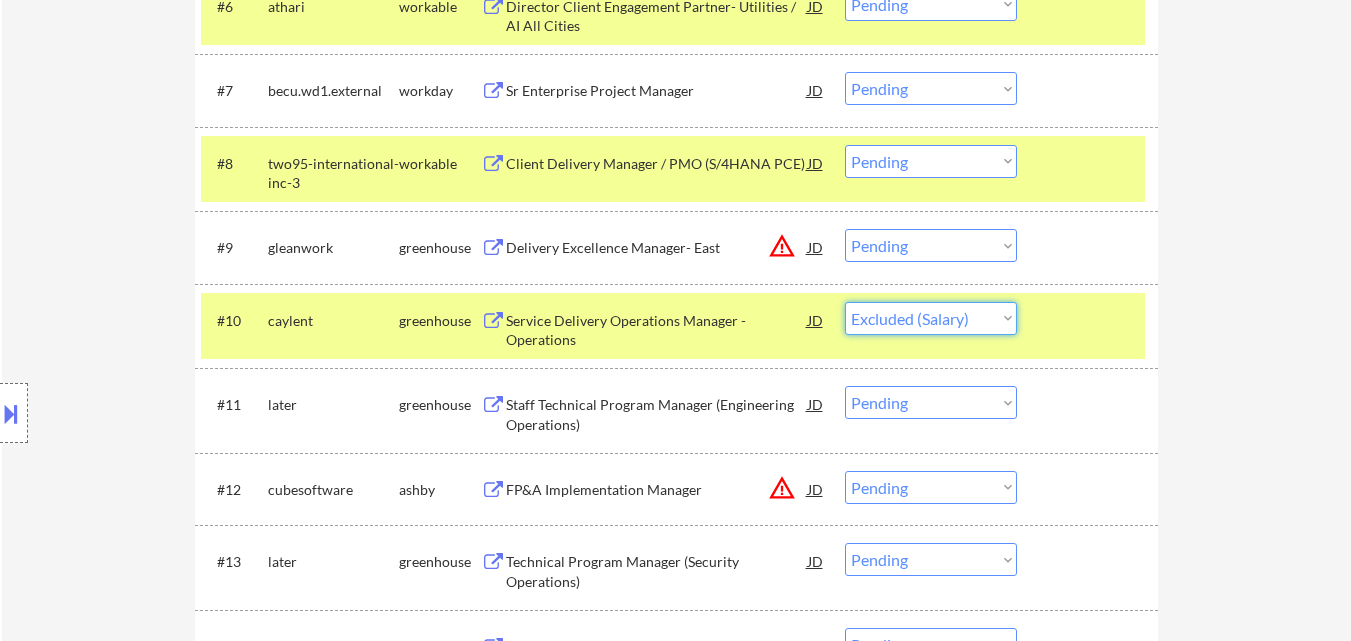 click on "Choose an option... Pending Applied Excluded (Questions) Excluded (Expired) Excluded (Location) Excluded (Bad Match) Excluded (Blocklist) Excluded (Salary) Excluded (Other)" at bounding box center (931, 318) 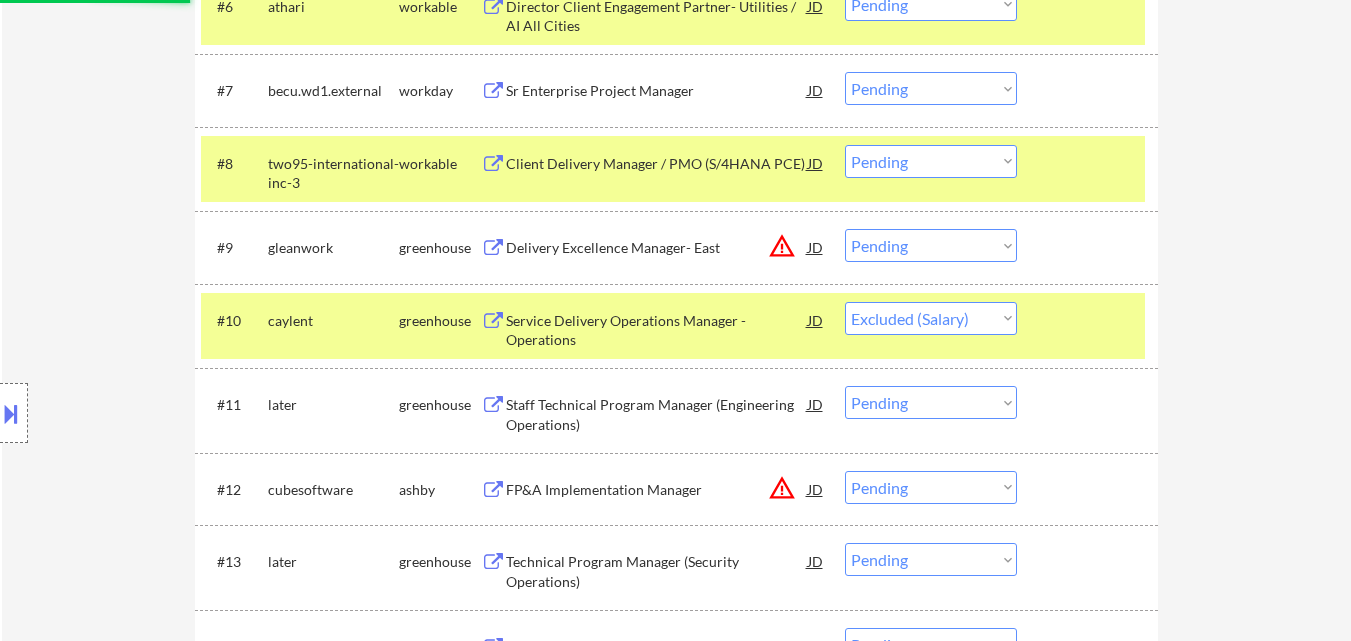 scroll, scrollTop: 1200, scrollLeft: 0, axis: vertical 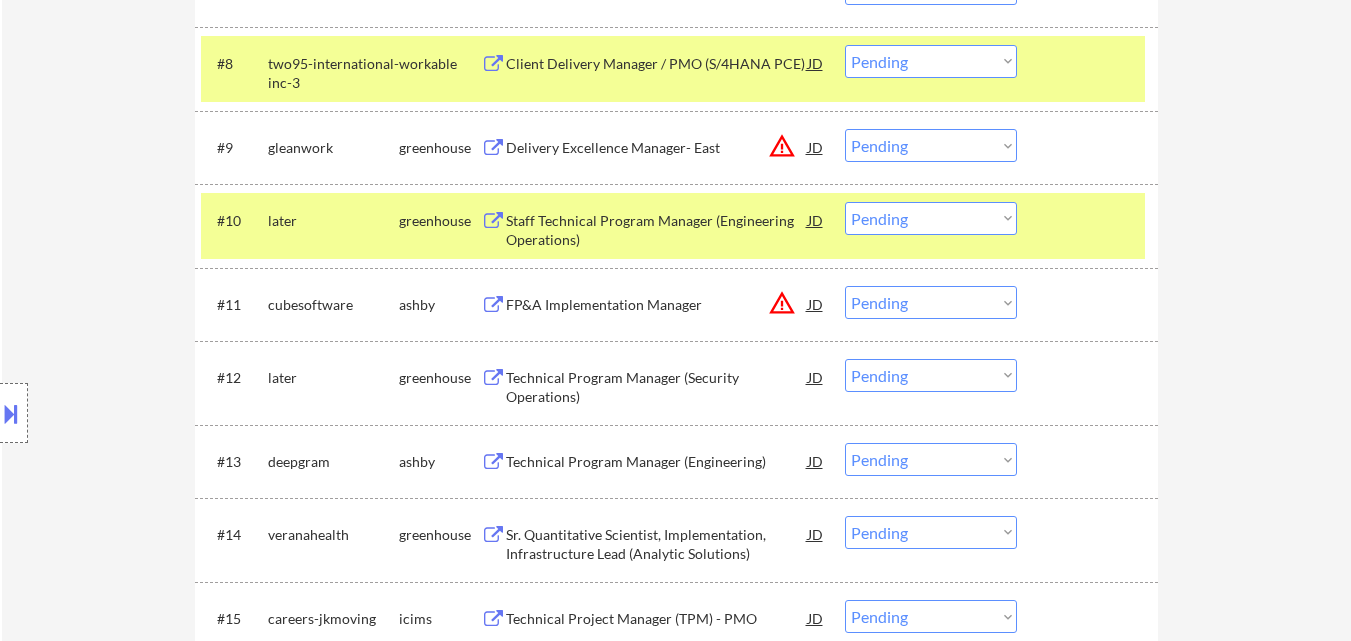 click on "Technical Program Manager (Security Operations)" at bounding box center (657, 387) 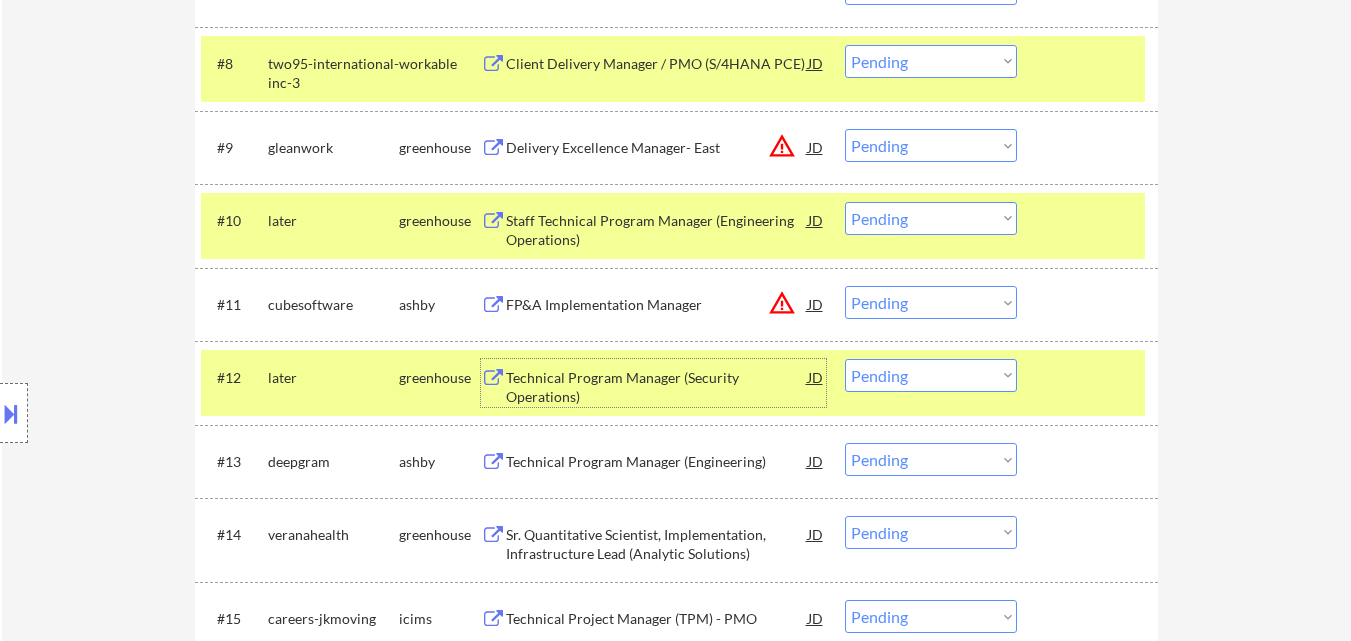 click on "Choose an option... Pending Applied Excluded (Questions) Excluded (Expired) Excluded (Location) Excluded (Bad Match) Excluded (Blocklist) Excluded (Salary) Excluded (Other)" at bounding box center (931, 218) 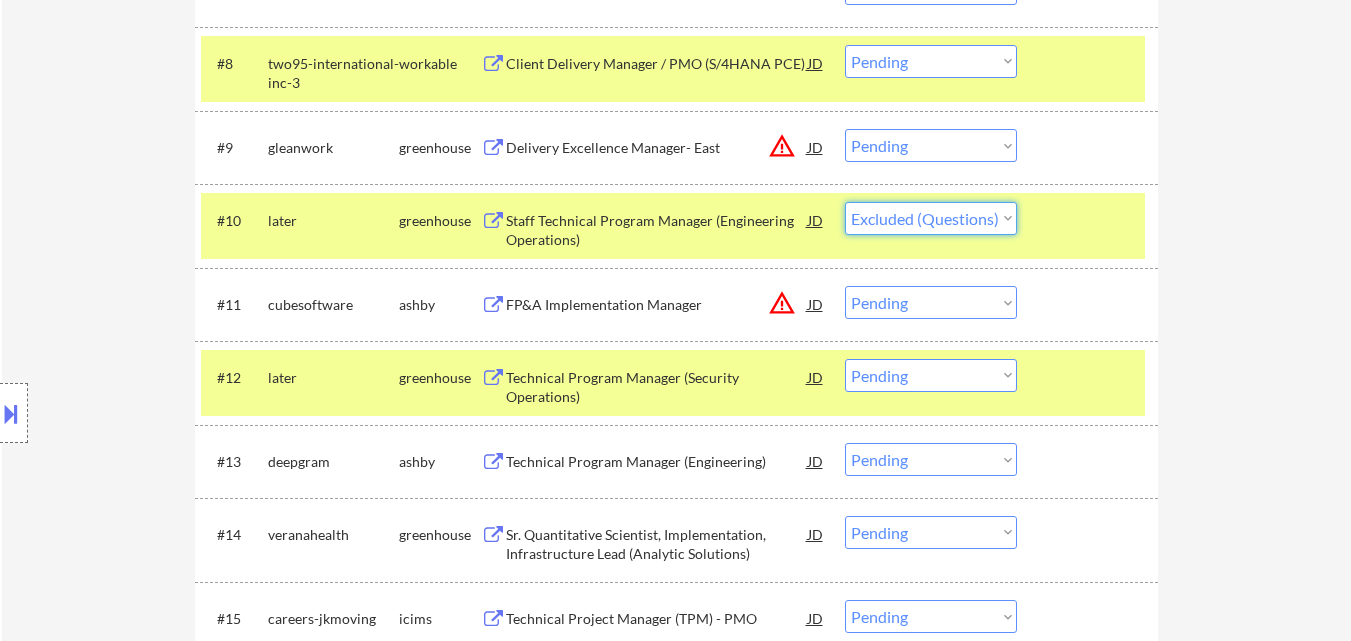 click on "Choose an option... Pending Applied Excluded (Questions) Excluded (Expired) Excluded (Location) Excluded (Bad Match) Excluded (Blocklist) Excluded (Salary) Excluded (Other)" at bounding box center [931, 218] 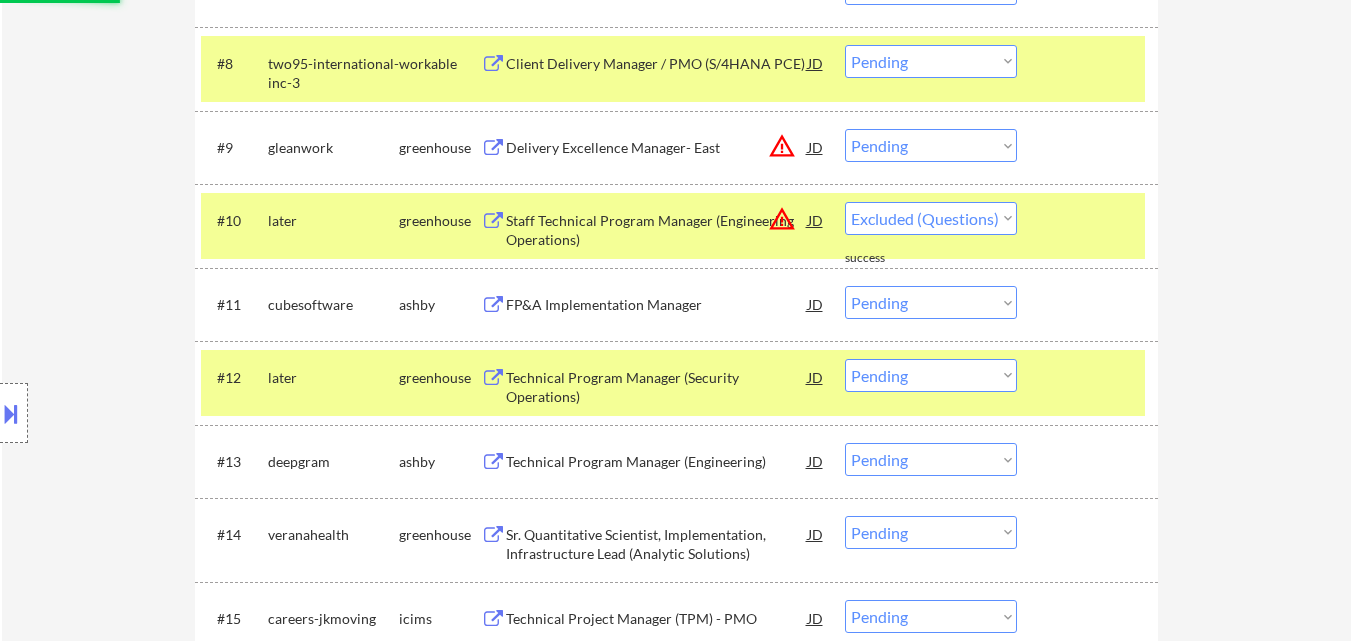 select on ""pending"" 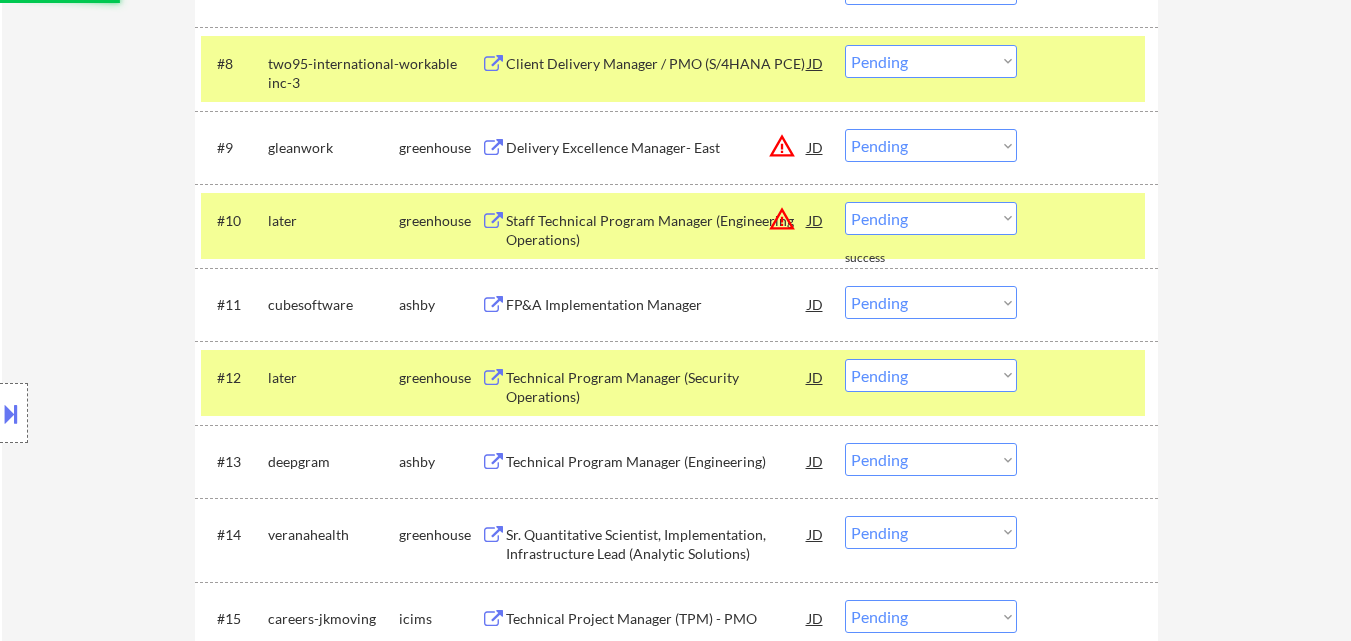 click on "JD" at bounding box center (816, 147) 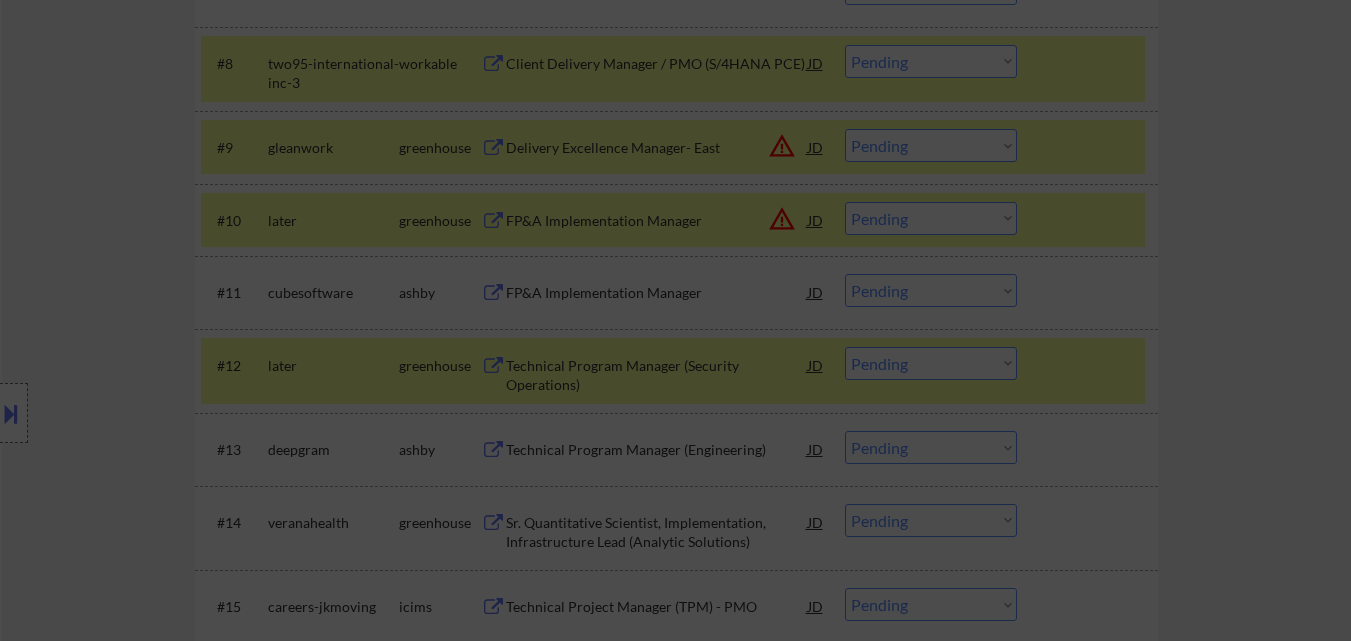 drag, startPoint x: 1344, startPoint y: 344, endPoint x: 889, endPoint y: 154, distance: 493.0771 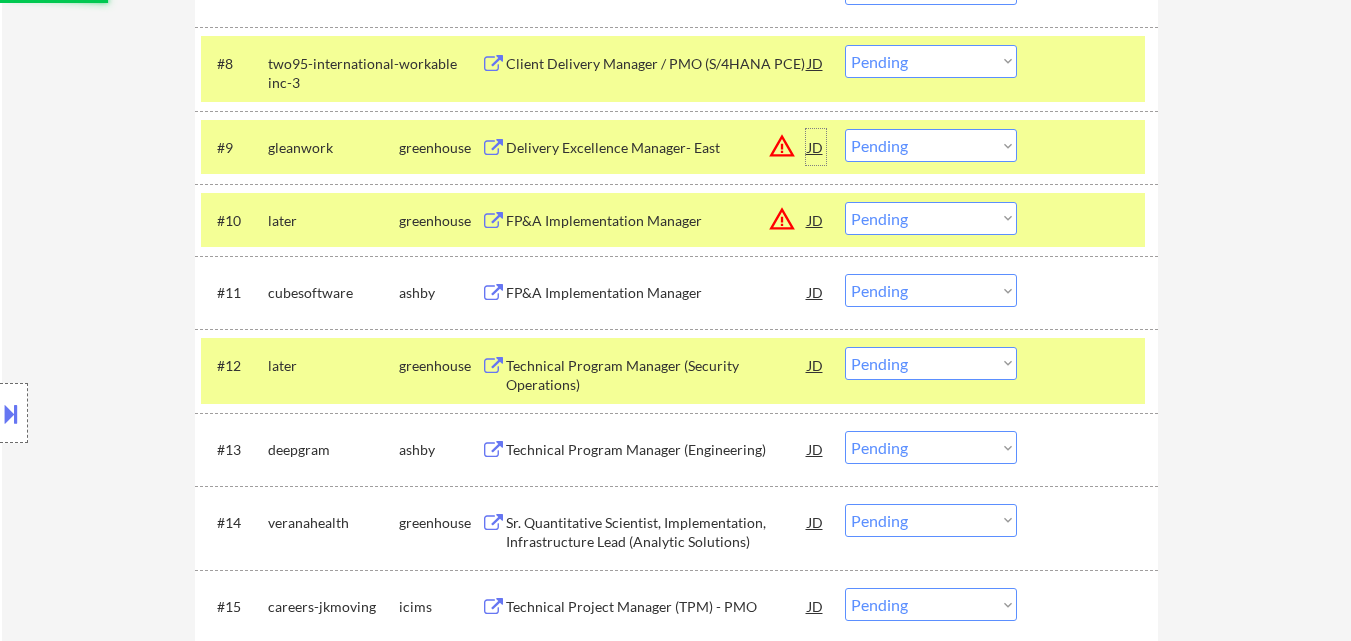 click on "JD" at bounding box center (816, 147) 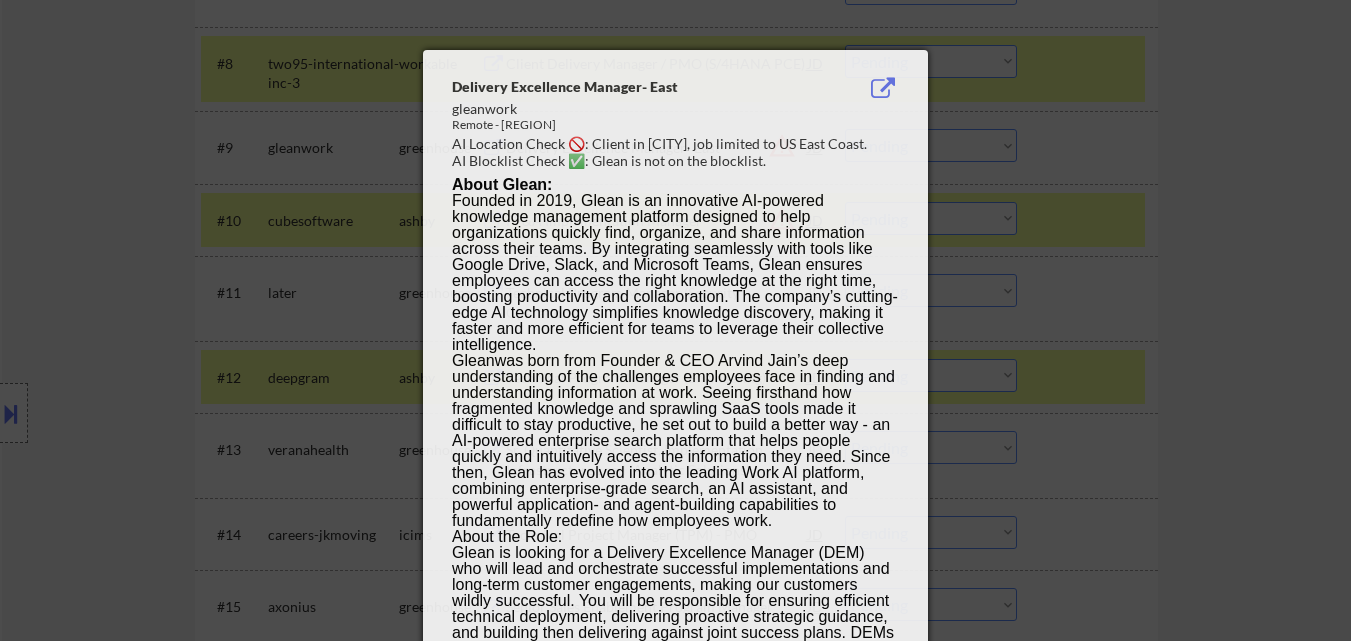 click at bounding box center [675, 320] 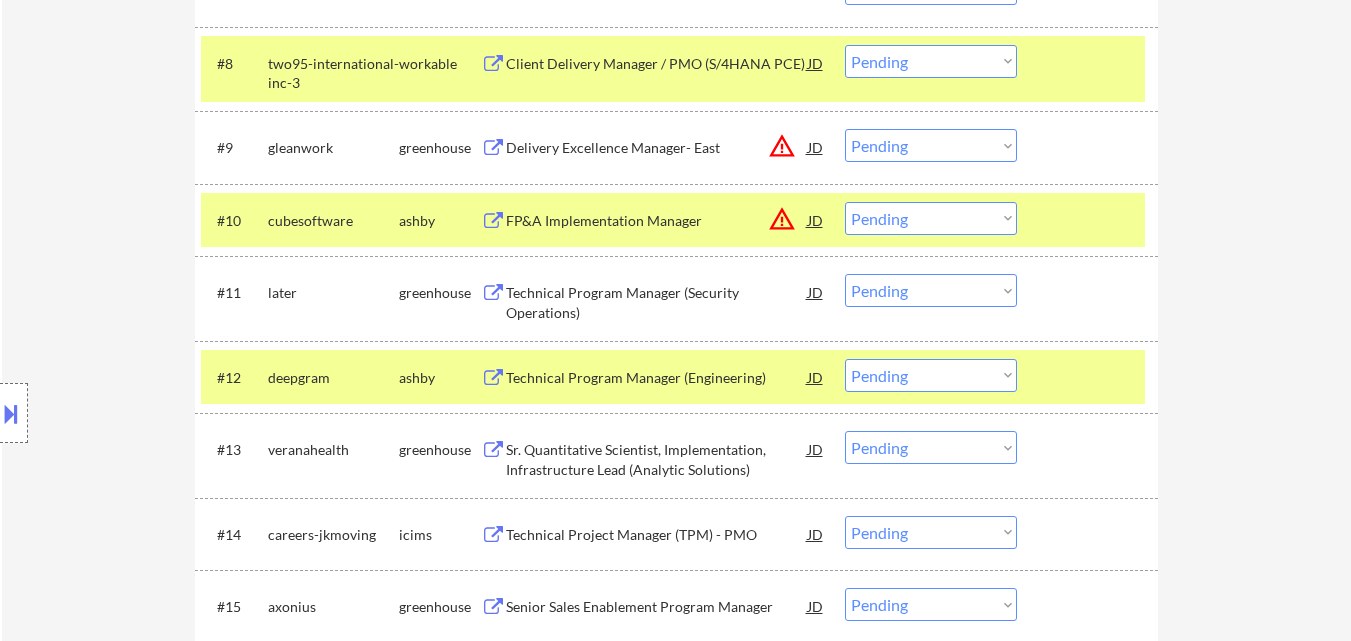 click on "Choose an option... Pending Applied Excluded (Questions) Excluded (Expired) Excluded (Location) Excluded (Bad Match) Excluded (Blocklist) Excluded (Salary) Excluded (Other)" at bounding box center [931, 145] 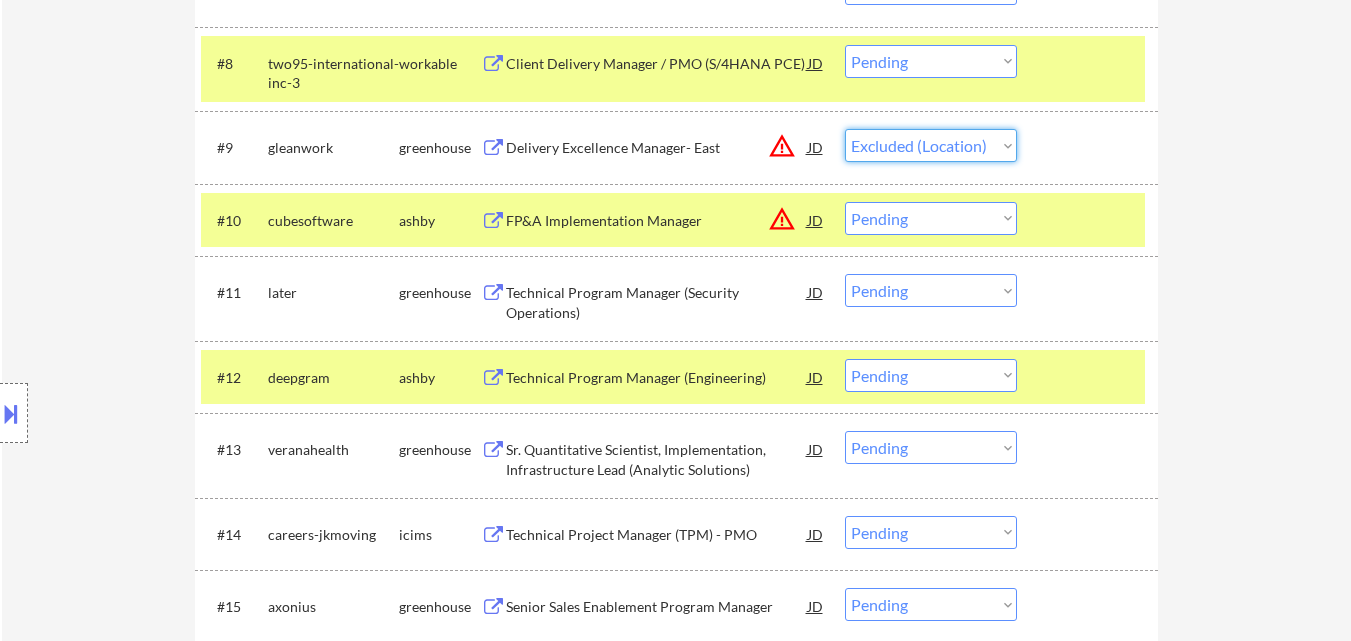 click on "Choose an option... Pending Applied Excluded (Questions) Excluded (Expired) Excluded (Location) Excluded (Bad Match) Excluded (Blocklist) Excluded (Salary) Excluded (Other)" at bounding box center [931, 145] 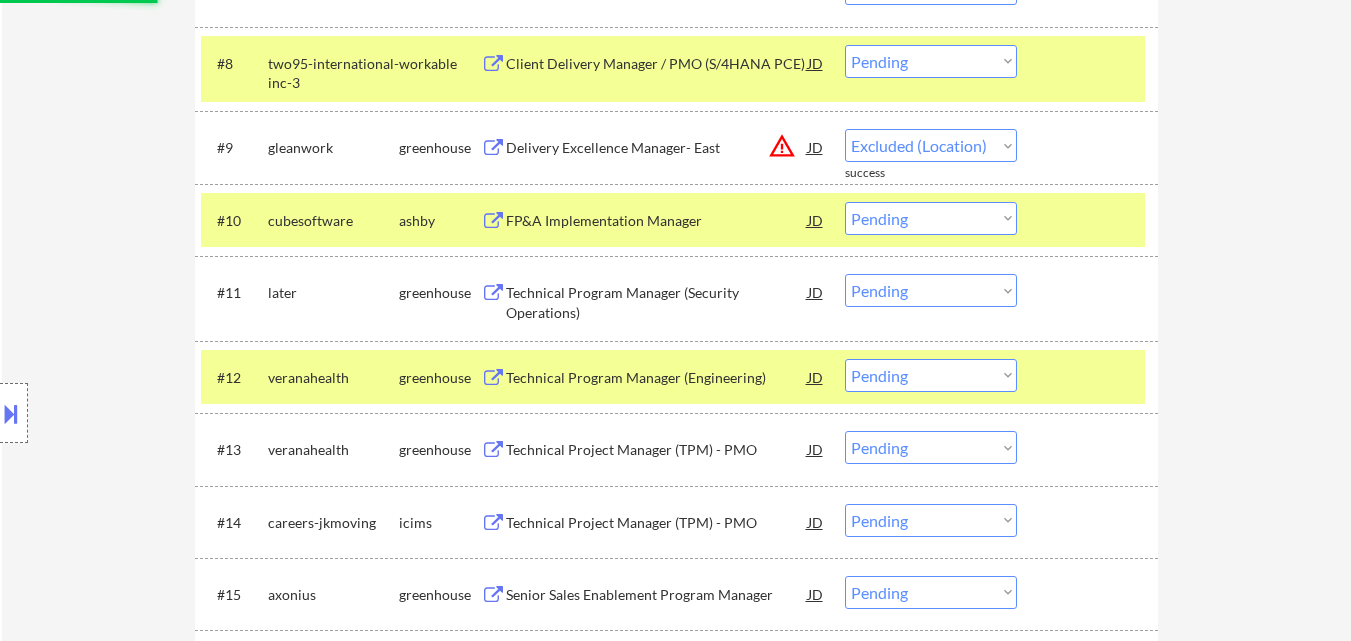 select on ""pending"" 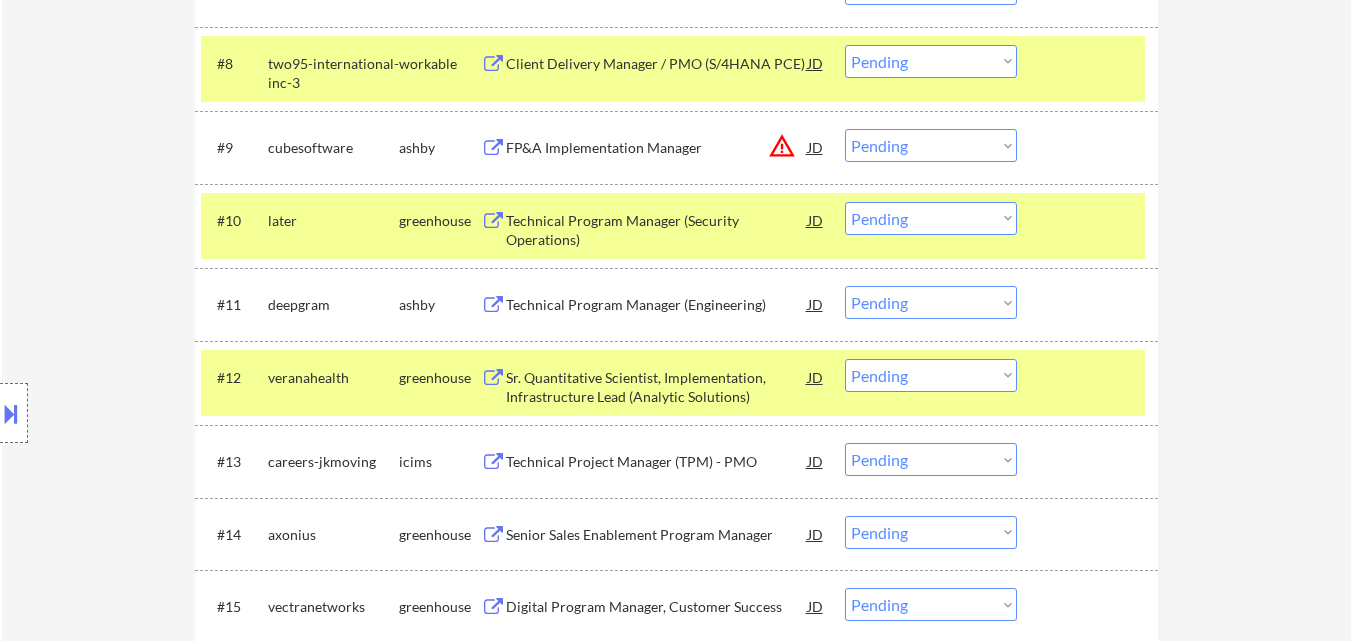 click on "Technical Program Manager (Security Operations)" at bounding box center [657, 230] 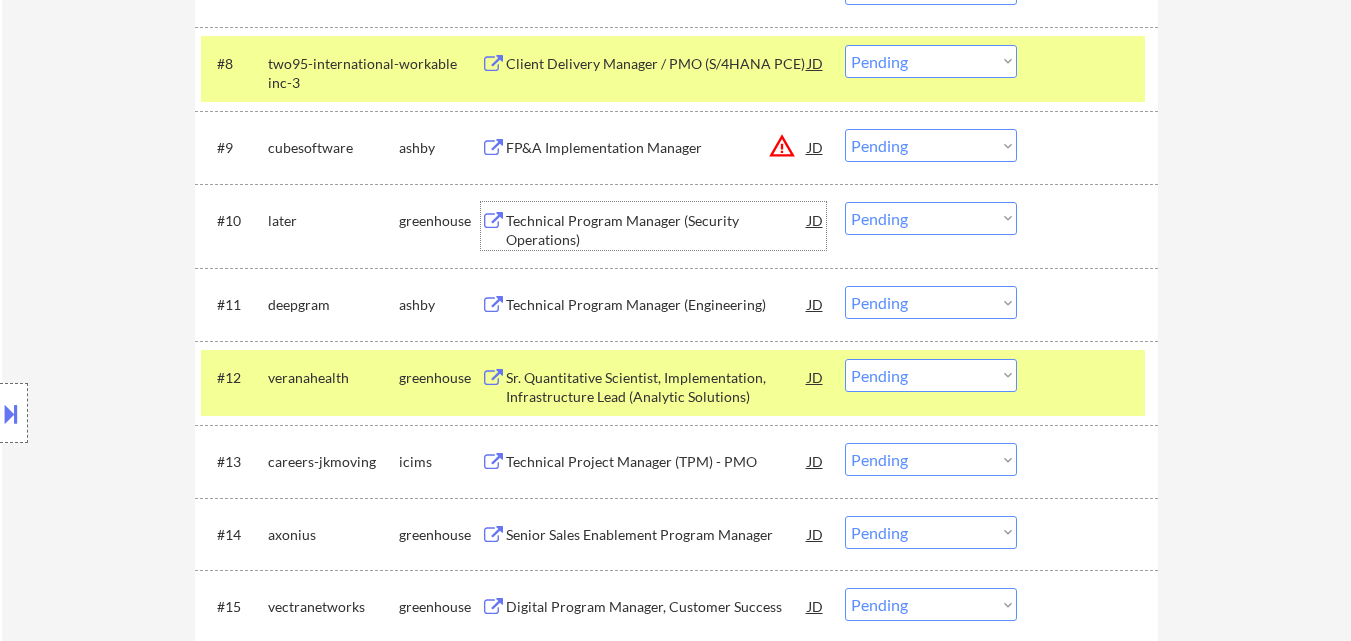 click on "Choose an option... Pending Applied Excluded (Questions) Excluded (Expired) Excluded (Location) Excluded (Bad Match) Excluded (Blocklist) Excluded (Salary) Excluded (Other)" at bounding box center (931, 218) 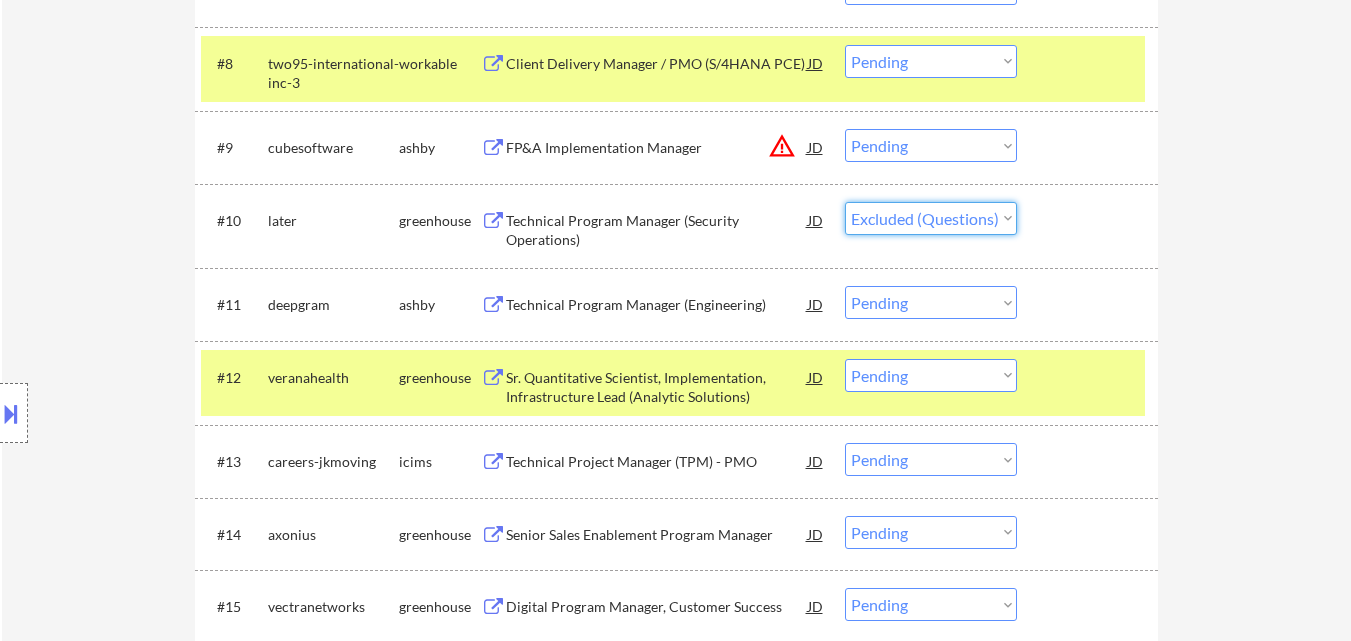 click on "Choose an option... Pending Applied Excluded (Questions) Excluded (Expired) Excluded (Location) Excluded (Bad Match) Excluded (Blocklist) Excluded (Salary) Excluded (Other)" at bounding box center (931, 218) 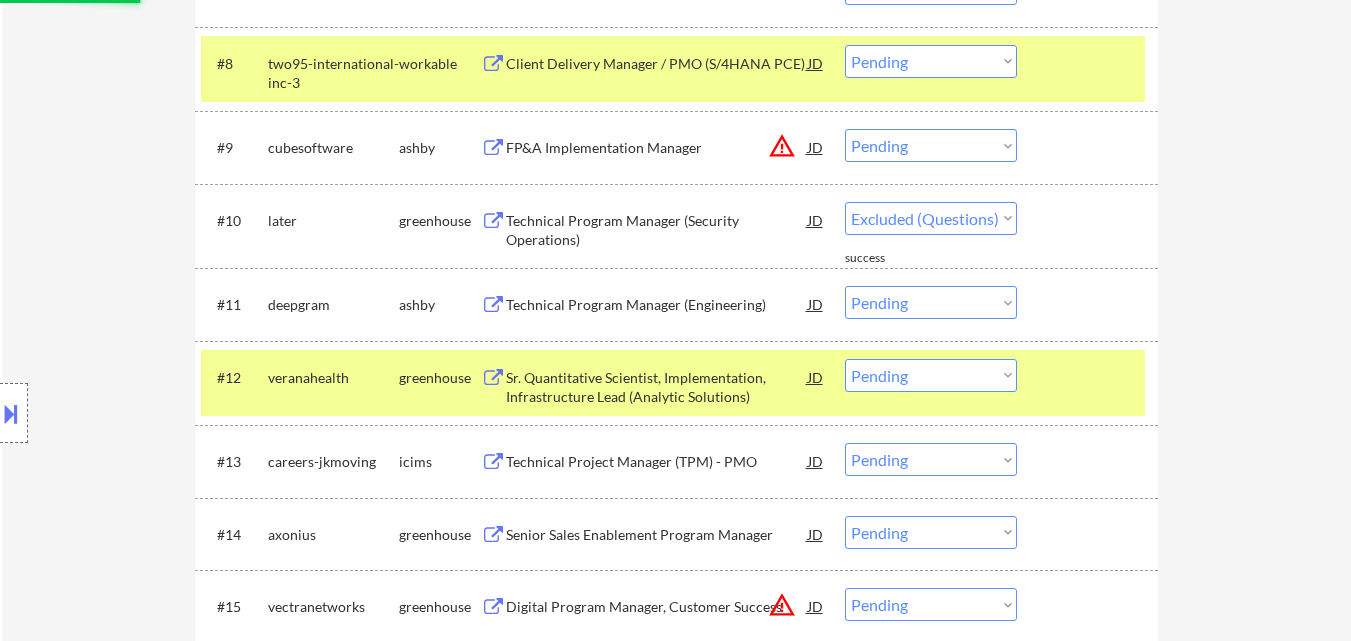 select on ""pending"" 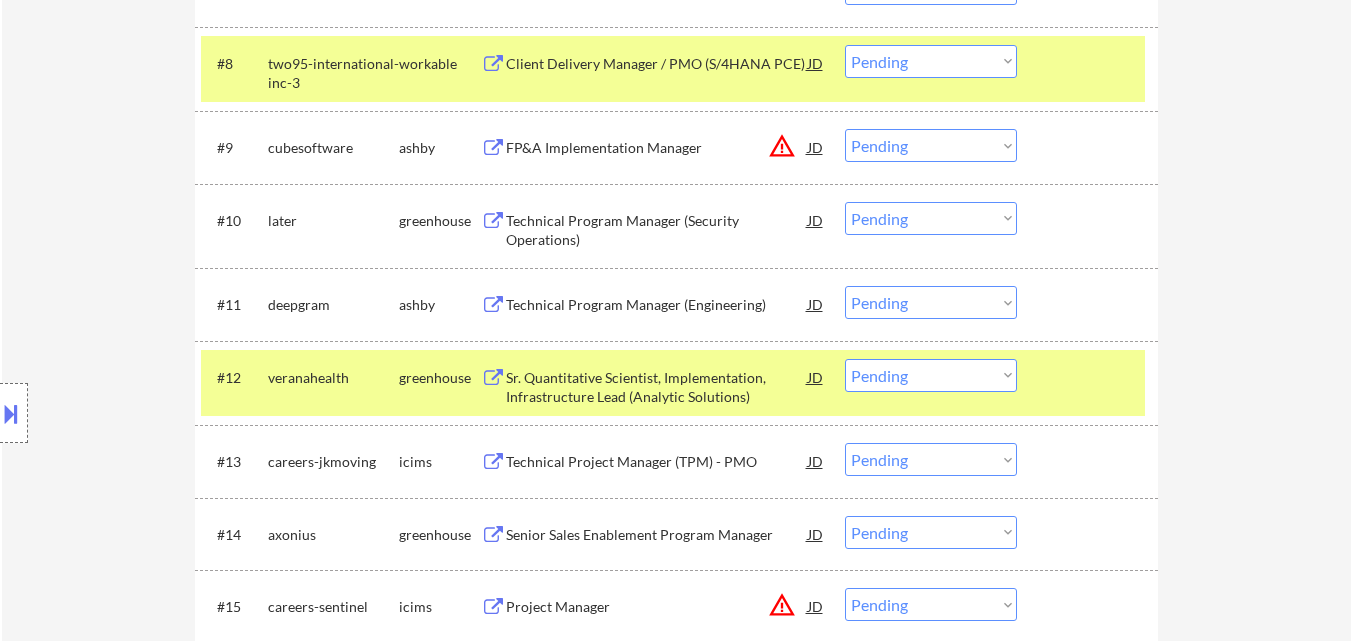 click on "Choose an option... Pending Applied Excluded (Questions) Excluded (Expired) Excluded (Location) Excluded (Bad Match) Excluded (Blocklist) Excluded (Salary) Excluded (Other)" at bounding box center (931, 145) 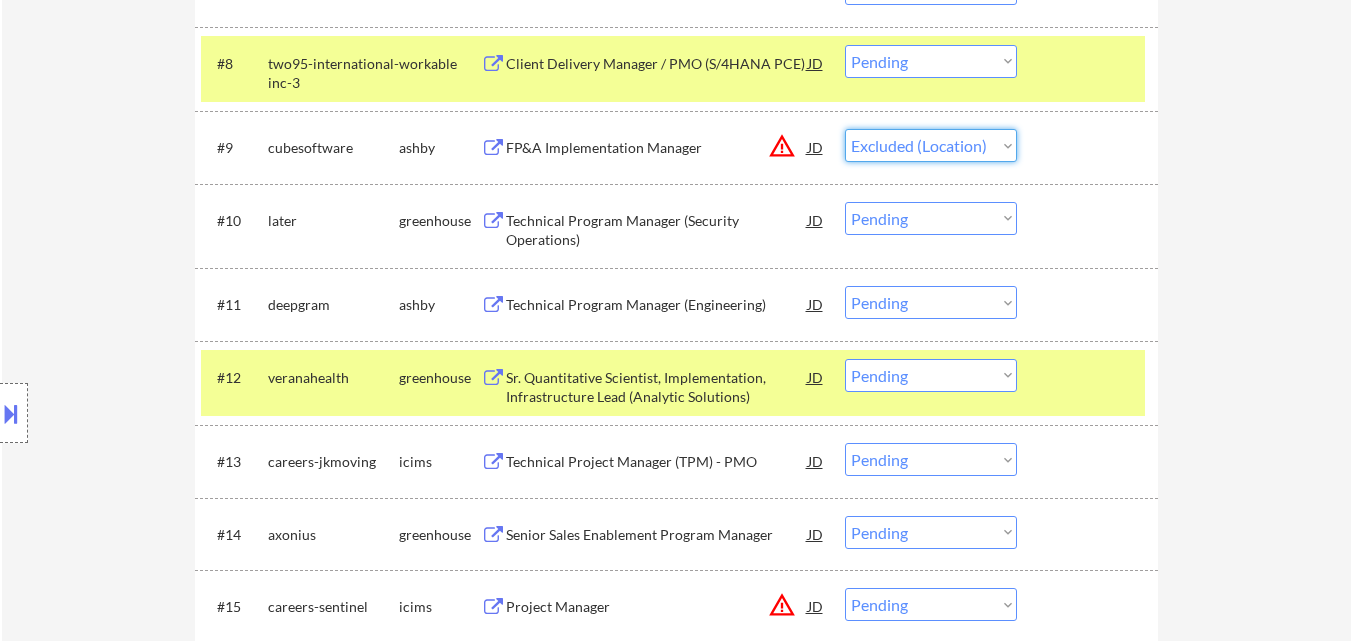 click on "Choose an option... Pending Applied Excluded (Questions) Excluded (Expired) Excluded (Location) Excluded (Bad Match) Excluded (Blocklist) Excluded (Salary) Excluded (Other)" at bounding box center (931, 145) 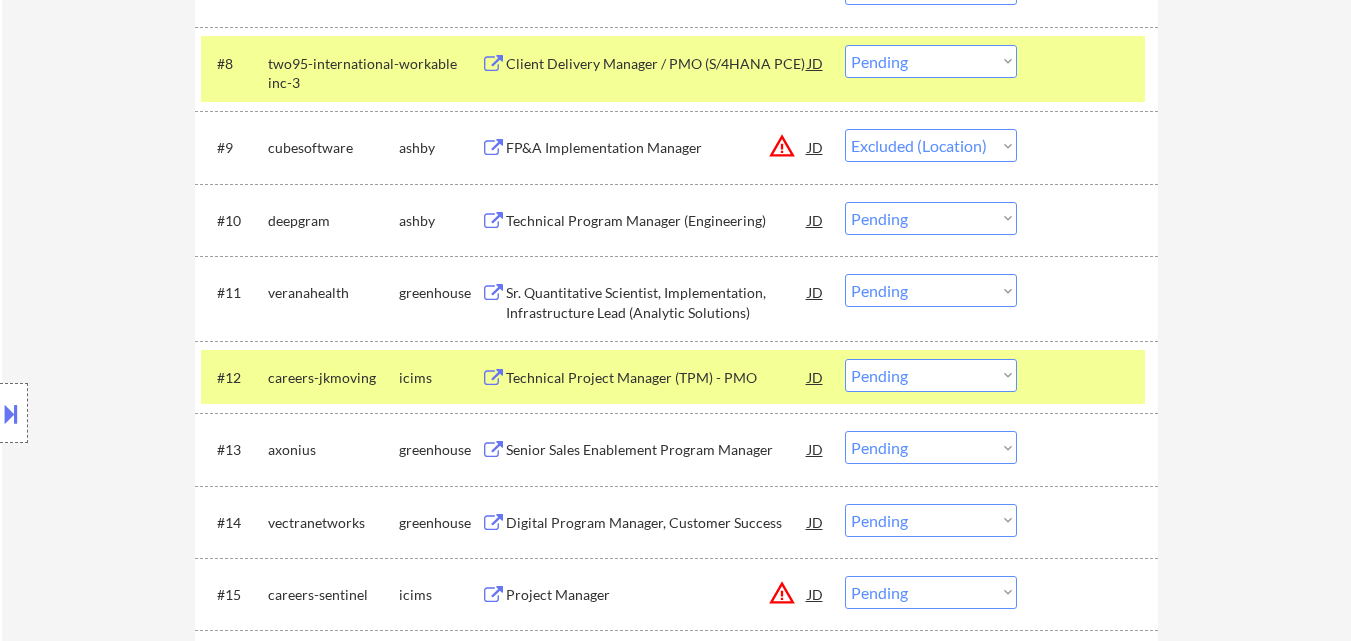 select on ""pending"" 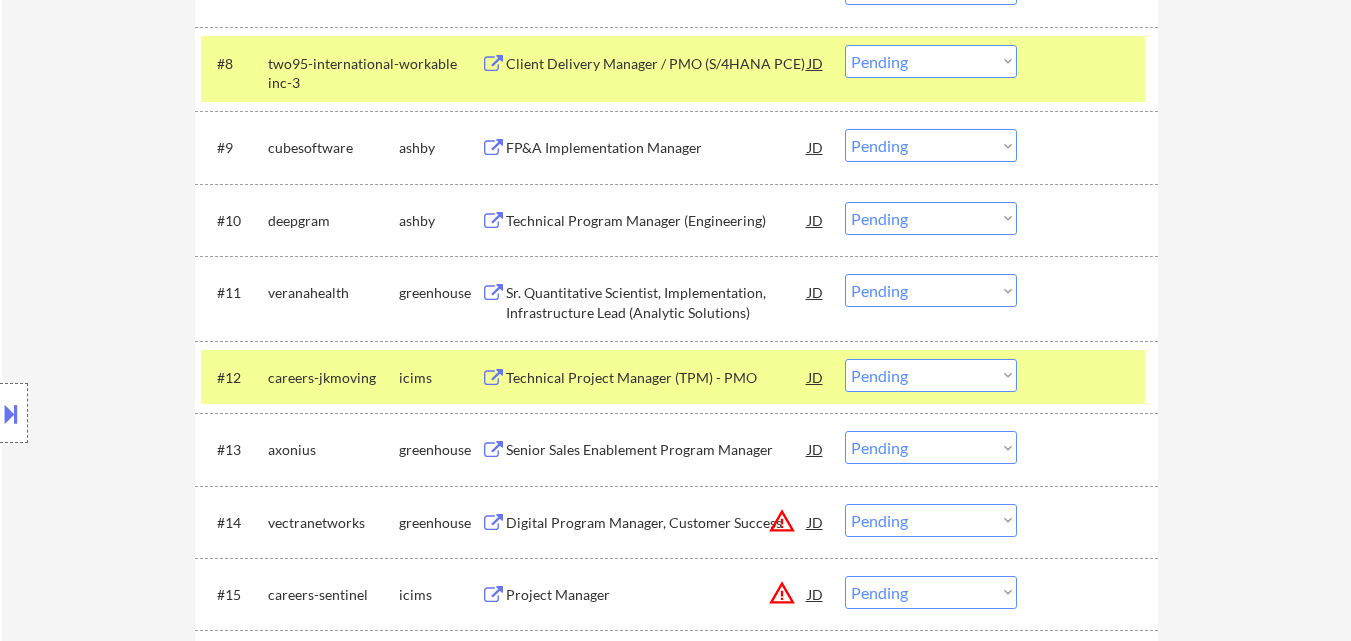 click on "Technical Program Manager (Engineering)" at bounding box center [657, 221] 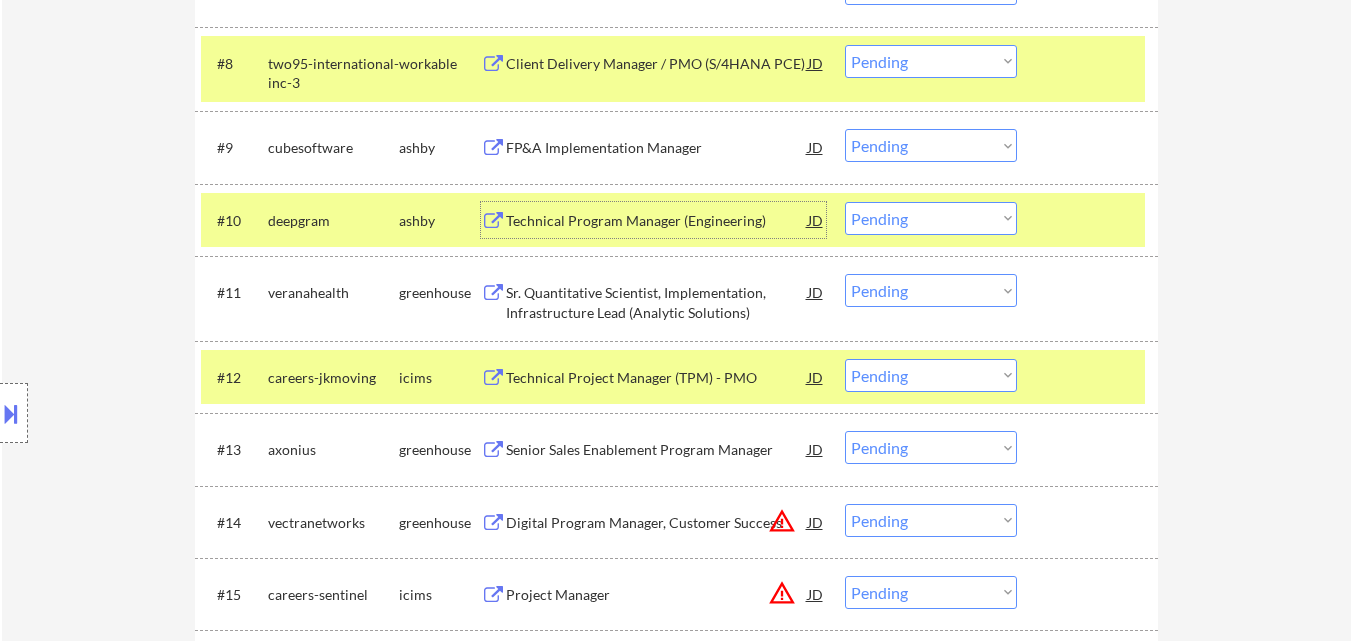drag, startPoint x: 944, startPoint y: 220, endPoint x: 954, endPoint y: 230, distance: 14.142136 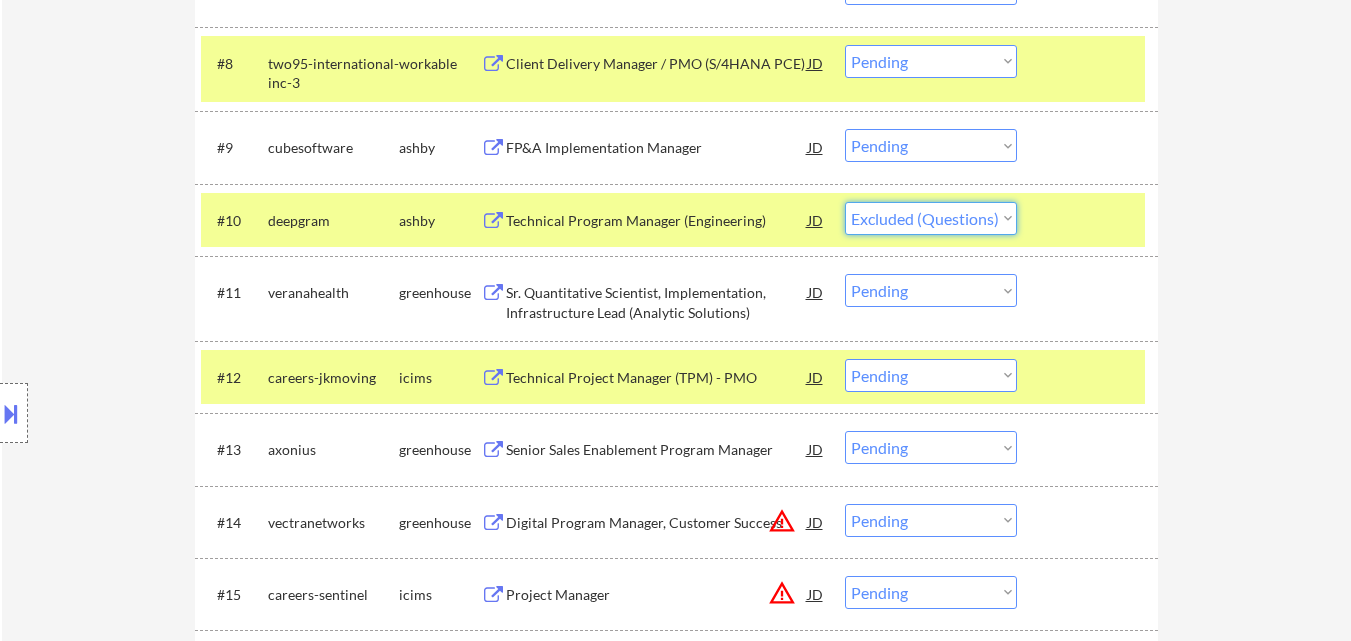 click on "Choose an option... Pending Applied Excluded (Questions) Excluded (Expired) Excluded (Location) Excluded (Bad Match) Excluded (Blocklist) Excluded (Salary) Excluded (Other)" at bounding box center [931, 218] 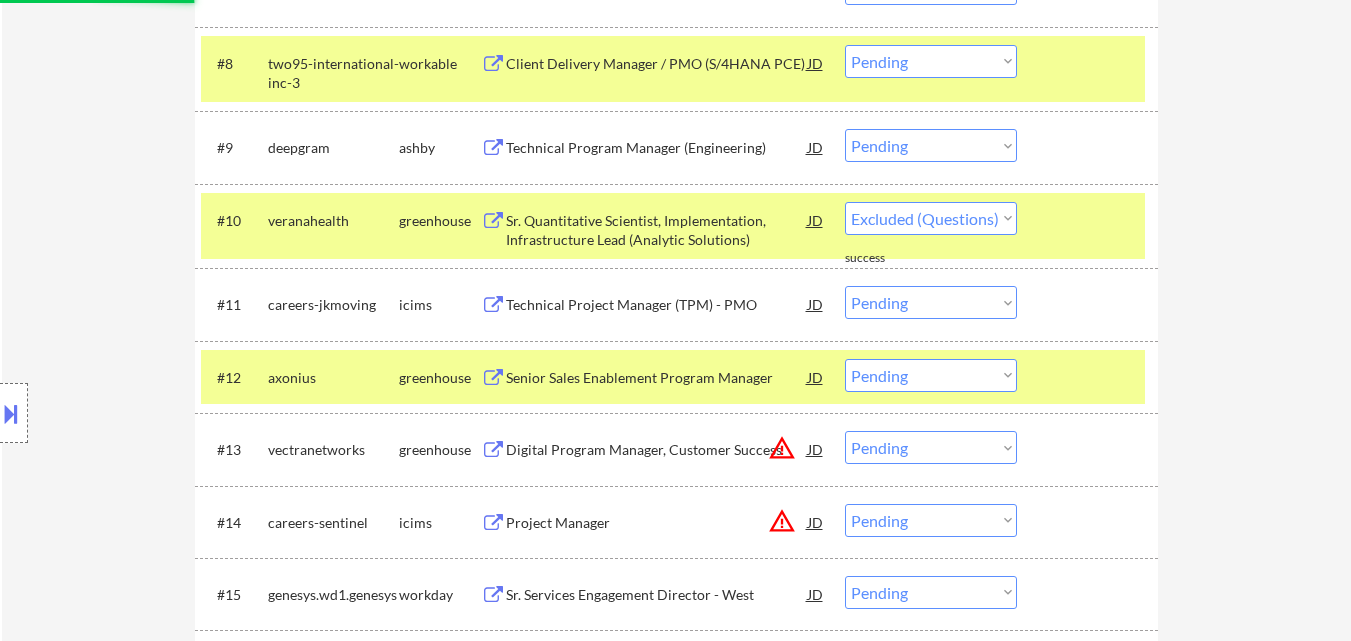 select on ""pending"" 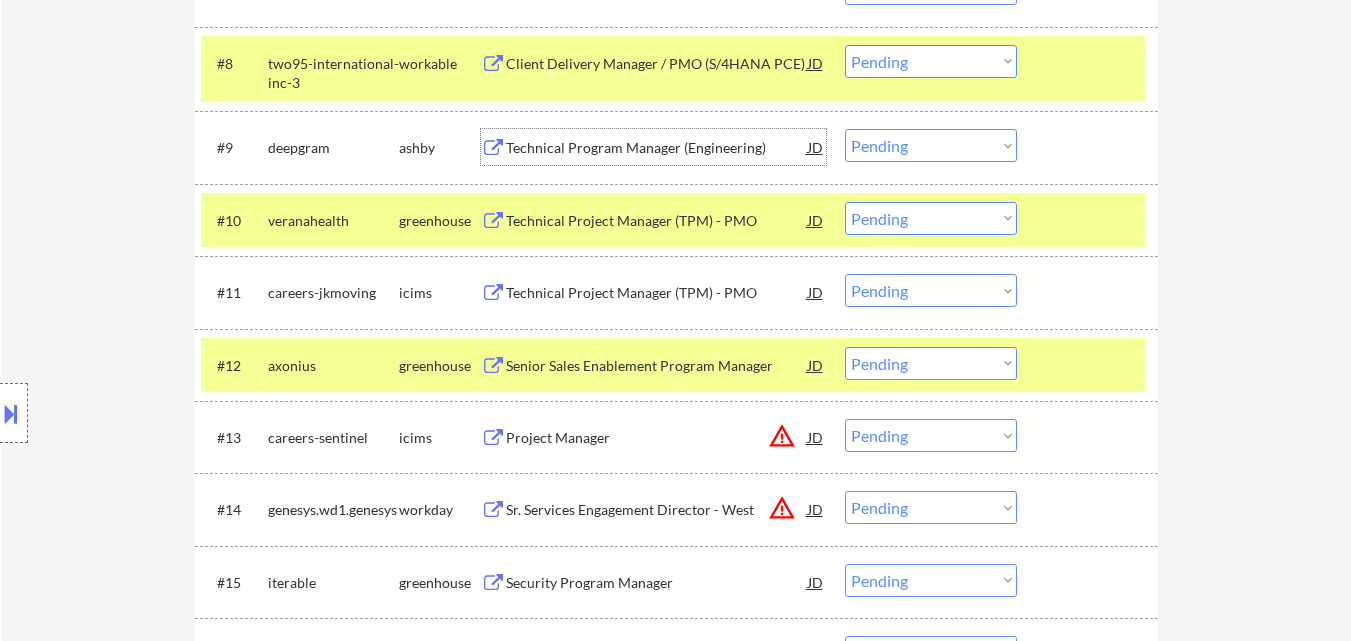 click on "Technical Program Manager (Engineering)" at bounding box center [657, 148] 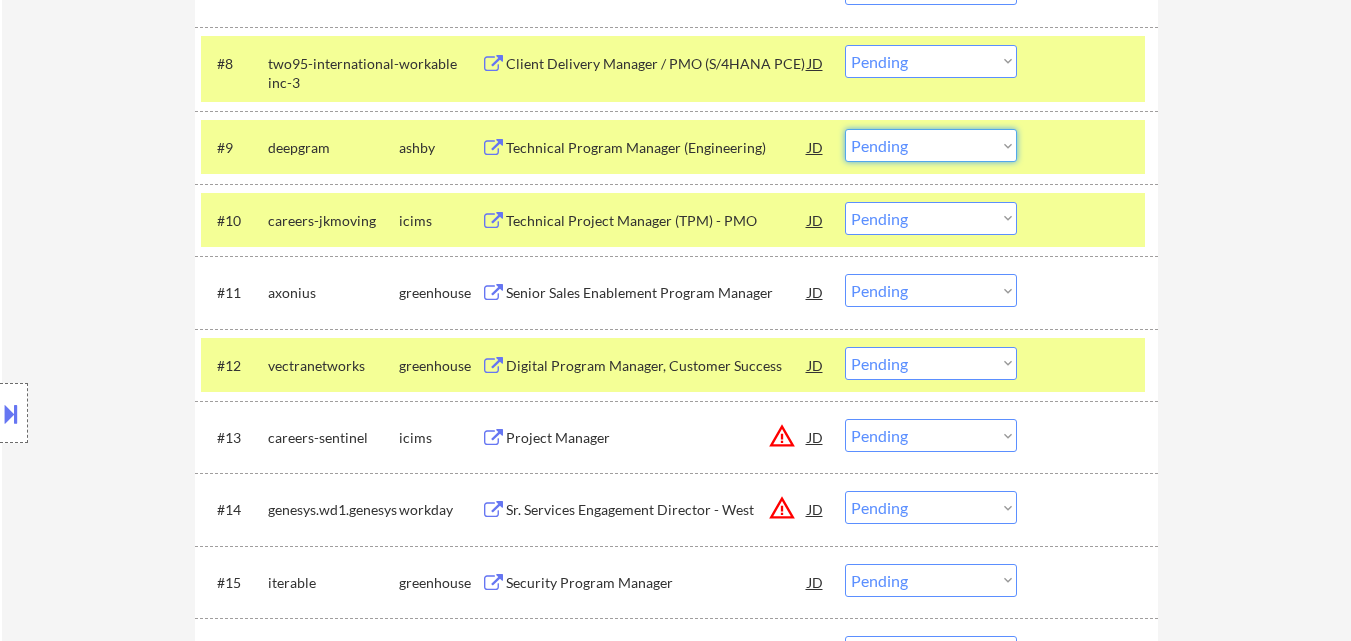 drag, startPoint x: 942, startPoint y: 144, endPoint x: 943, endPoint y: 160, distance: 16.03122 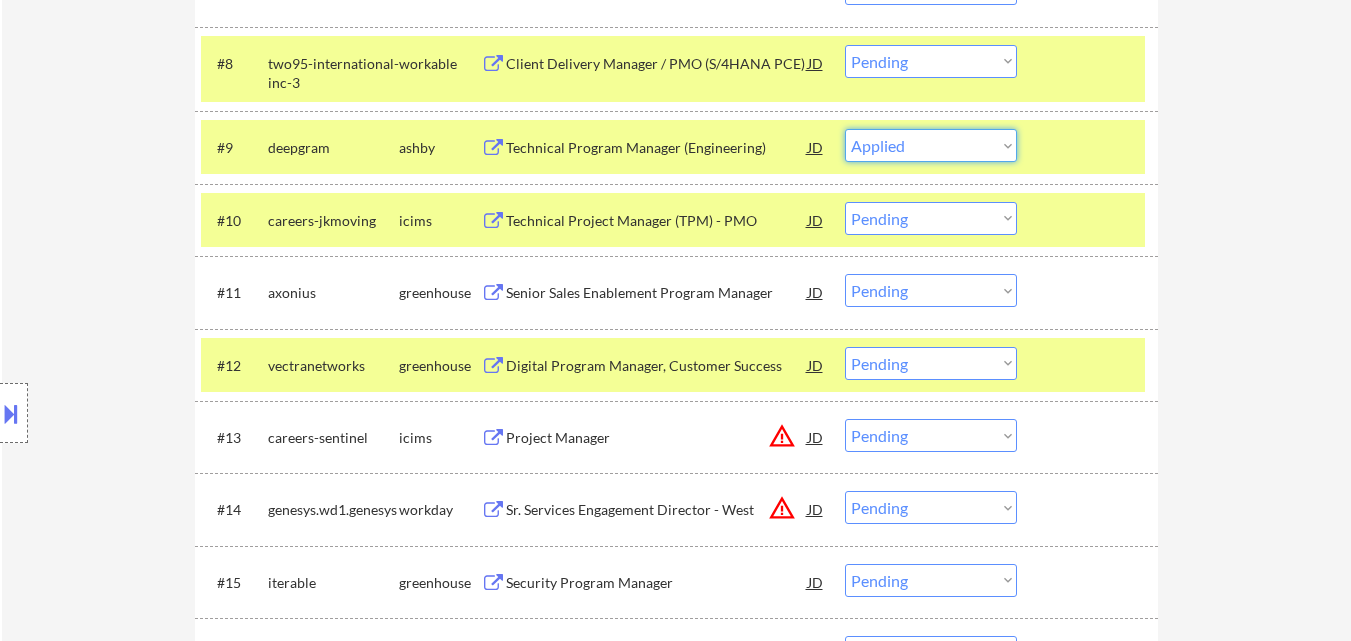 click on "Choose an option... Pending Applied Excluded (Questions) Excluded (Expired) Excluded (Location) Excluded (Bad Match) Excluded (Blocklist) Excluded (Salary) Excluded (Other)" at bounding box center [931, 145] 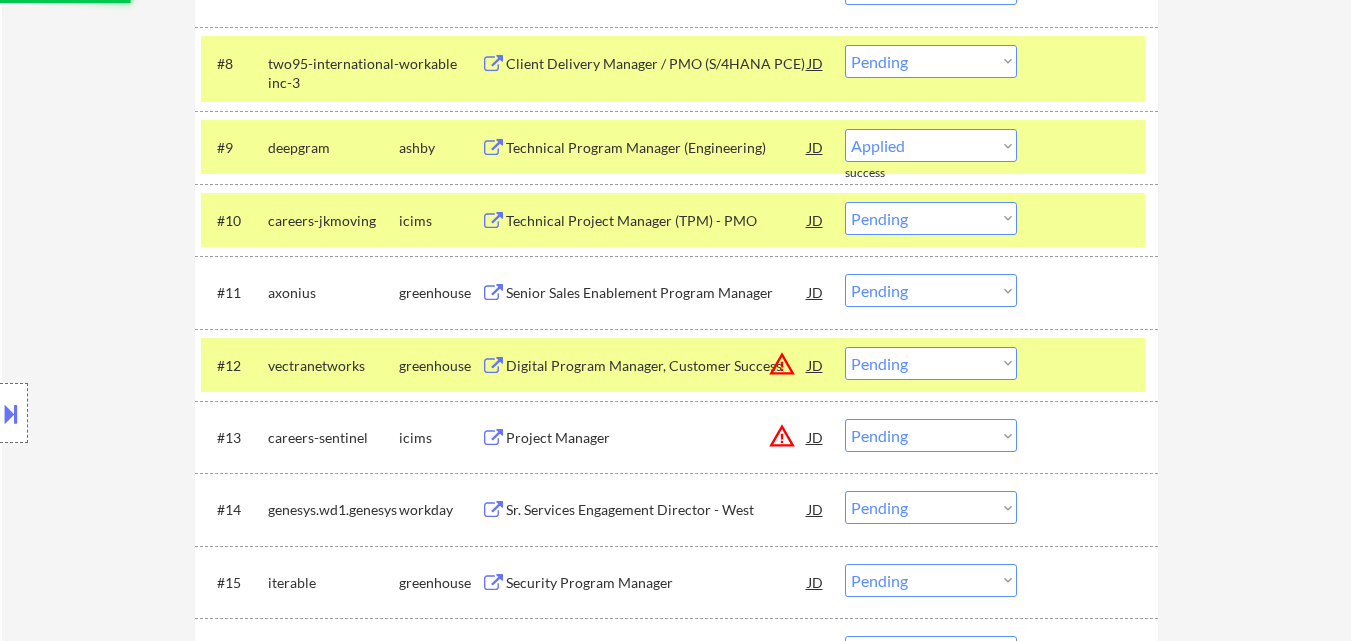 select on ""pending"" 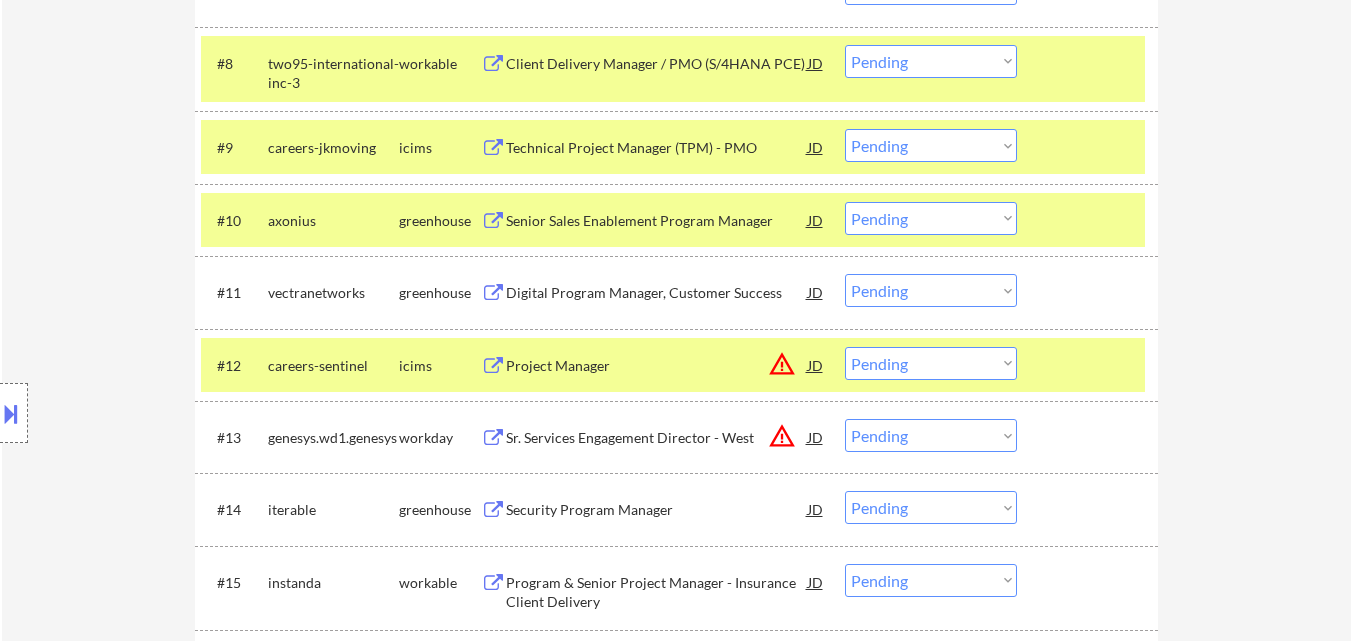 click on "Senior Sales Enablement Program Manager" at bounding box center [657, 221] 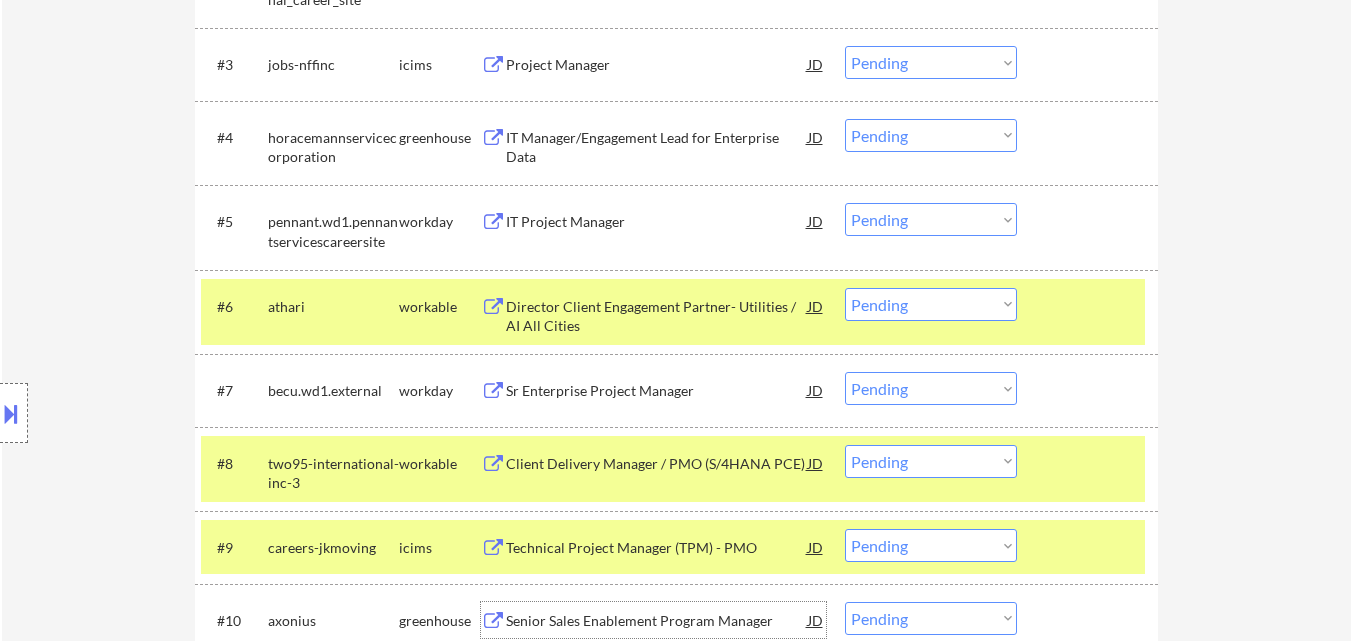 scroll, scrollTop: 1100, scrollLeft: 0, axis: vertical 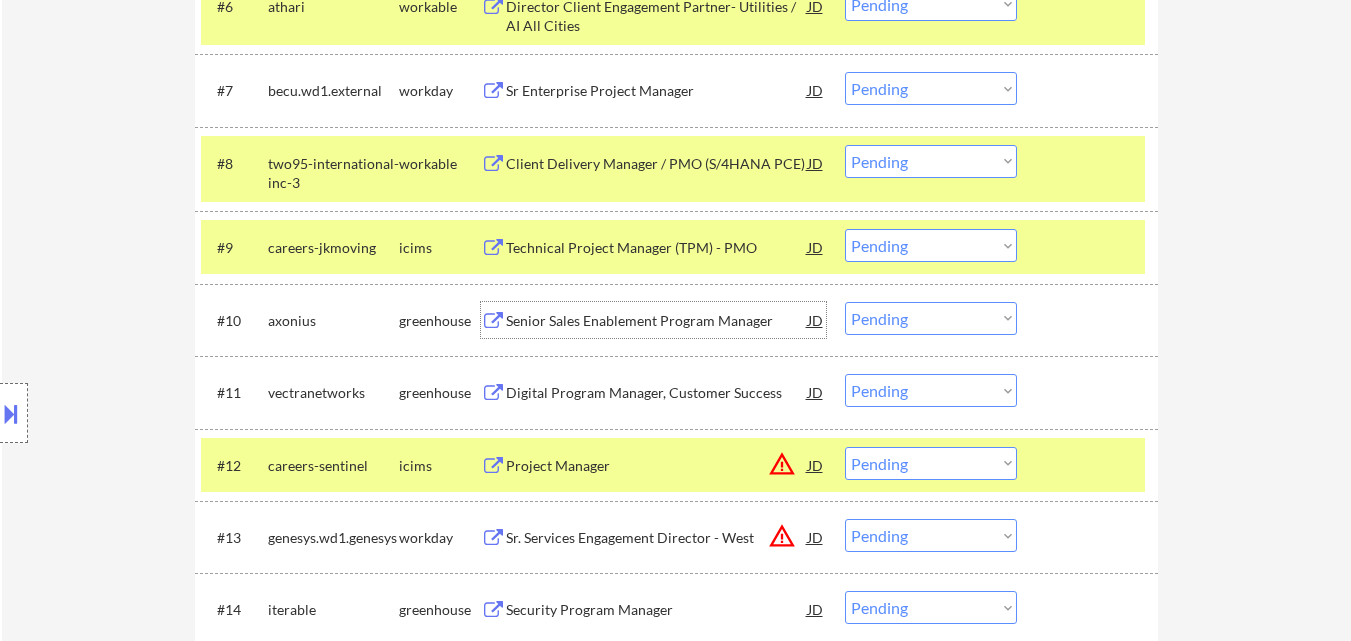click on "Choose an option... Pending Applied Excluded (Questions) Excluded (Expired) Excluded (Location) Excluded (Bad Match) Excluded (Blocklist) Excluded (Salary) Excluded (Other)" at bounding box center (931, 318) 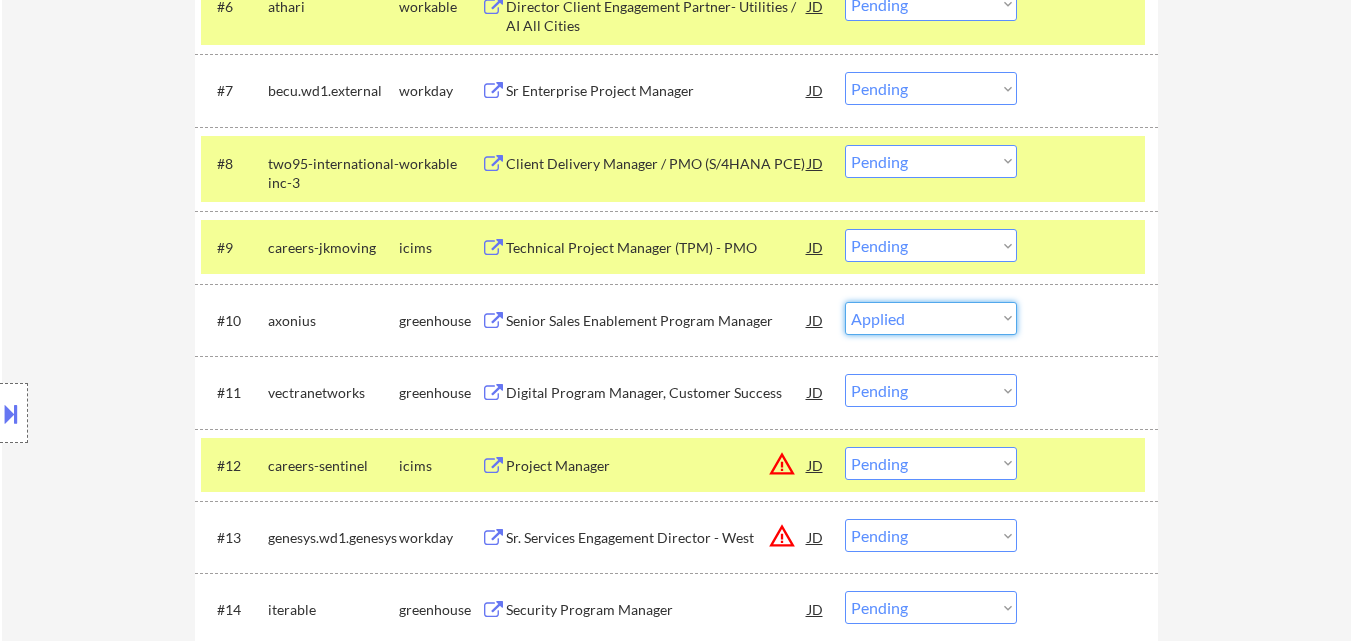 click on "Choose an option... Pending Applied Excluded (Questions) Excluded (Expired) Excluded (Location) Excluded (Bad Match) Excluded (Blocklist) Excluded (Salary) Excluded (Other)" at bounding box center (931, 318) 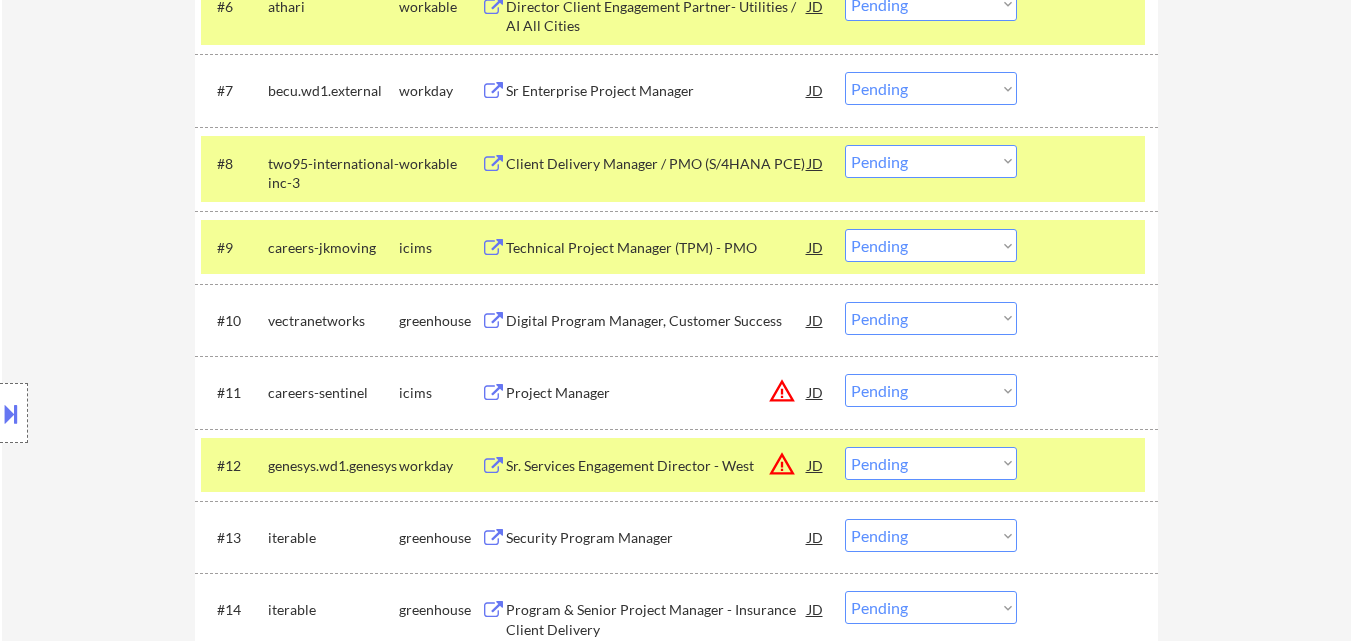 click on "Digital Program Manager, Customer Success" at bounding box center (657, 321) 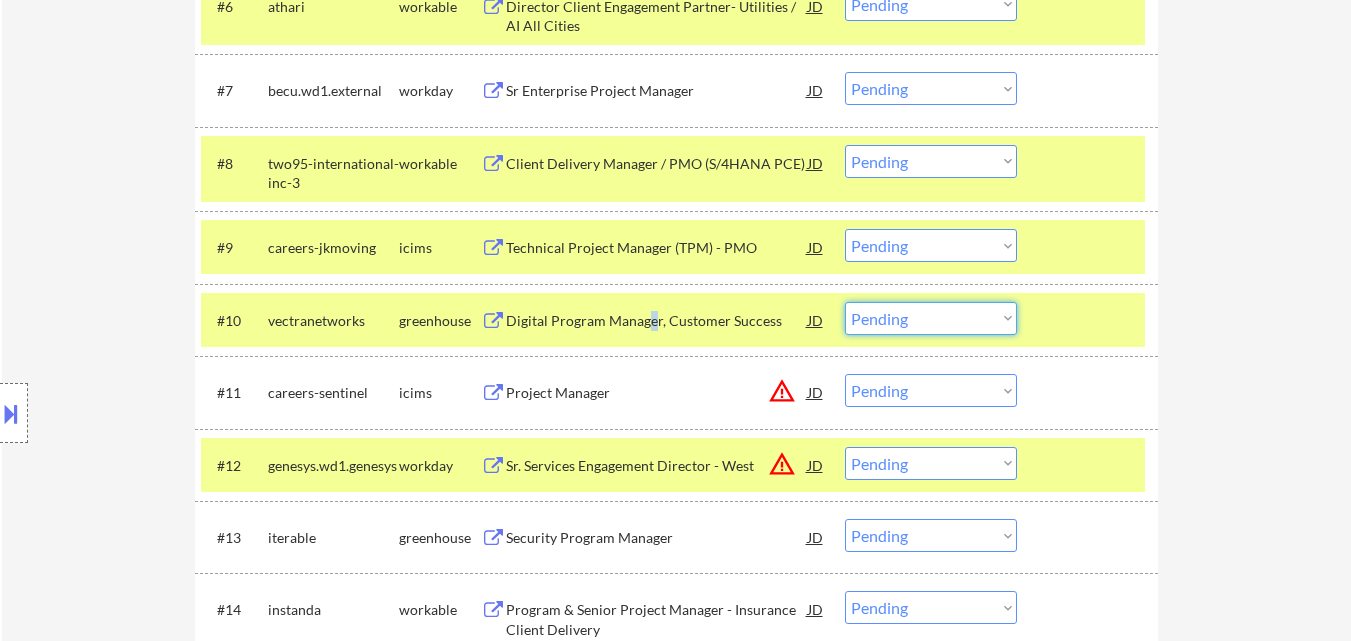 click on "Choose an option... Pending Applied Excluded (Questions) Excluded (Expired) Excluded (Location) Excluded (Bad Match) Excluded (Blocklist) Excluded (Salary) Excluded (Other)" at bounding box center [931, 318] 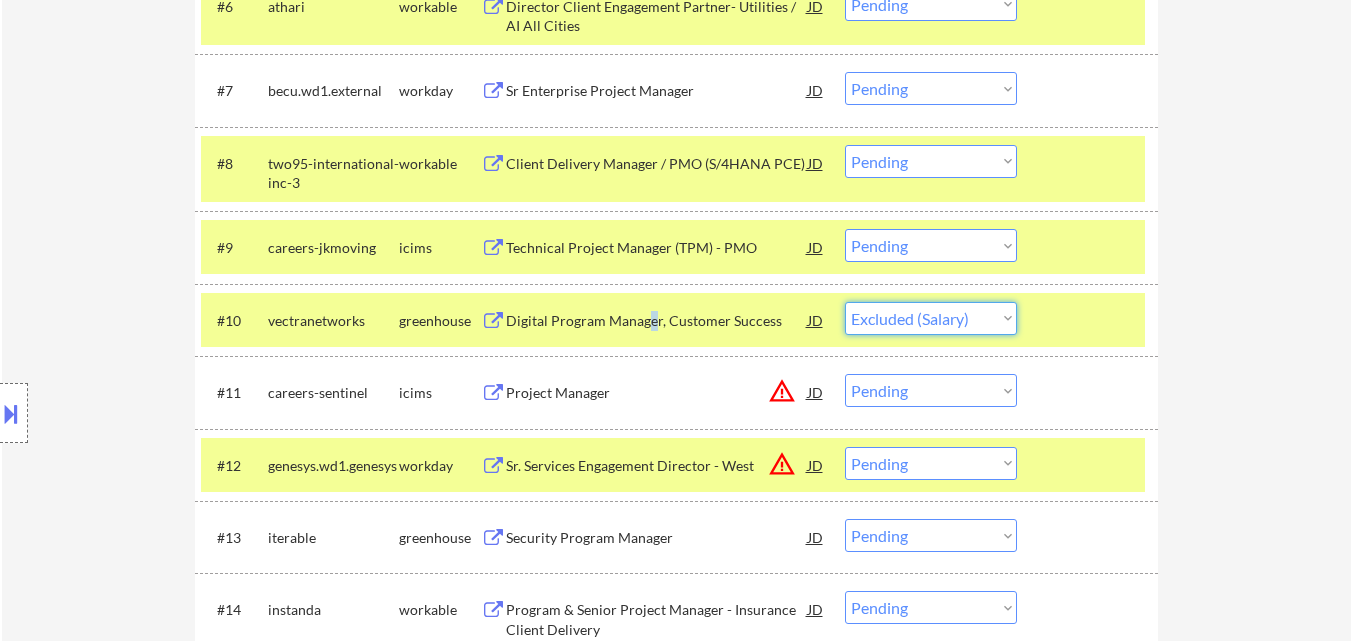 click on "Choose an option... Pending Applied Excluded (Questions) Excluded (Expired) Excluded (Location) Excluded (Bad Match) Excluded (Blocklist) Excluded (Salary) Excluded (Other)" at bounding box center (931, 318) 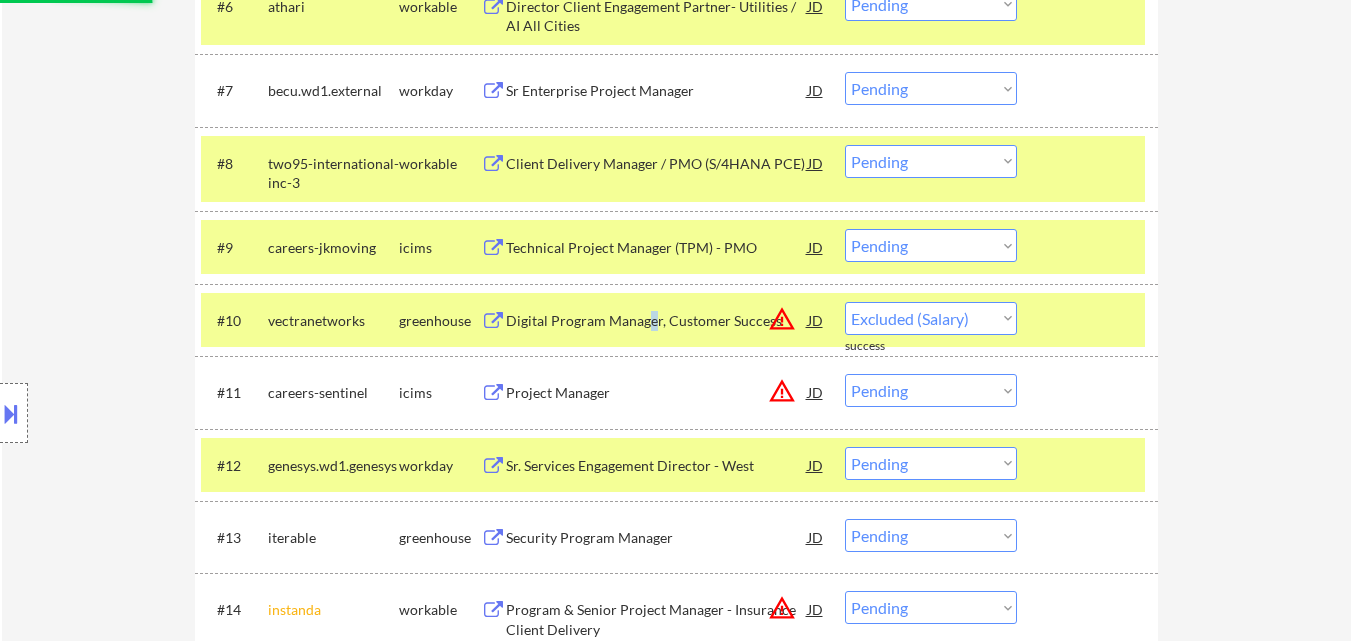 select on ""pending"" 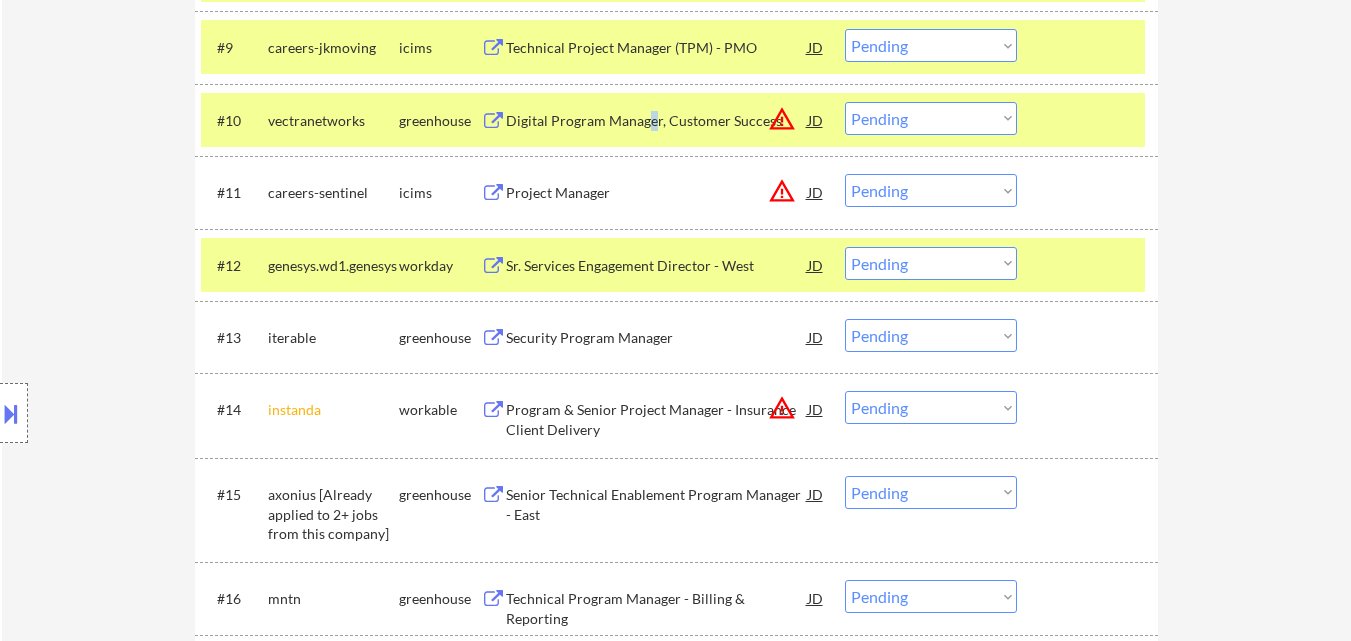 scroll, scrollTop: 1400, scrollLeft: 0, axis: vertical 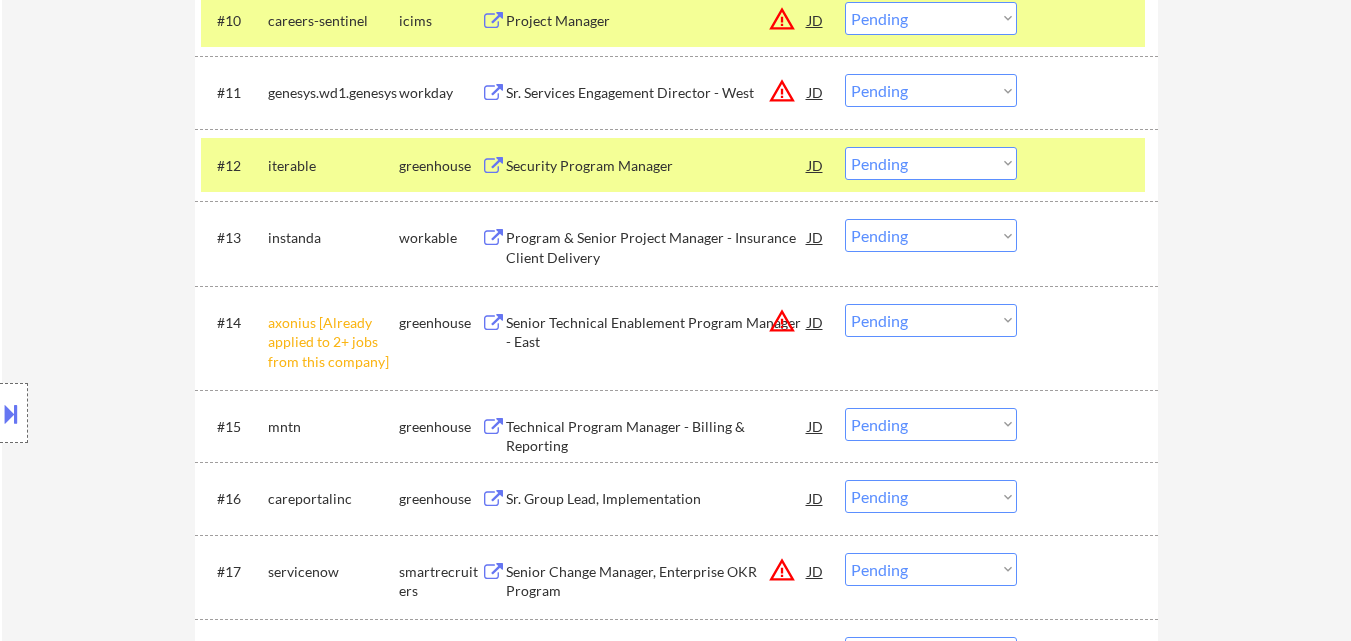 click on "Choose an option... Pending Applied Excluded (Questions) Excluded (Expired) Excluded (Location) Excluded (Bad Match) Excluded (Blocklist) Excluded (Salary) Excluded (Other)" at bounding box center (931, 320) 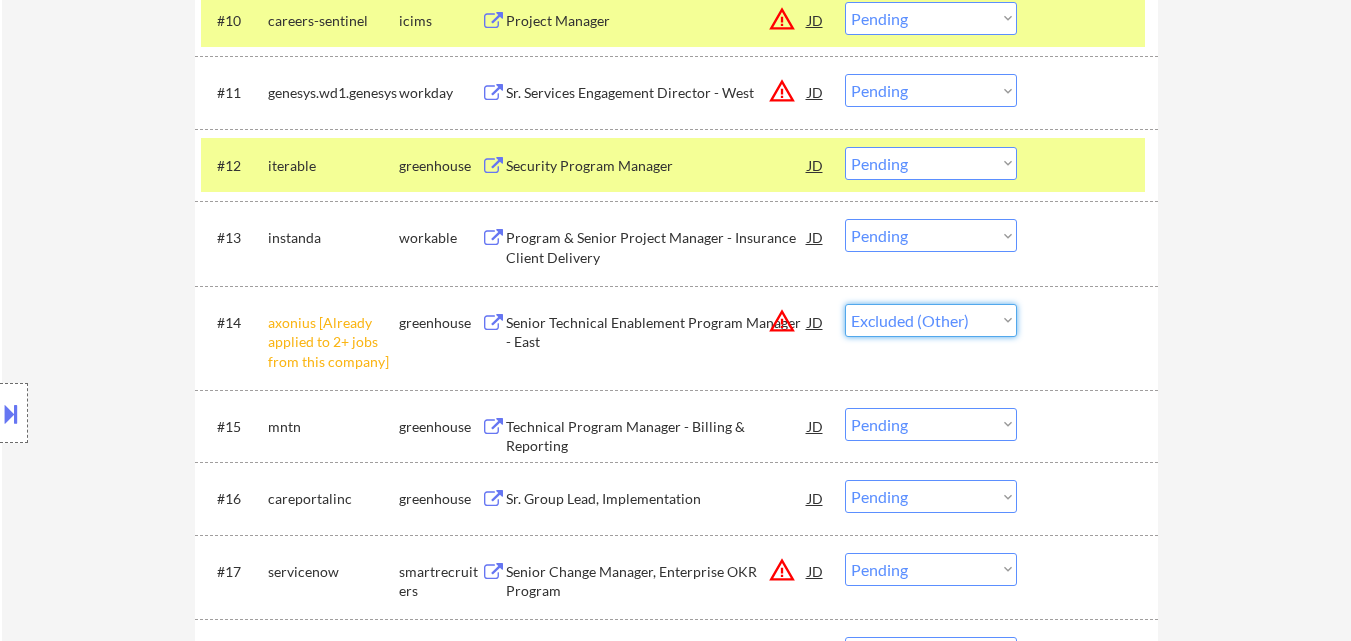 click on "Choose an option... Pending Applied Excluded (Questions) Excluded (Expired) Excluded (Location) Excluded (Bad Match) Excluded (Blocklist) Excluded (Salary) Excluded (Other)" at bounding box center [931, 320] 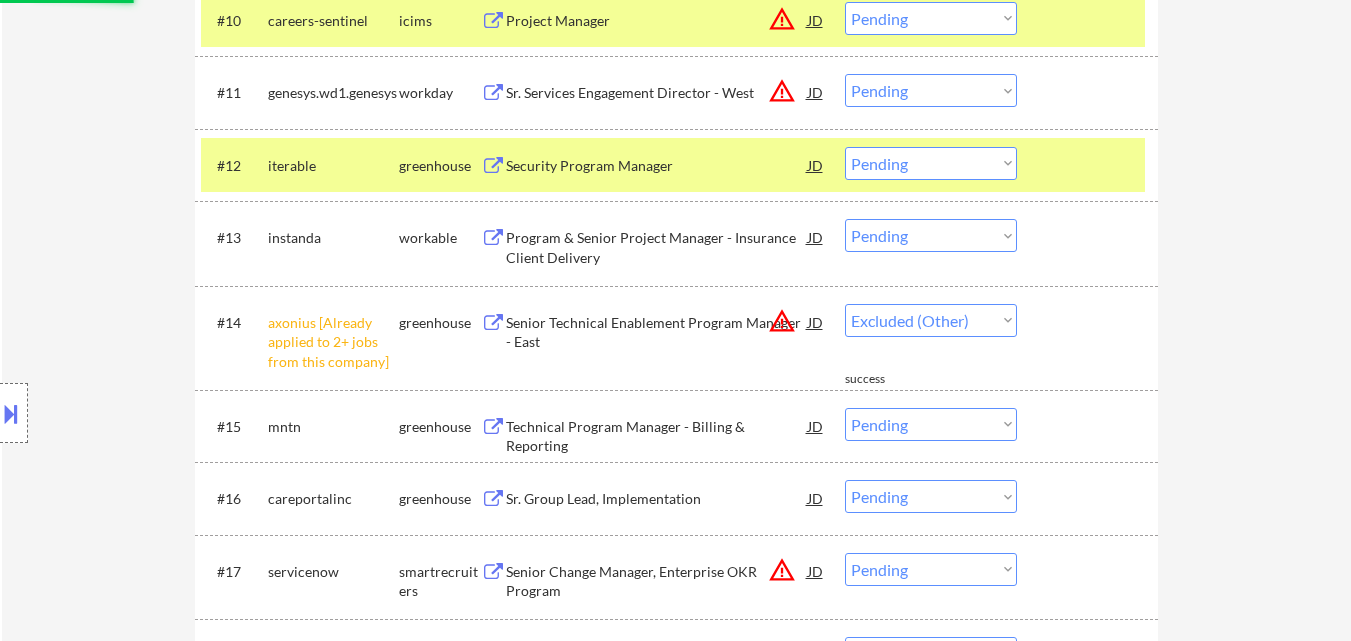 scroll, scrollTop: 1500, scrollLeft: 0, axis: vertical 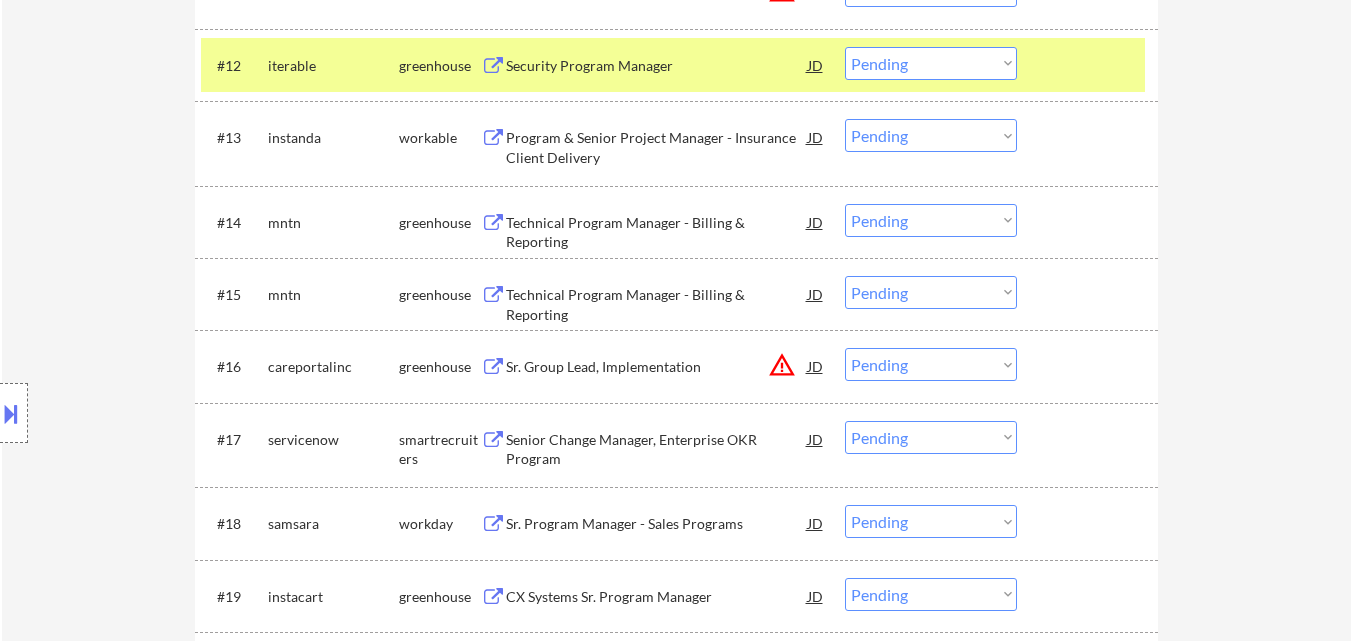 click on "Technical Program Manager - Billing & Reporting" at bounding box center (657, 232) 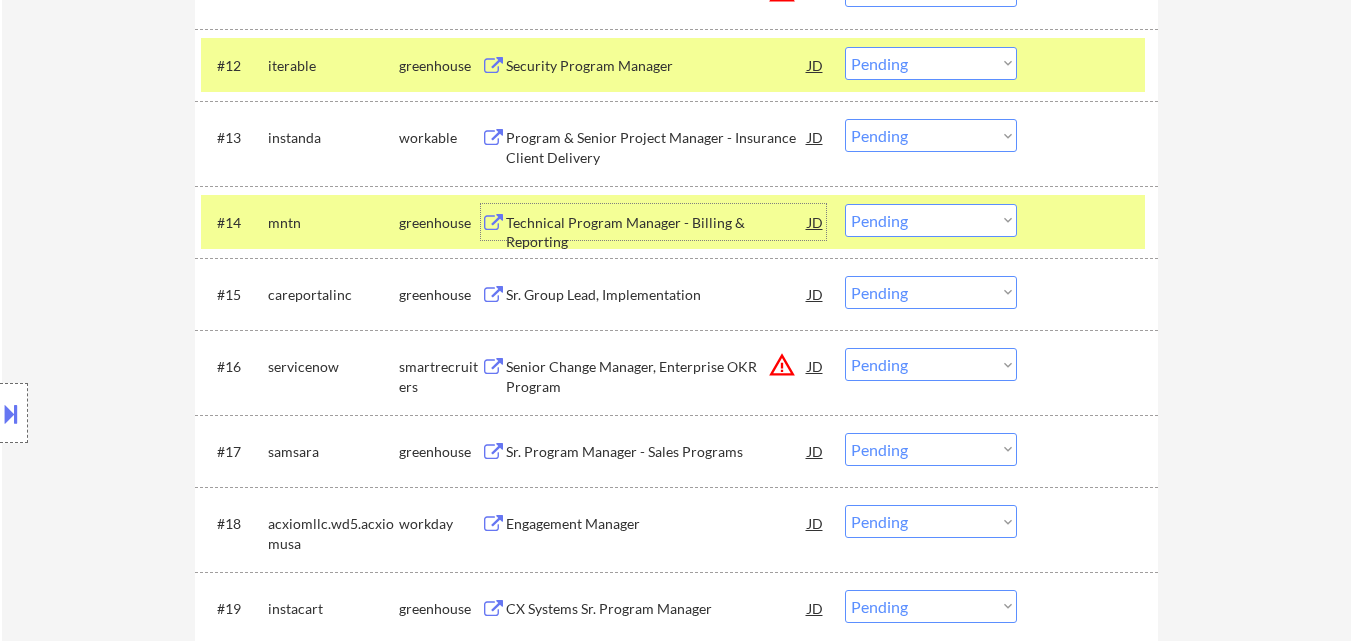 click on "Choose an option... Pending Applied Excluded (Questions) Excluded (Expired) Excluded (Location) Excluded (Bad Match) Excluded (Blocklist) Excluded (Salary) Excluded (Other)" at bounding box center [931, 220] 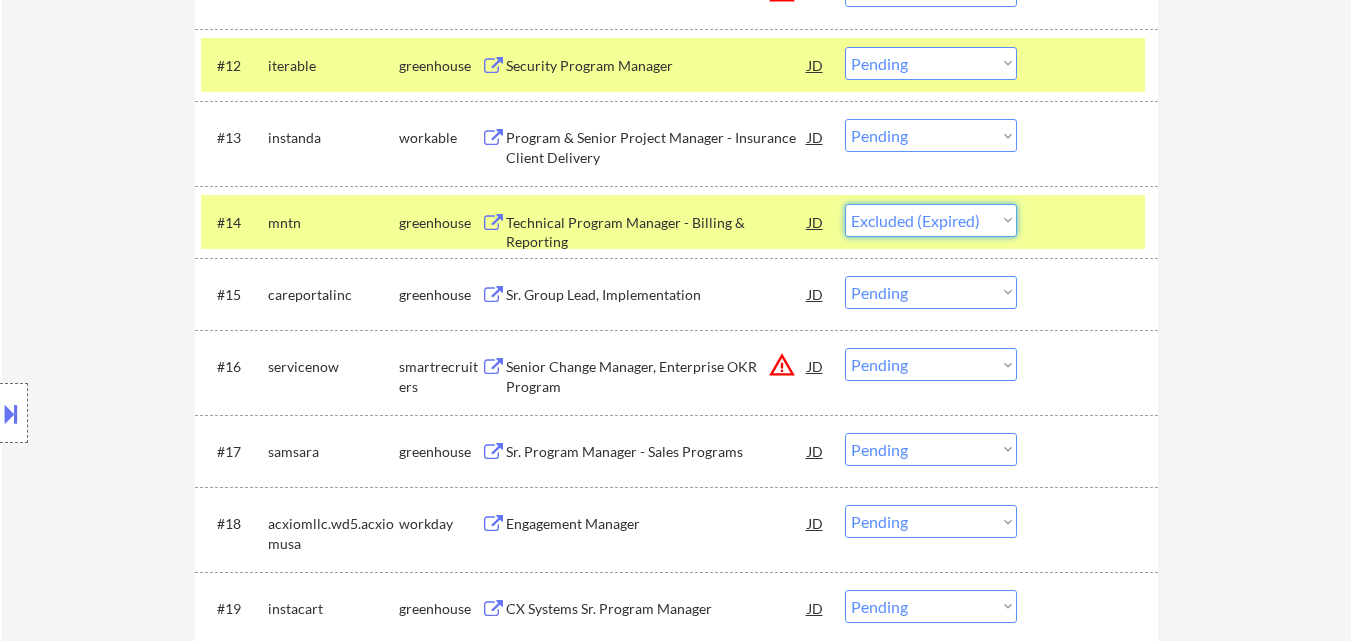 click on "Choose an option... Pending Applied Excluded (Questions) Excluded (Expired) Excluded (Location) Excluded (Bad Match) Excluded (Blocklist) Excluded (Salary) Excluded (Other)" at bounding box center (931, 220) 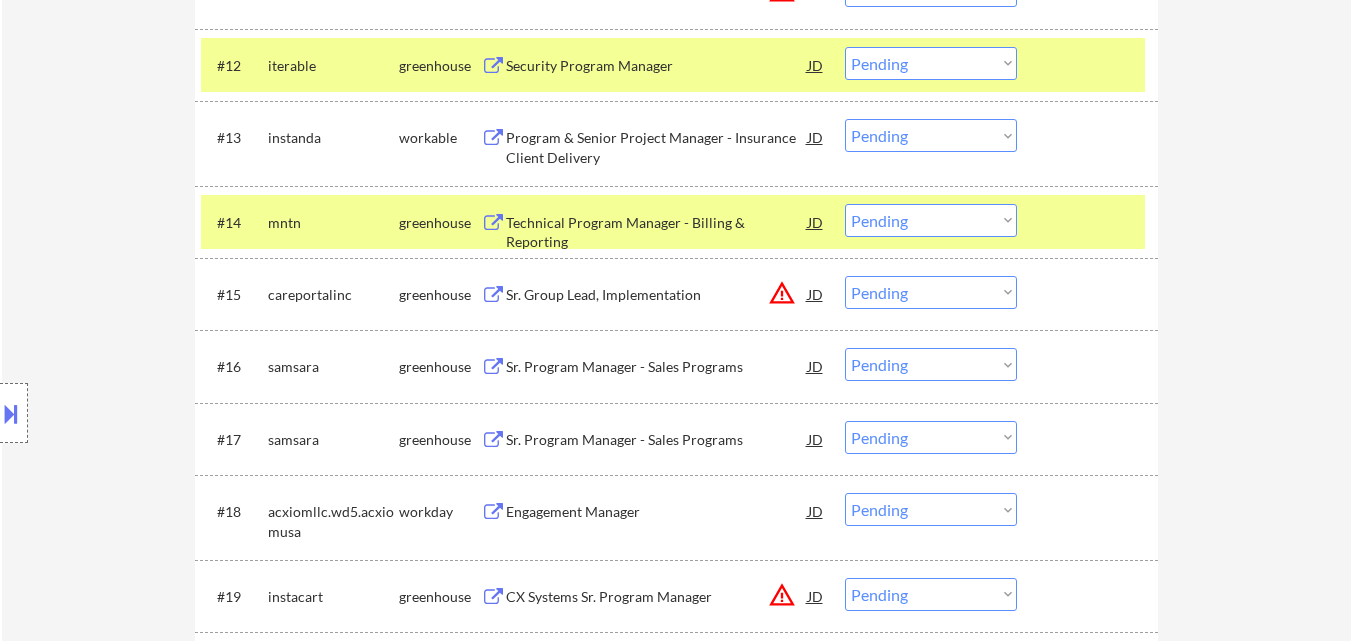 click on "Technical Program Manager - Billing & Reporting" at bounding box center (657, 232) 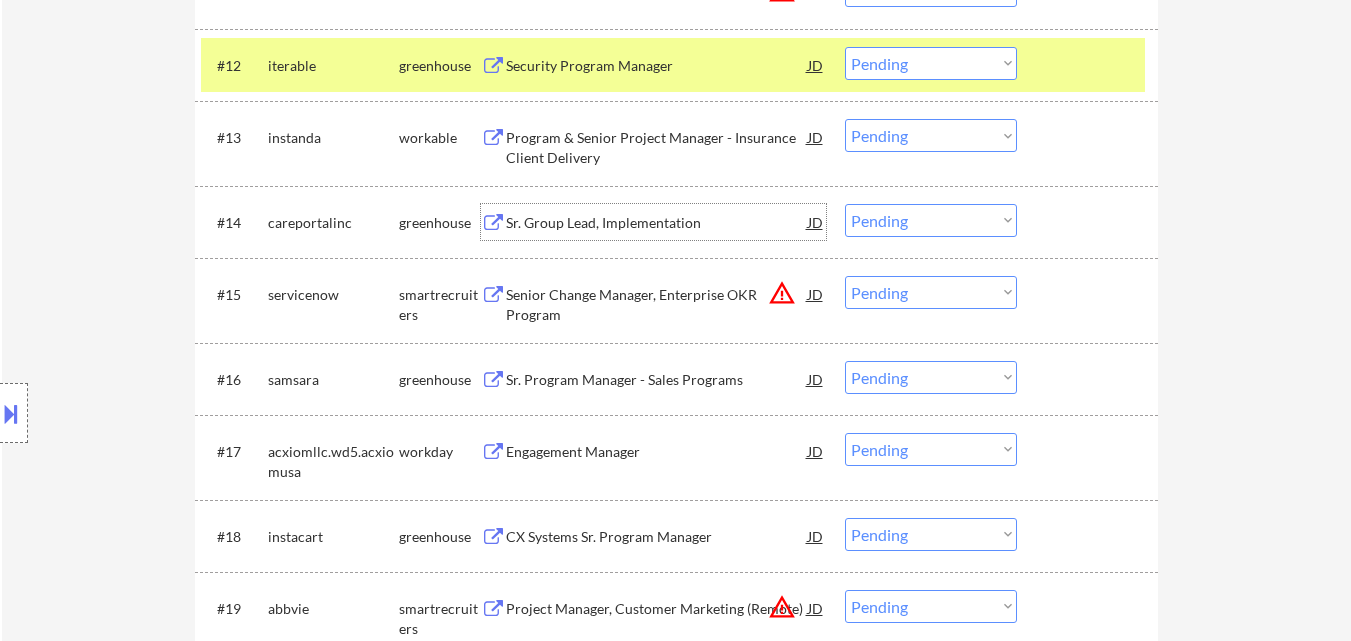 click on "Sr. Group Lead, Implementation" at bounding box center (657, 223) 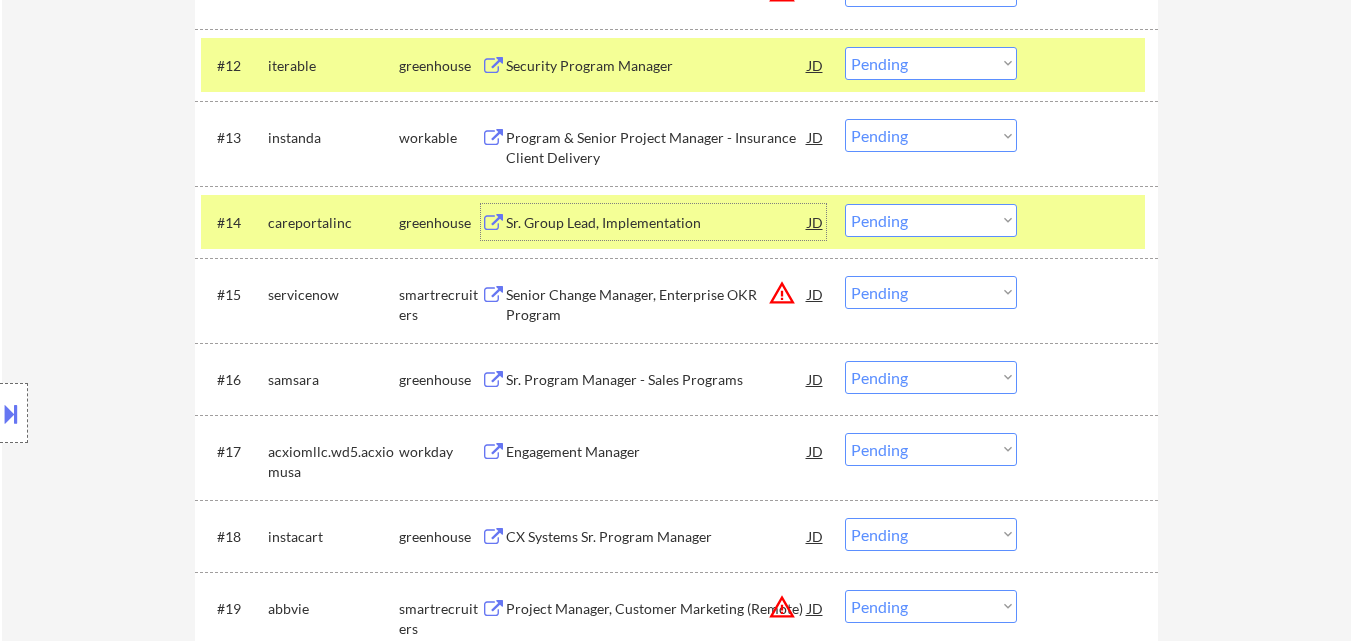 click on "Choose an option... Pending Applied Excluded (Questions) Excluded (Expired) Excluded (Location) Excluded (Bad Match) Excluded (Blocklist) Excluded (Salary) Excluded (Other)" at bounding box center (931, 220) 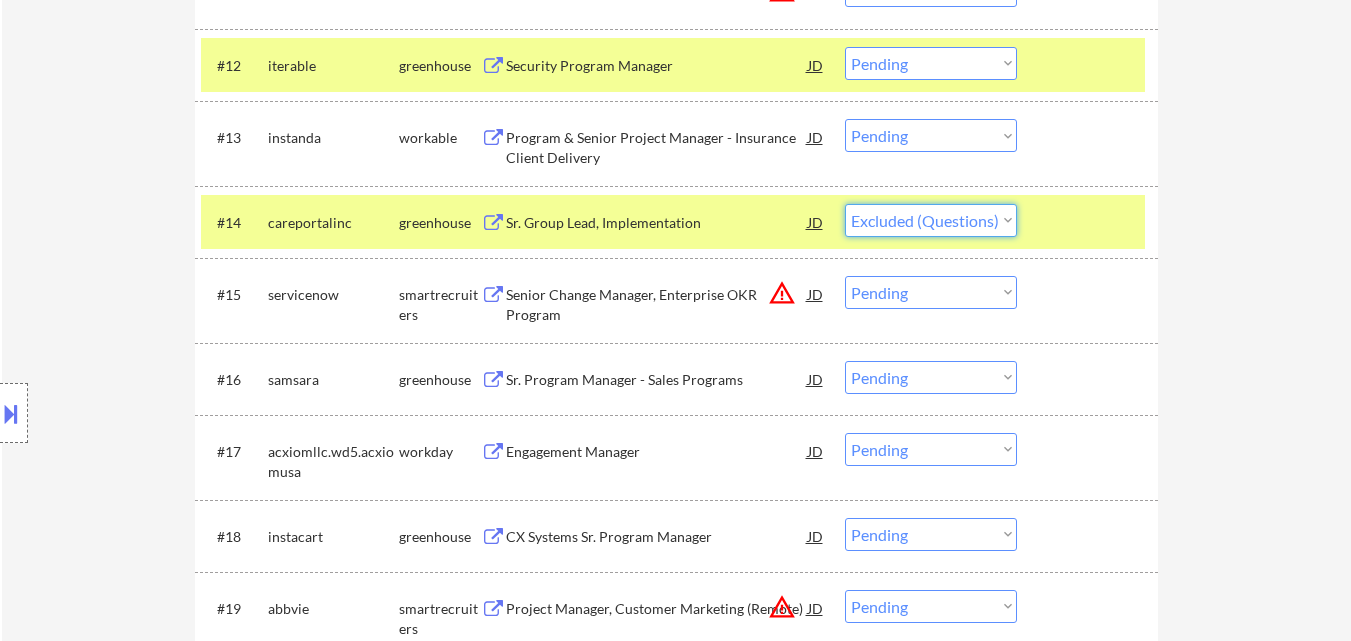click on "Choose an option... Pending Applied Excluded (Questions) Excluded (Expired) Excluded (Location) Excluded (Bad Match) Excluded (Blocklist) Excluded (Salary) Excluded (Other)" at bounding box center [931, 220] 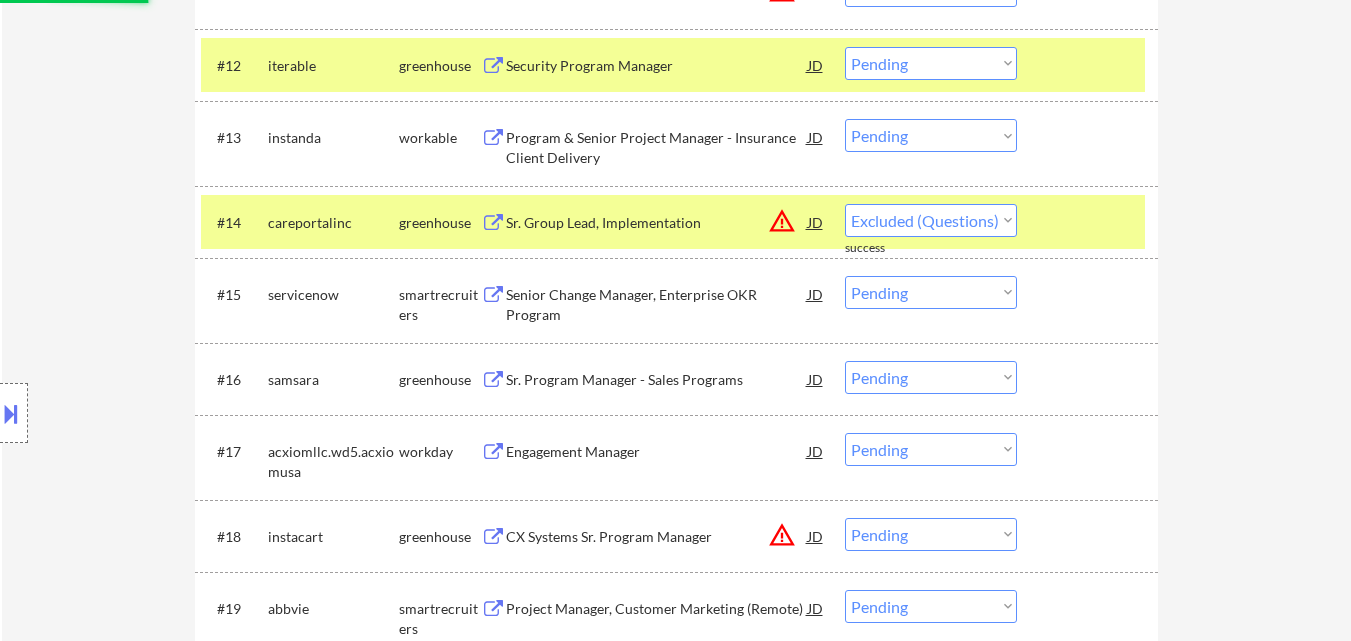 select on ""pending"" 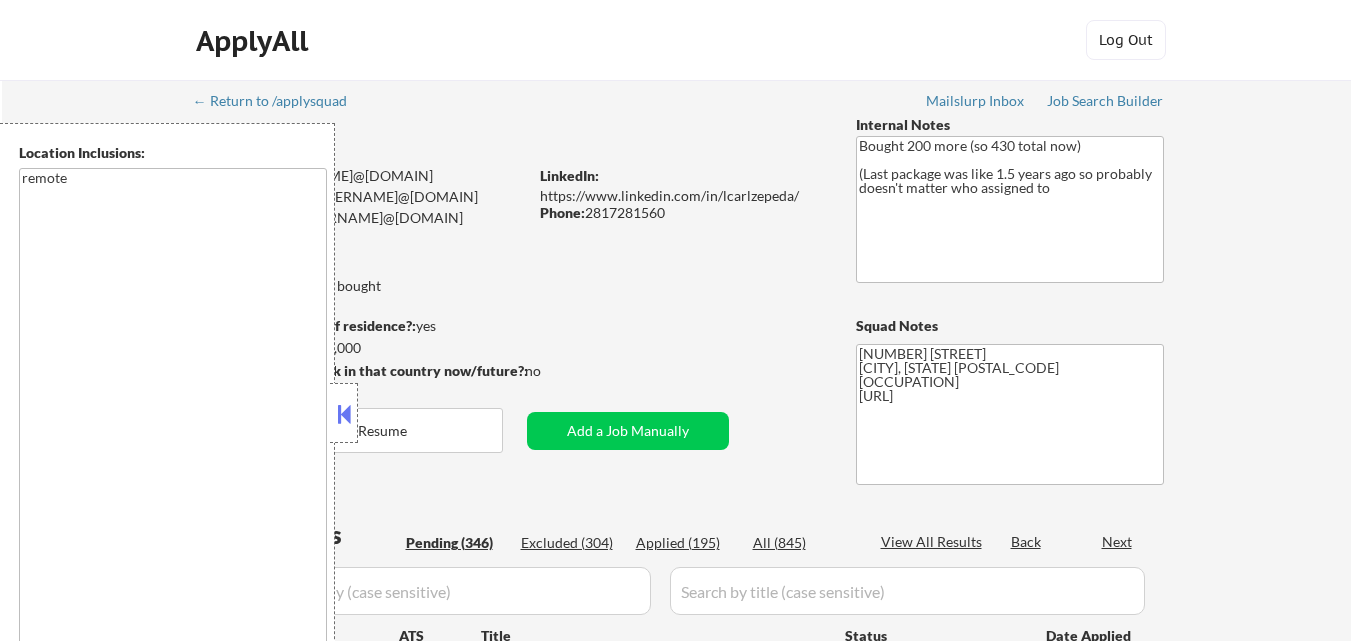 scroll, scrollTop: 0, scrollLeft: 0, axis: both 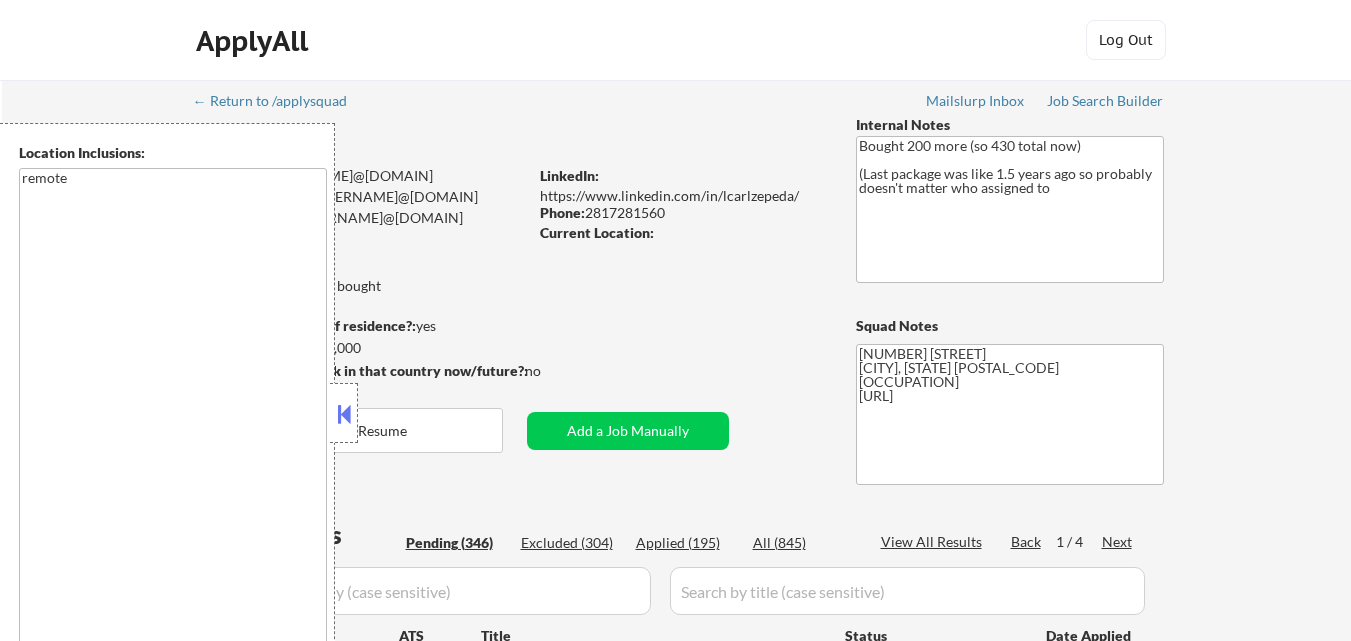 click at bounding box center [344, 414] 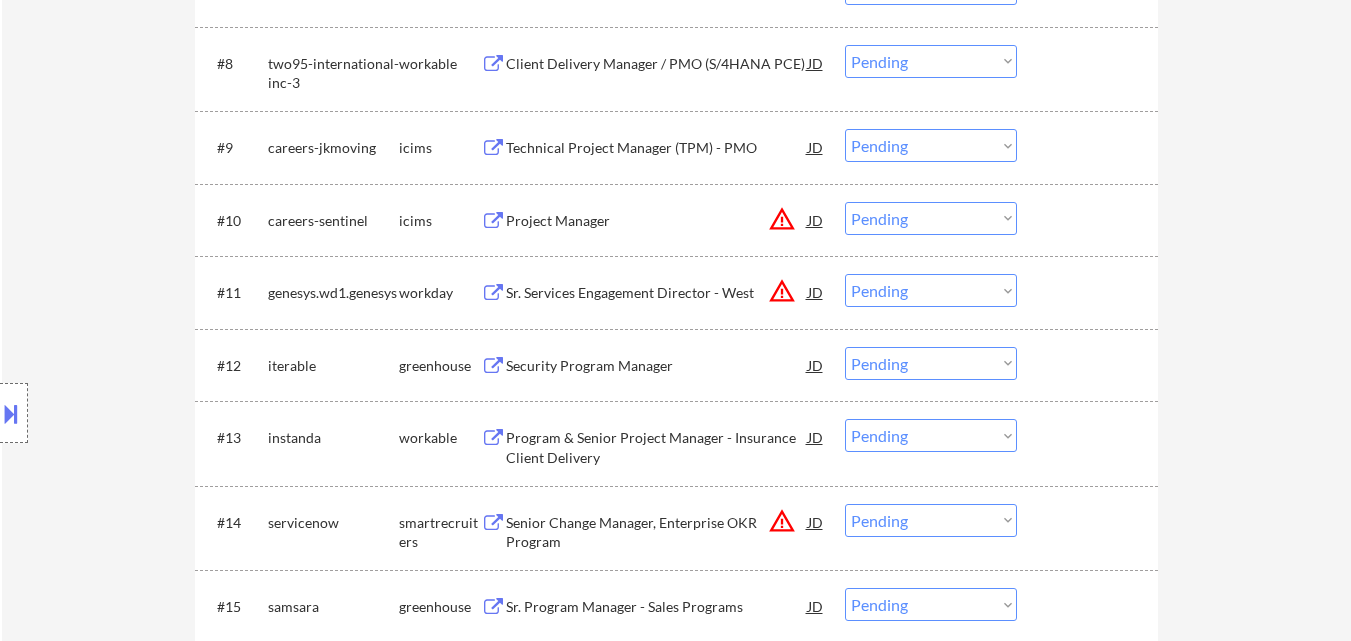 scroll, scrollTop: 1400, scrollLeft: 0, axis: vertical 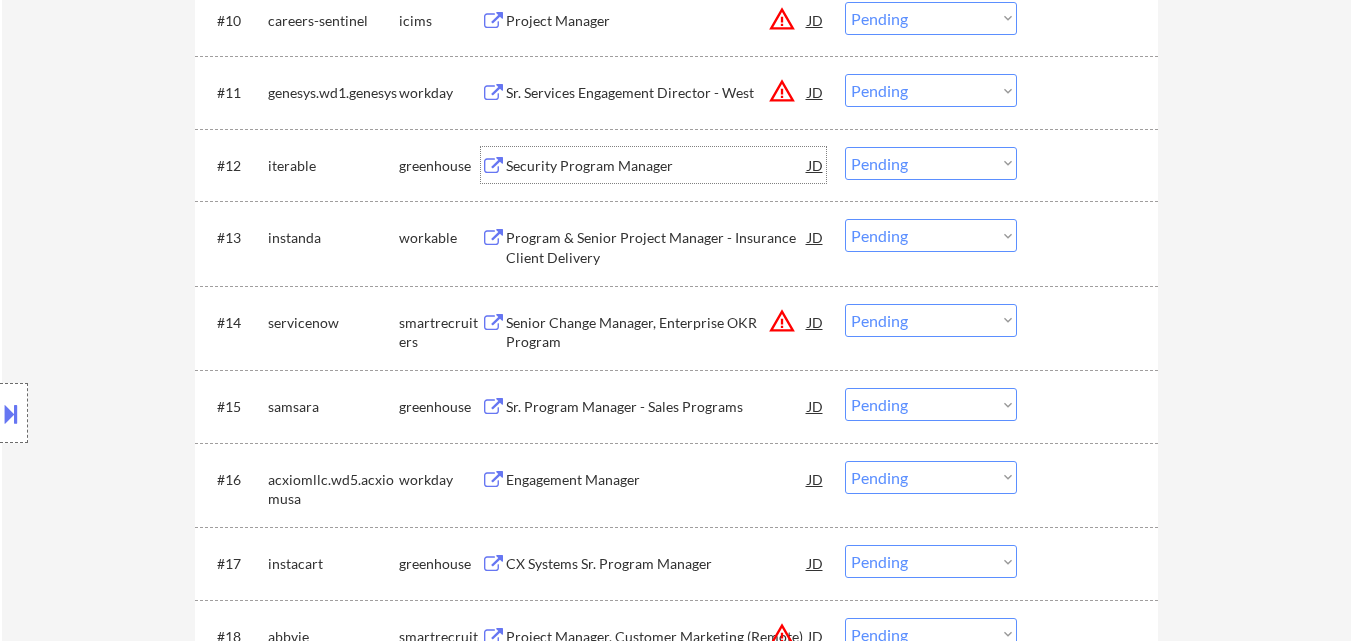 click on "Security Program Manager" at bounding box center (657, 166) 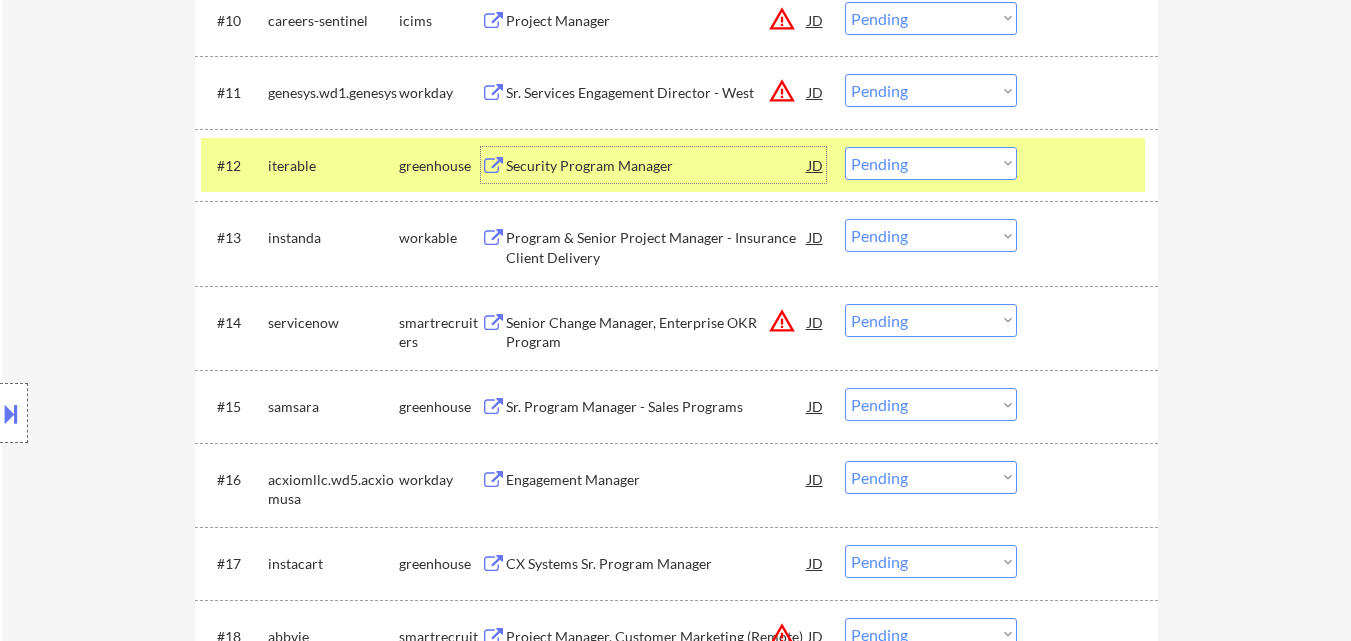 drag, startPoint x: 929, startPoint y: 167, endPoint x: 929, endPoint y: 178, distance: 11 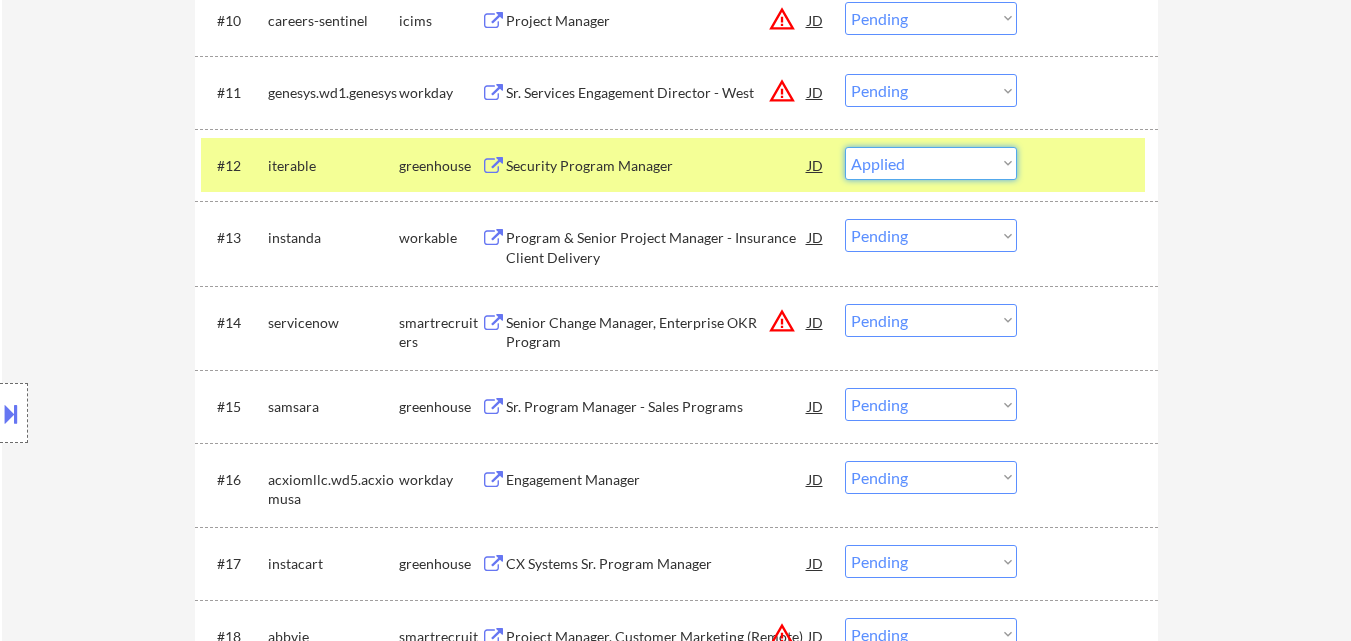 click on "Choose an option... Pending Applied Excluded (Questions) Excluded (Expired) Excluded (Location) Excluded (Bad Match) Excluded (Blocklist) Excluded (Salary) Excluded (Other)" at bounding box center (931, 163) 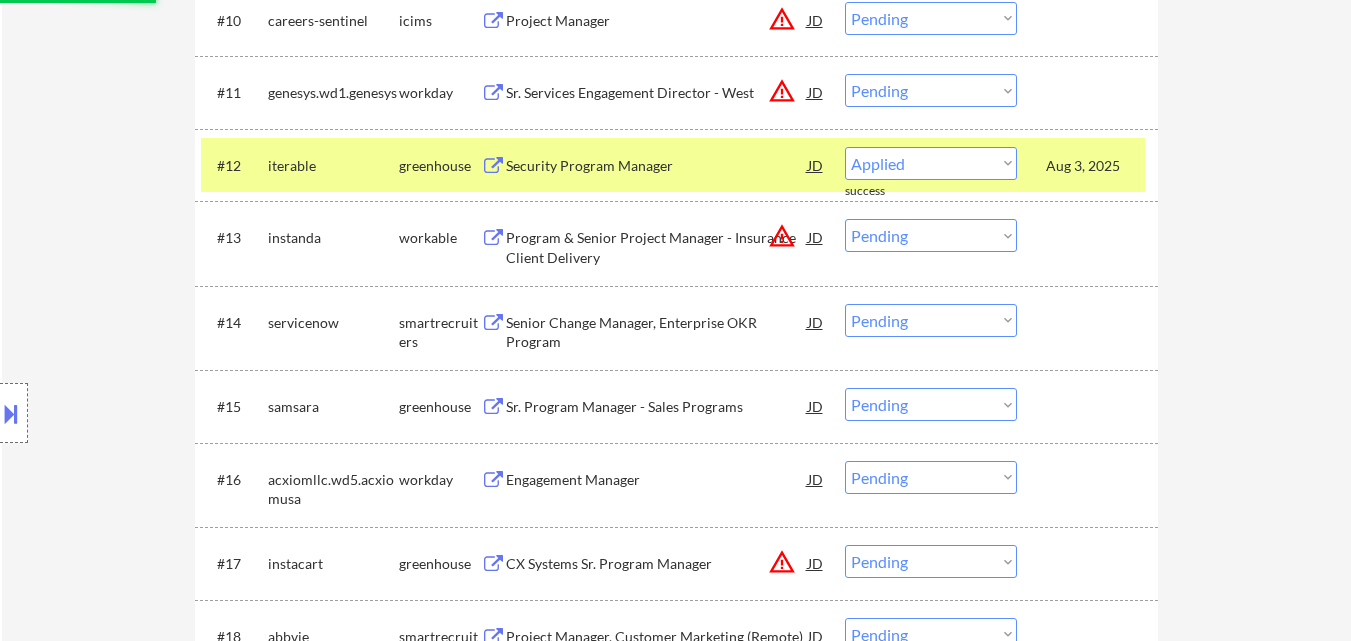 select on ""pending"" 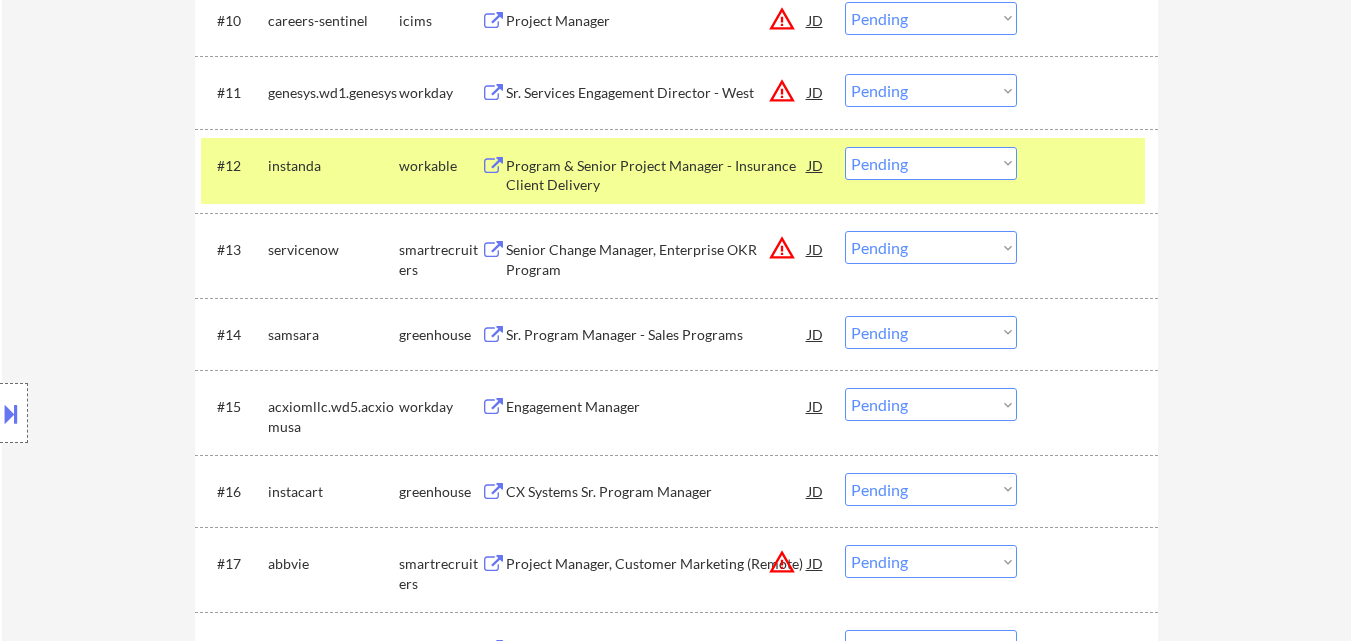 click on "Sr. Program Manager - Sales Programs" at bounding box center (657, 335) 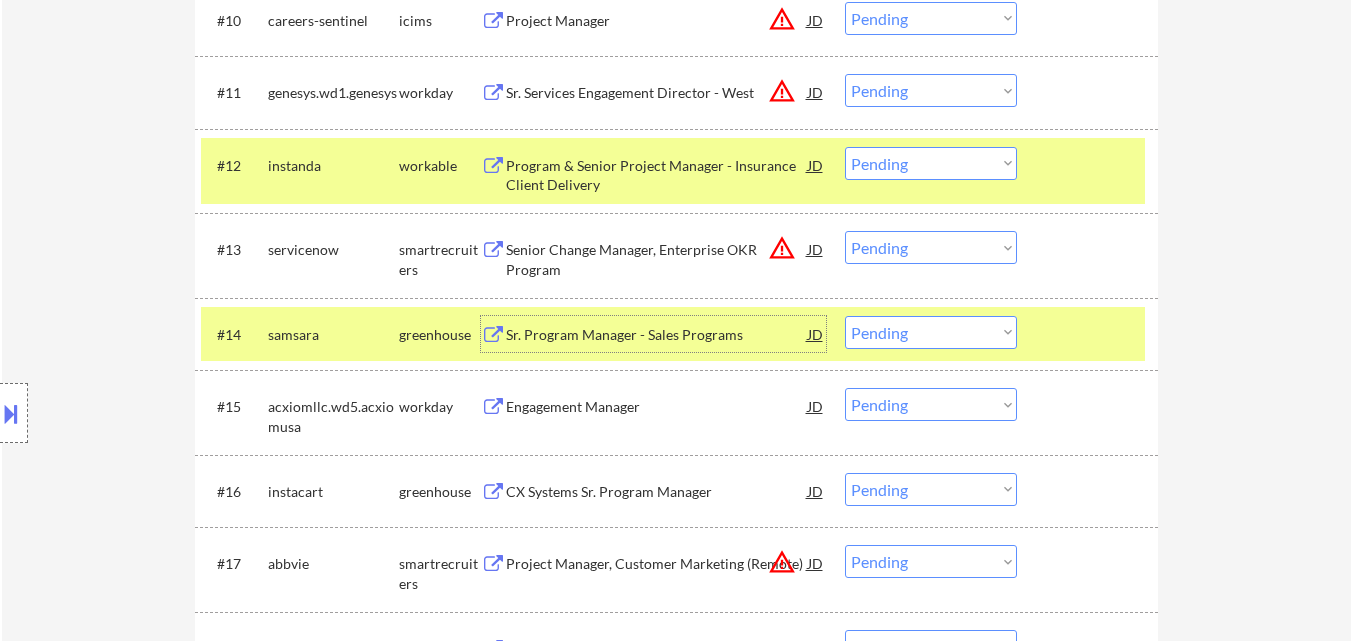 click on "Choose an option... Pending Applied Excluded (Questions) Excluded (Expired) Excluded (Location) Excluded (Bad Match) Excluded (Blocklist) Excluded (Salary) Excluded (Other)" at bounding box center [931, 332] 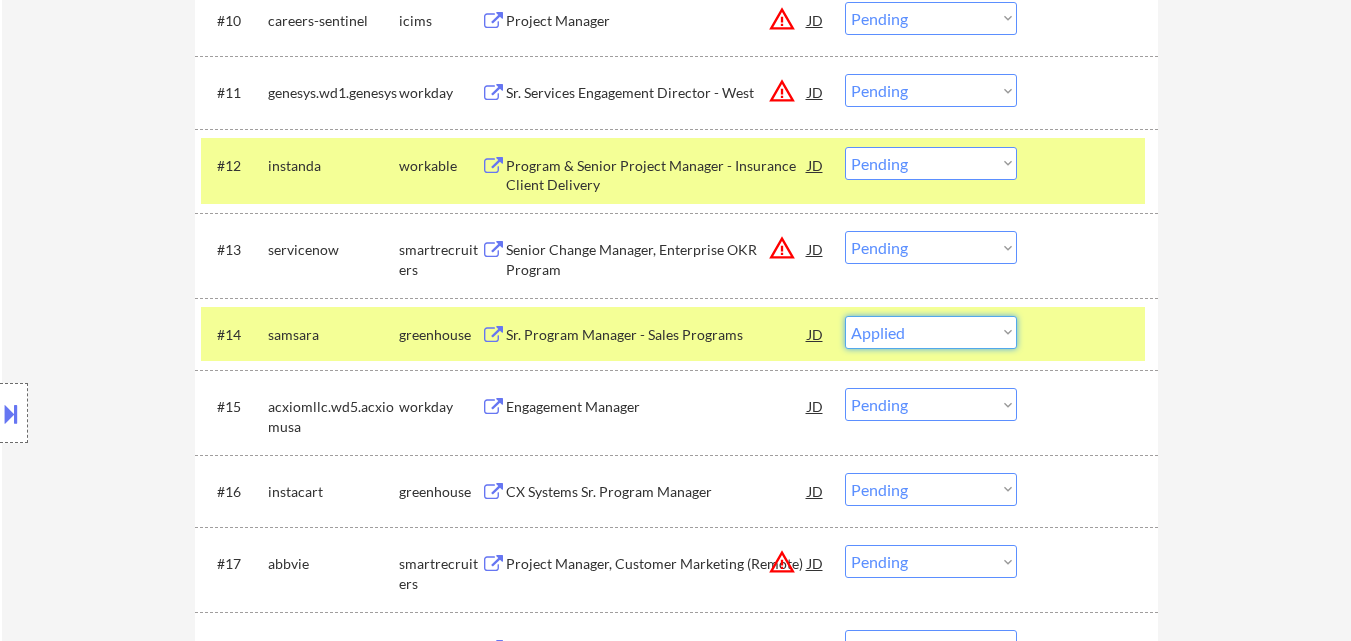 click on "Choose an option... Pending Applied Excluded (Questions) Excluded (Expired) Excluded (Location) Excluded (Bad Match) Excluded (Blocklist) Excluded (Salary) Excluded (Other)" at bounding box center (931, 332) 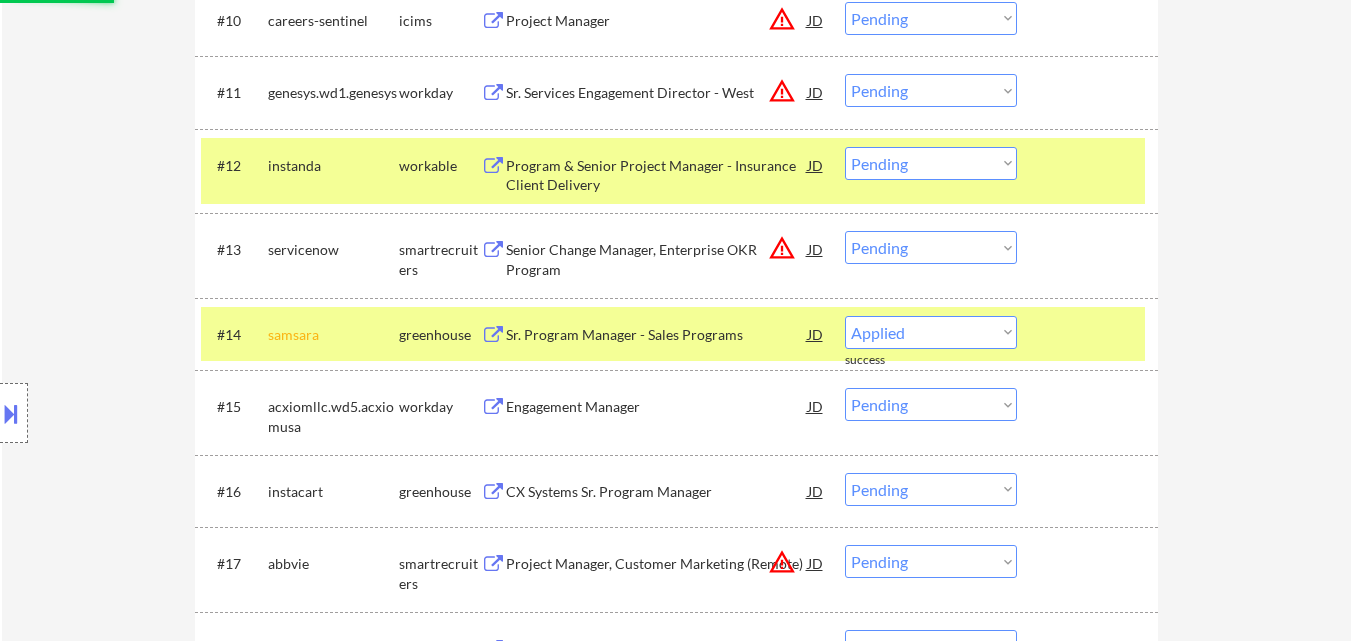 select on ""pending"" 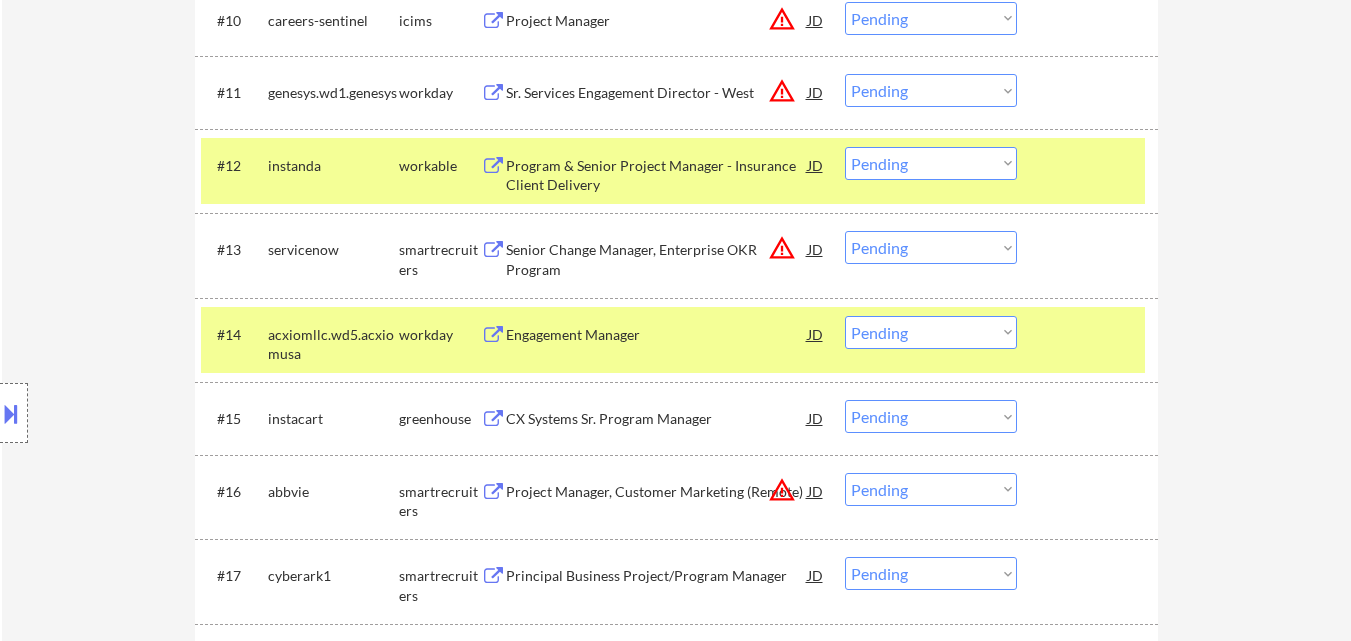 scroll, scrollTop: 1700, scrollLeft: 0, axis: vertical 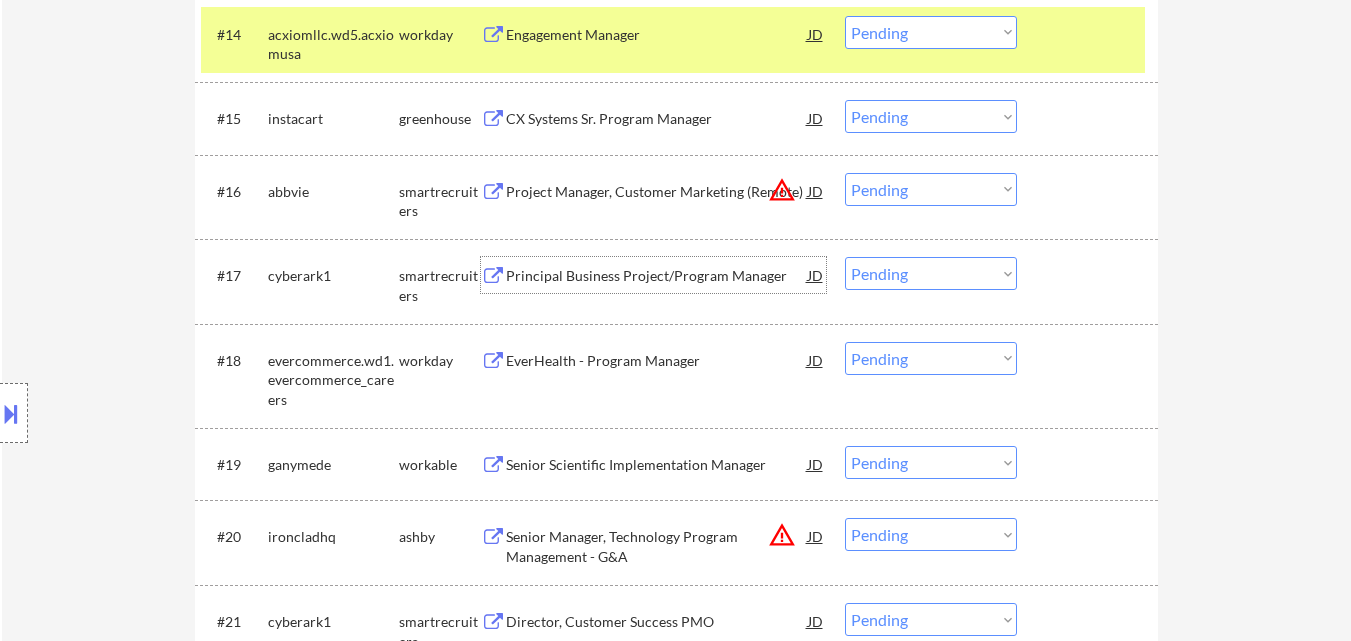 click on "Principal Business Project/Program Manager" at bounding box center [657, 275] 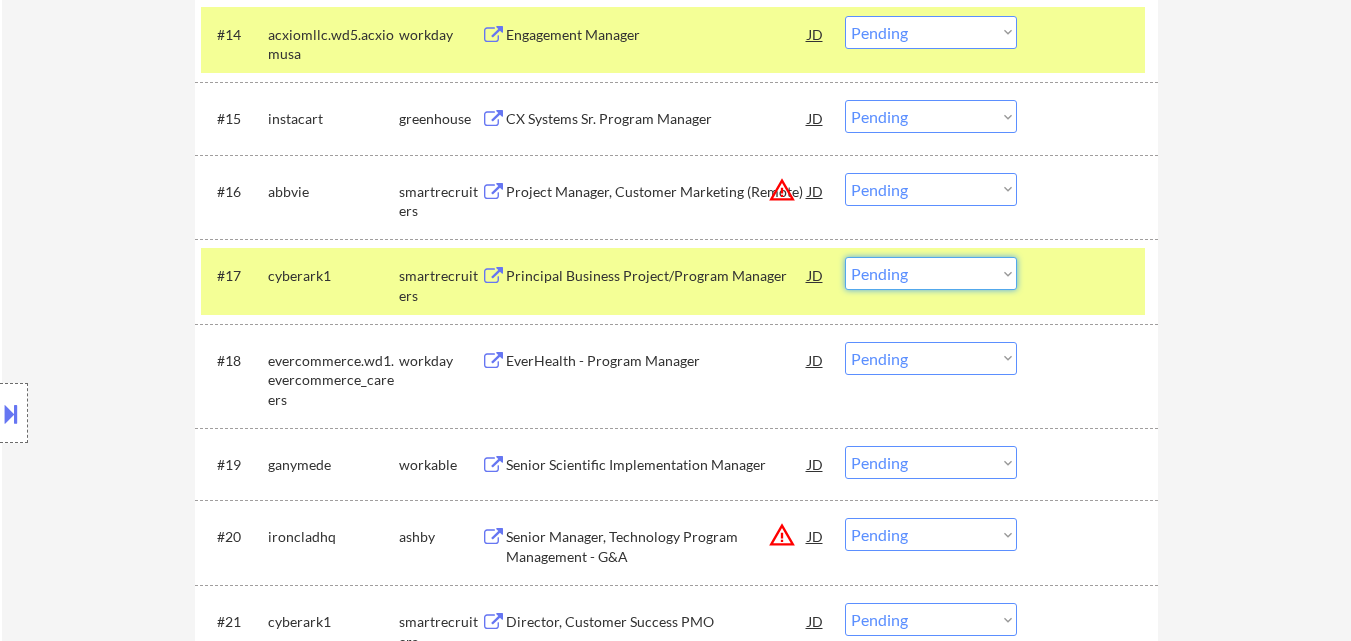 click on "Choose an option... Pending Applied Excluded (Questions) Excluded (Expired) Excluded (Location) Excluded (Bad Match) Excluded (Blocklist) Excluded (Salary) Excluded (Other)" at bounding box center [931, 273] 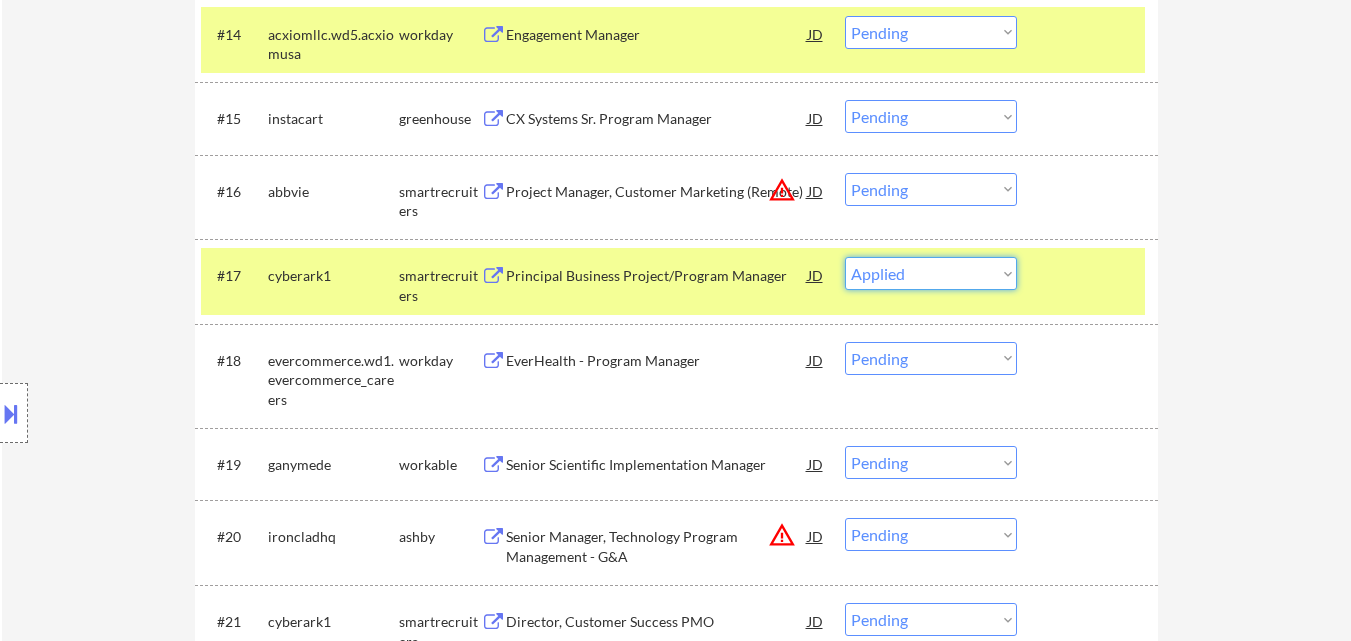 click on "Choose an option... Pending Applied Excluded (Questions) Excluded (Expired) Excluded (Location) Excluded (Bad Match) Excluded (Blocklist) Excluded (Salary) Excluded (Other)" at bounding box center [931, 273] 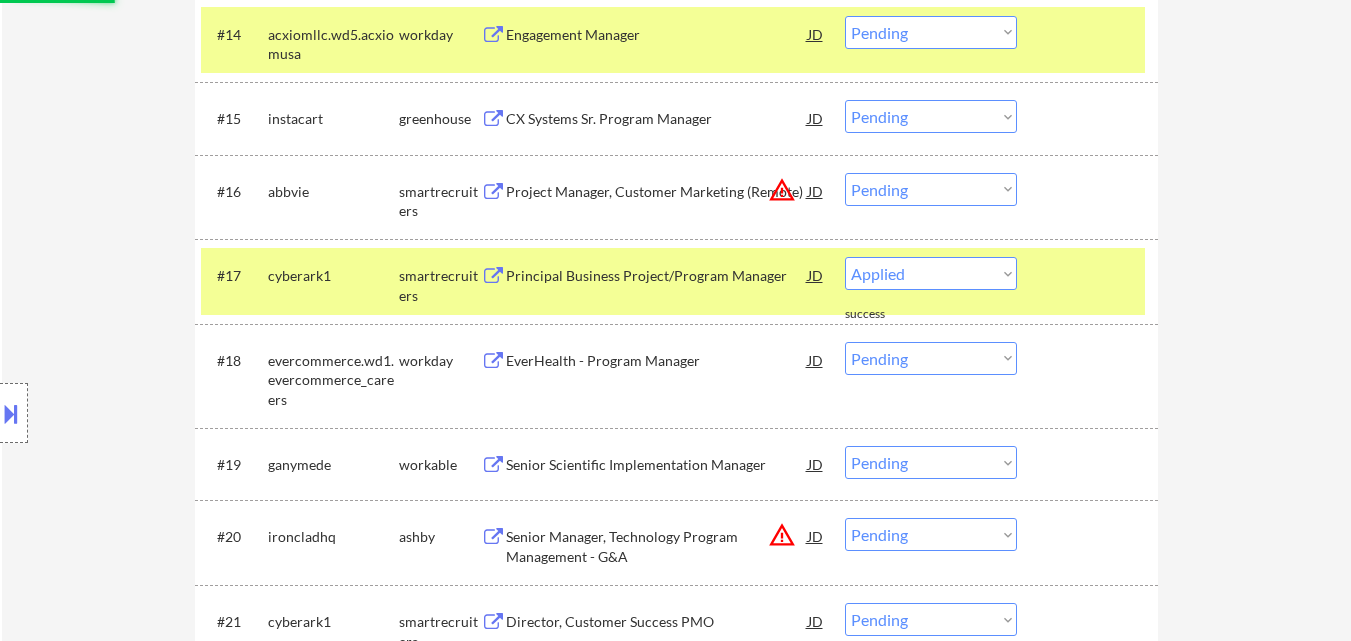 scroll, scrollTop: 1800, scrollLeft: 0, axis: vertical 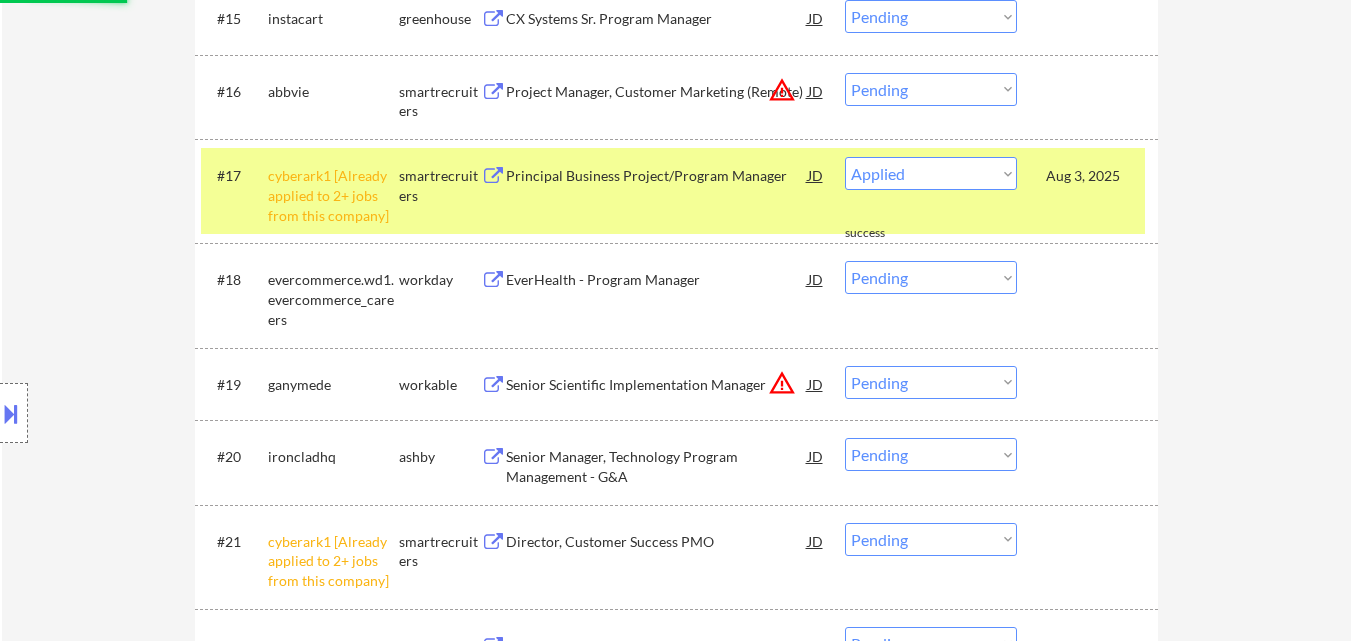 select on ""pending"" 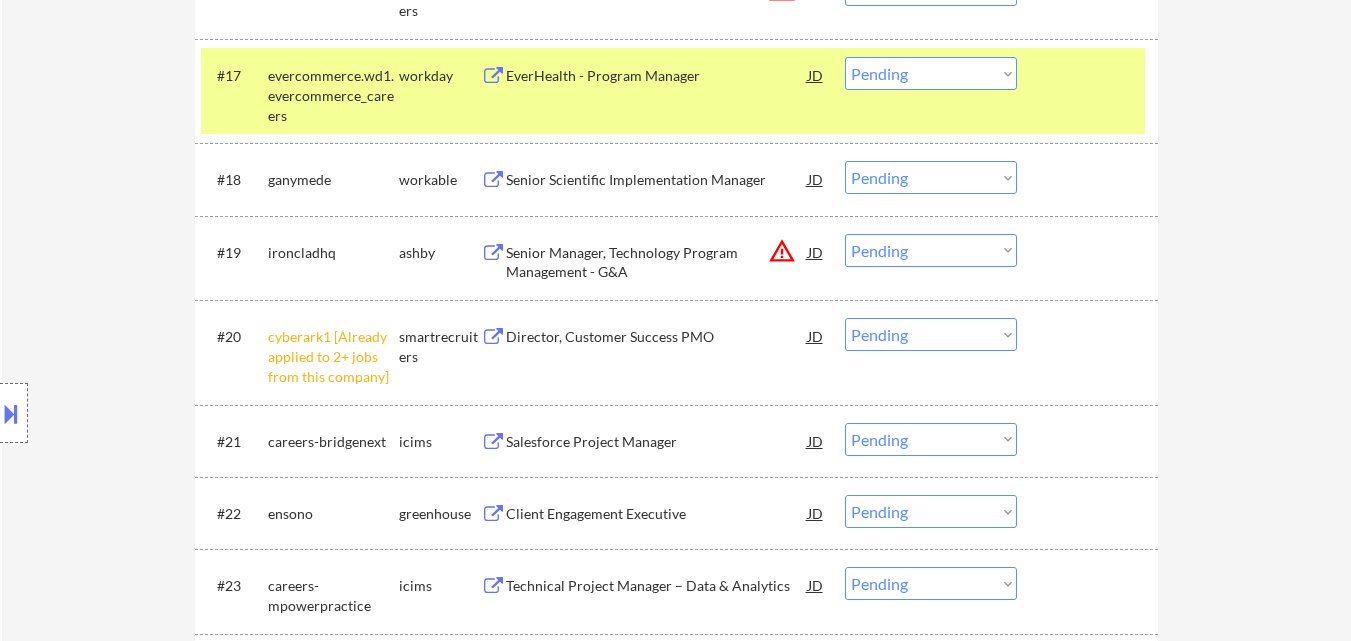 scroll, scrollTop: 2000, scrollLeft: 0, axis: vertical 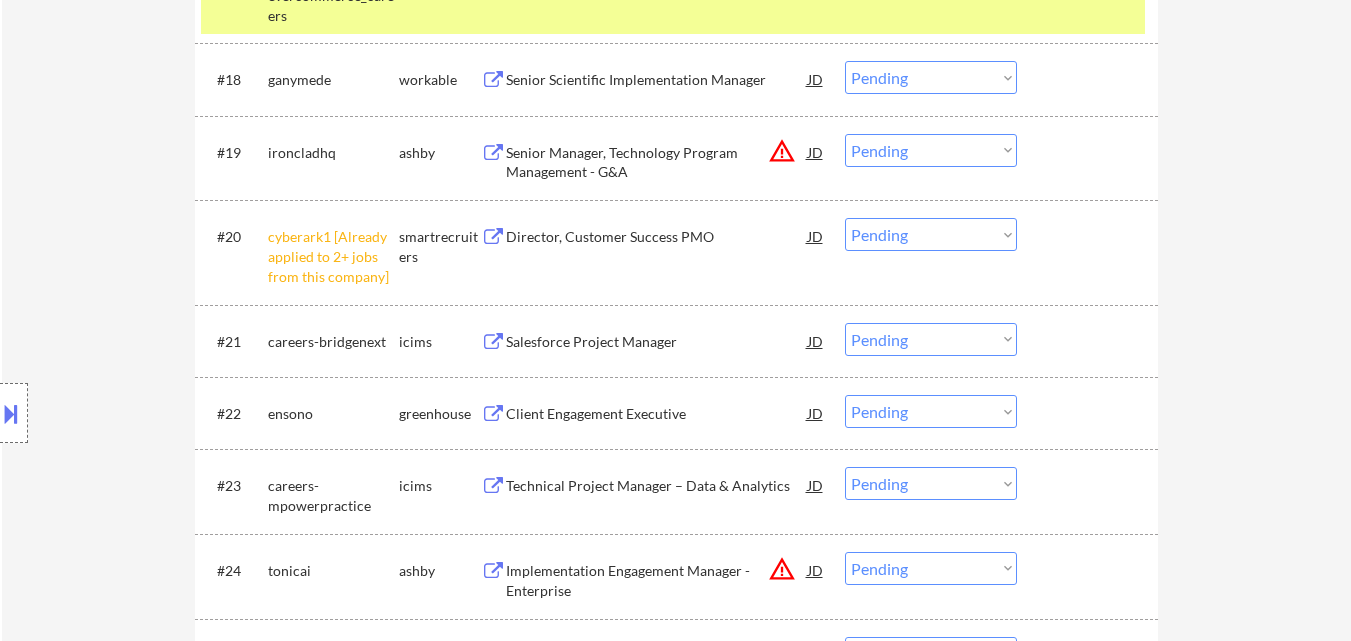 click on "Choose an option... Pending Applied Excluded (Questions) Excluded (Expired) Excluded (Location) Excluded (Bad Match) Excluded (Blocklist) Excluded (Salary) Excluded (Other)" at bounding box center (931, 234) 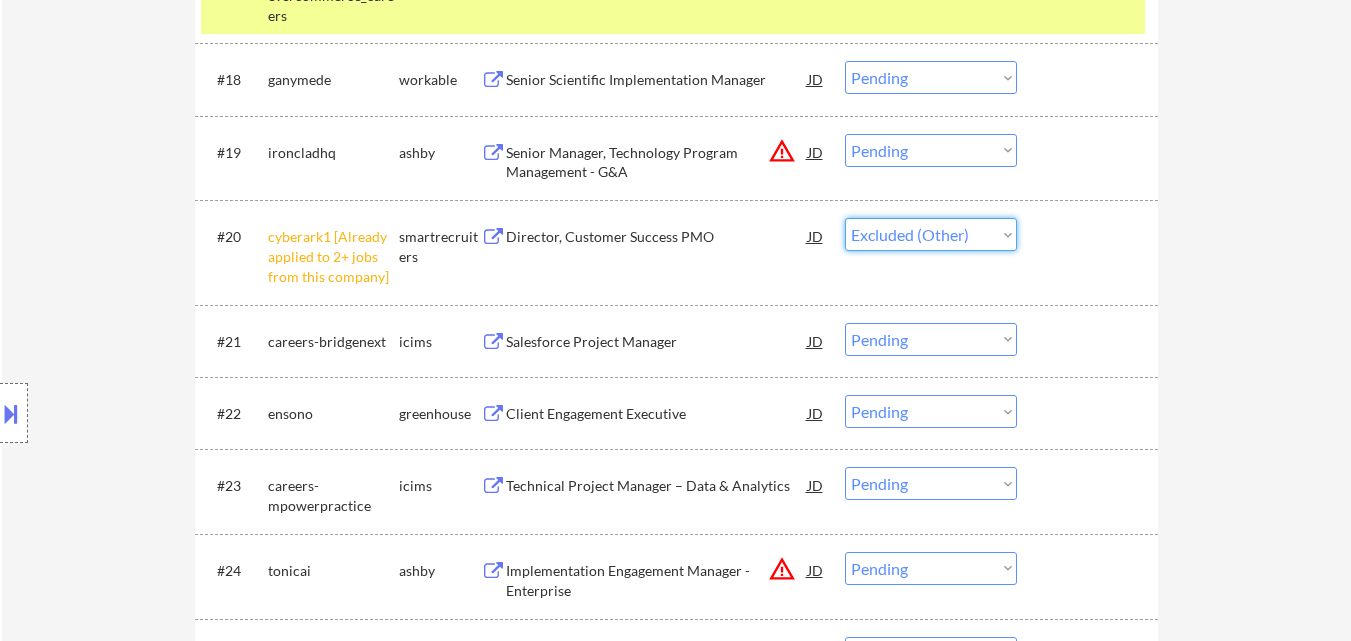 click on "Choose an option... Pending Applied Excluded (Questions) Excluded (Expired) Excluded (Location) Excluded (Bad Match) Excluded (Blocklist) Excluded (Salary) Excluded (Other)" at bounding box center (931, 234) 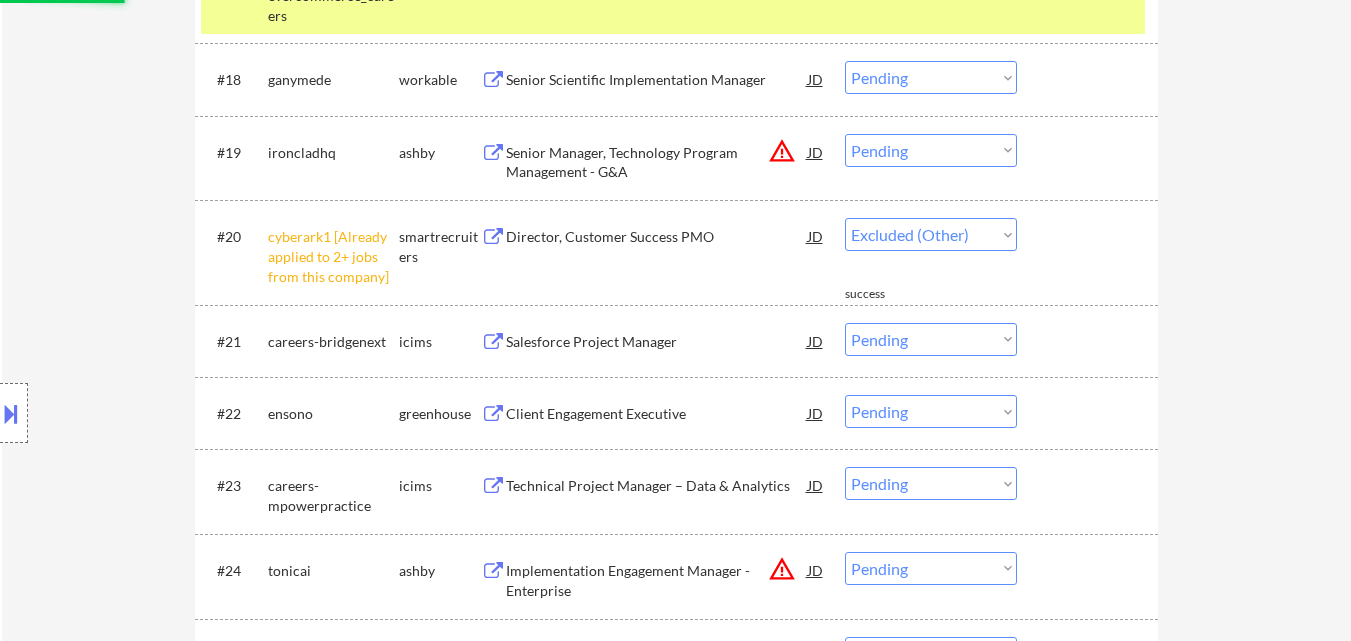 scroll, scrollTop: 2200, scrollLeft: 0, axis: vertical 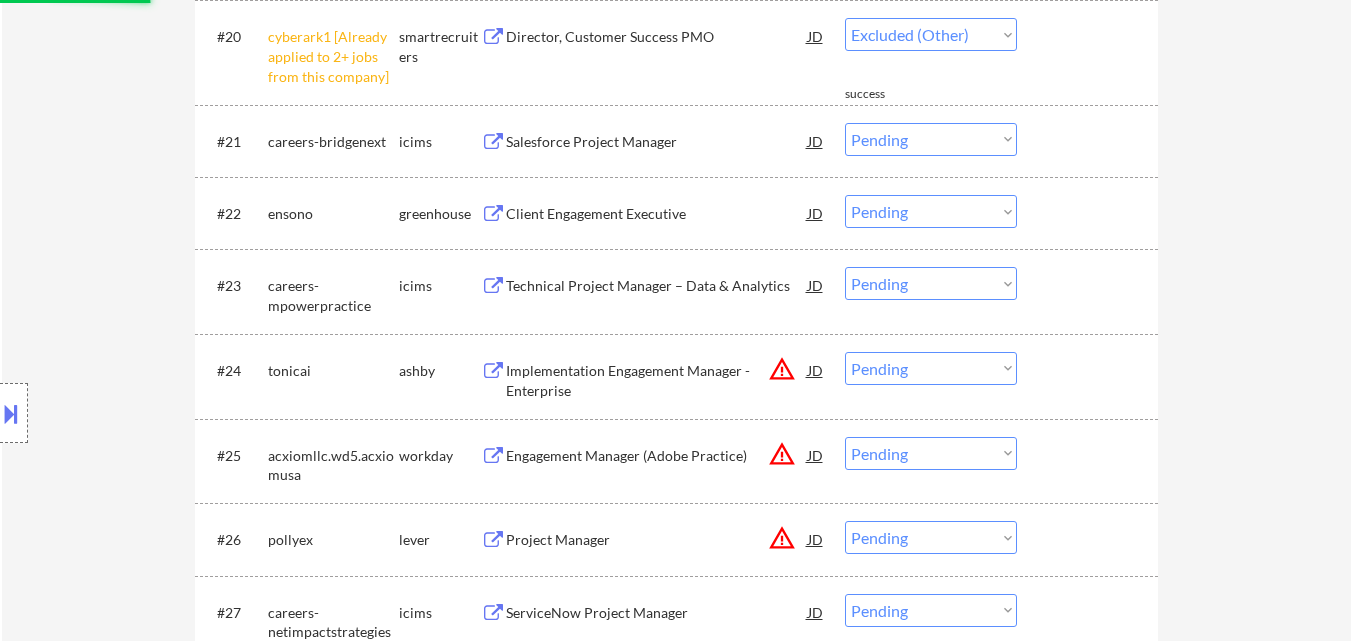select on ""pending"" 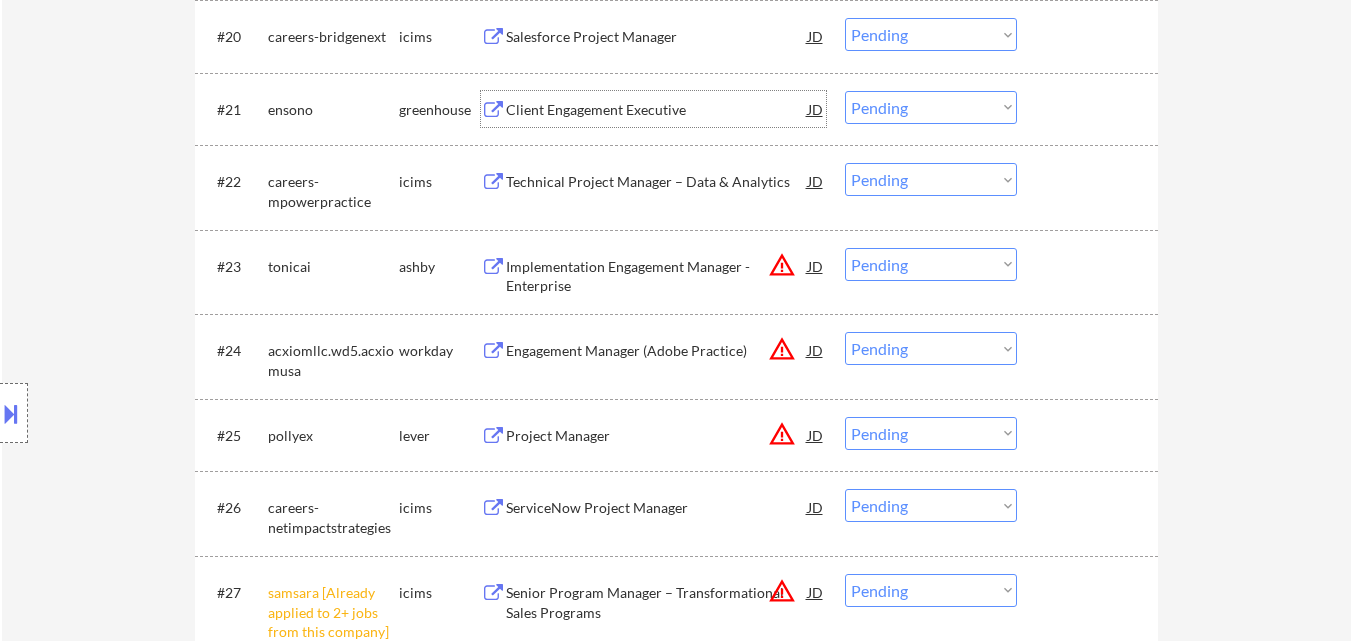 click on "Client Engagement Executive" at bounding box center (657, 110) 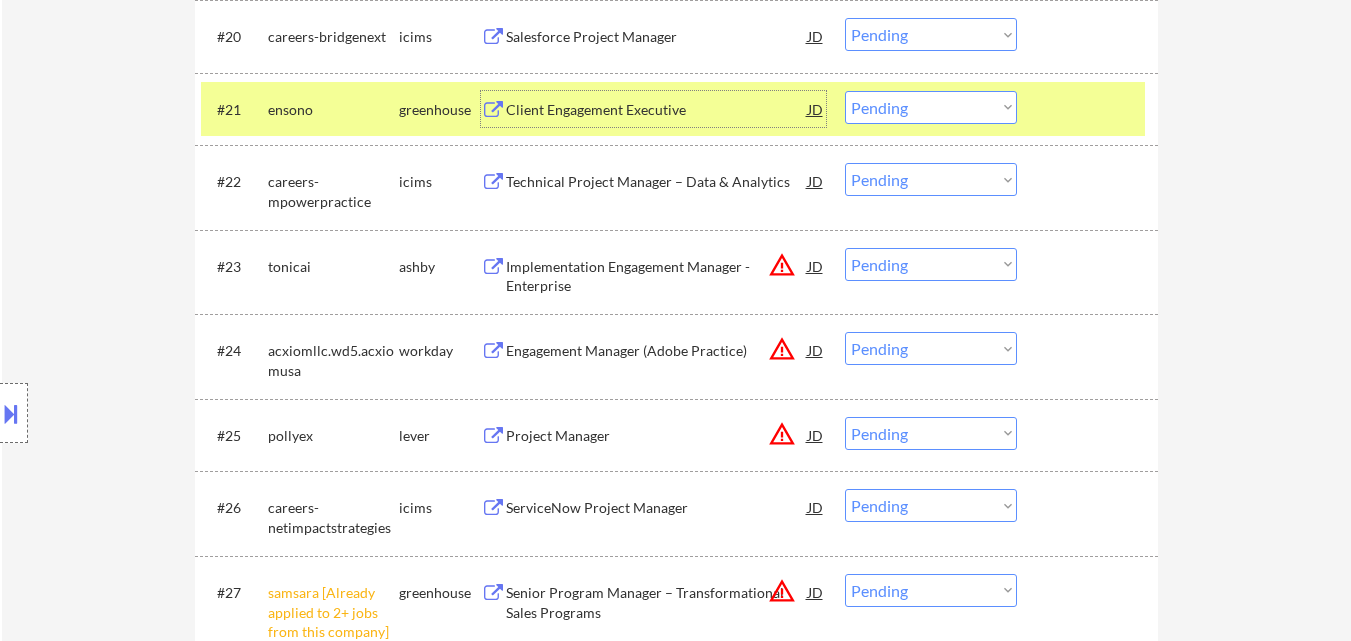click on "Choose an option... Pending Applied Excluded (Questions) Excluded (Expired) Excluded (Location) Excluded (Bad Match) Excluded (Blocklist) Excluded (Salary) Excluded (Other)" at bounding box center [931, 107] 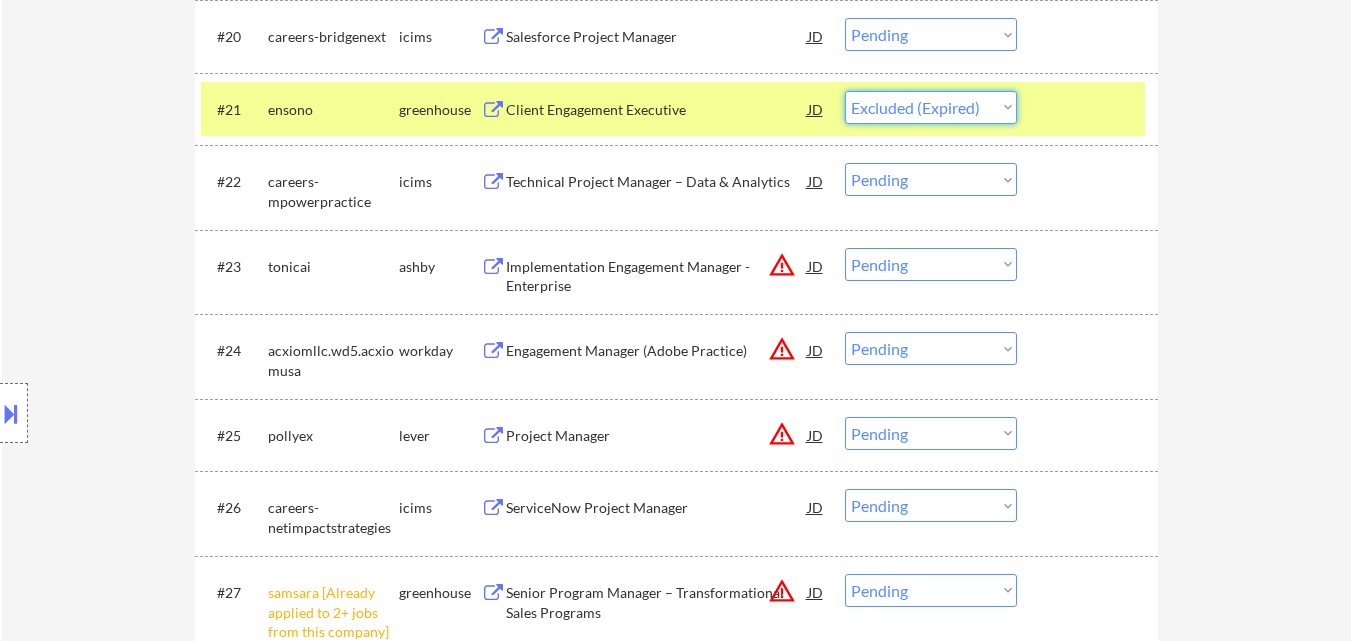 click on "Choose an option... Pending Applied Excluded (Questions) Excluded (Expired) Excluded (Location) Excluded (Bad Match) Excluded (Blocklist) Excluded (Salary) Excluded (Other)" at bounding box center [931, 107] 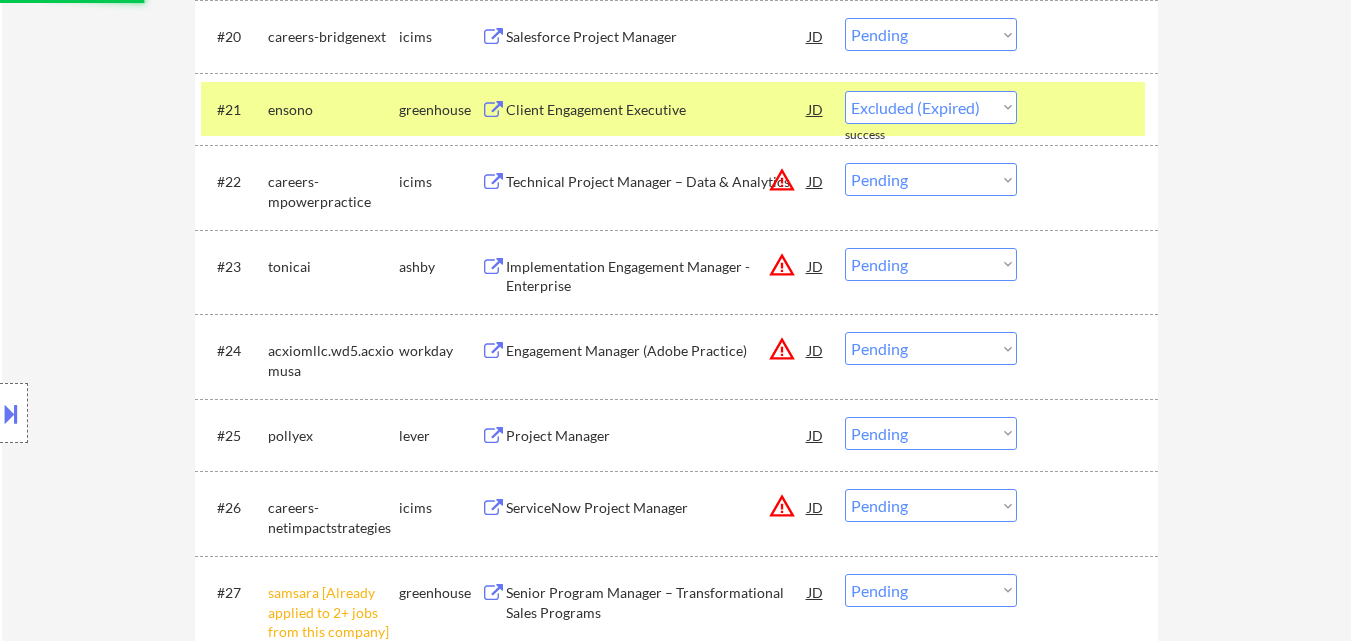 select on ""pending"" 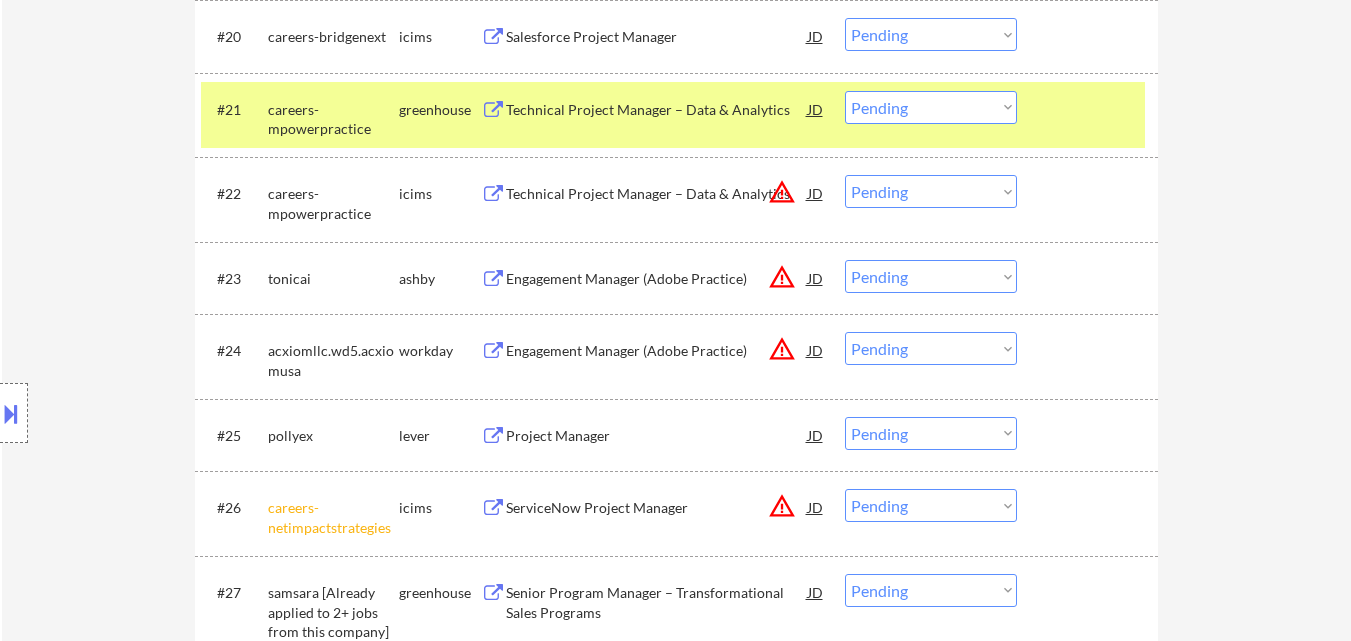 click at bounding box center (11, 413) 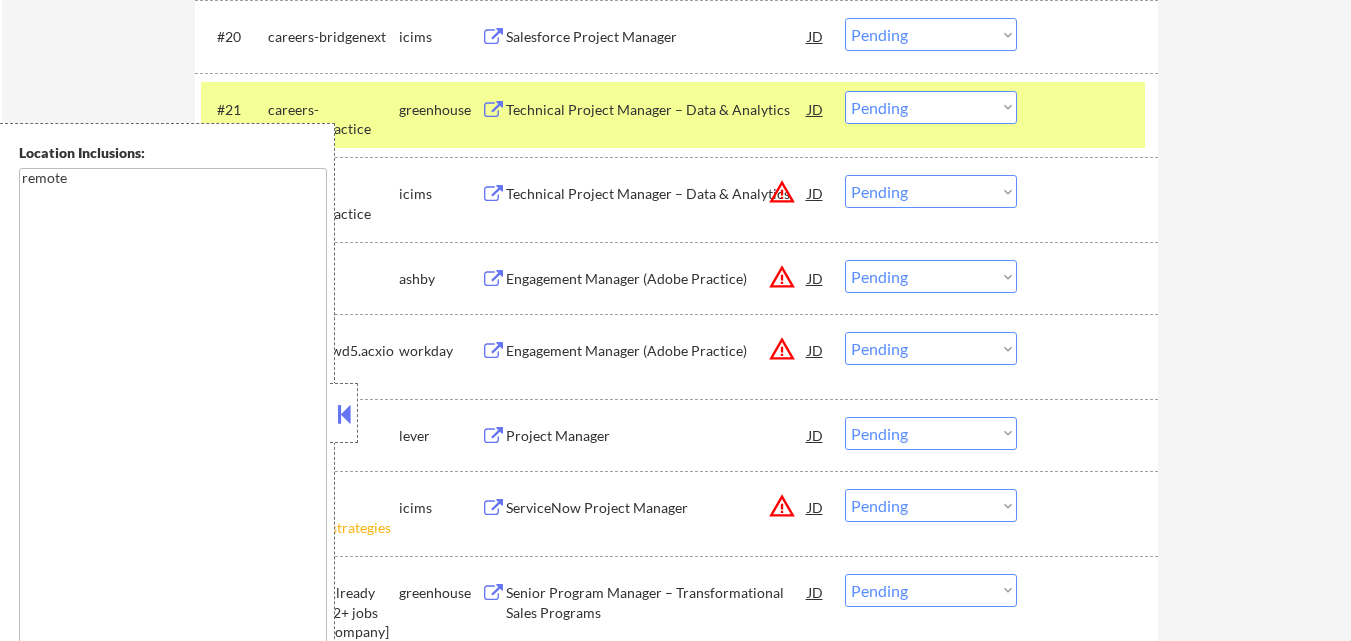 click at bounding box center (344, 414) 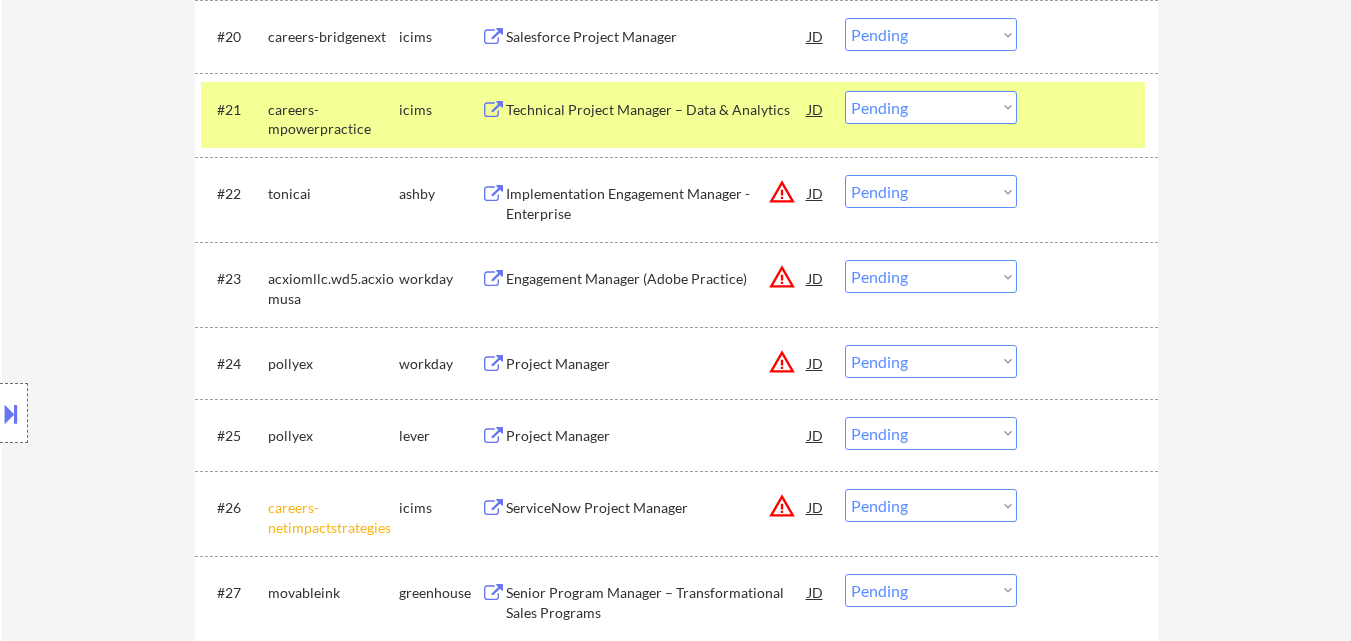 click on "Choose an option... Pending Applied Excluded (Questions) Excluded (Expired) Excluded (Location) Excluded (Bad Match) Excluded (Blocklist) Excluded (Salary) Excluded (Other)" at bounding box center (931, 191) 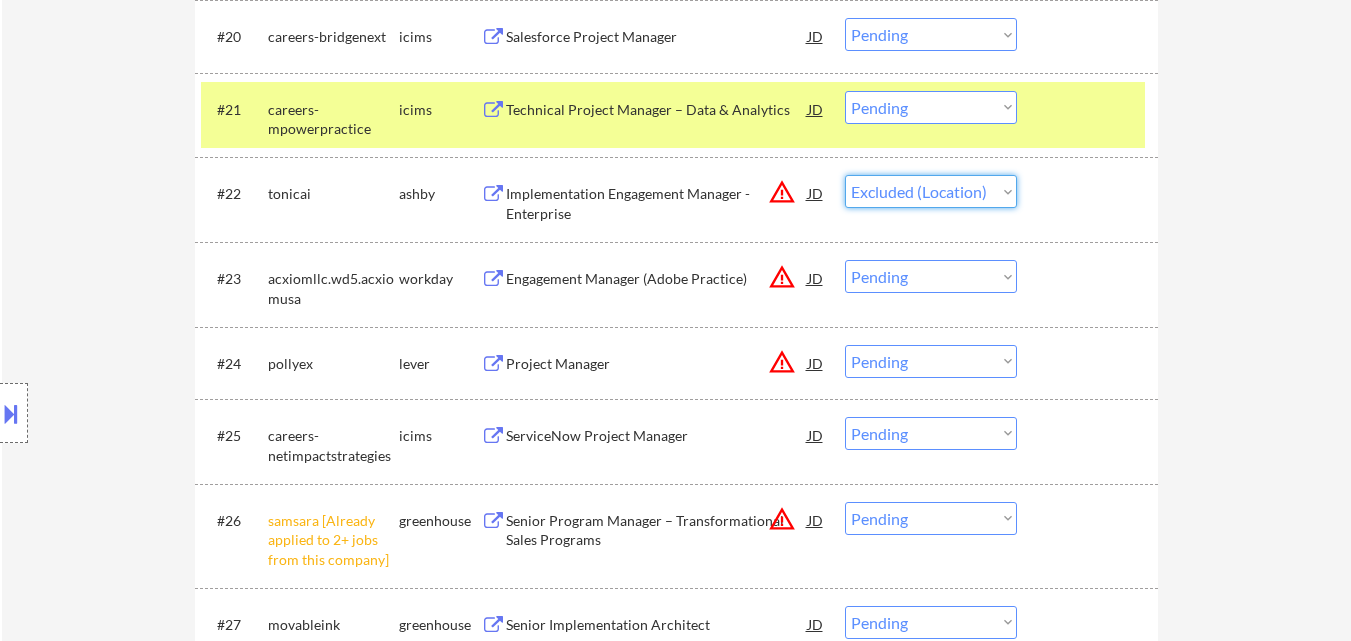 click on "Choose an option... Pending Applied Excluded (Questions) Excluded (Expired) Excluded (Location) Excluded (Bad Match) Excluded (Blocklist) Excluded (Salary) Excluded (Other)" at bounding box center [931, 191] 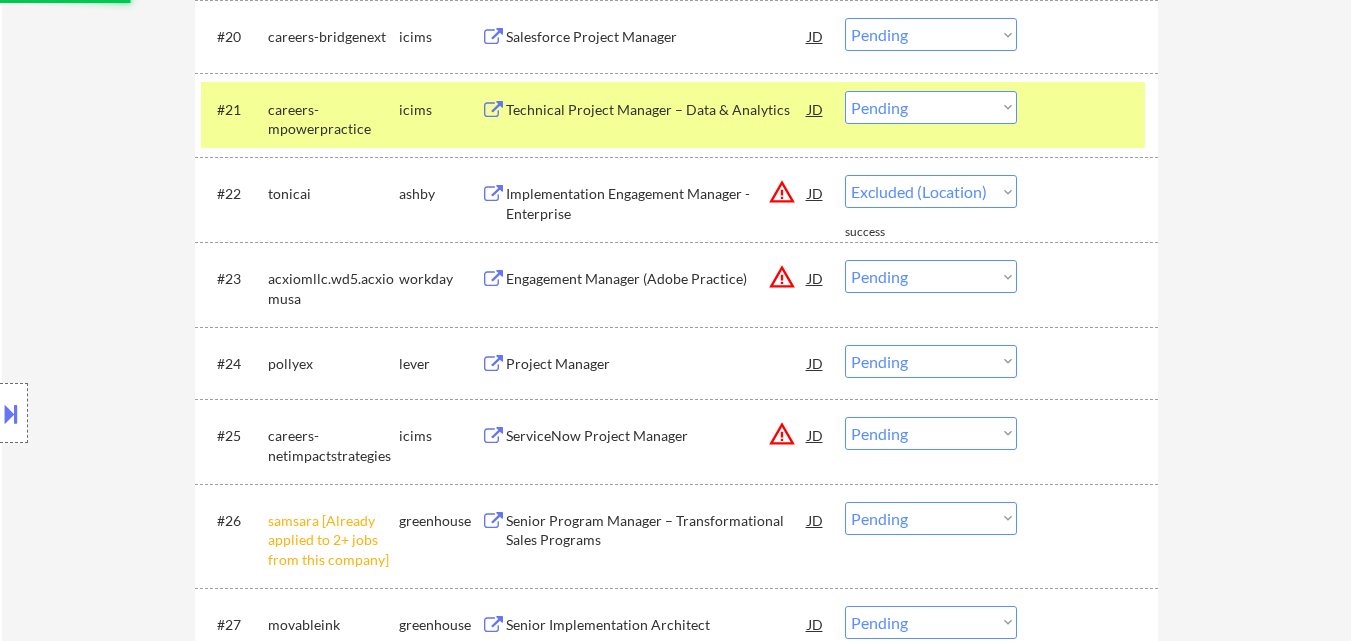 select on ""pending"" 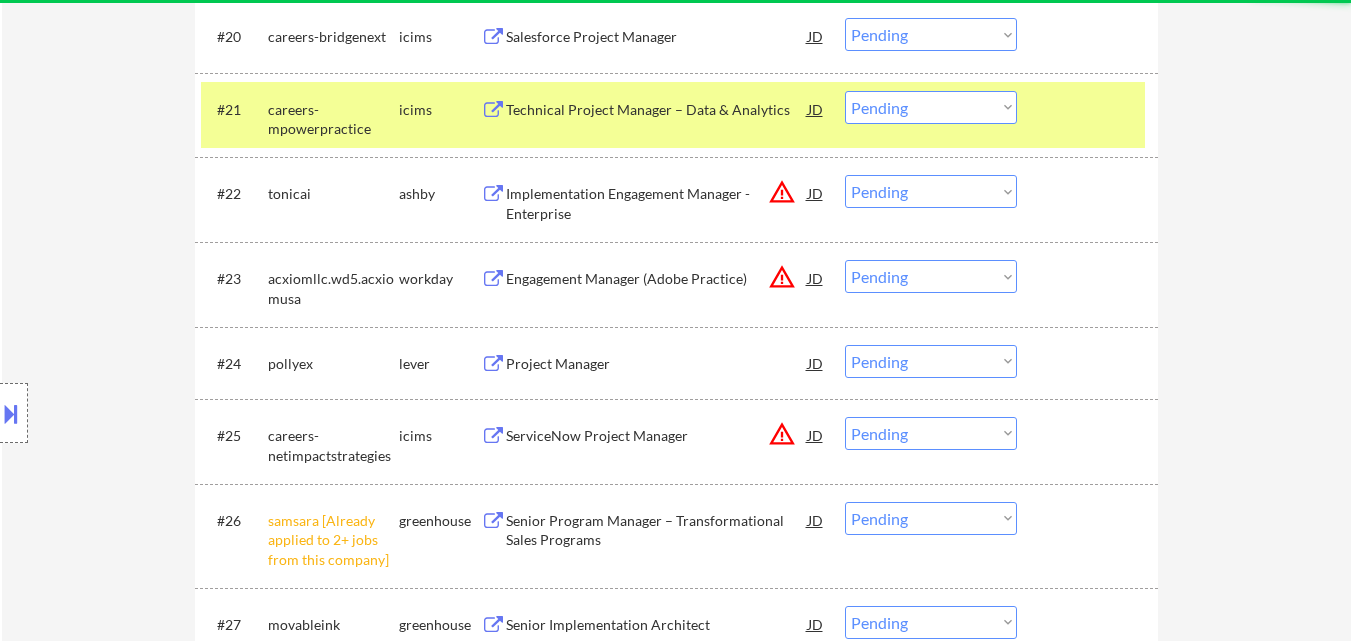 scroll, scrollTop: 2400, scrollLeft: 0, axis: vertical 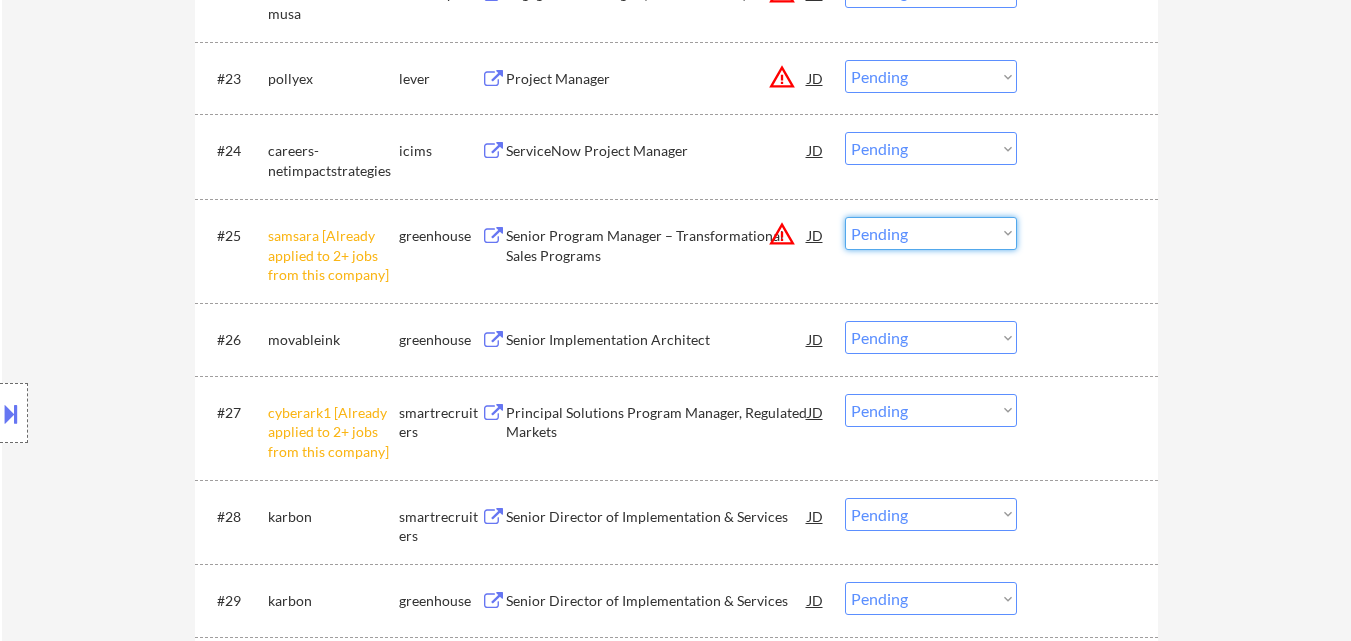 click on "Choose an option... Pending Applied Excluded (Questions) Excluded (Expired) Excluded (Location) Excluded (Bad Match) Excluded (Blocklist) Excluded (Salary) Excluded (Other)" at bounding box center [931, 233] 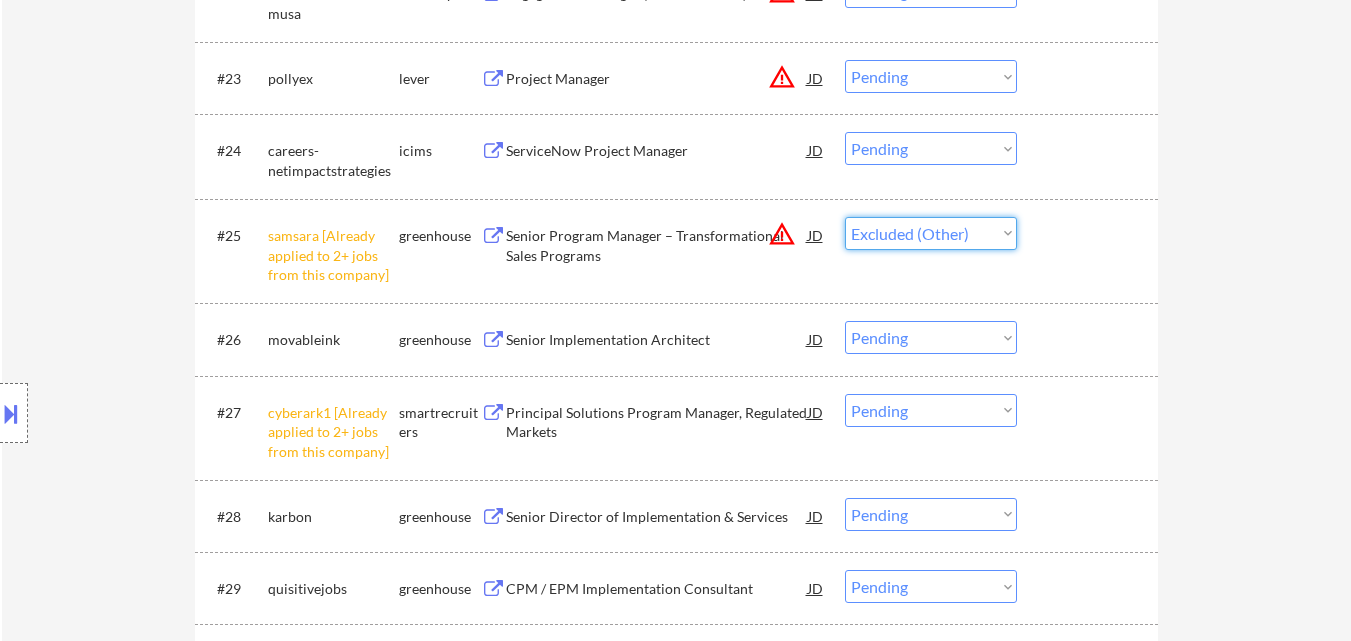 click on "Choose an option... Pending Applied Excluded (Questions) Excluded (Expired) Excluded (Location) Excluded (Bad Match) Excluded (Blocklist) Excluded (Salary) Excluded (Other)" at bounding box center (931, 233) 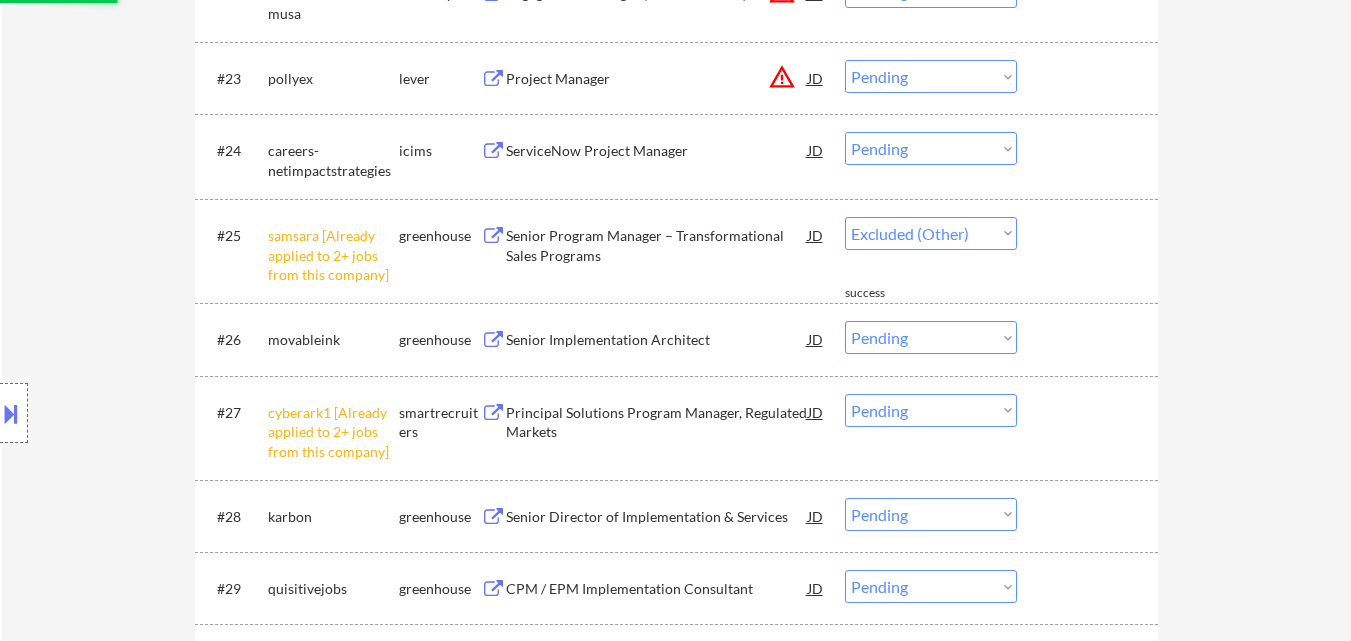 select on ""pending"" 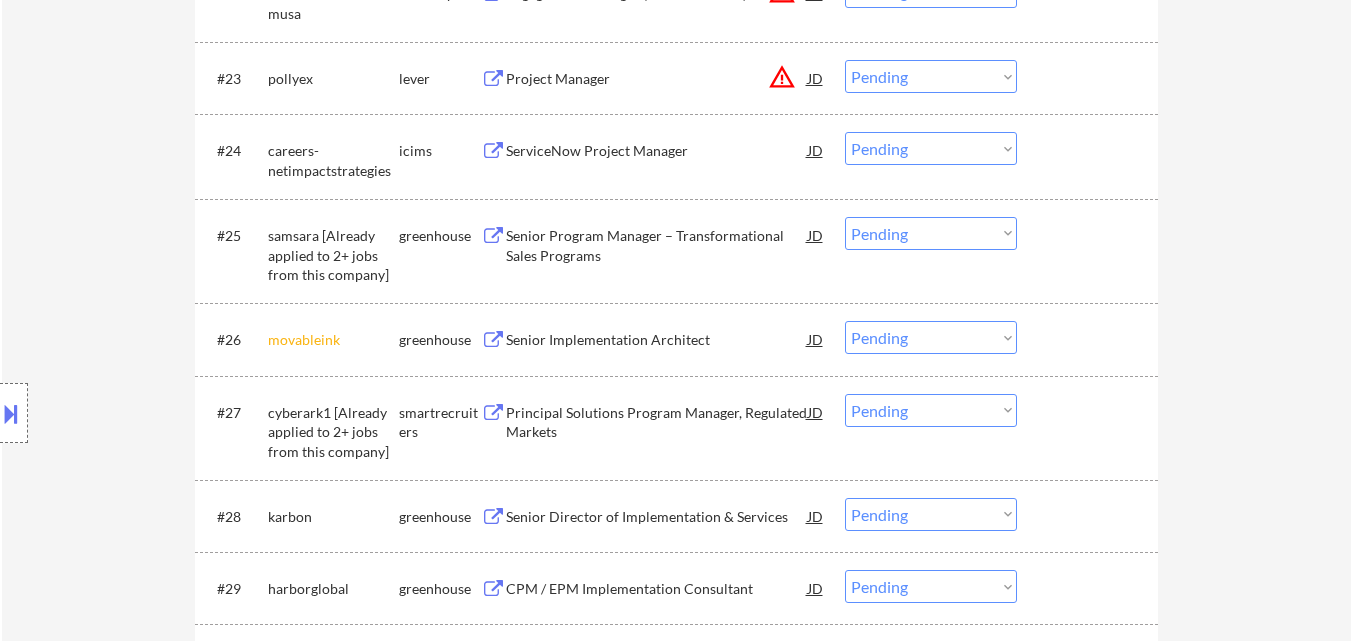 scroll, scrollTop: 2500, scrollLeft: 0, axis: vertical 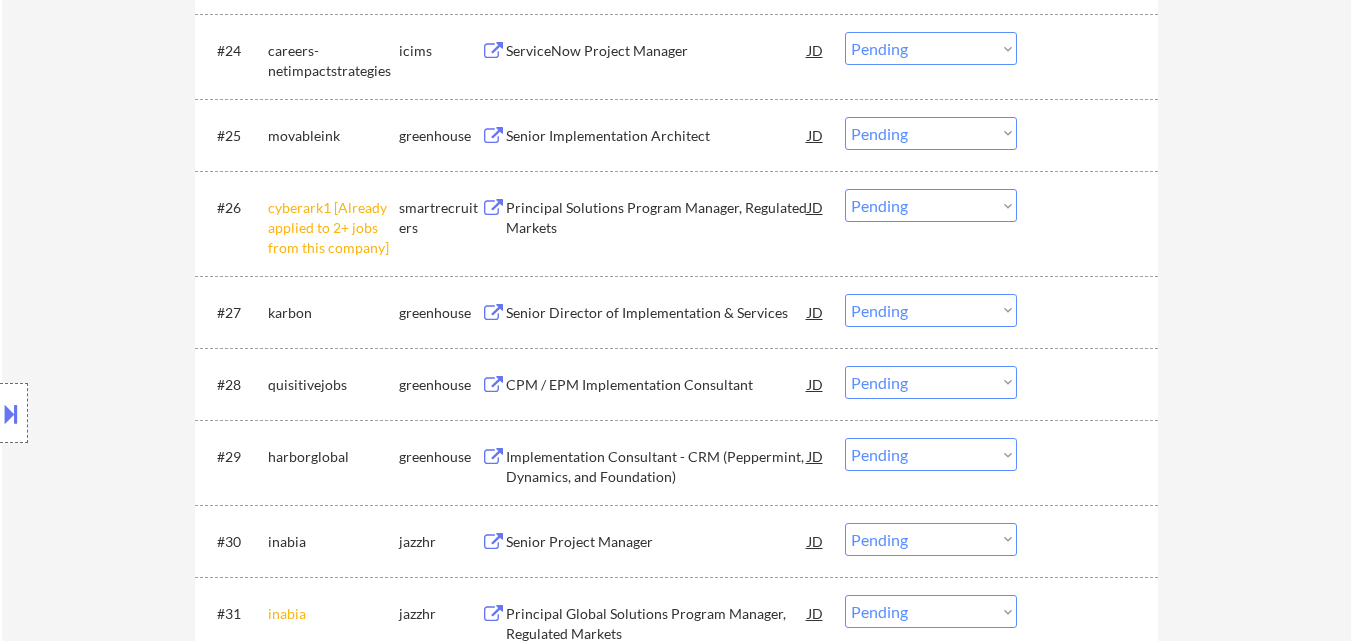 click on "Choose an option... Pending Applied Excluded (Questions) Excluded (Expired) Excluded (Location) Excluded (Bad Match) Excluded (Blocklist) Excluded (Salary) Excluded (Other)" at bounding box center [931, 310] 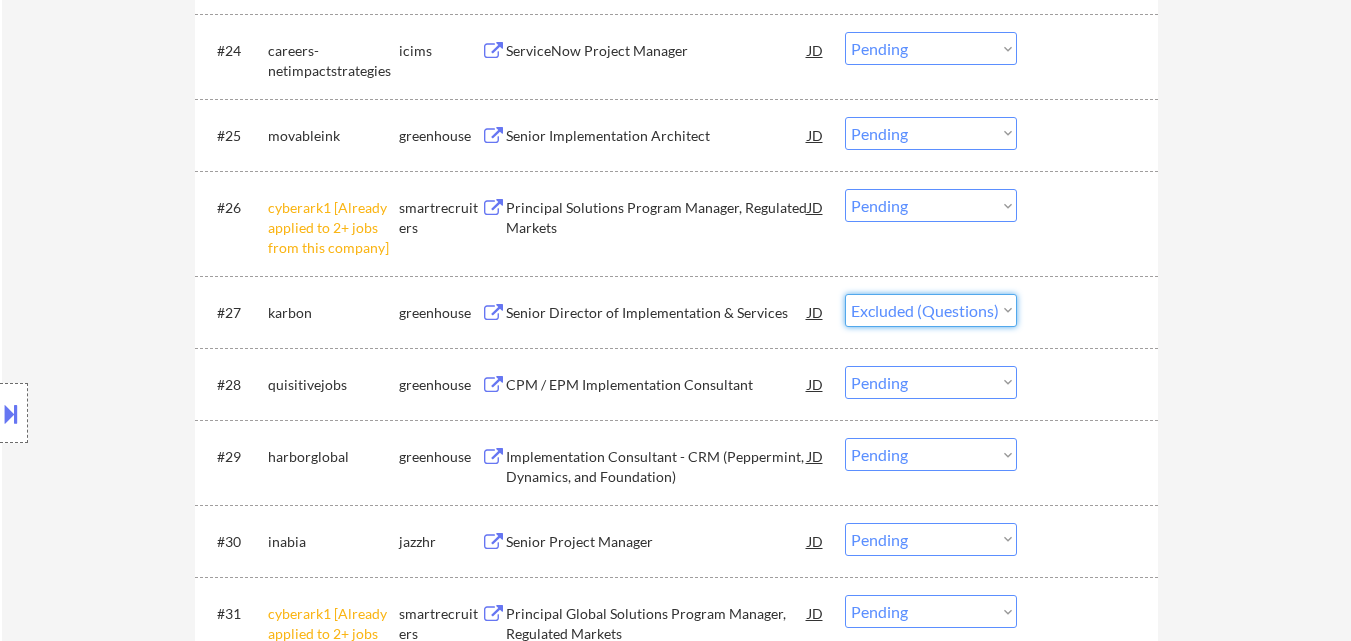 click on "Choose an option... Pending Applied Excluded (Questions) Excluded (Expired) Excluded (Location) Excluded (Bad Match) Excluded (Blocklist) Excluded (Salary) Excluded (Other)" at bounding box center [931, 310] 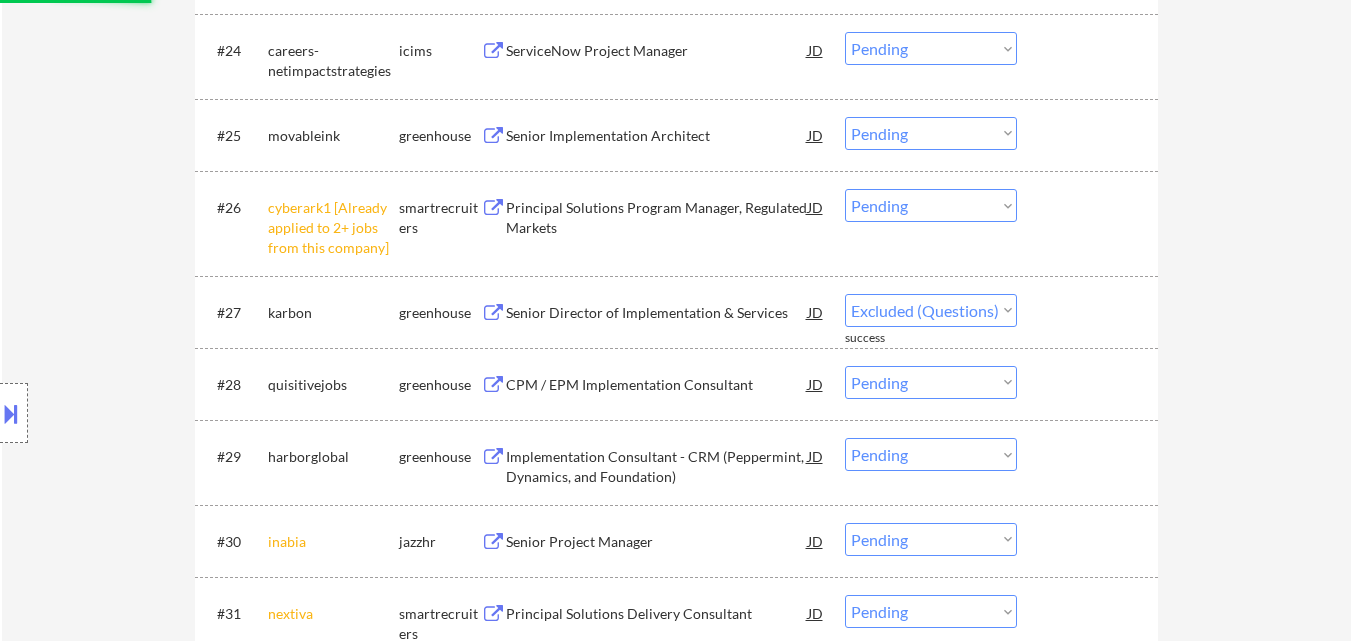 select on ""pending"" 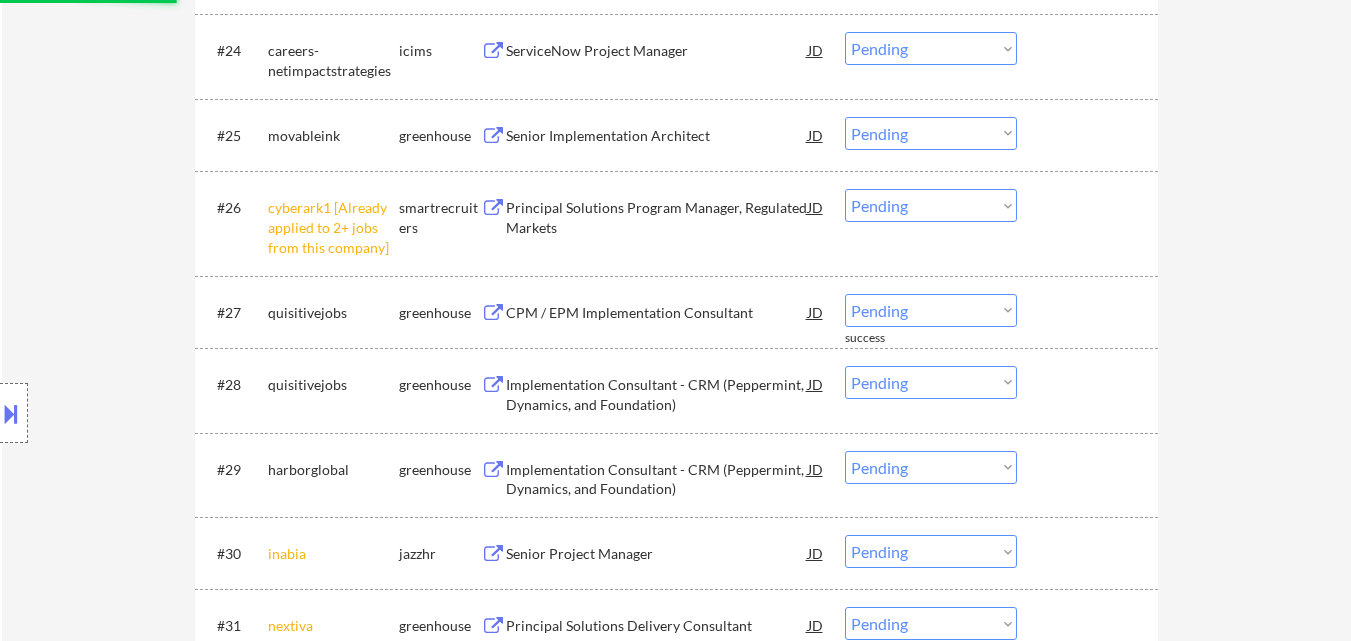 click on "Choose an option... Pending Applied Excluded (Questions) Excluded (Expired) Excluded (Location) Excluded (Bad Match) Excluded (Blocklist) Excluded (Salary) Excluded (Other)" at bounding box center [931, 205] 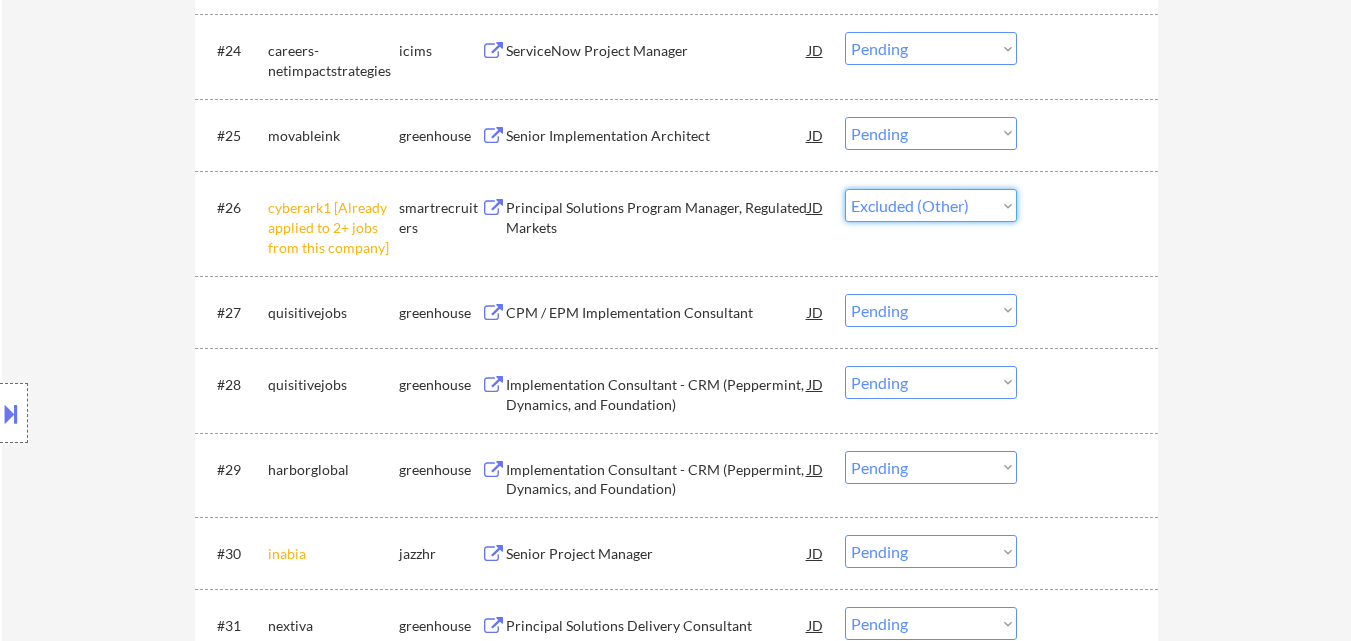 click on "Choose an option... Pending Applied Excluded (Questions) Excluded (Expired) Excluded (Location) Excluded (Bad Match) Excluded (Blocklist) Excluded (Salary) Excluded (Other)" at bounding box center (931, 205) 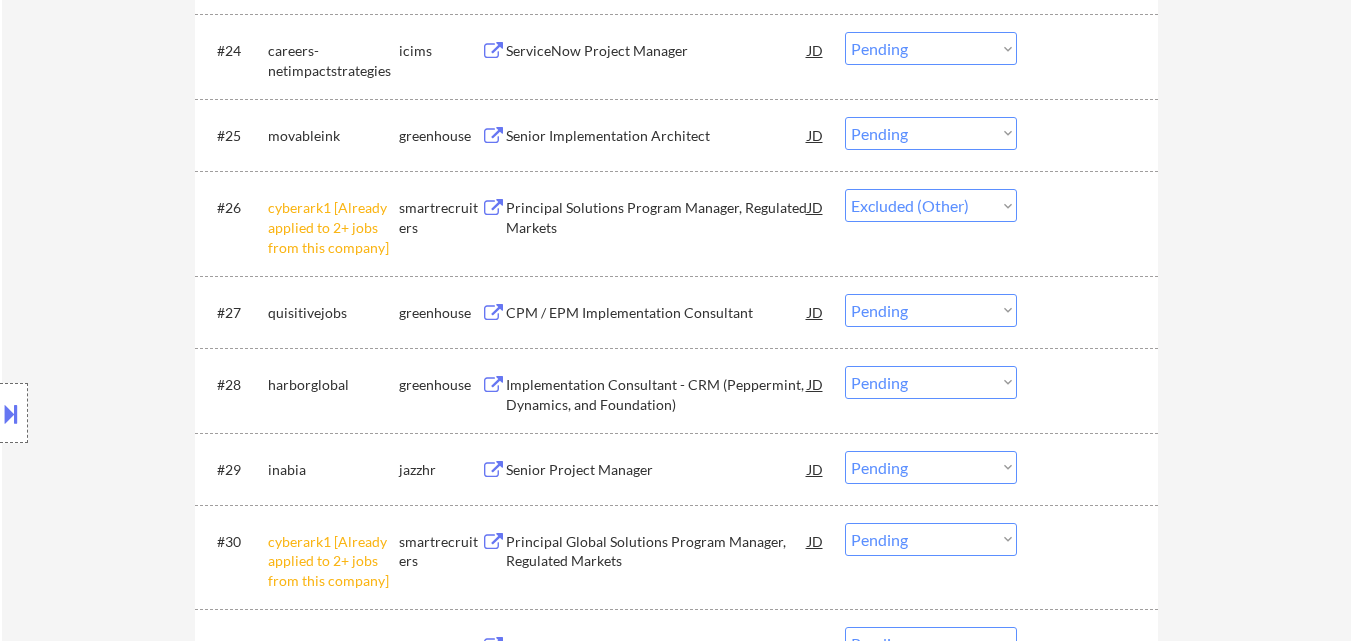 click on "Senior Implementation Architect" at bounding box center (657, 136) 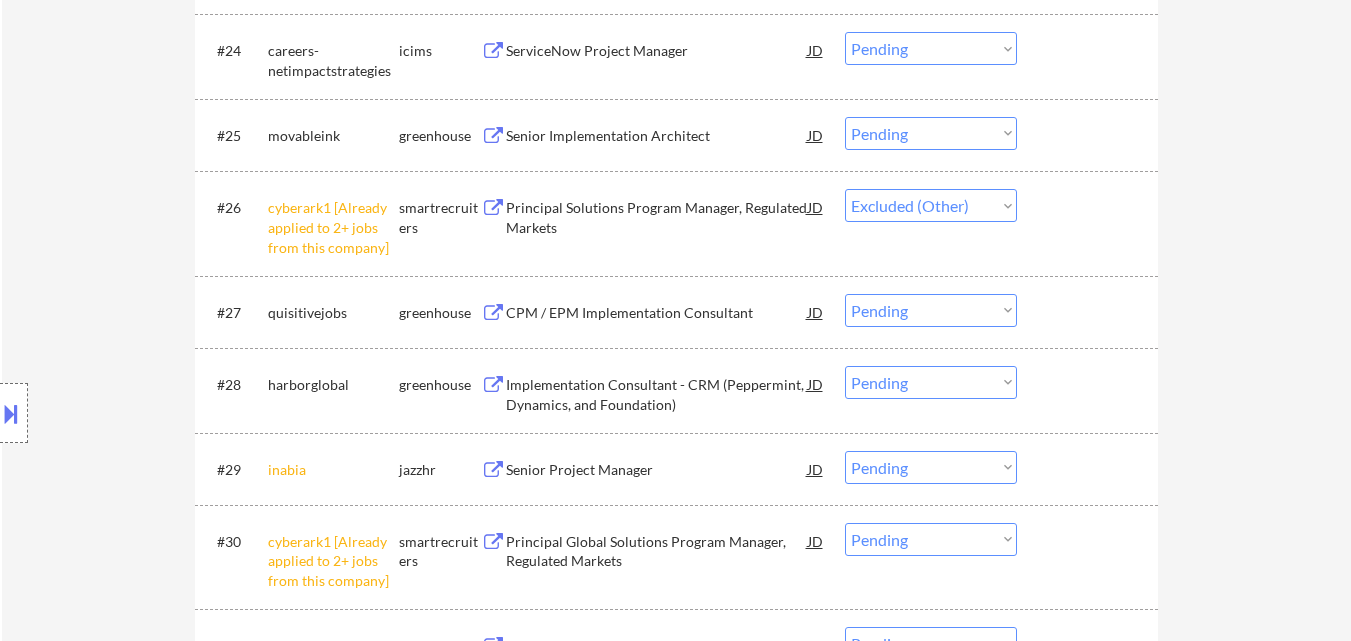 select on ""pending"" 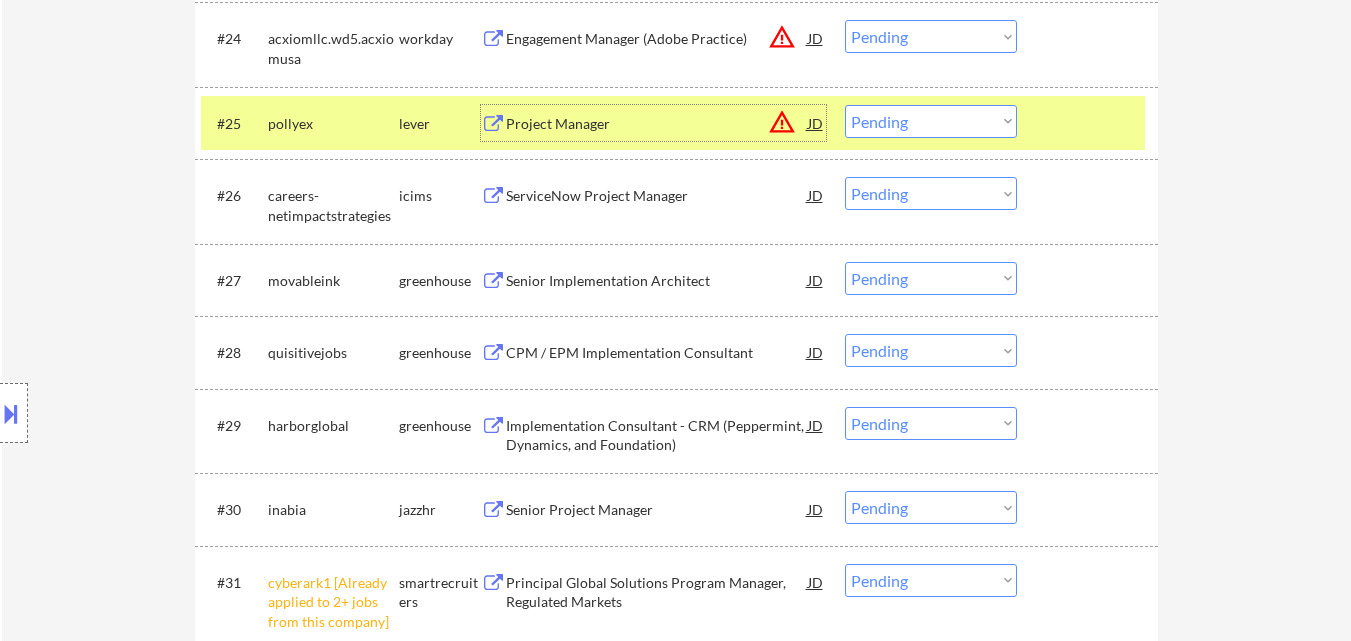 click on "Choose an option... Pending Applied Excluded (Questions) Excluded (Expired) Excluded (Location) Excluded (Bad Match) Excluded (Blocklist) Excluded (Salary) Excluded (Other)" at bounding box center [931, 278] 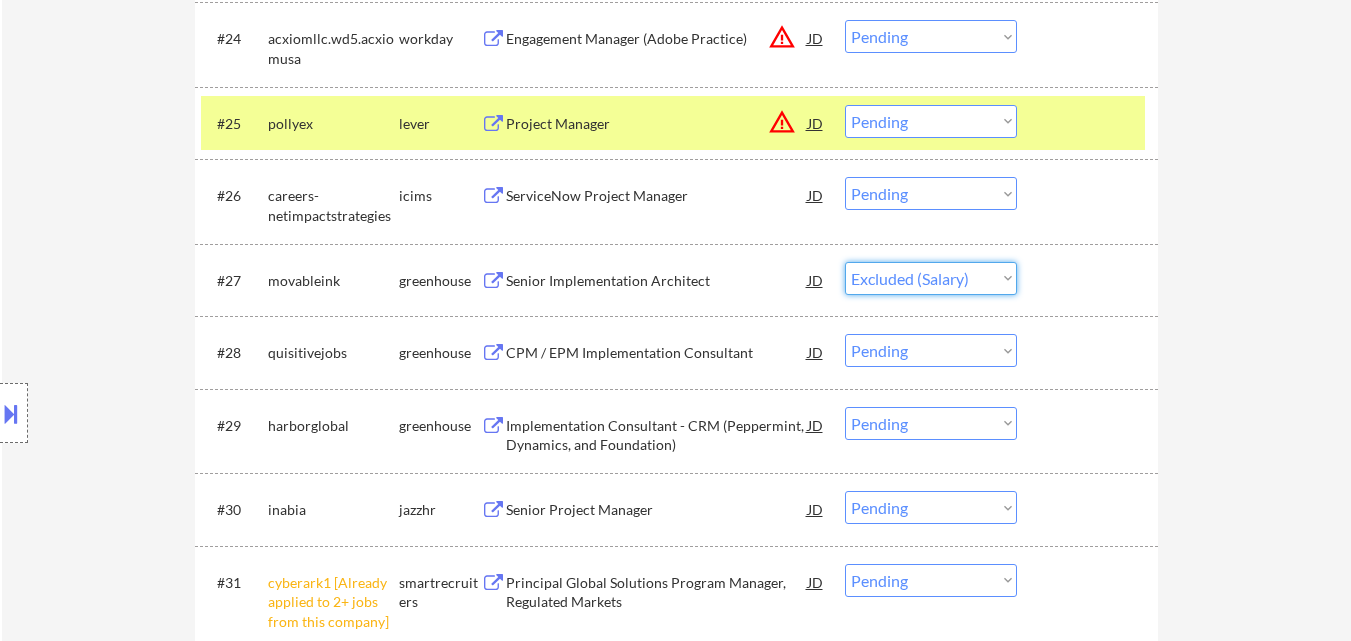 click on "Choose an option... Pending Applied Excluded (Questions) Excluded (Expired) Excluded (Location) Excluded (Bad Match) Excluded (Blocklist) Excluded (Salary) Excluded (Other)" at bounding box center [931, 278] 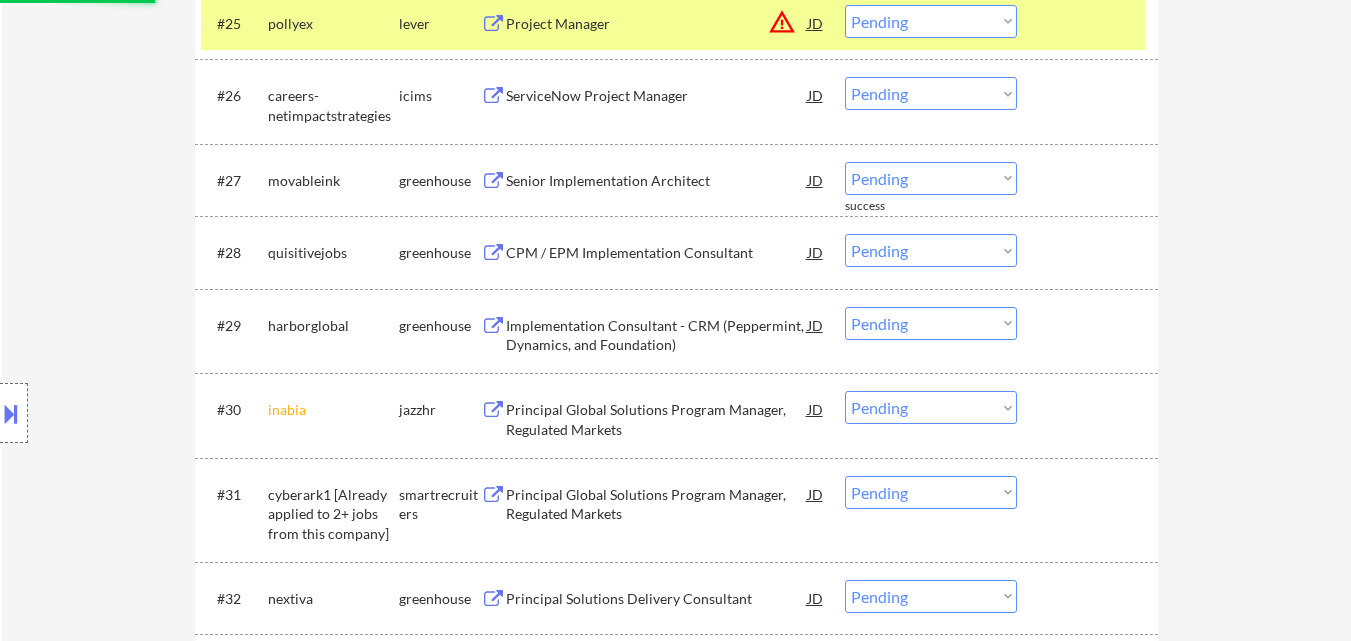 scroll, scrollTop: 2500, scrollLeft: 0, axis: vertical 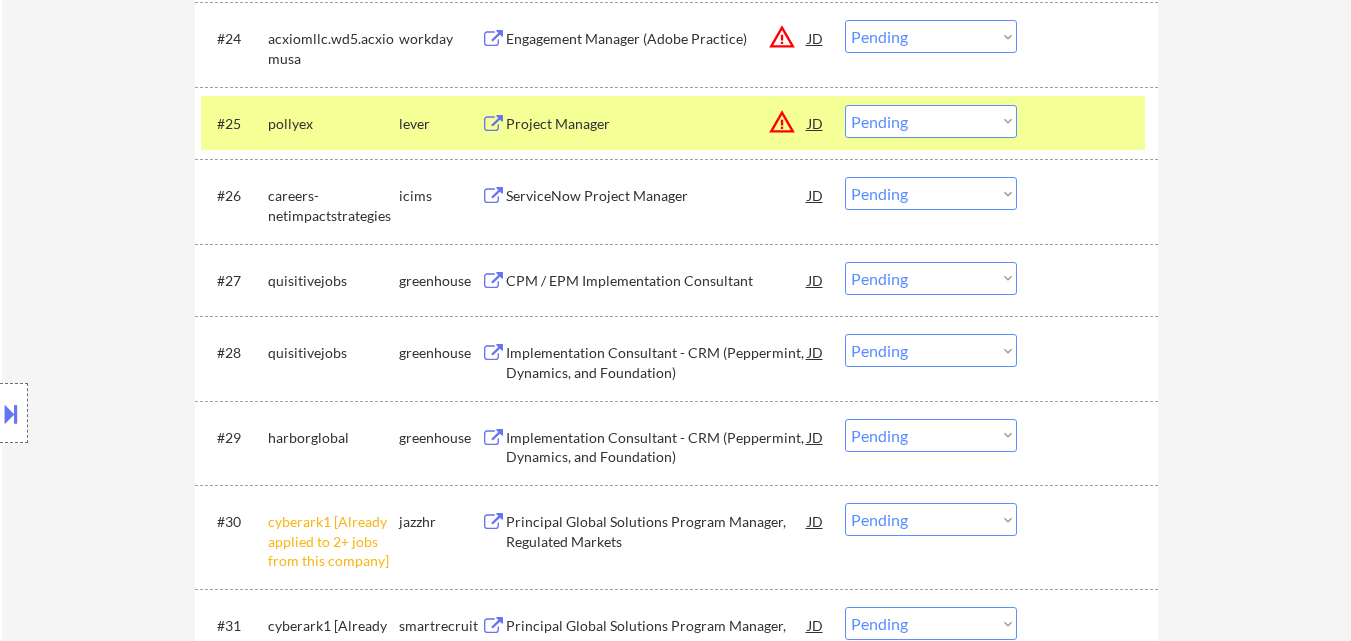 click on "CPM / EPM Implementation Consultant" at bounding box center (657, 281) 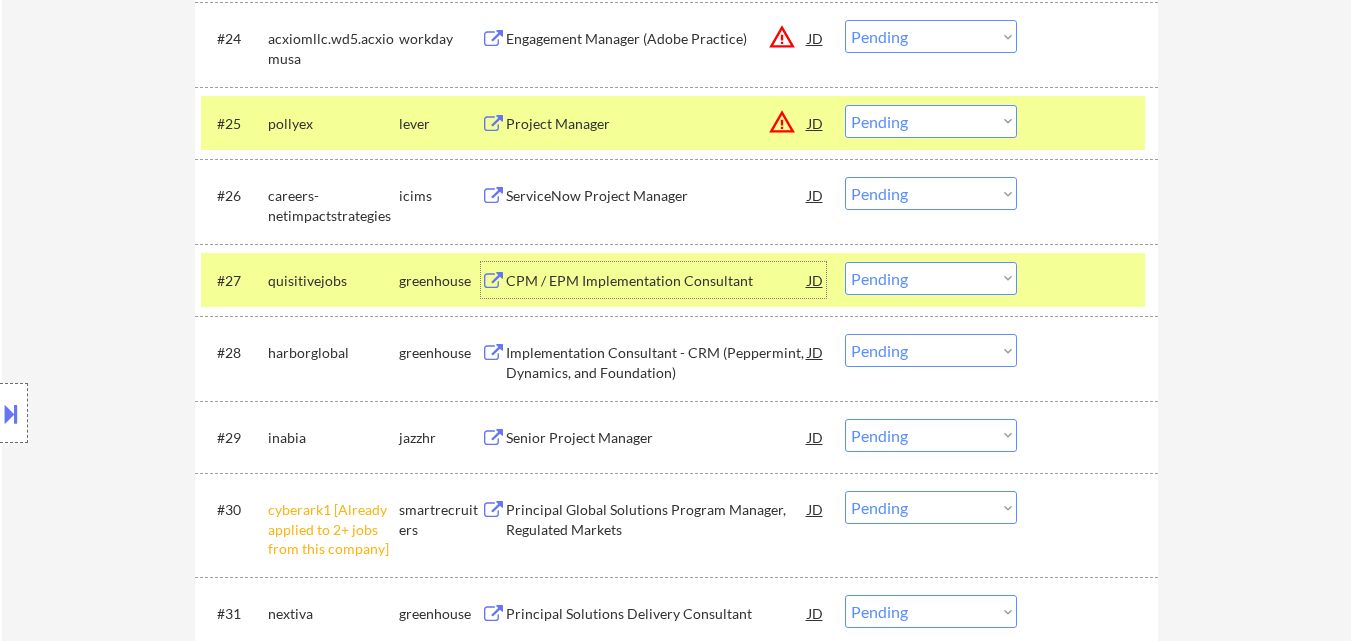 click on "Choose an option... Pending Applied Excluded (Questions) Excluded (Expired) Excluded (Location) Excluded (Bad Match) Excluded (Blocklist) Excluded (Salary) Excluded (Other)" at bounding box center [931, 278] 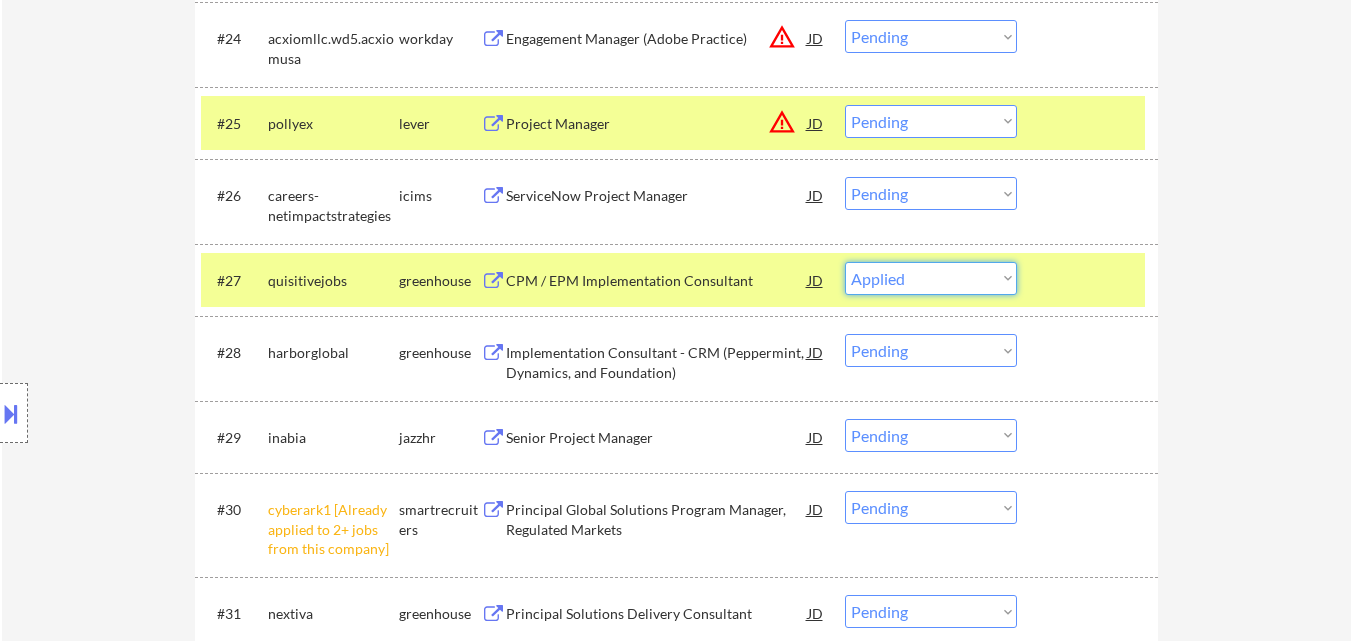 click on "Choose an option... Pending Applied Excluded (Questions) Excluded (Expired) Excluded (Location) Excluded (Bad Match) Excluded (Blocklist) Excluded (Salary) Excluded (Other)" at bounding box center (931, 278) 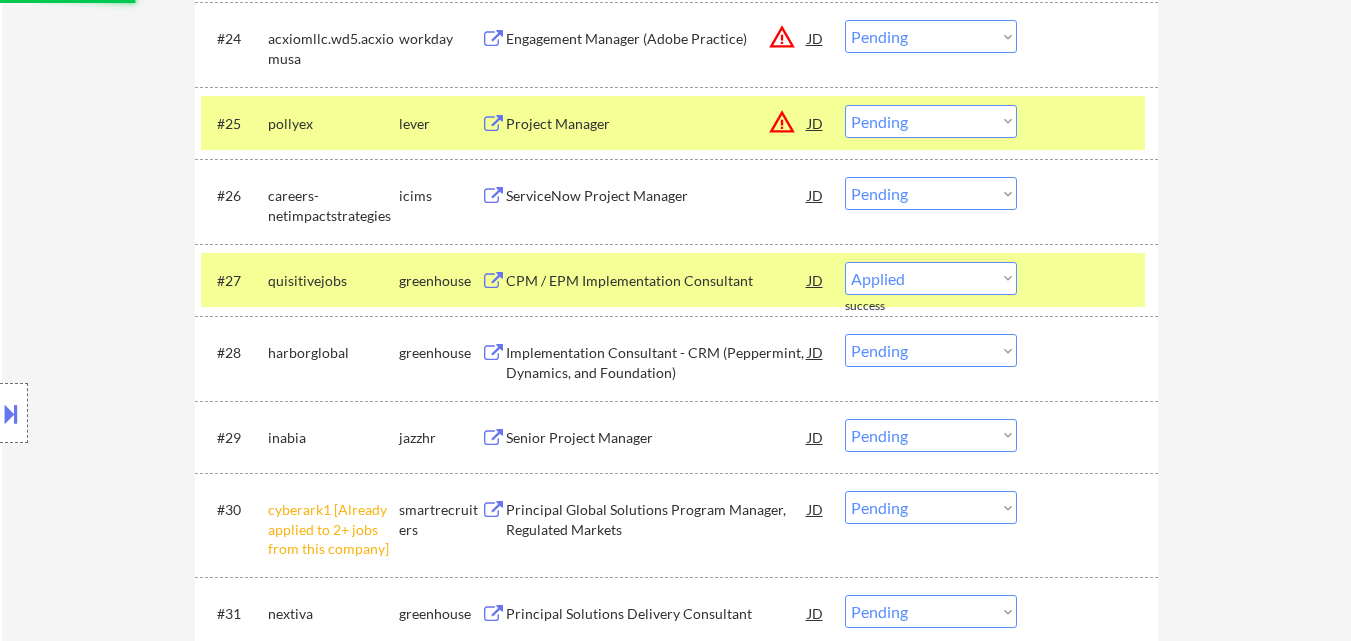 select on ""pending"" 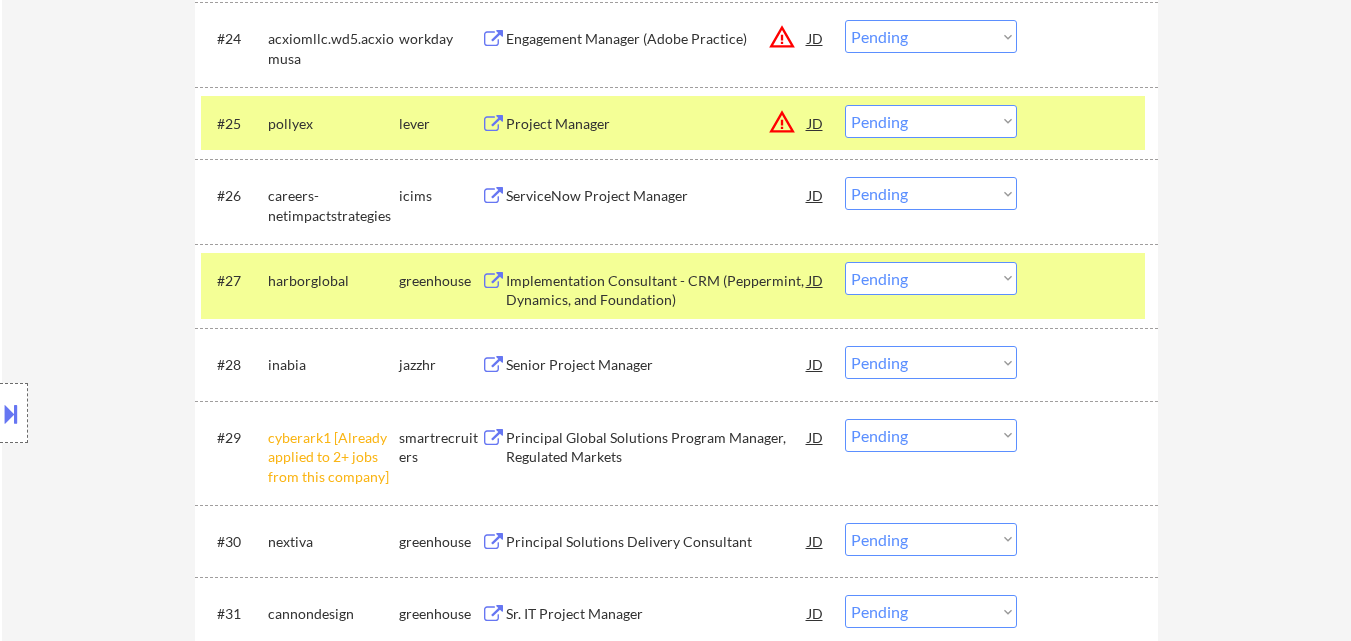 click on "Senior Project Manager" at bounding box center (657, 365) 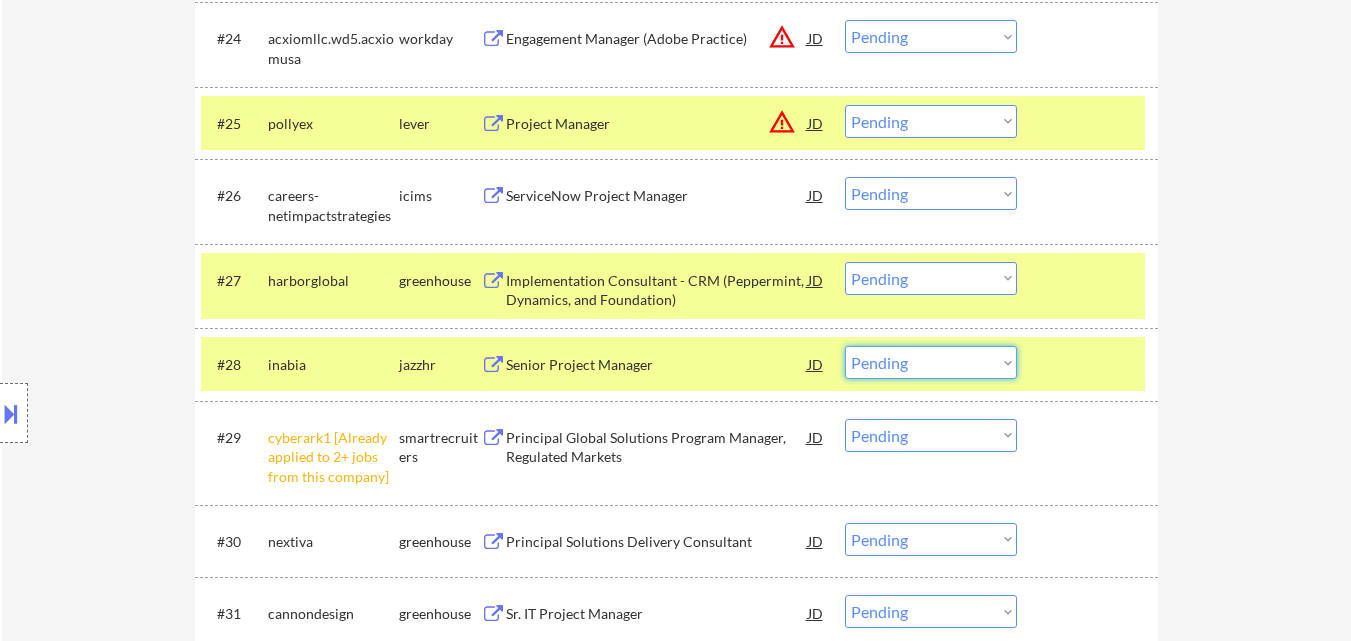 click on "Choose an option... Pending Applied Excluded (Questions) Excluded (Expired) Excluded (Location) Excluded (Bad Match) Excluded (Blocklist) Excluded (Salary) Excluded (Other)" at bounding box center (931, 362) 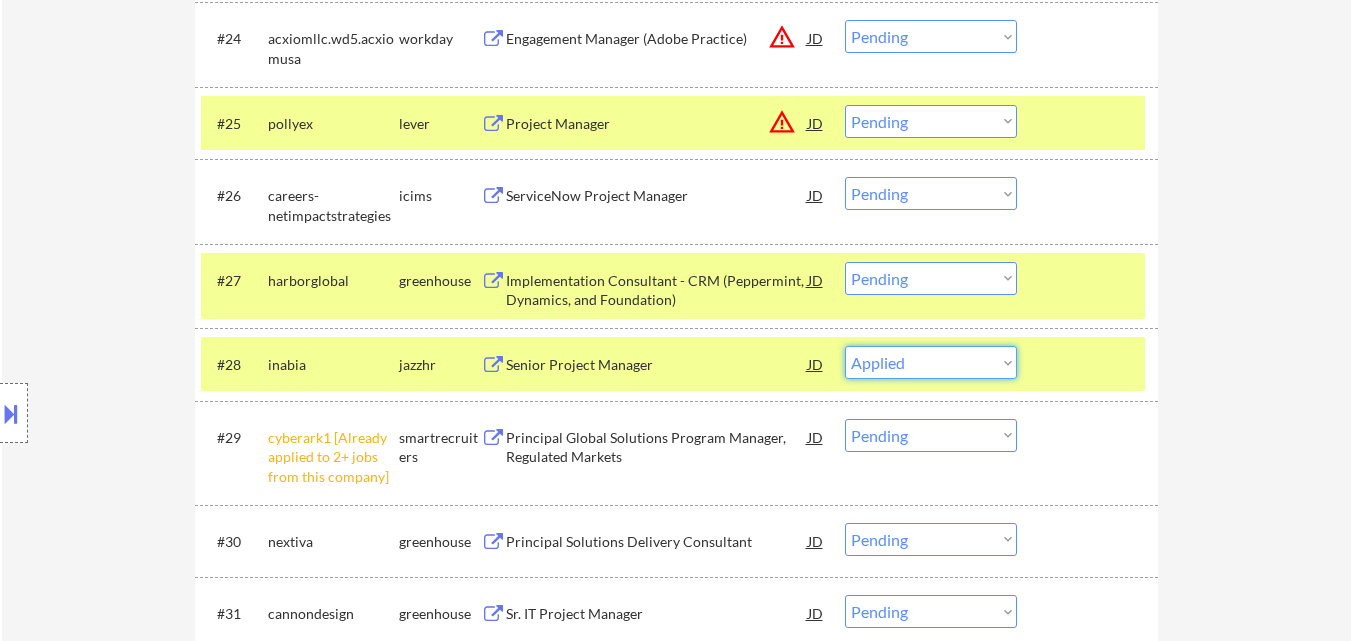 click on "Choose an option... Pending Applied Excluded (Questions) Excluded (Expired) Excluded (Location) Excluded (Bad Match) Excluded (Blocklist) Excluded (Salary) Excluded (Other)" at bounding box center [931, 362] 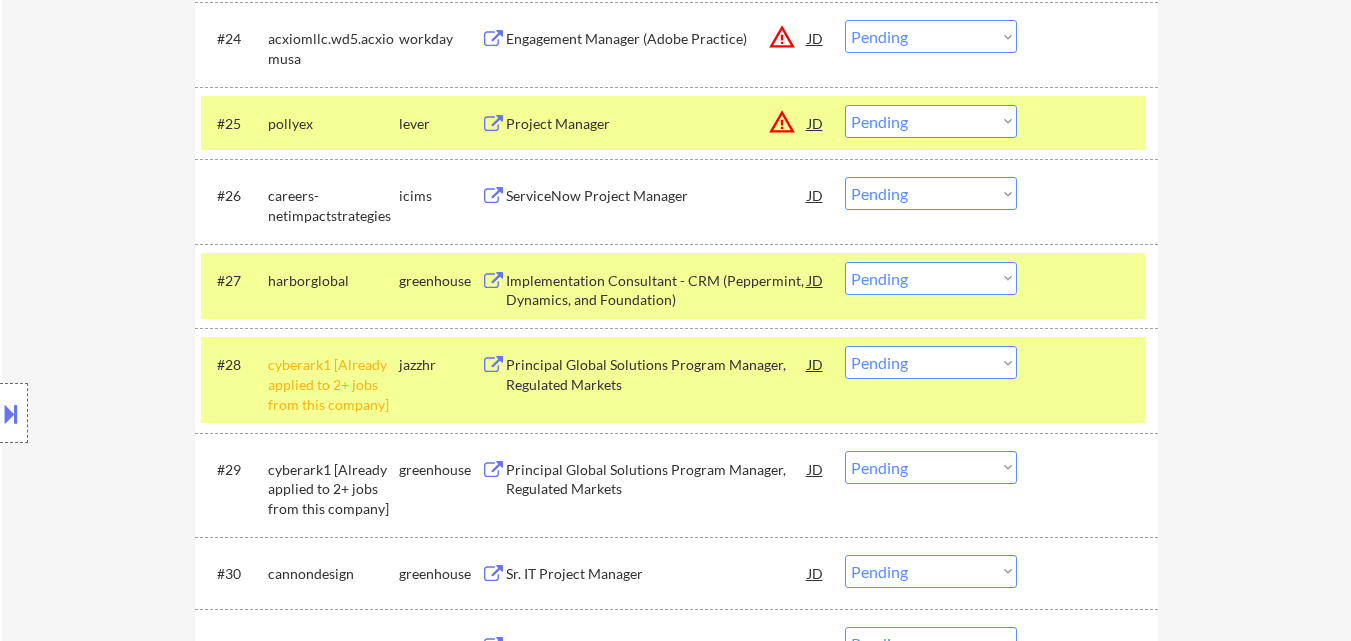 scroll, scrollTop: 2600, scrollLeft: 0, axis: vertical 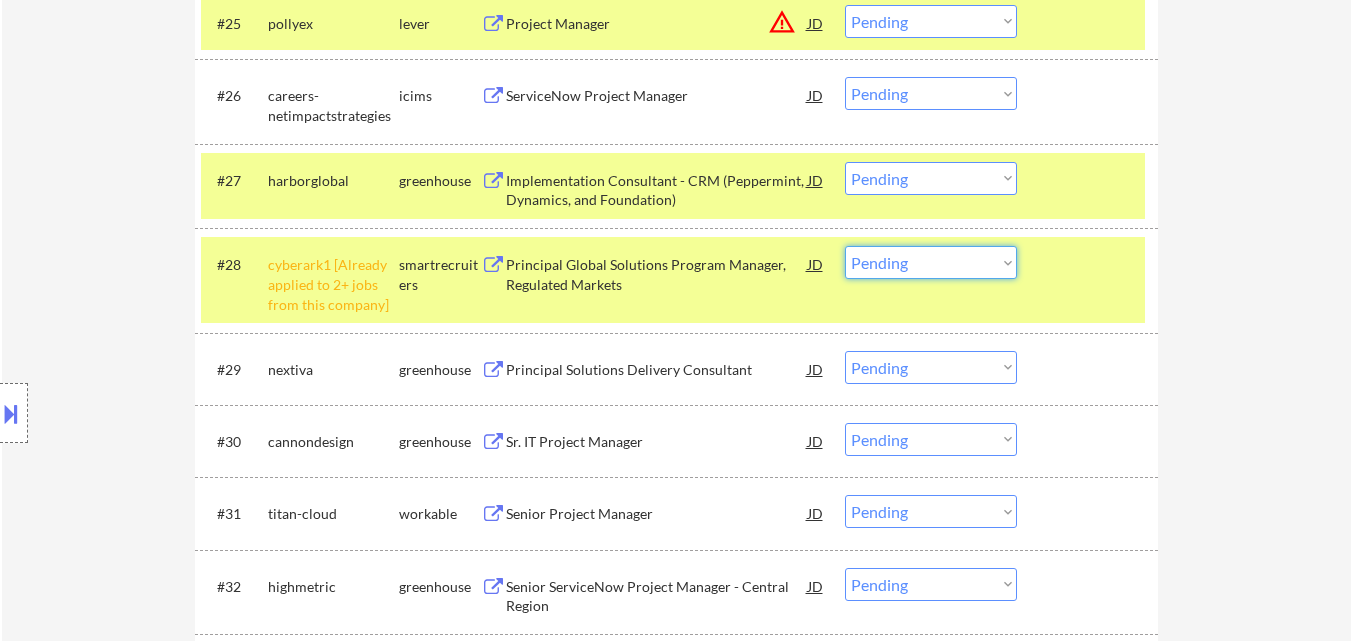click on "Choose an option... Pending Applied Excluded (Questions) Excluded (Expired) Excluded (Location) Excluded (Bad Match) Excluded (Blocklist) Excluded (Salary) Excluded (Other)" at bounding box center (931, 262) 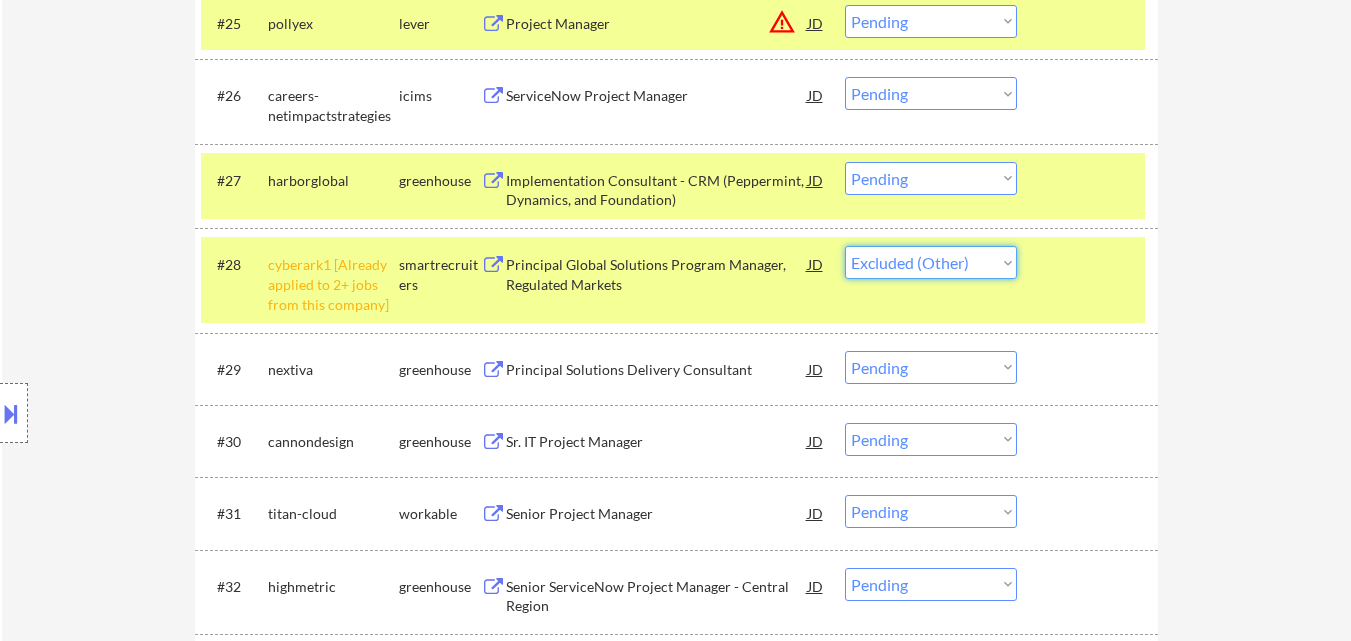 click on "Choose an option... Pending Applied Excluded (Questions) Excluded (Expired) Excluded (Location) Excluded (Bad Match) Excluded (Blocklist) Excluded (Salary) Excluded (Other)" at bounding box center [931, 262] 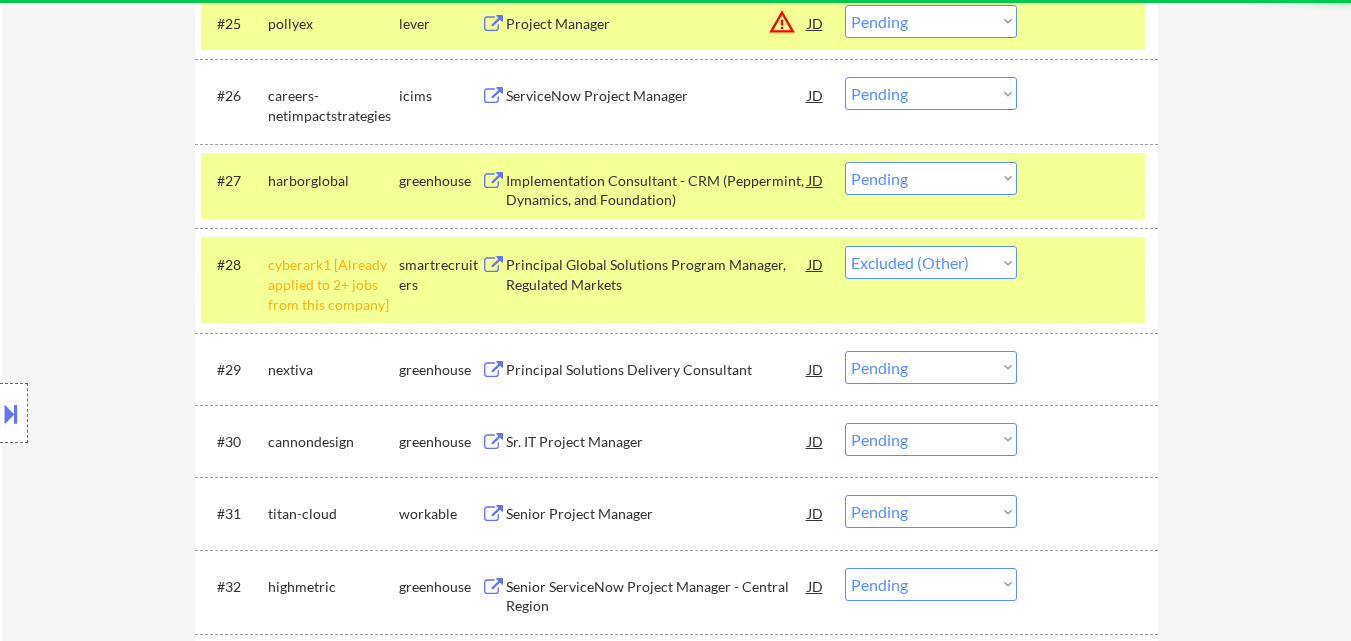 select on ""pending"" 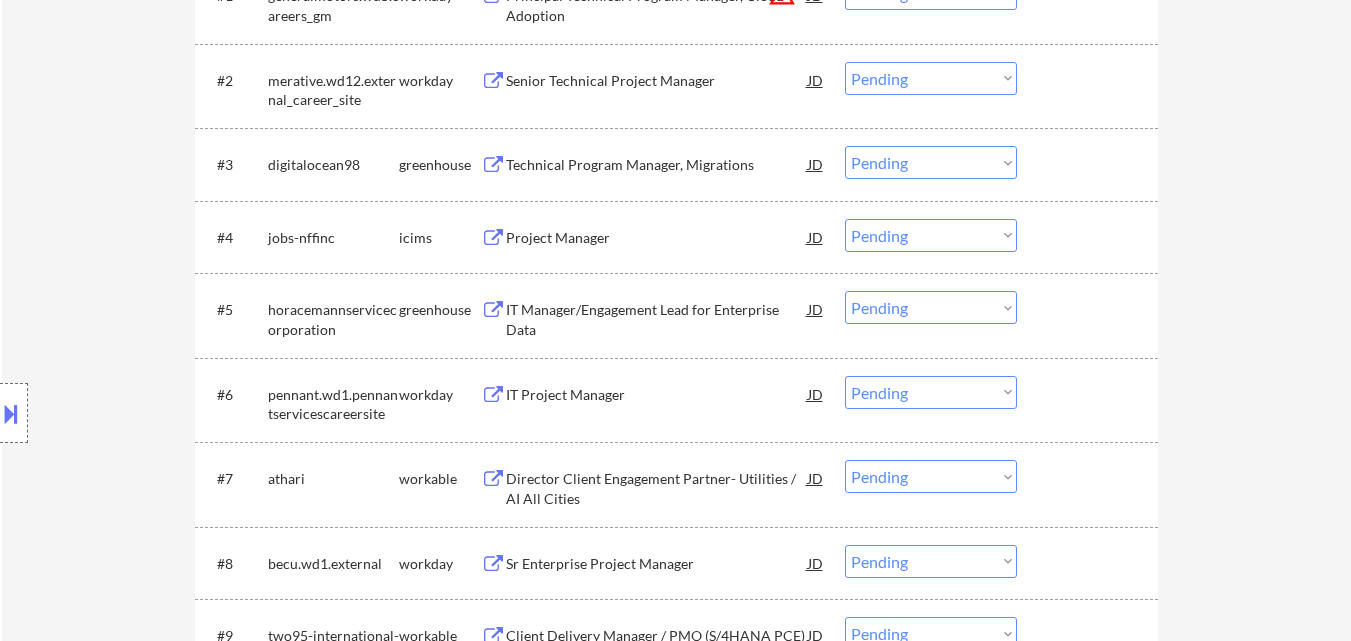 scroll, scrollTop: 0, scrollLeft: 0, axis: both 